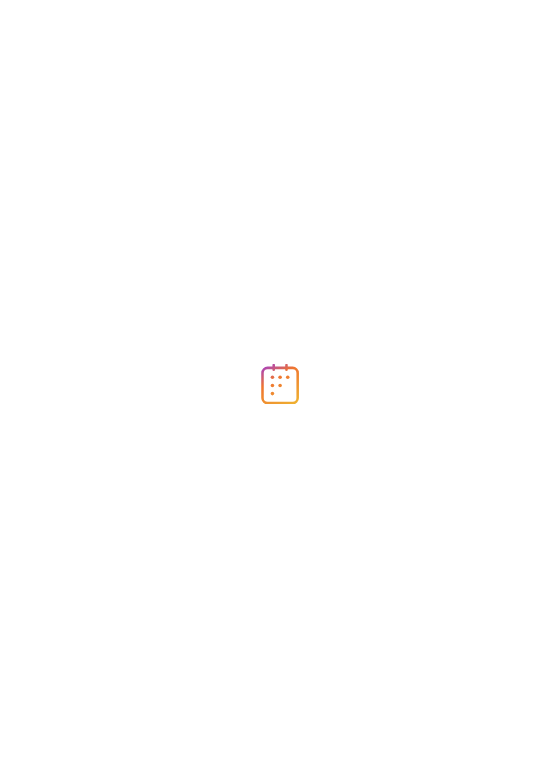 scroll, scrollTop: 0, scrollLeft: 0, axis: both 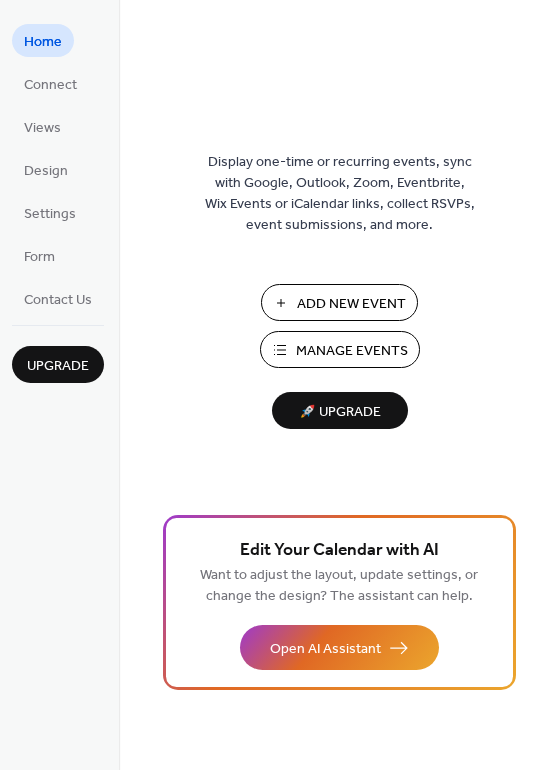 click on "Manage Events" at bounding box center (352, 351) 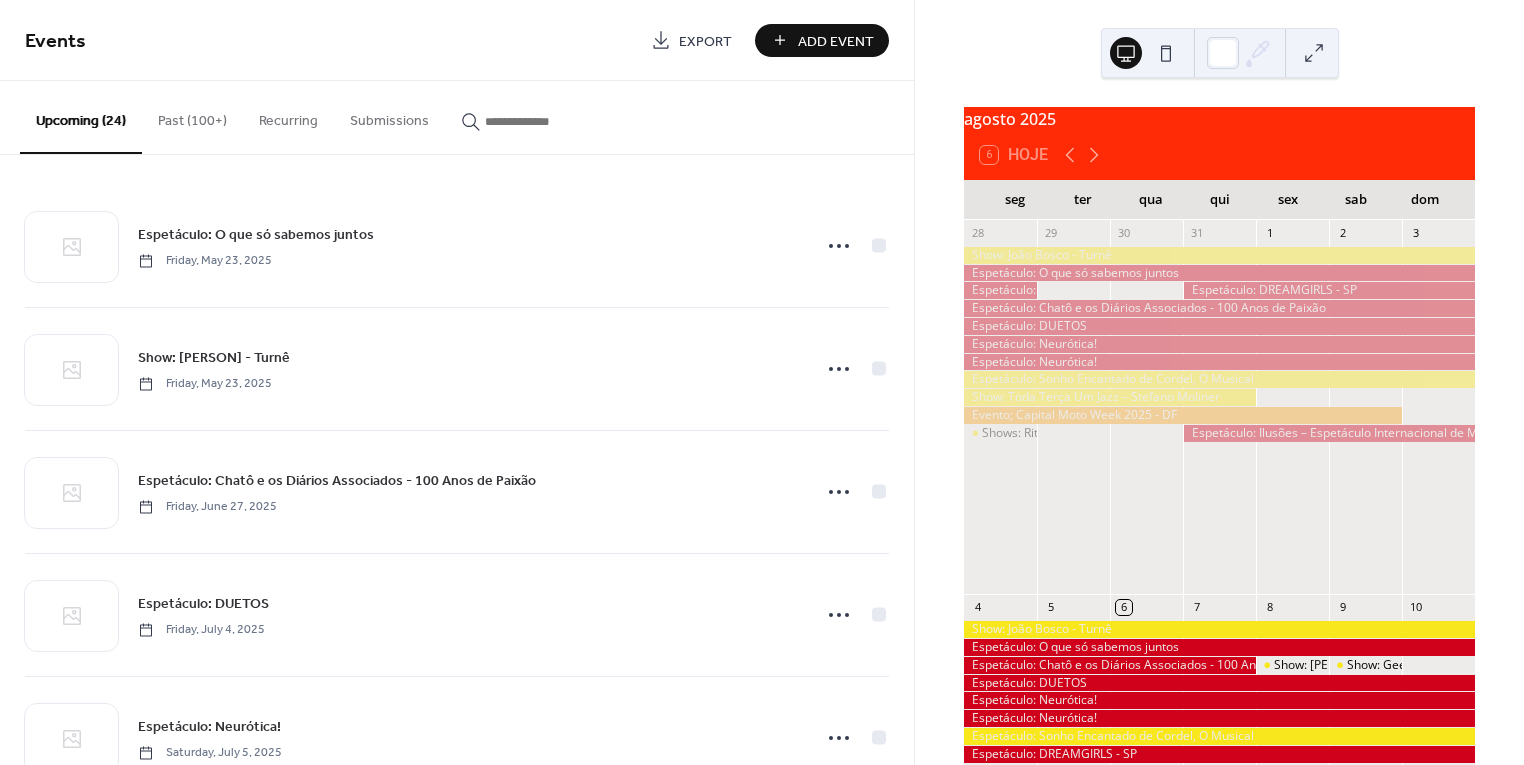 scroll, scrollTop: 0, scrollLeft: 0, axis: both 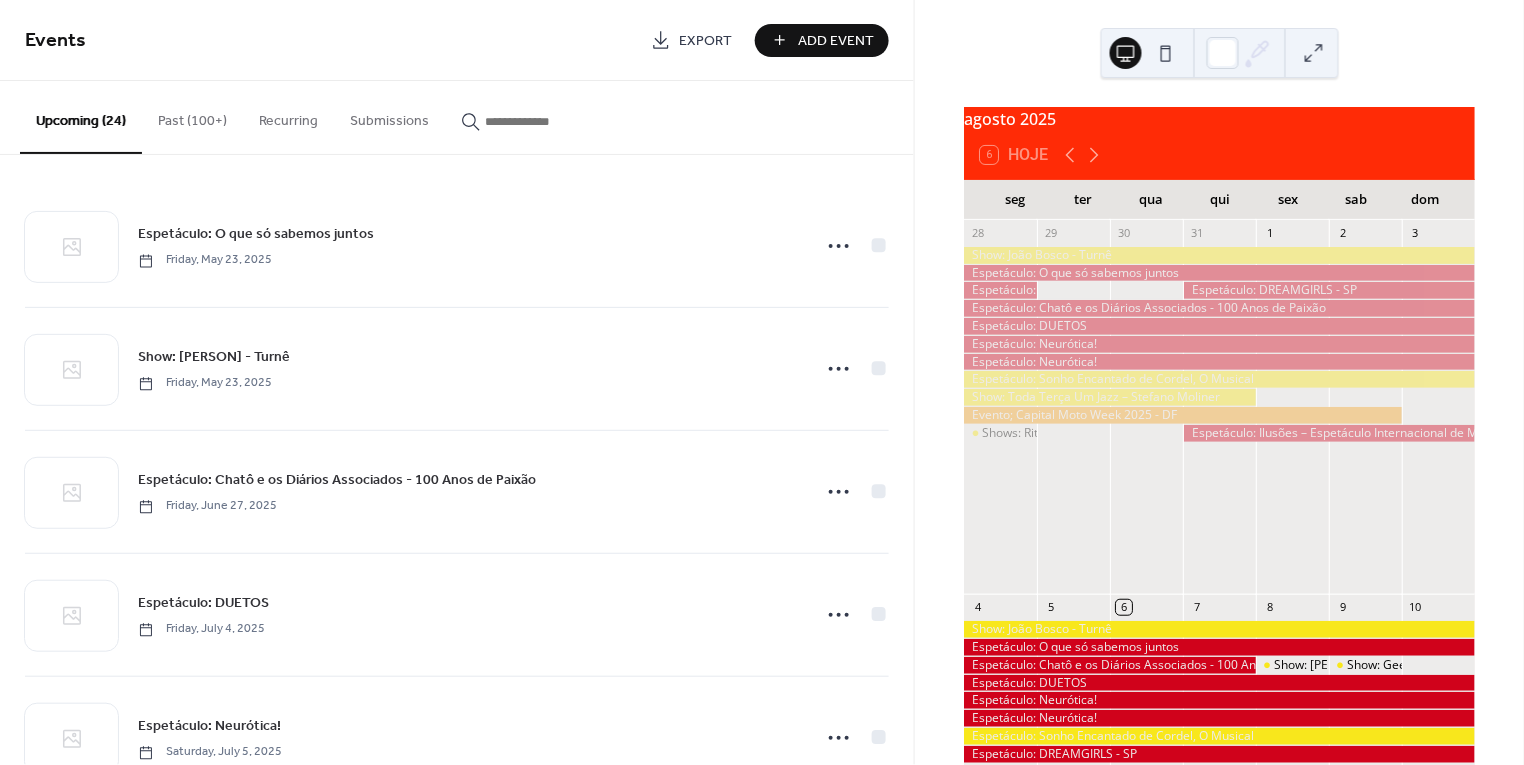 click at bounding box center (545, 121) 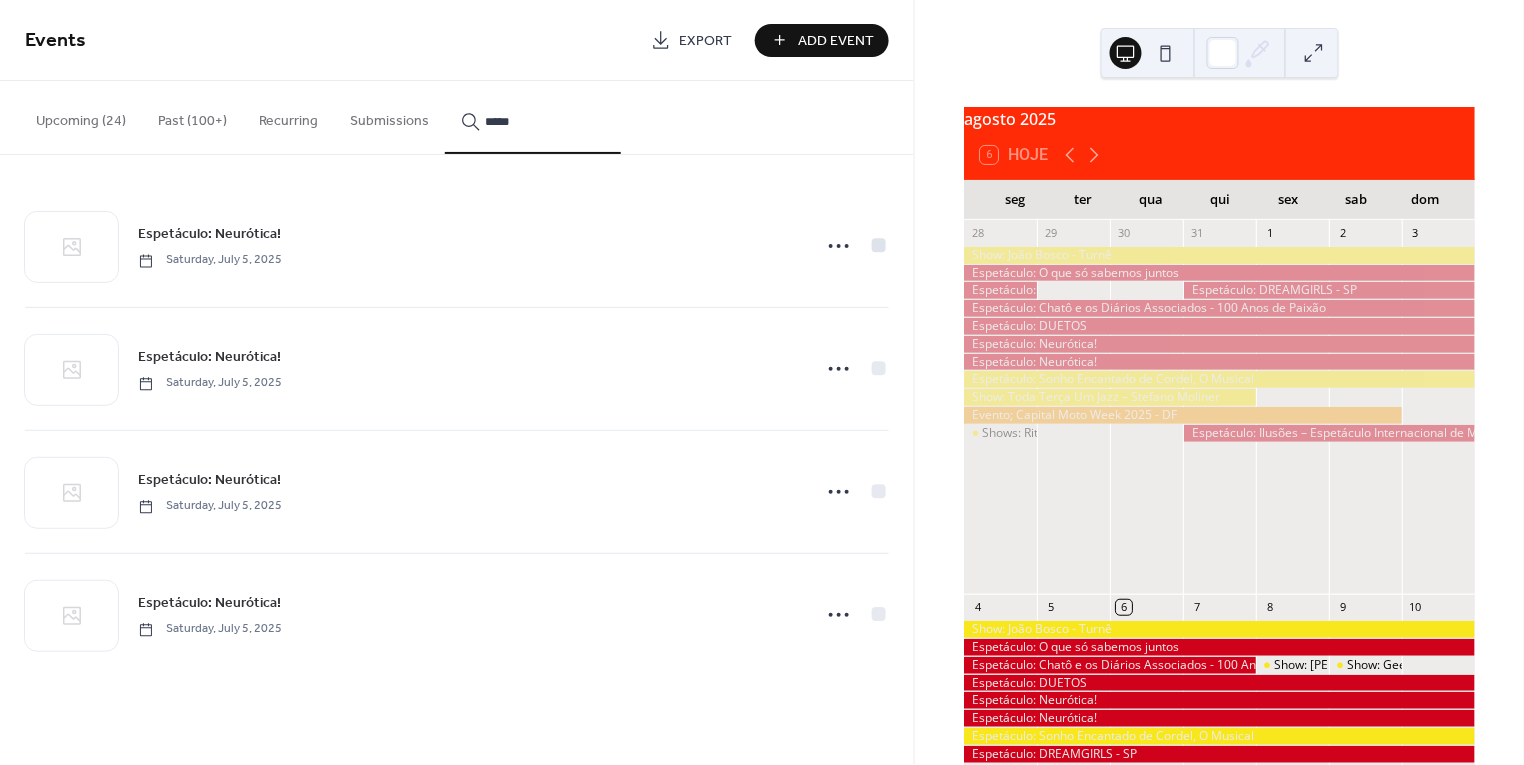 type on "*****" 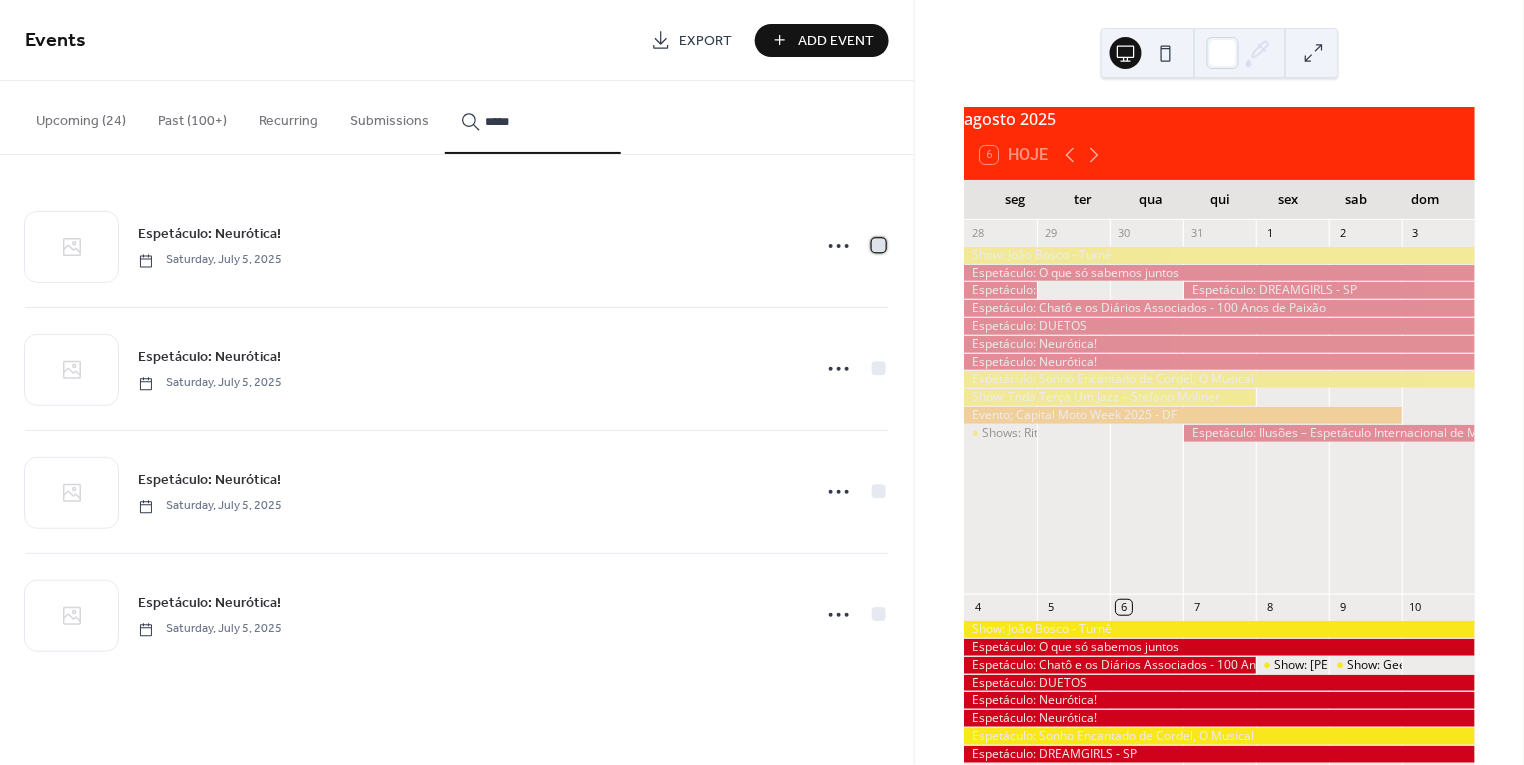 click at bounding box center (879, 245) 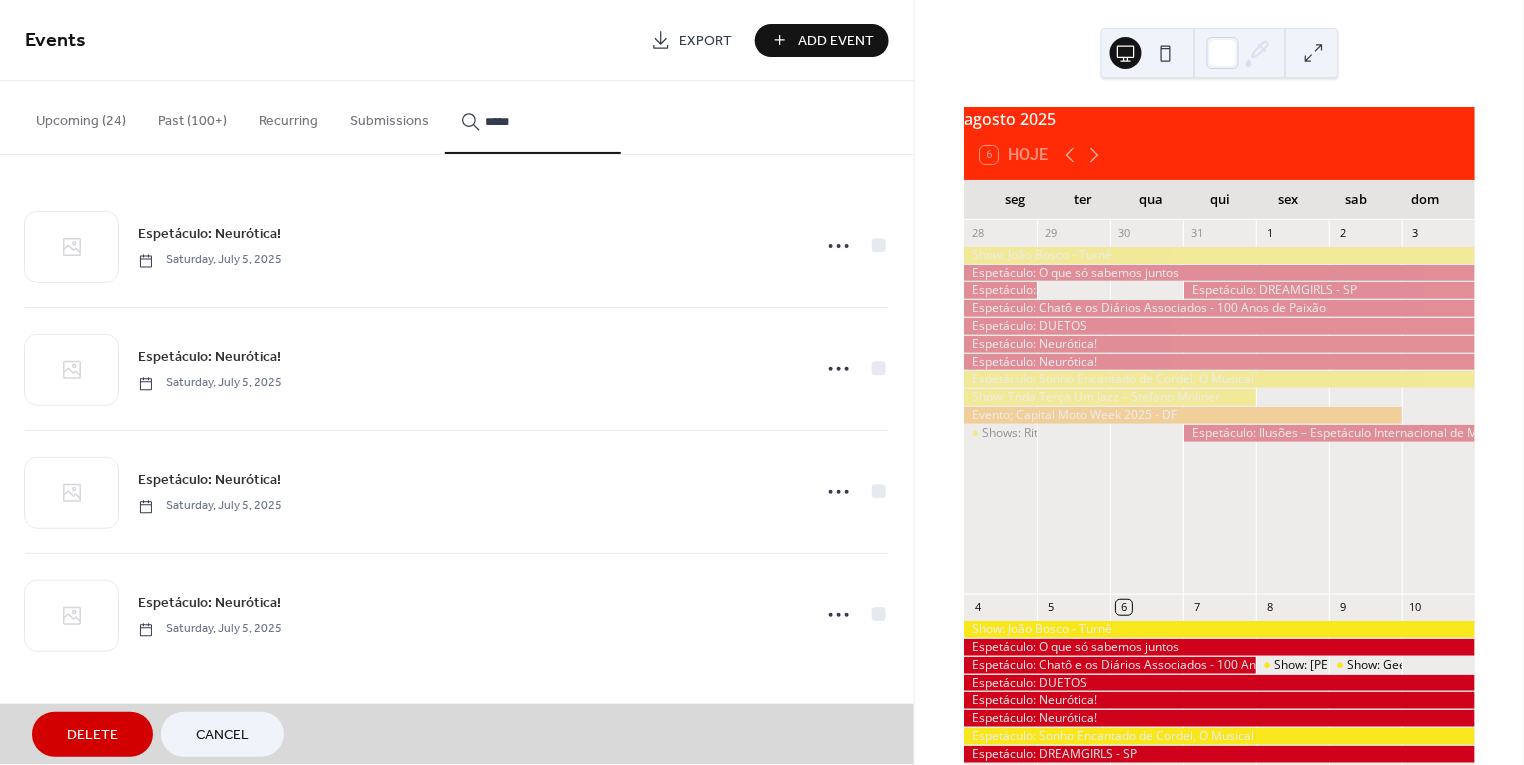 click on "Delete" at bounding box center (92, 736) 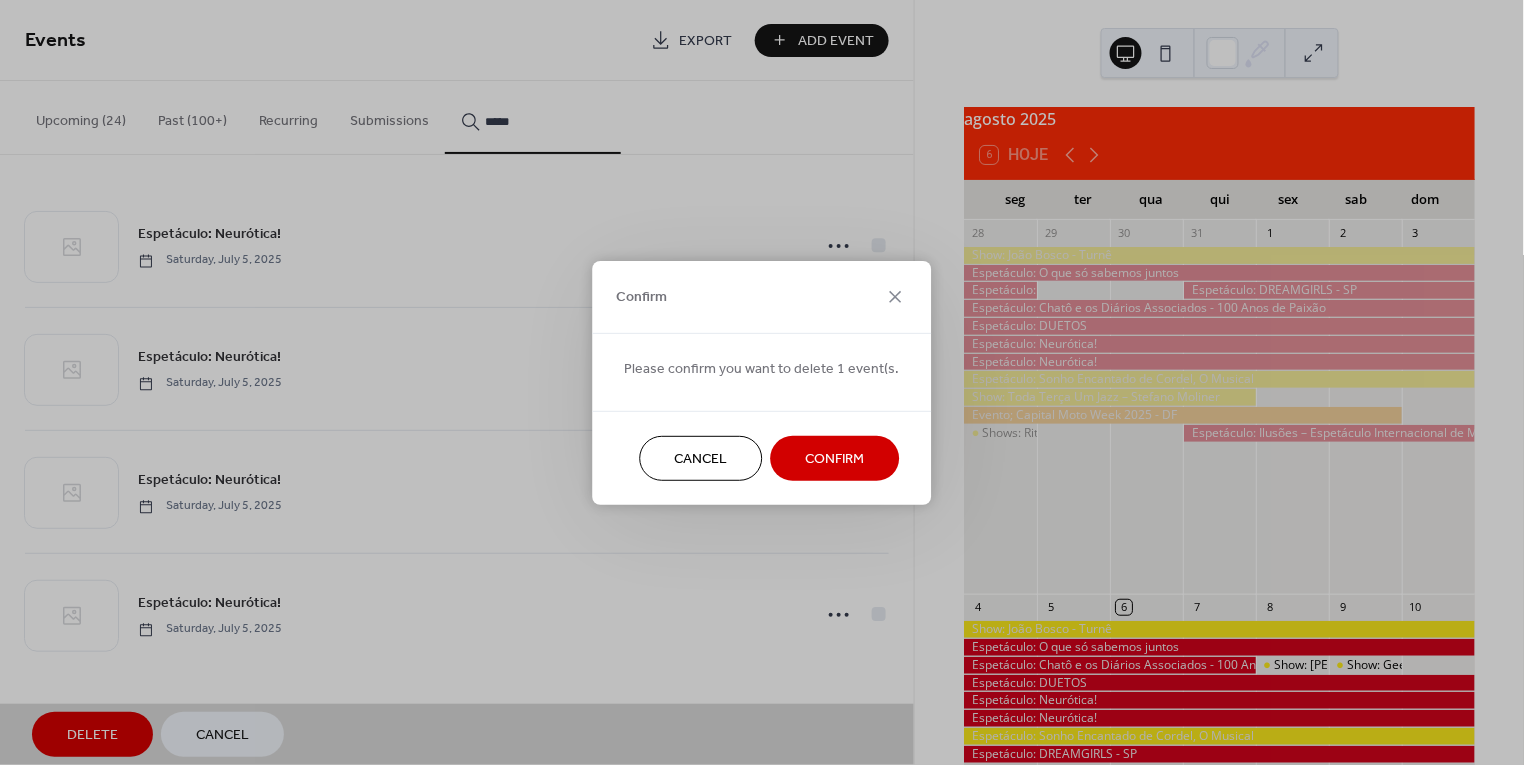 click on "Confirm" at bounding box center (835, 458) 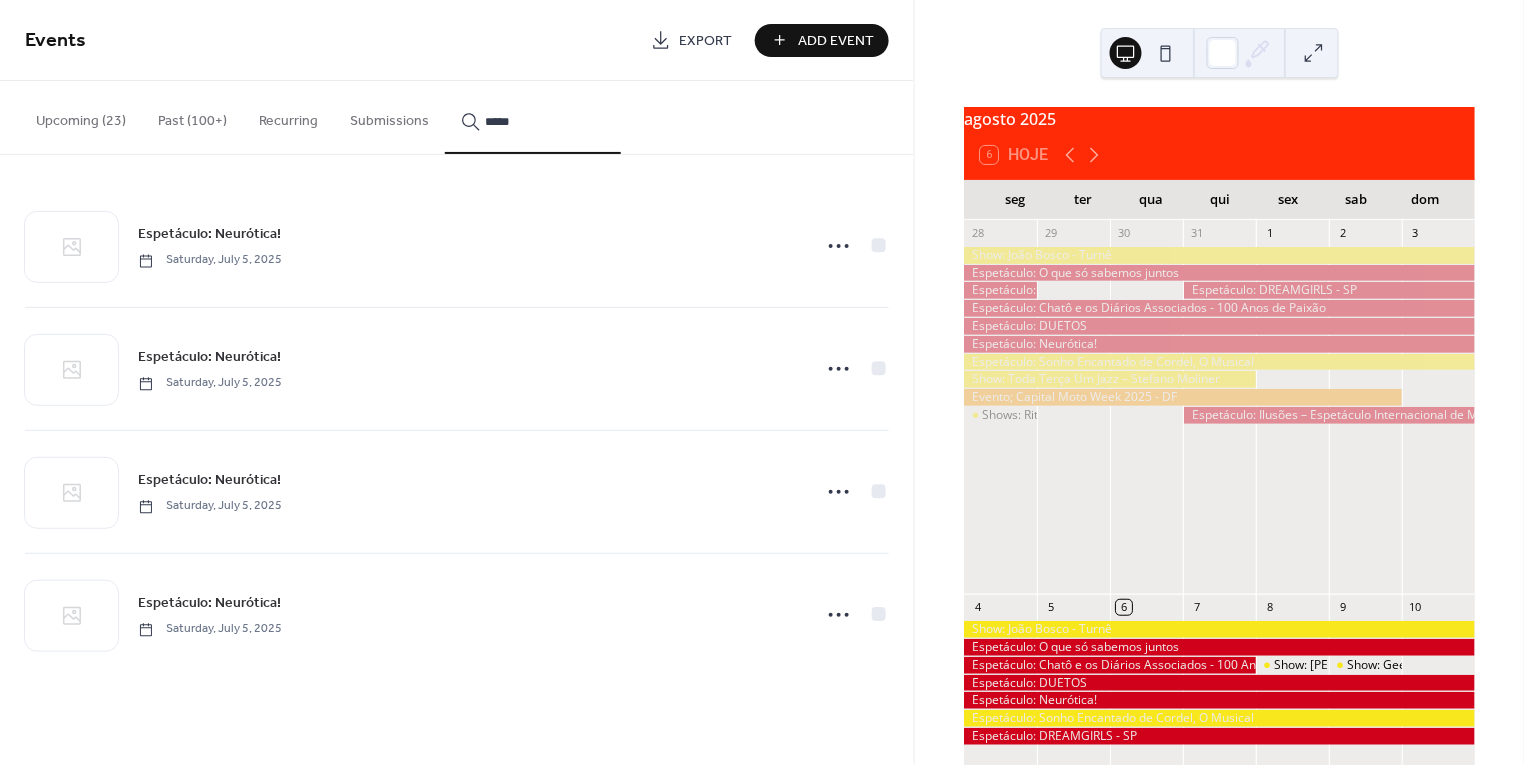 click on "Add Event" at bounding box center [836, 41] 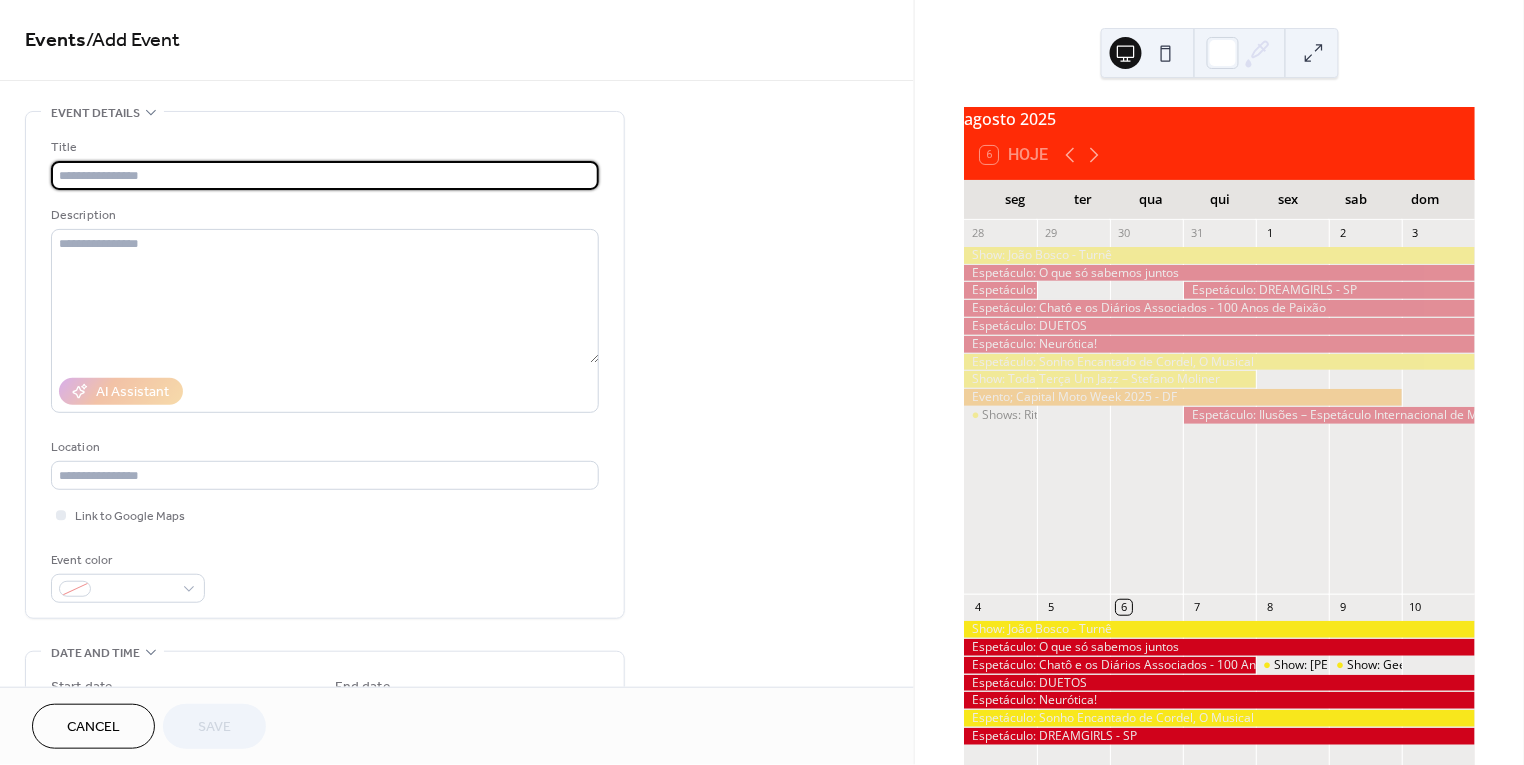 paste on "**********" 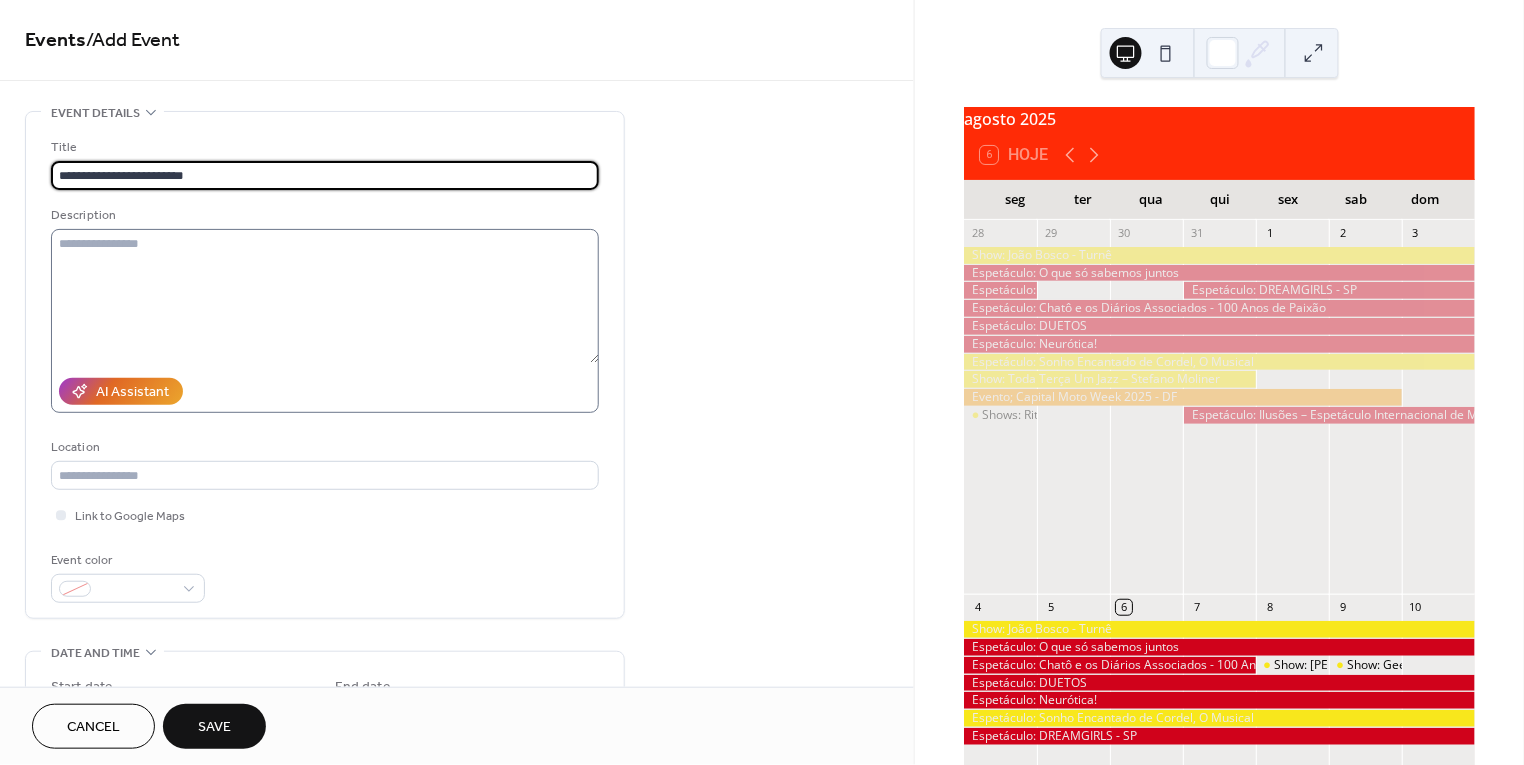 type on "**********" 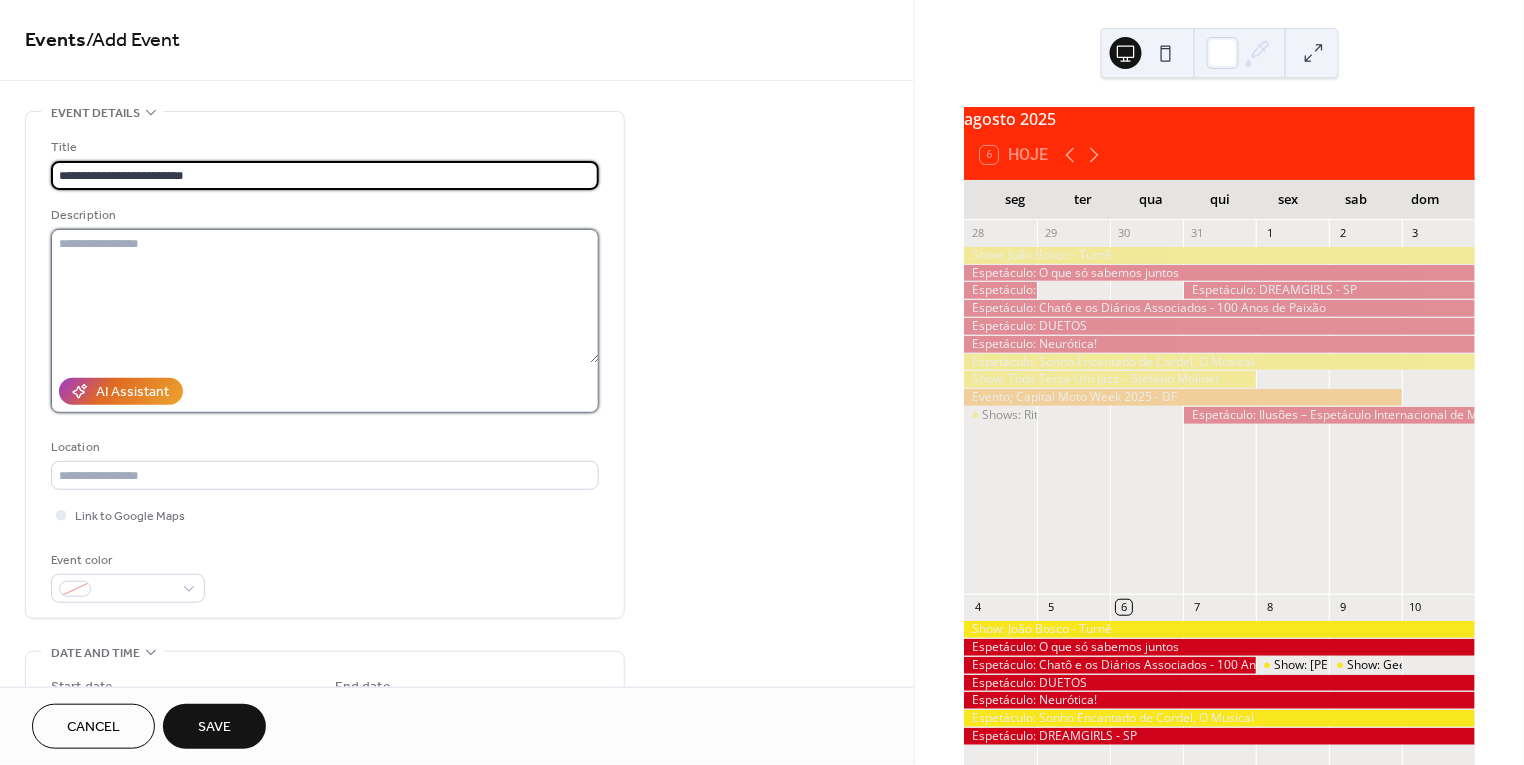 click at bounding box center [325, 296] 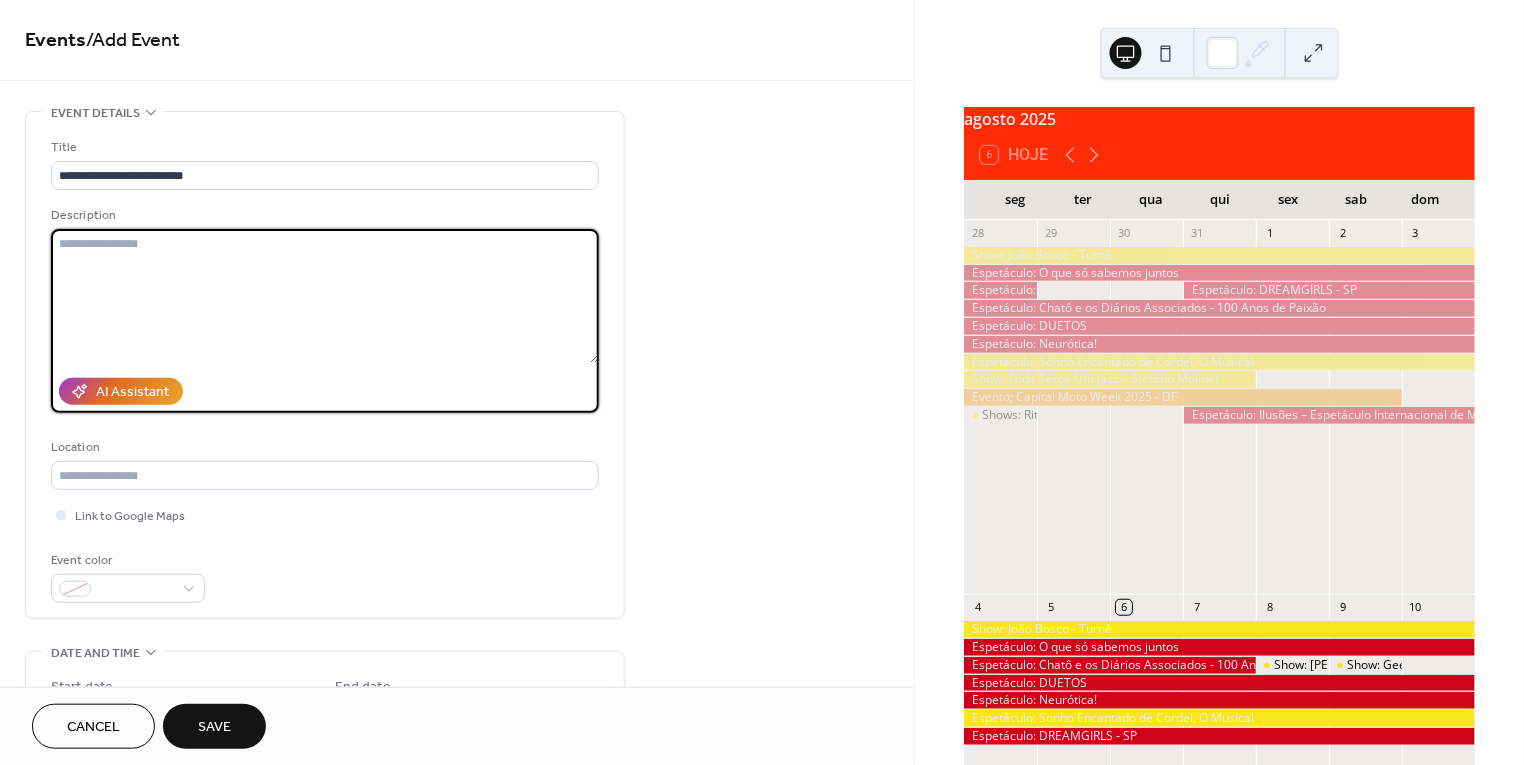 paste on "**********" 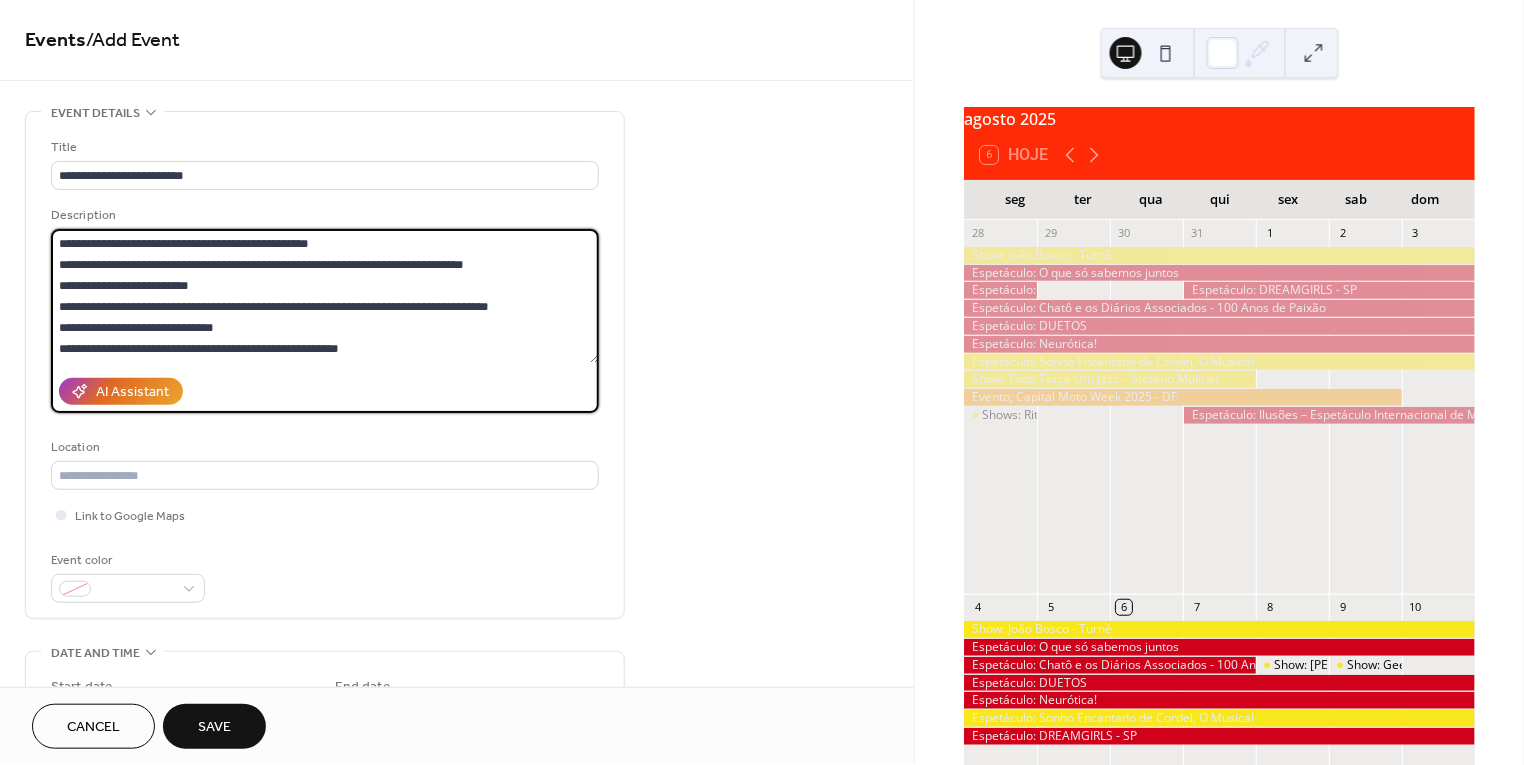 scroll, scrollTop: 154, scrollLeft: 0, axis: vertical 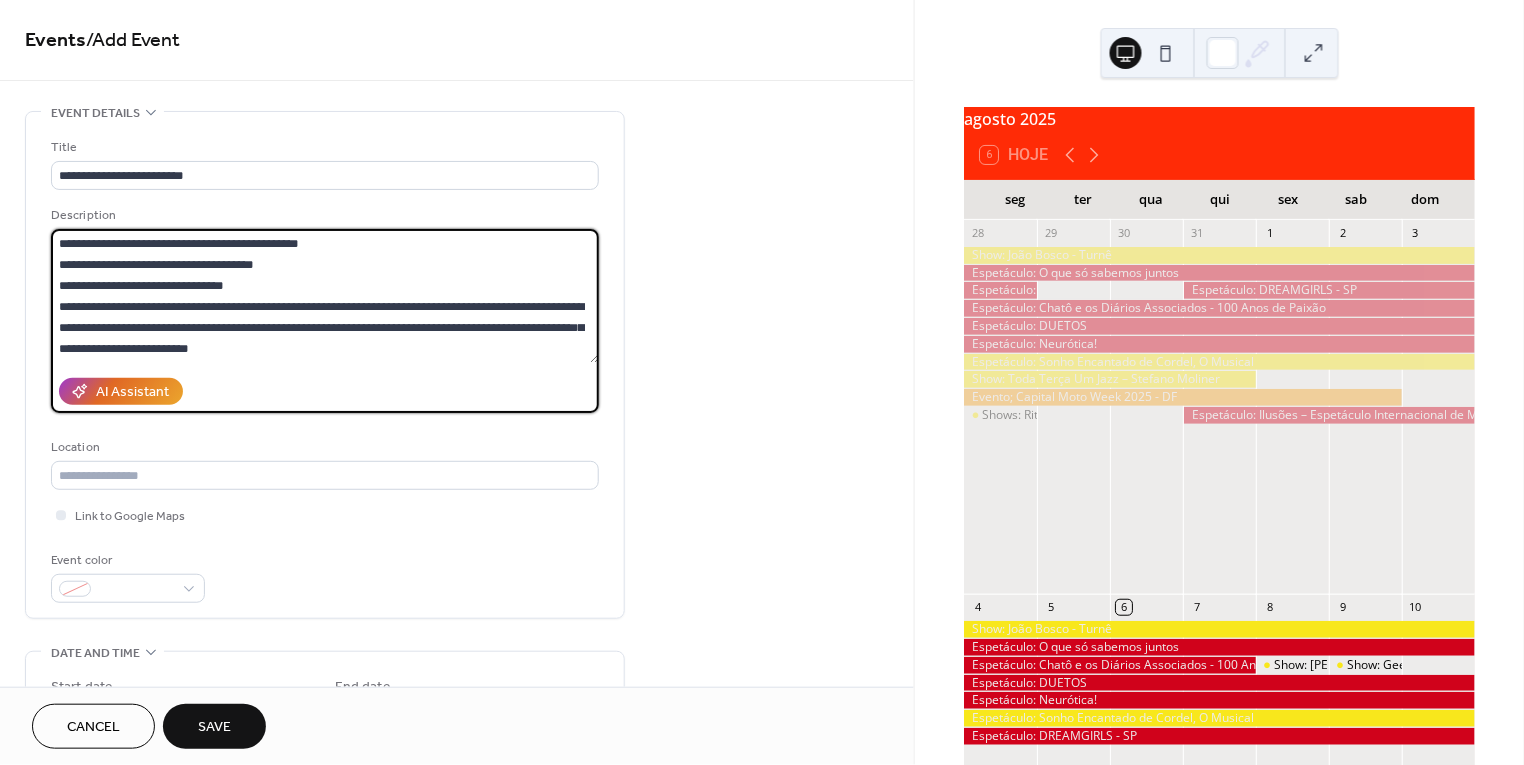 drag, startPoint x: 196, startPoint y: 338, endPoint x: 150, endPoint y: 269, distance: 82.92768 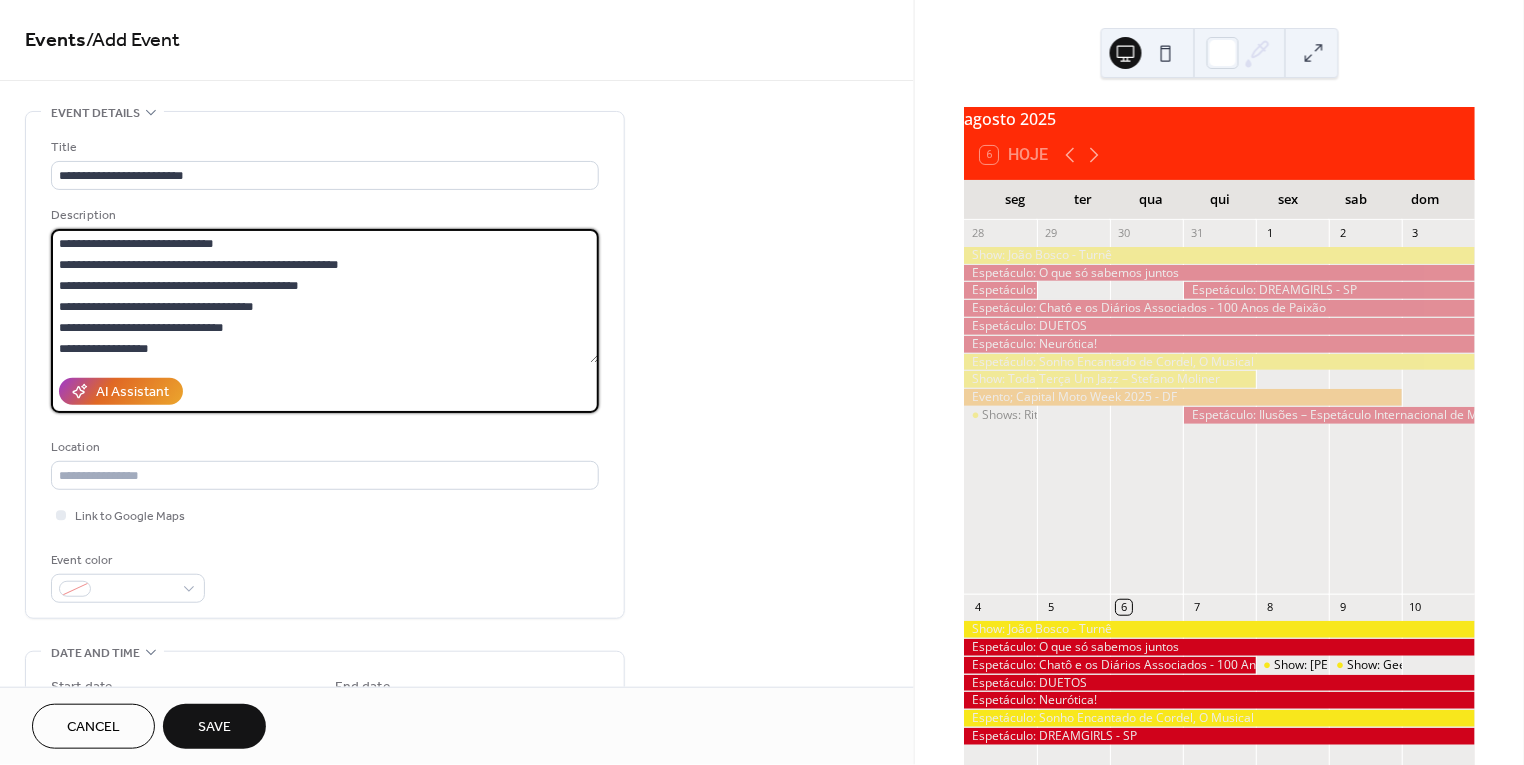 scroll, scrollTop: 94, scrollLeft: 0, axis: vertical 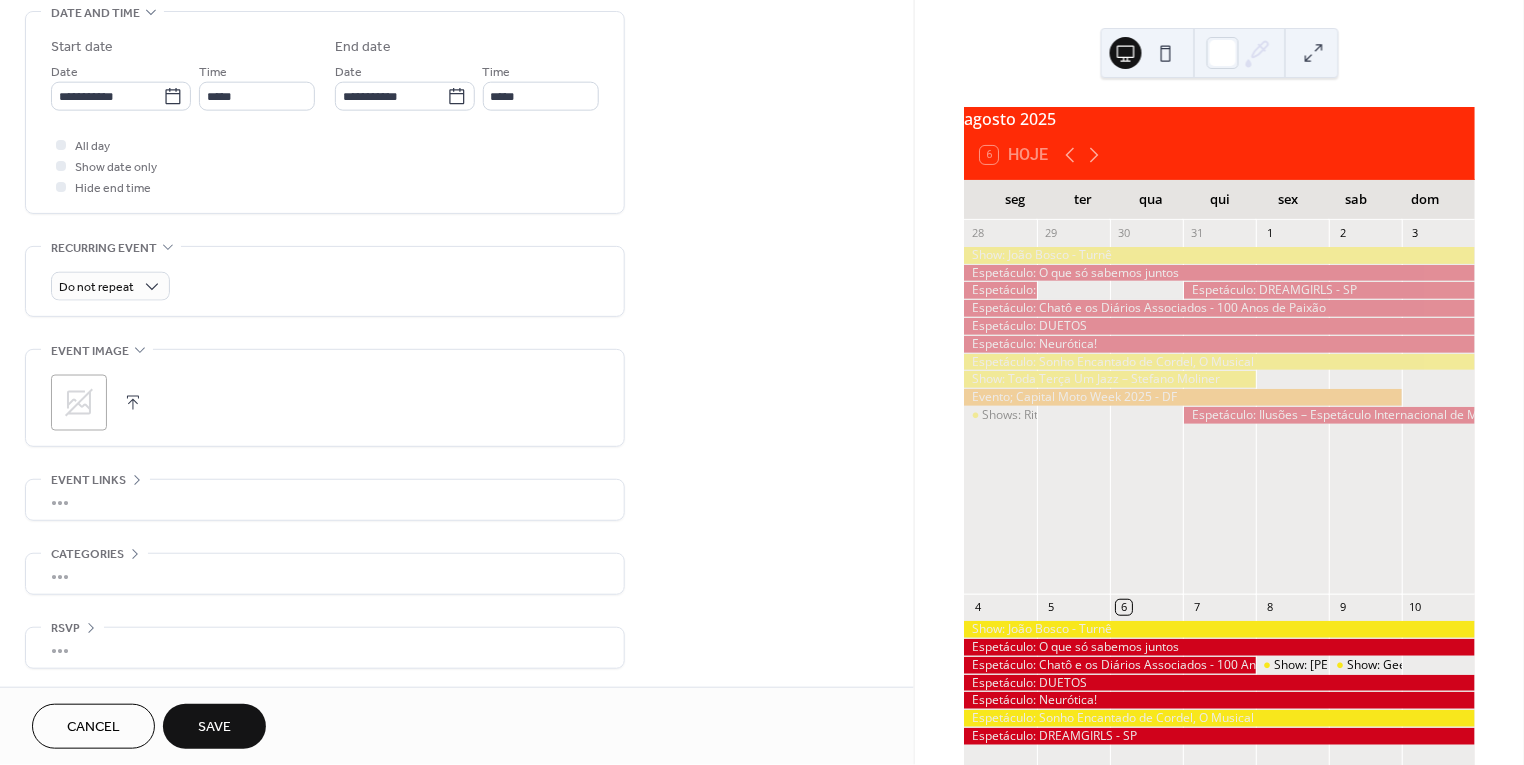 type on "**********" 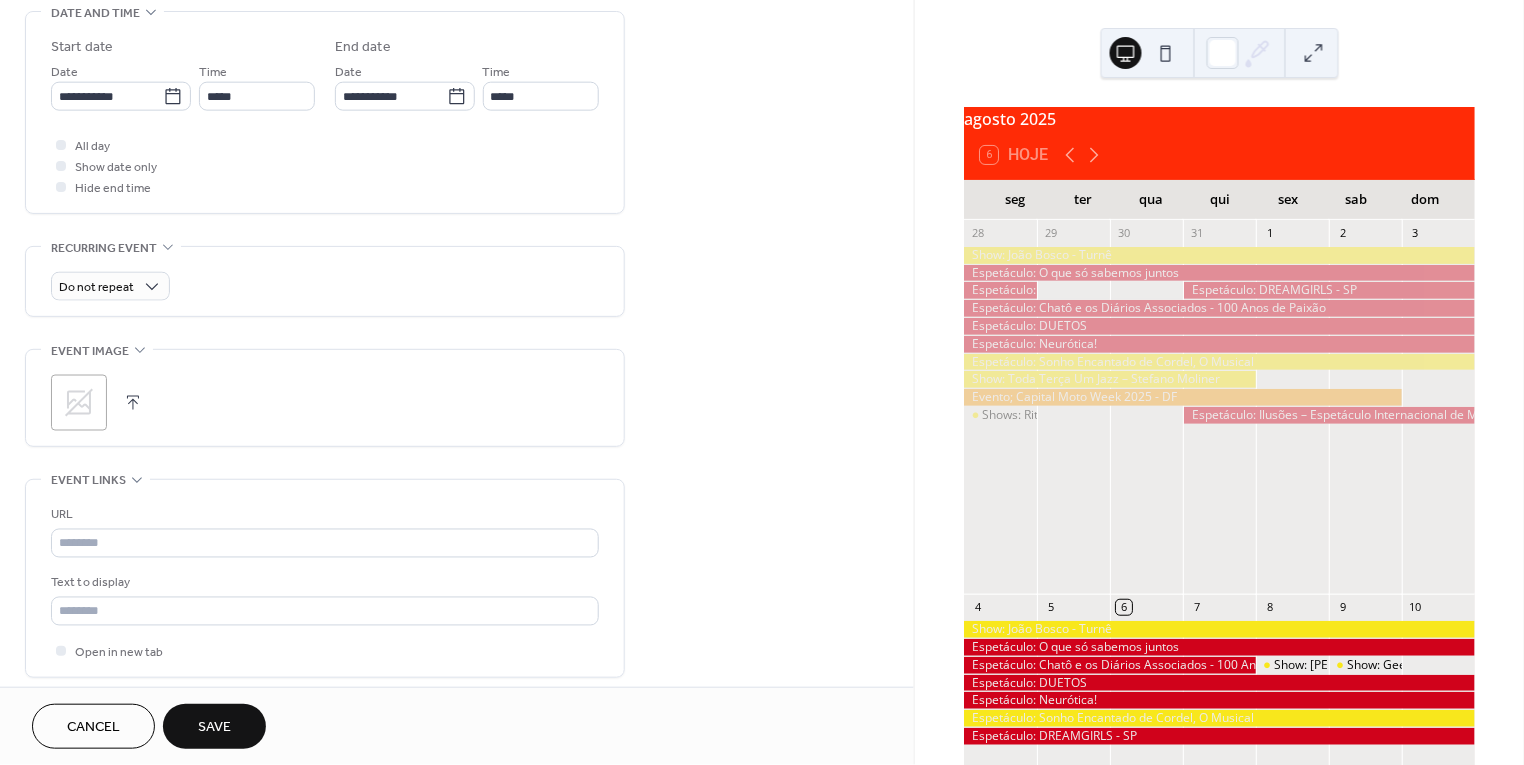 scroll, scrollTop: 636, scrollLeft: 0, axis: vertical 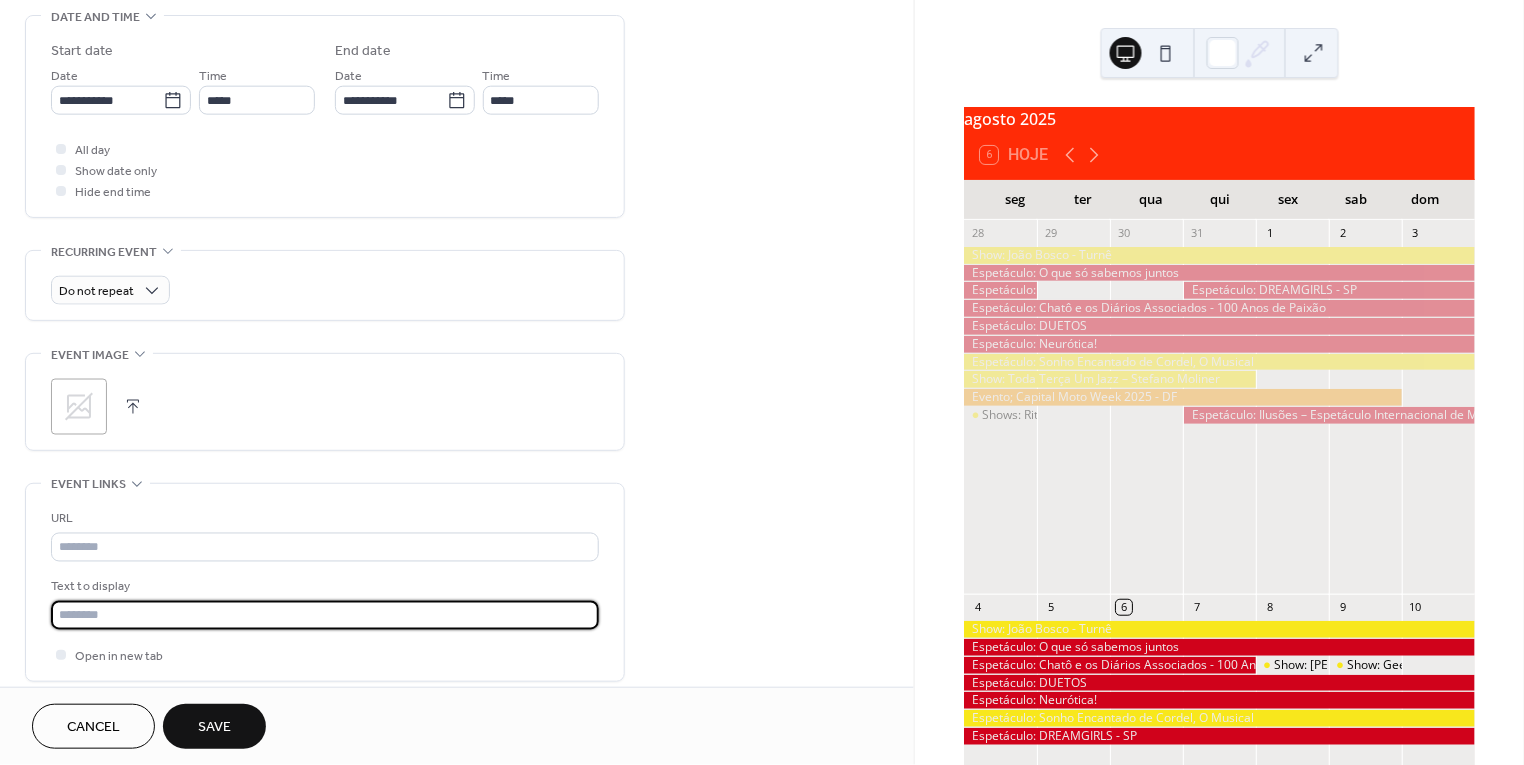 click at bounding box center (325, 615) 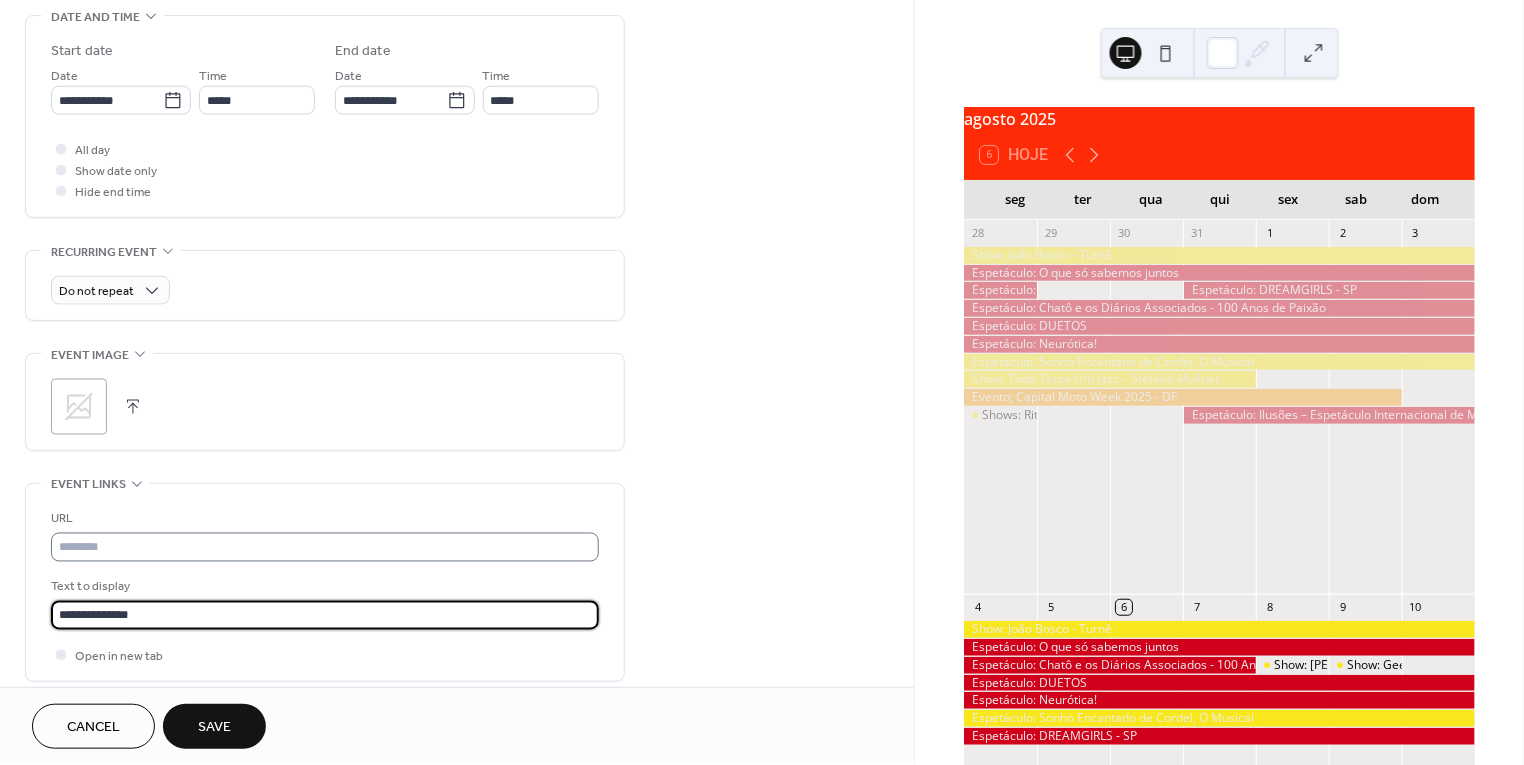 type on "**********" 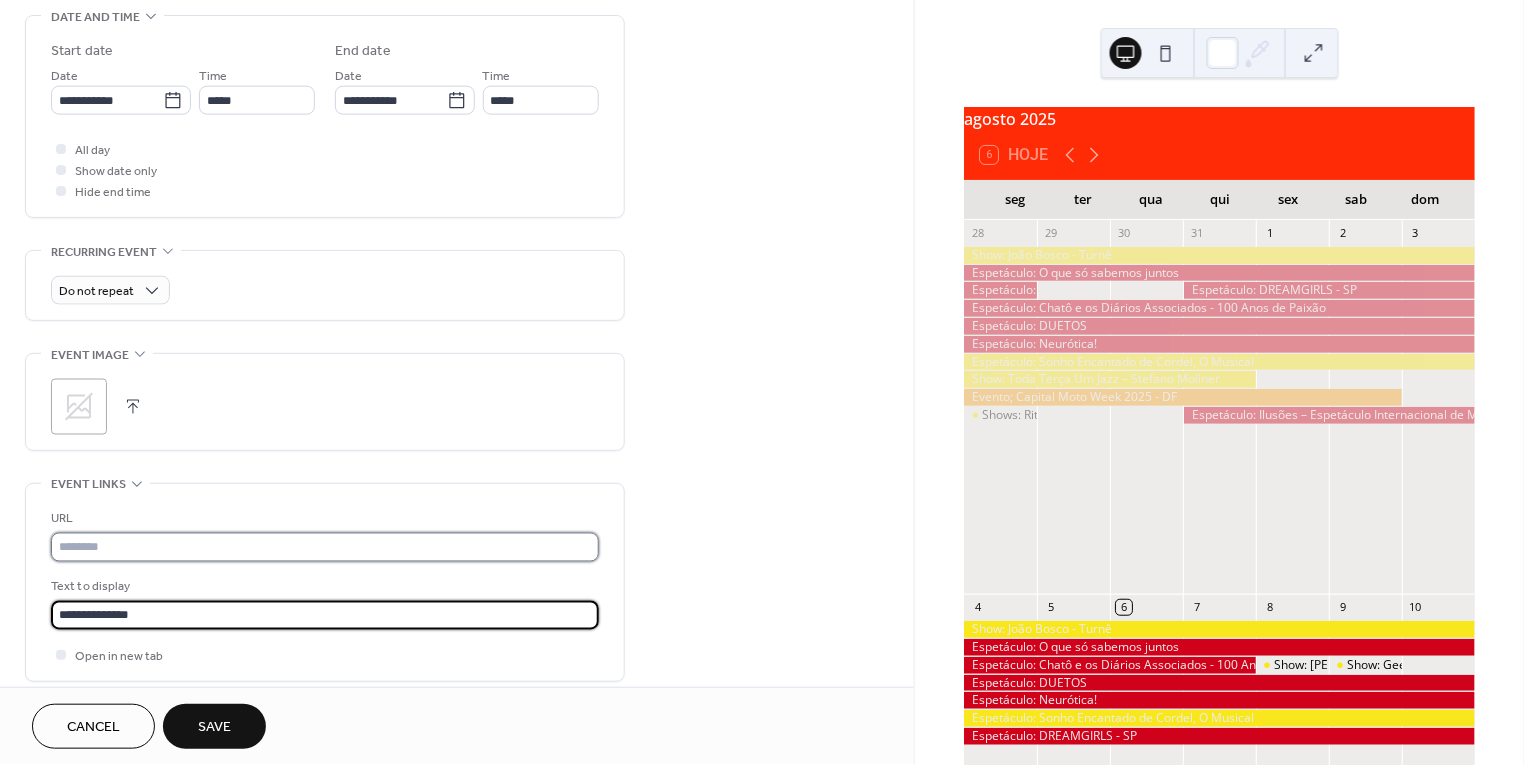click at bounding box center (325, 547) 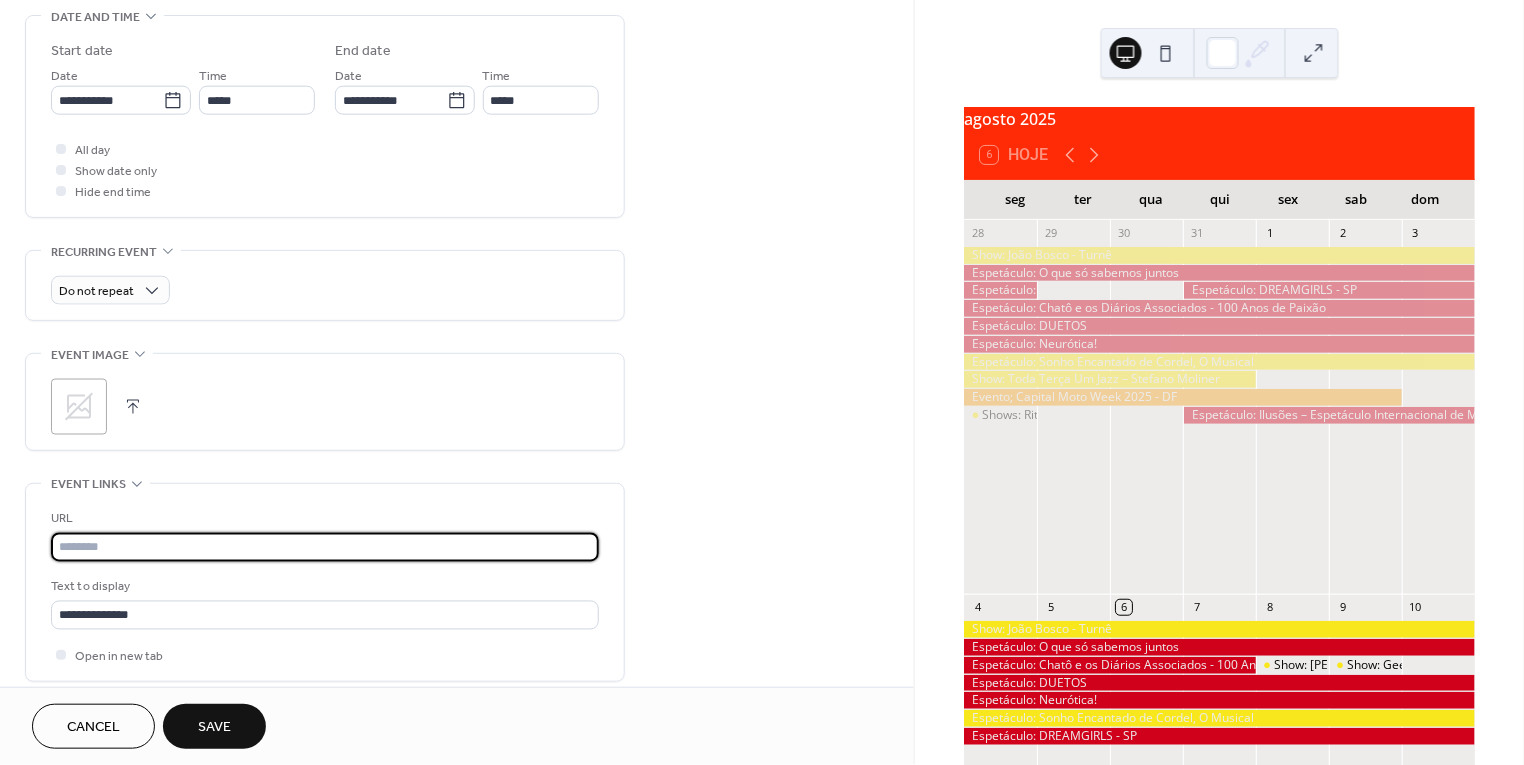 paste on "**********" 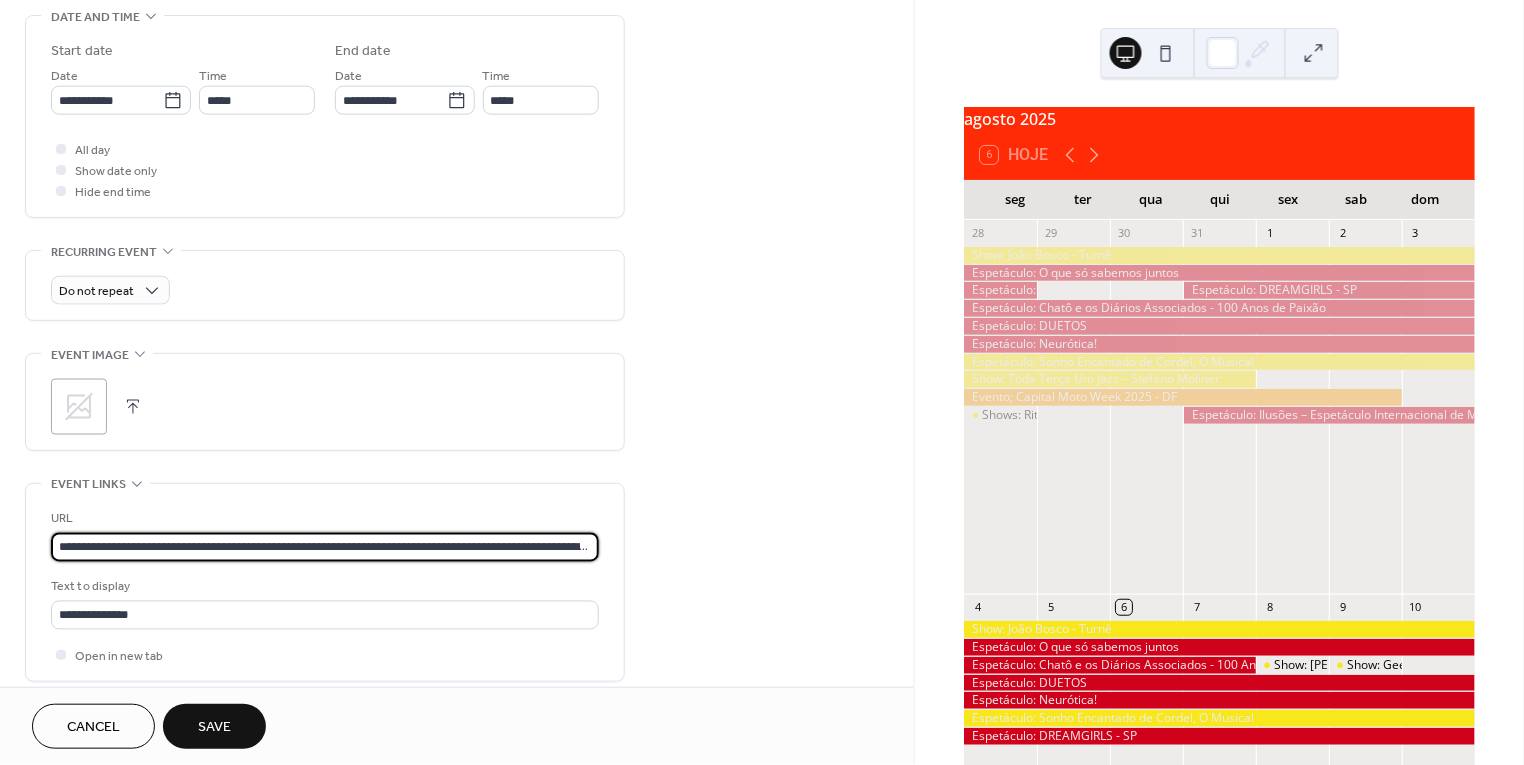 scroll, scrollTop: 474, scrollLeft: 0, axis: vertical 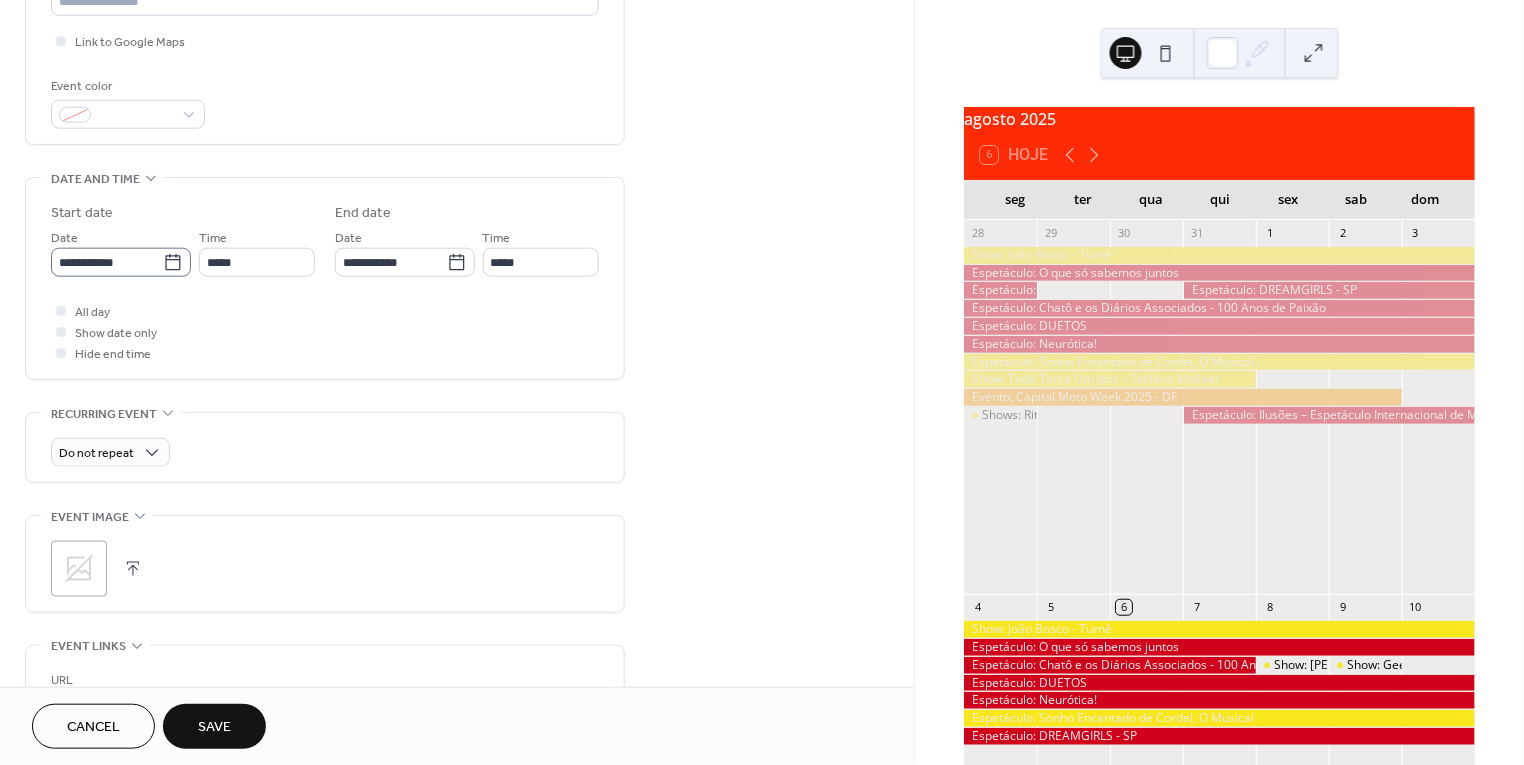 type on "**********" 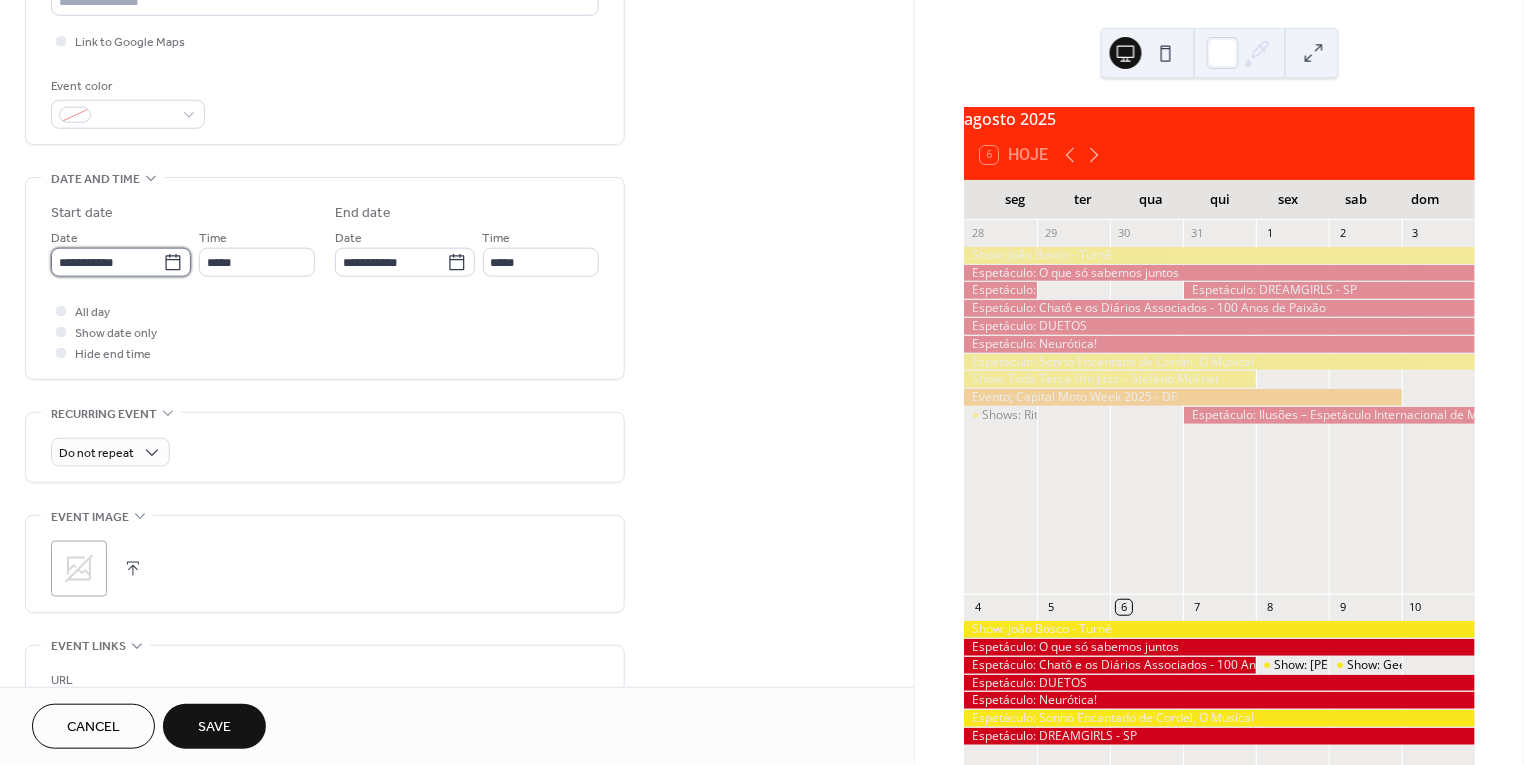 click on "**********" at bounding box center (107, 262) 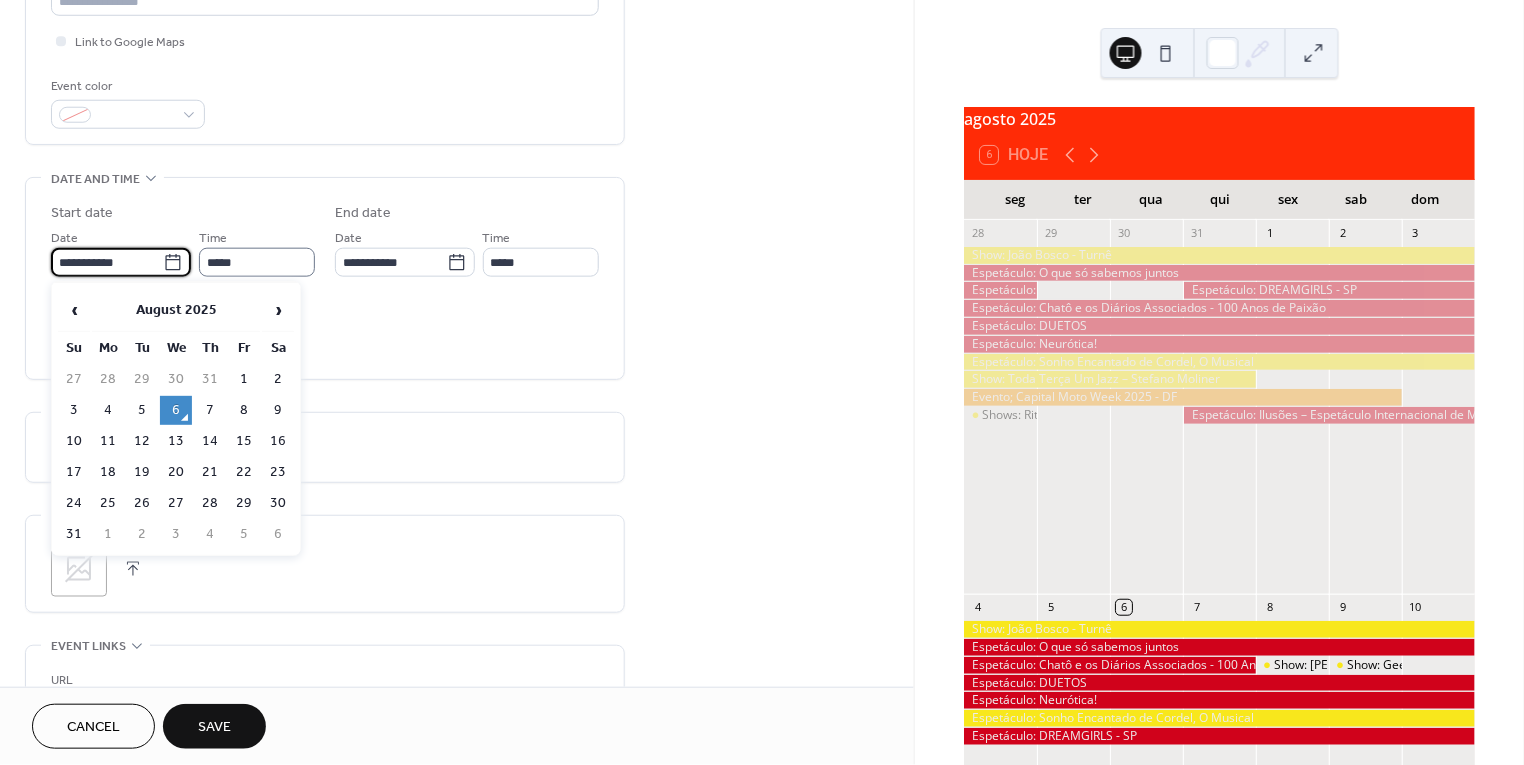 click on "**********" at bounding box center [107, 262] 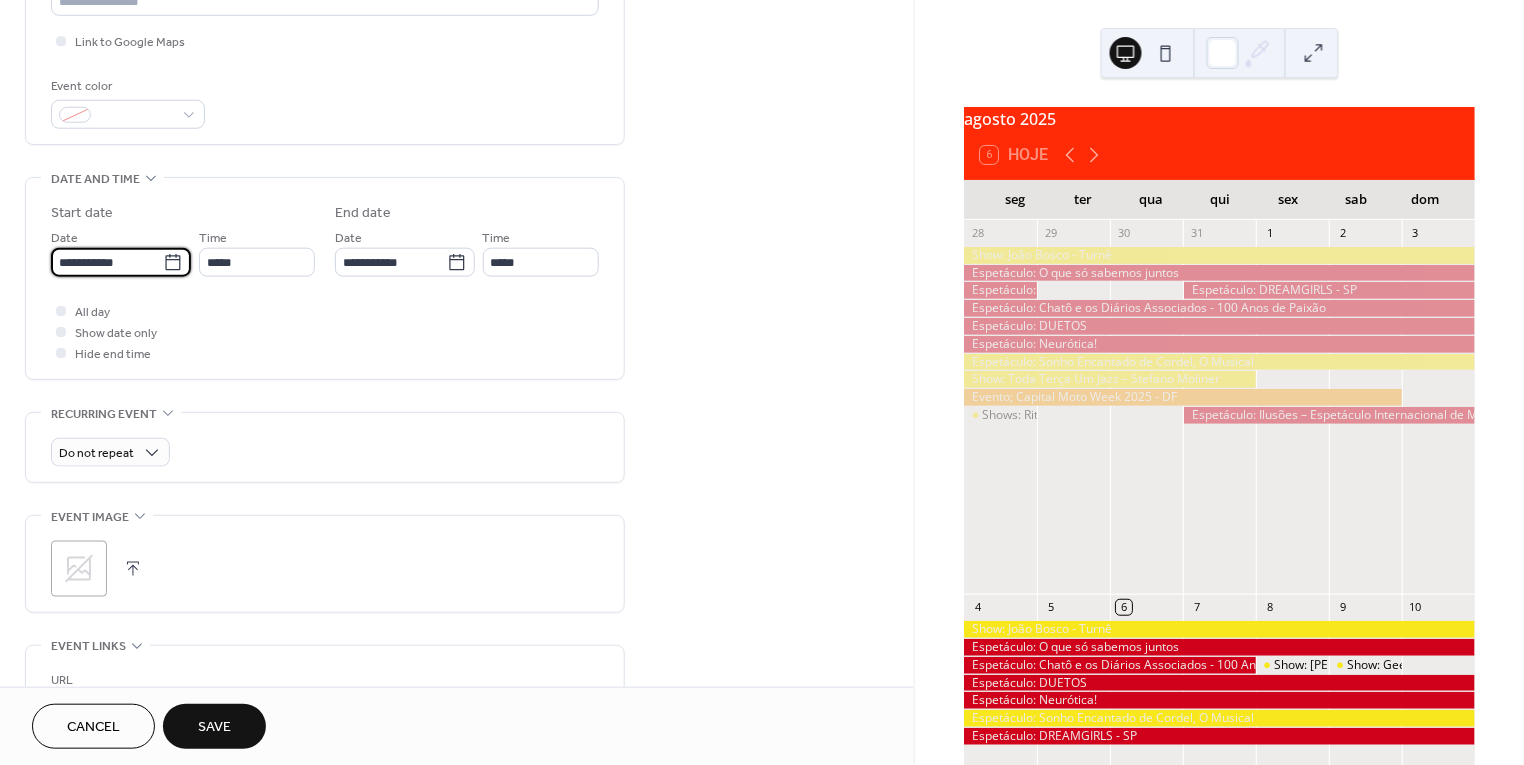 click on "**********" at bounding box center [107, 262] 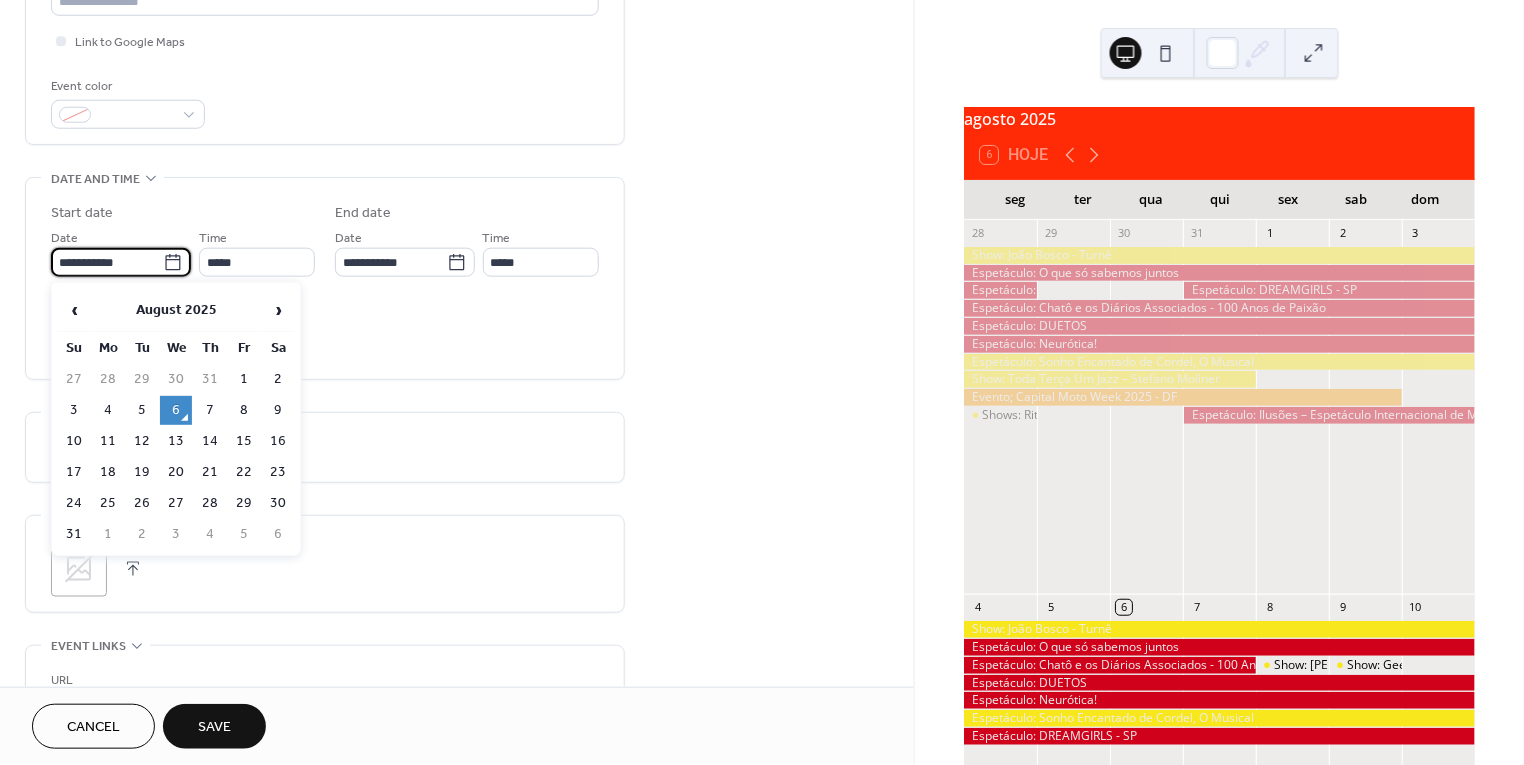 click on "**********" at bounding box center [107, 262] 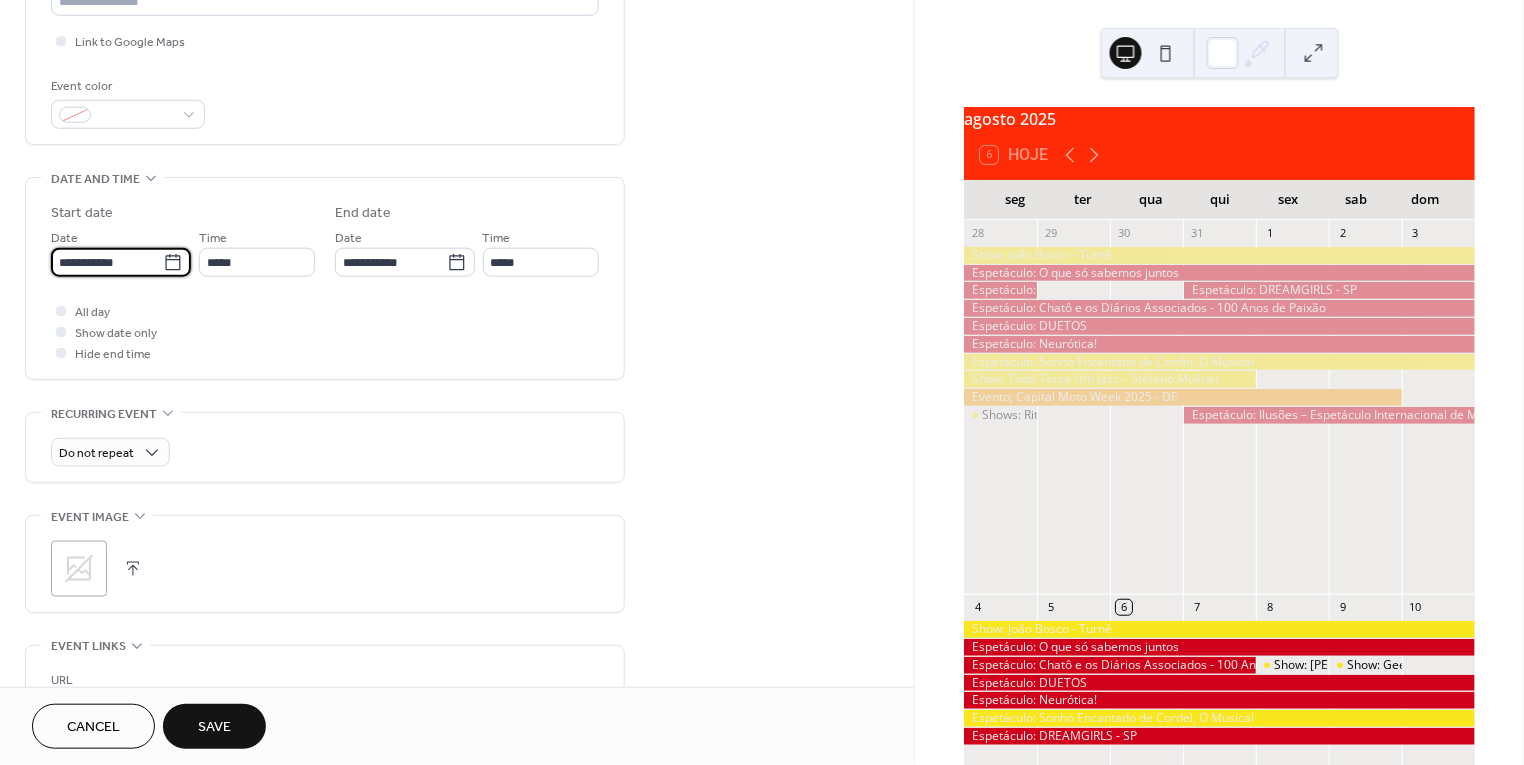 click on "**********" at bounding box center (107, 262) 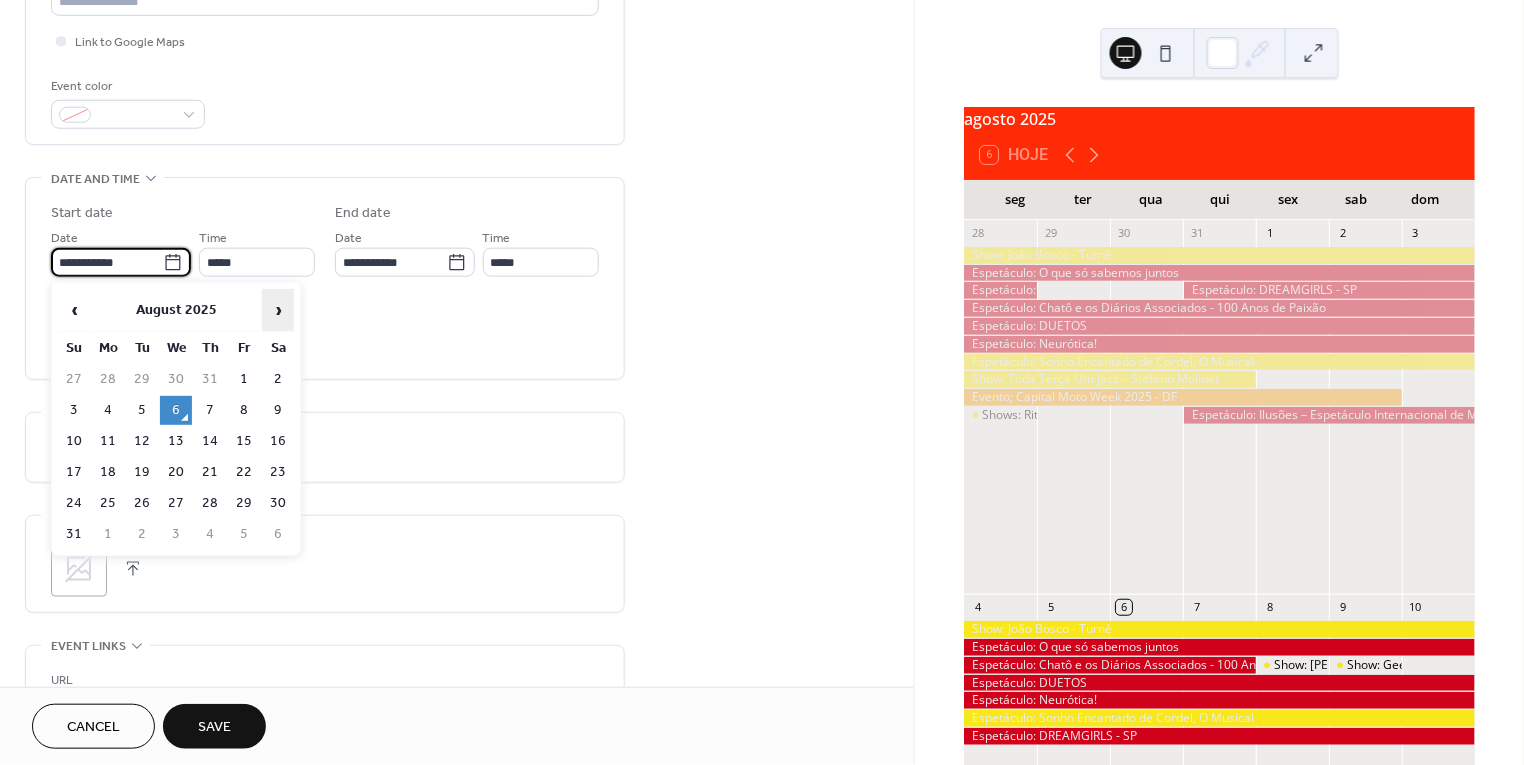 click on "›" at bounding box center (278, 310) 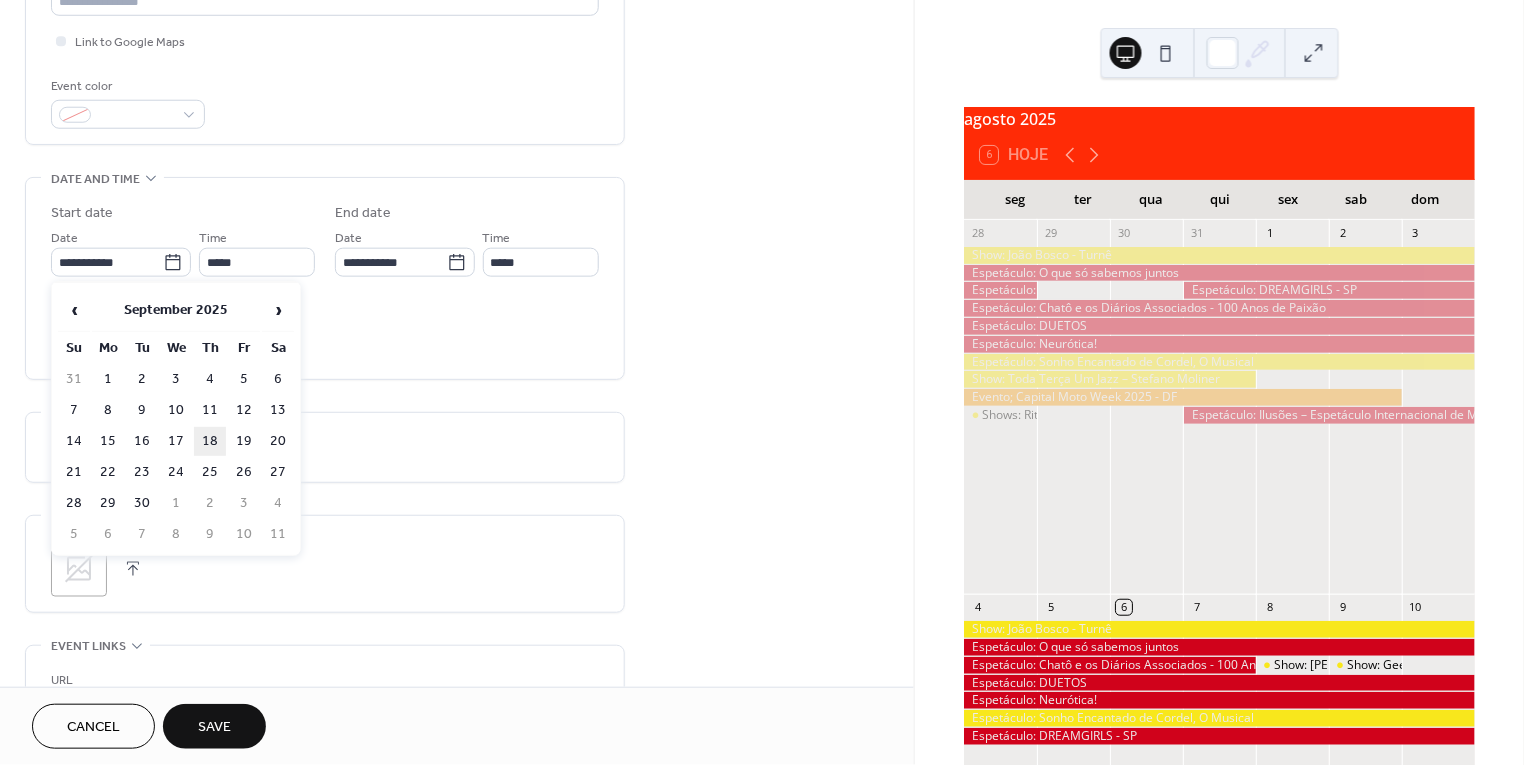 click on "18" at bounding box center [210, 441] 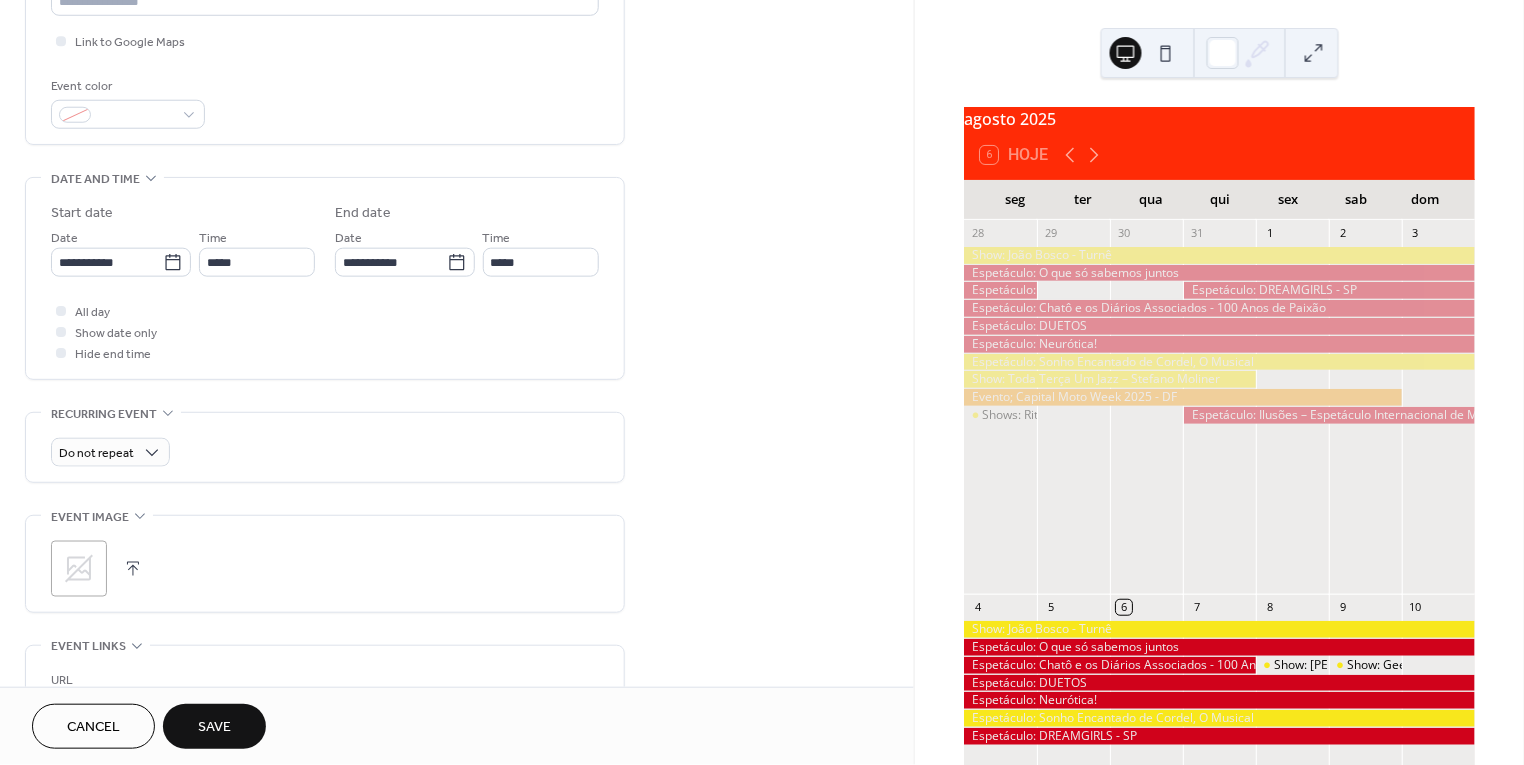 type on "**********" 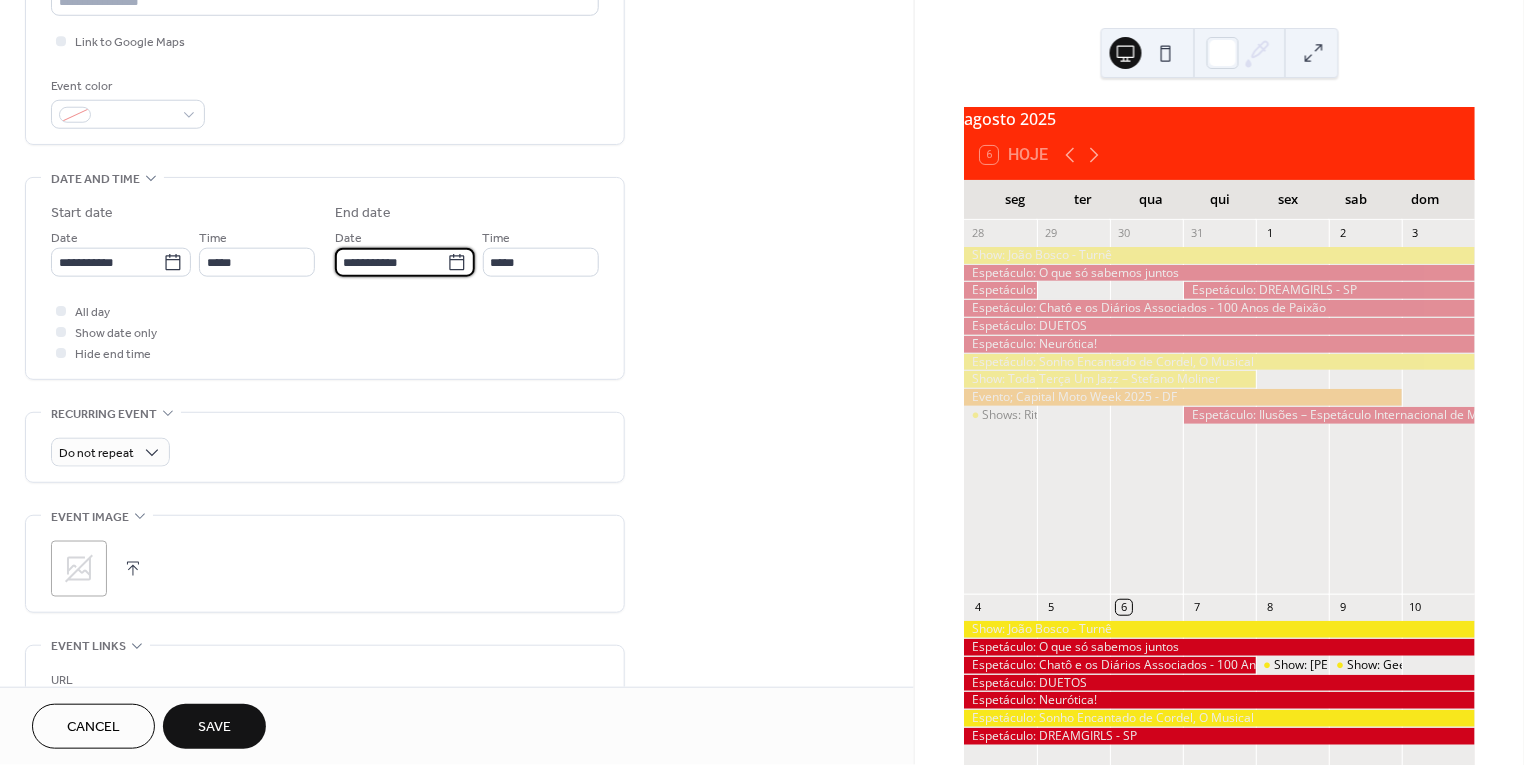 click on "**********" at bounding box center [391, 262] 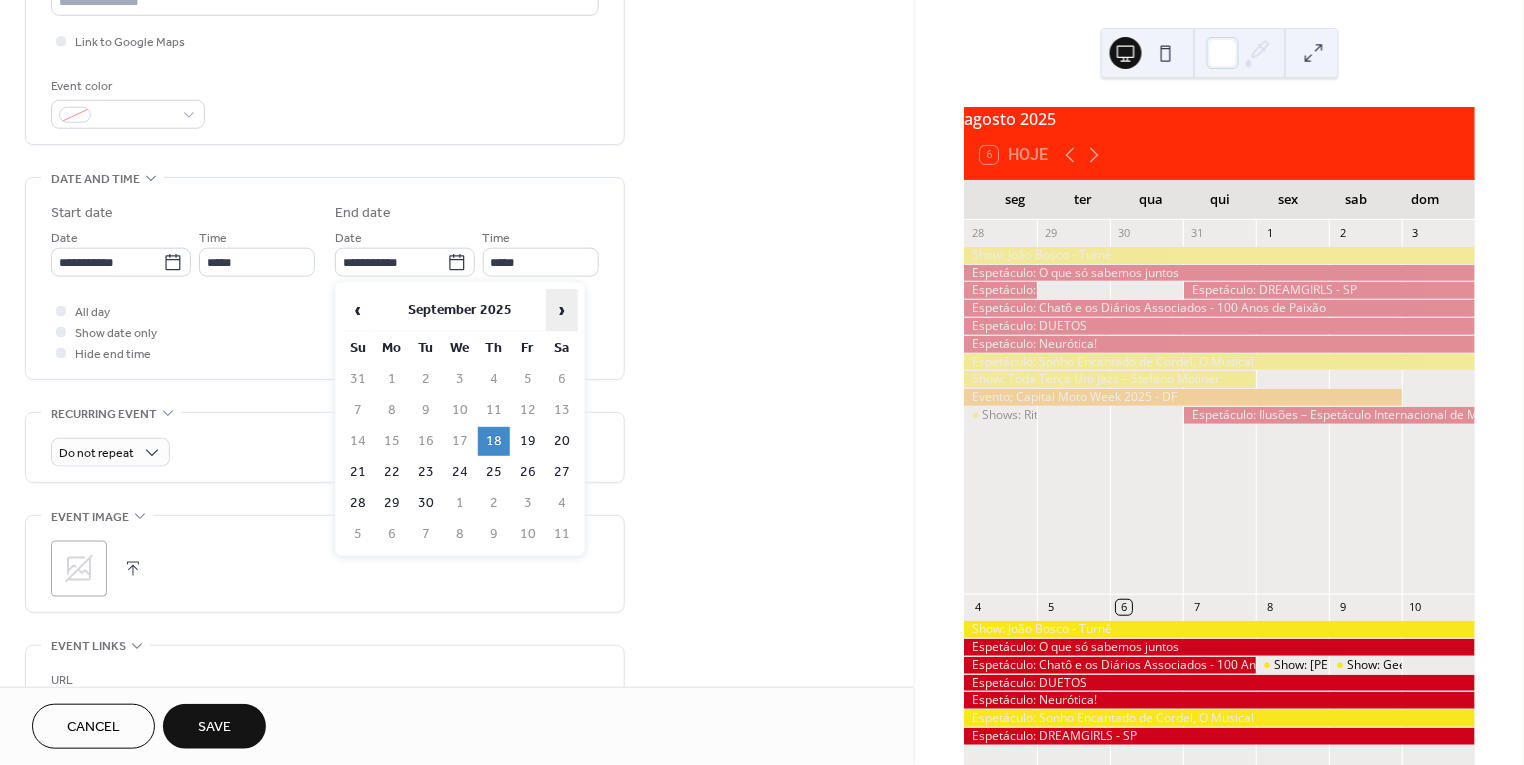 click on "›" at bounding box center (562, 310) 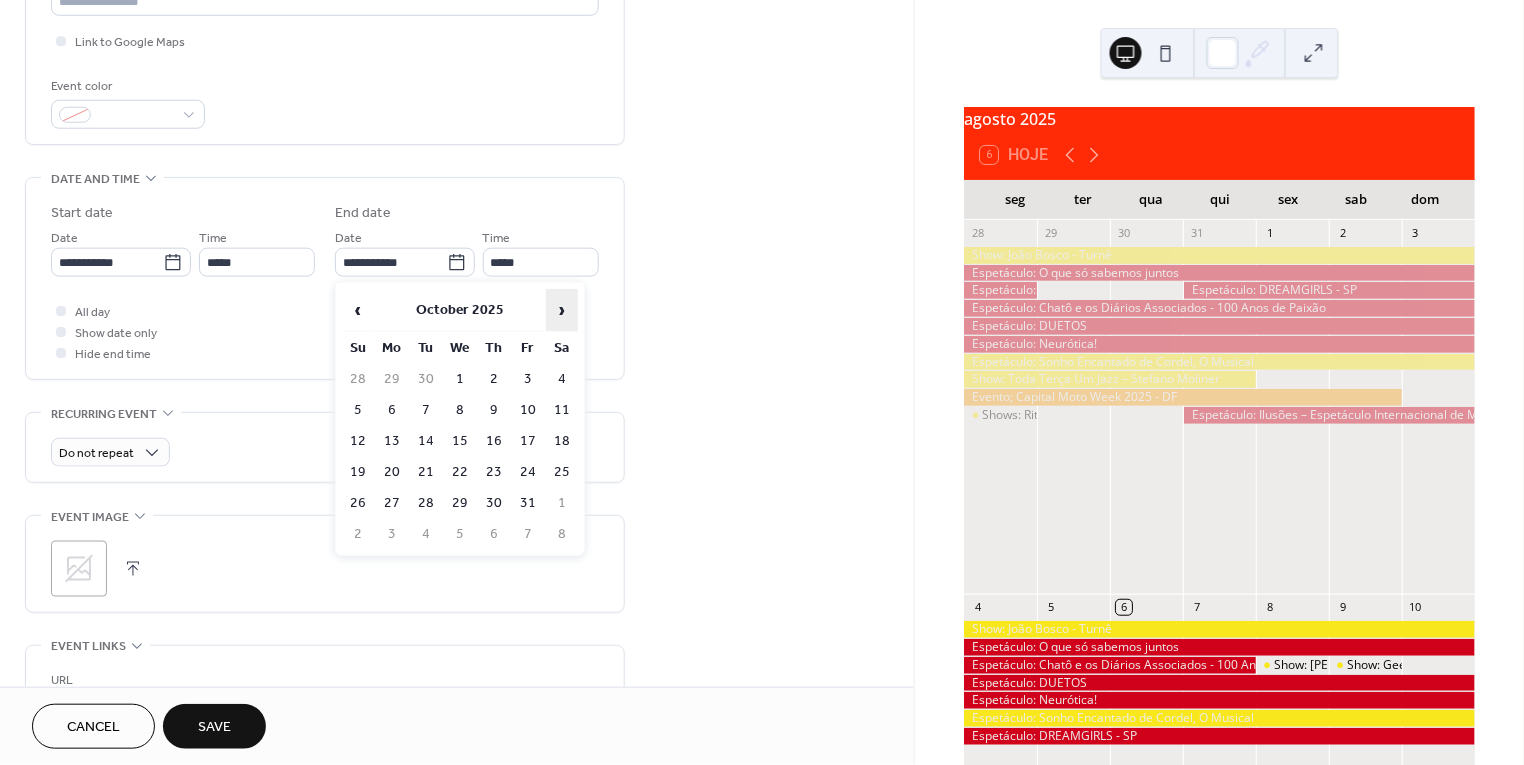 click on "›" at bounding box center (562, 310) 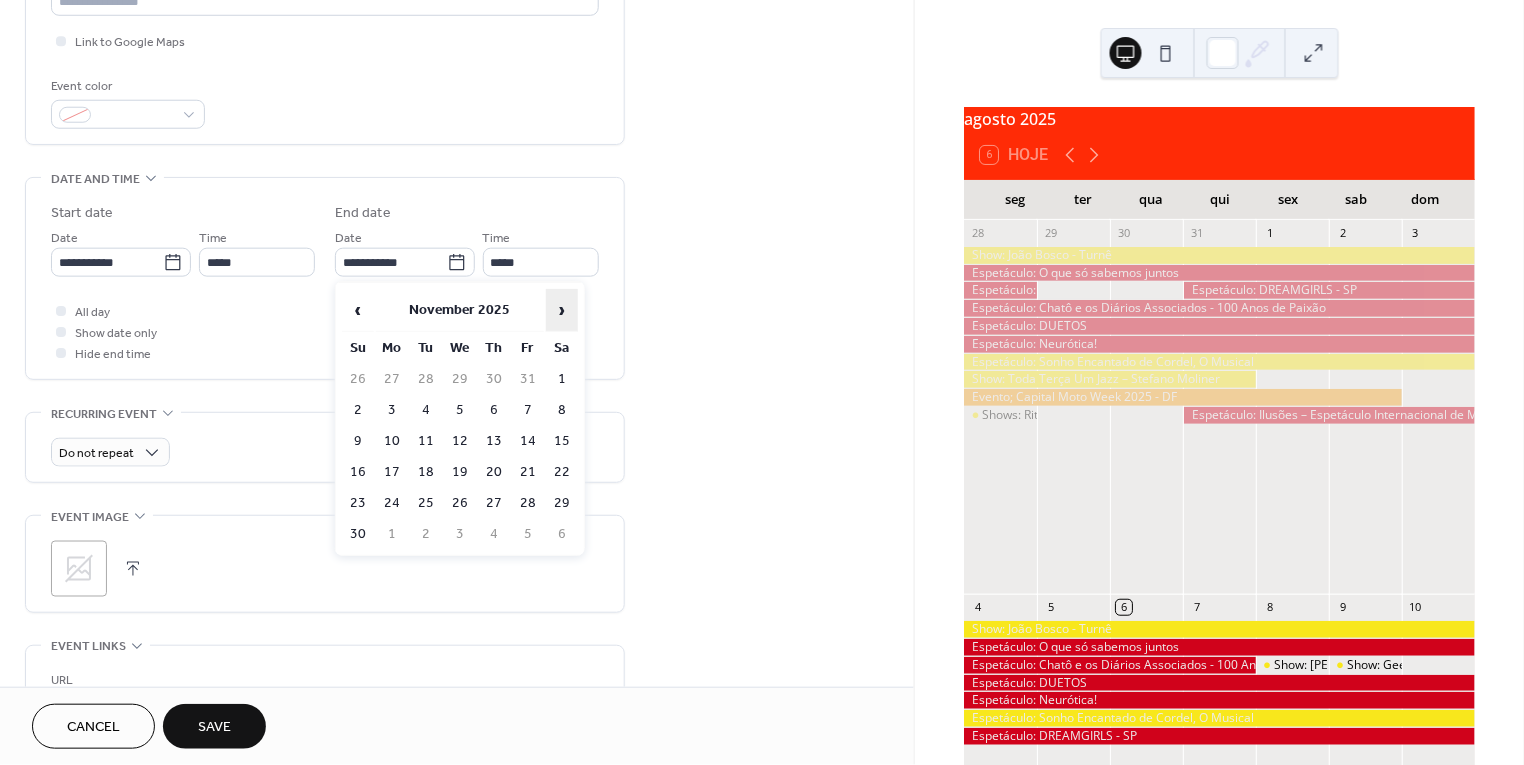 click on "›" at bounding box center [562, 310] 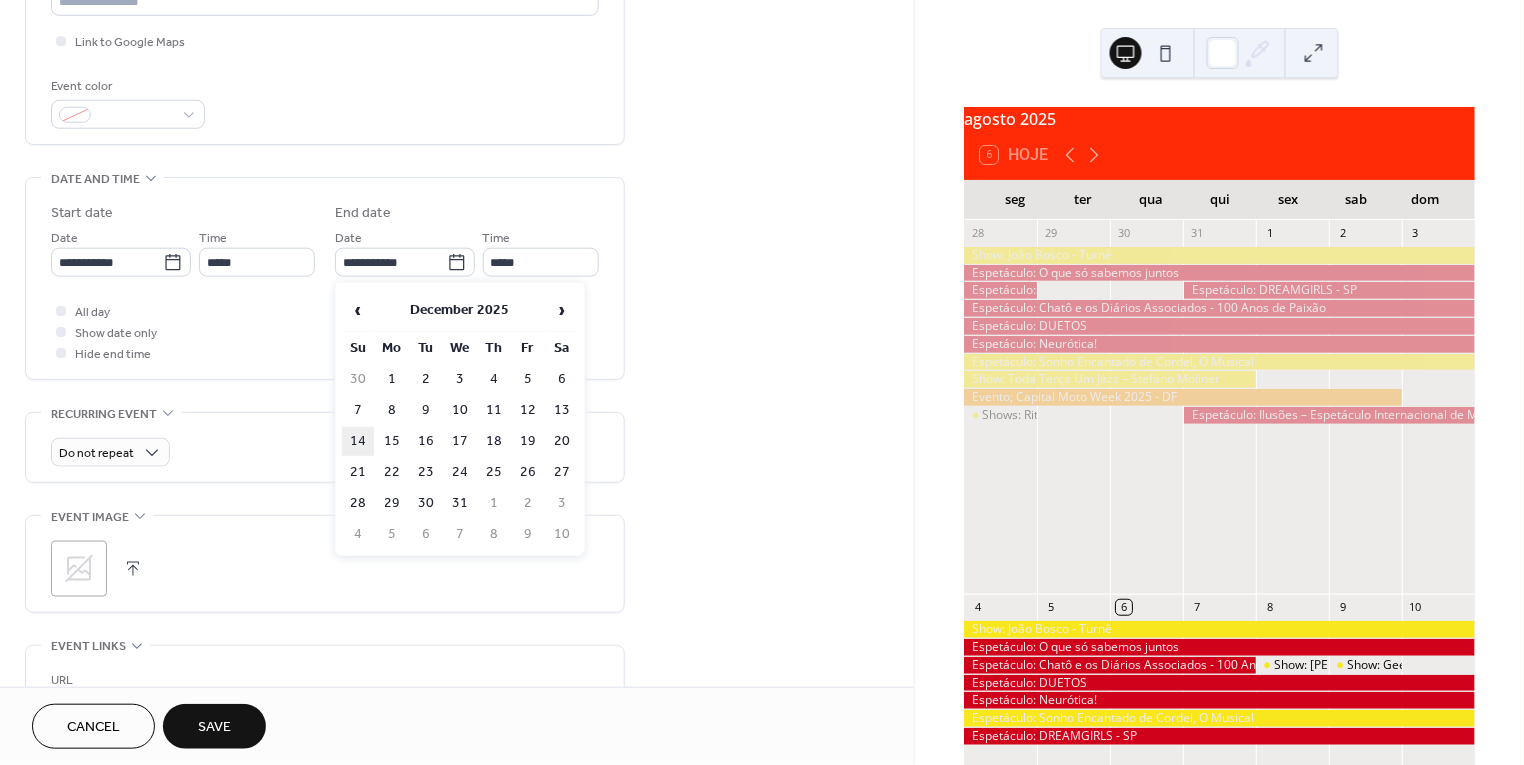 click on "14" at bounding box center [358, 441] 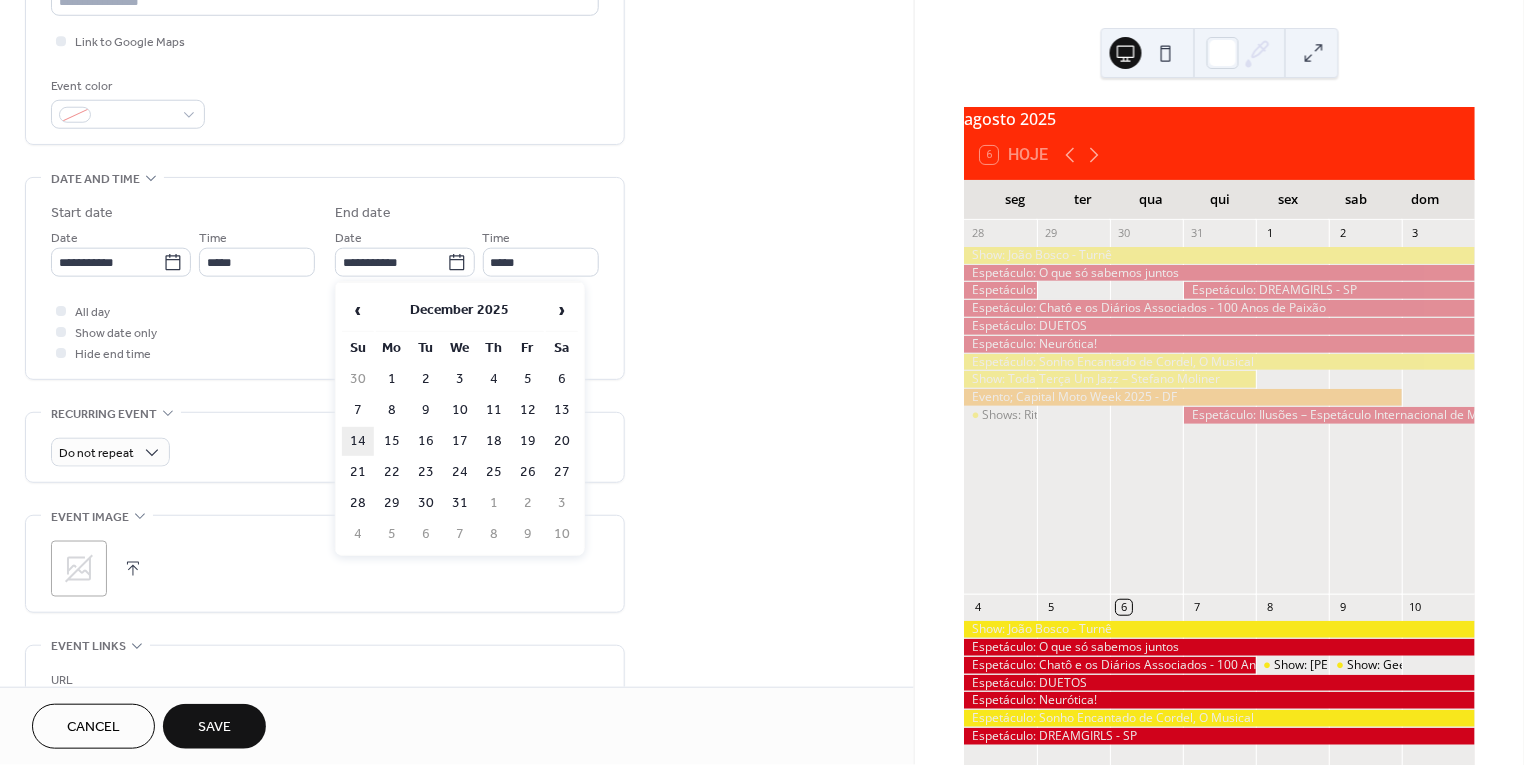 type on "**********" 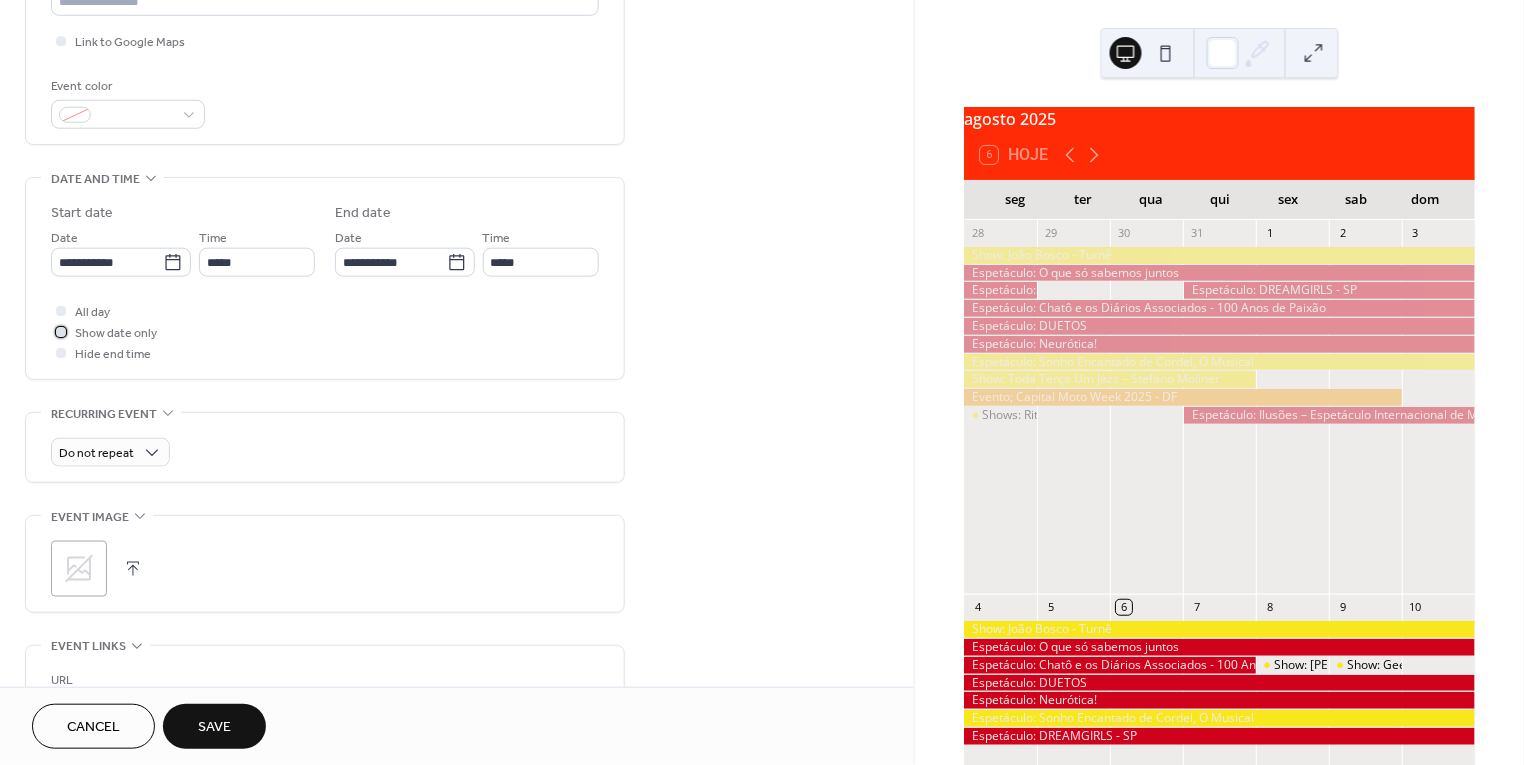 click on "Show date only" at bounding box center (116, 334) 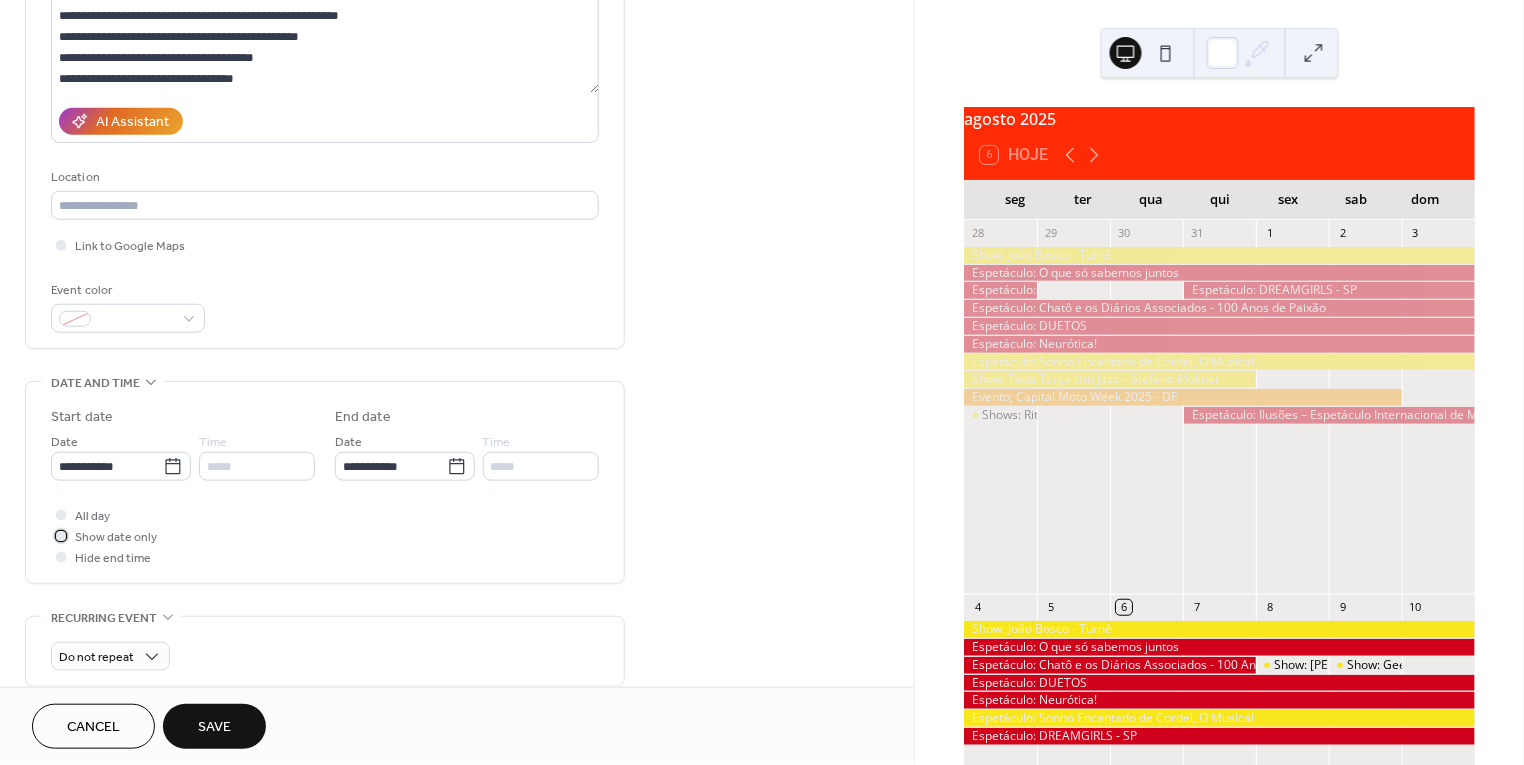 scroll, scrollTop: 234, scrollLeft: 0, axis: vertical 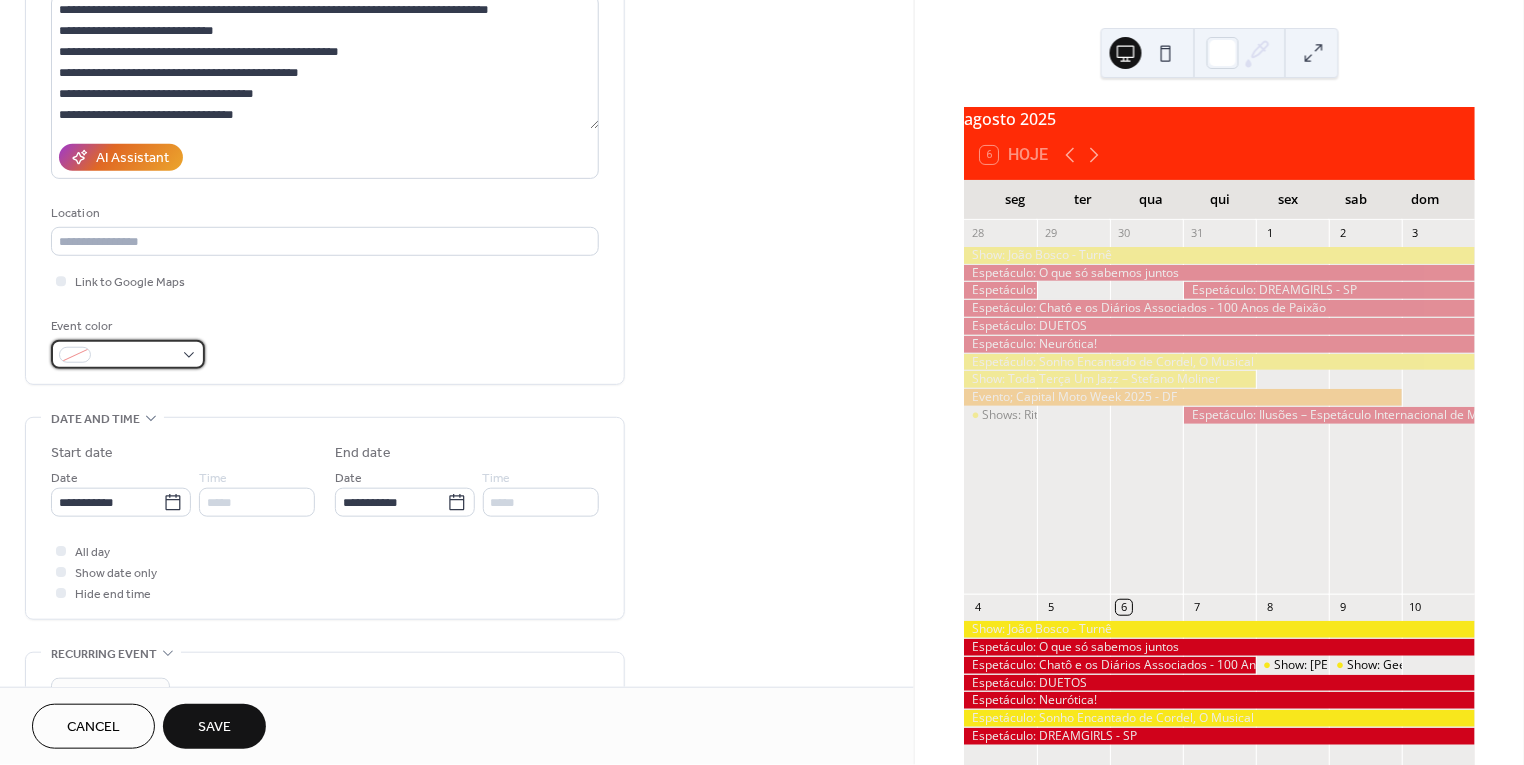 click at bounding box center [136, 356] 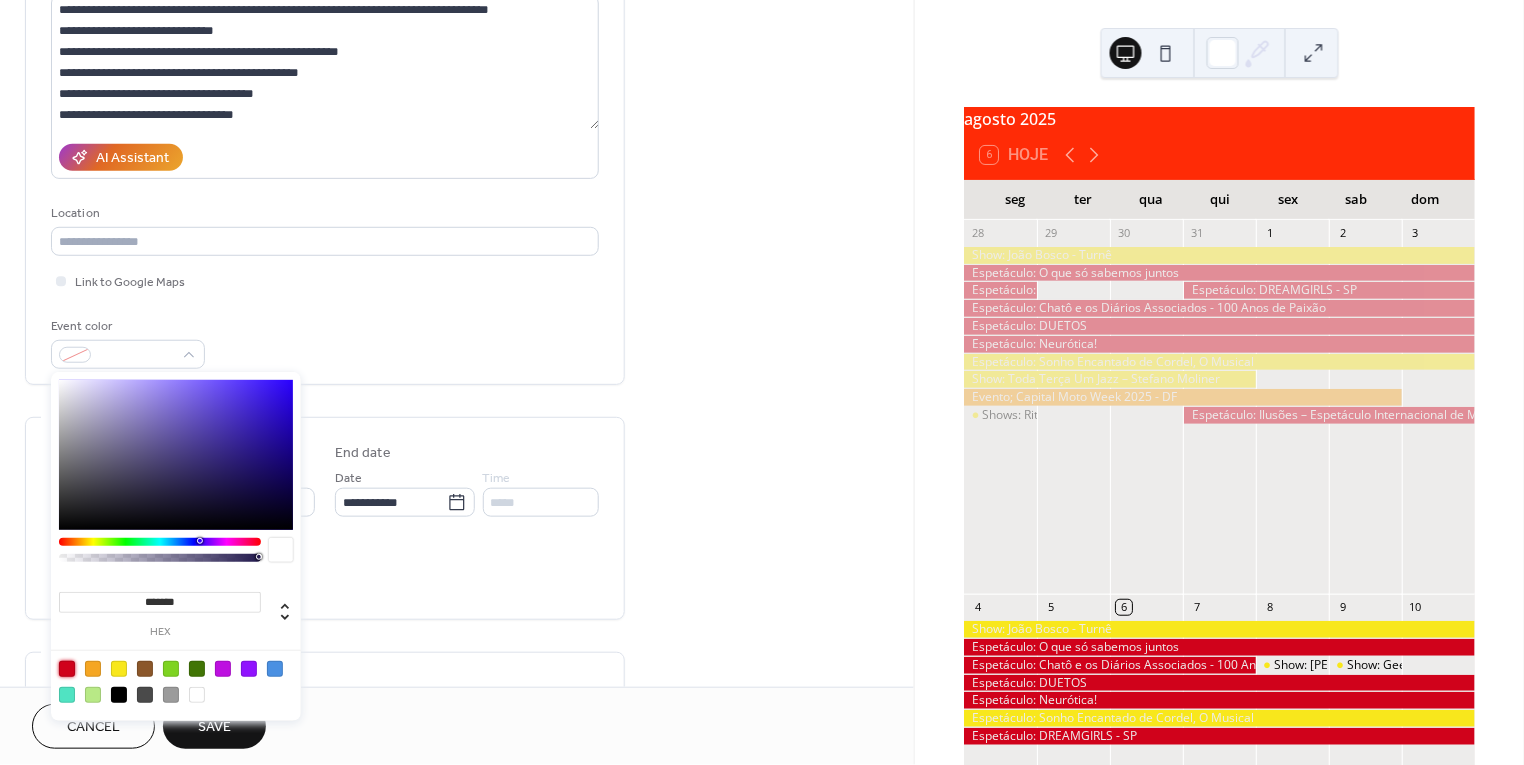 click at bounding box center (67, 669) 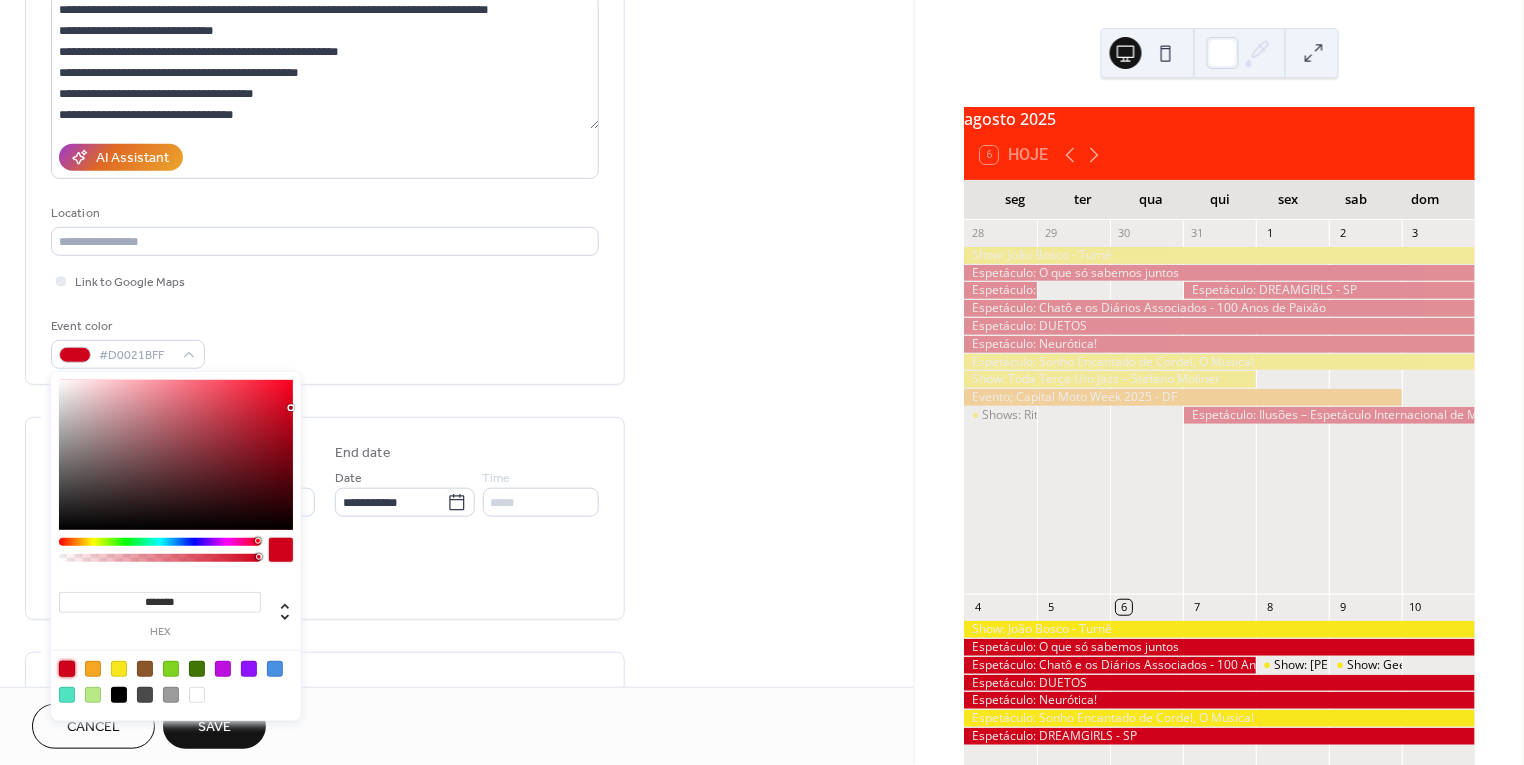 click on "**********" at bounding box center [325, 131] 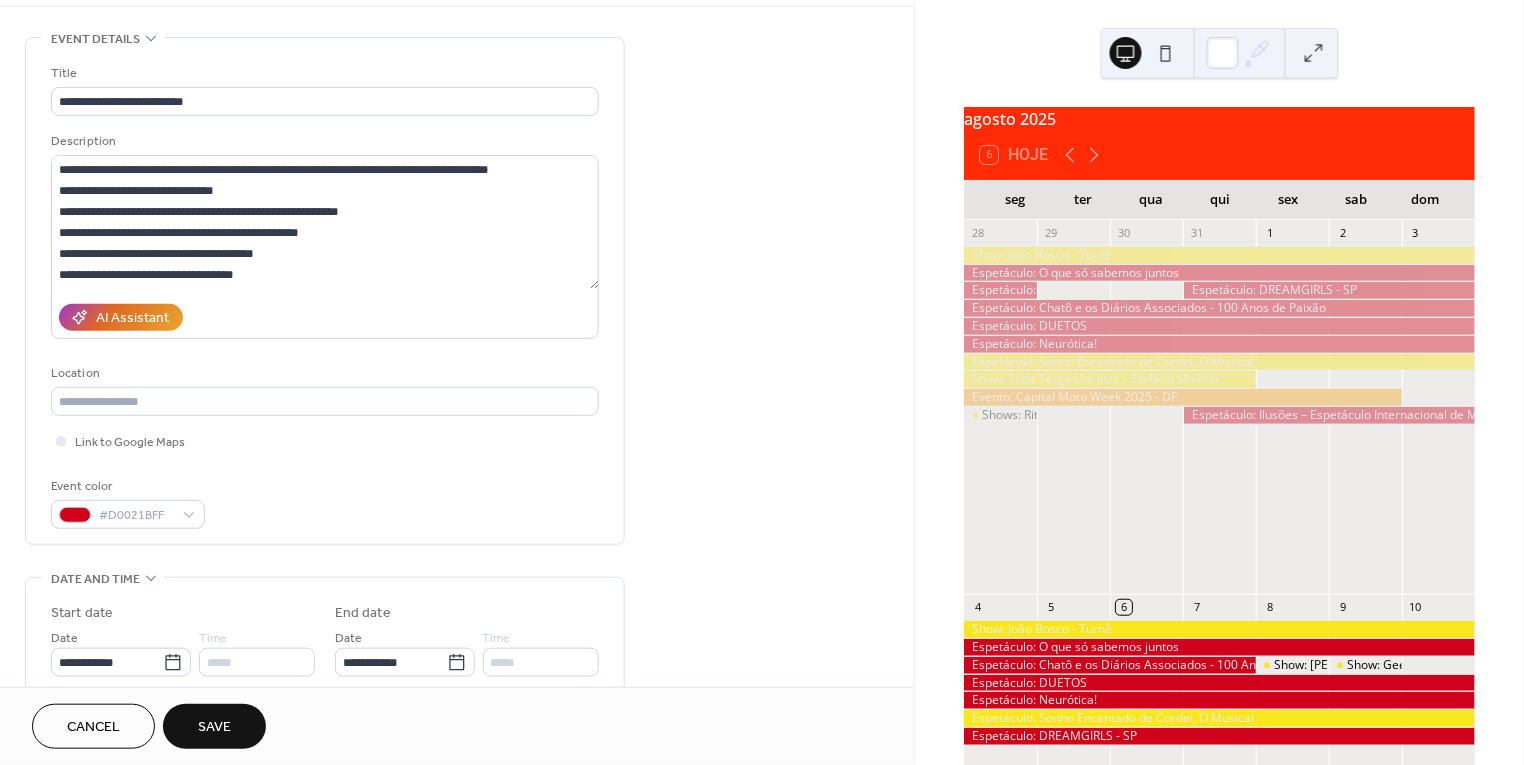scroll, scrollTop: 71, scrollLeft: 0, axis: vertical 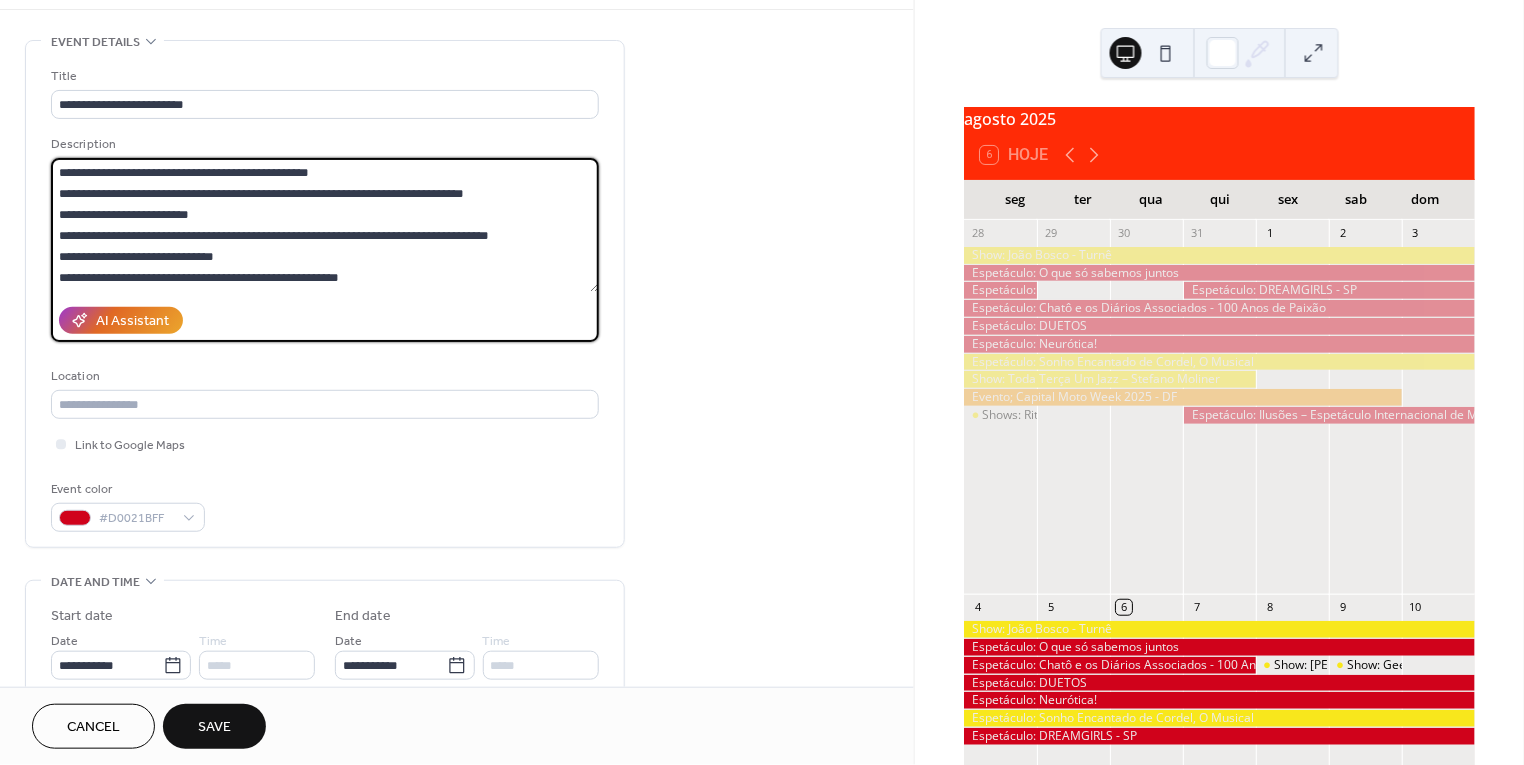 drag, startPoint x: 203, startPoint y: 204, endPoint x: 95, endPoint y: 211, distance: 108.226616 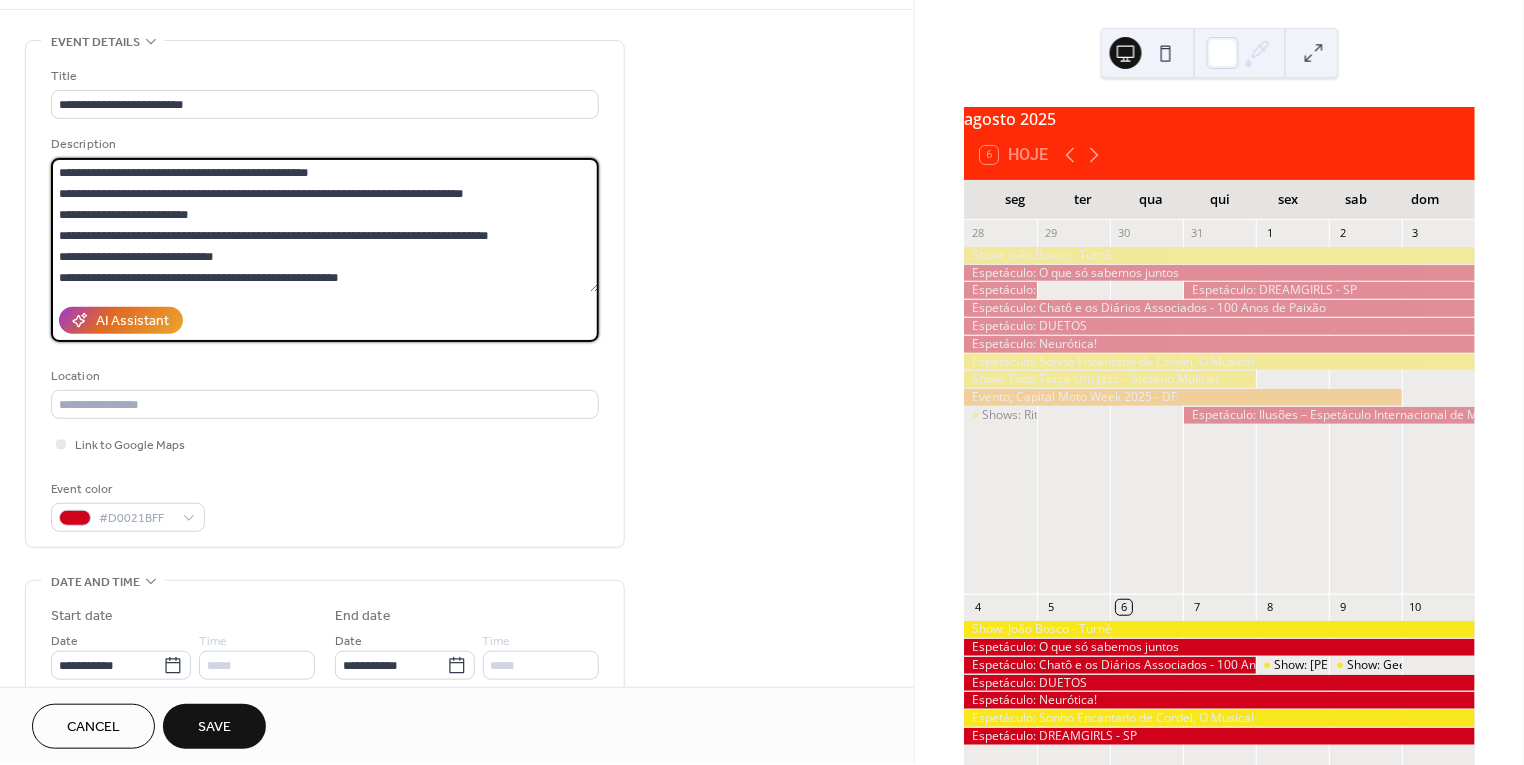 click on "**********" at bounding box center (325, 225) 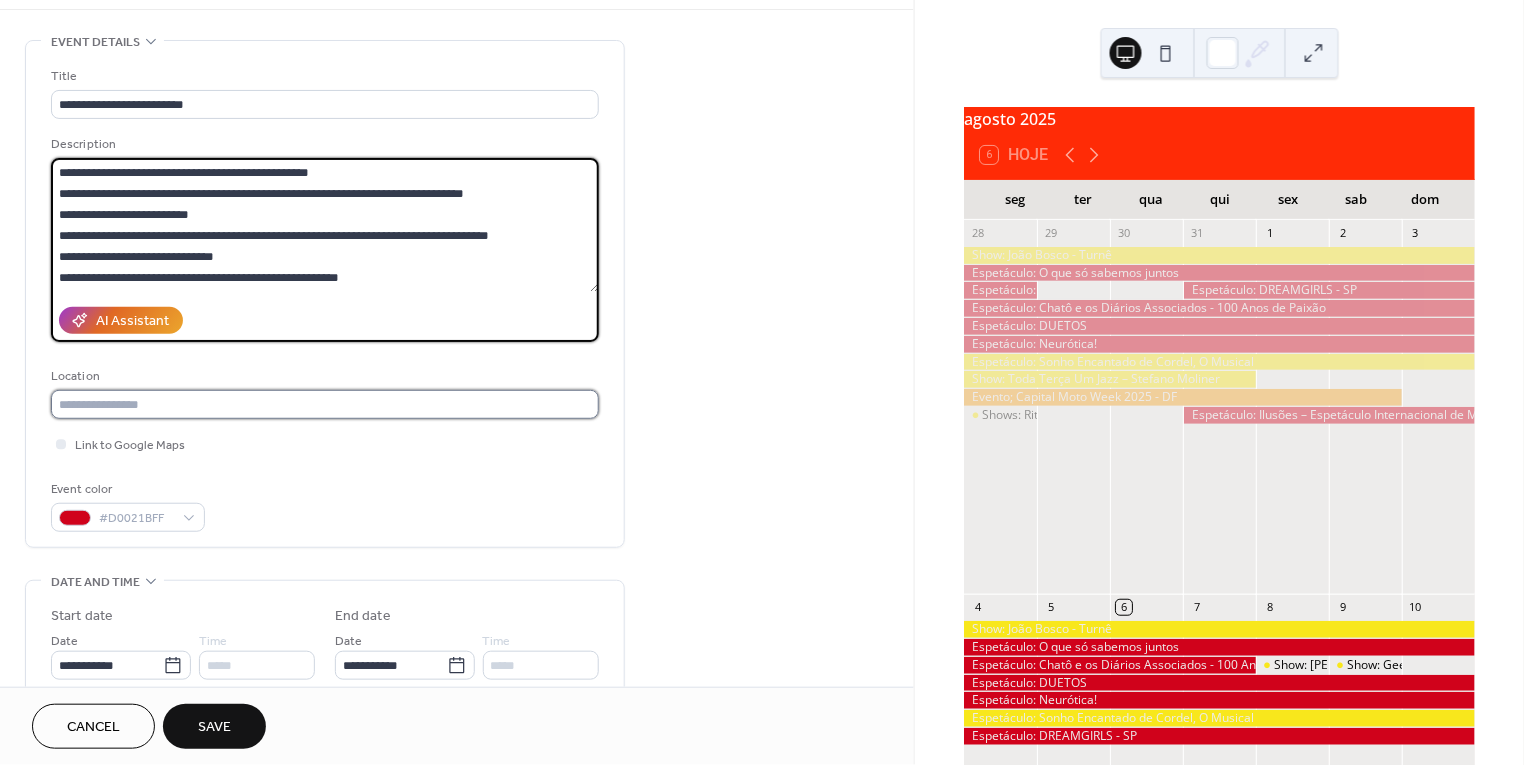 click at bounding box center [325, 404] 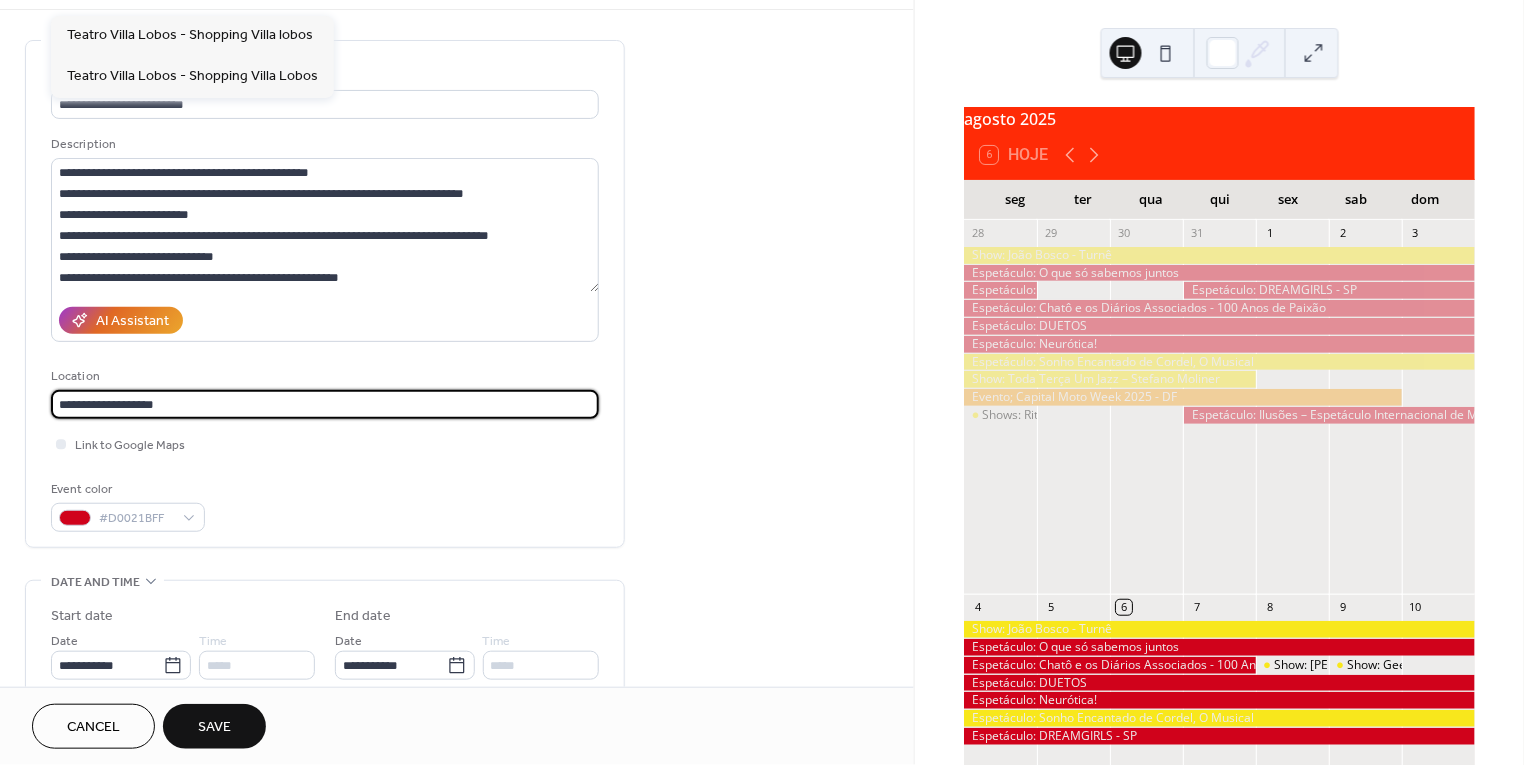 type on "**********" 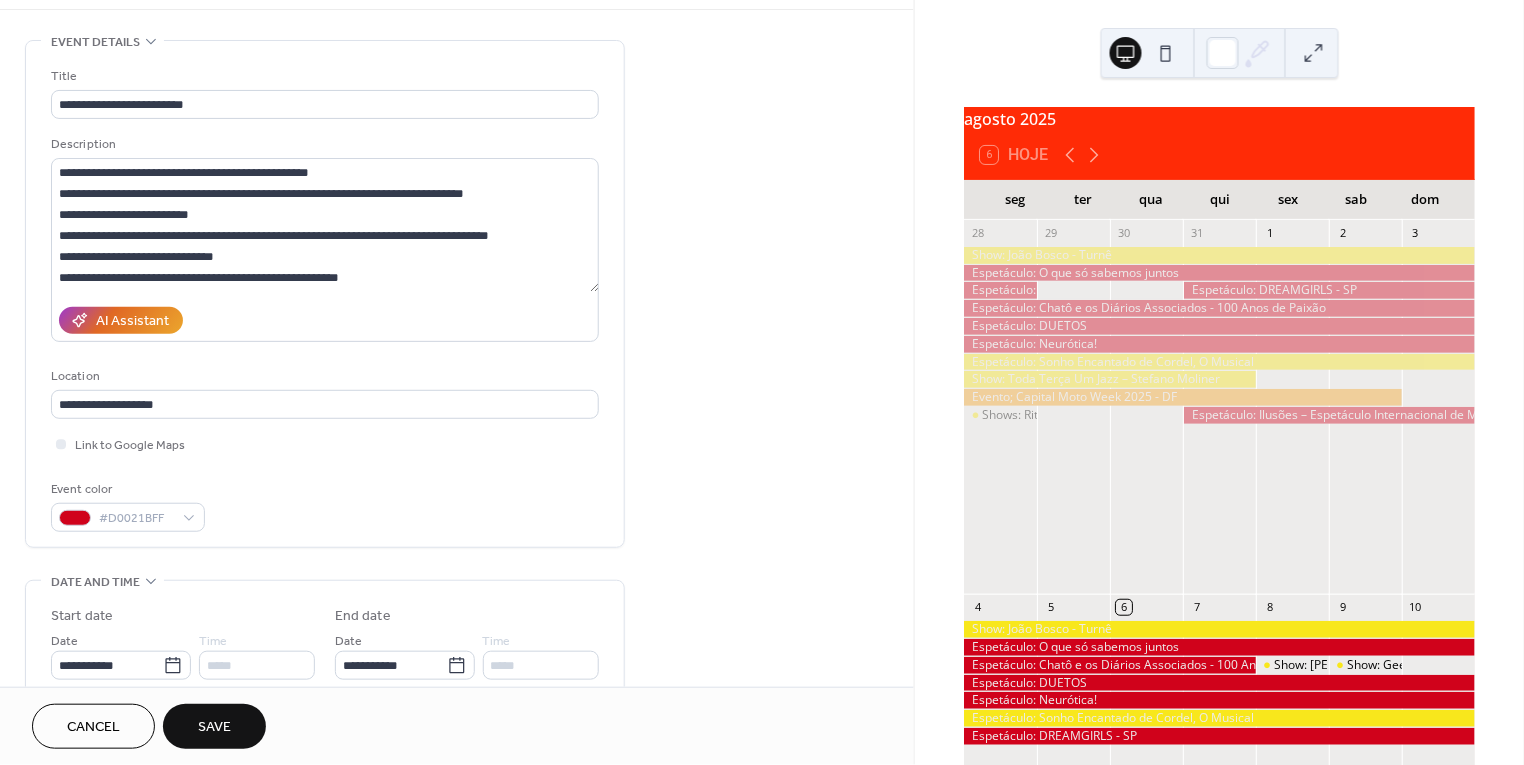 click on "Save" at bounding box center [214, 726] 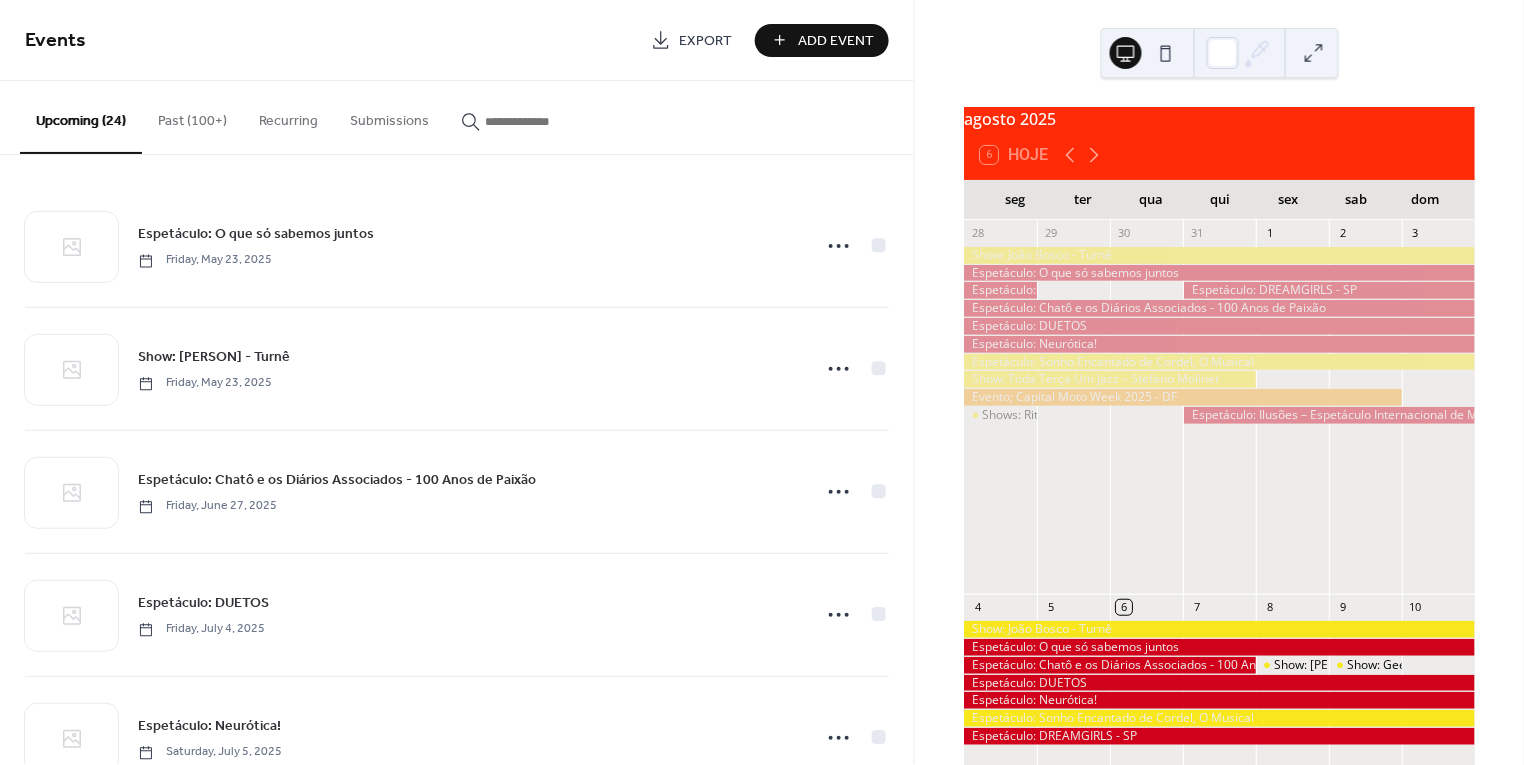 click on "Add Event" at bounding box center [822, 40] 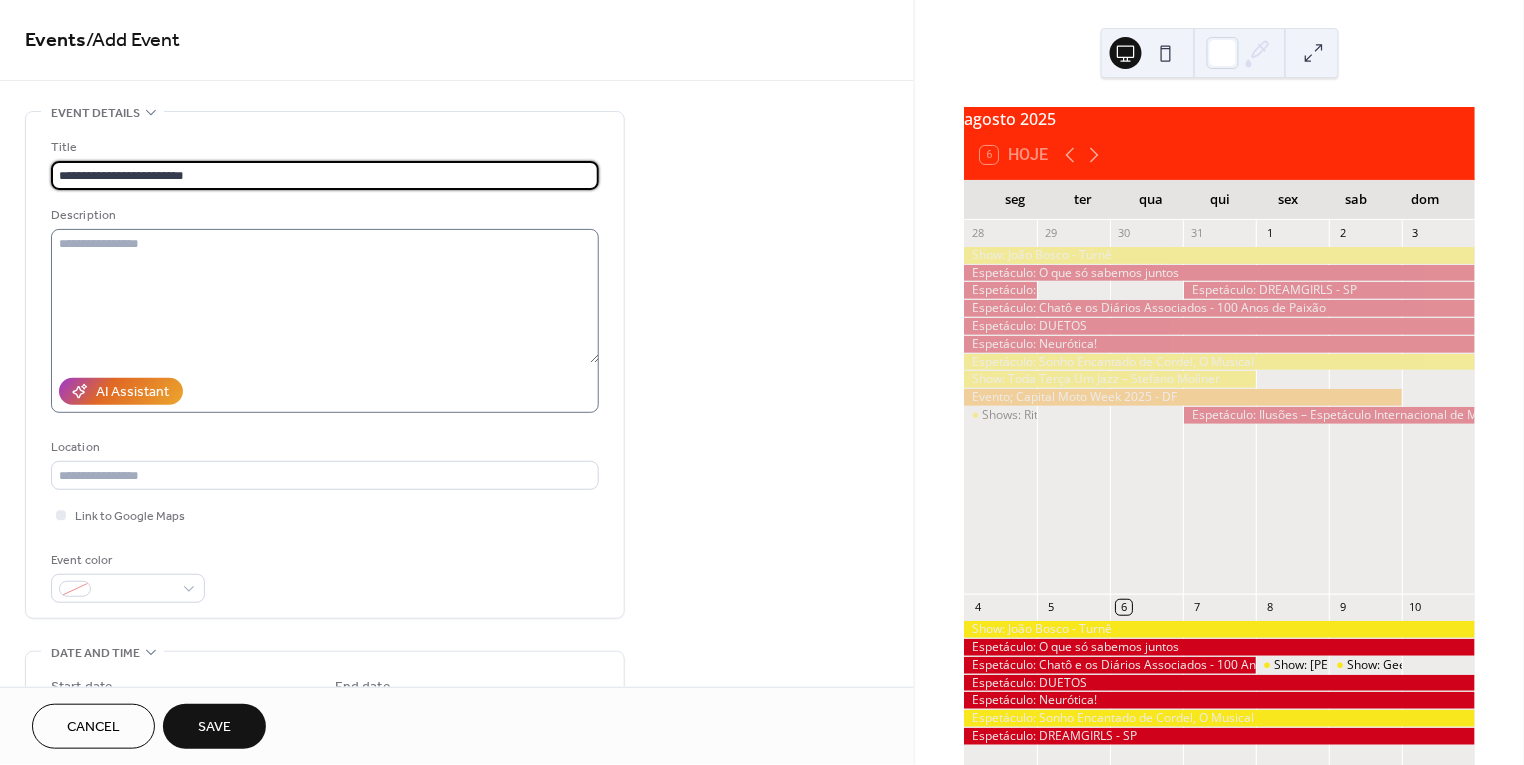 type on "**********" 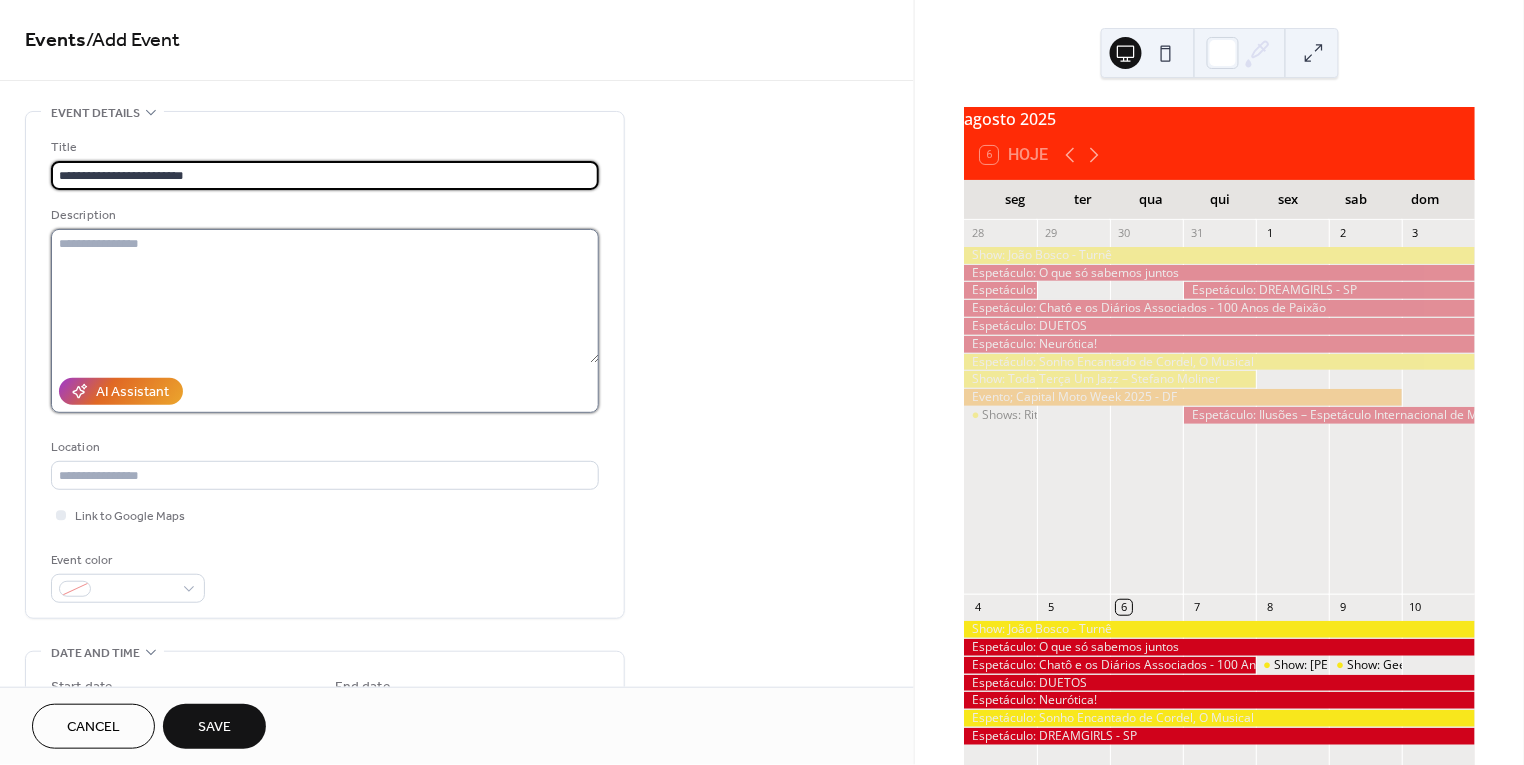 click at bounding box center (325, 296) 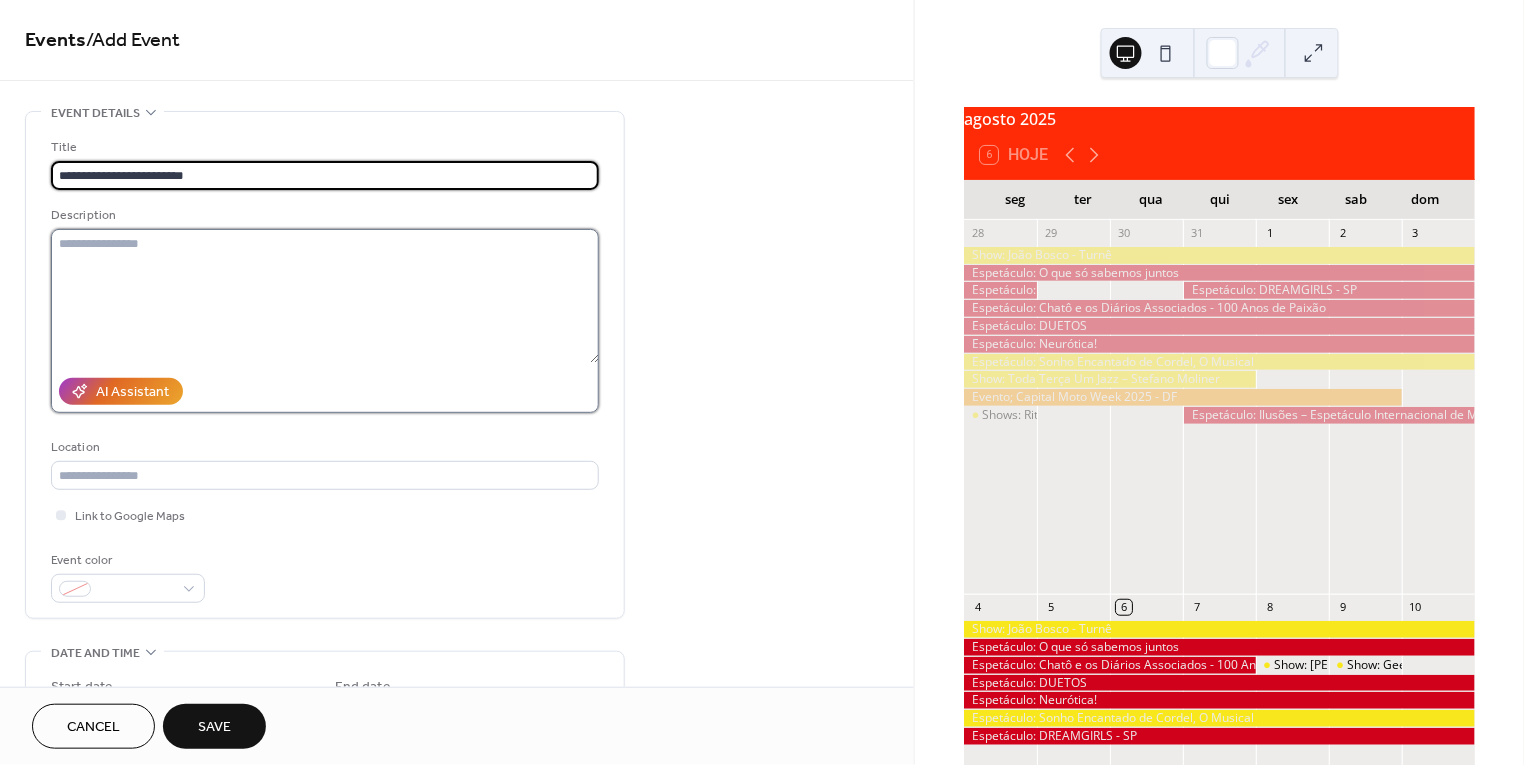 paste on "**********" 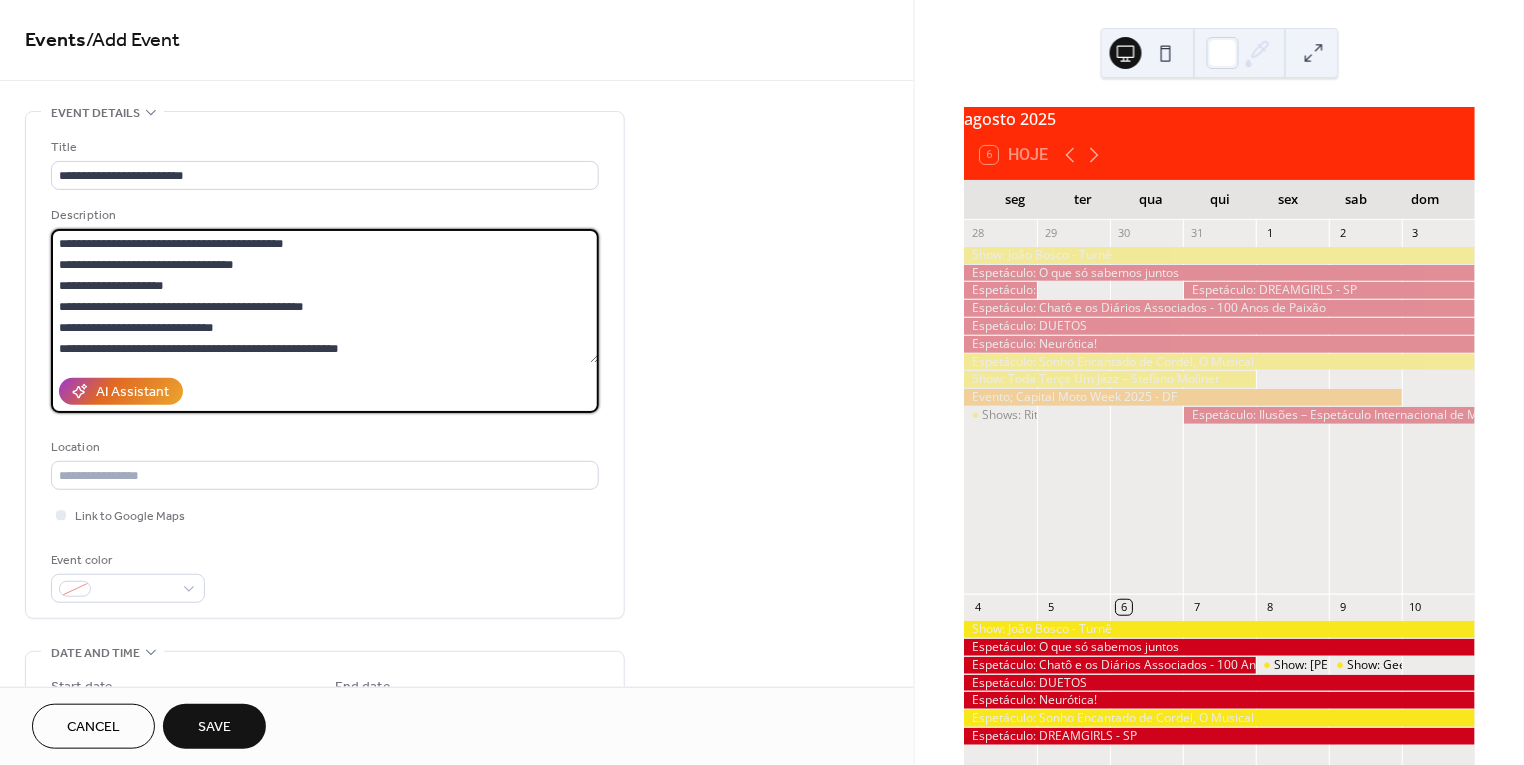 scroll, scrollTop: 0, scrollLeft: 0, axis: both 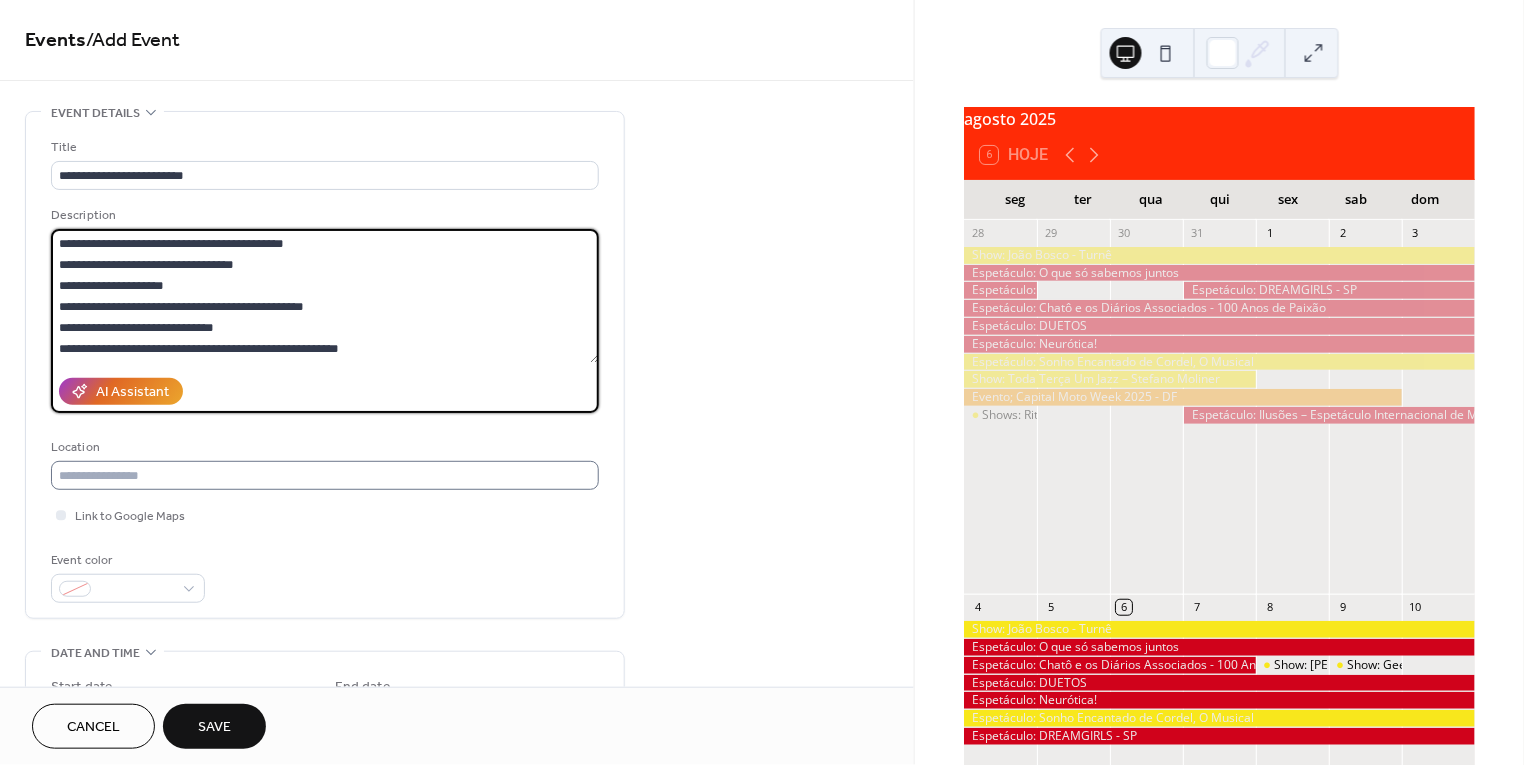 type on "**********" 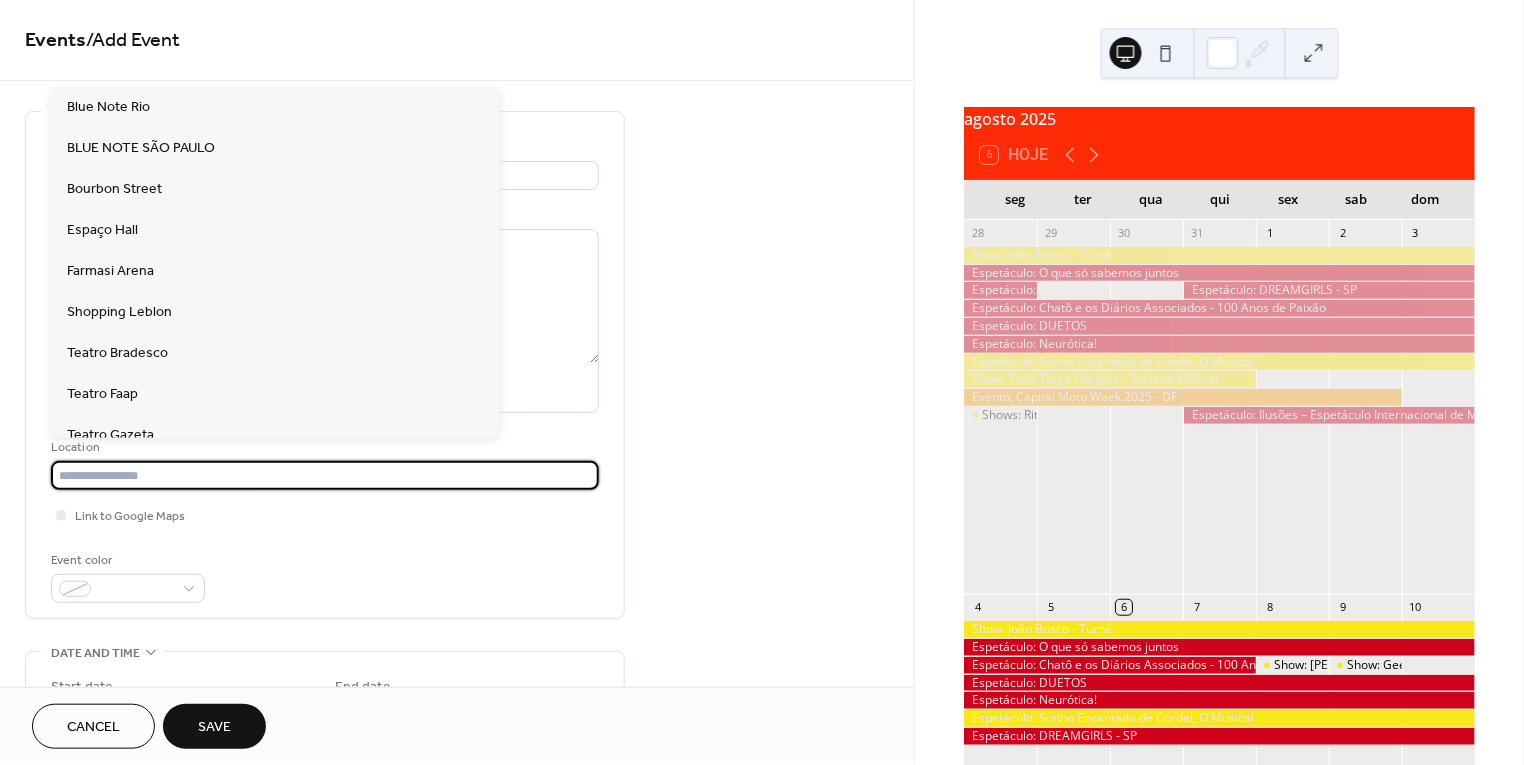 click at bounding box center (325, 475) 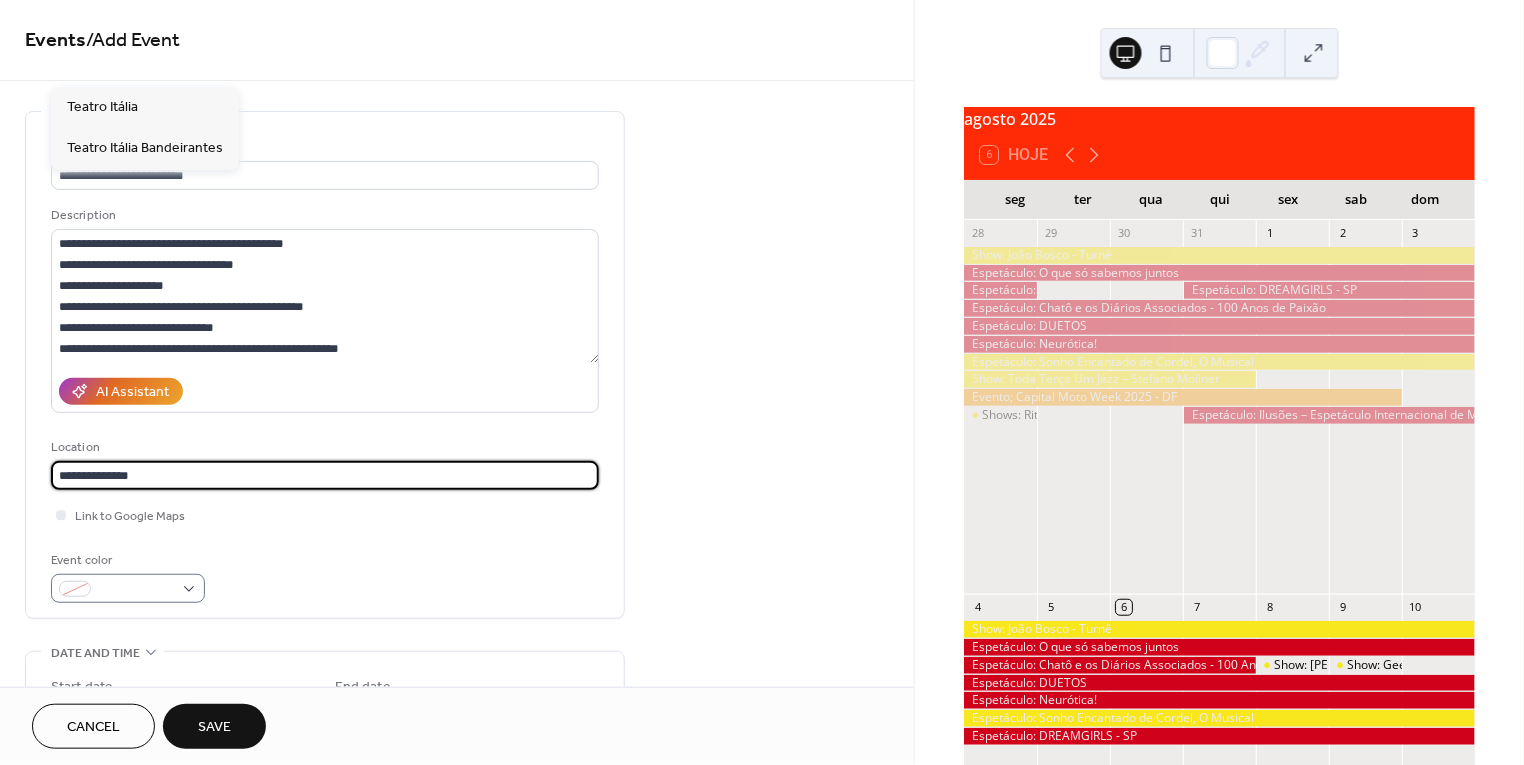 type on "**********" 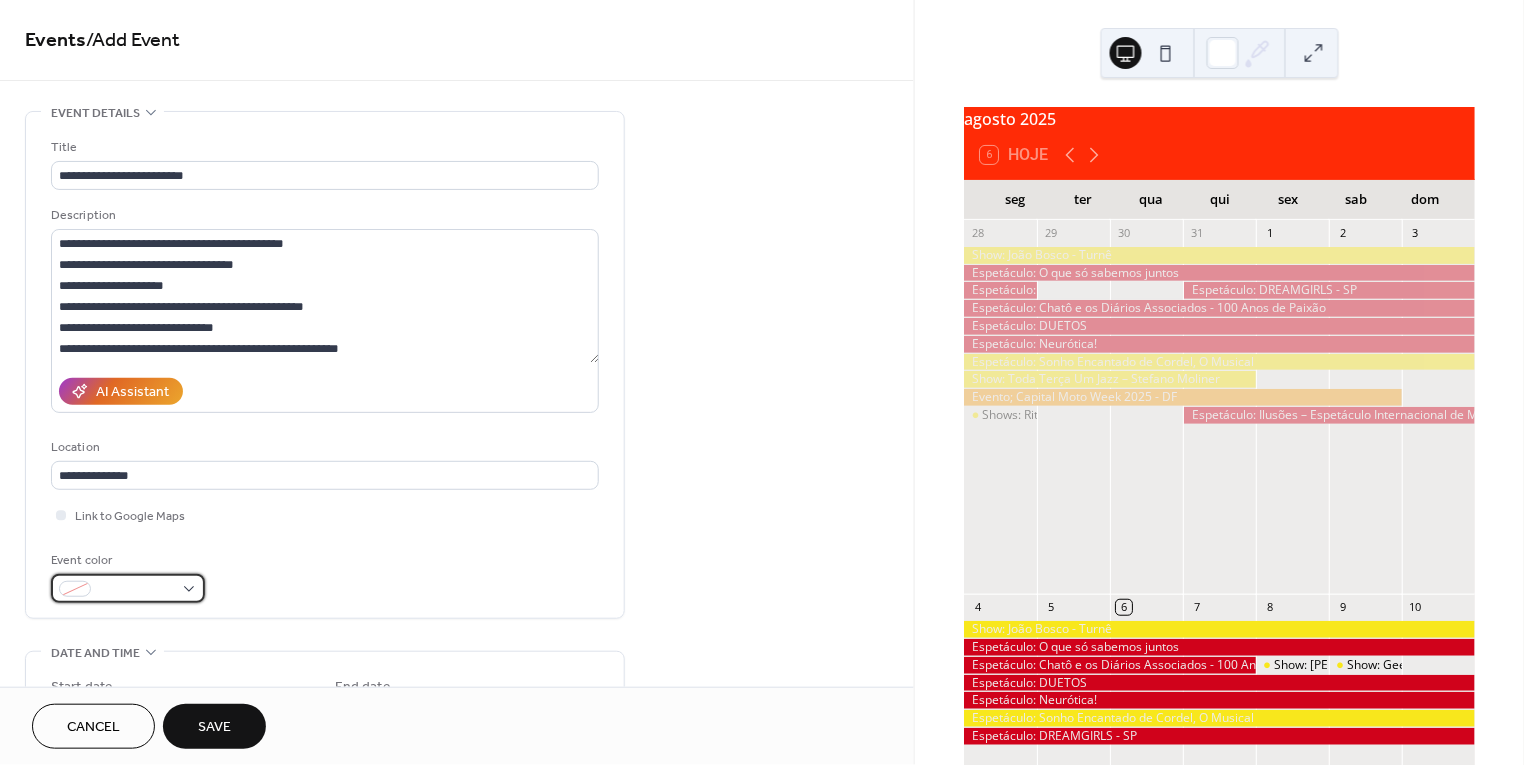click at bounding box center [136, 590] 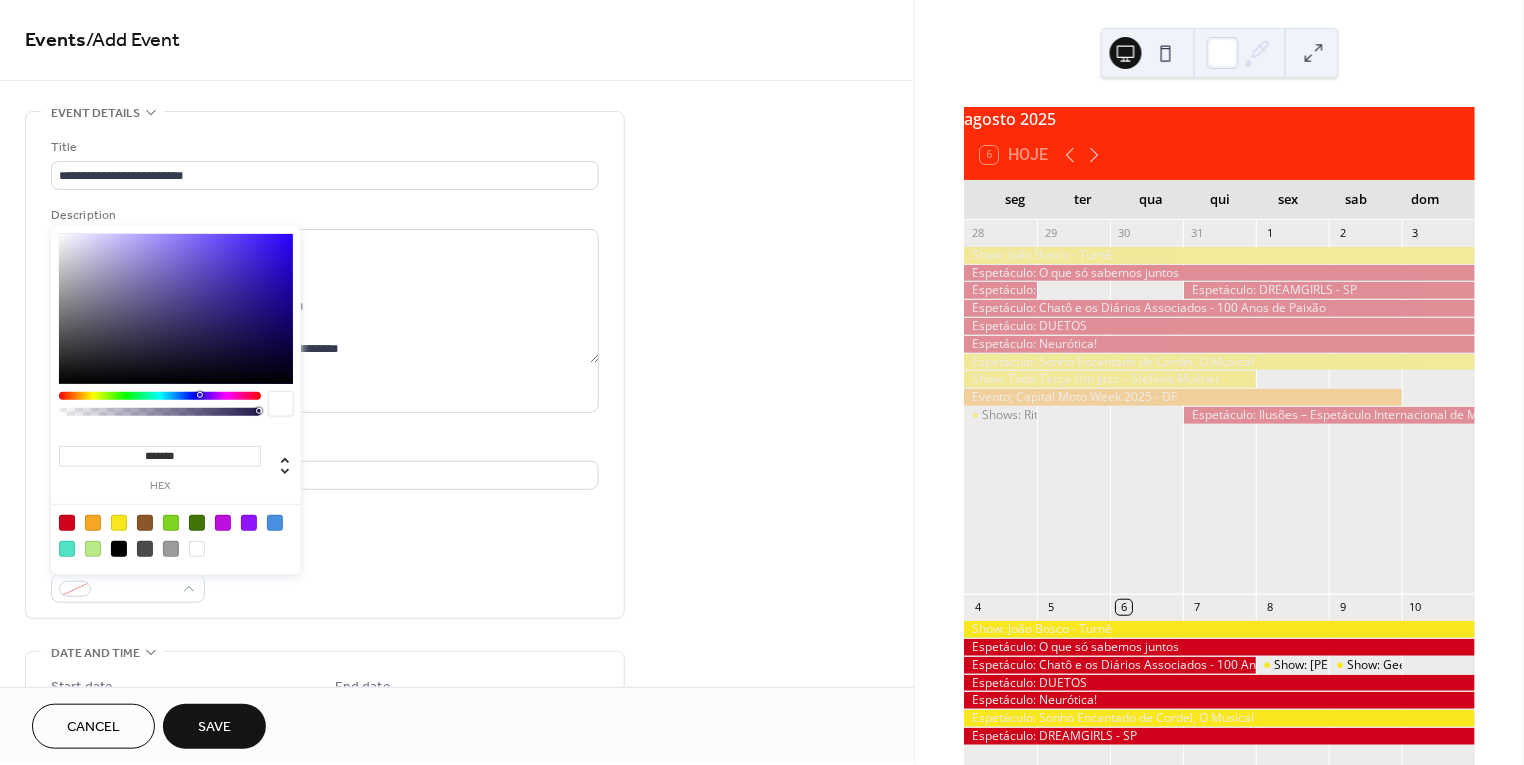 click at bounding box center (67, 523) 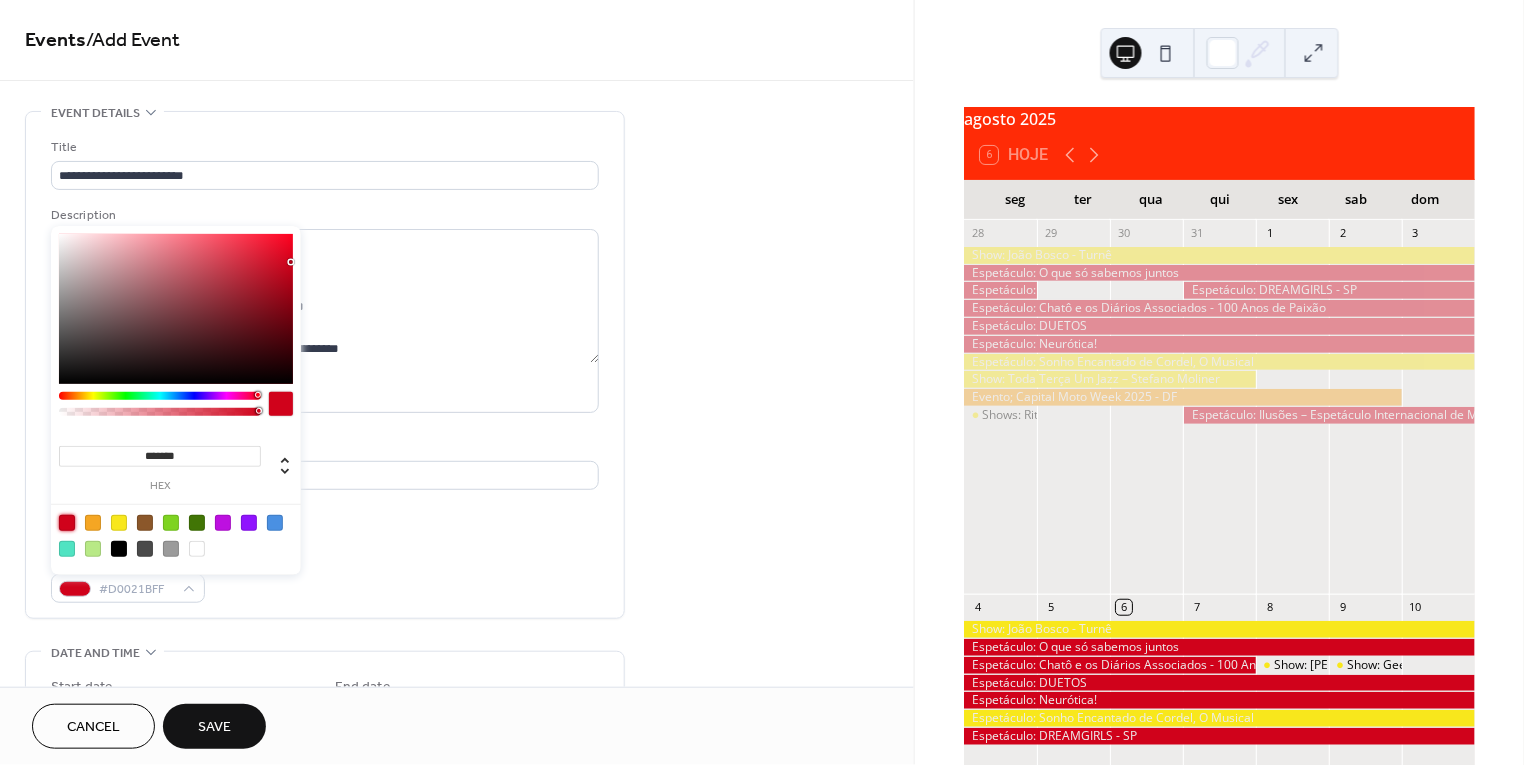 click on "**********" at bounding box center (325, 370) 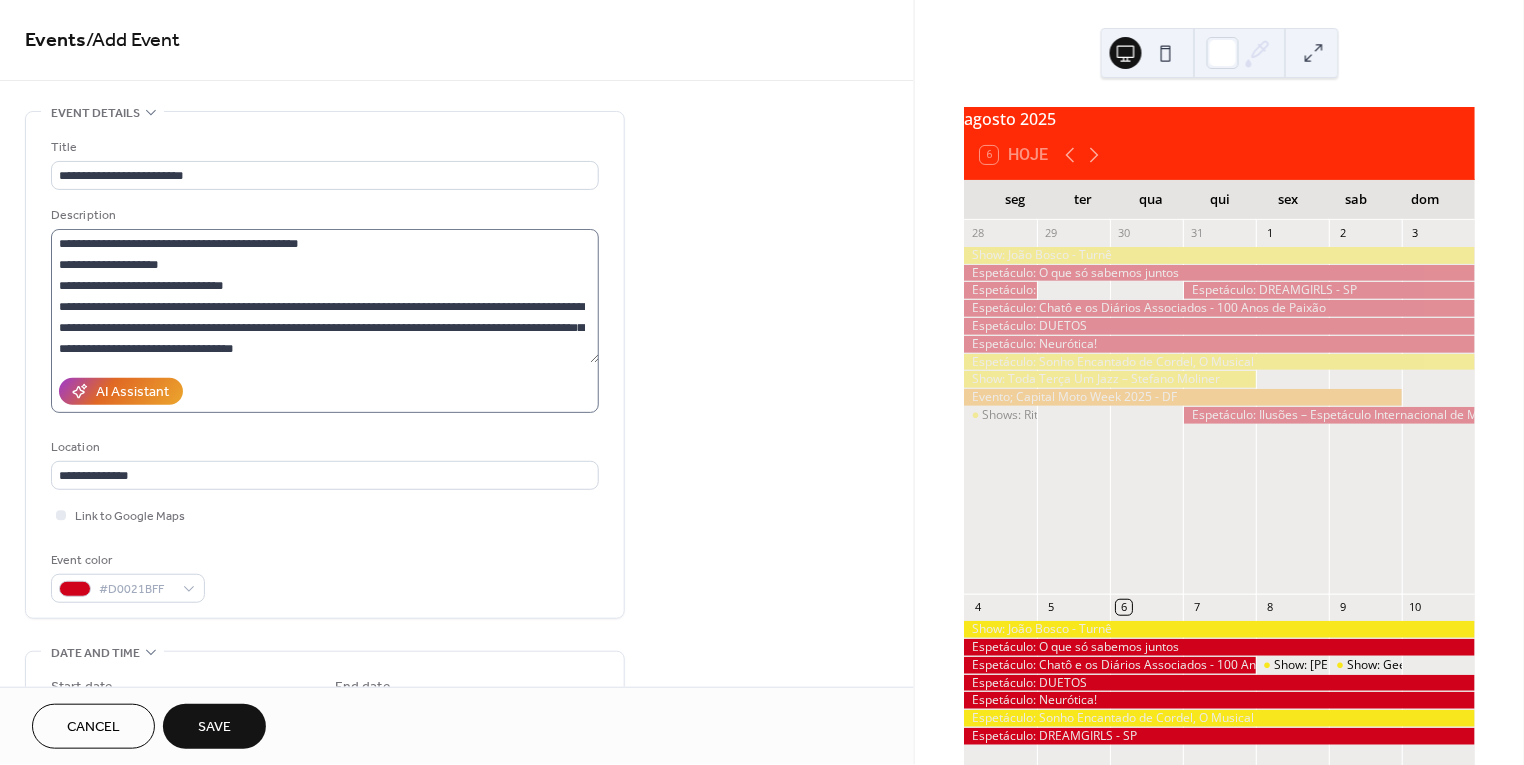 scroll, scrollTop: 143, scrollLeft: 0, axis: vertical 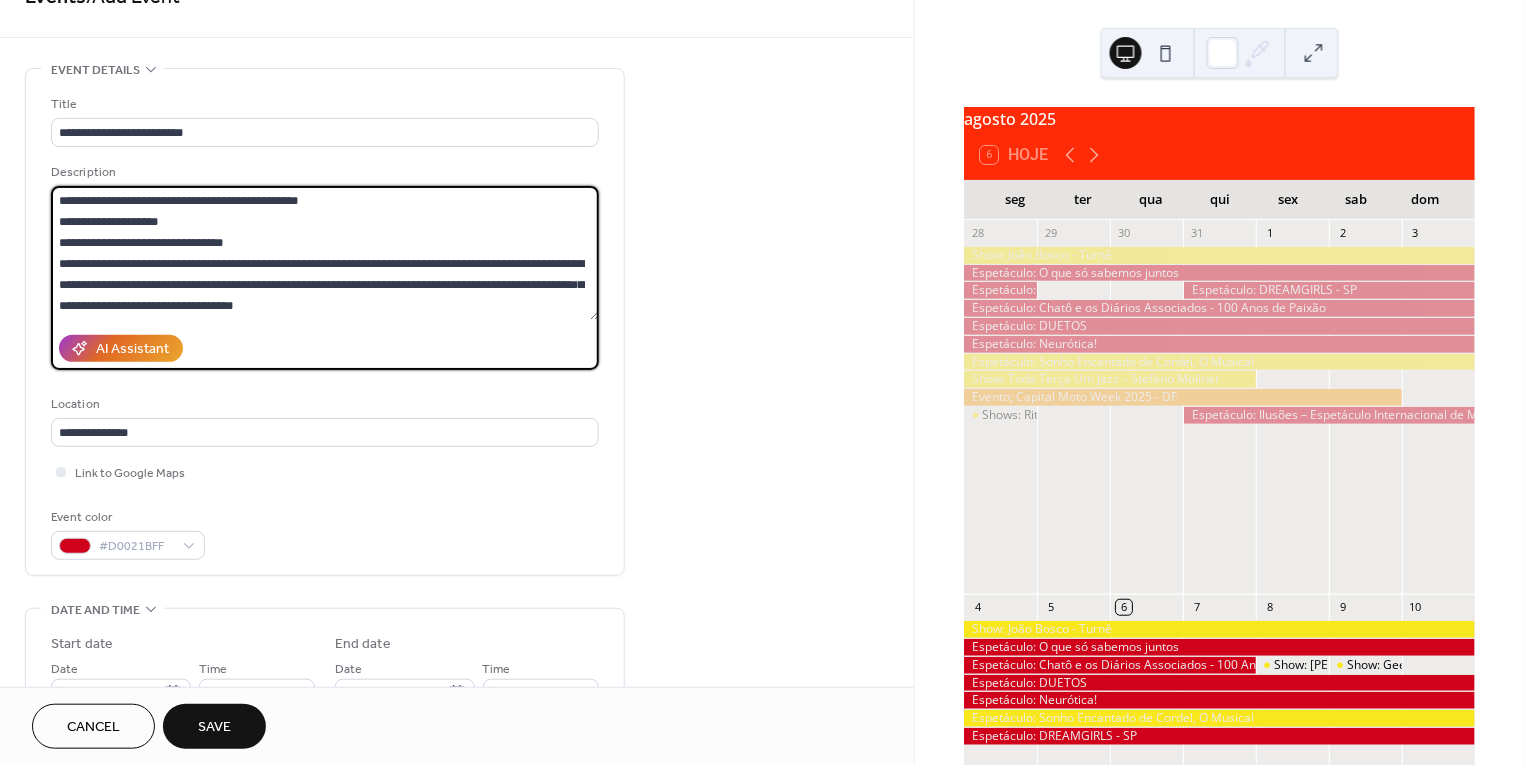 drag, startPoint x: 182, startPoint y: 301, endPoint x: 149, endPoint y: 235, distance: 73.790245 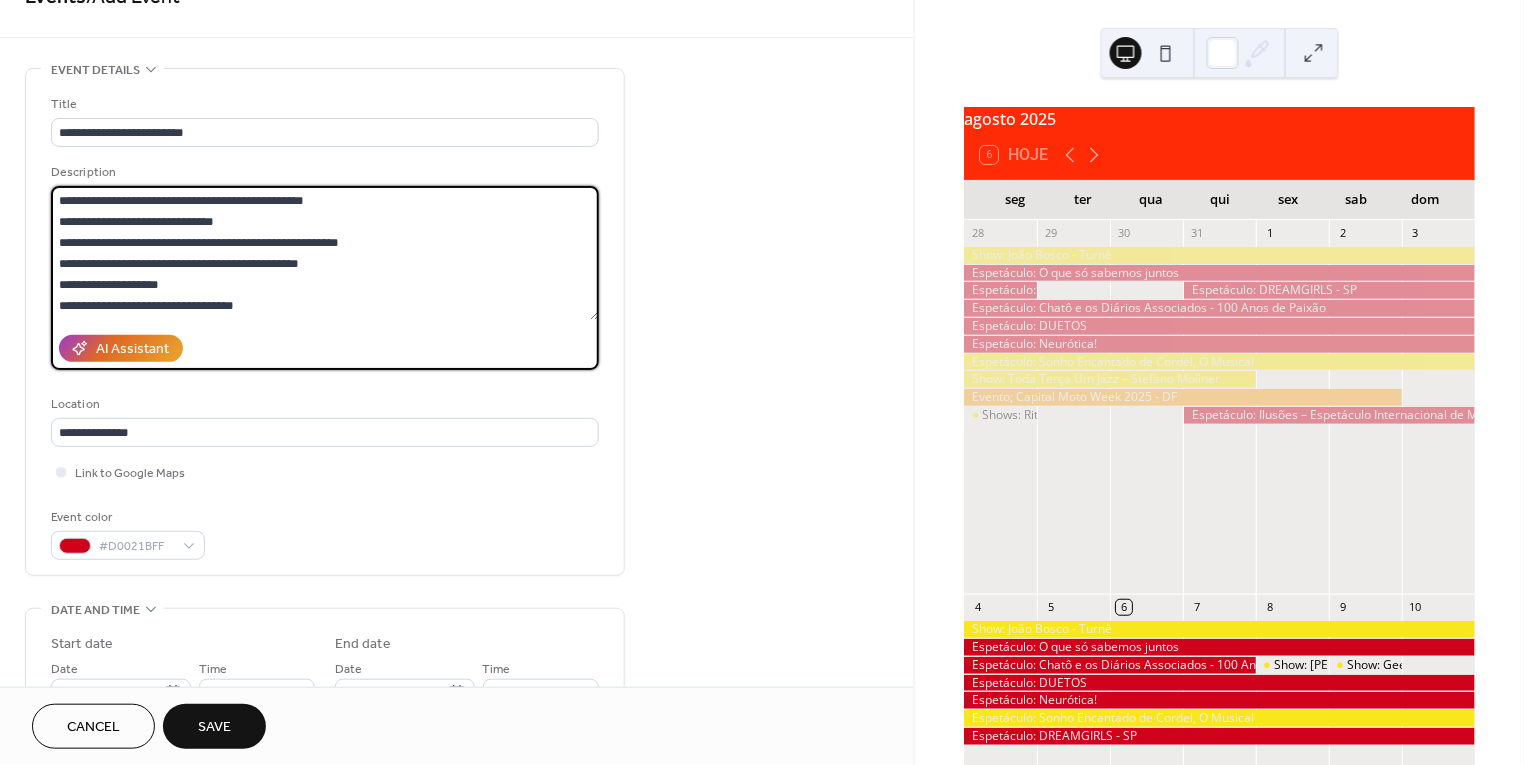 scroll, scrollTop: 94, scrollLeft: 0, axis: vertical 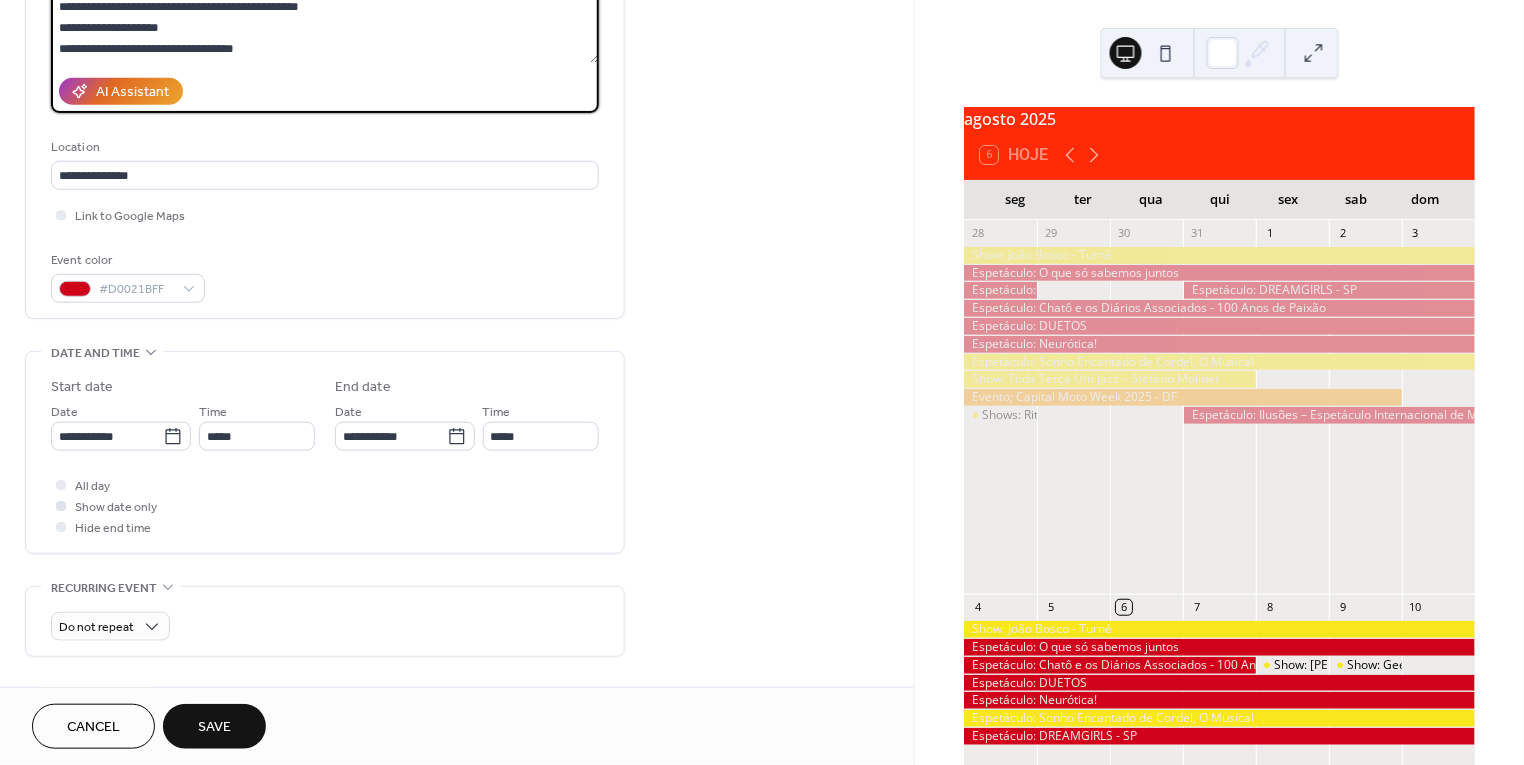 type on "**********" 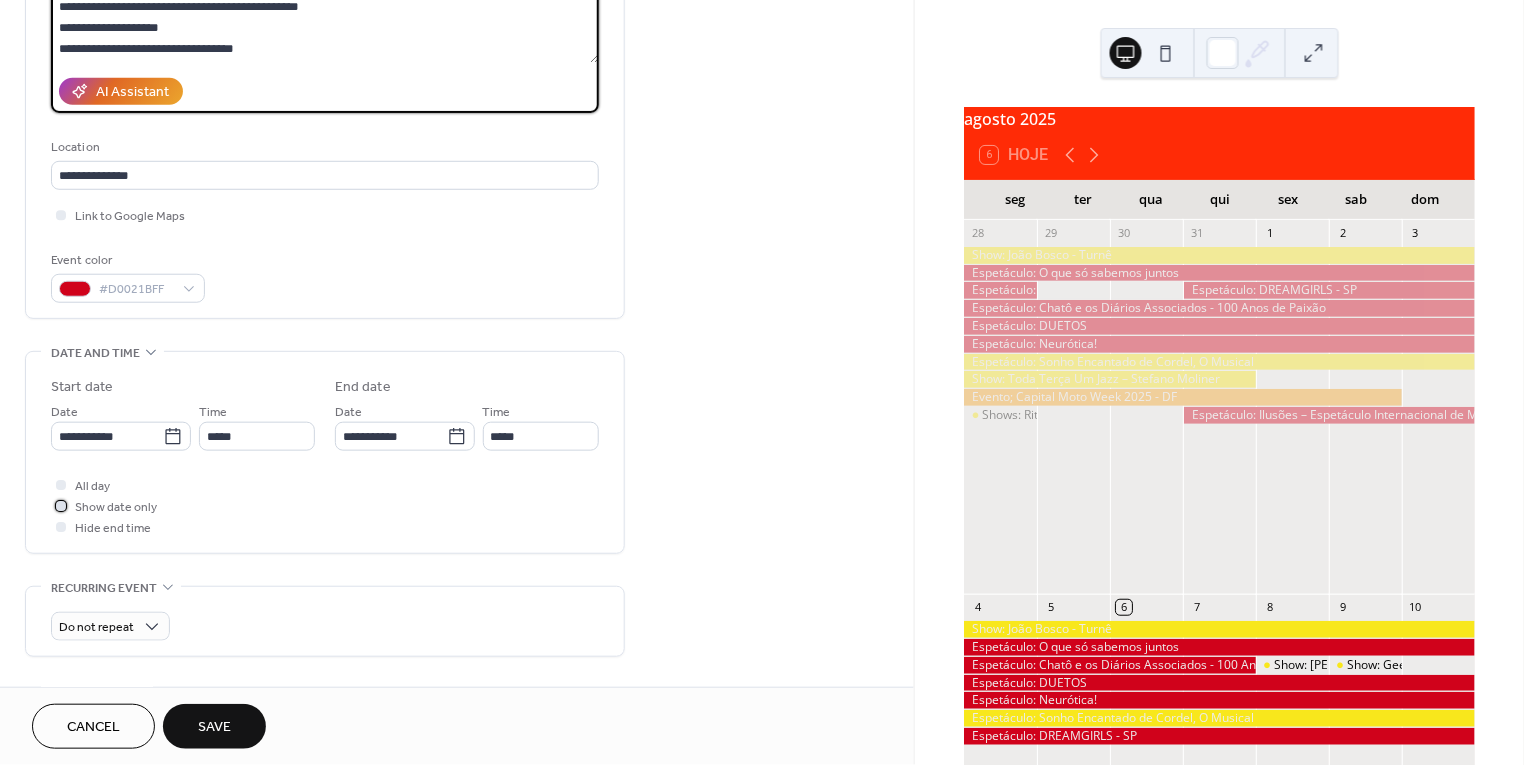 click on "Show date only" at bounding box center [116, 508] 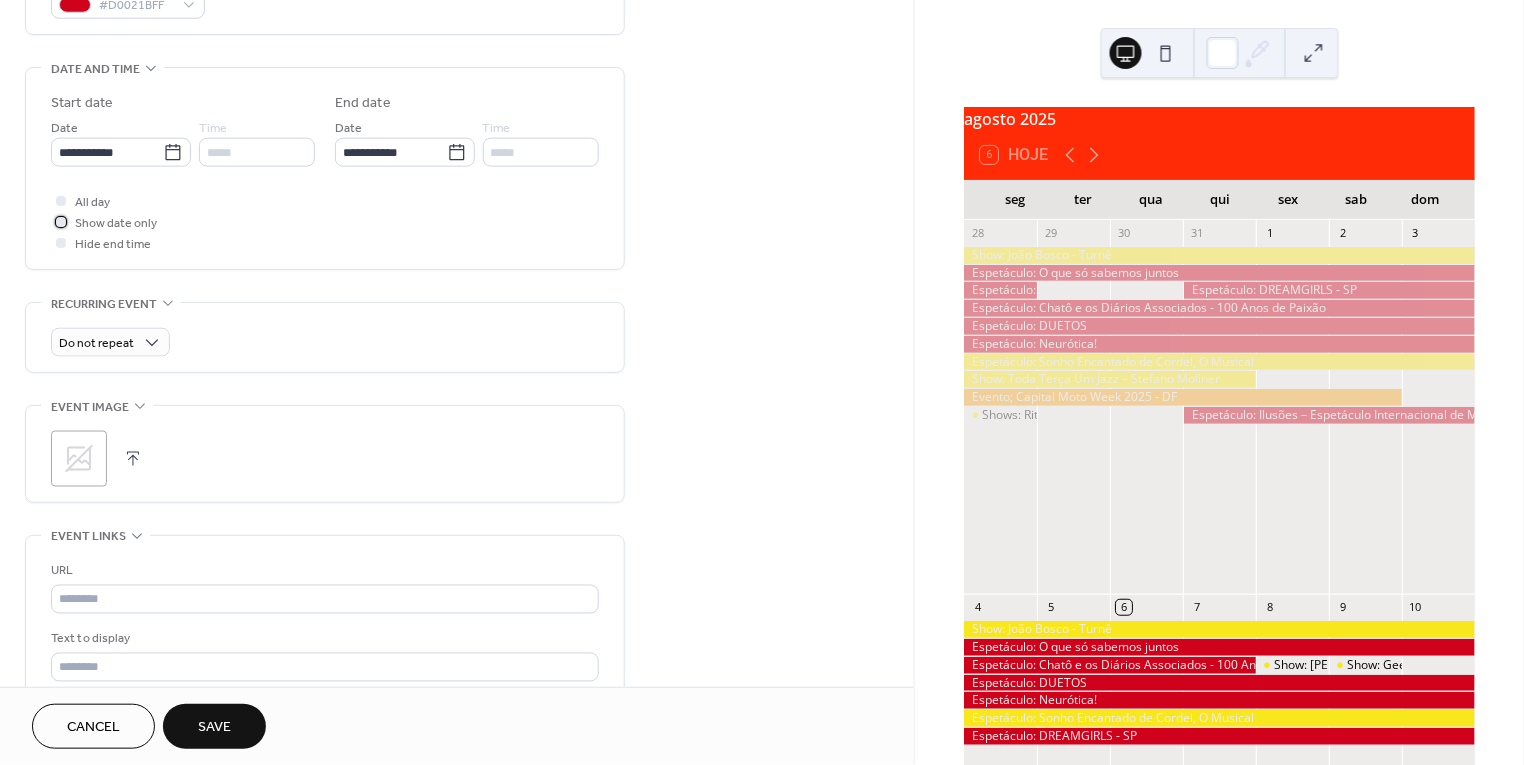 scroll, scrollTop: 590, scrollLeft: 0, axis: vertical 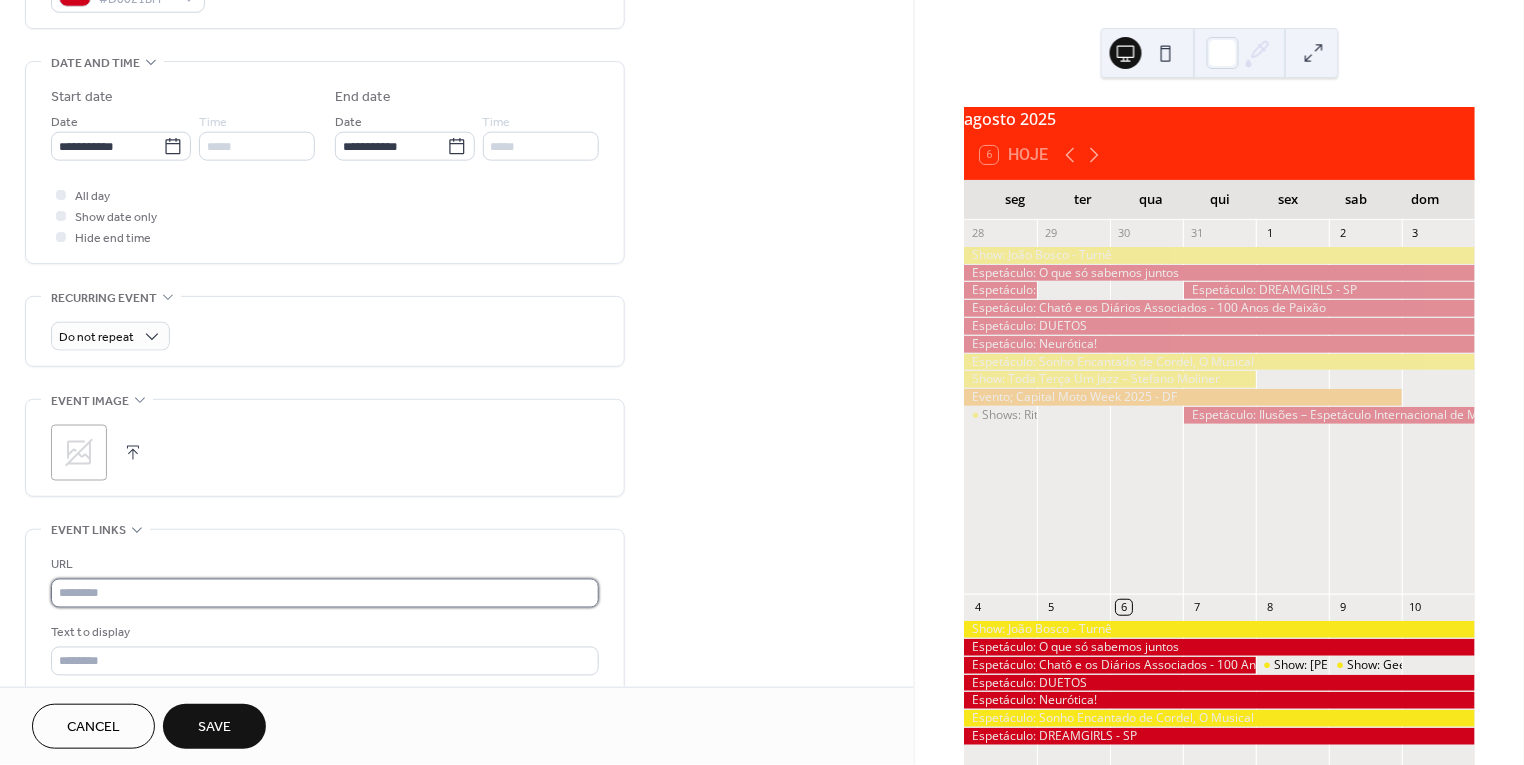 click at bounding box center [325, 593] 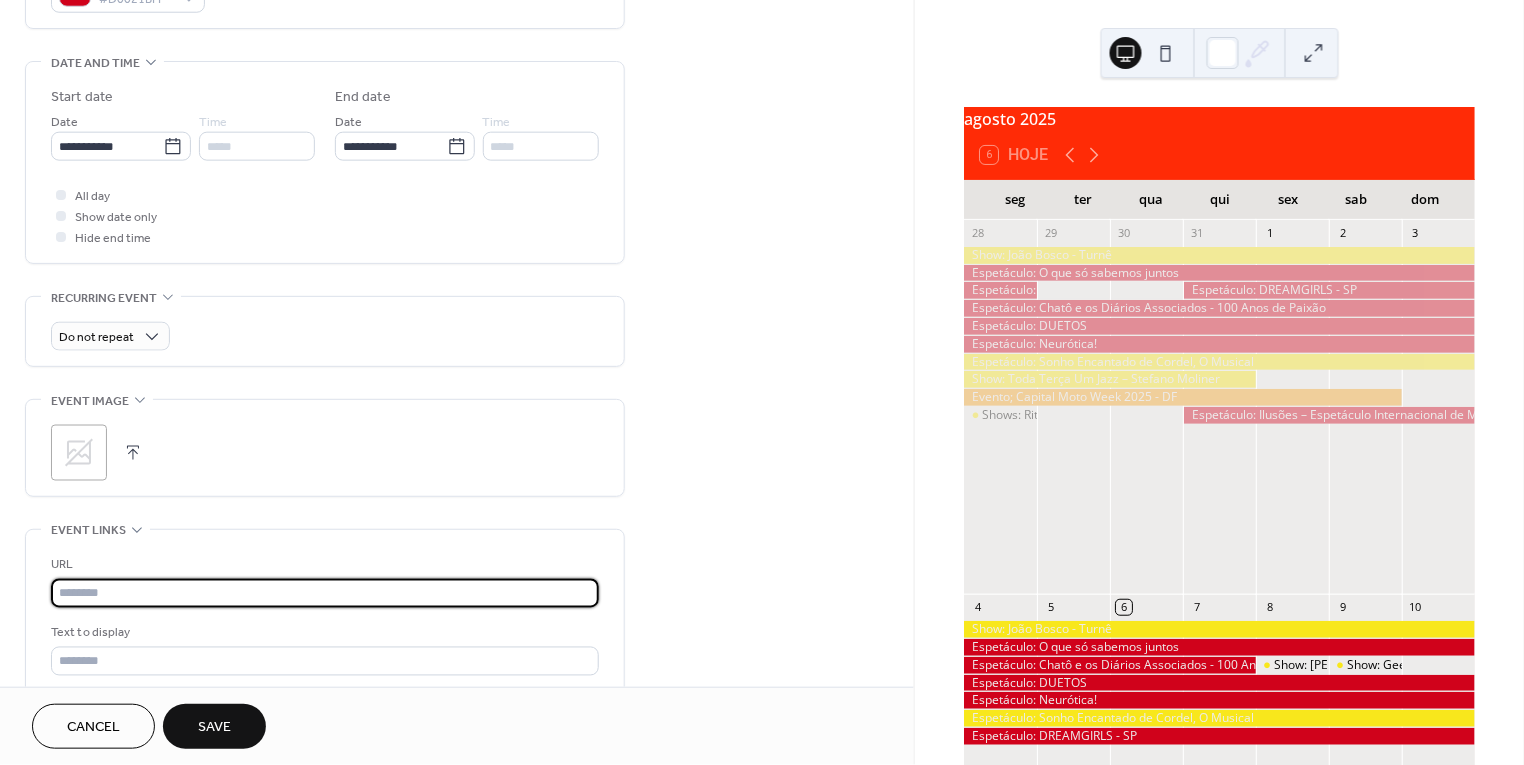paste on "**********" 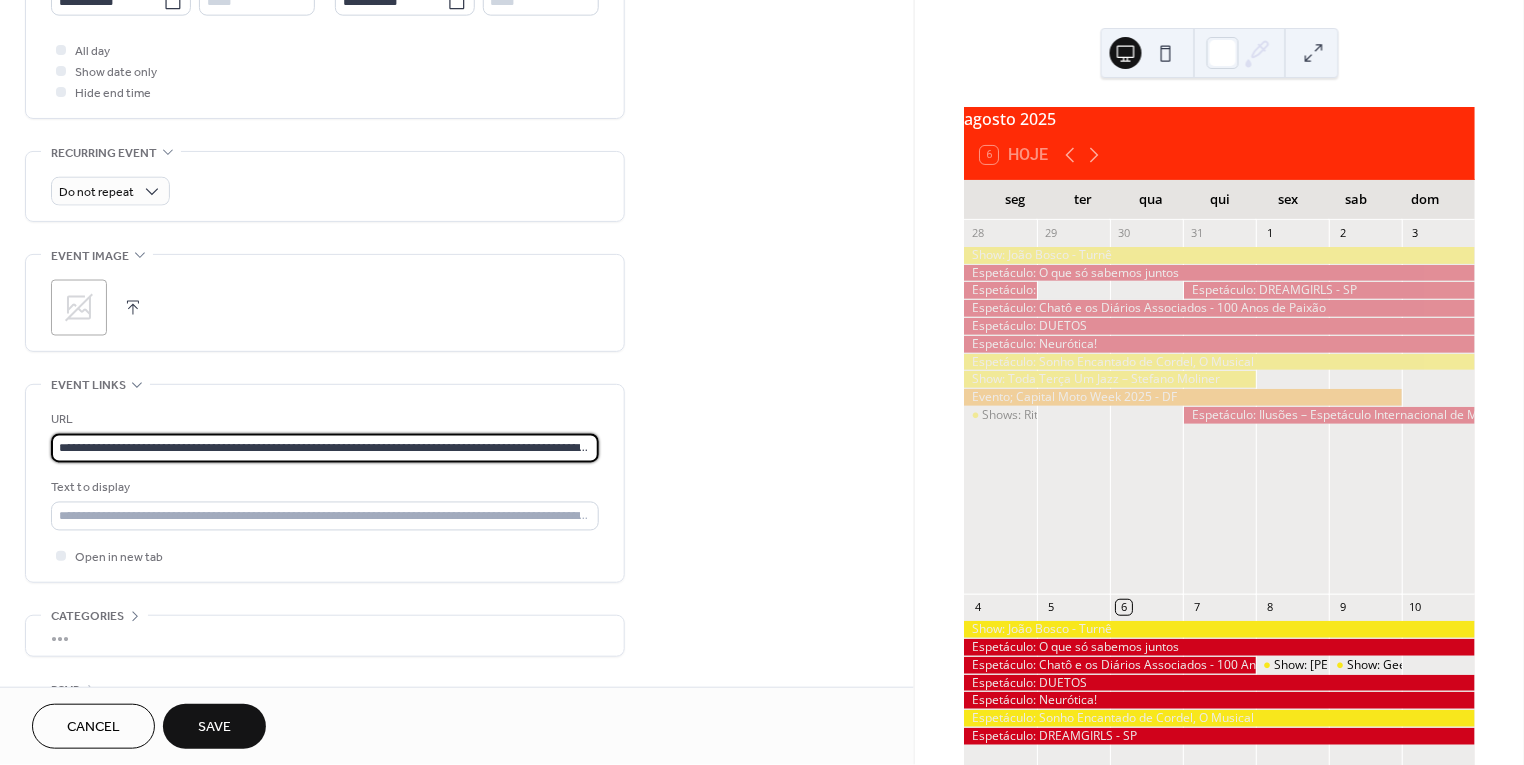 scroll, scrollTop: 765, scrollLeft: 0, axis: vertical 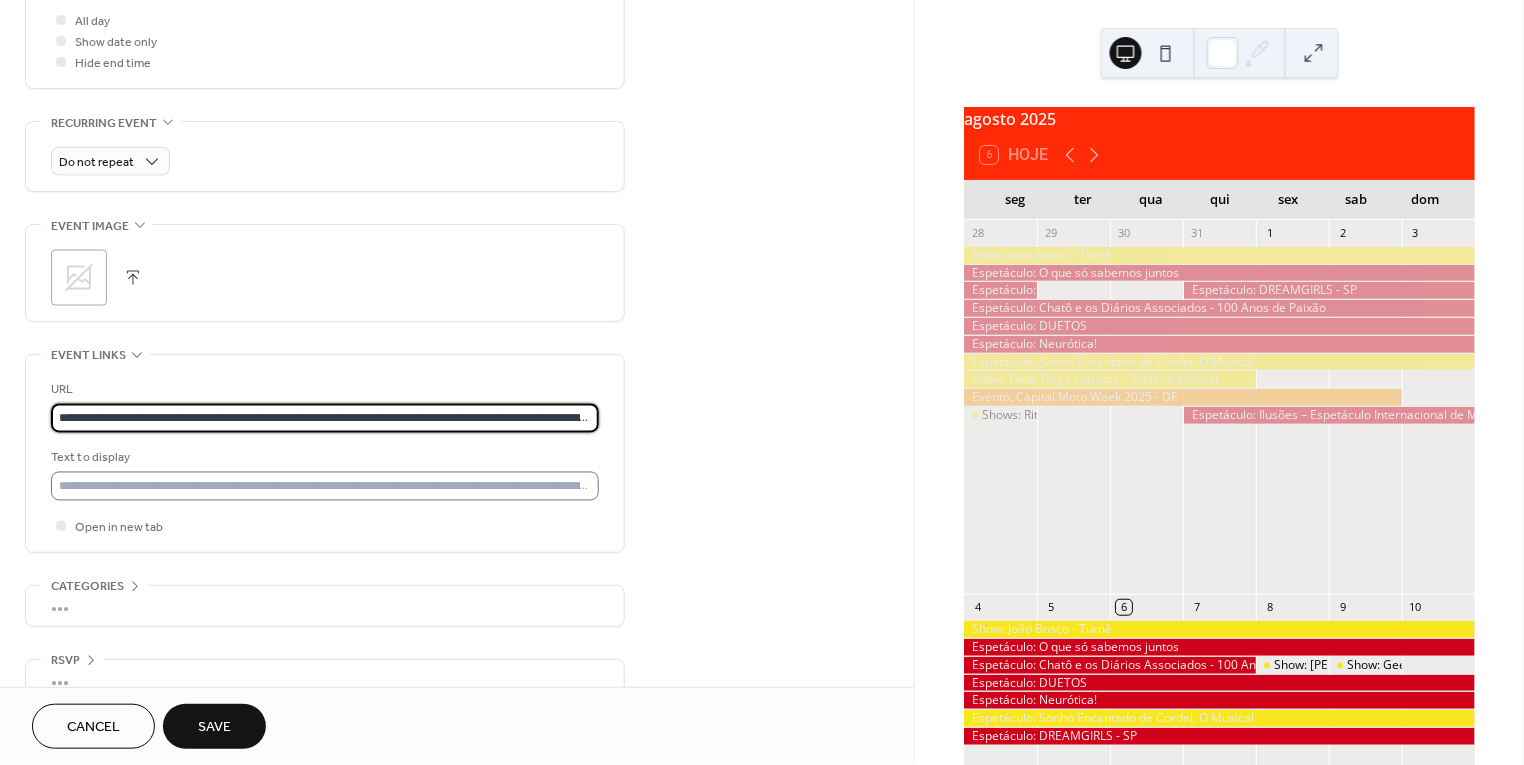 type on "**********" 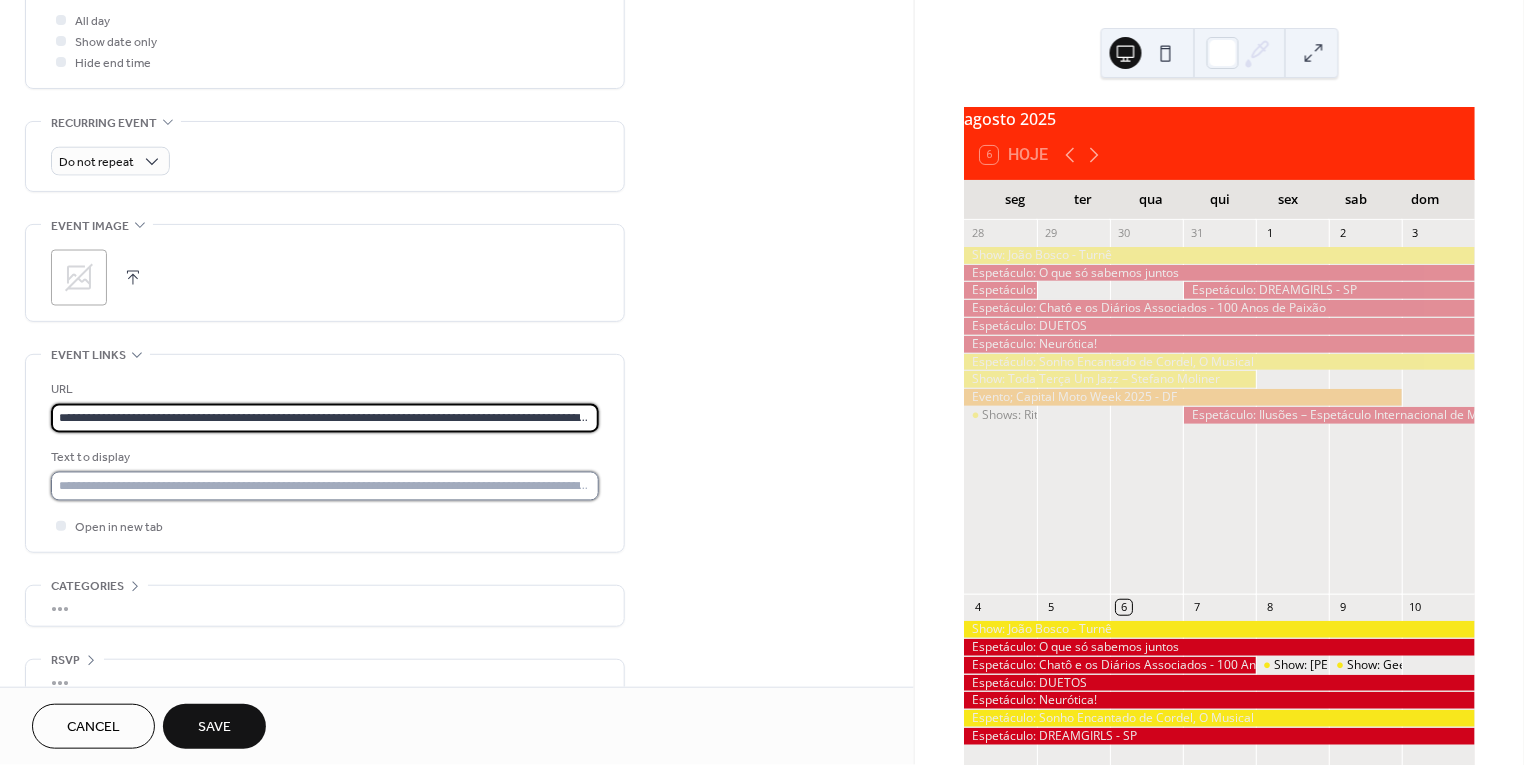 click at bounding box center [325, 486] 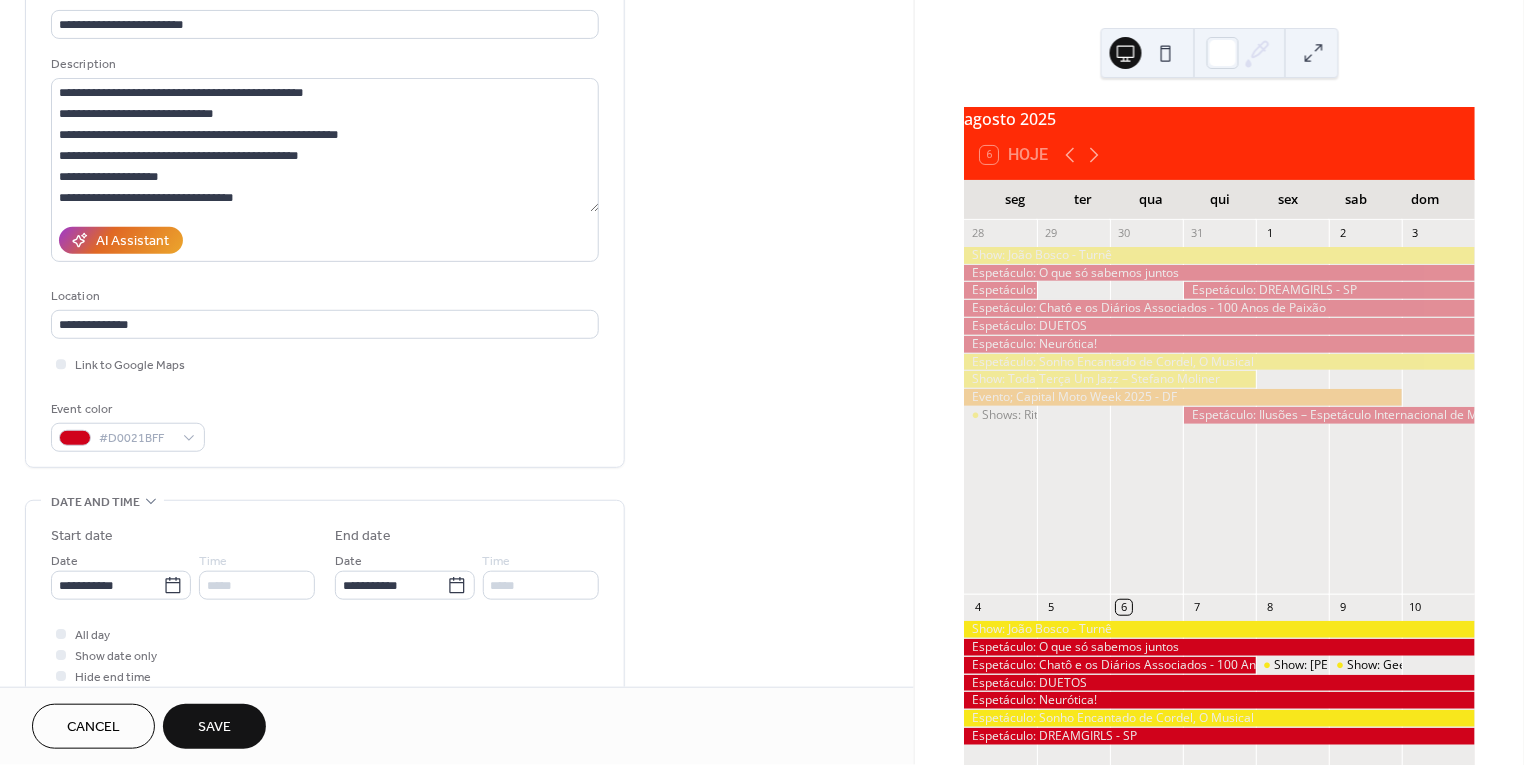 scroll, scrollTop: 127, scrollLeft: 0, axis: vertical 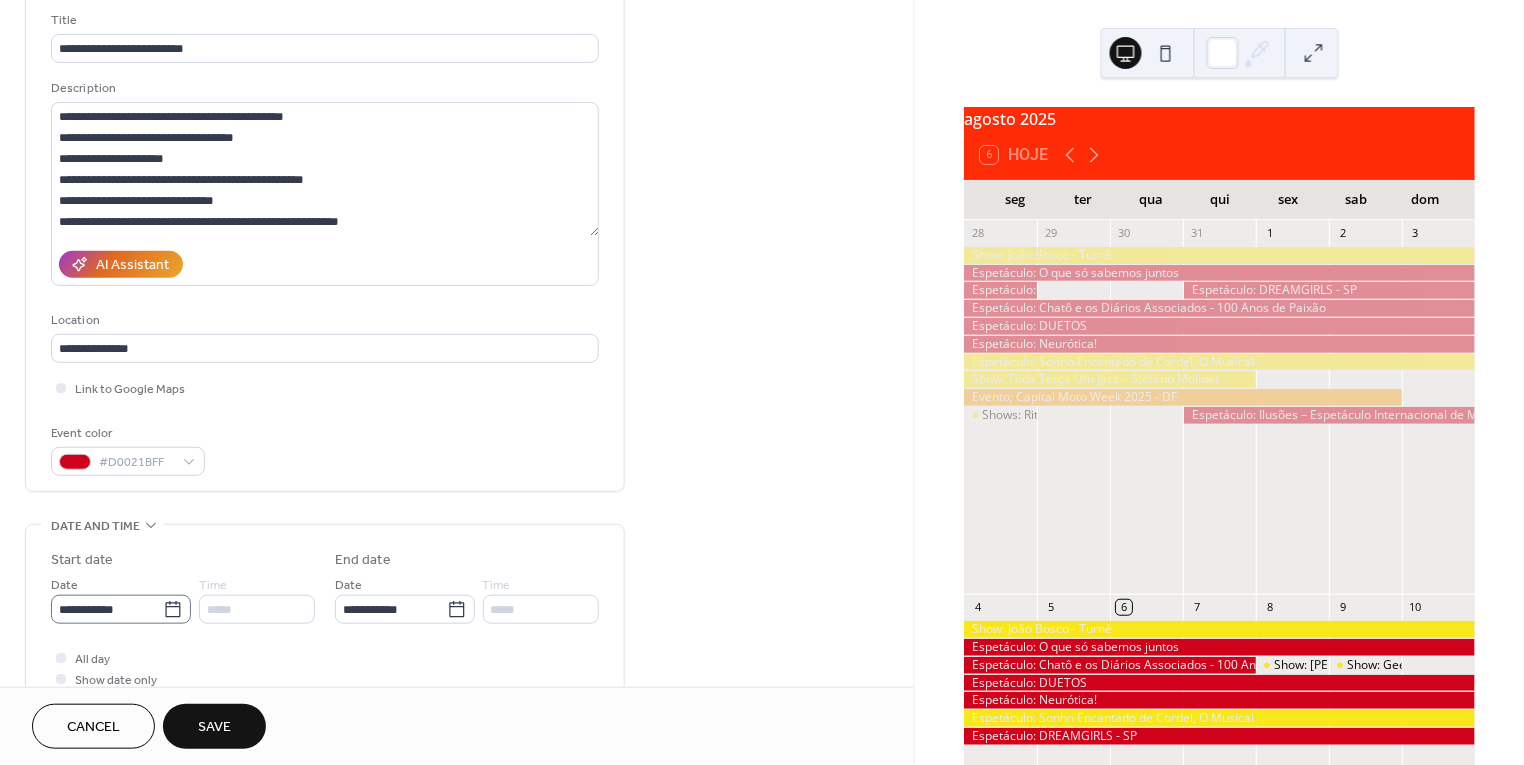 type on "**********" 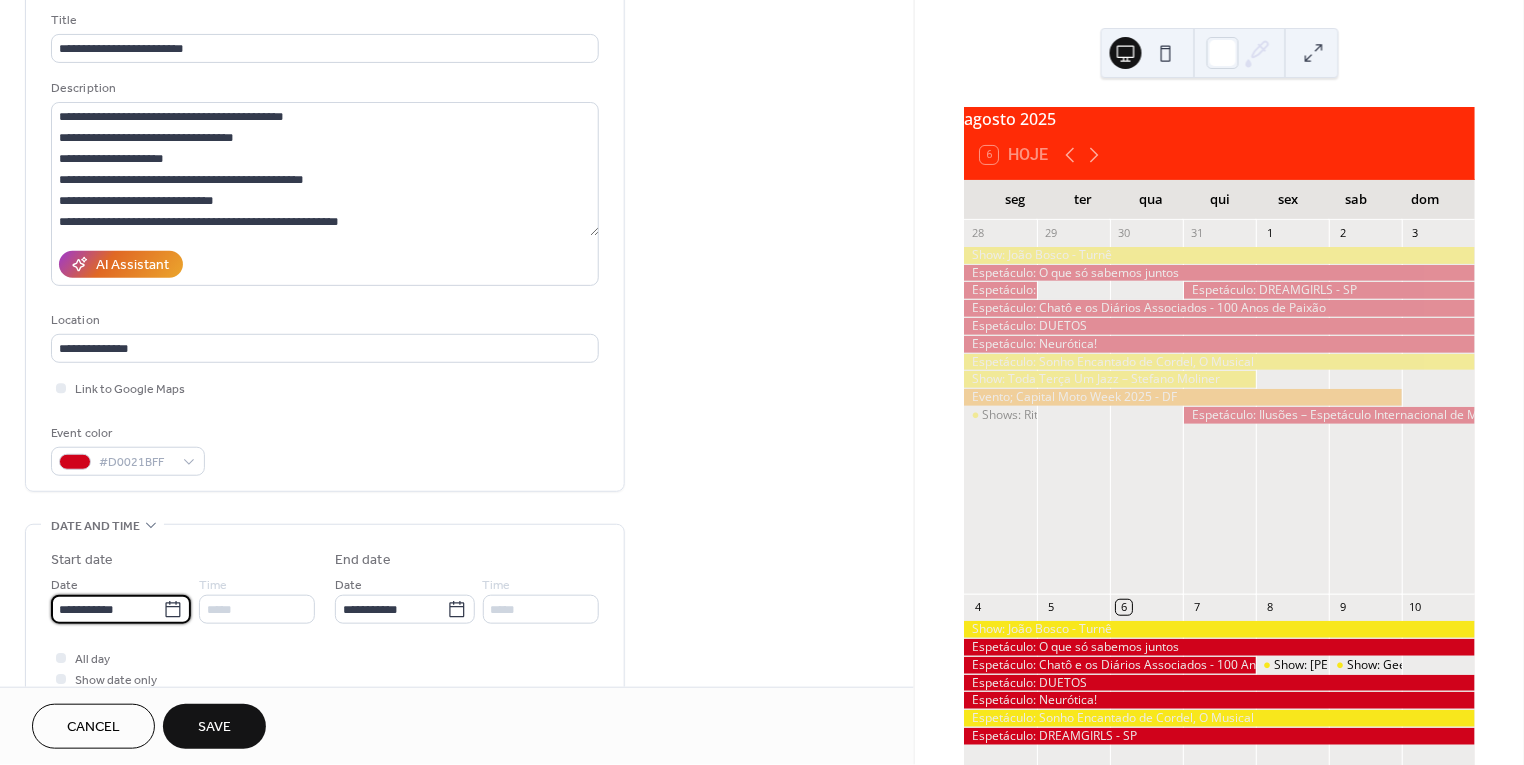 click on "**********" at bounding box center [107, 609] 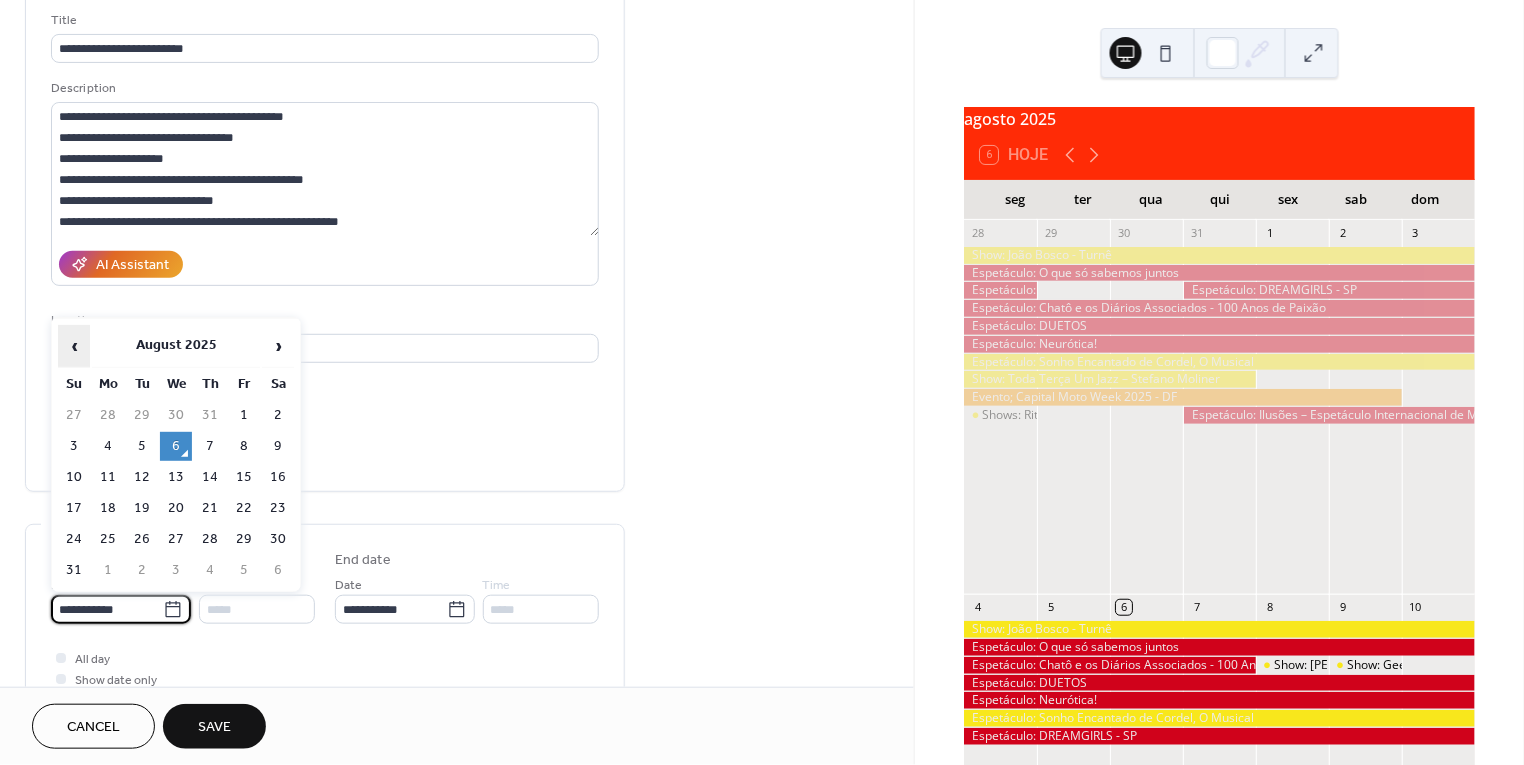 click on "‹" at bounding box center (74, 346) 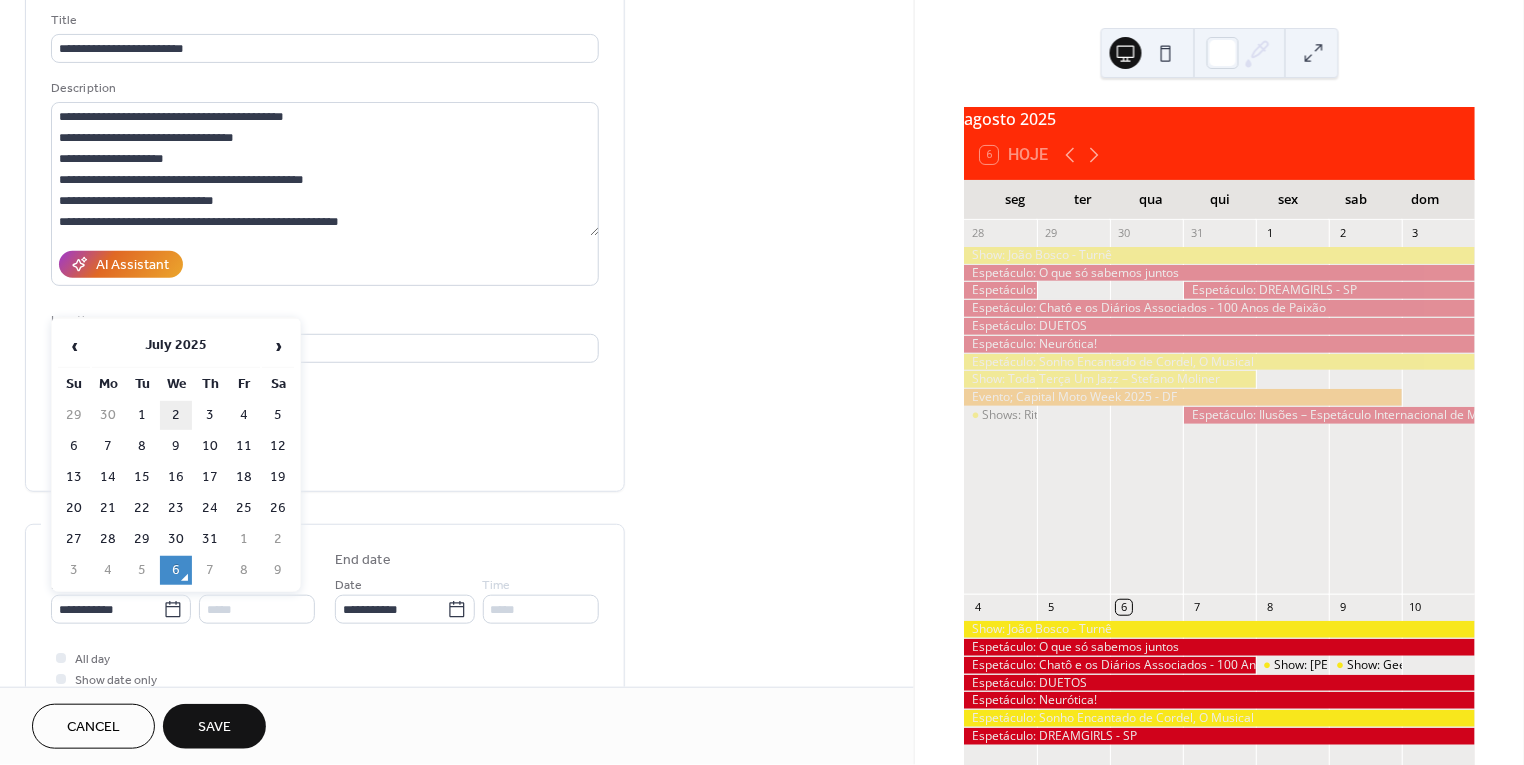 click on "2" at bounding box center (176, 415) 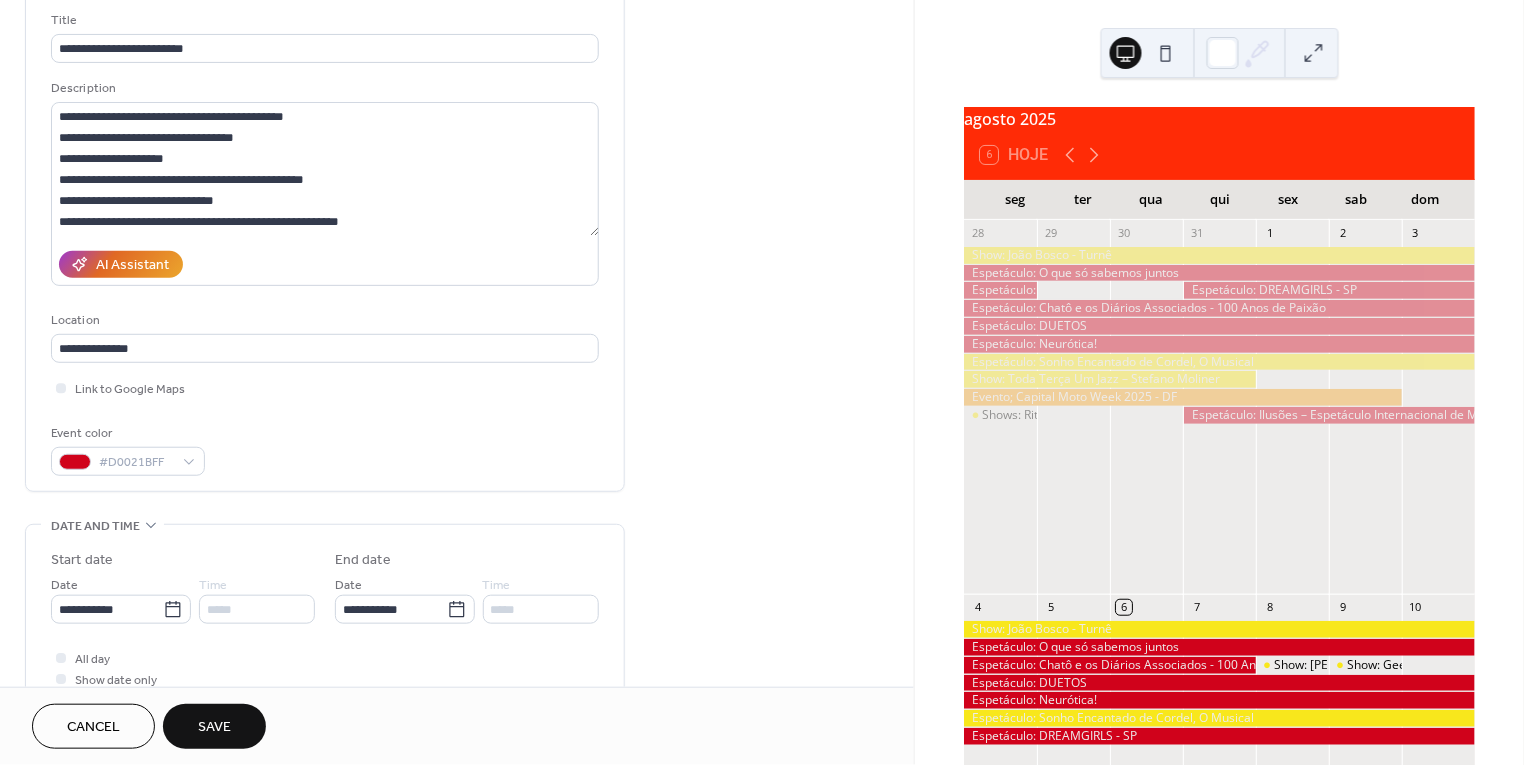 type on "**********" 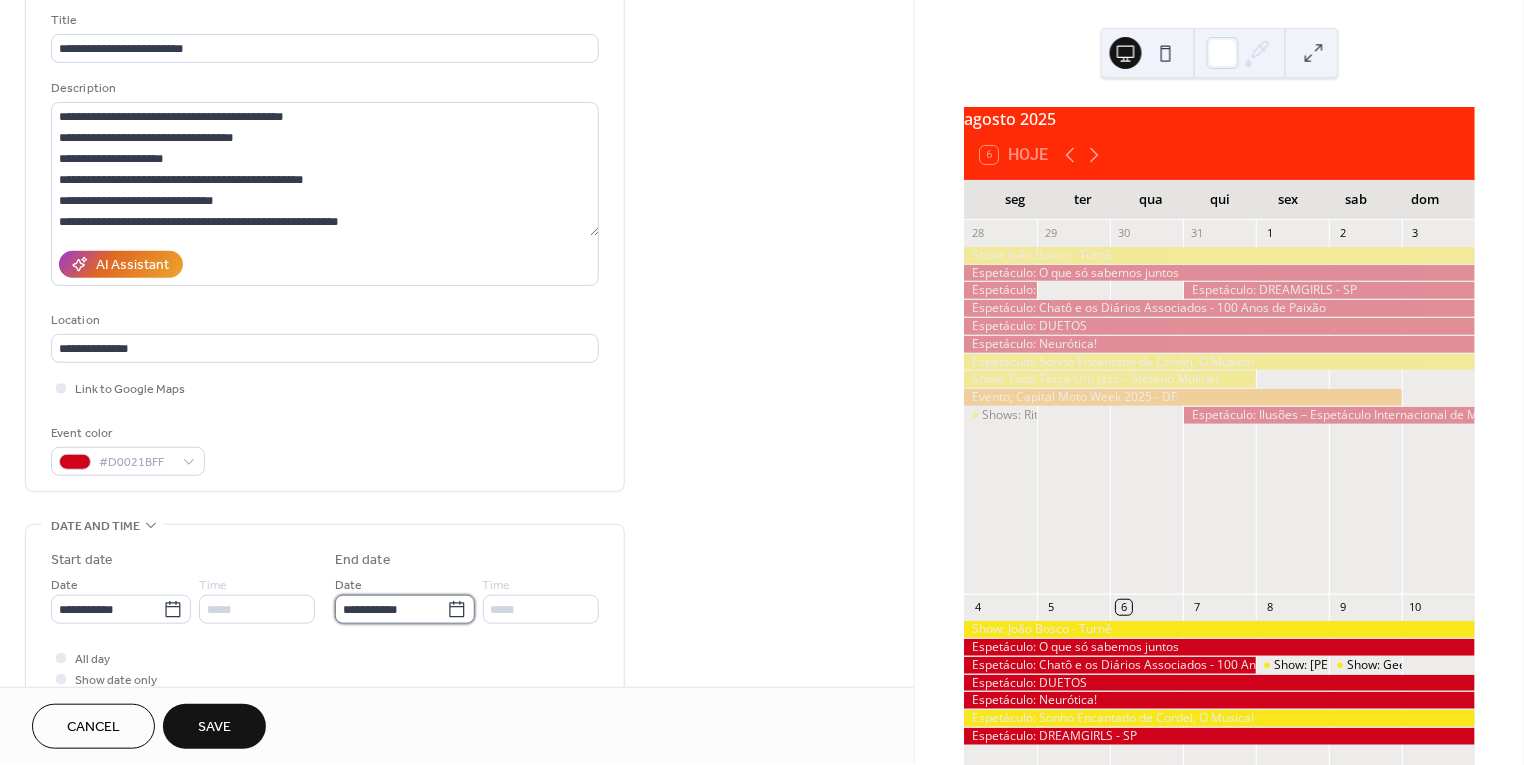 click on "**********" at bounding box center [391, 609] 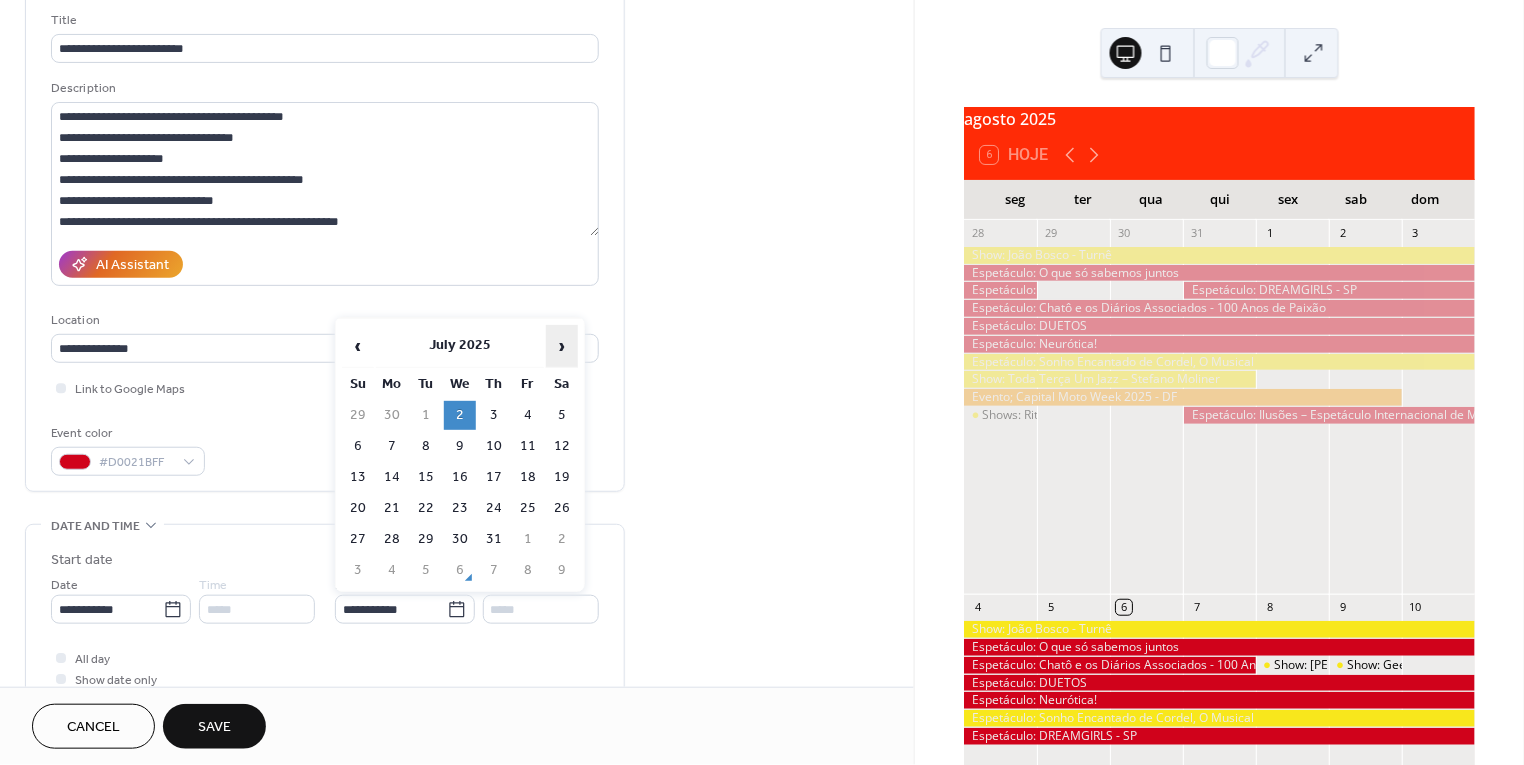 click on "›" at bounding box center (562, 346) 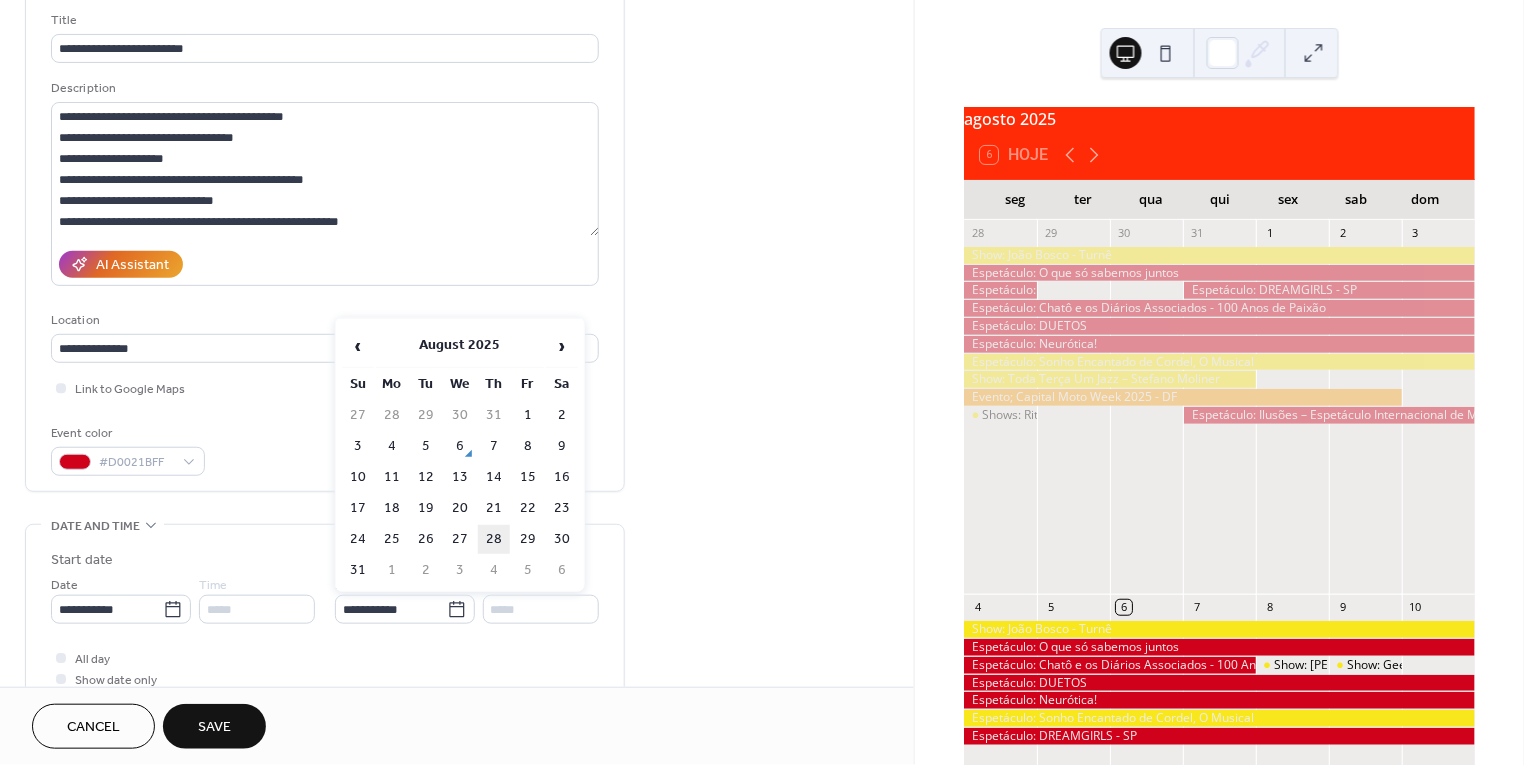 click on "28" at bounding box center [494, 539] 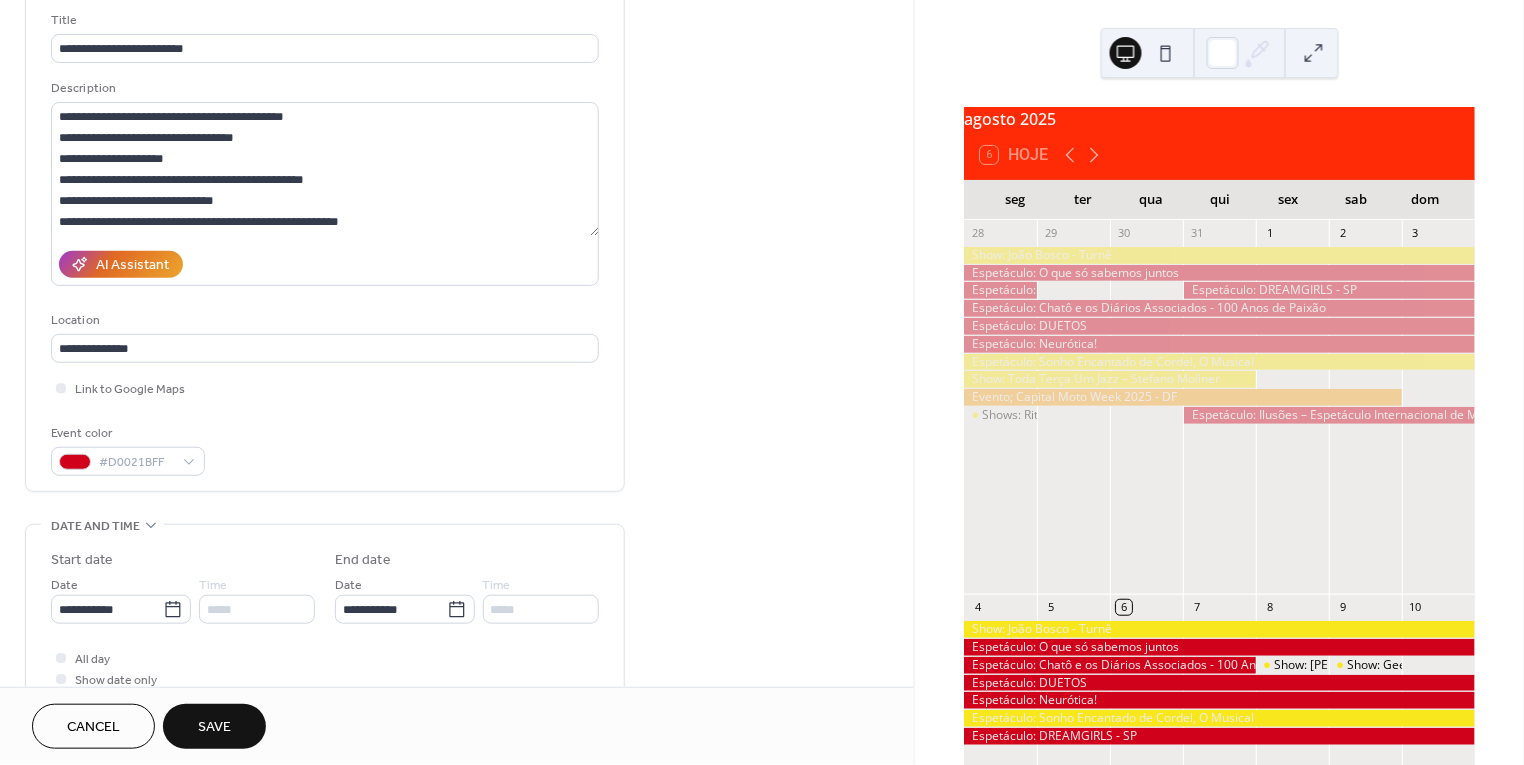 type on "**********" 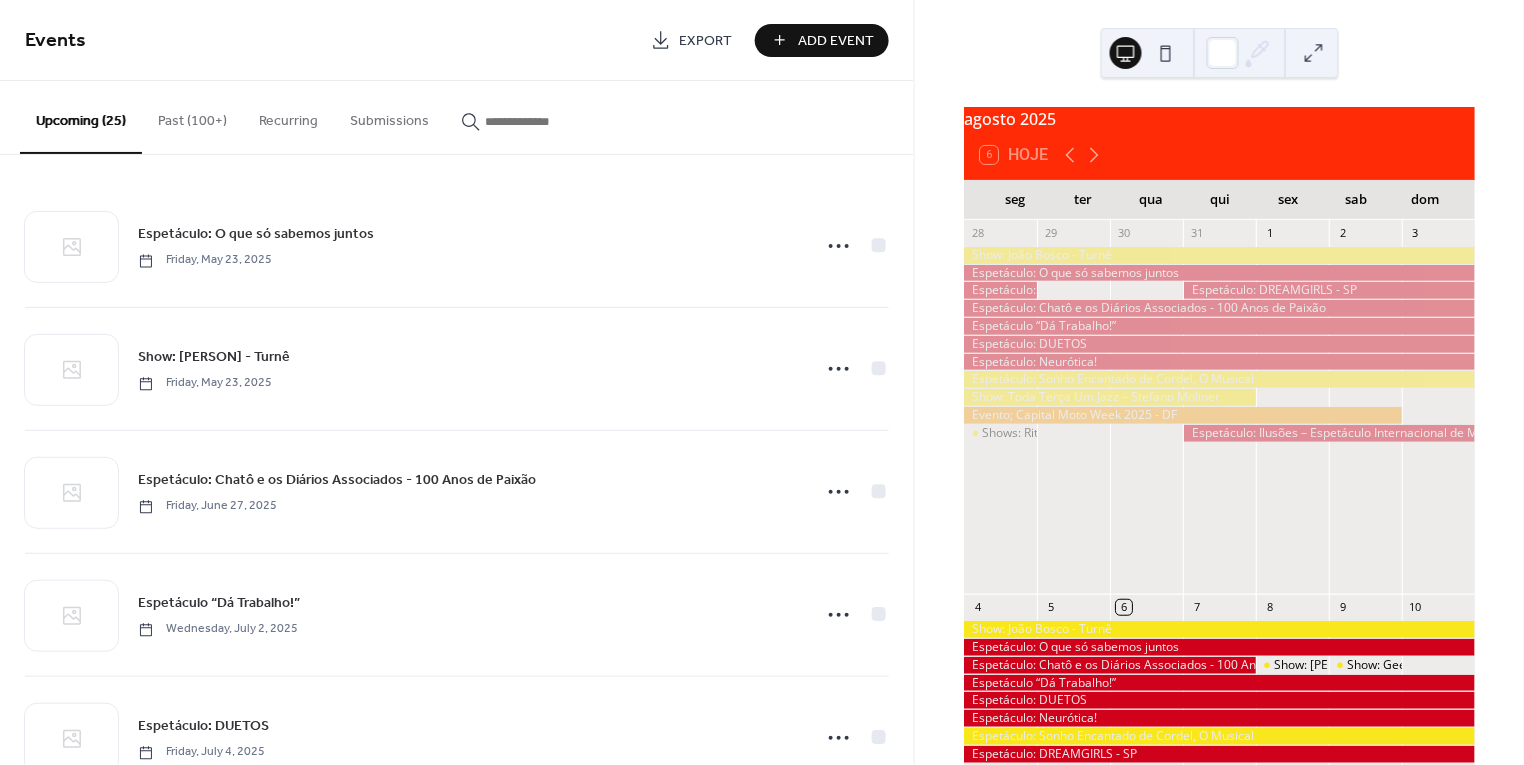 click on "Add Event" at bounding box center (836, 41) 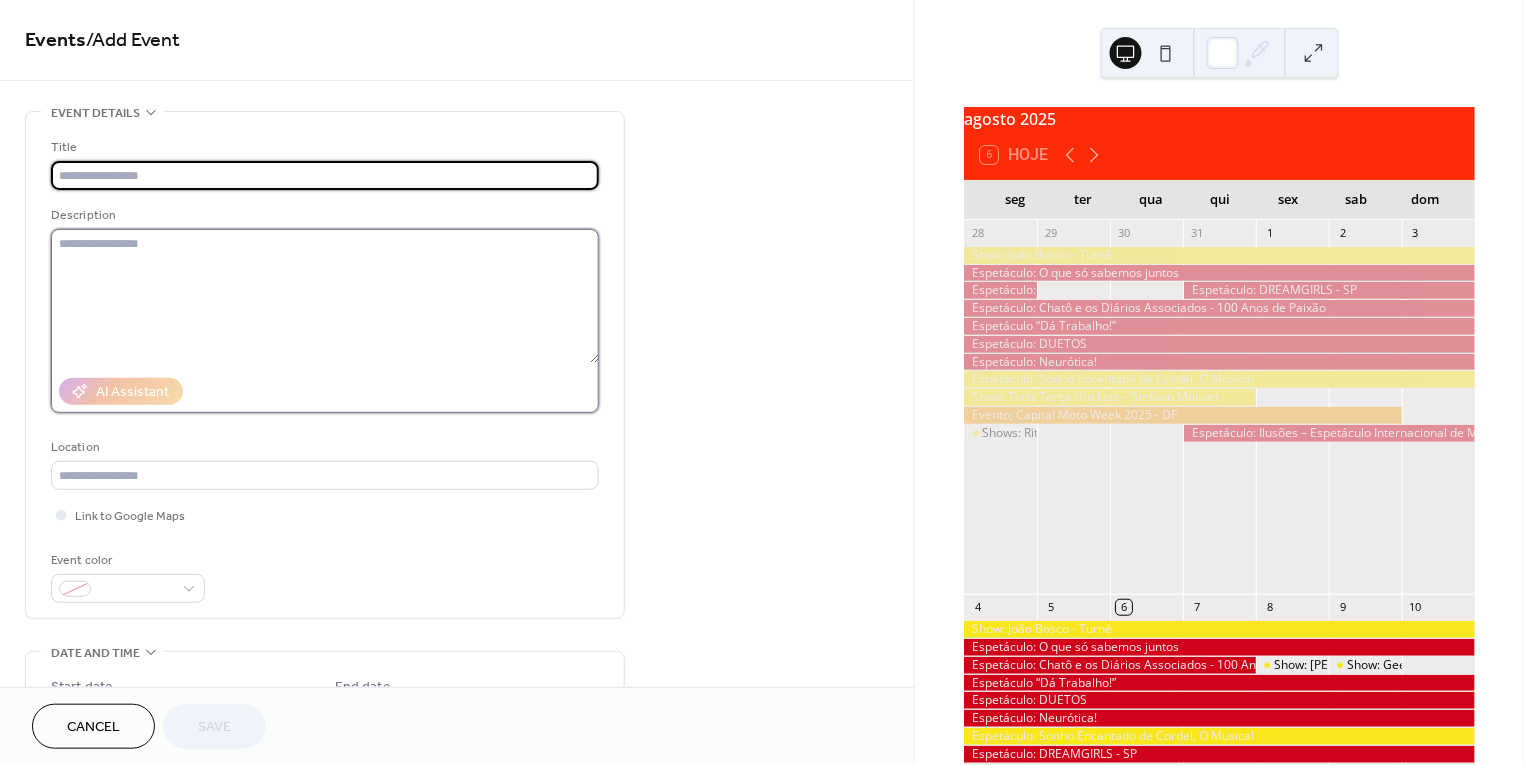 click at bounding box center [325, 296] 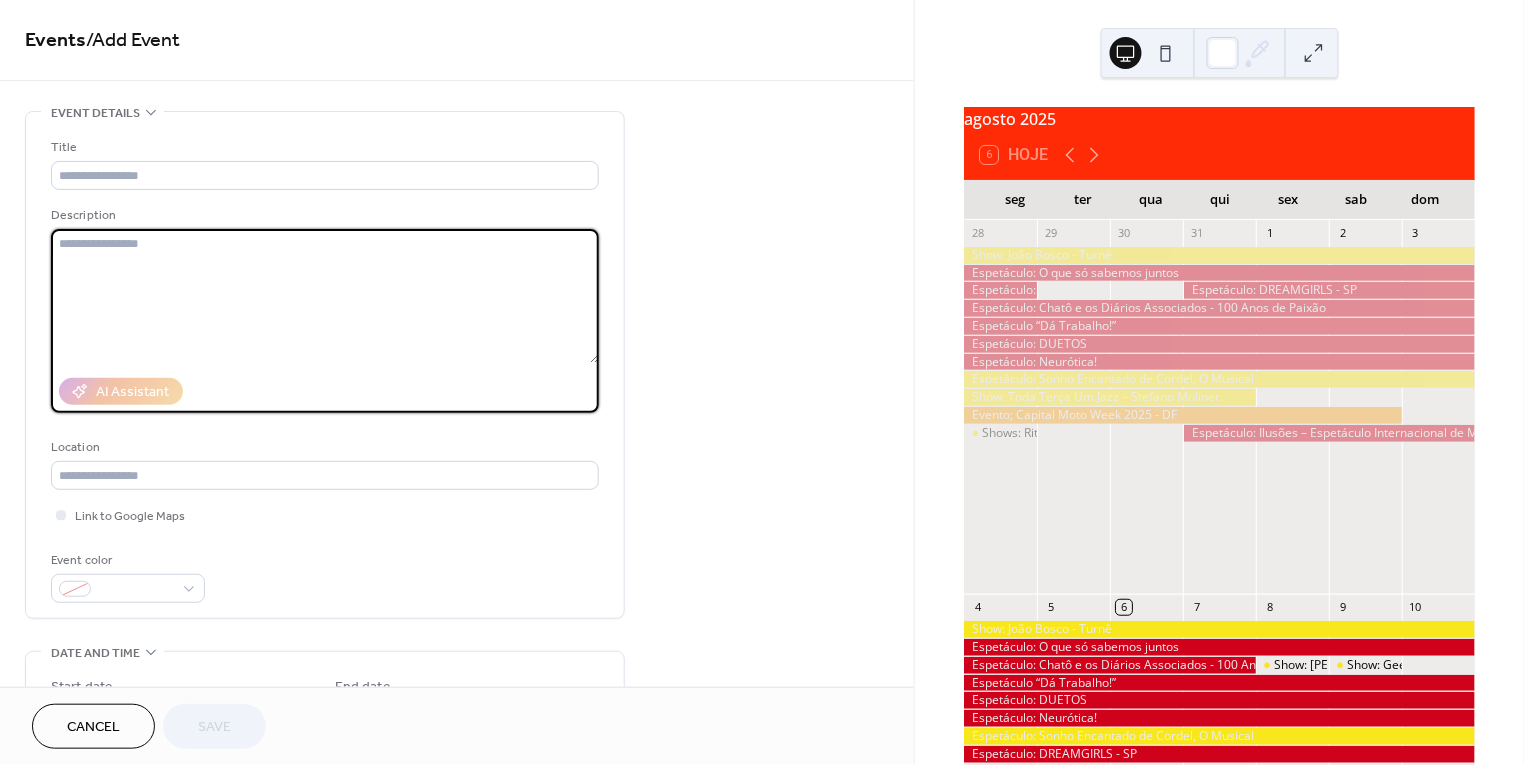 paste on "**********" 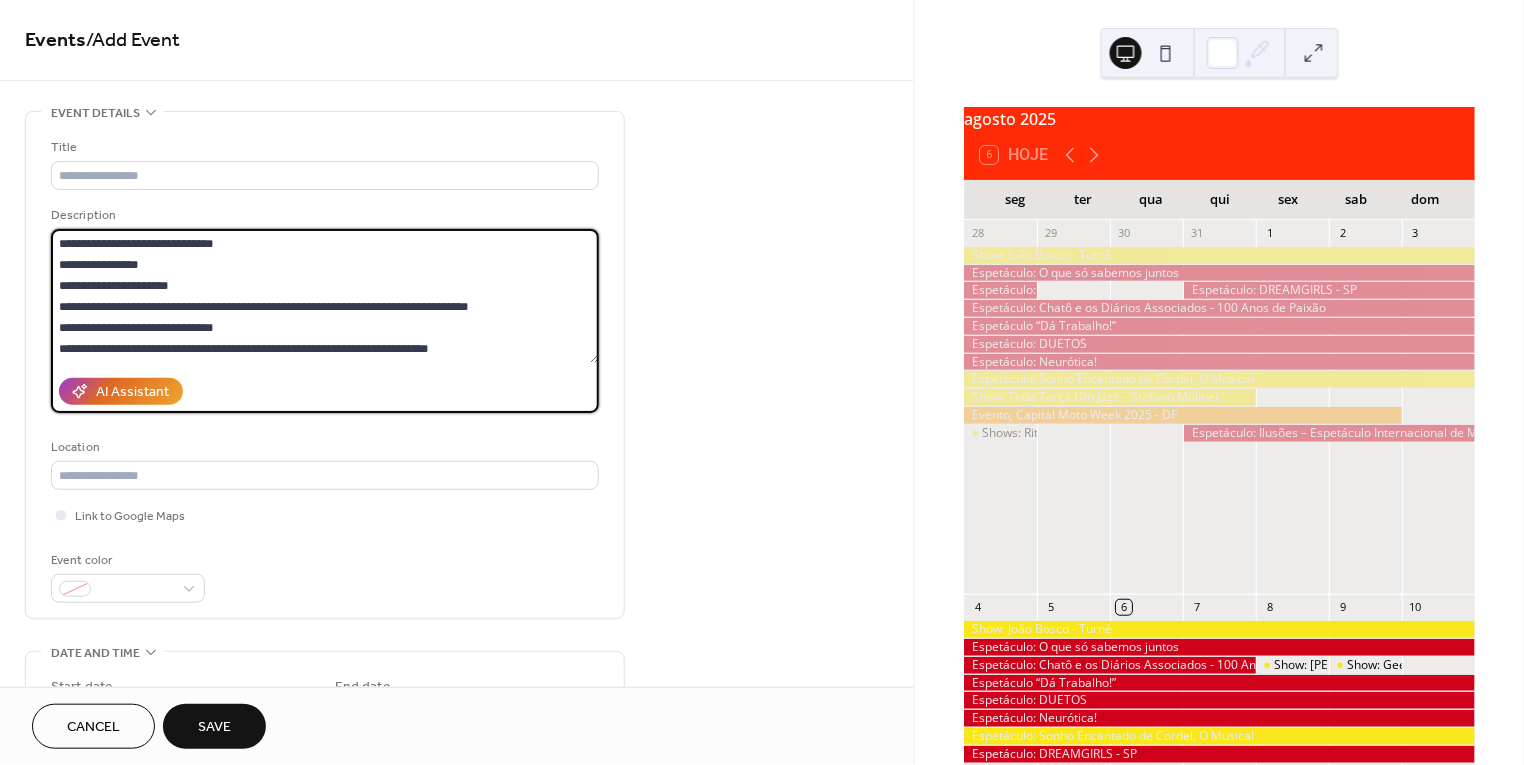 scroll, scrollTop: 0, scrollLeft: 0, axis: both 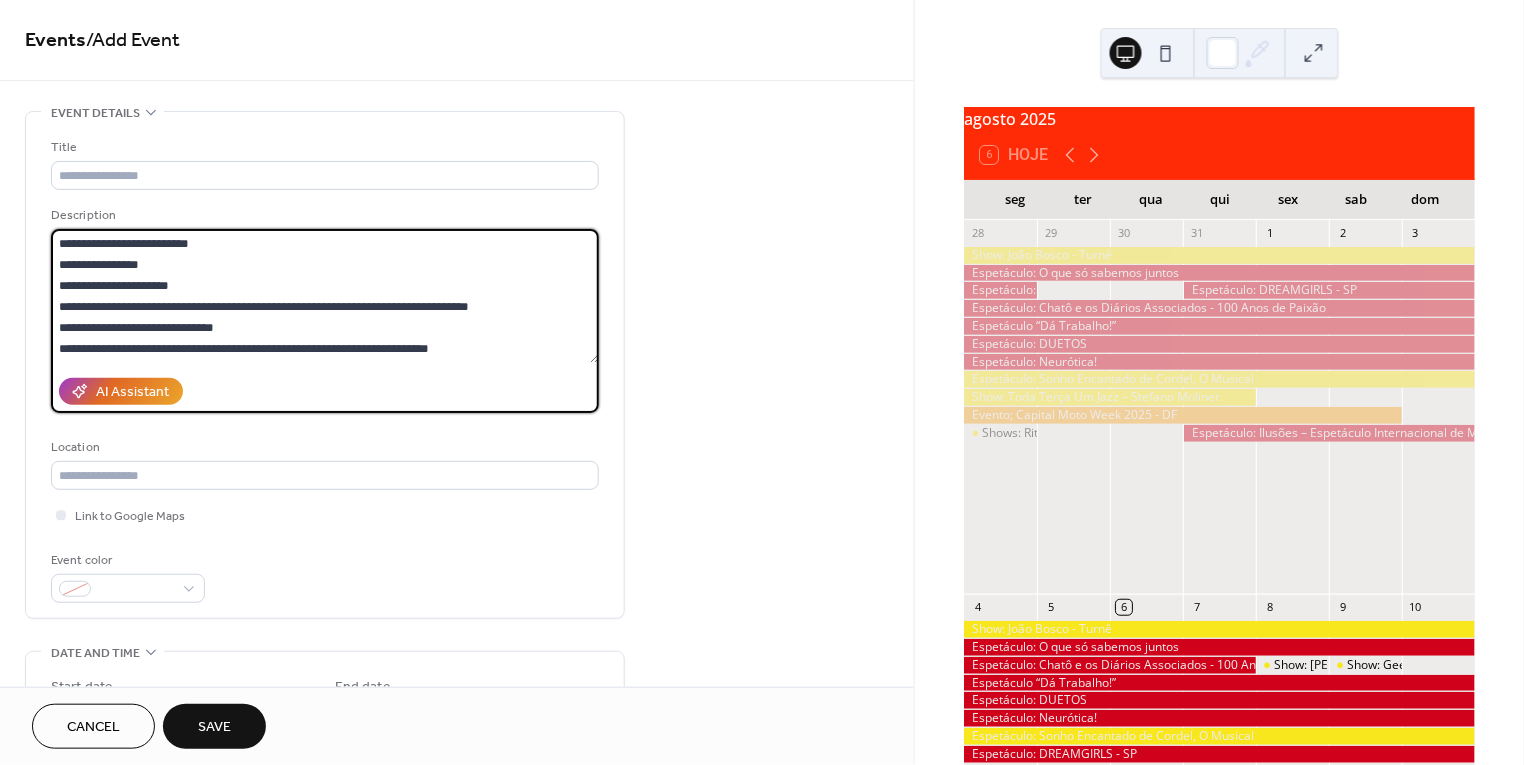 drag, startPoint x: 198, startPoint y: 284, endPoint x: 94, endPoint y: 282, distance: 104.019226 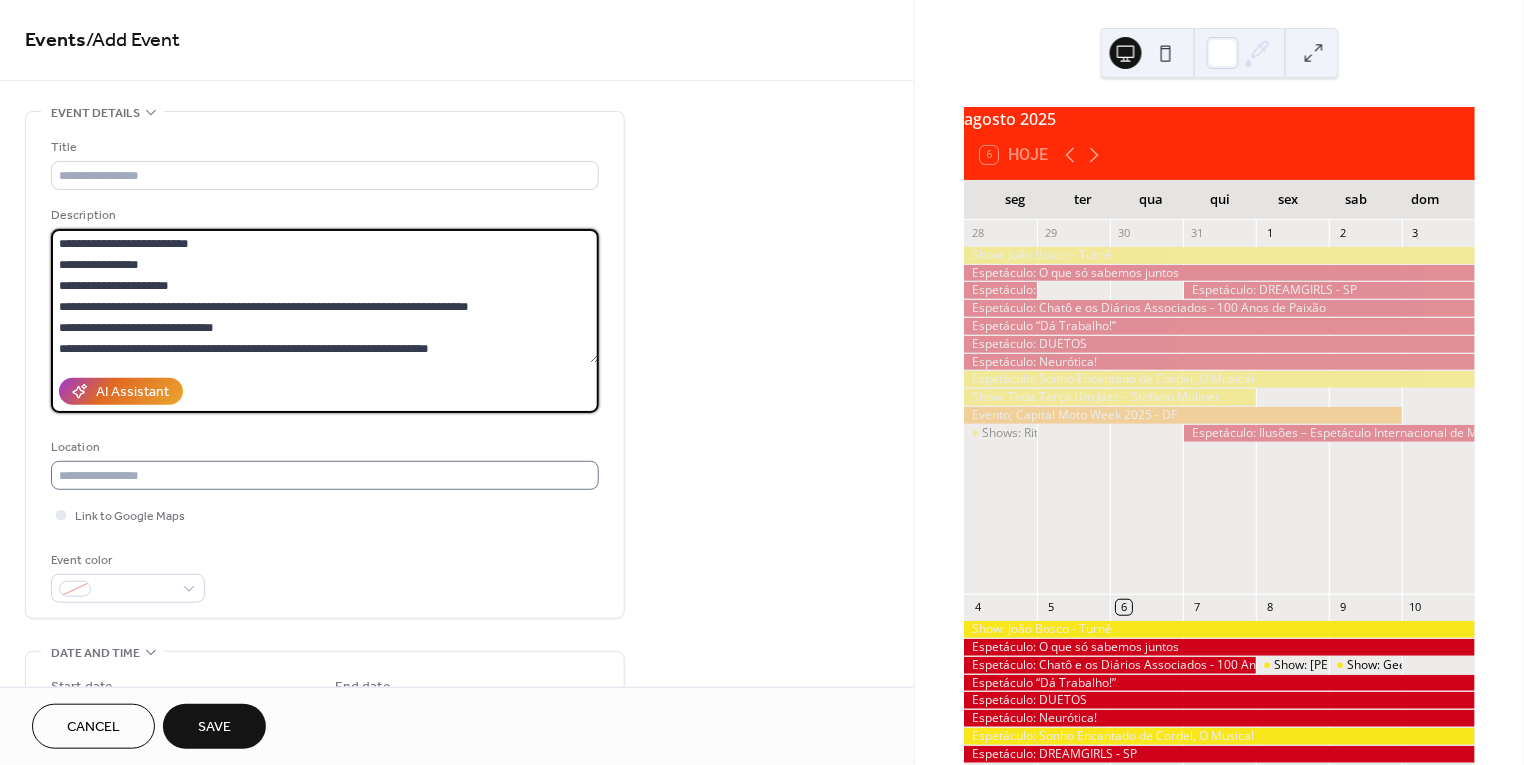 type on "**********" 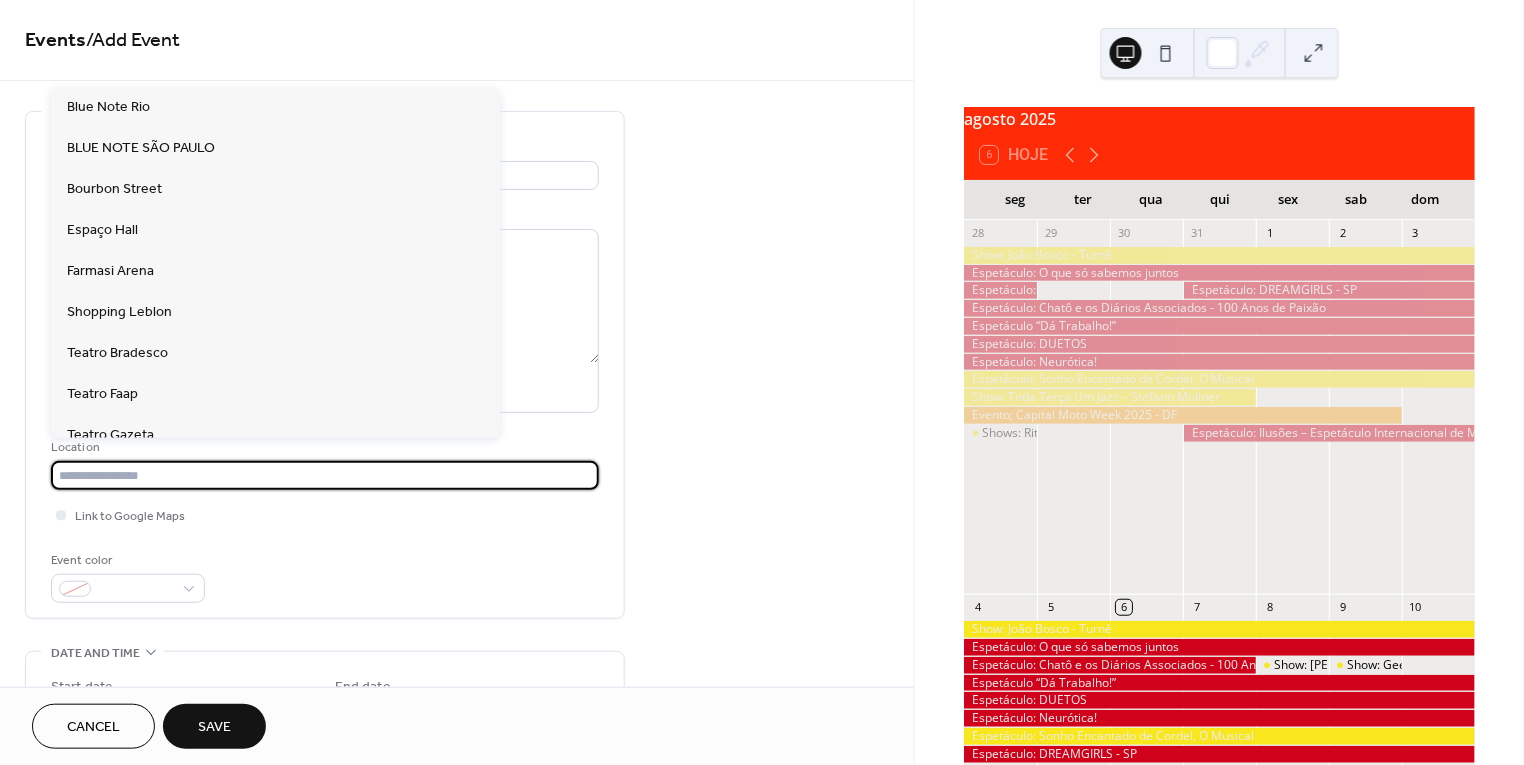 click at bounding box center [325, 475] 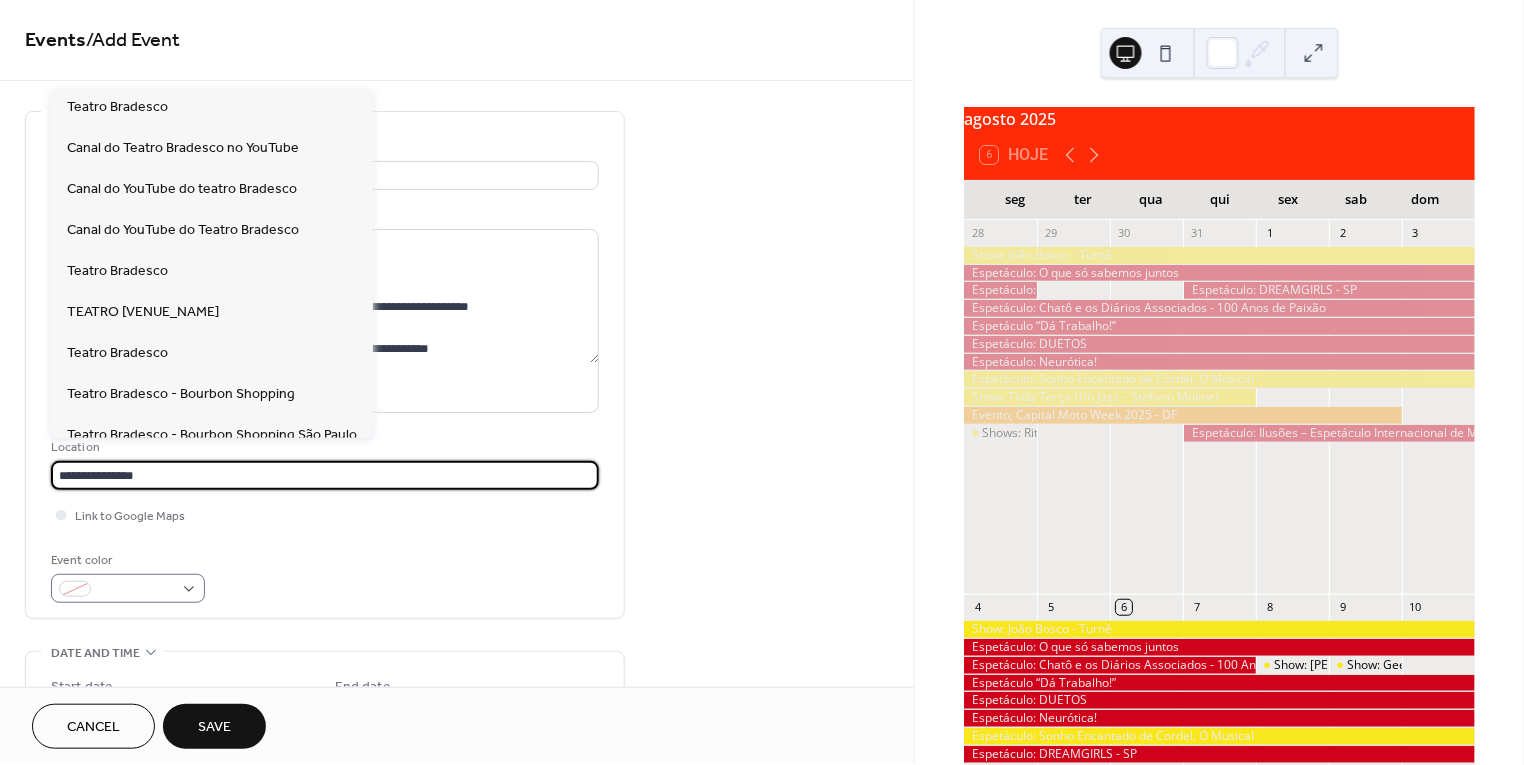 type on "**********" 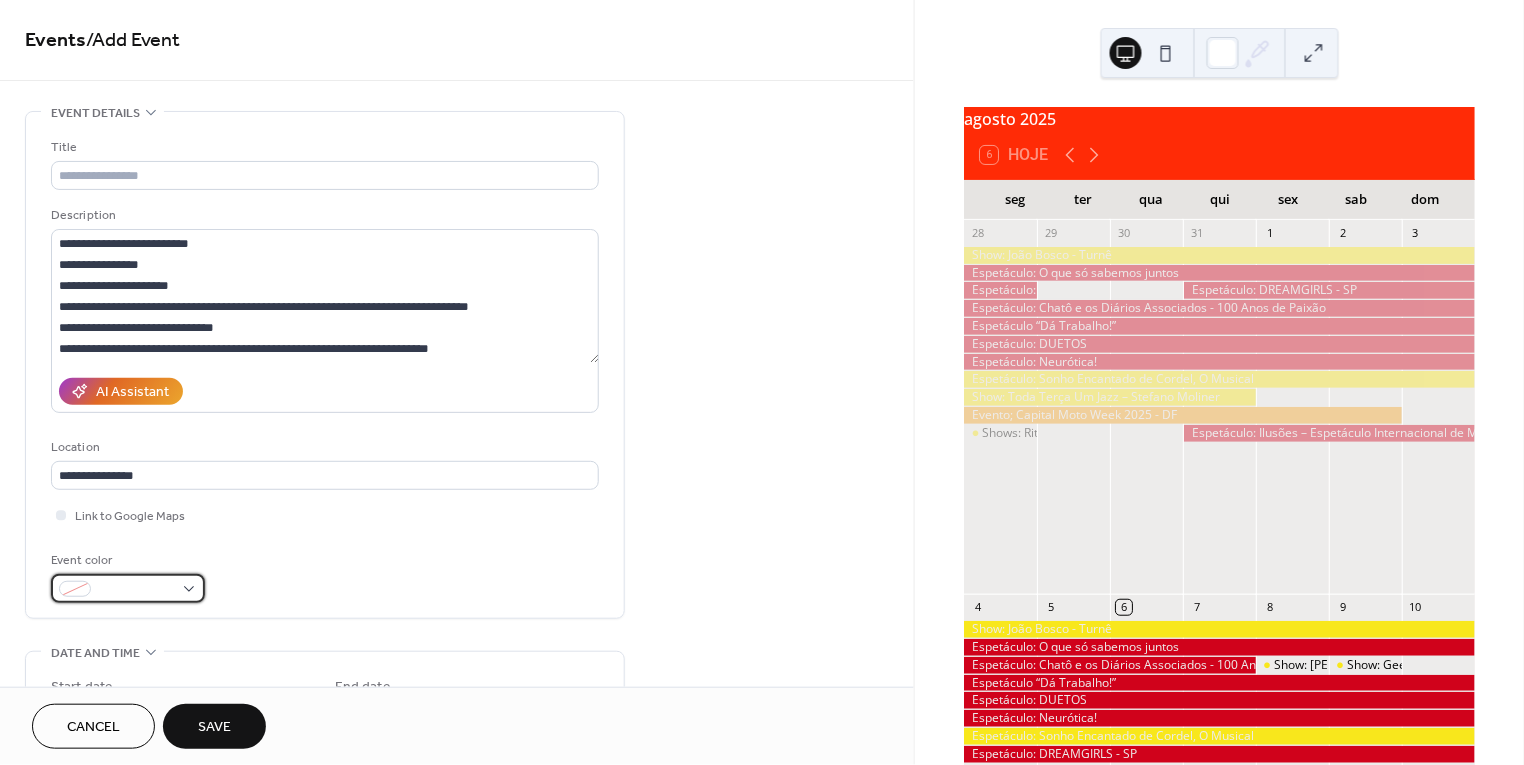 click at bounding box center [136, 590] 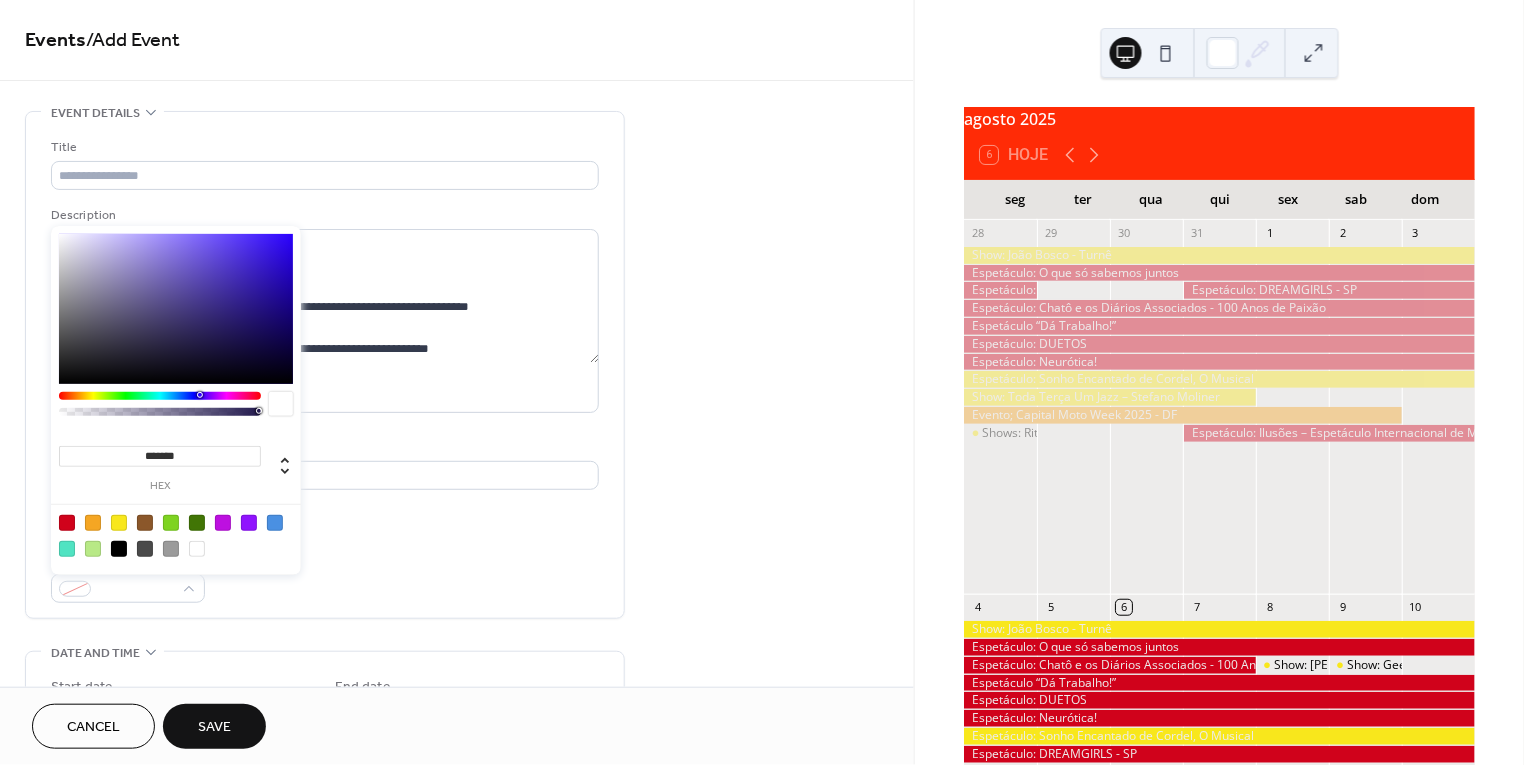 click at bounding box center [67, 523] 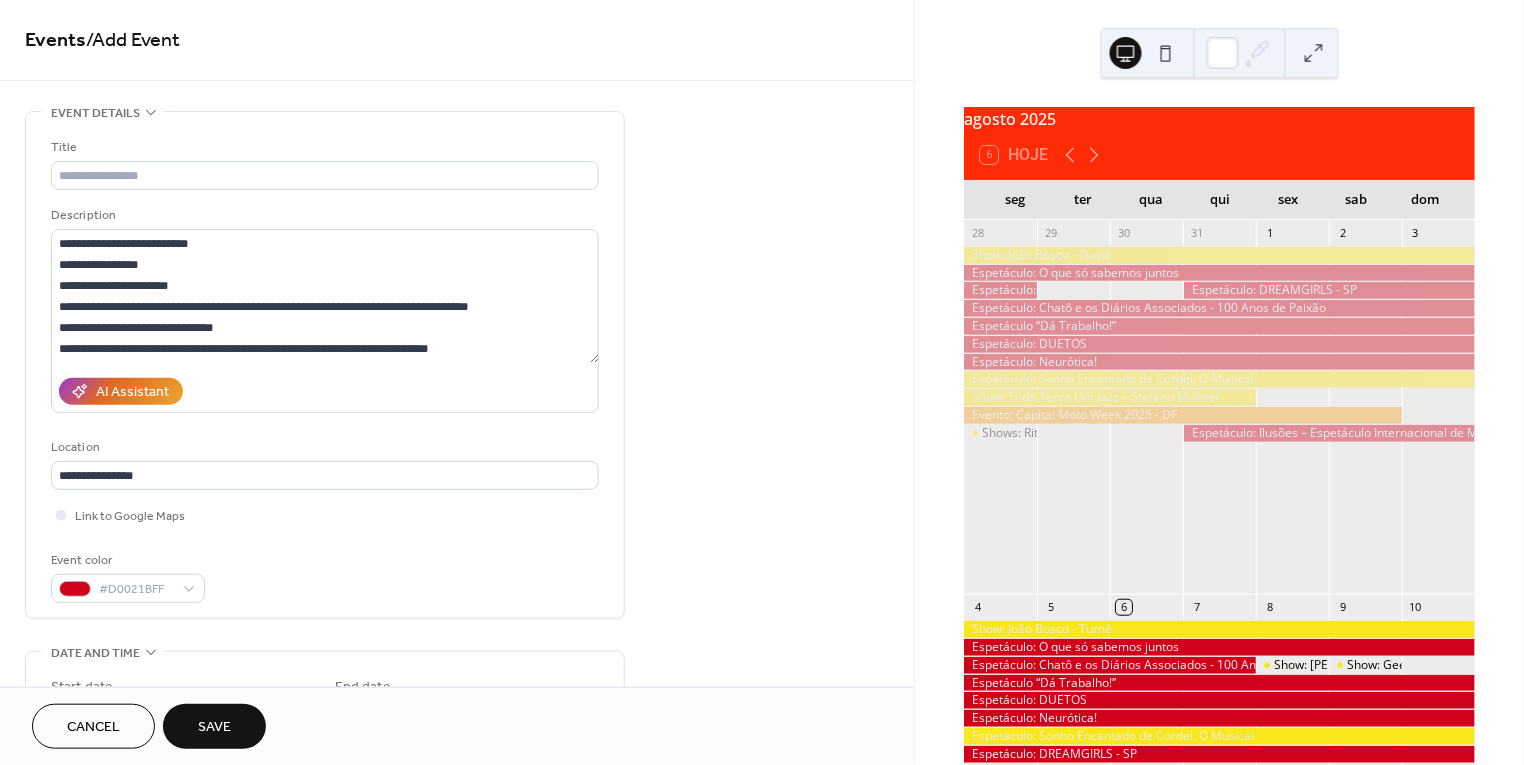 click on "**********" at bounding box center (325, 370) 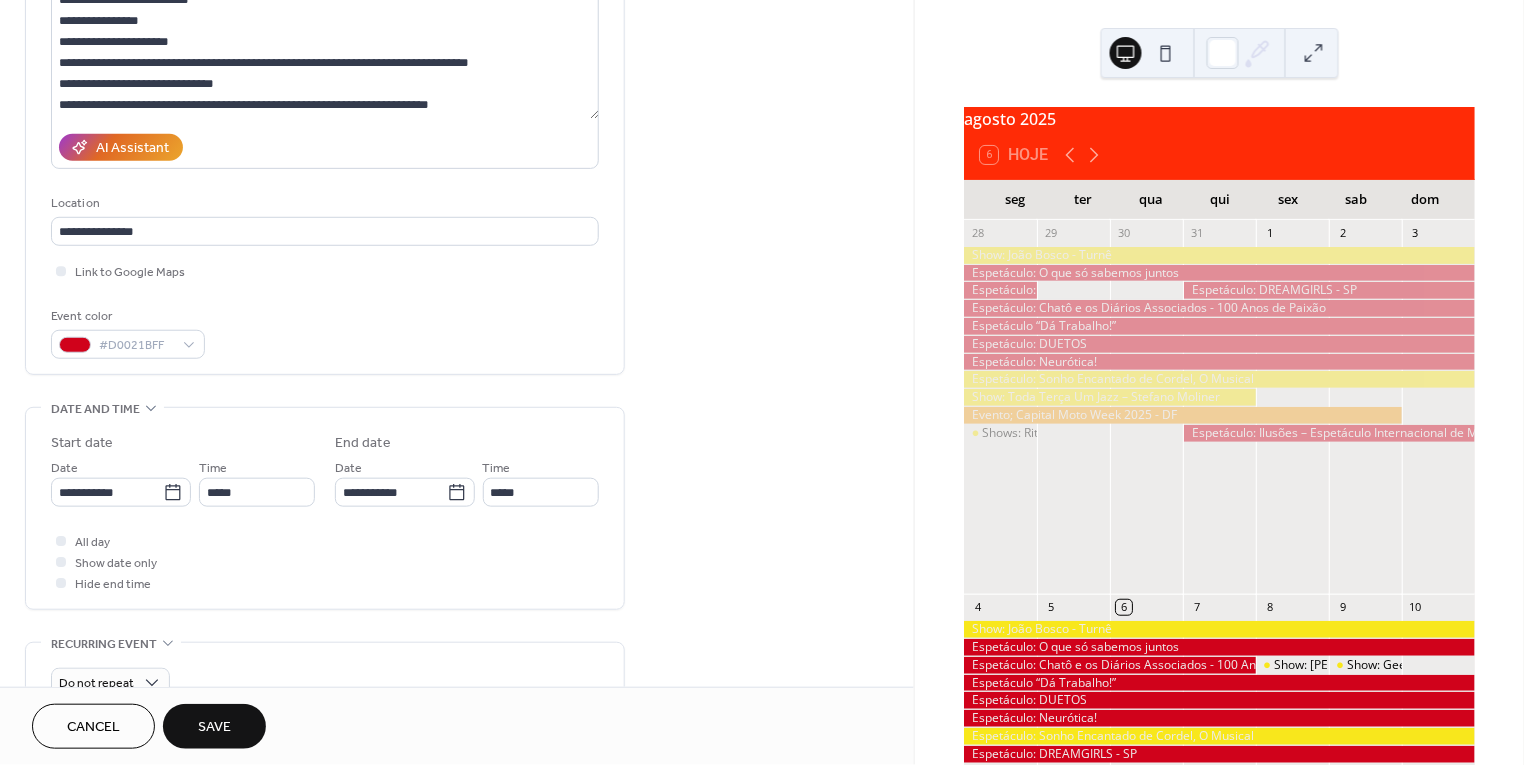 scroll, scrollTop: 248, scrollLeft: 0, axis: vertical 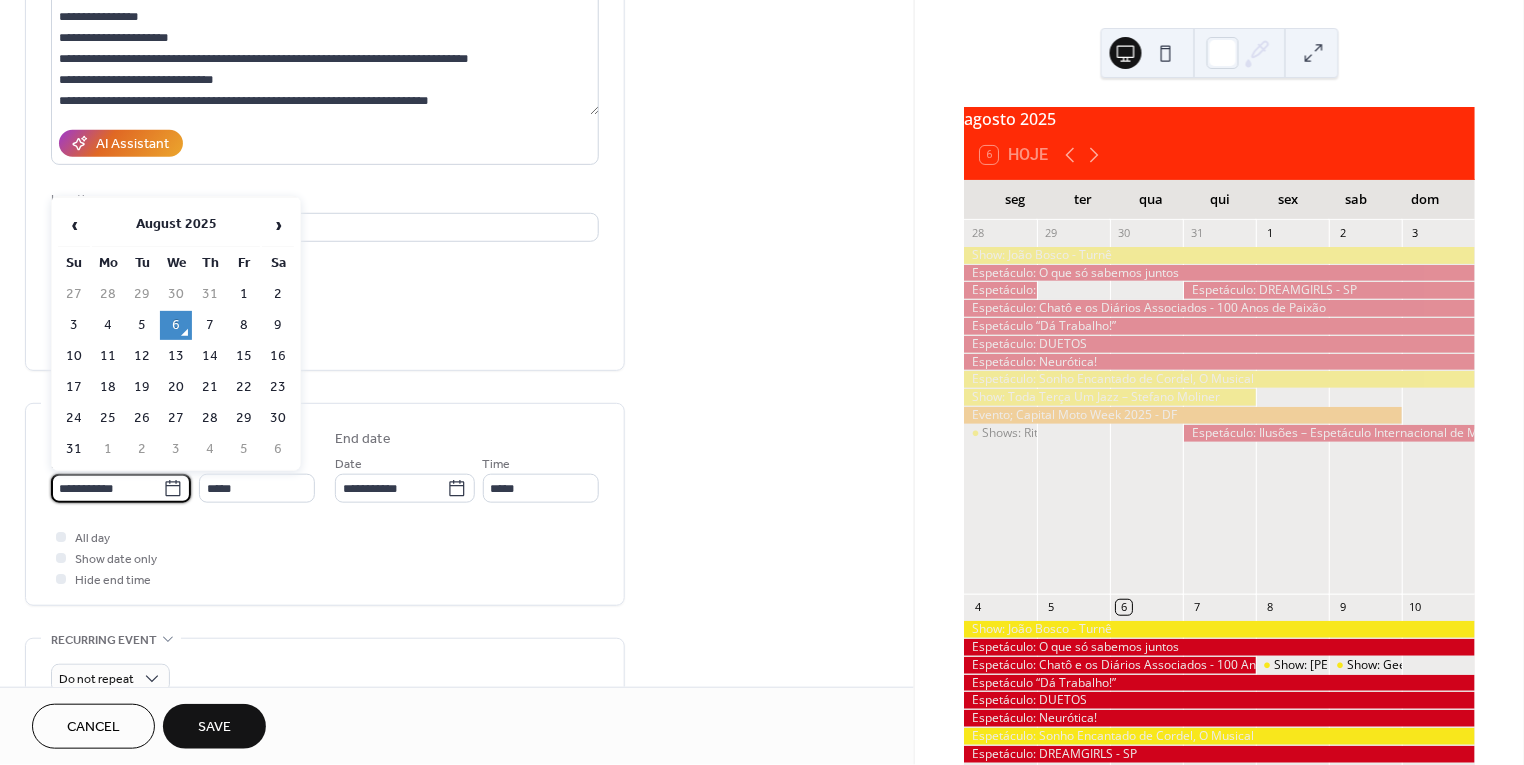 click on "**********" at bounding box center [107, 488] 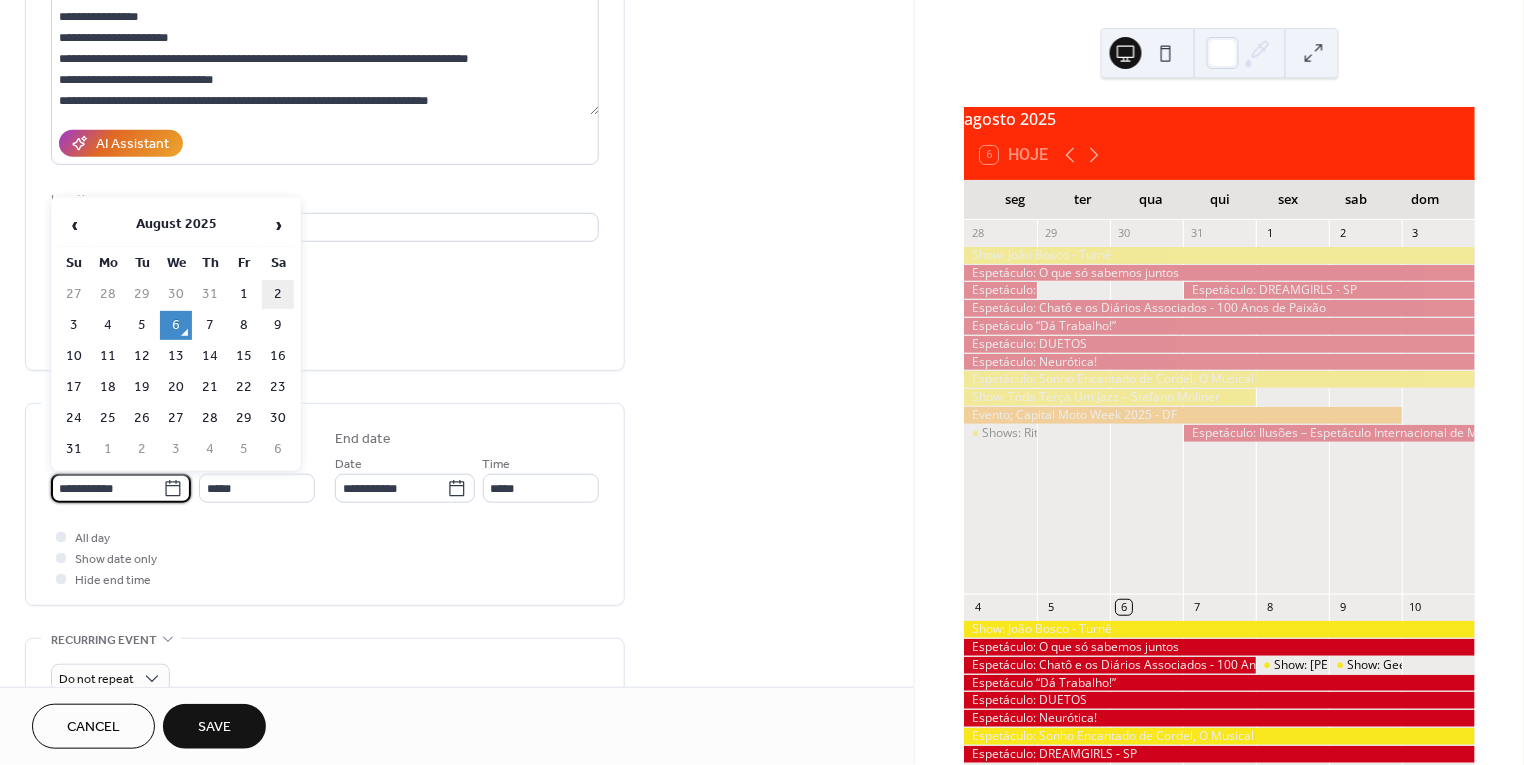 click on "2" at bounding box center [278, 294] 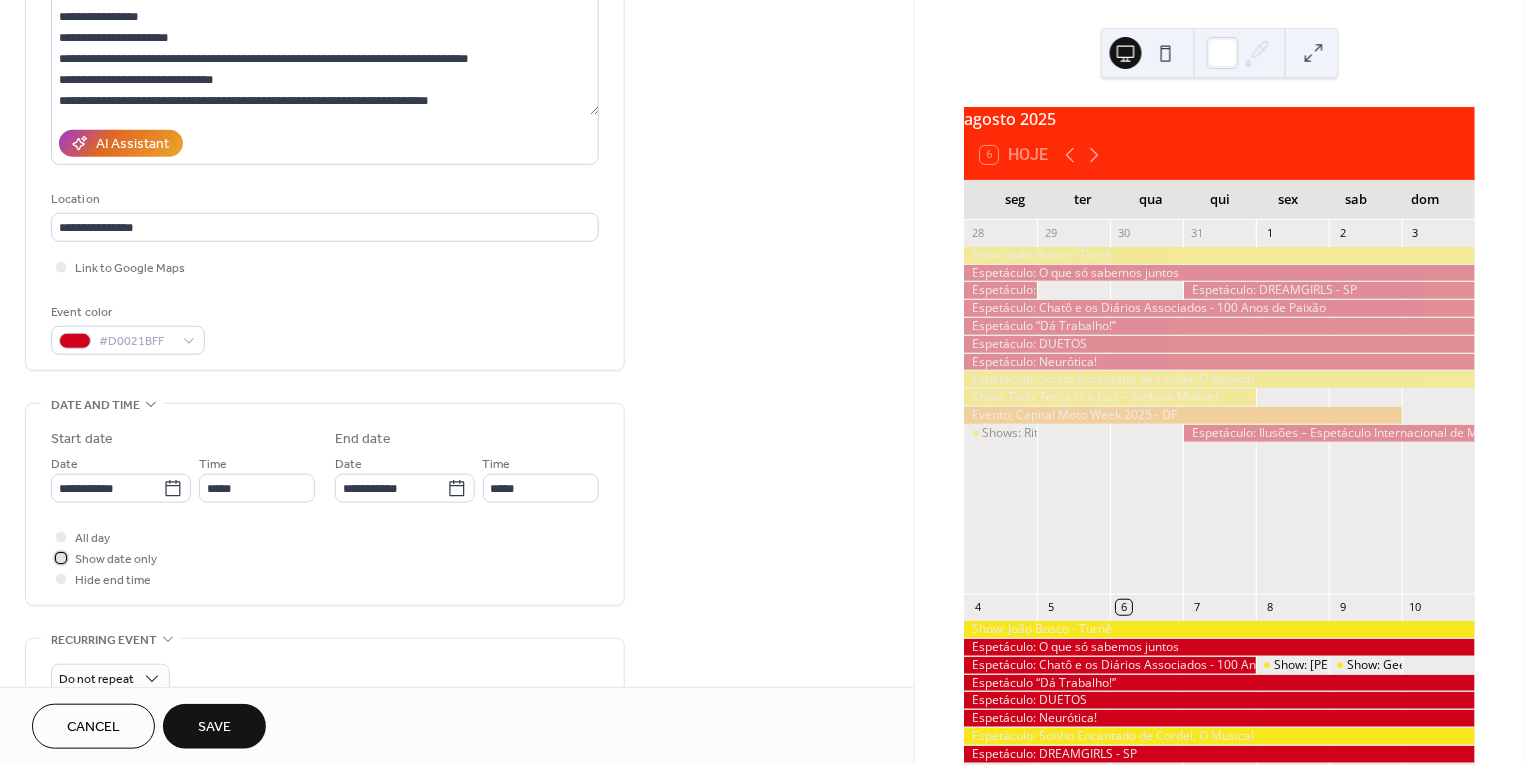 click on "Show date only" at bounding box center [116, 560] 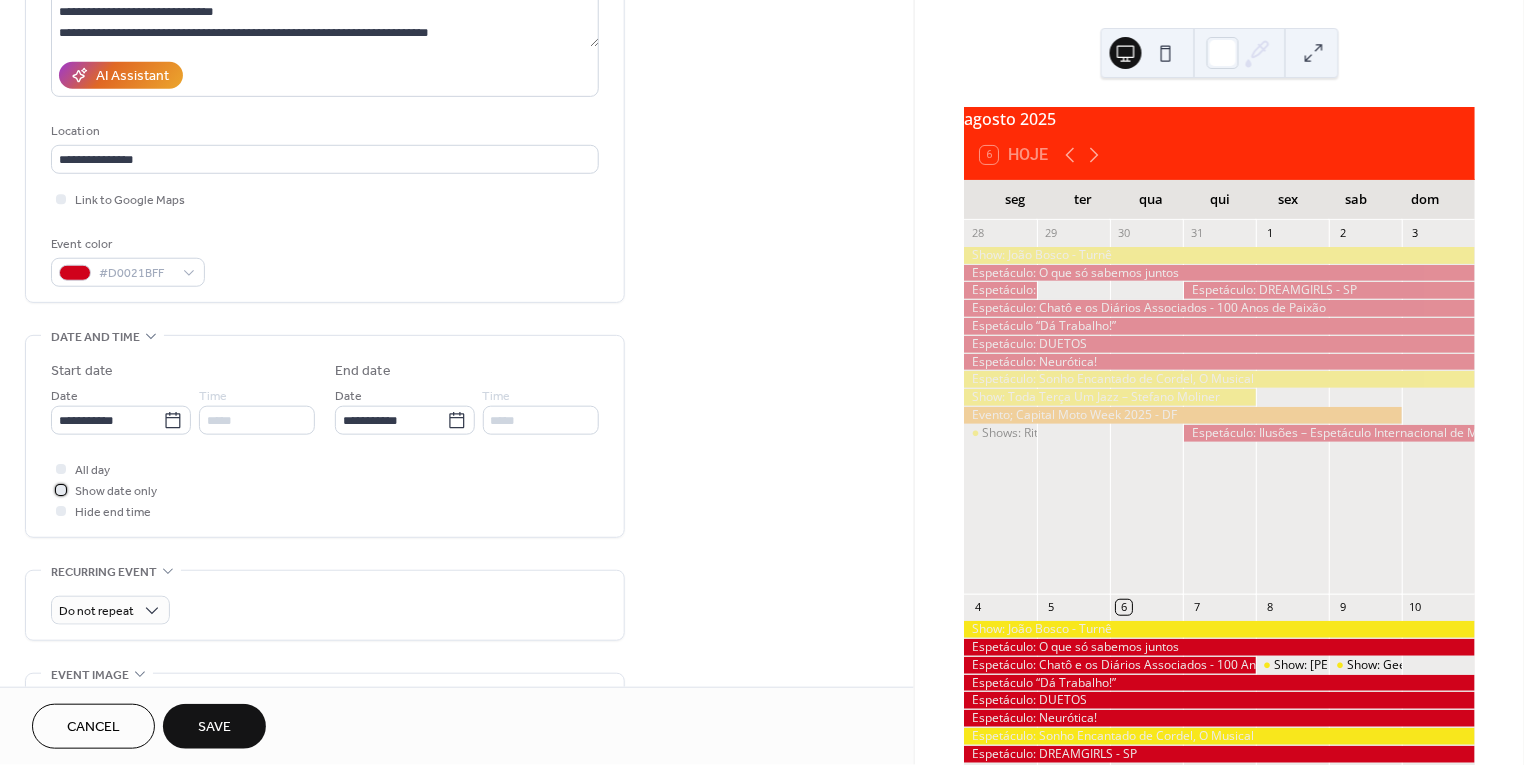 scroll, scrollTop: 68, scrollLeft: 0, axis: vertical 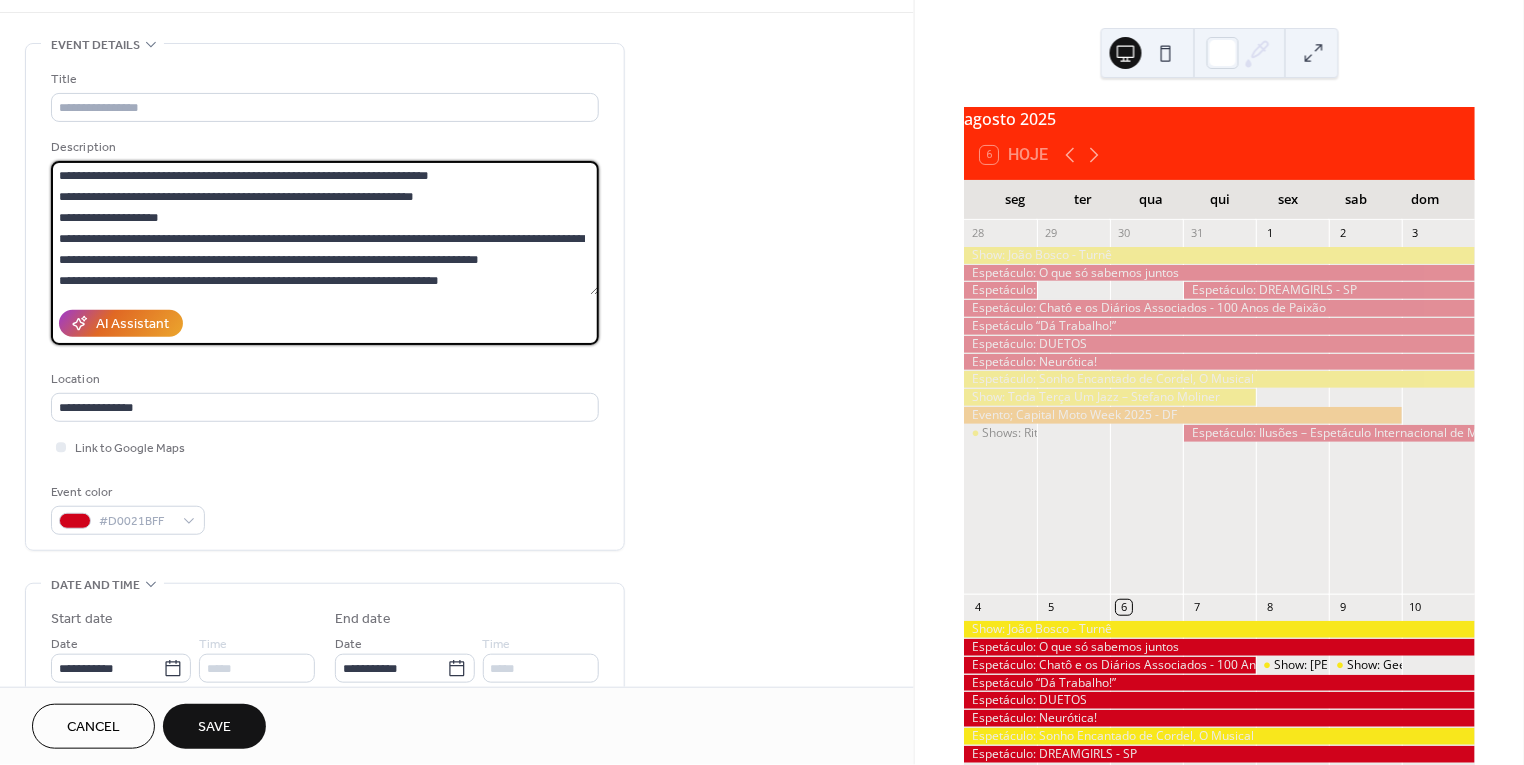 drag, startPoint x: 525, startPoint y: 274, endPoint x: 150, endPoint y: 261, distance: 375.22528 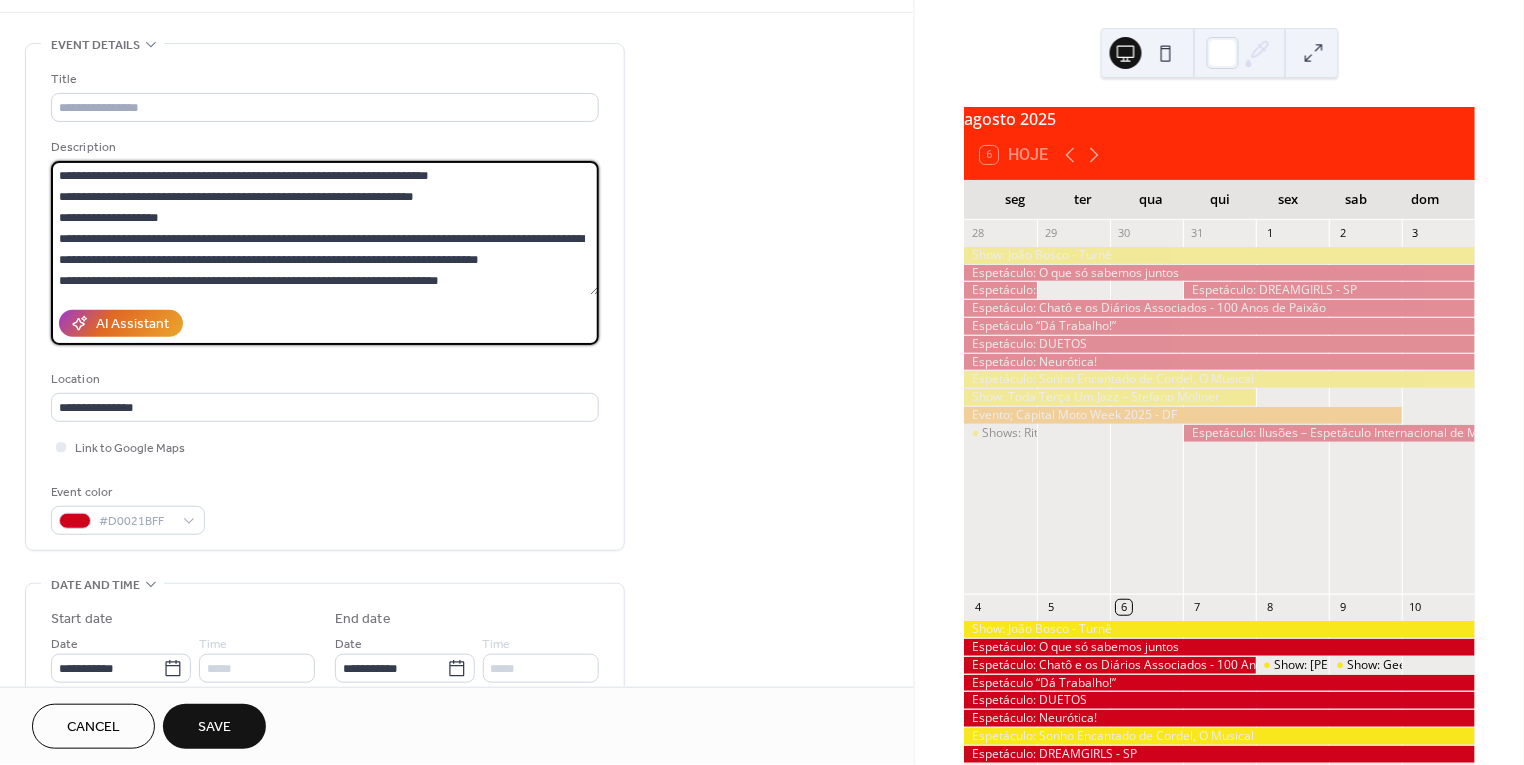 click on "**********" at bounding box center (325, 228) 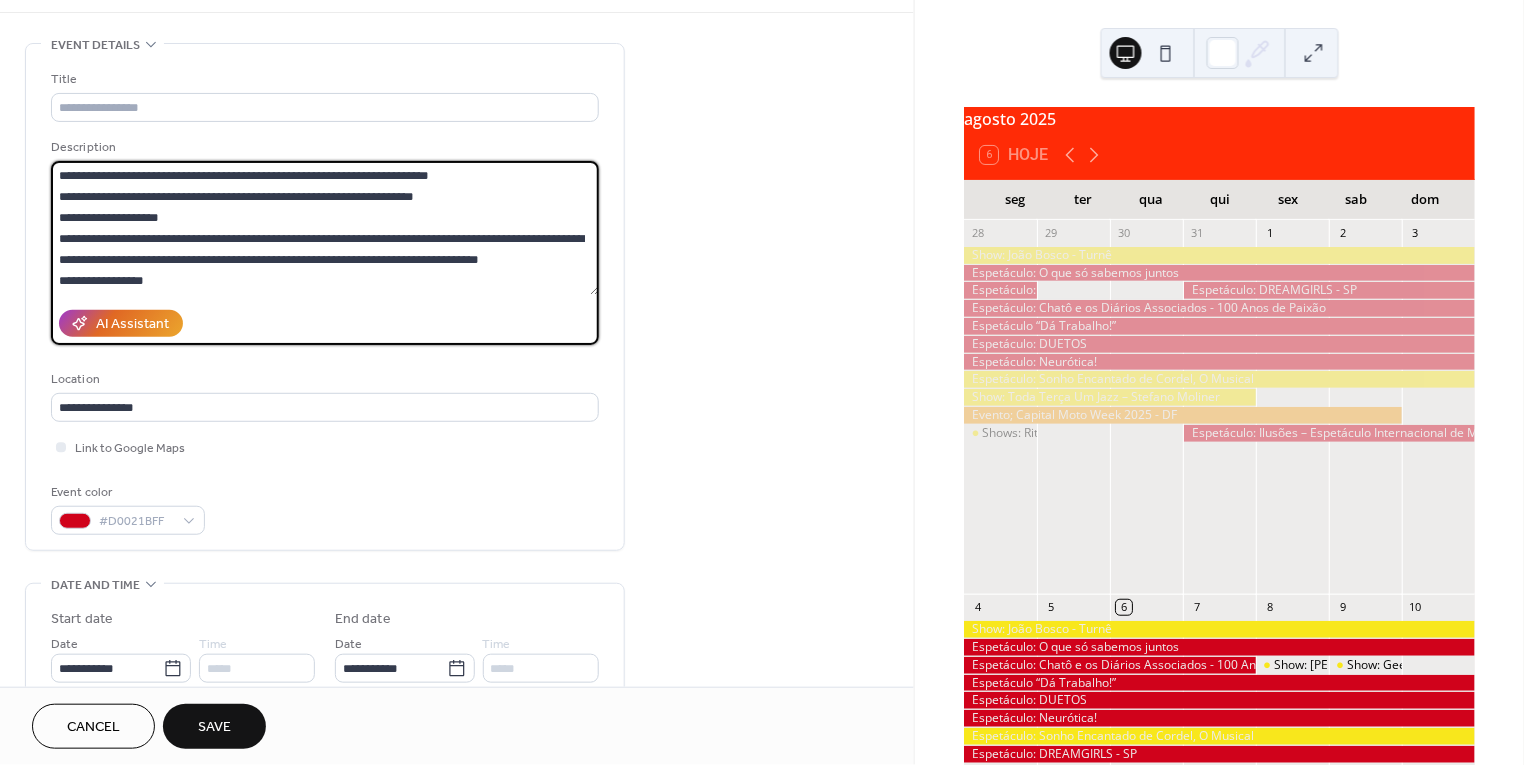 scroll, scrollTop: 94, scrollLeft: 0, axis: vertical 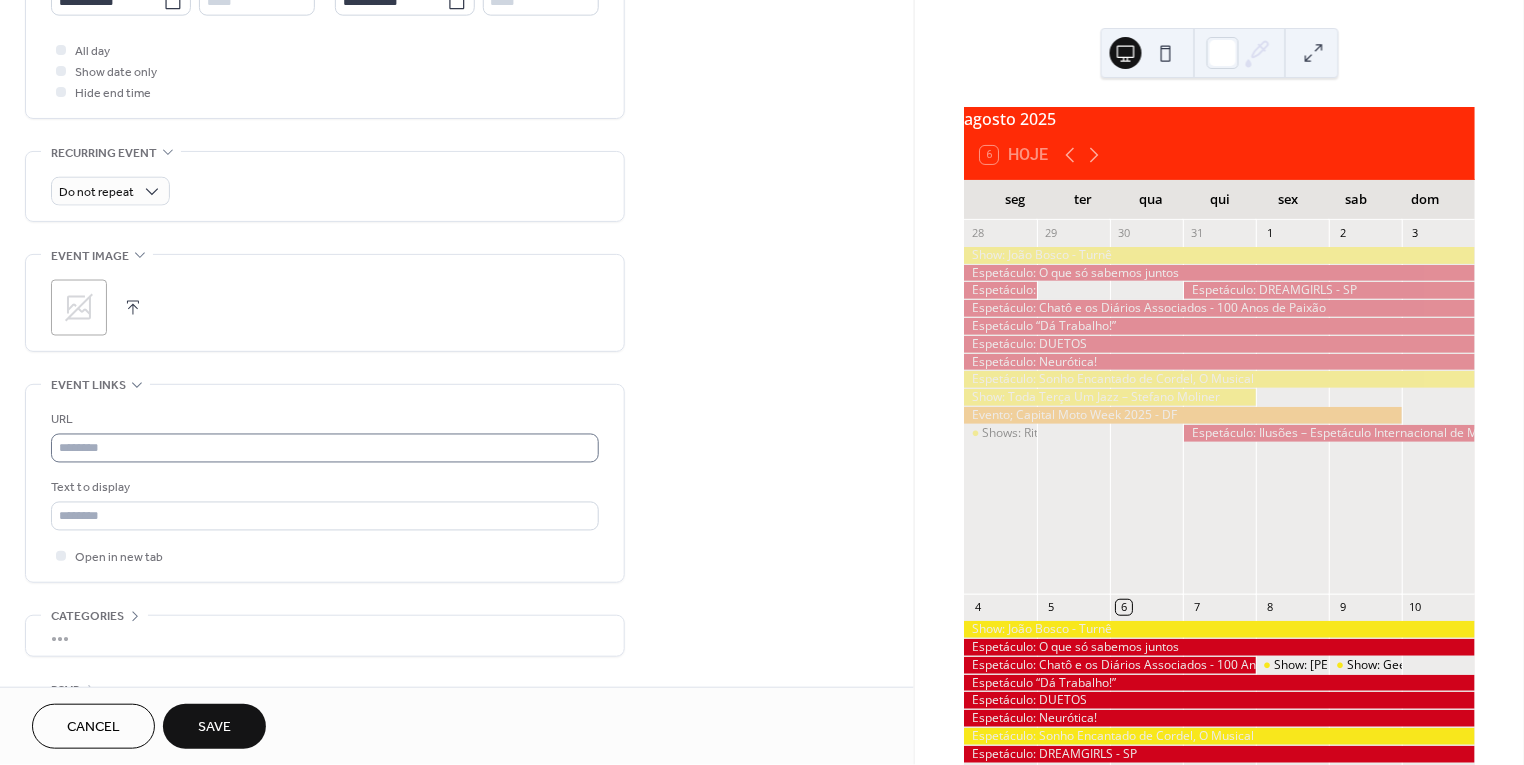 type on "**********" 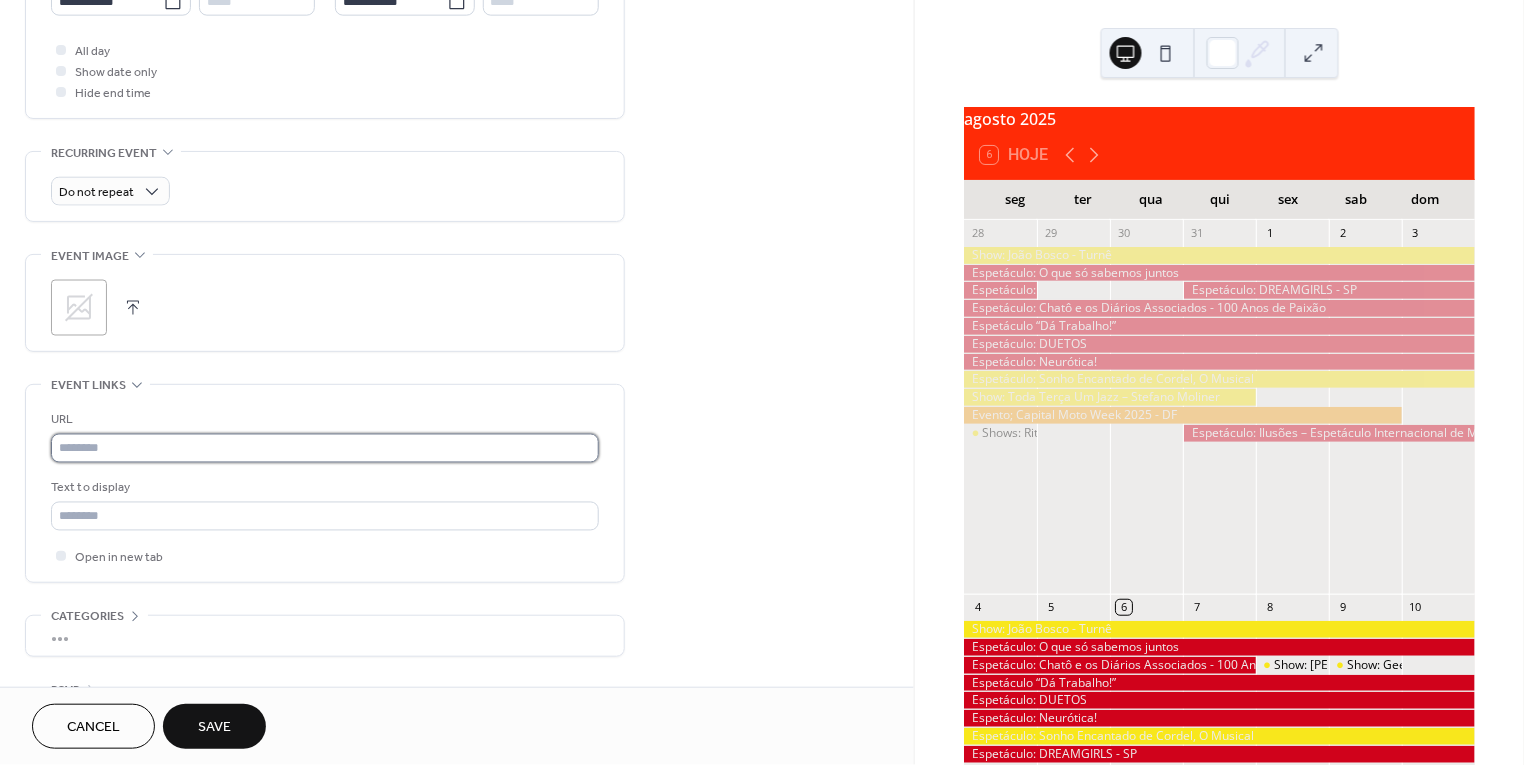 click at bounding box center (325, 448) 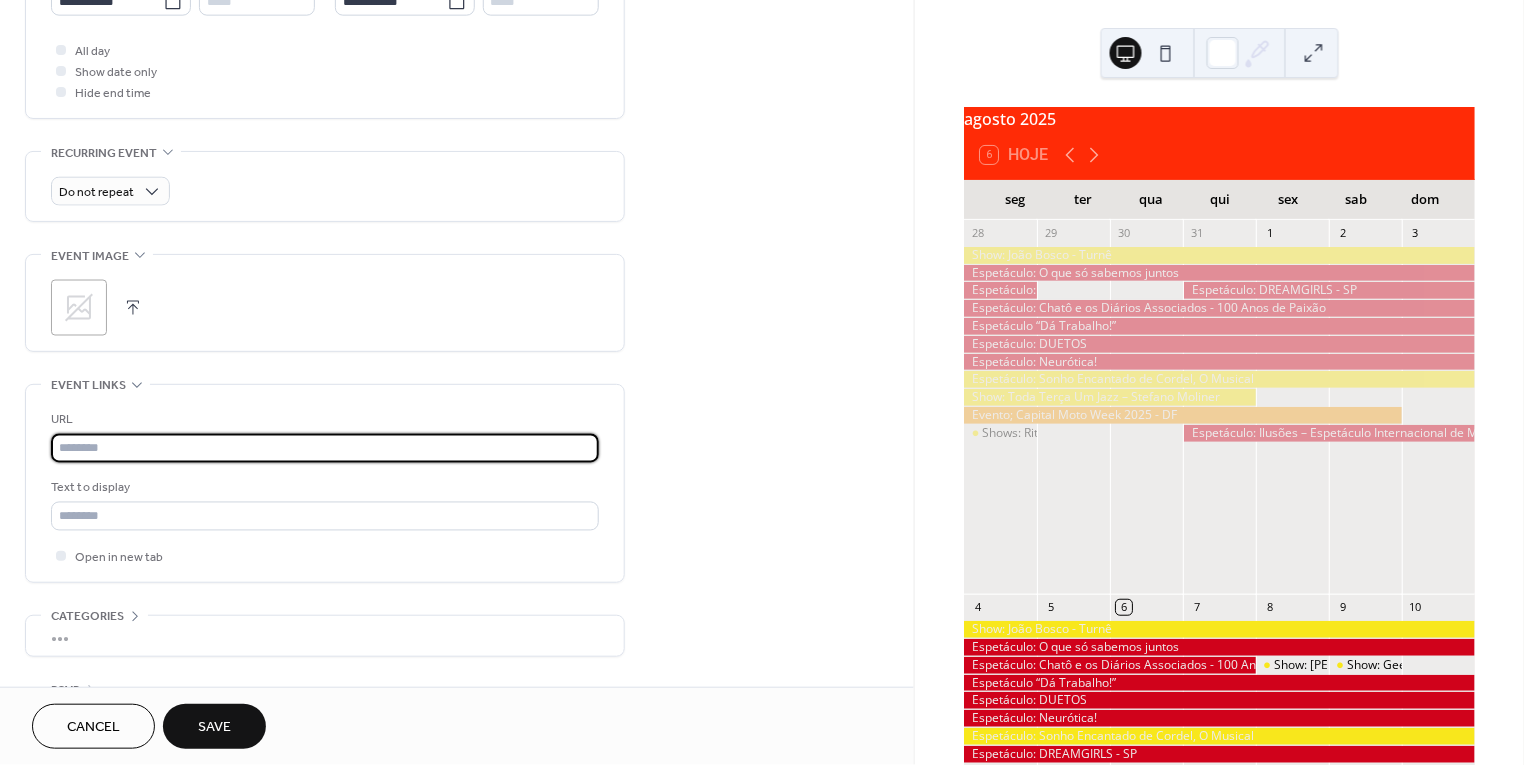 paste on "**********" 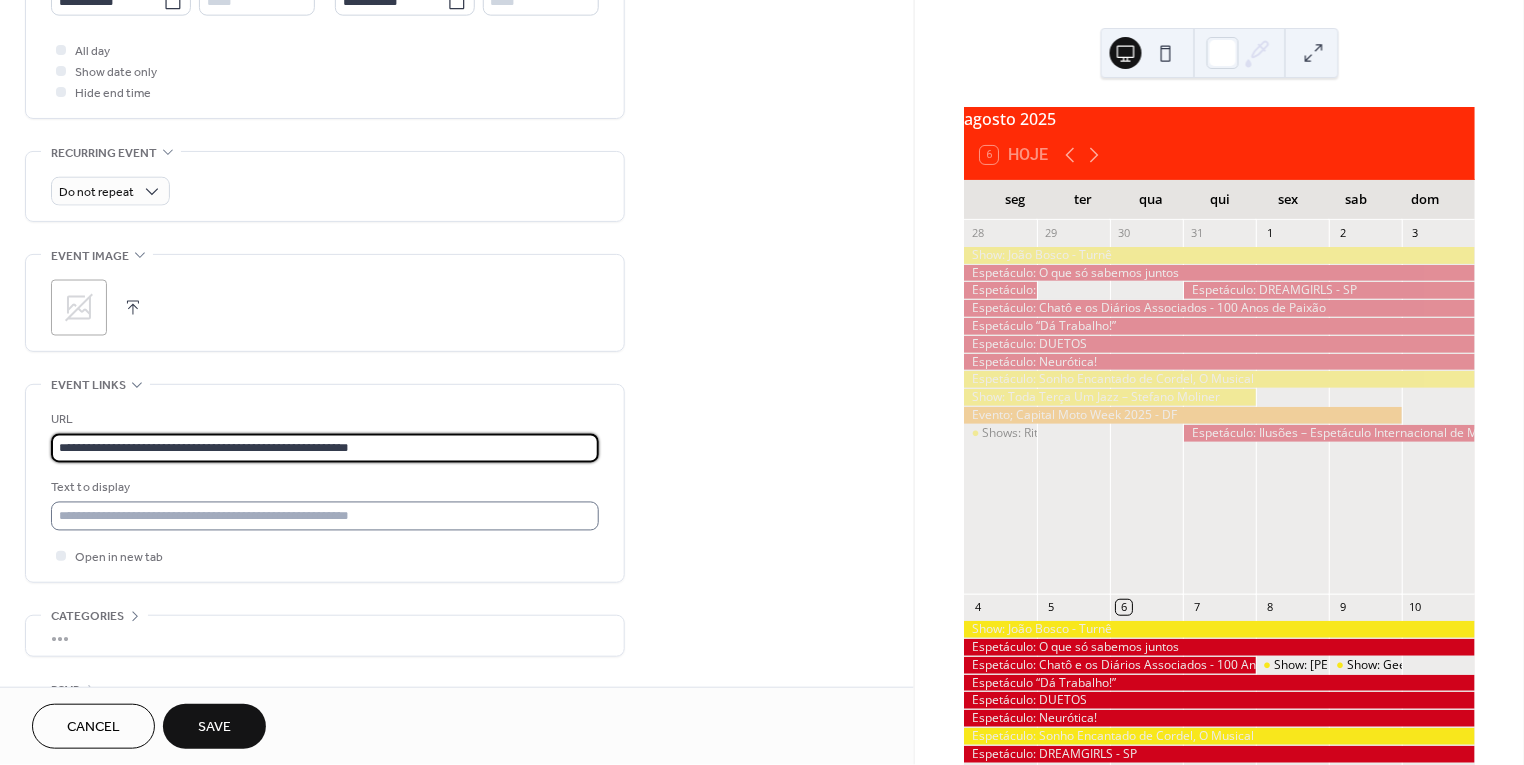 type on "**********" 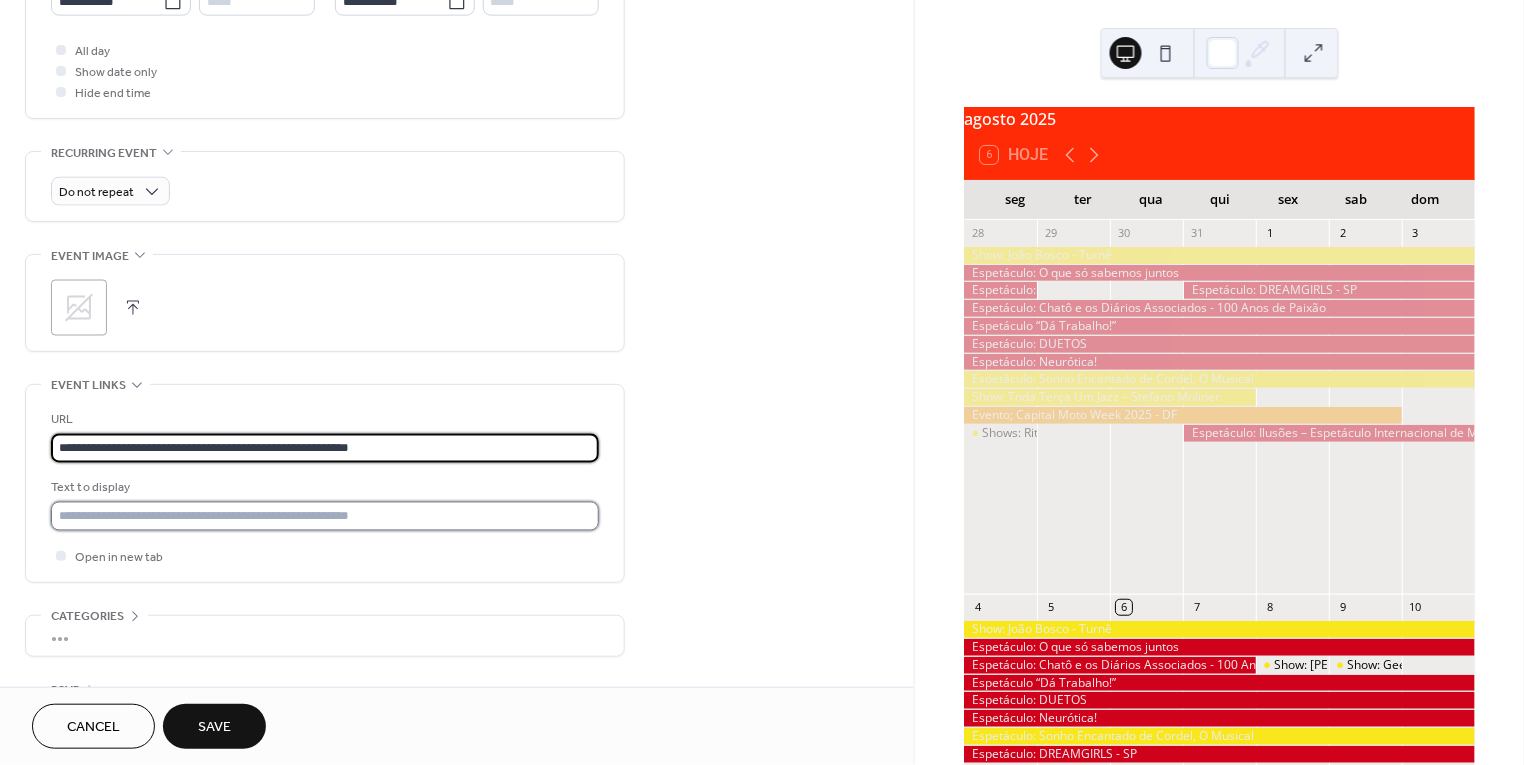 click at bounding box center (325, 516) 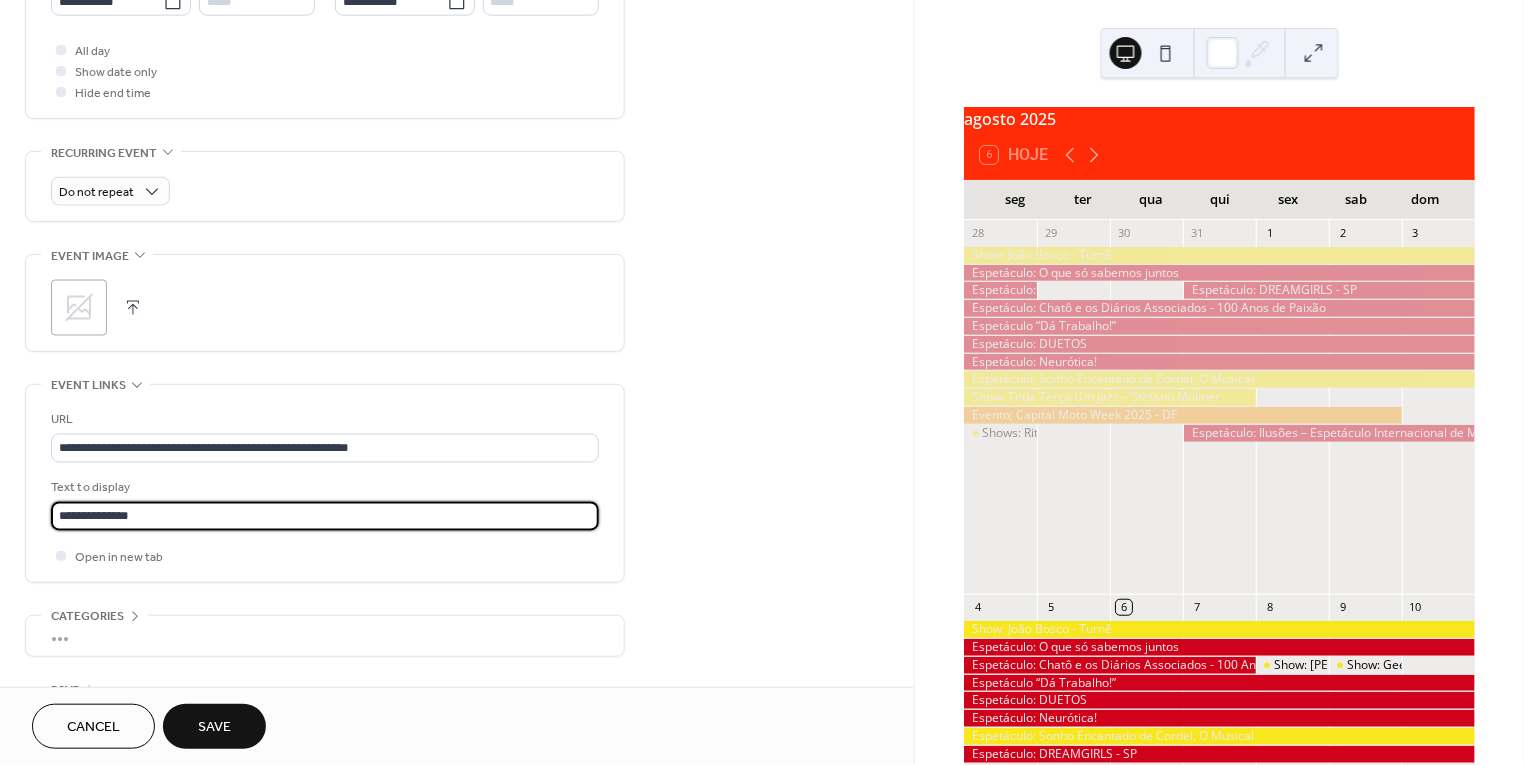 type on "**********" 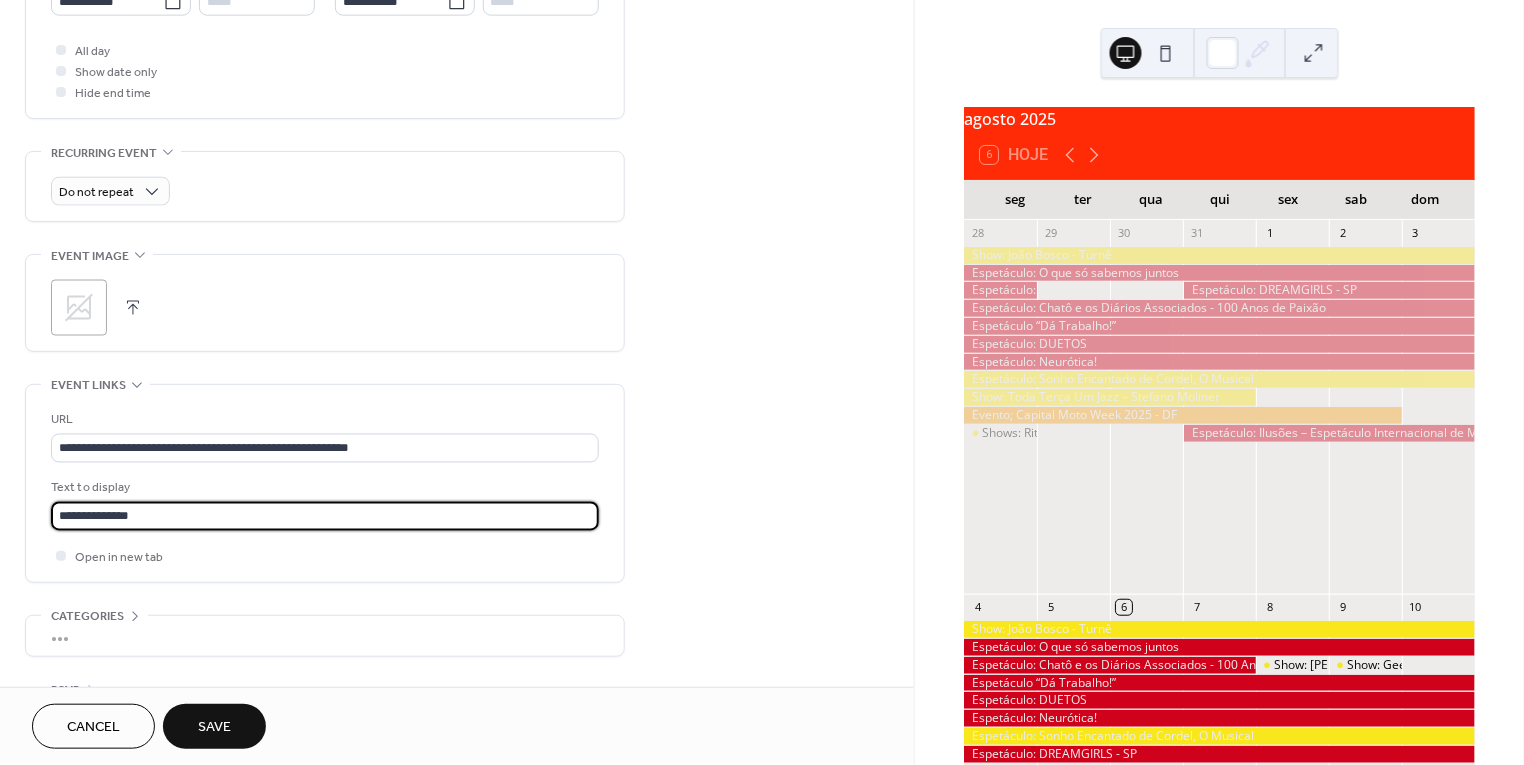 click on "Save" at bounding box center [214, 726] 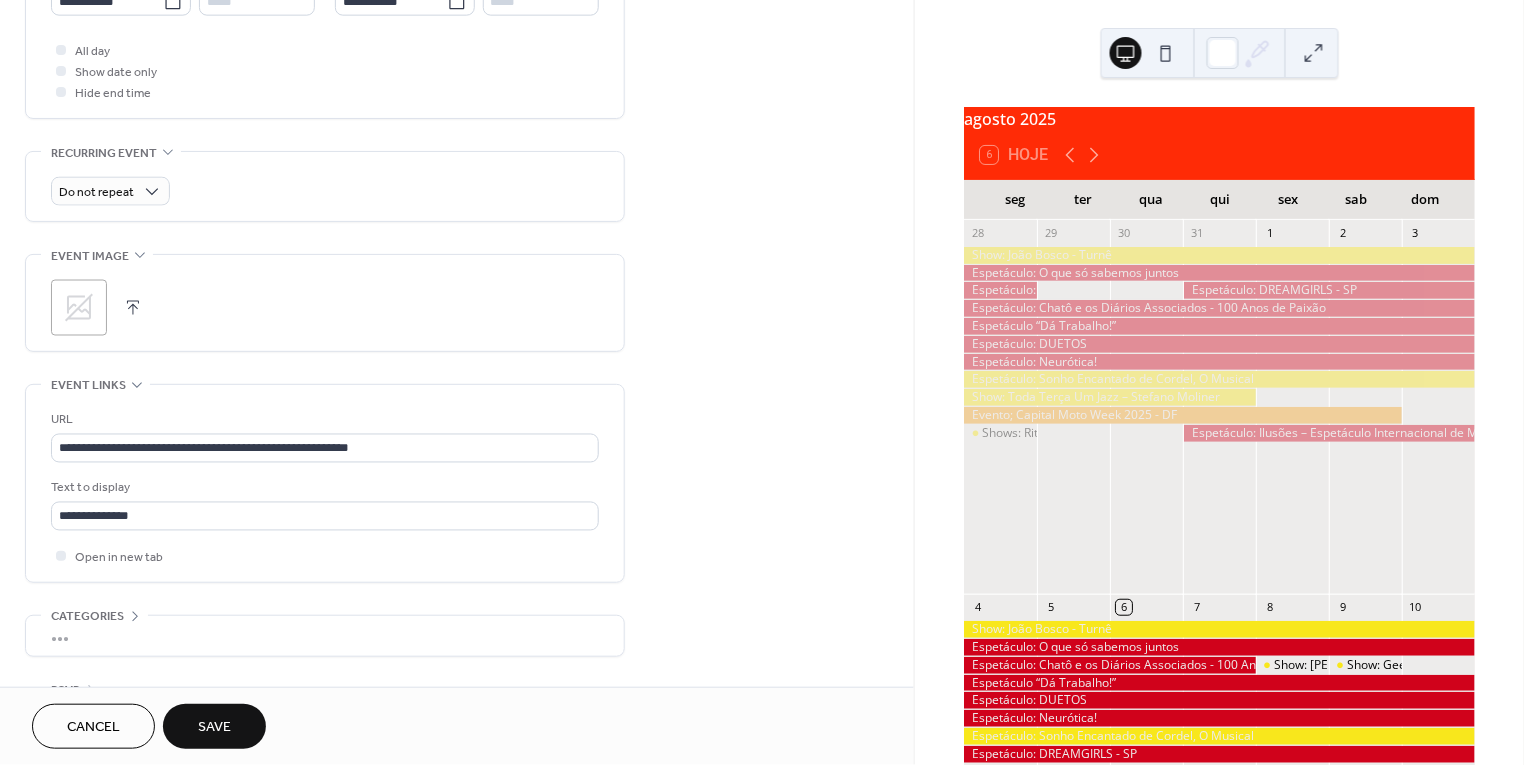 scroll, scrollTop: 0, scrollLeft: 0, axis: both 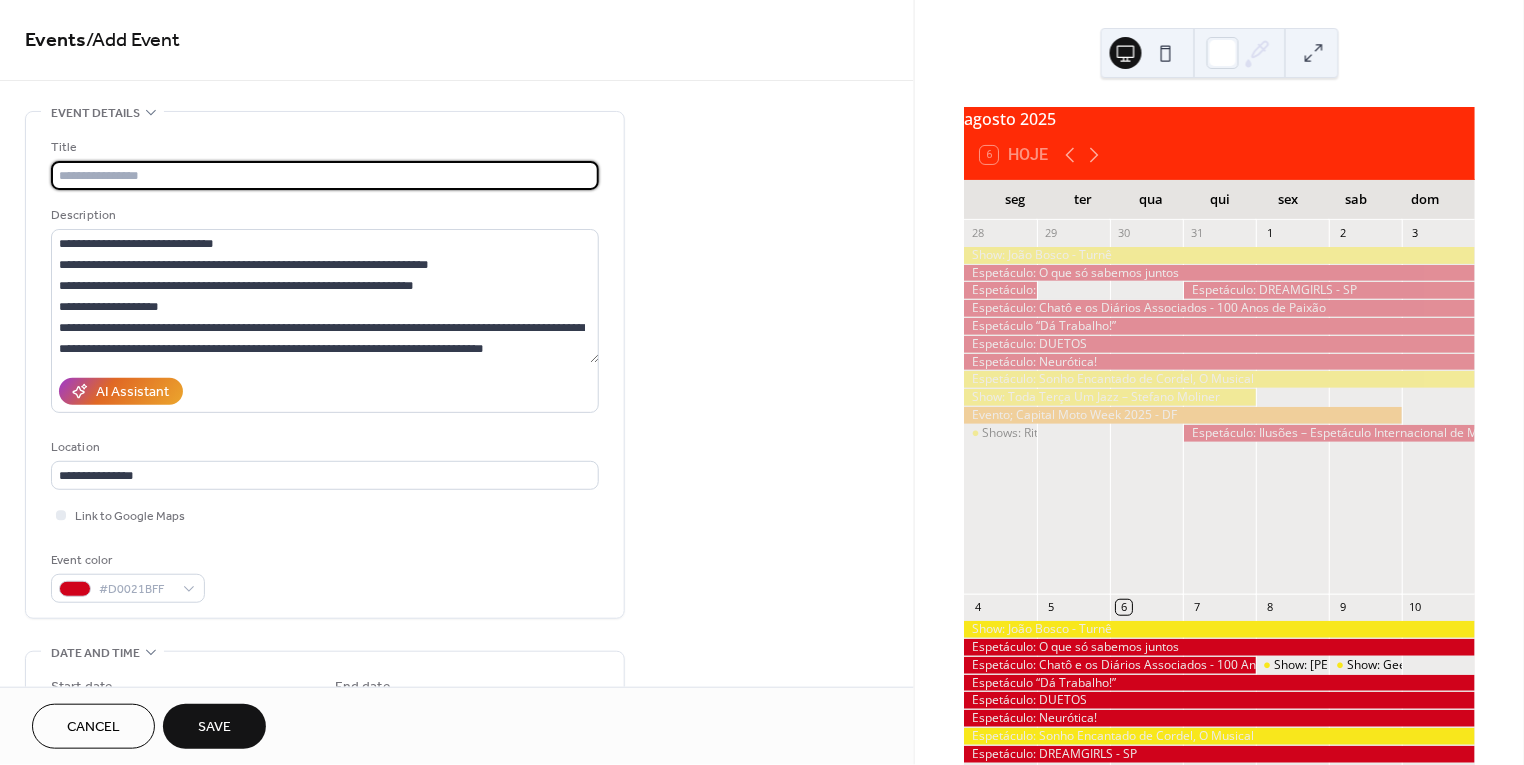 paste on "**********" 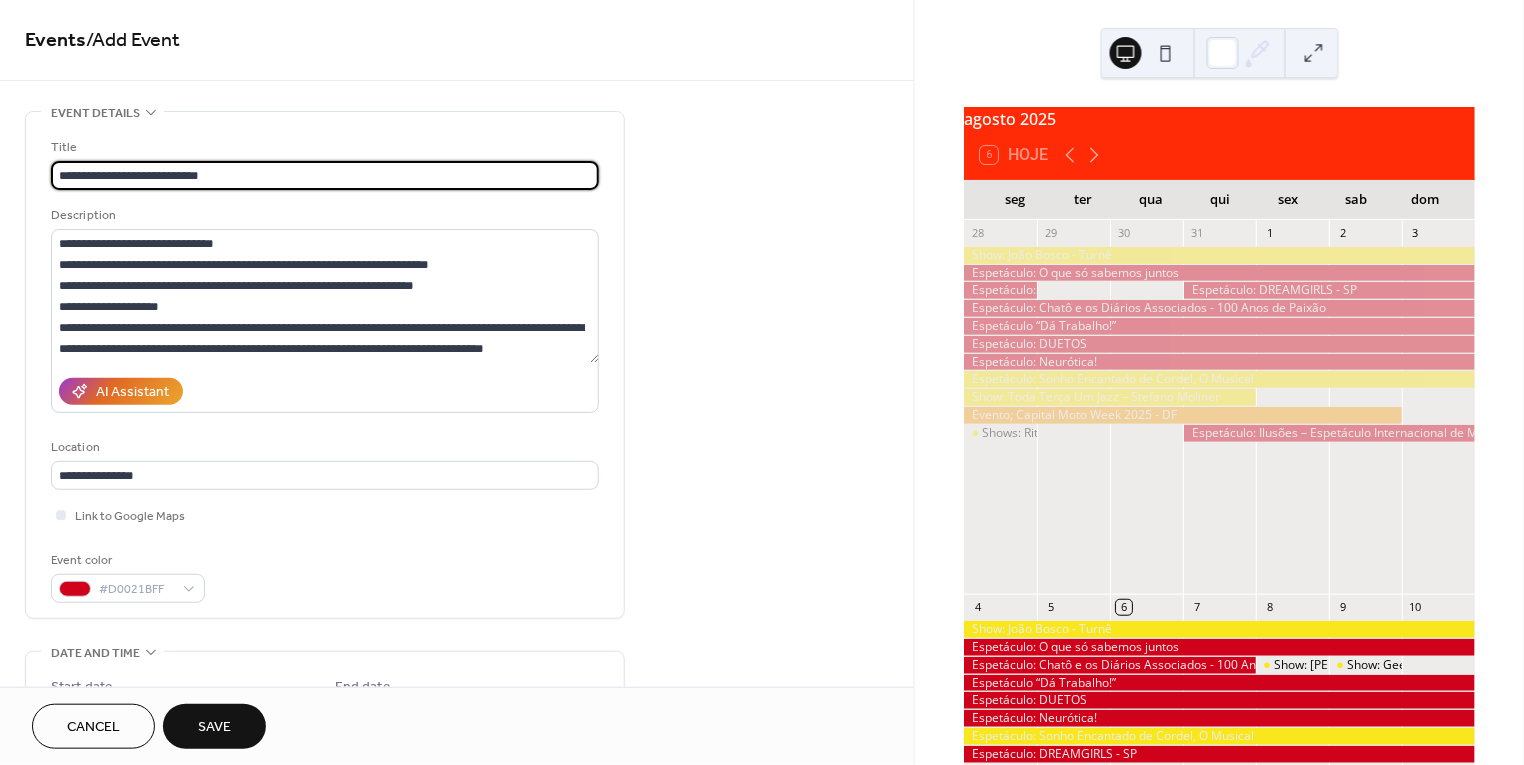 type on "**********" 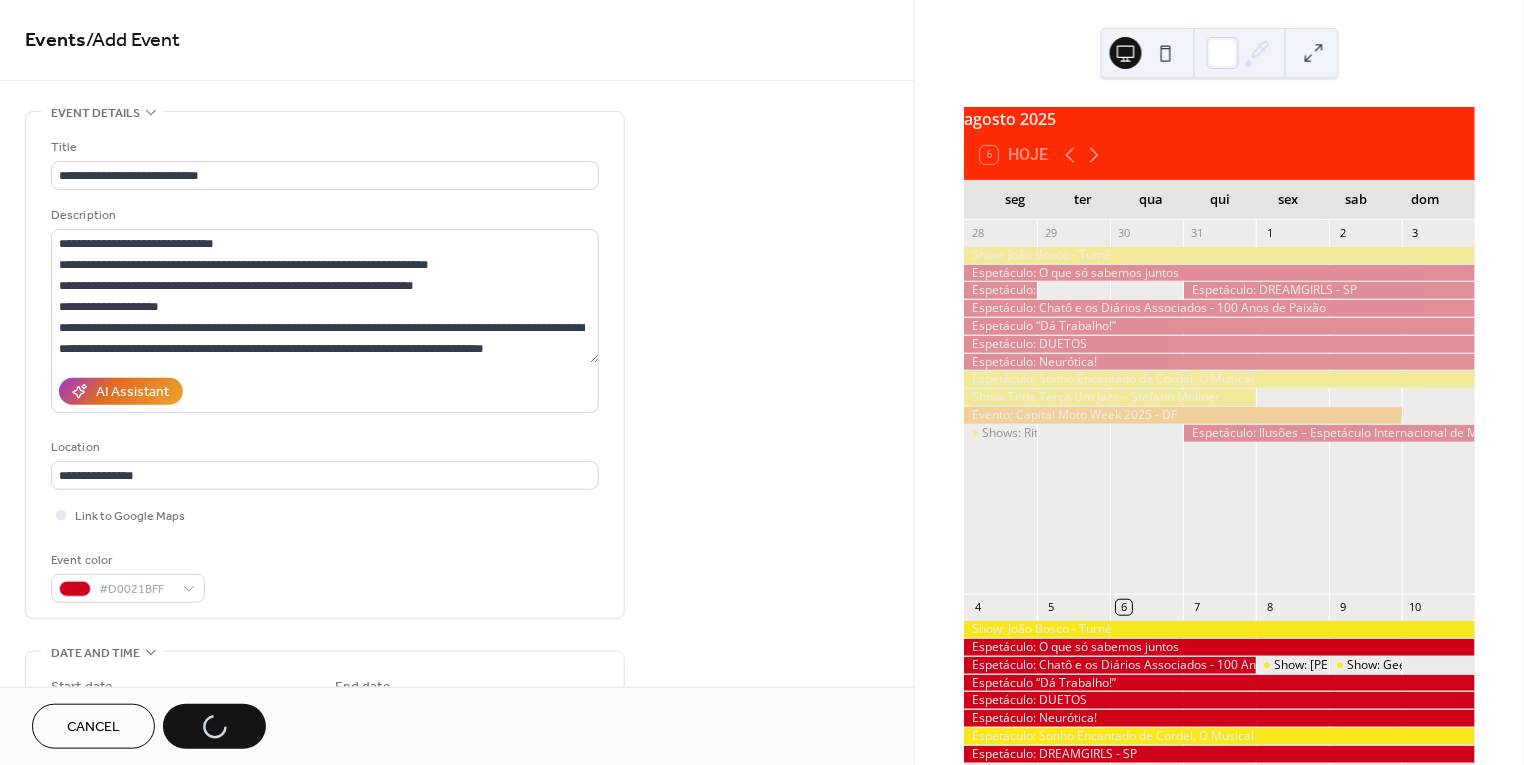 click on "Cancel Save" at bounding box center (149, 726) 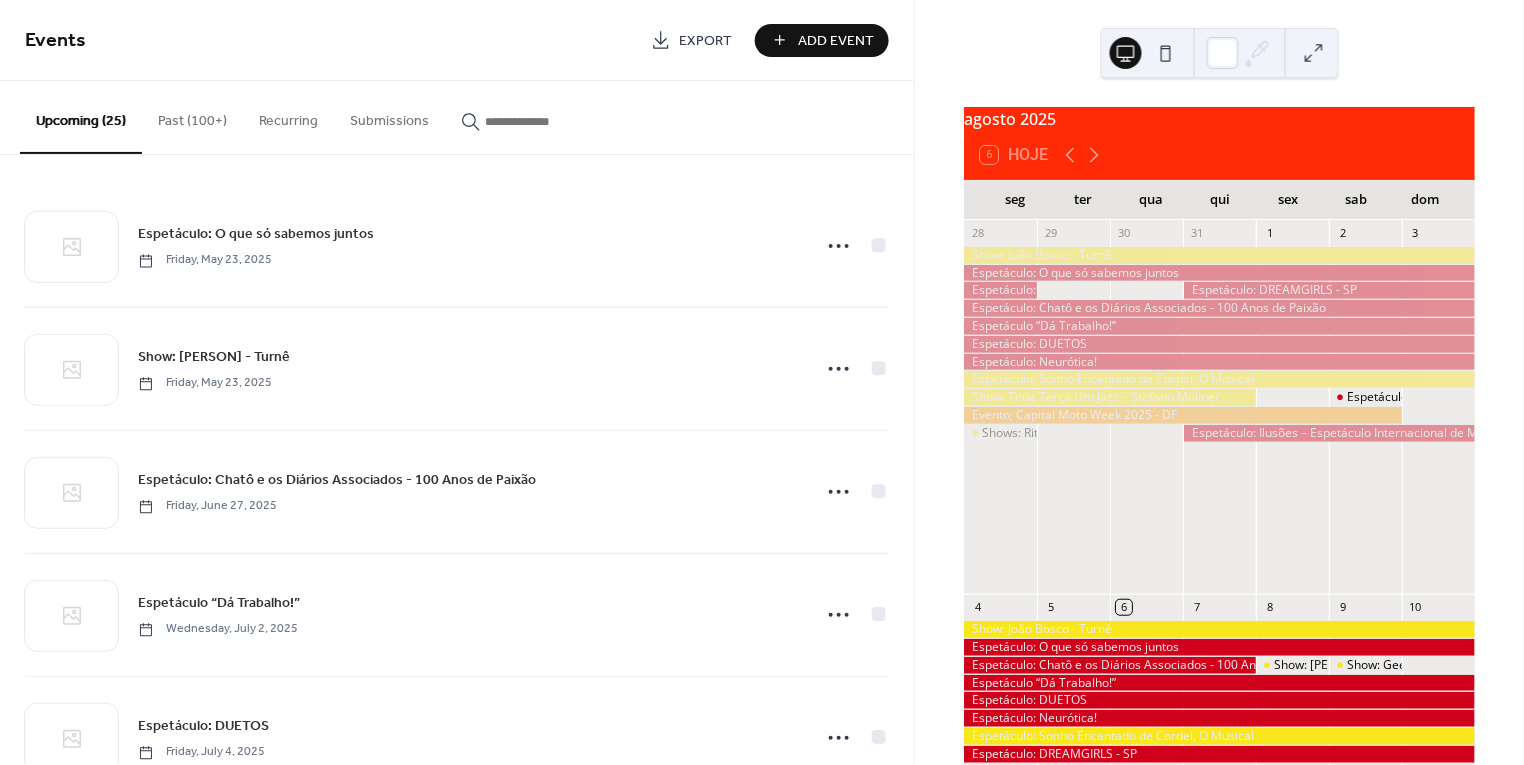 click on "Add Event" at bounding box center [836, 41] 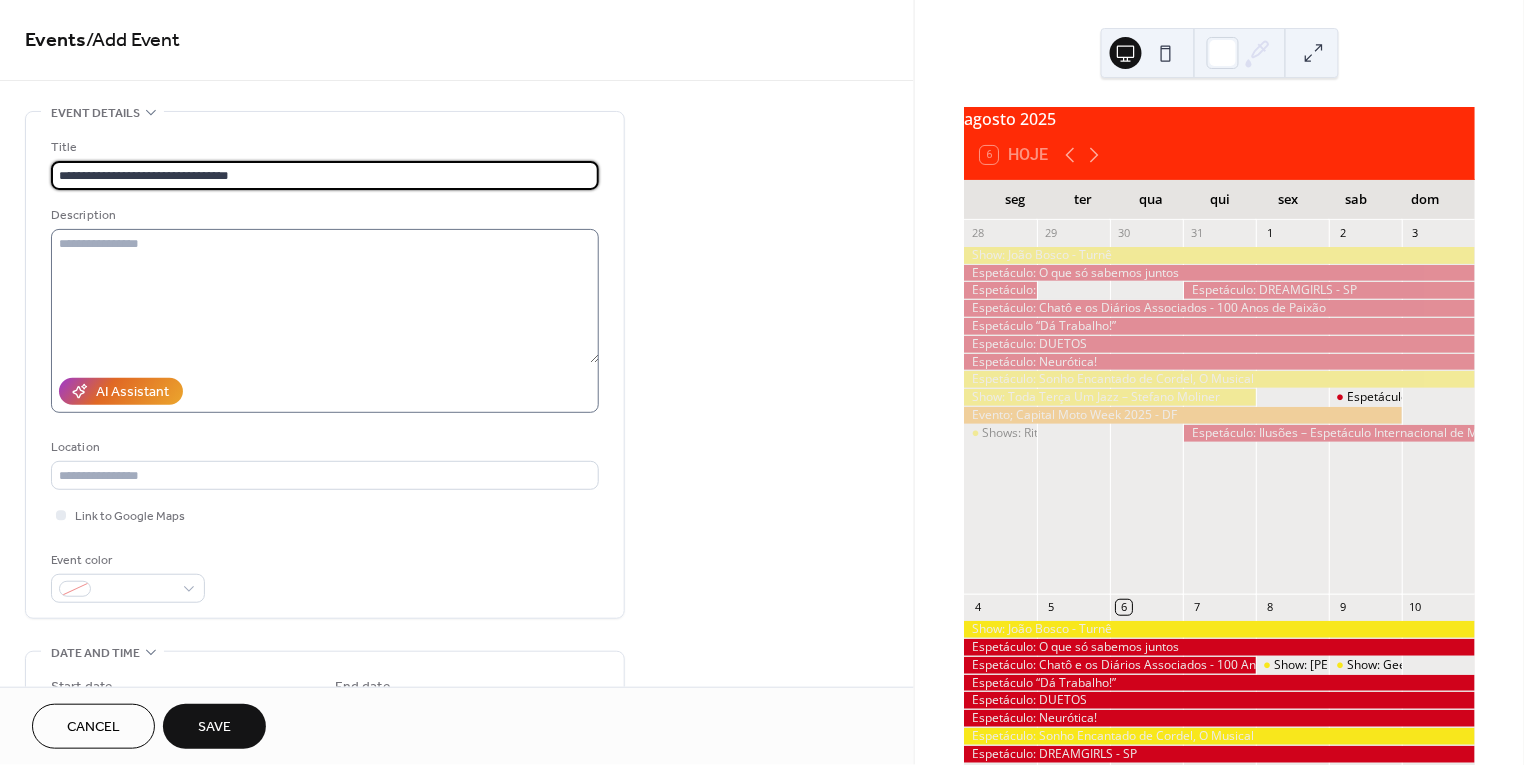 type on "**********" 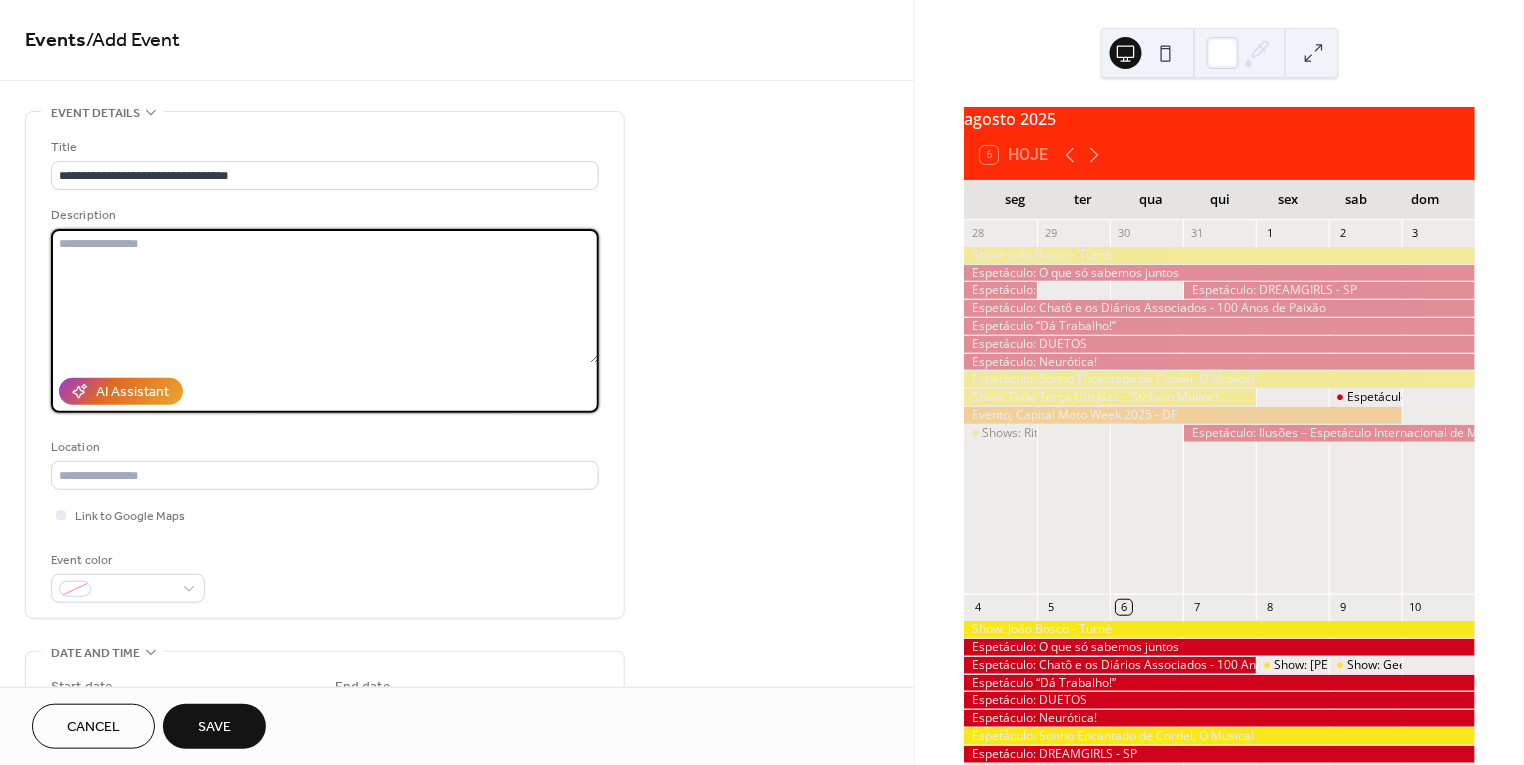 click at bounding box center [325, 296] 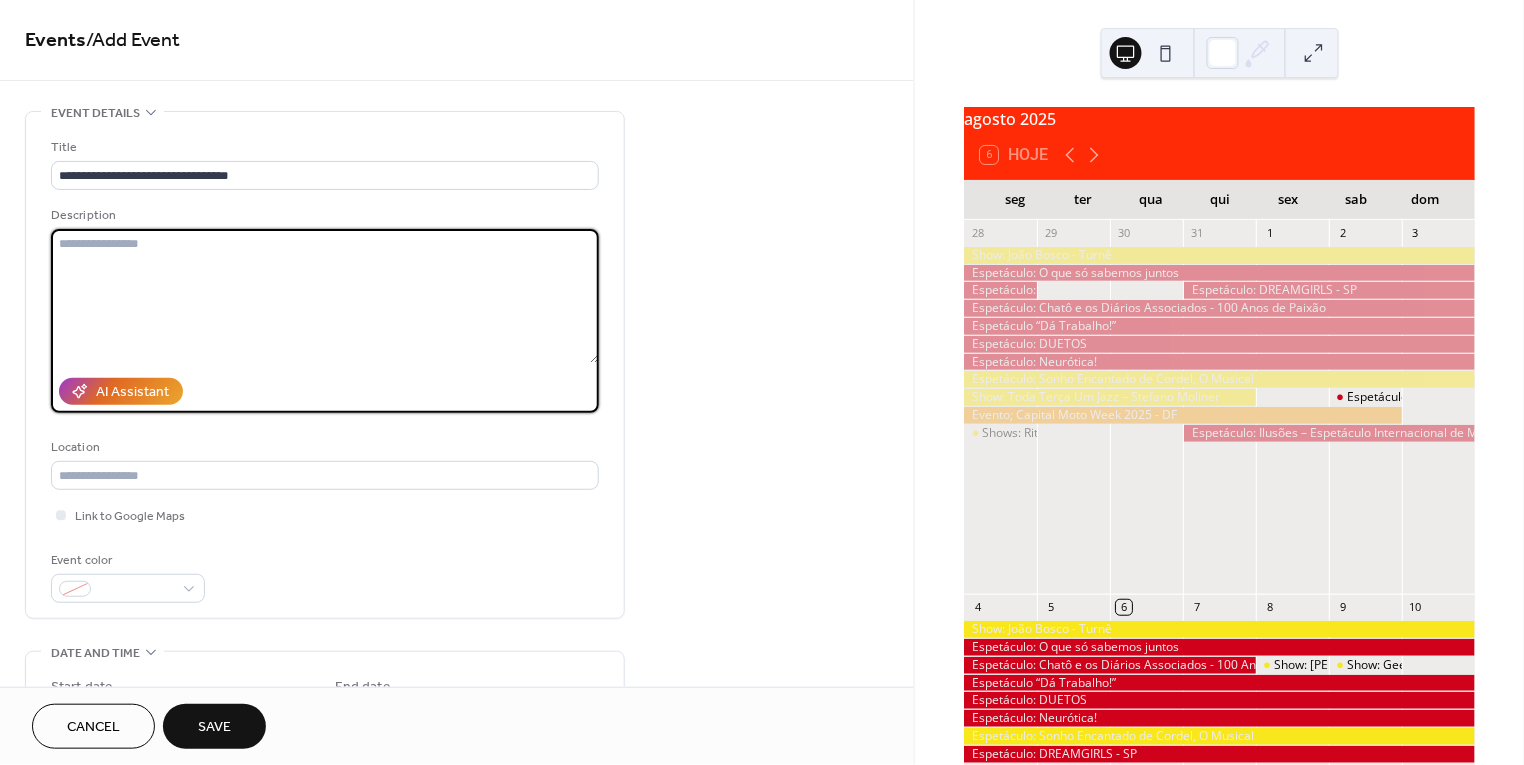 paste on "**********" 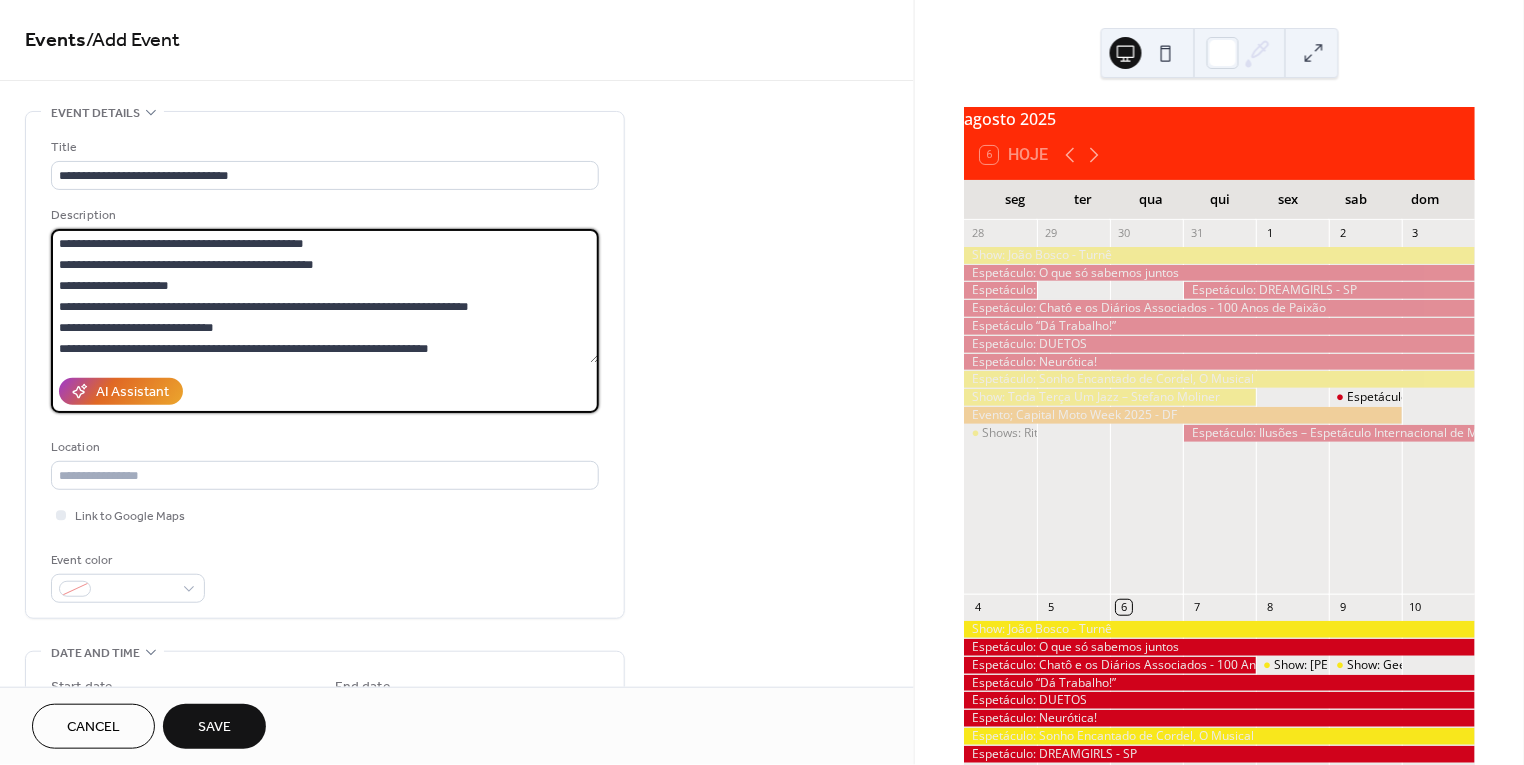 scroll, scrollTop: 0, scrollLeft: 0, axis: both 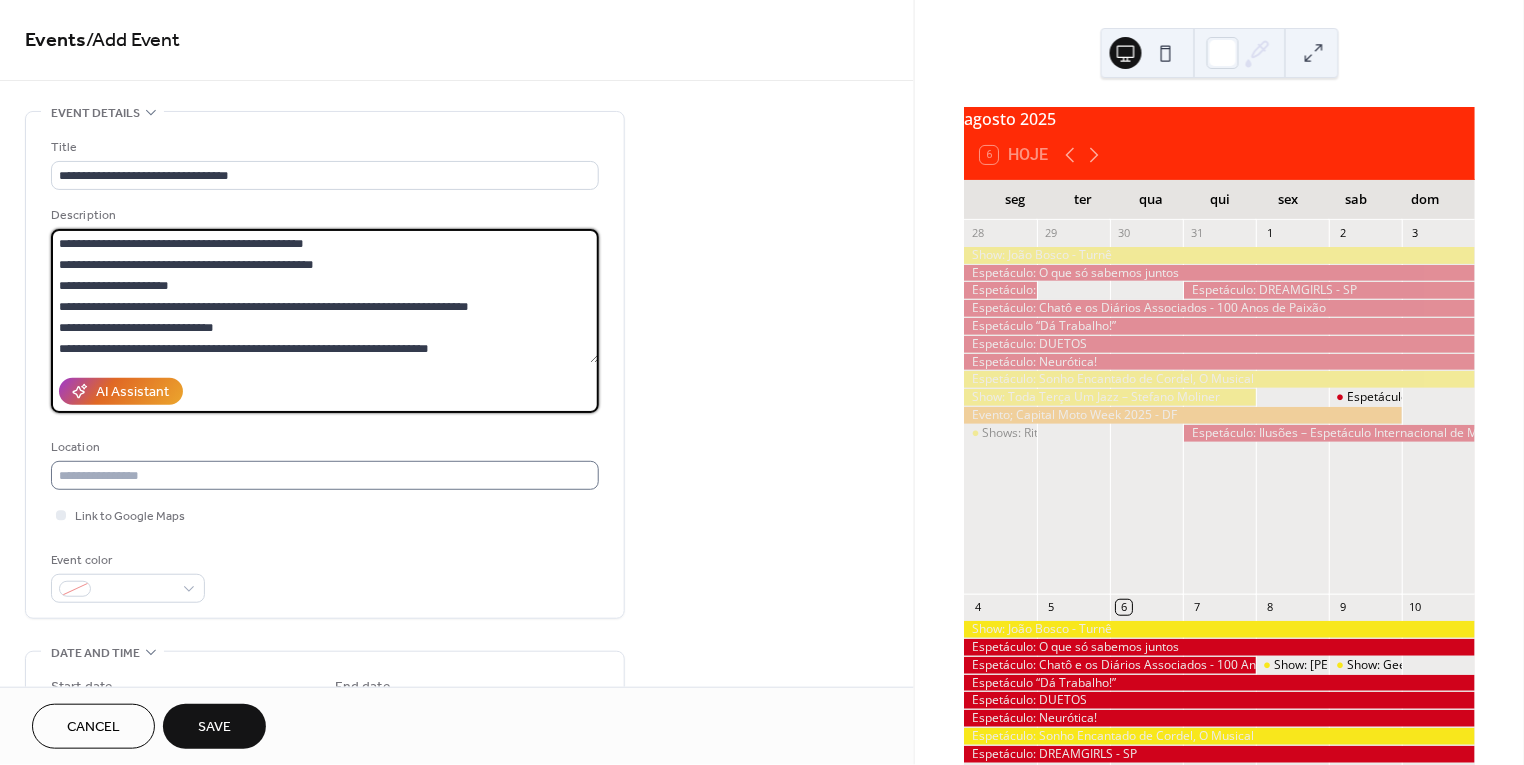 type on "**********" 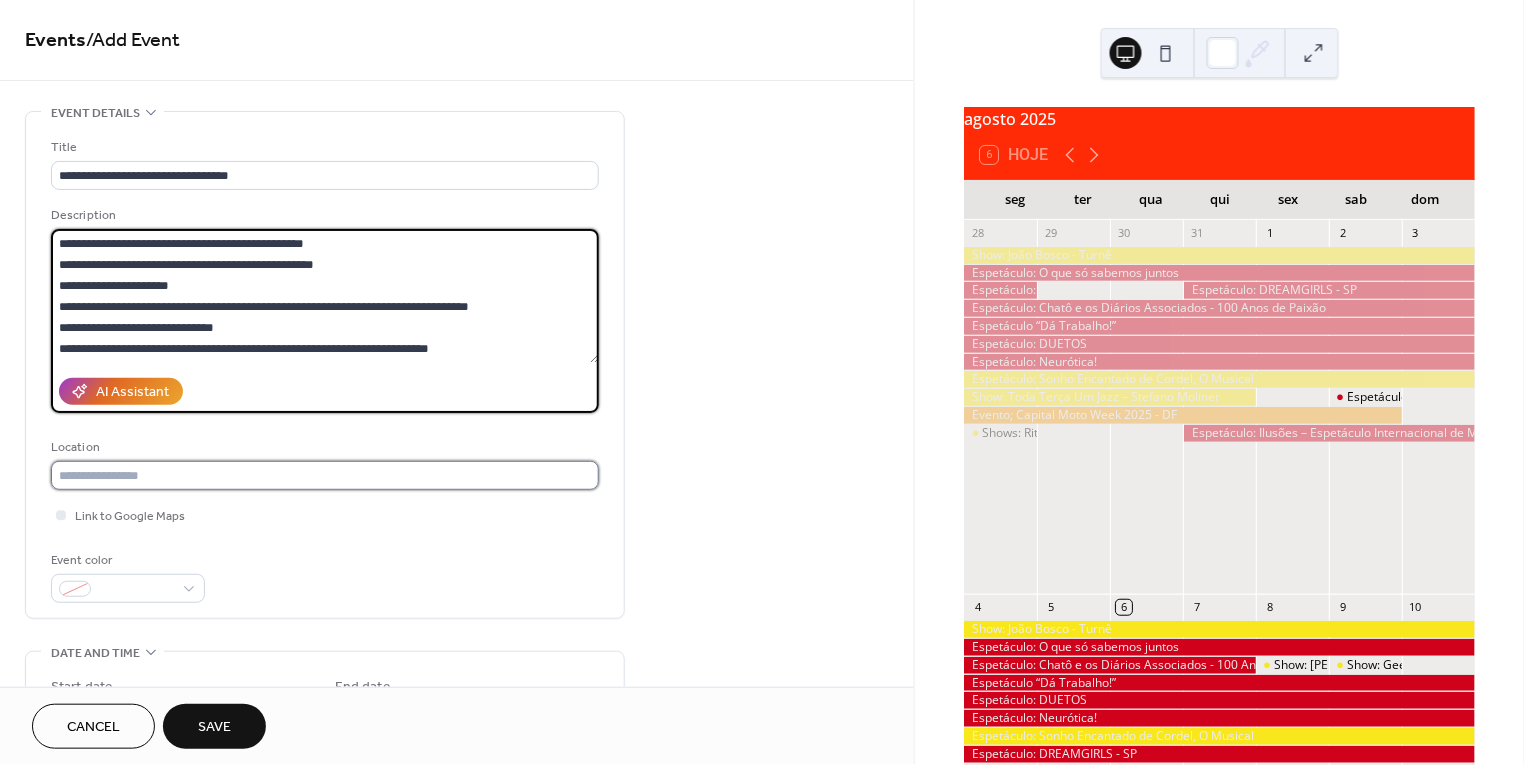 click at bounding box center [325, 475] 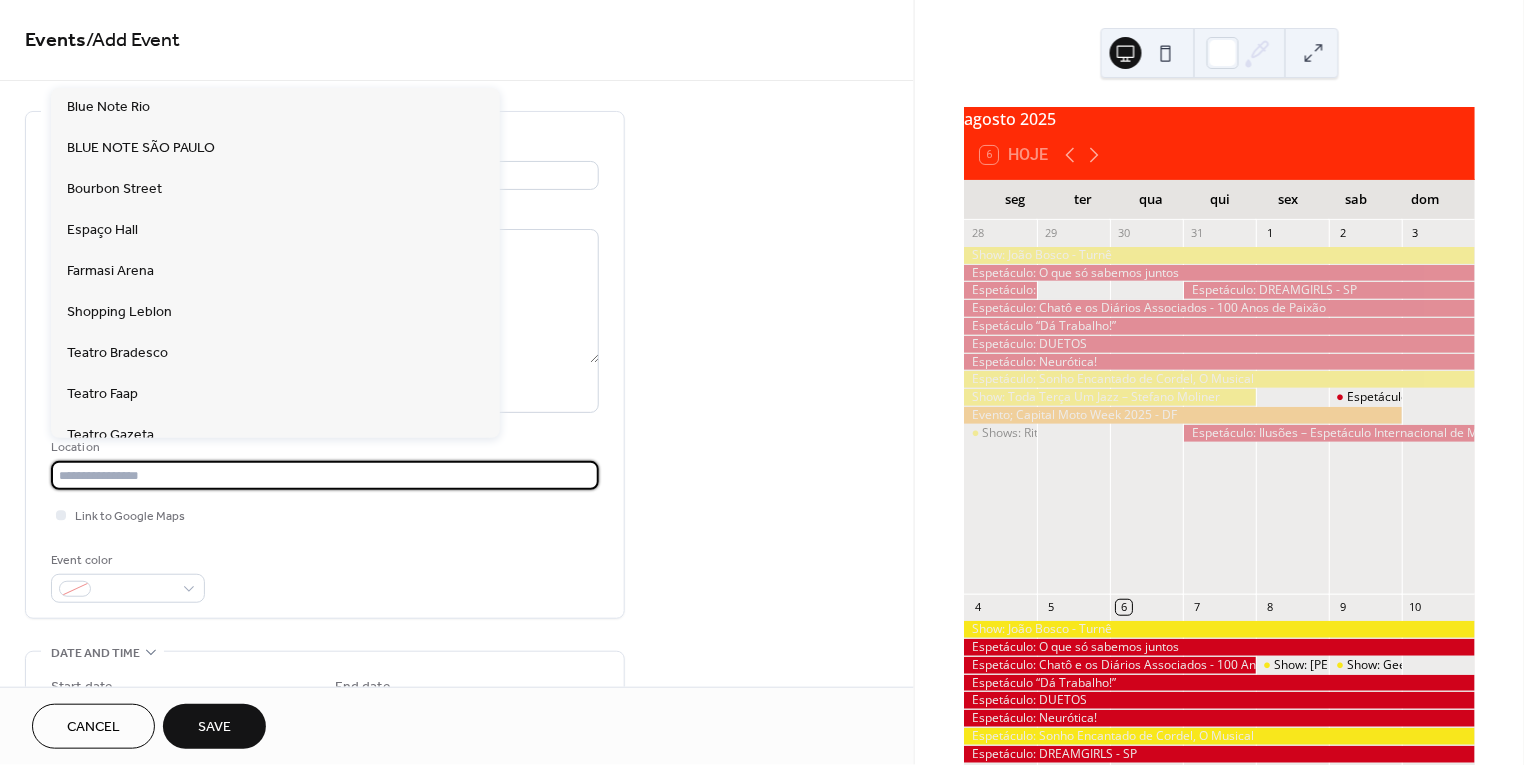 paste on "**********" 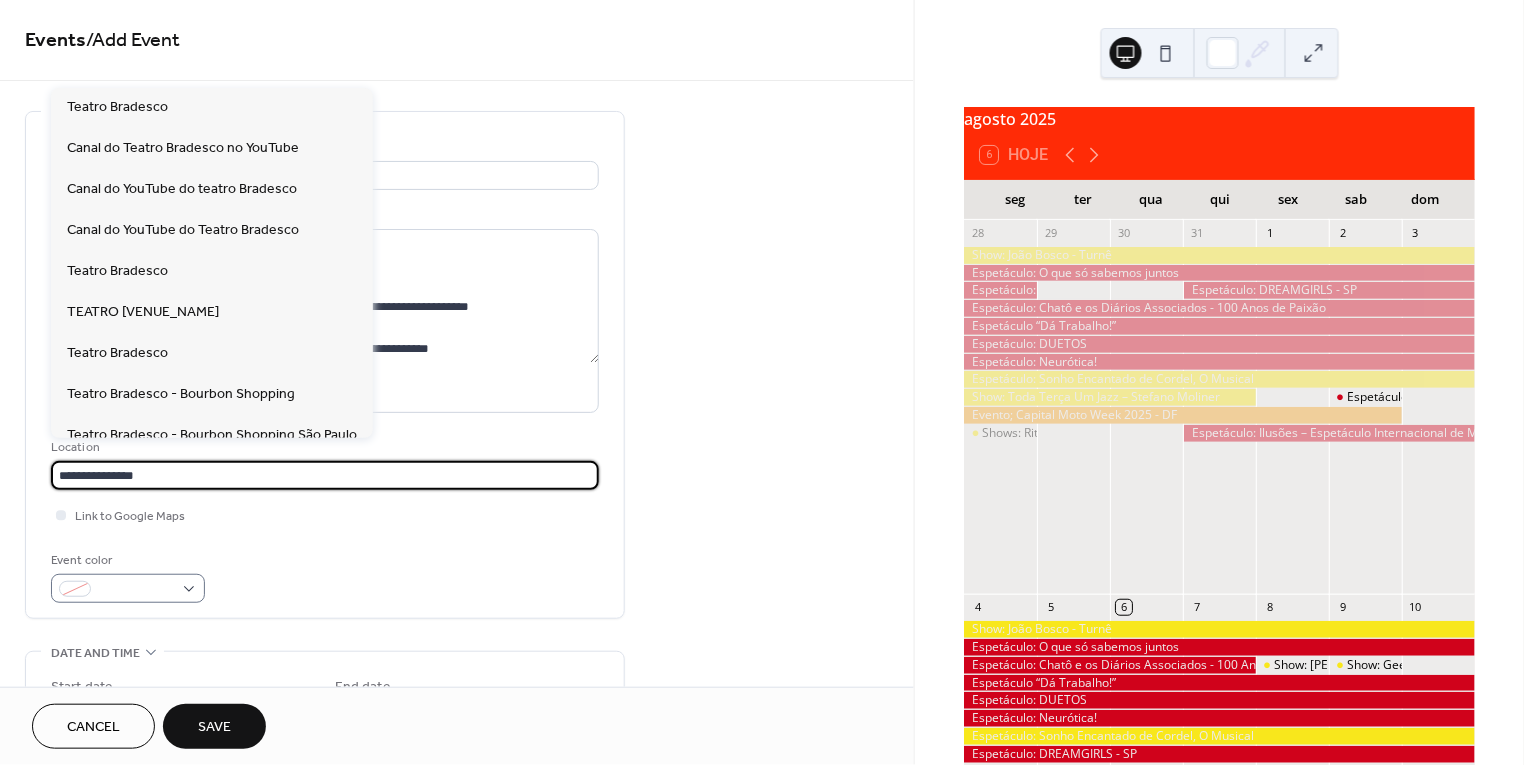 type on "**********" 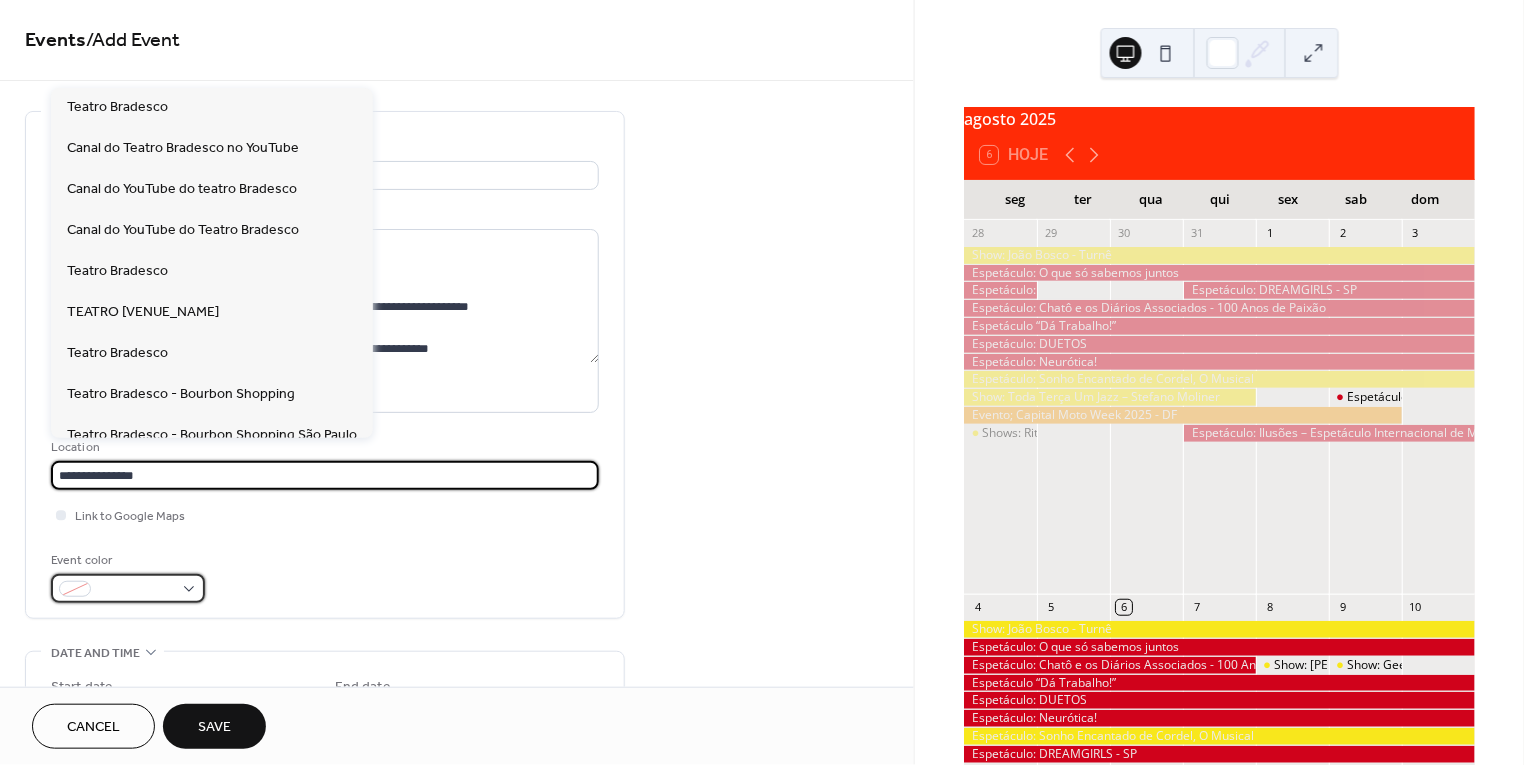 click at bounding box center (136, 590) 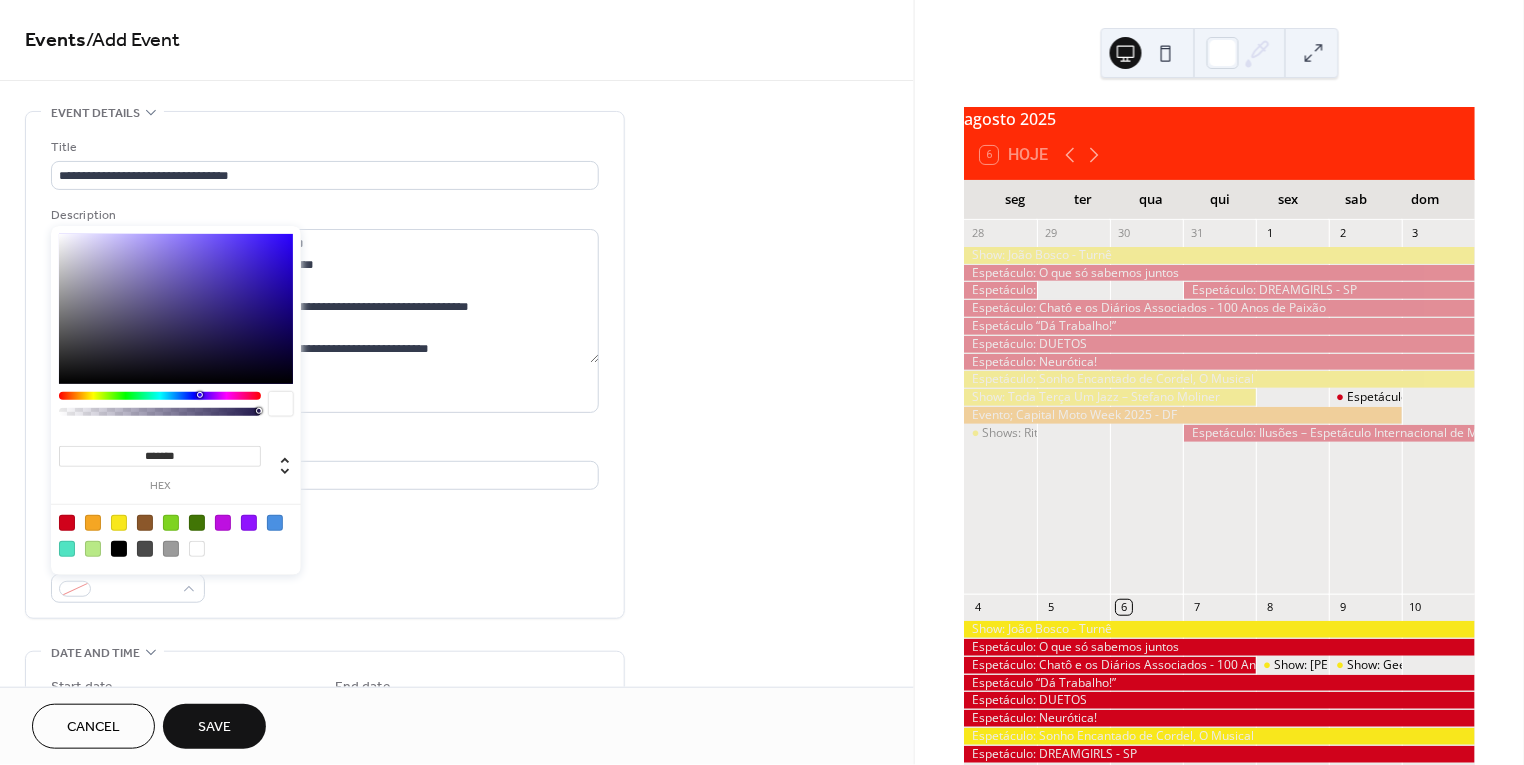 click at bounding box center (67, 523) 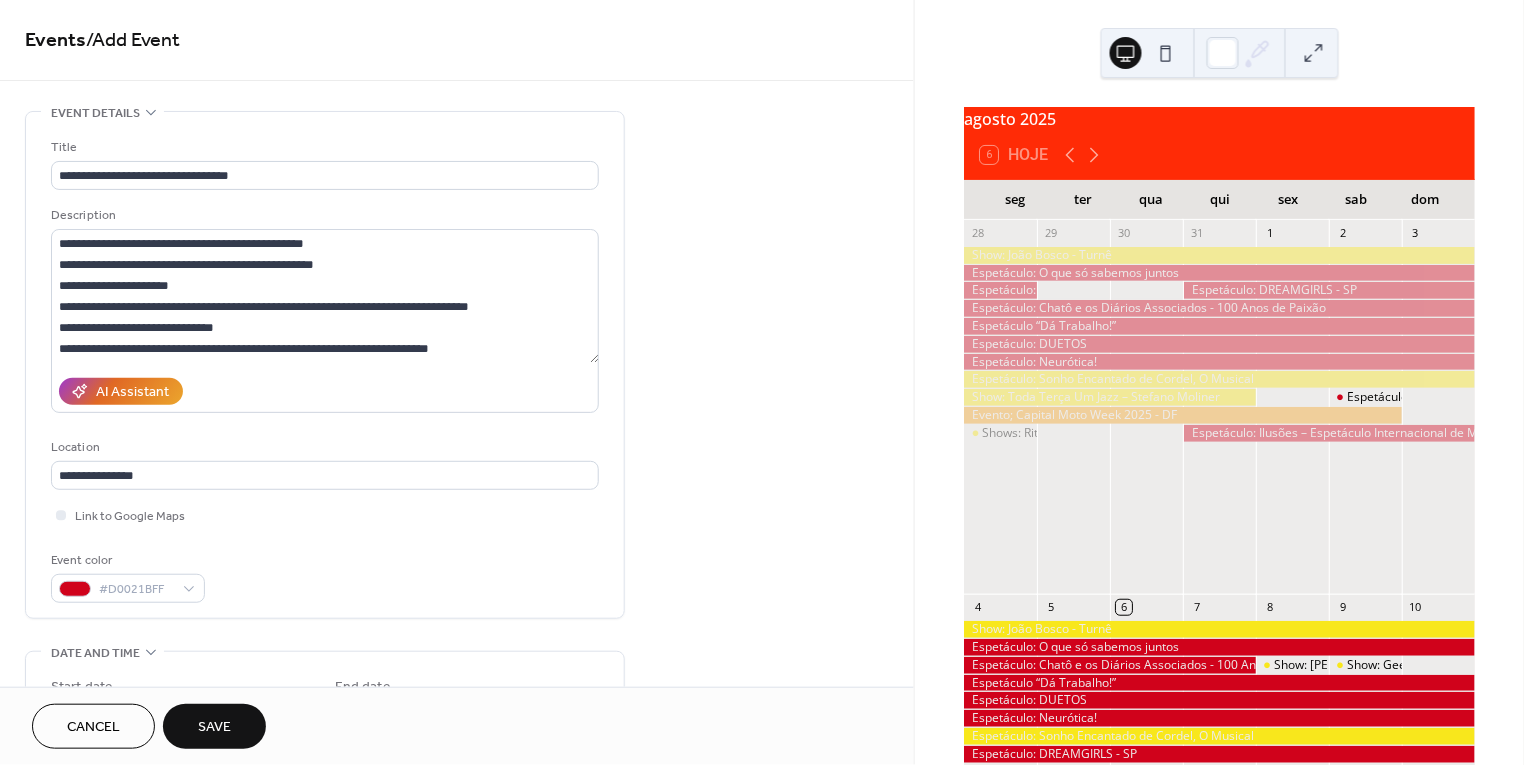 click on "**********" at bounding box center [325, 370] 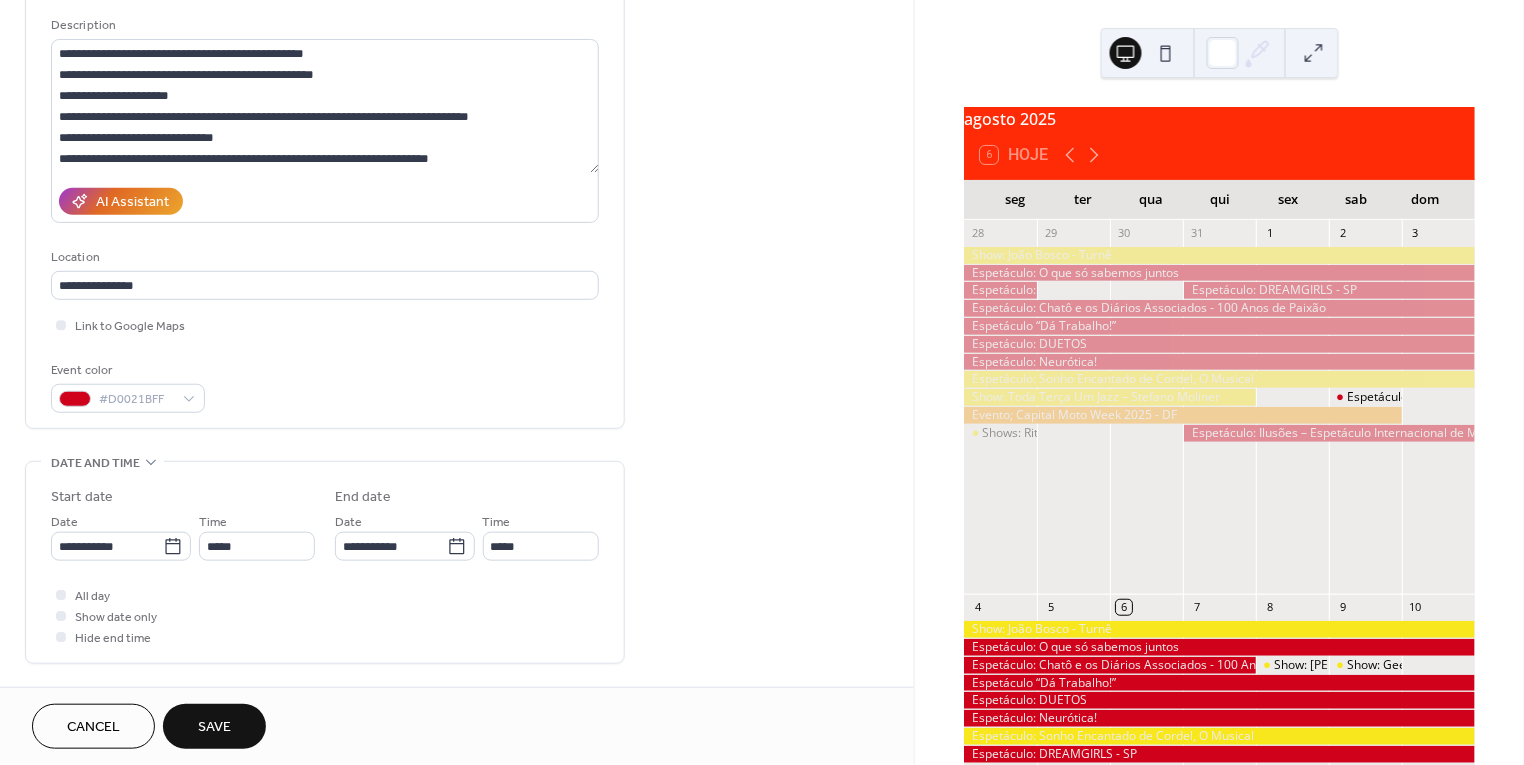 scroll, scrollTop: 212, scrollLeft: 0, axis: vertical 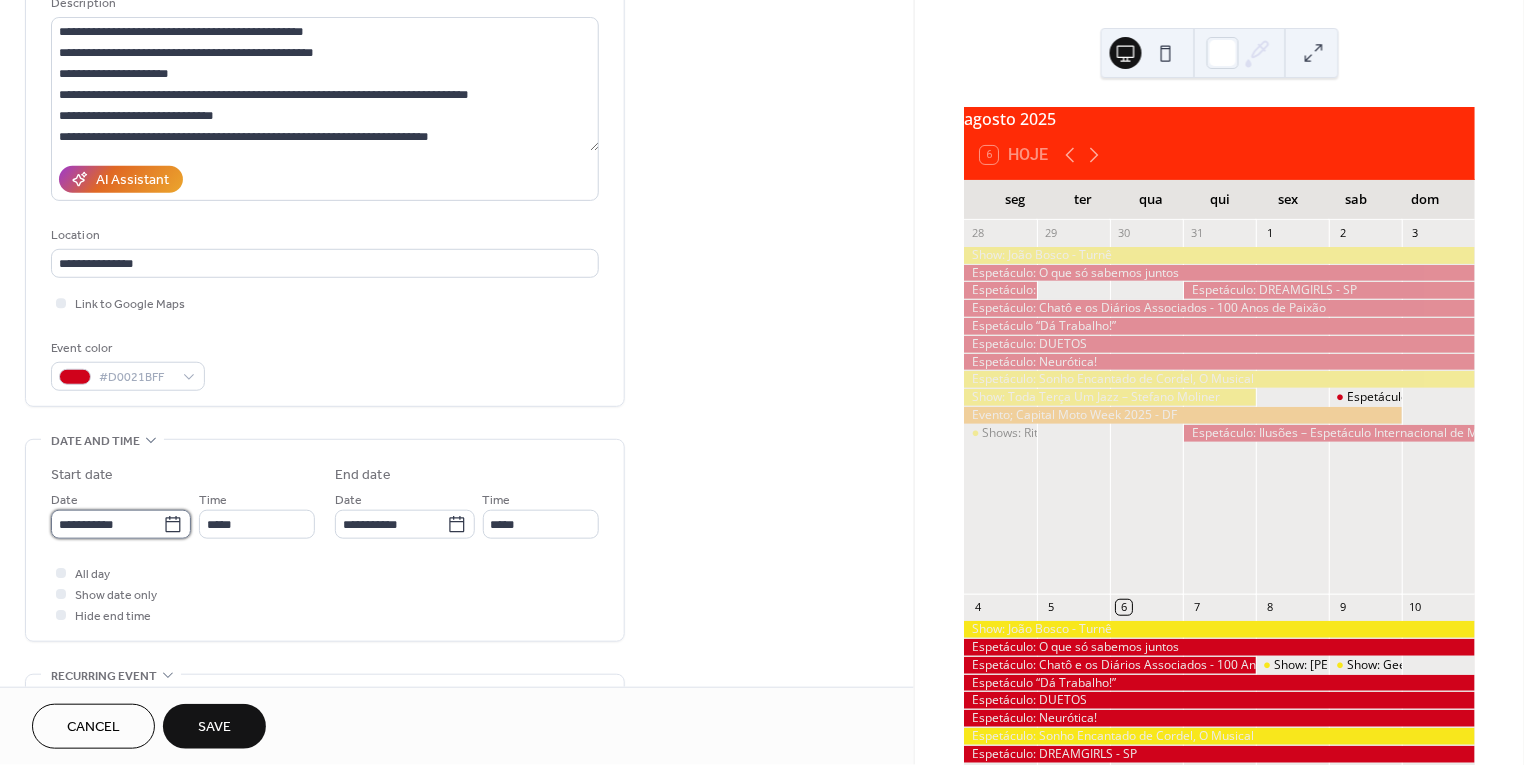 click on "**********" at bounding box center [107, 524] 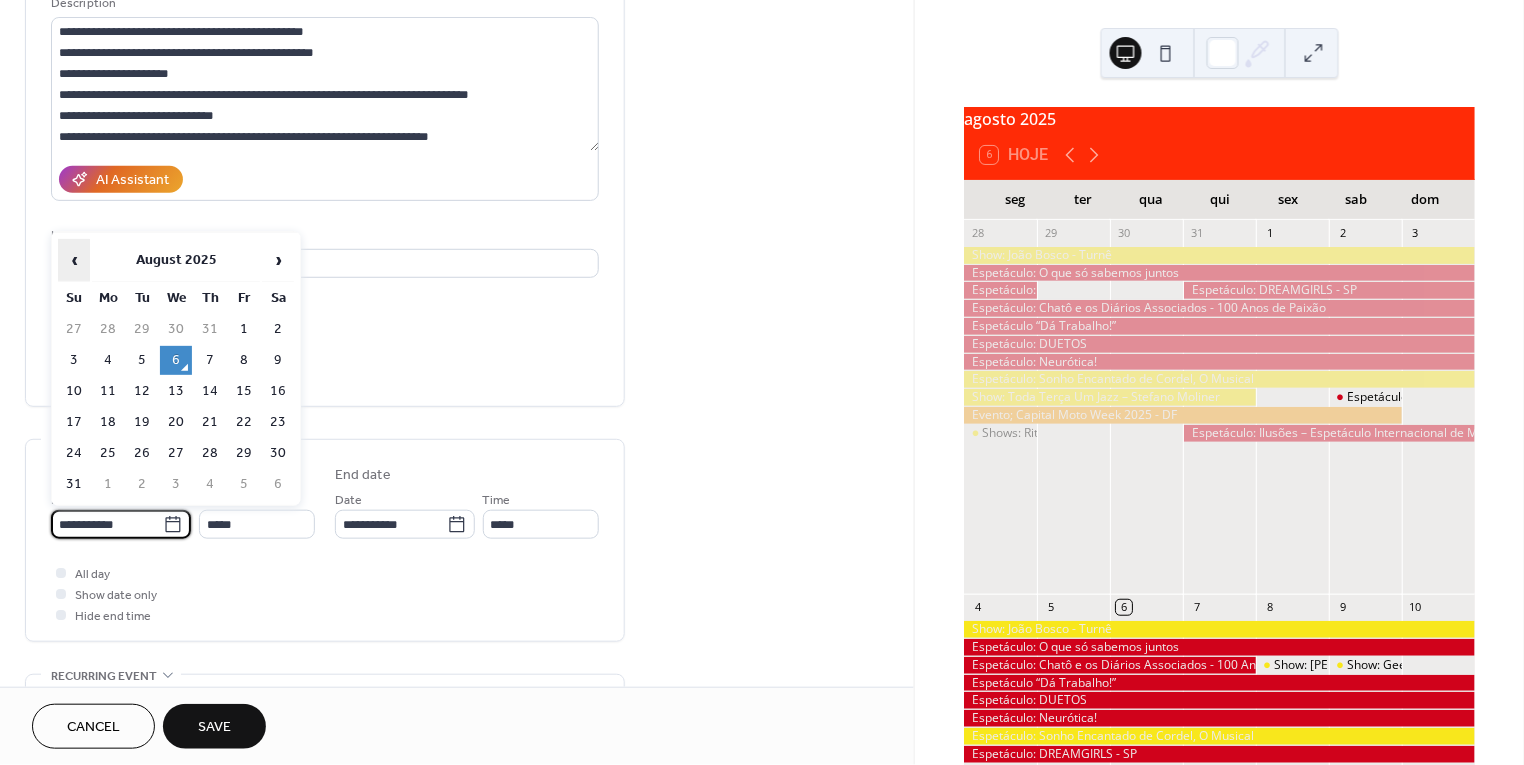 click on "‹" at bounding box center (74, 260) 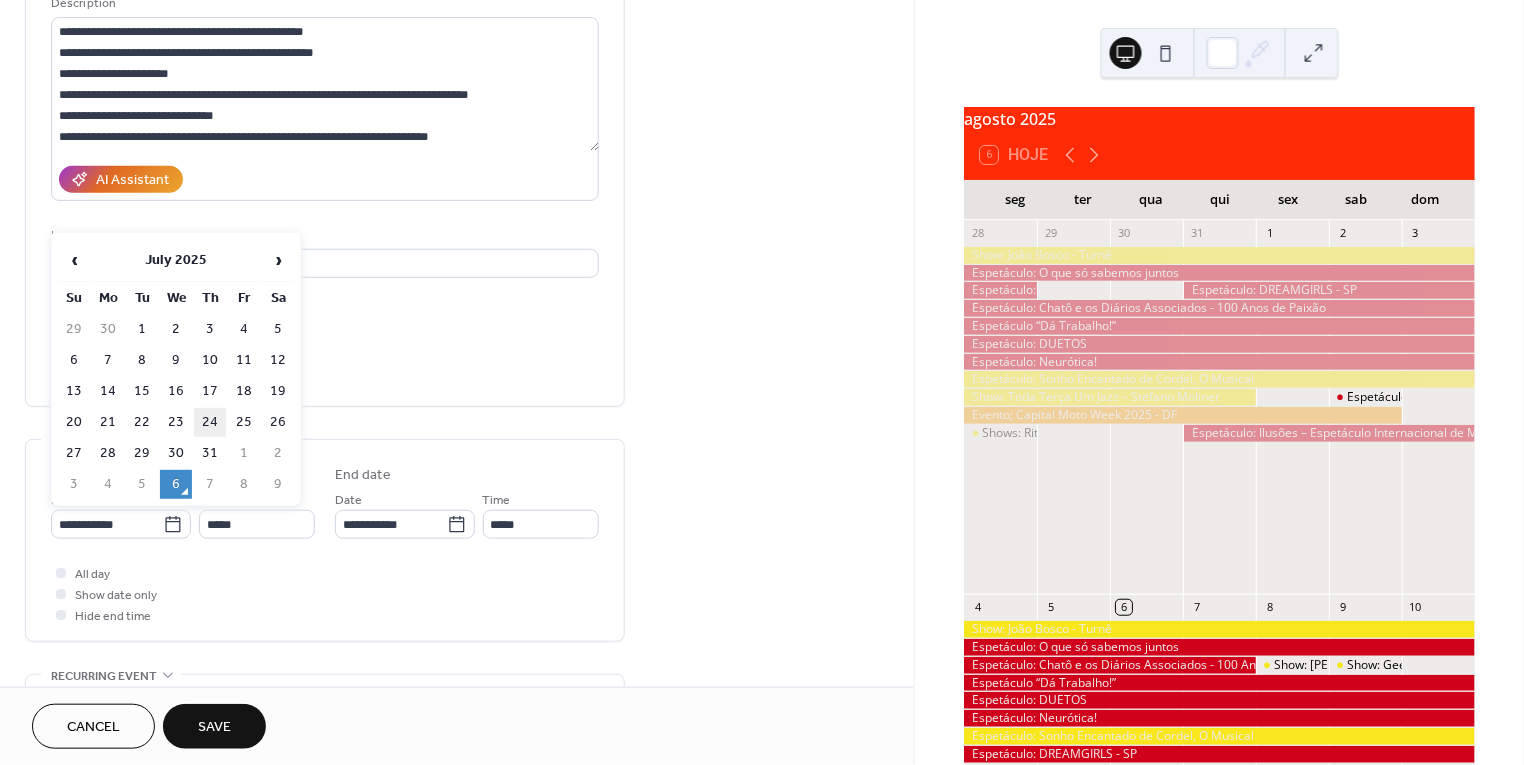 click on "24" at bounding box center (210, 422) 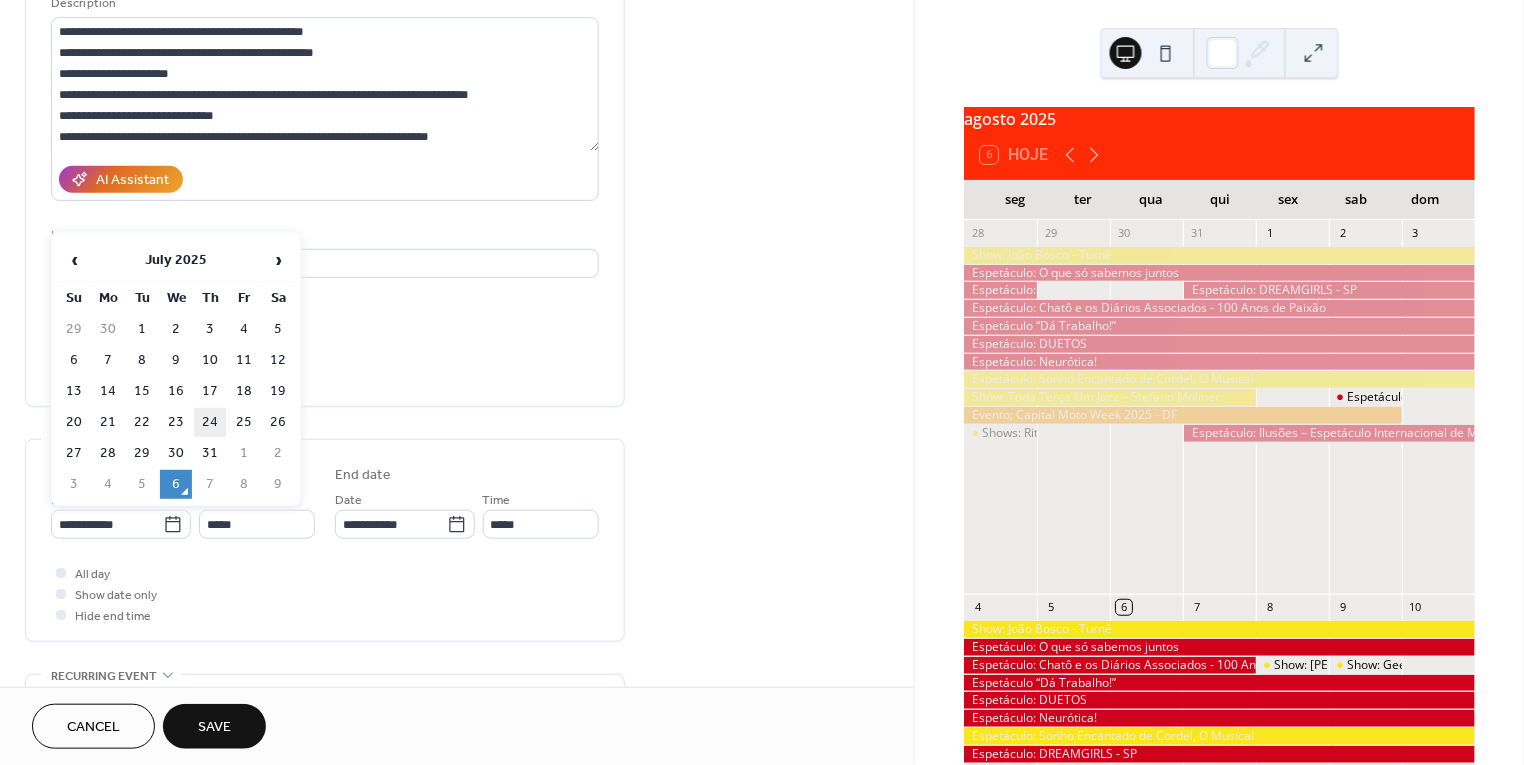 type on "**********" 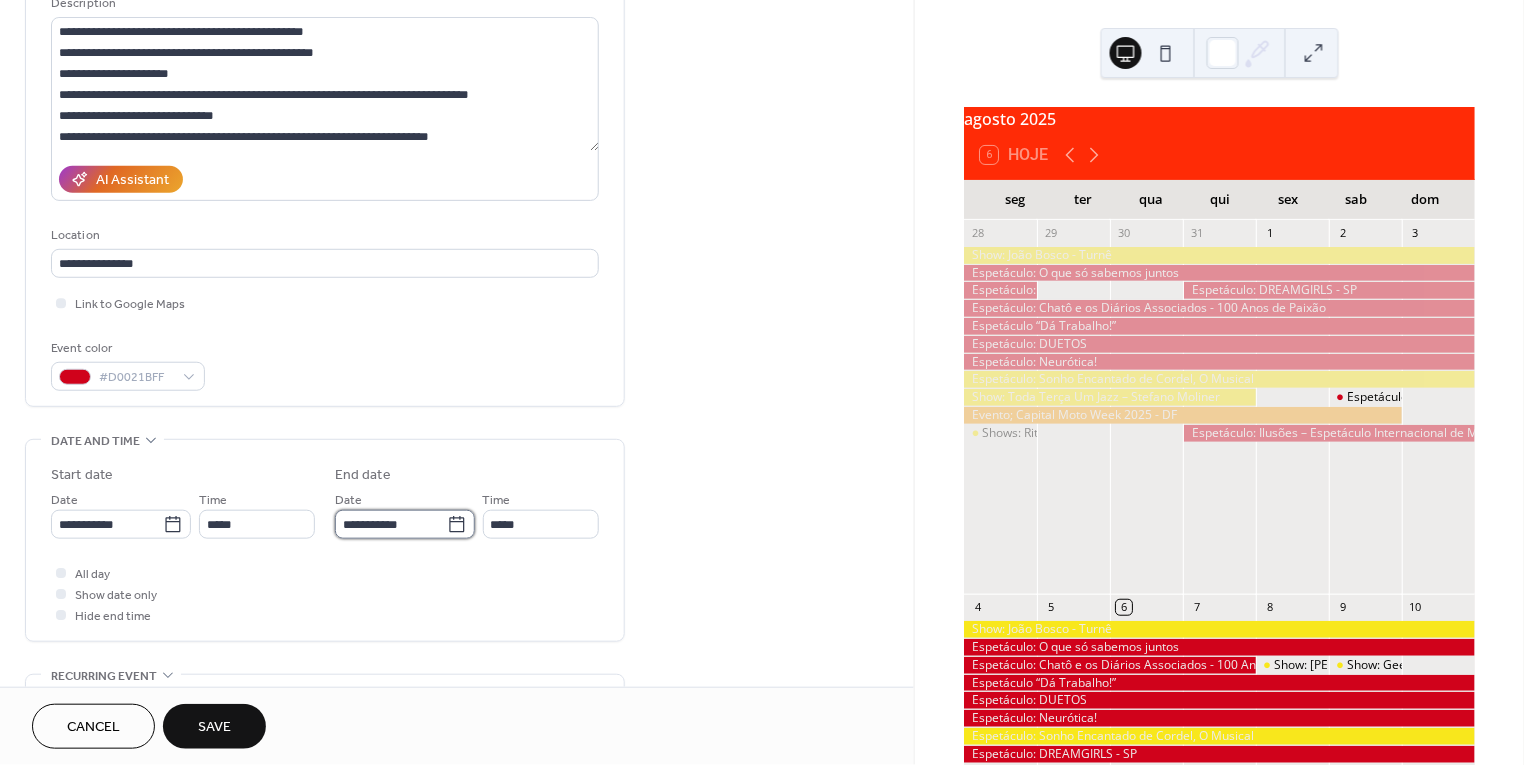 click on "**********" at bounding box center [391, 524] 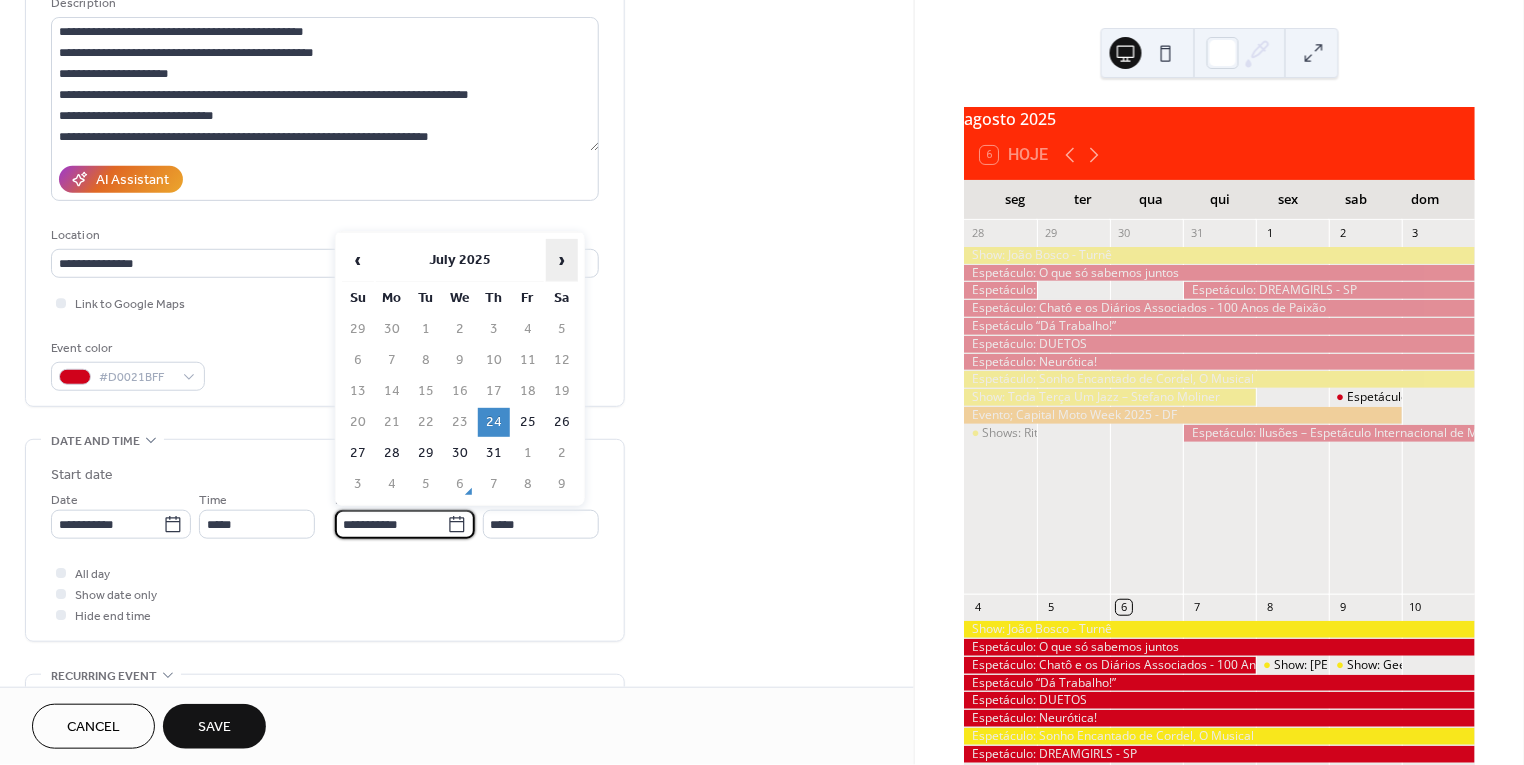 click on "›" at bounding box center [562, 260] 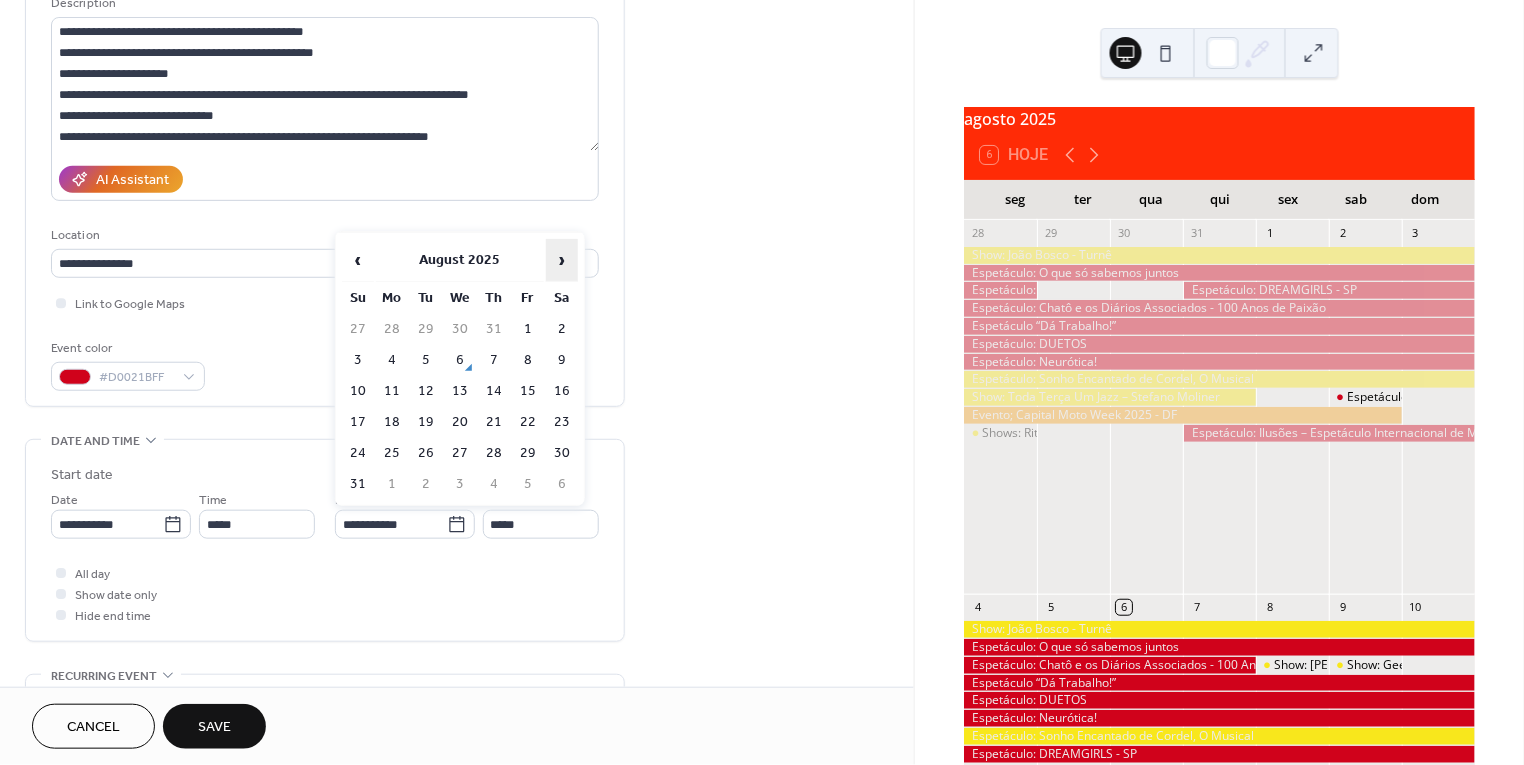 click on "›" at bounding box center (562, 260) 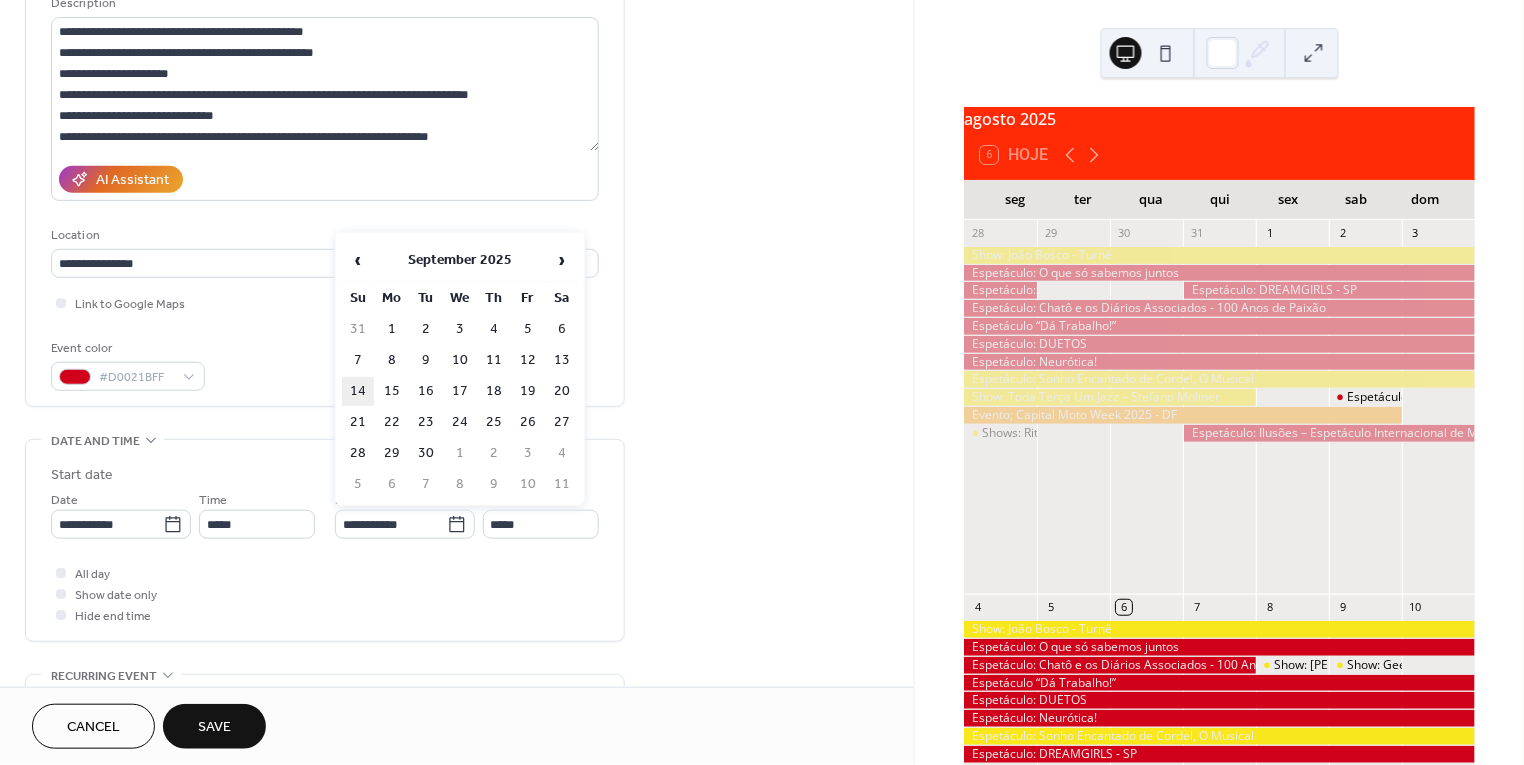 click on "14" at bounding box center [358, 391] 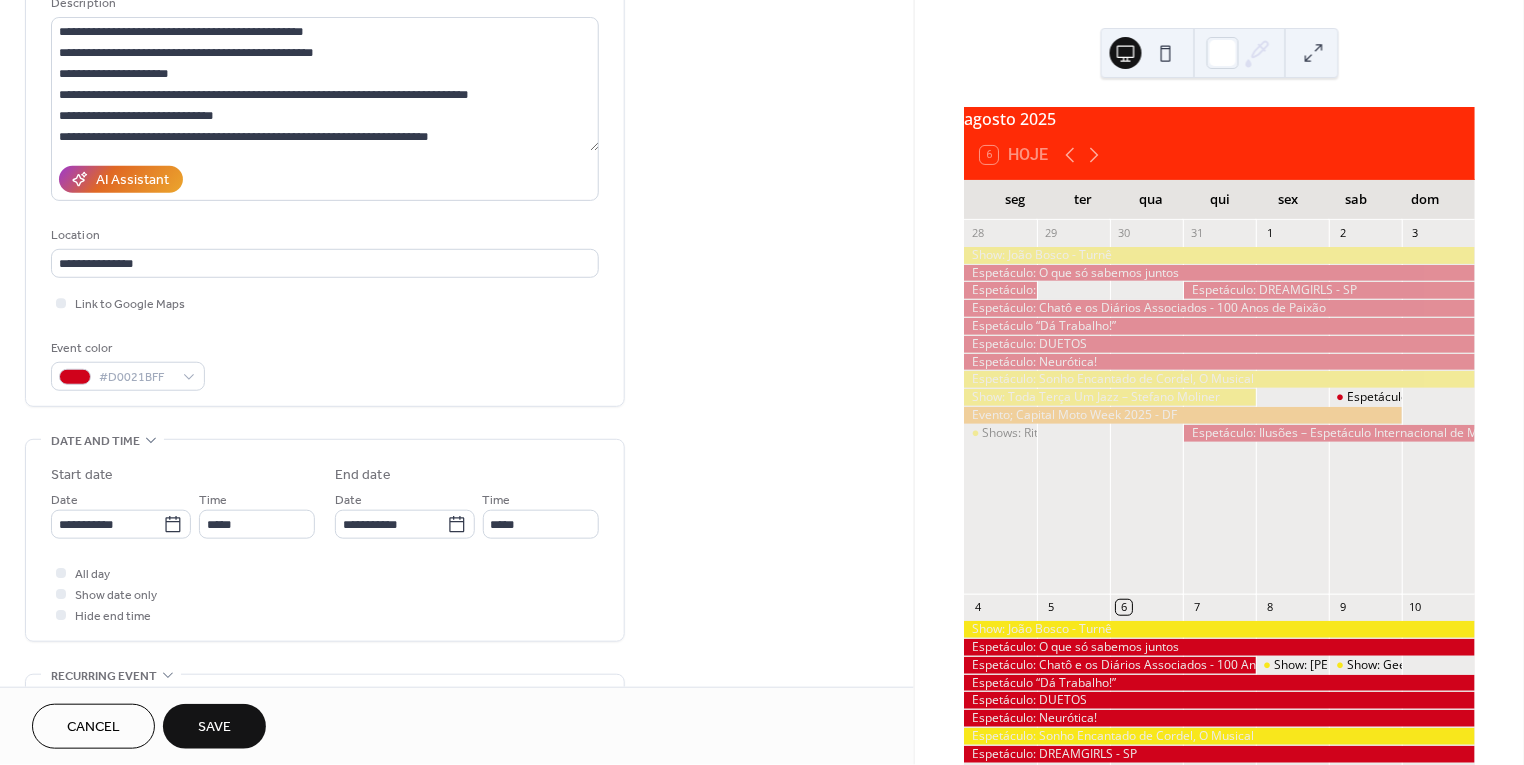type on "**********" 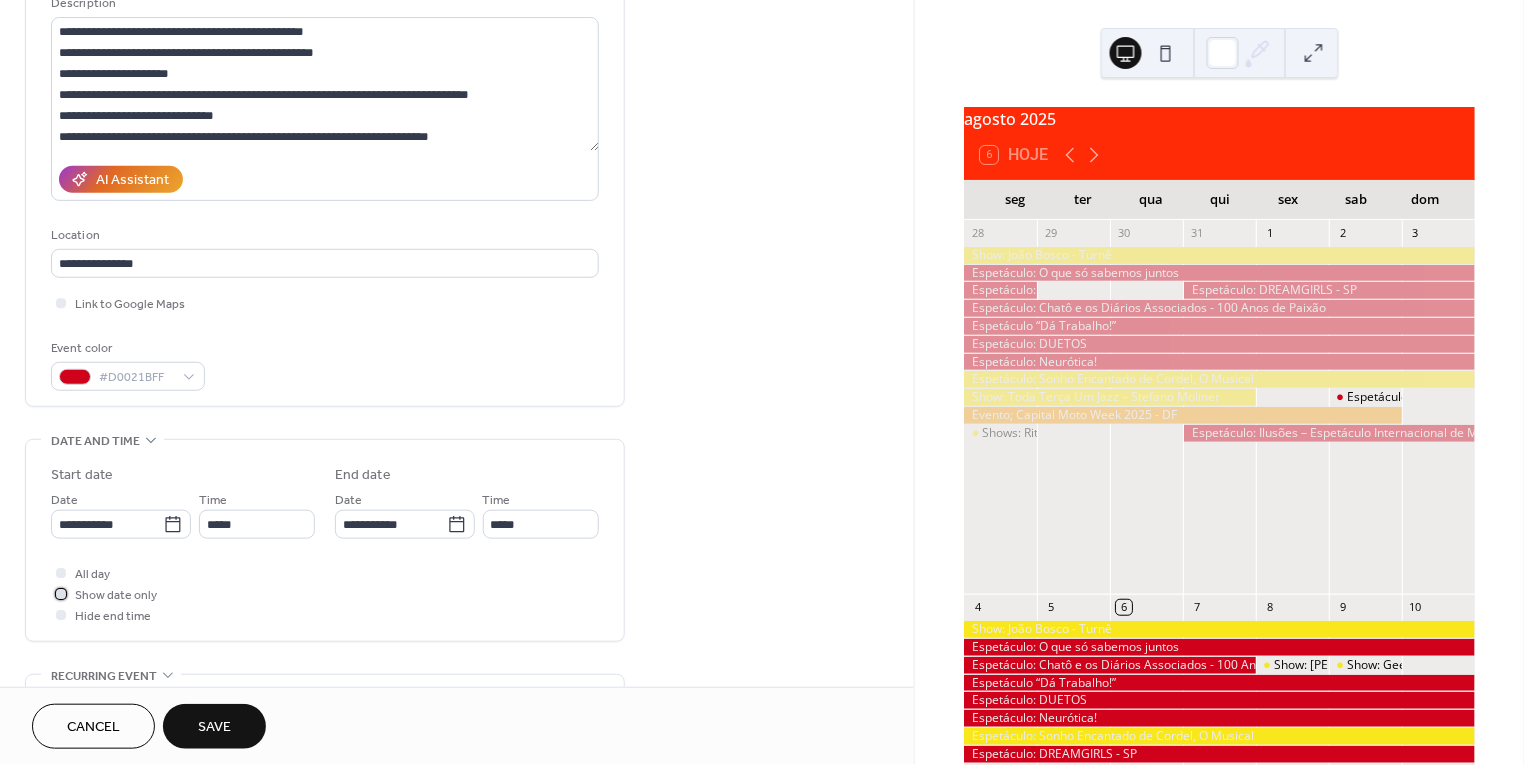 click on "Show date only" at bounding box center [116, 596] 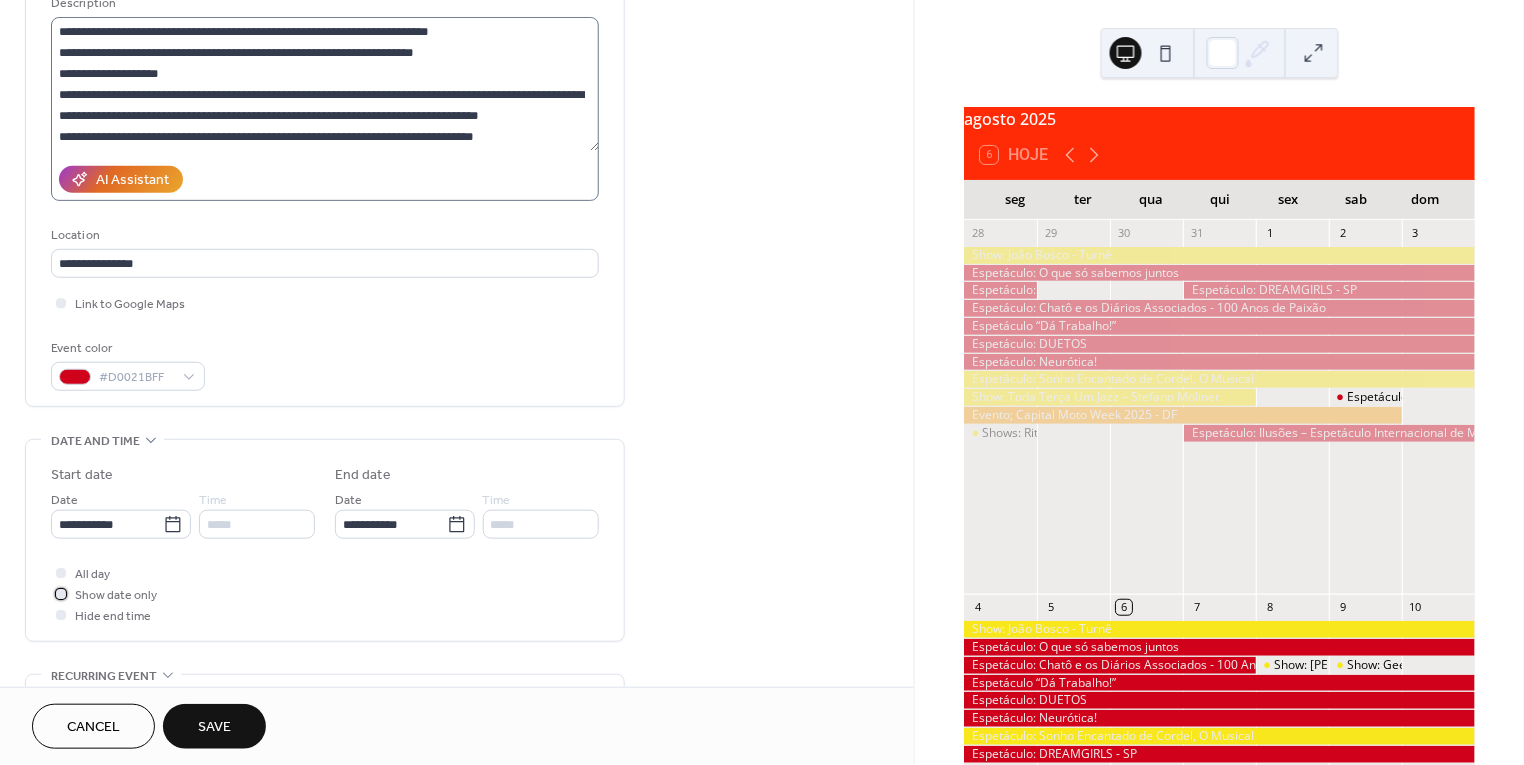 scroll, scrollTop: 114, scrollLeft: 0, axis: vertical 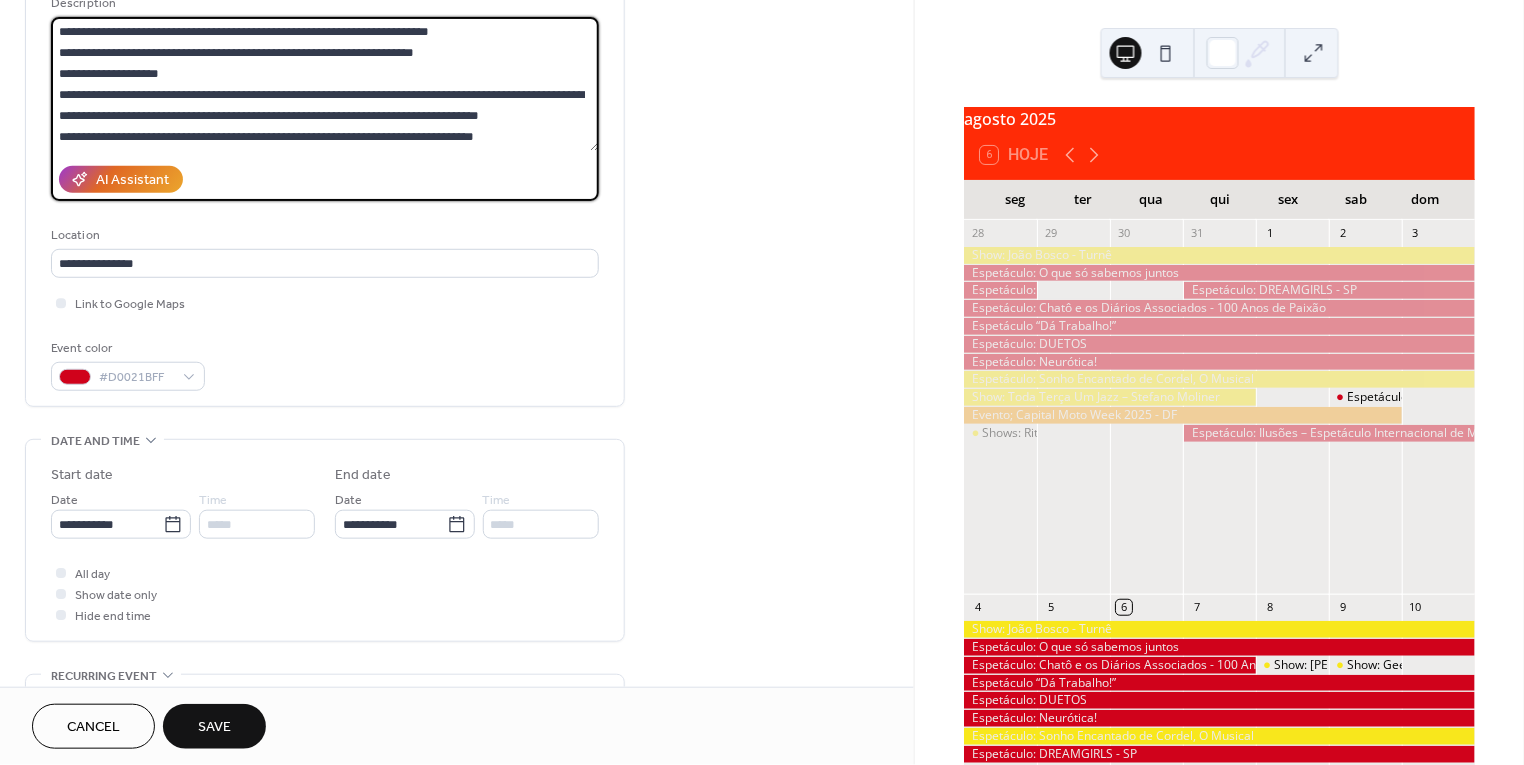 drag, startPoint x: 547, startPoint y: 122, endPoint x: 150, endPoint y: 115, distance: 397.0617 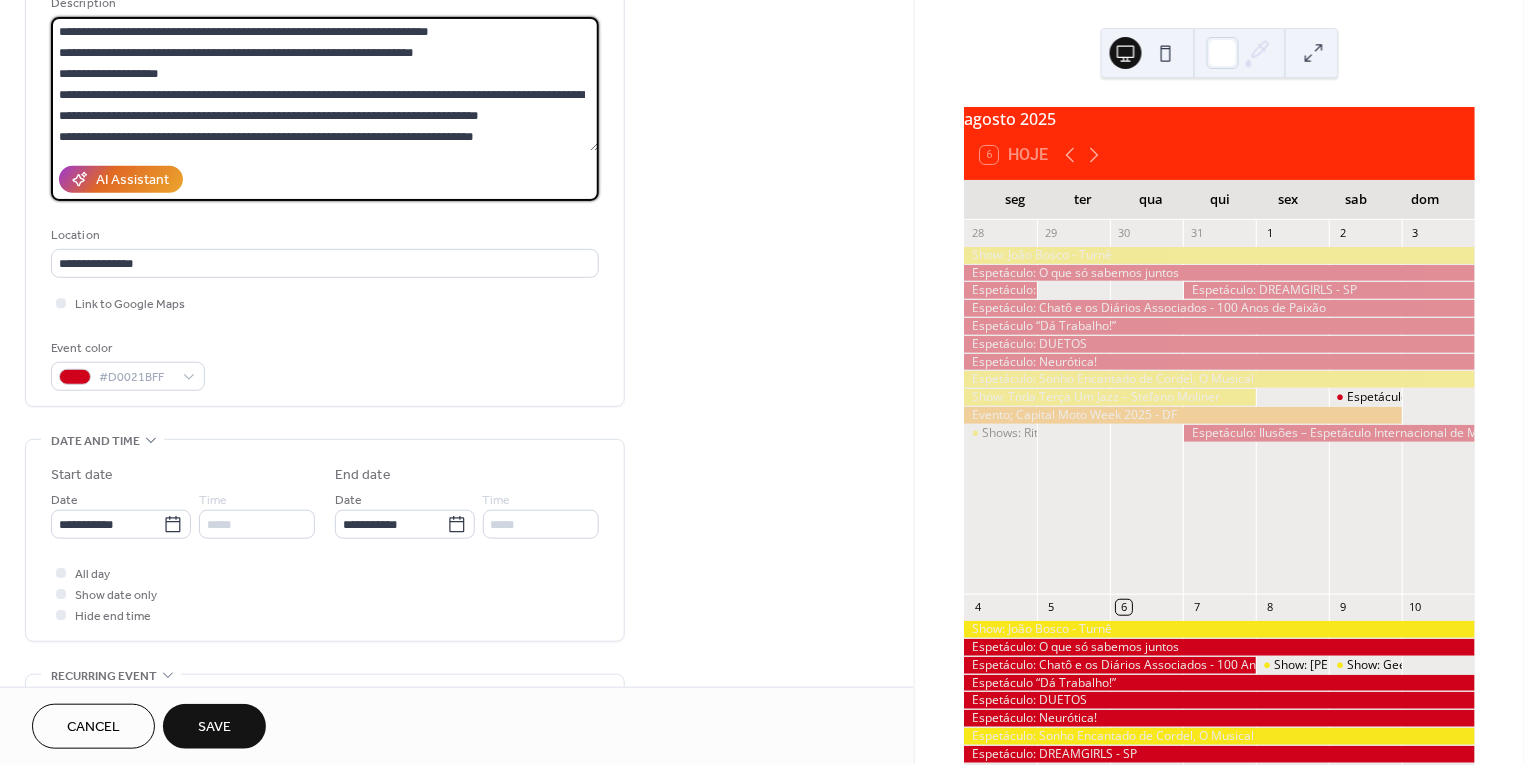 click on "**********" at bounding box center [325, 84] 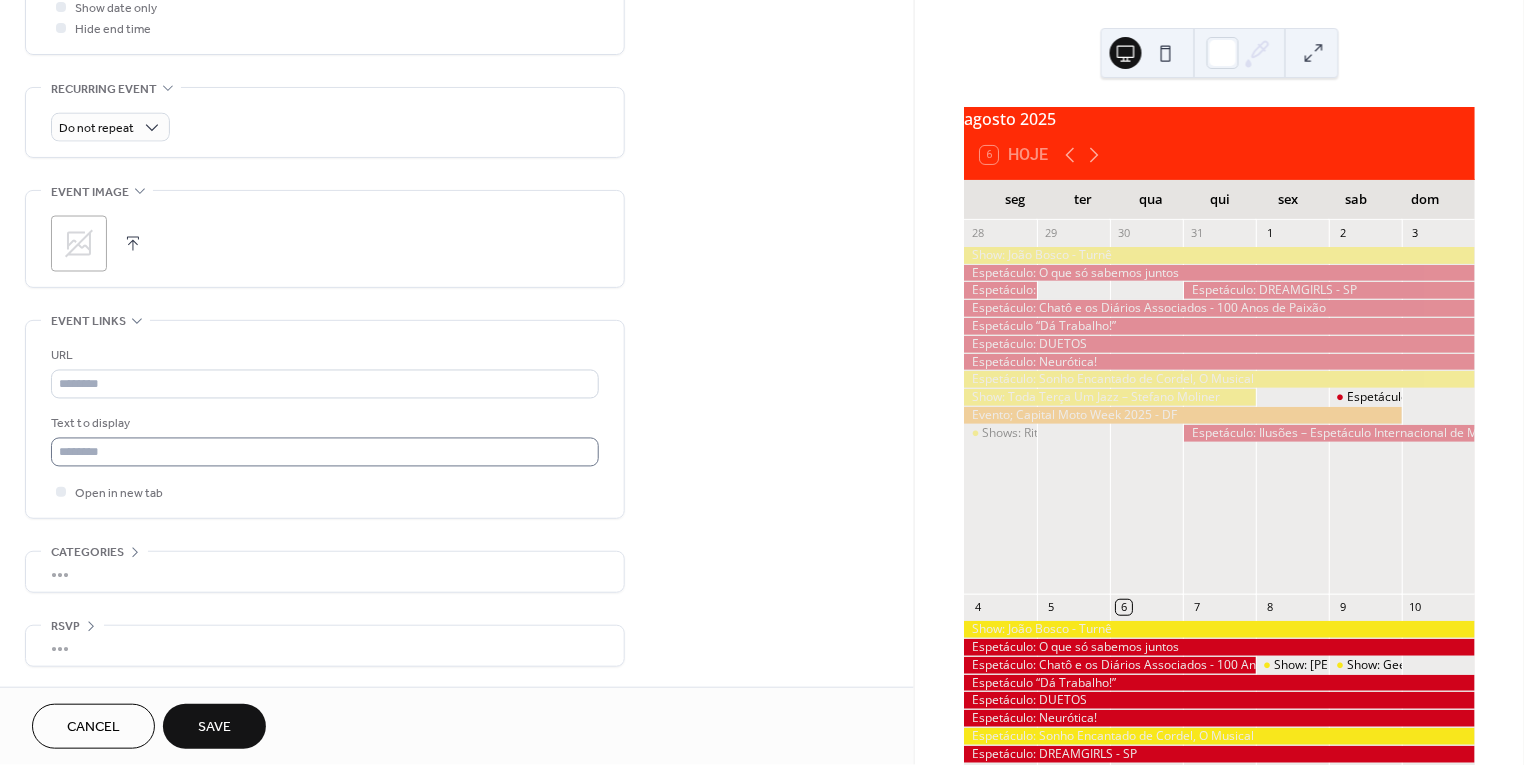scroll, scrollTop: 798, scrollLeft: 0, axis: vertical 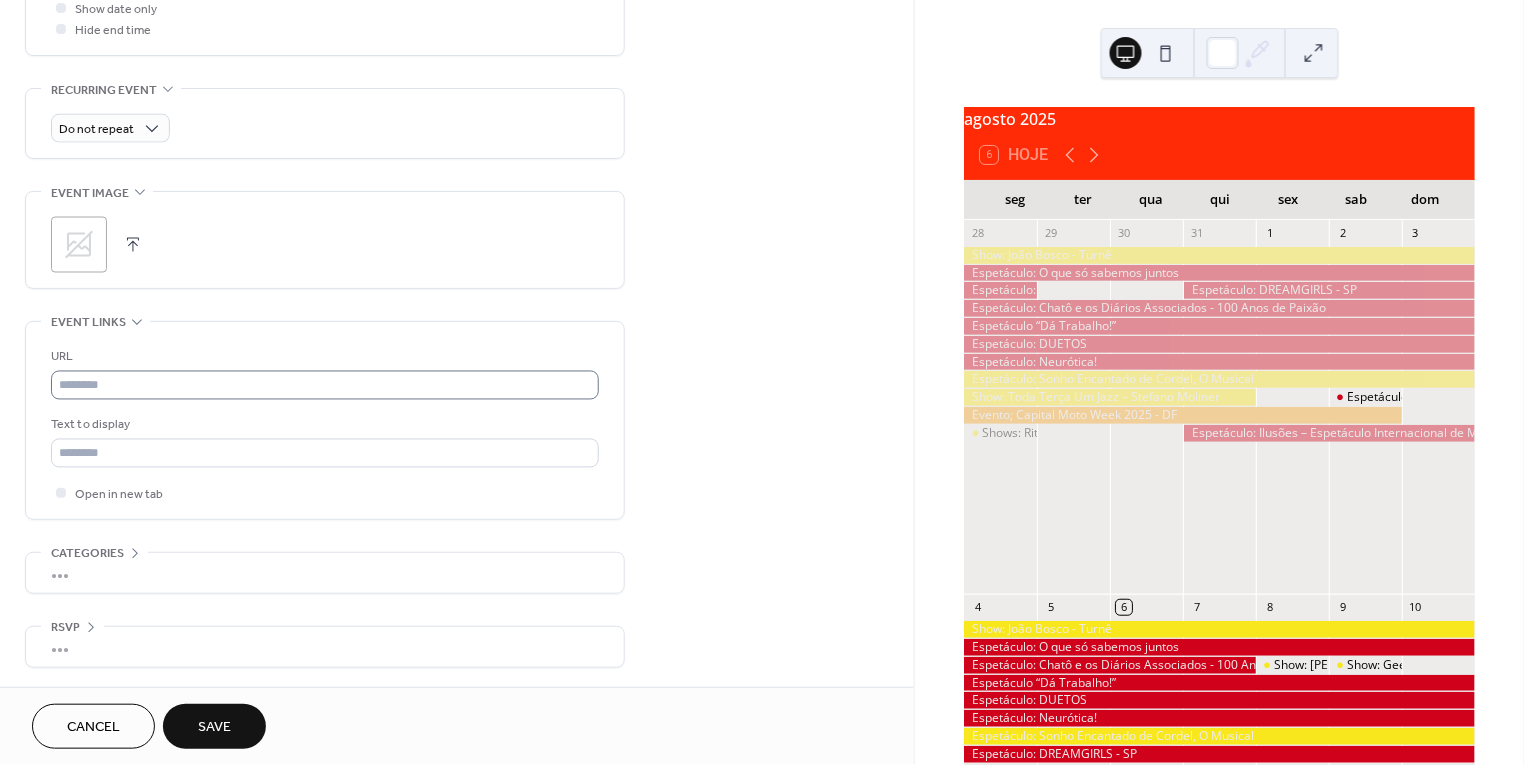 type on "**********" 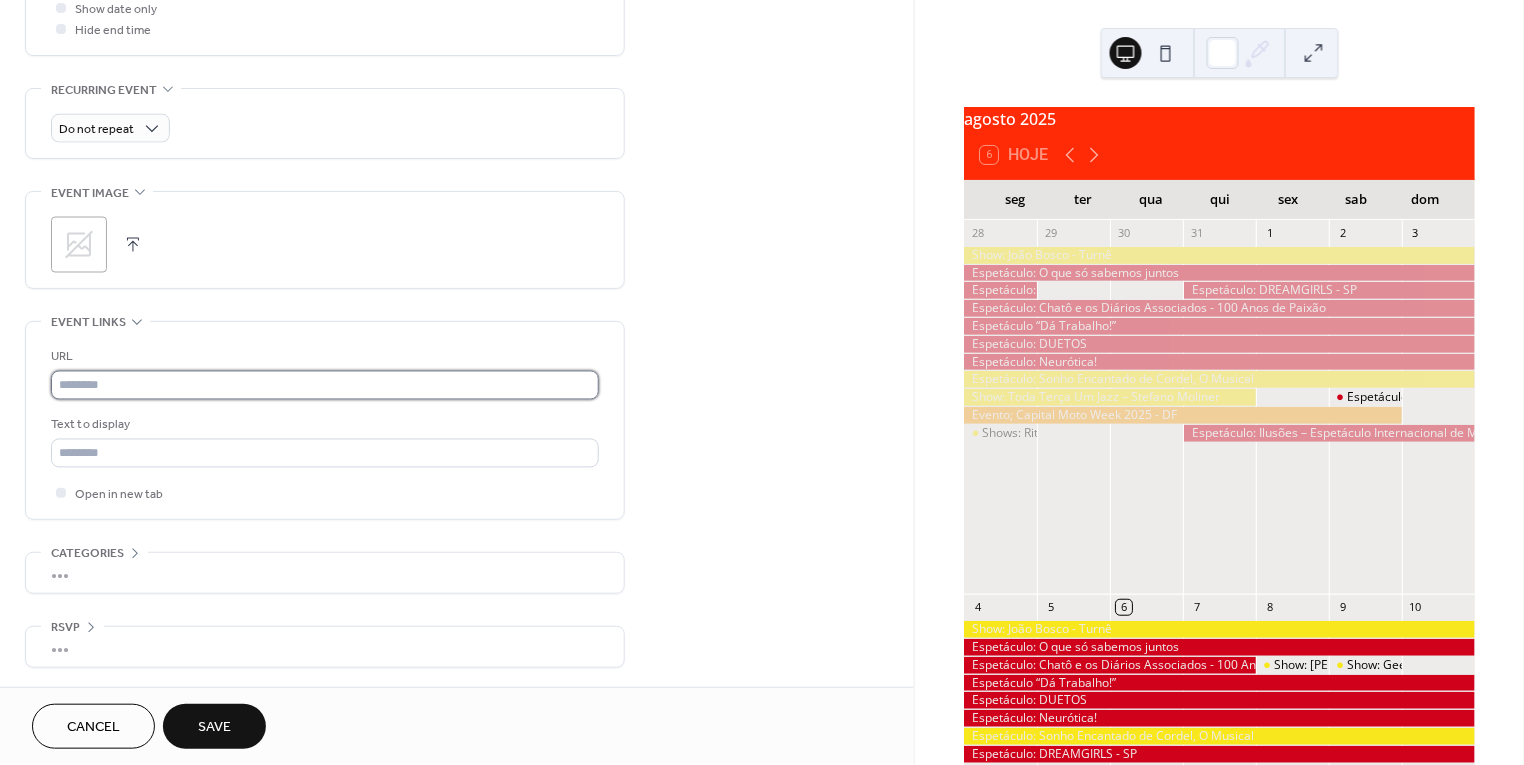 click at bounding box center [325, 385] 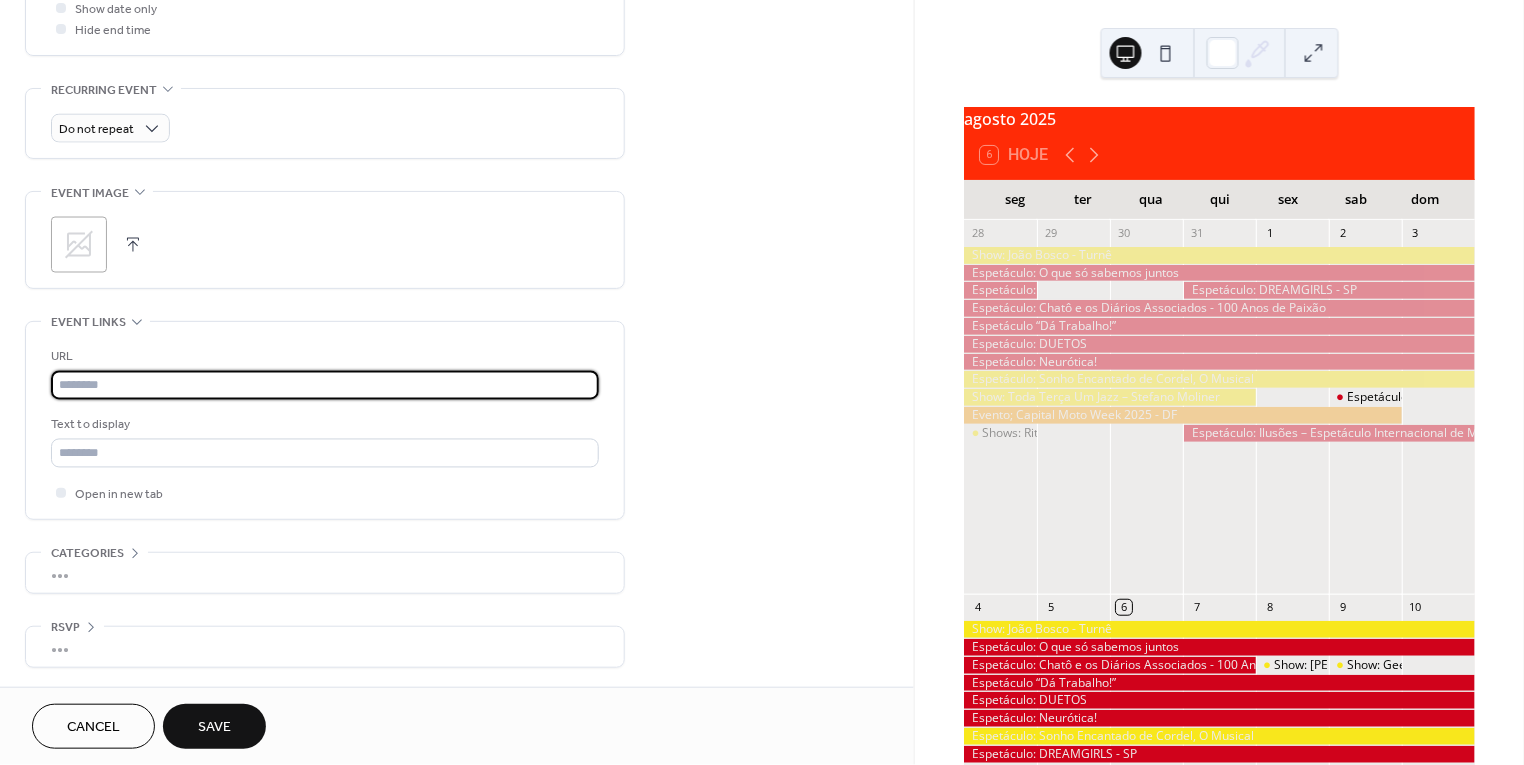 paste on "**********" 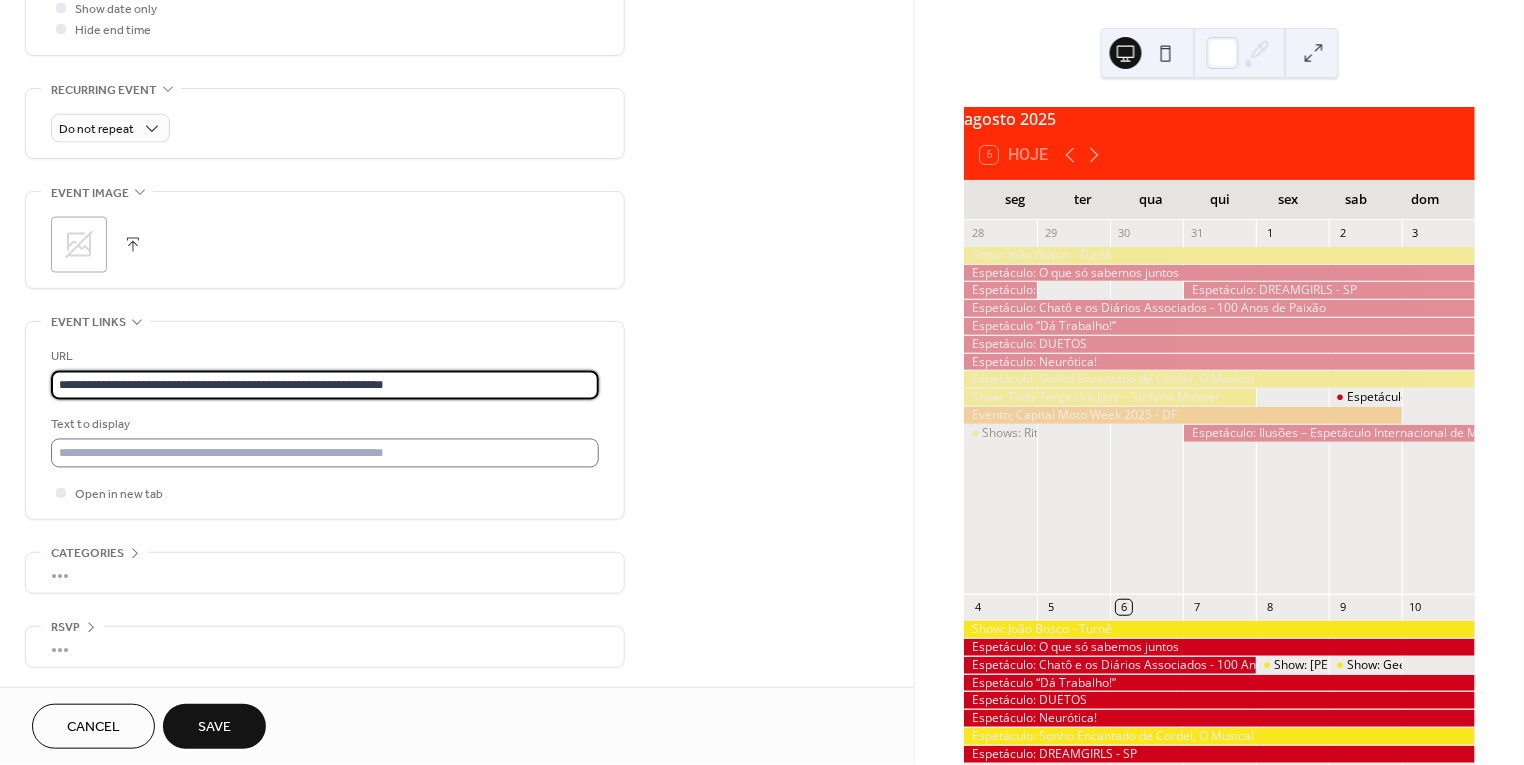 type on "**********" 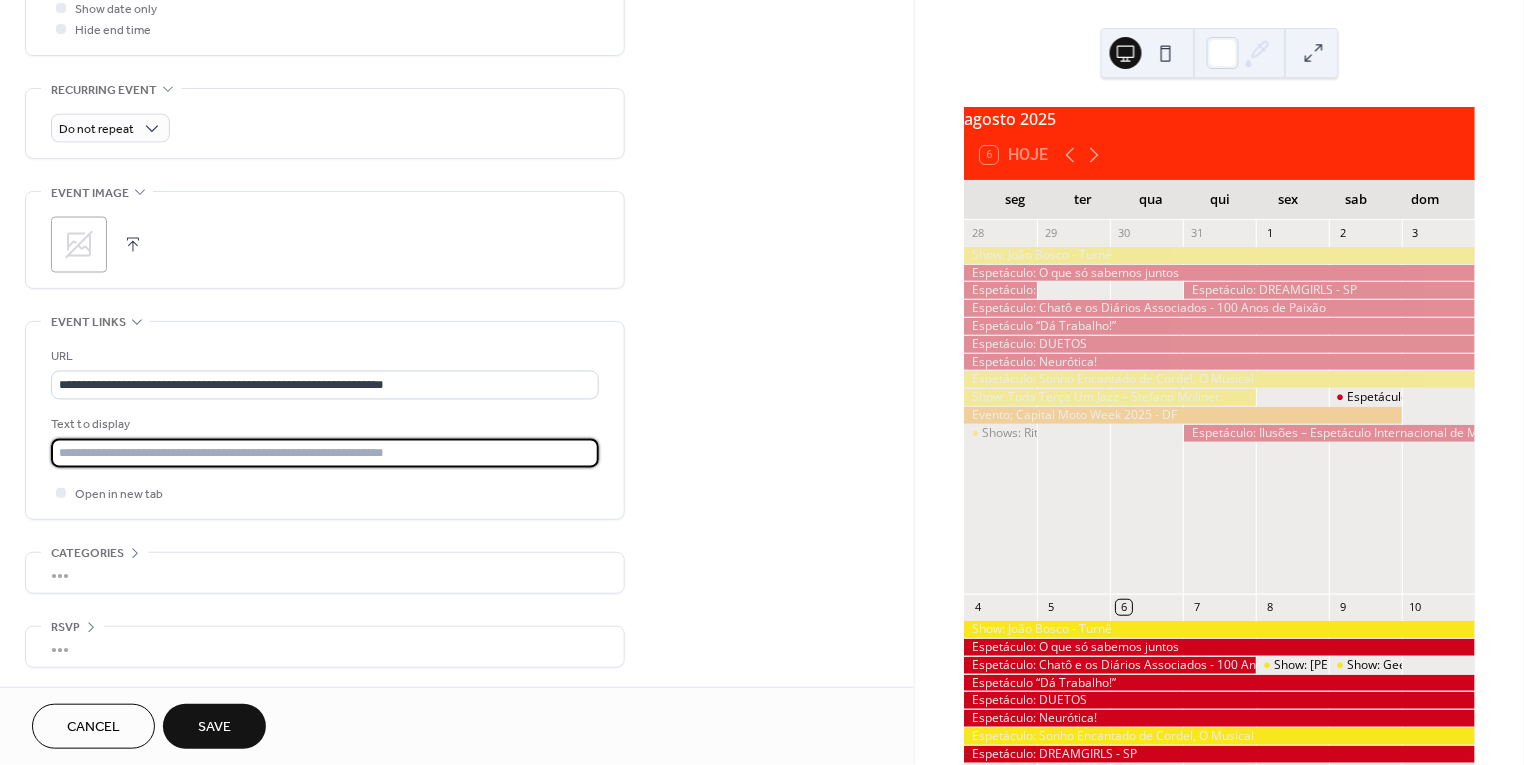 click at bounding box center [325, 453] 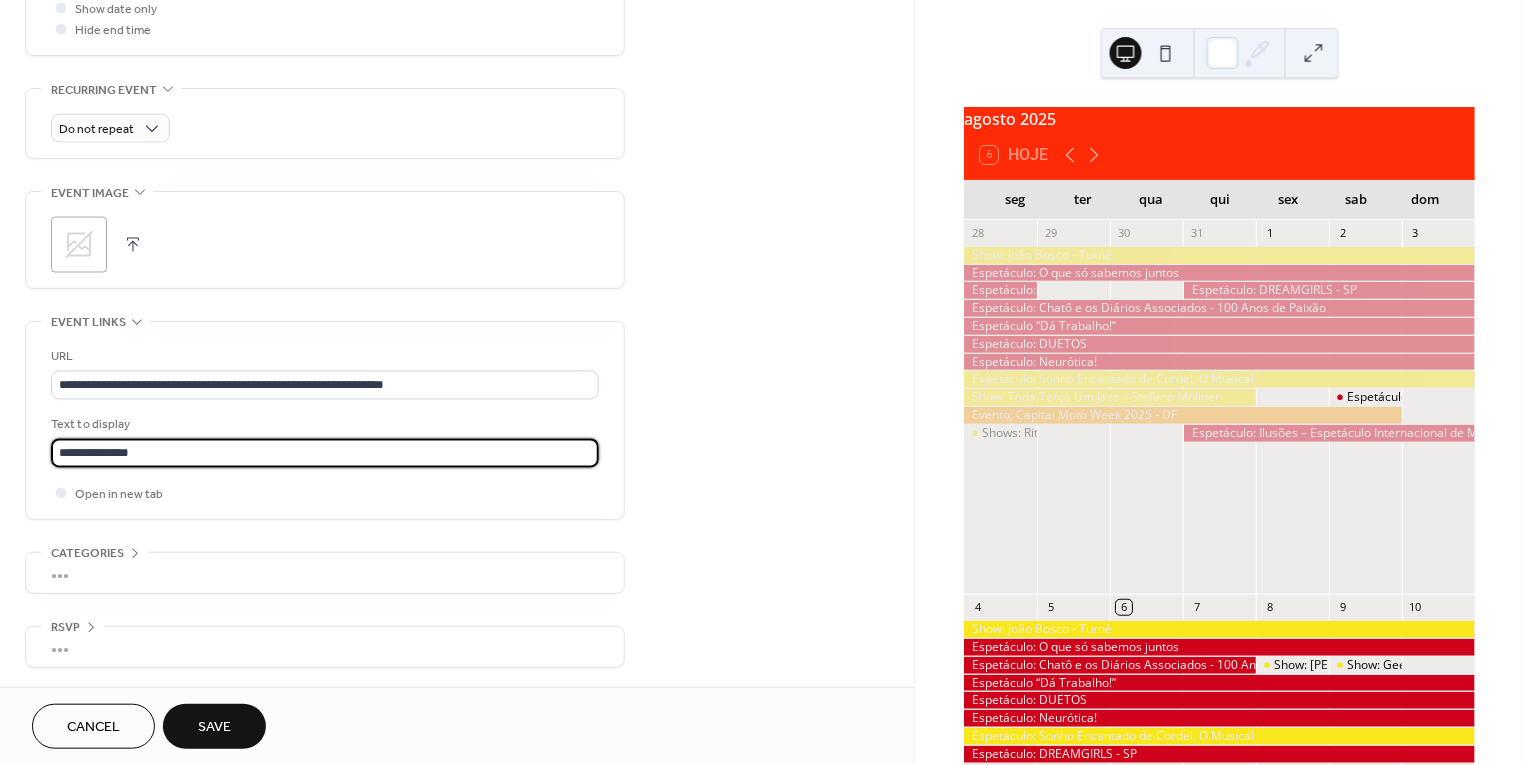 type on "**********" 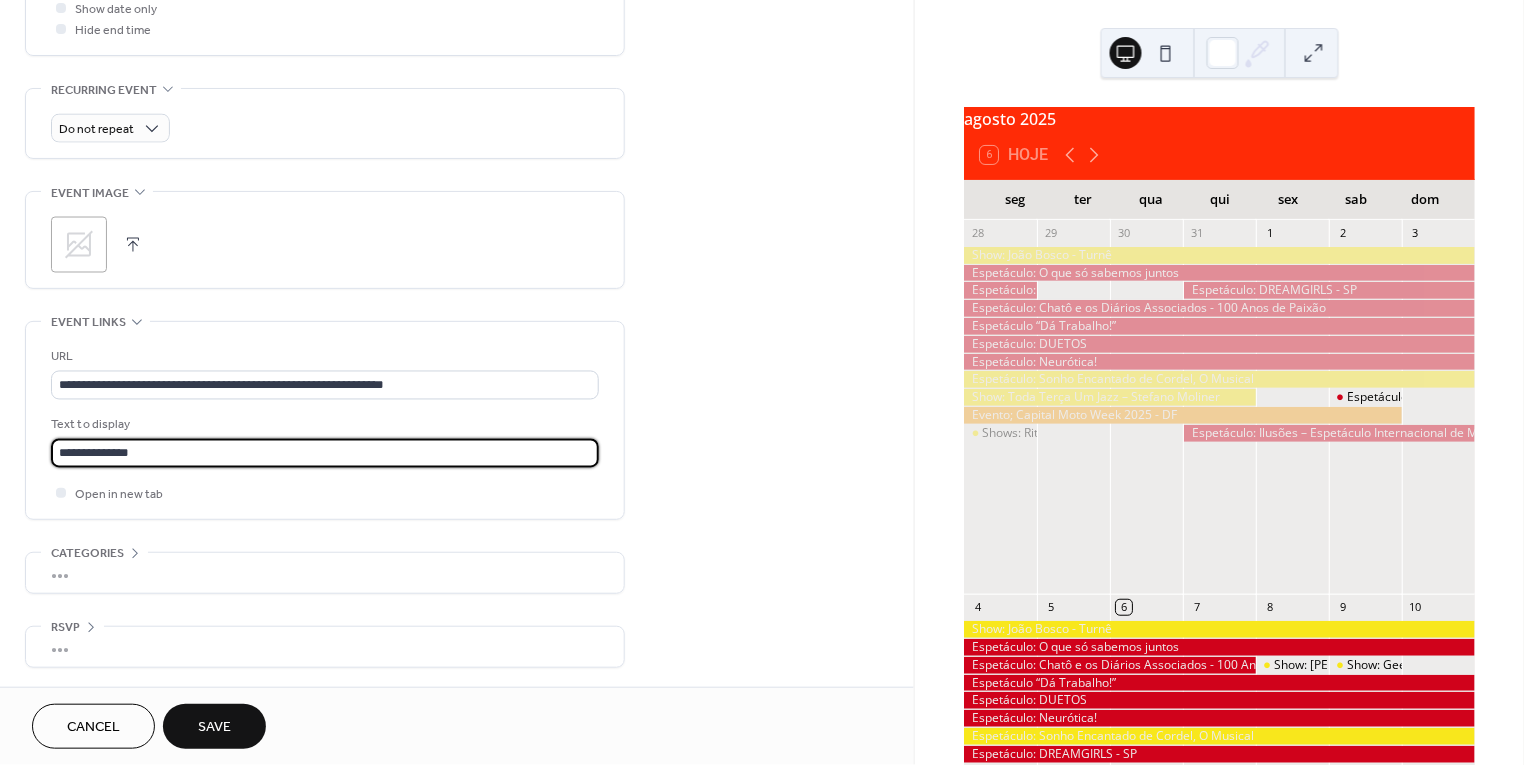 click on "Save" at bounding box center (214, 728) 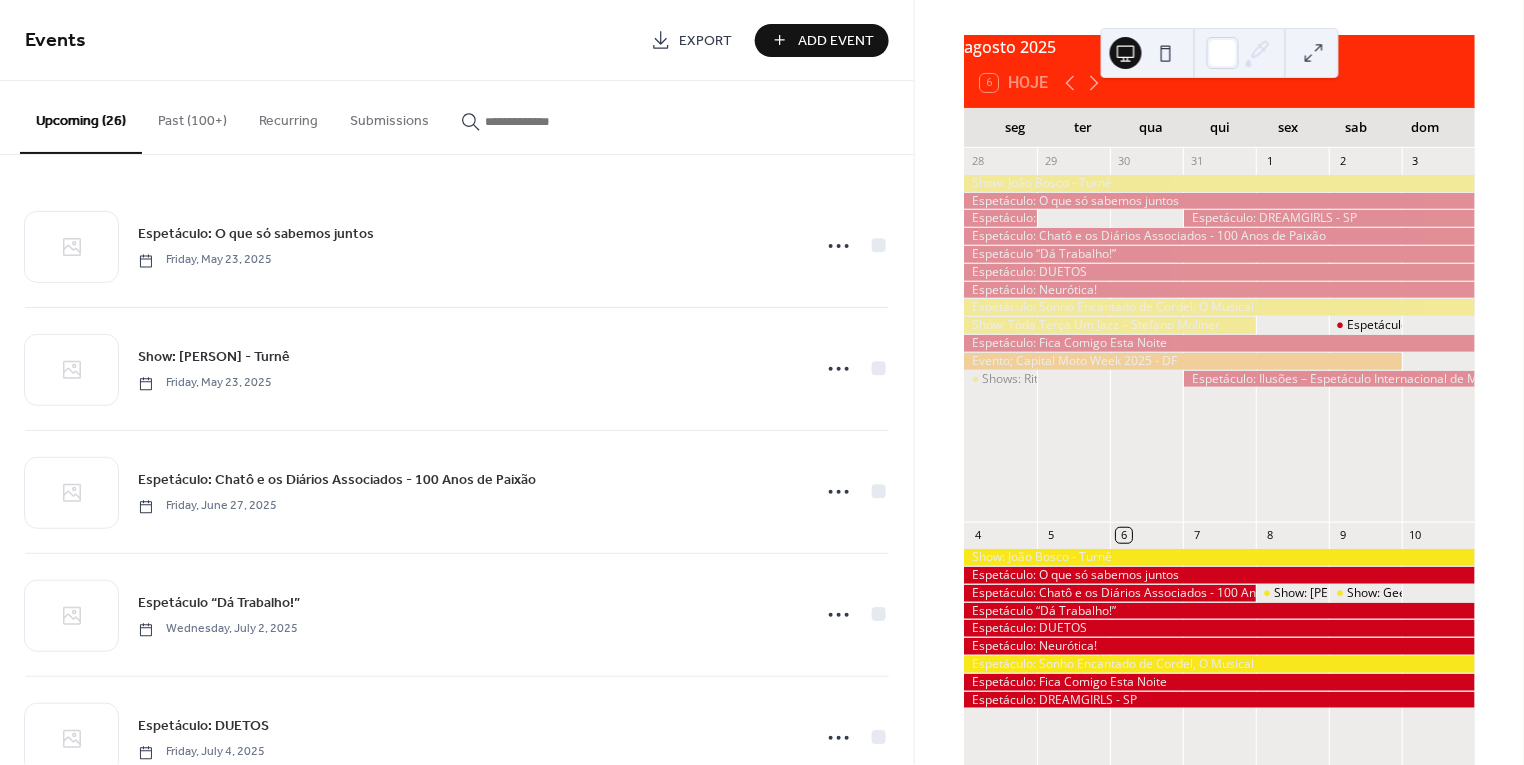 scroll, scrollTop: 74, scrollLeft: 0, axis: vertical 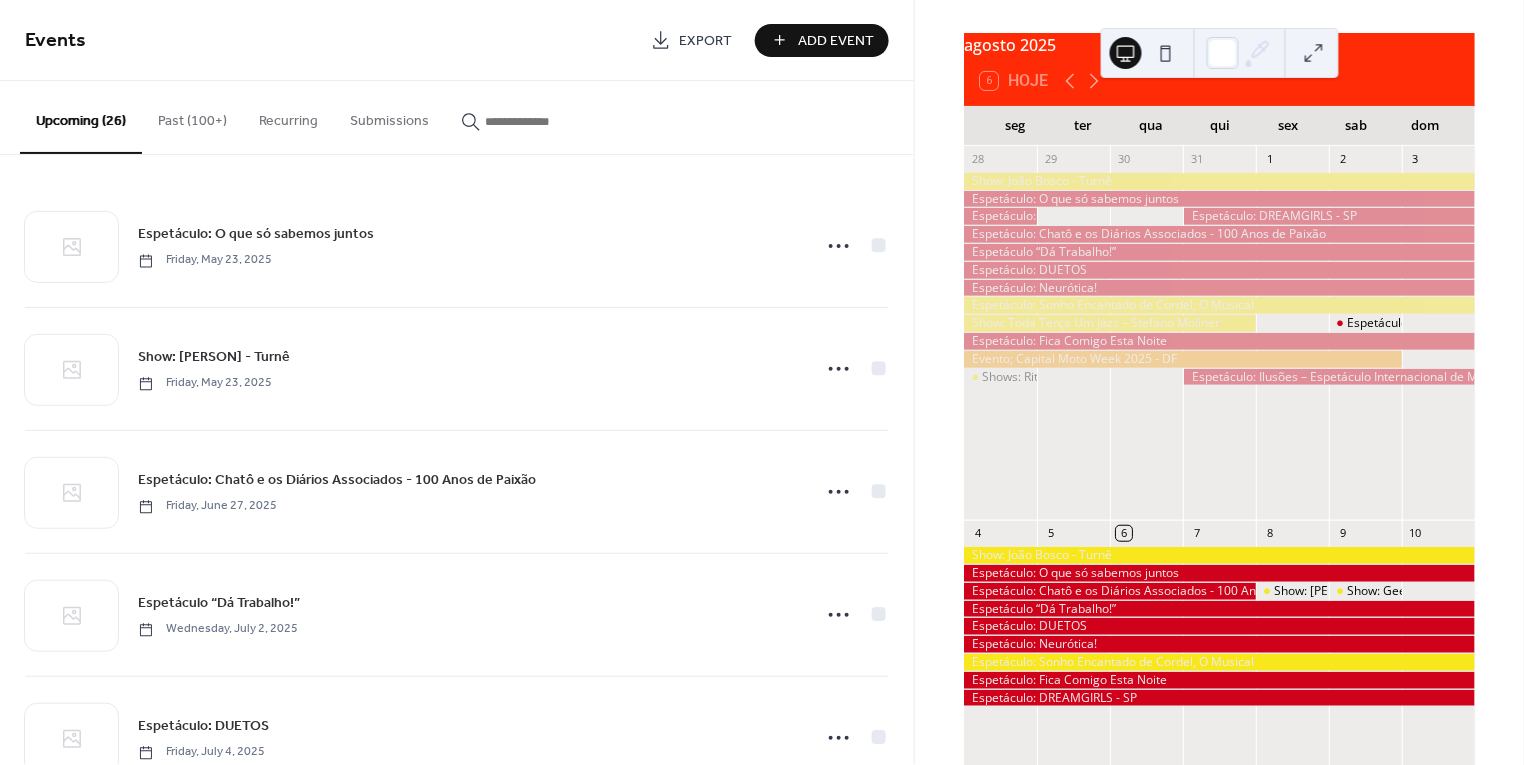 click on "Add Event" at bounding box center (836, 41) 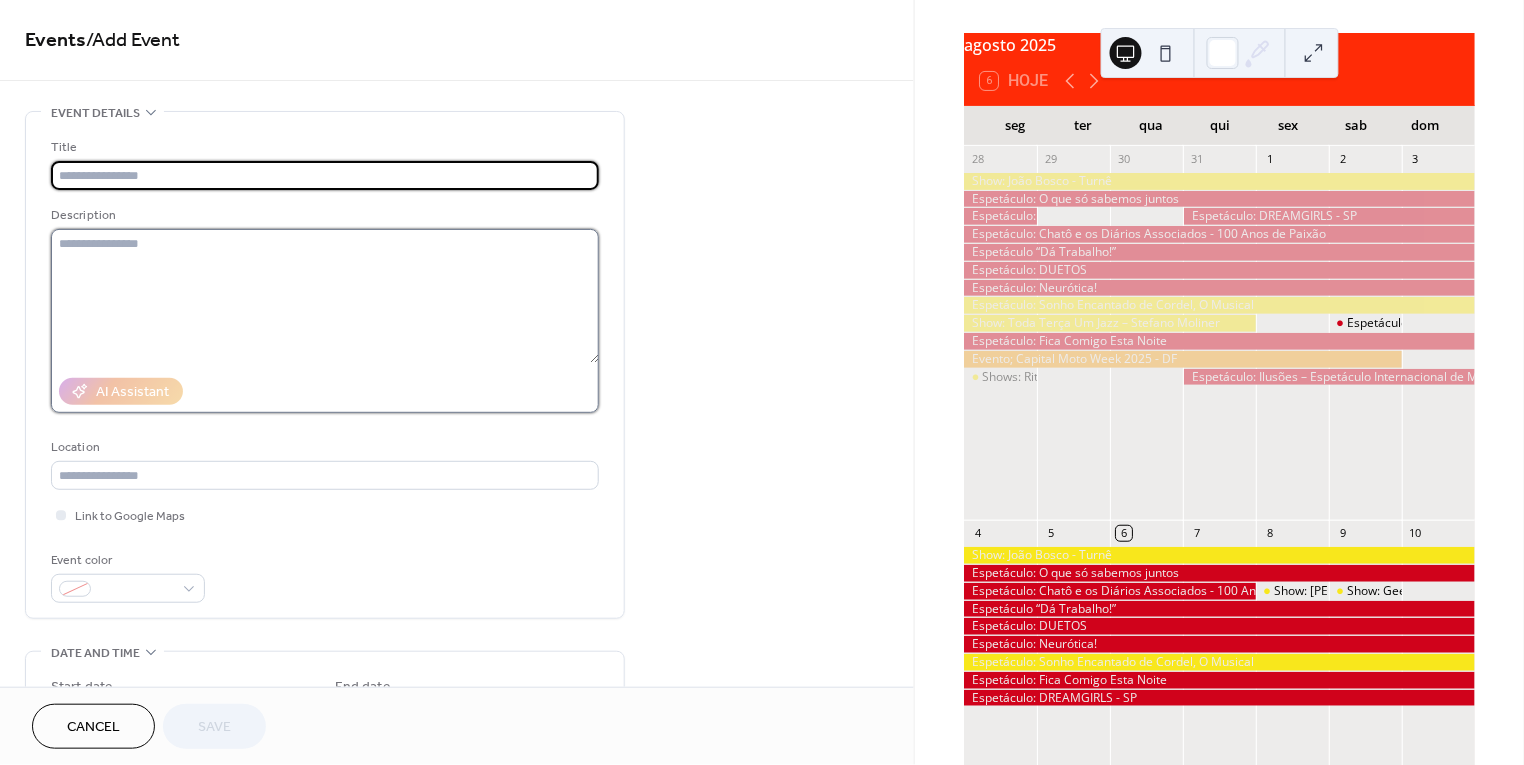 click at bounding box center [325, 296] 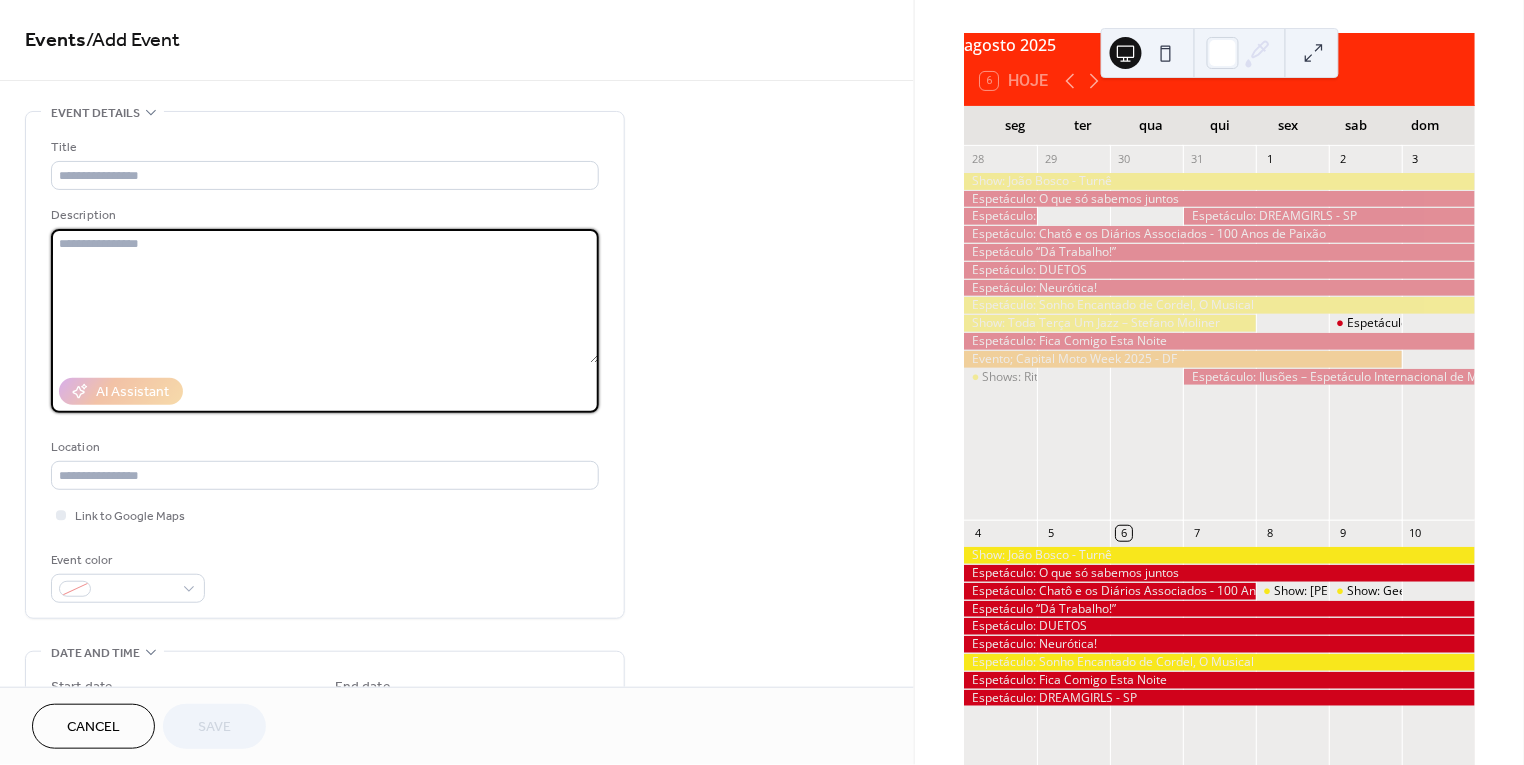 paste on "**********" 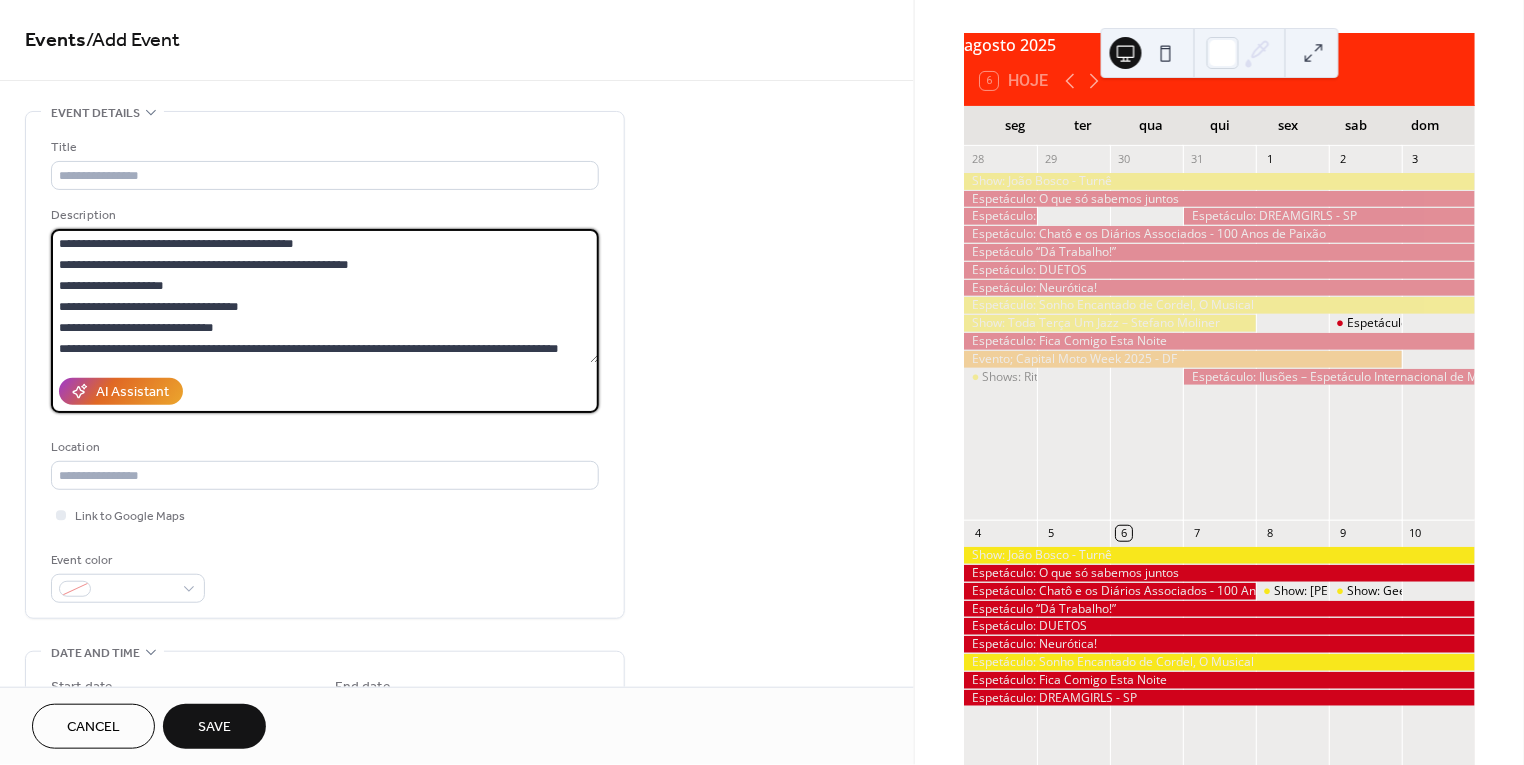 scroll, scrollTop: 0, scrollLeft: 0, axis: both 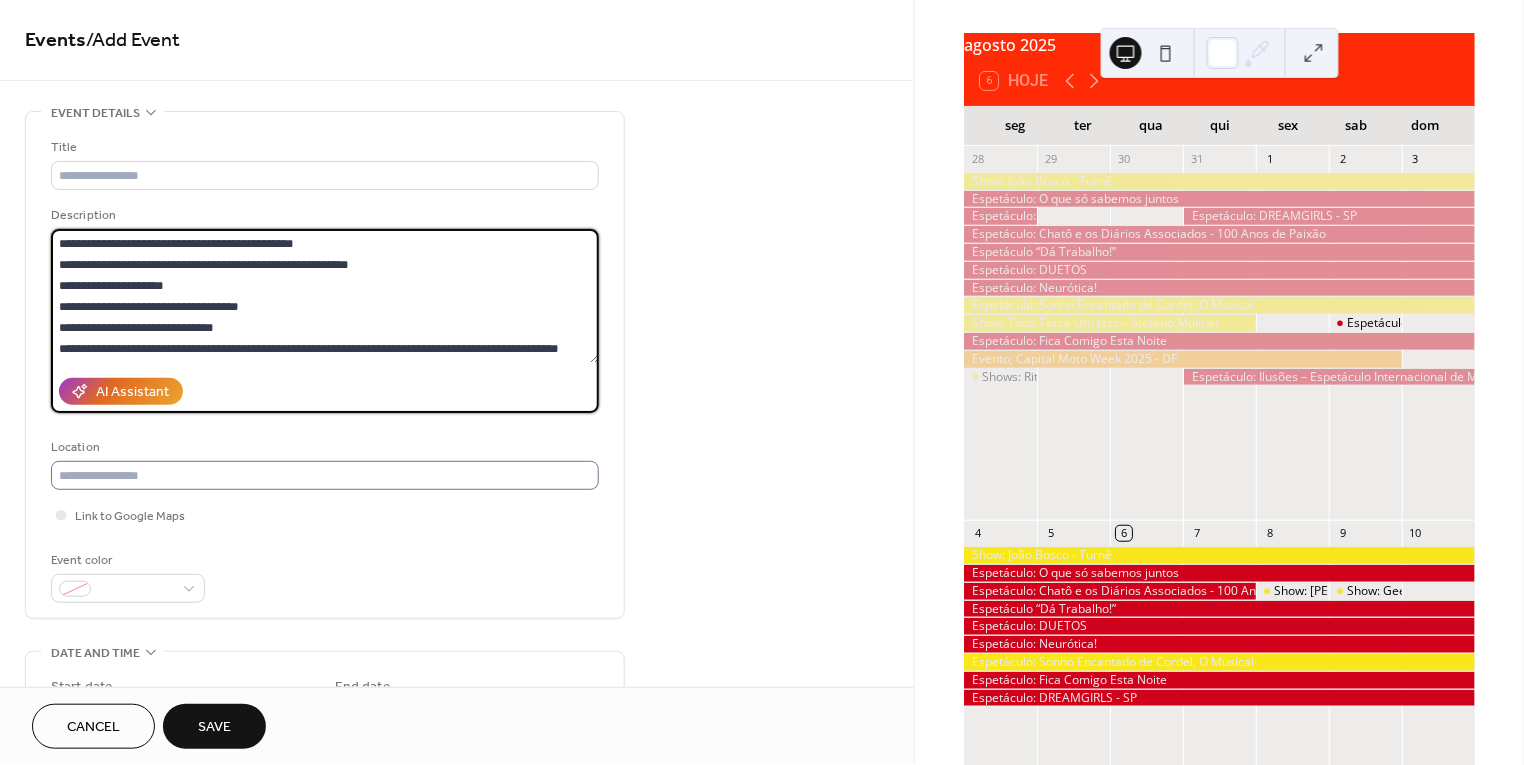 type on "**********" 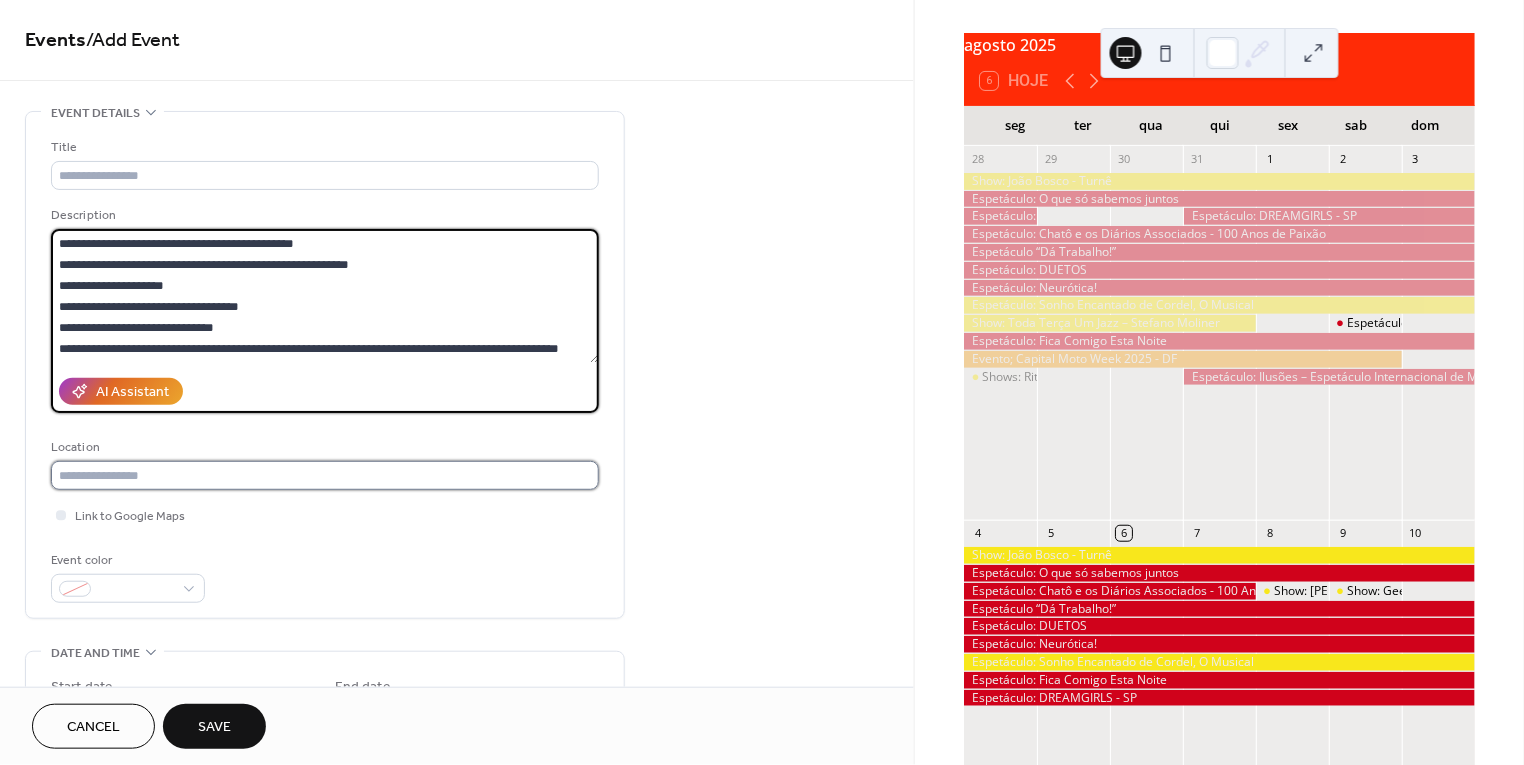 click at bounding box center (325, 475) 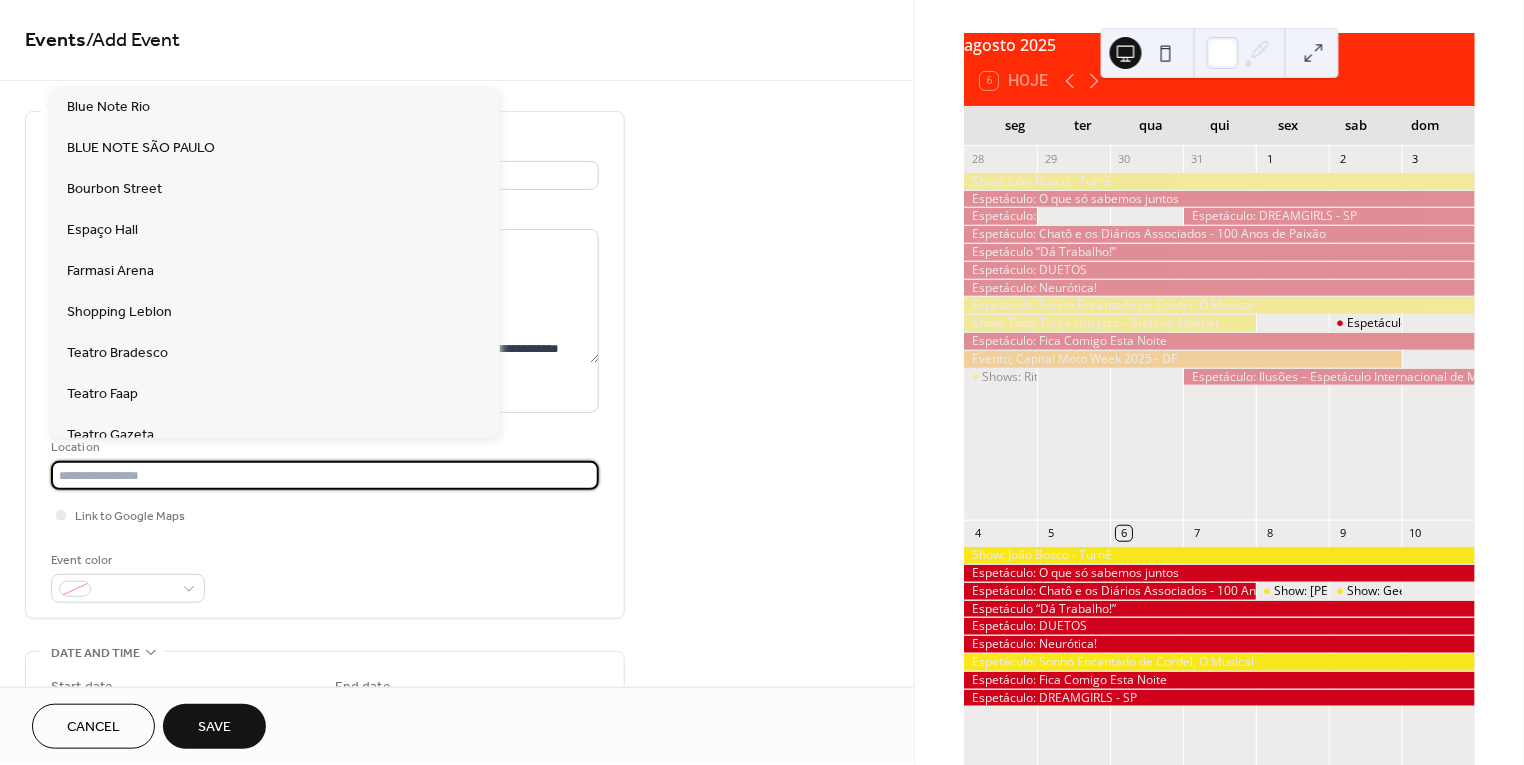paste on "**********" 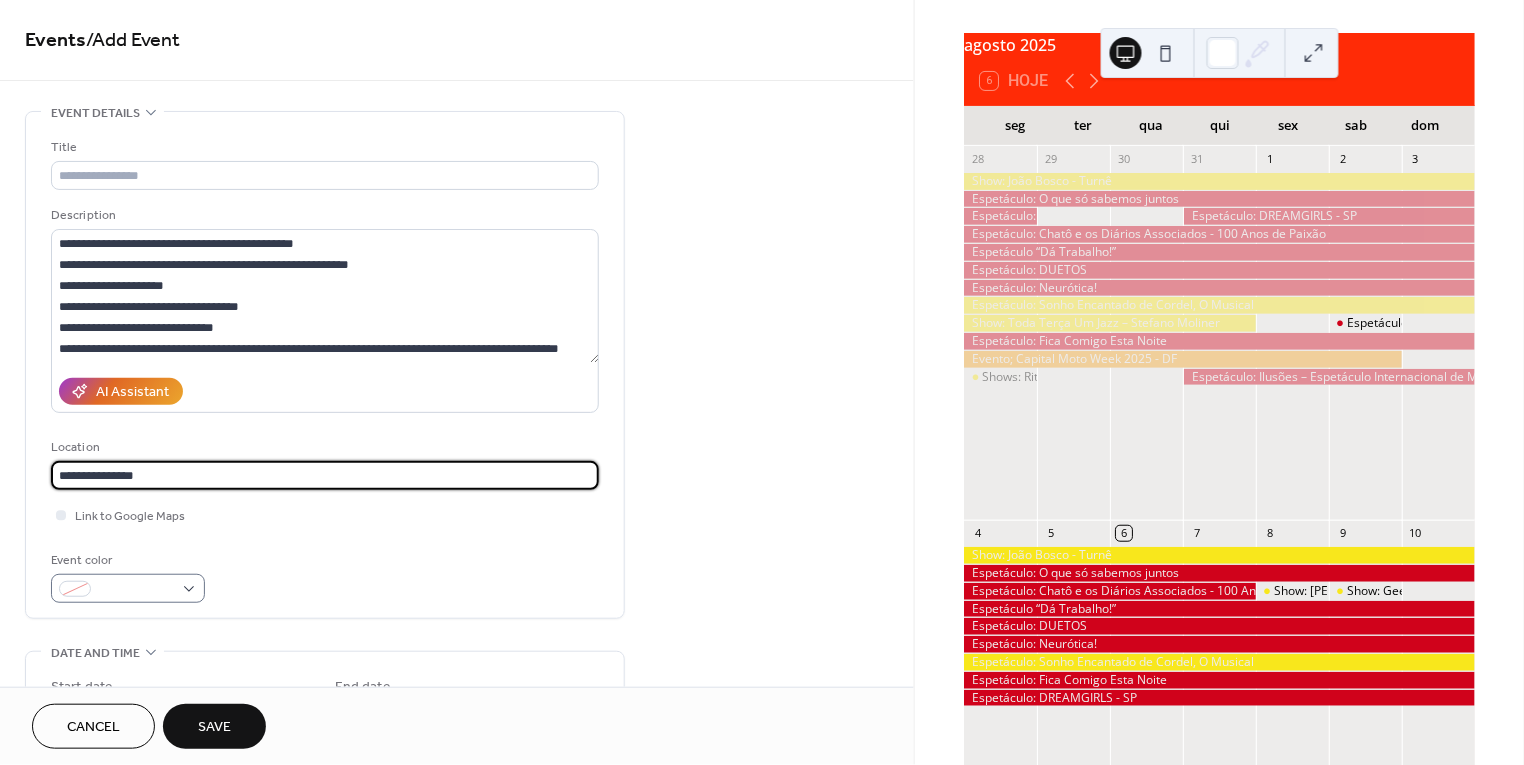 type on "**********" 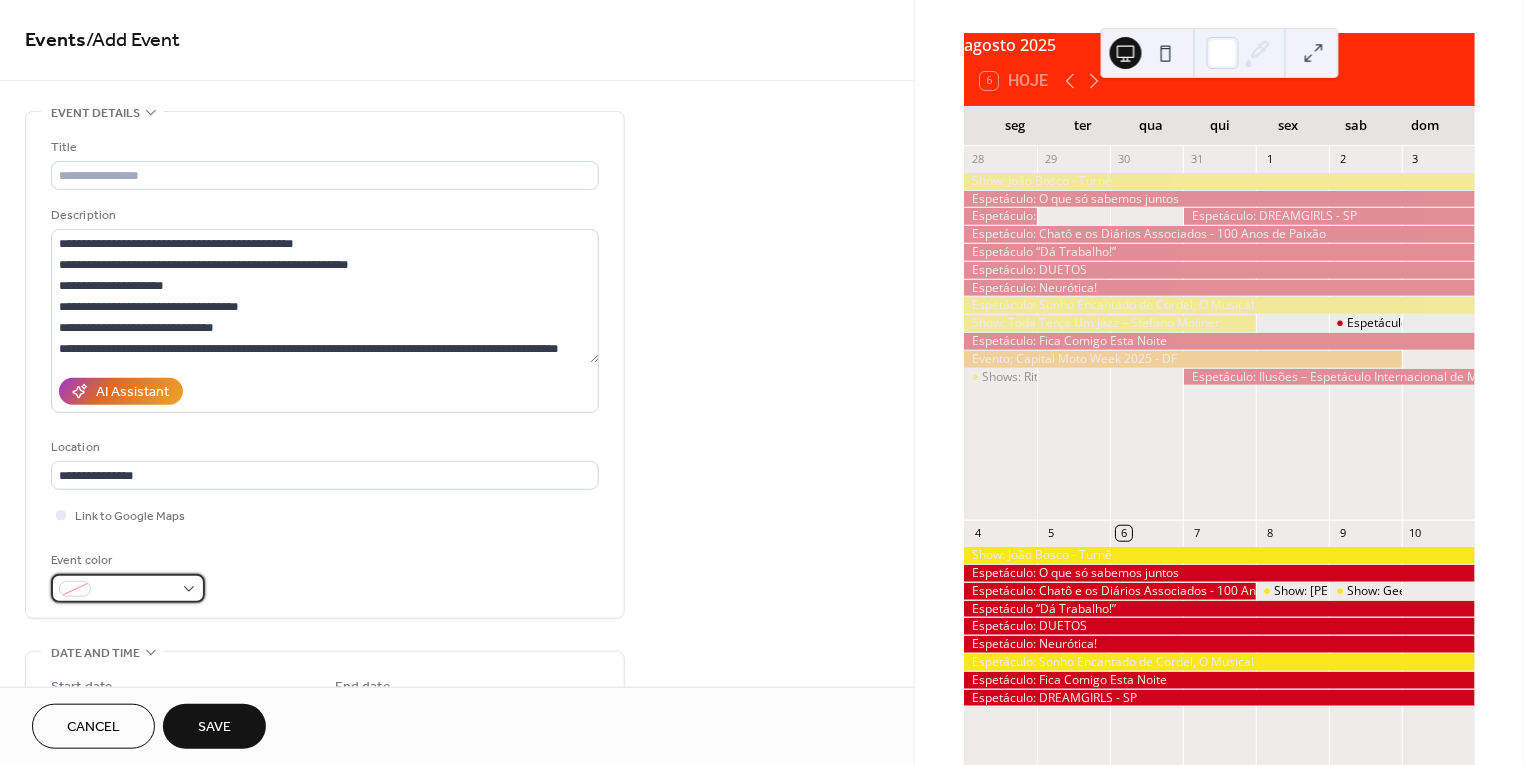 click at bounding box center (136, 590) 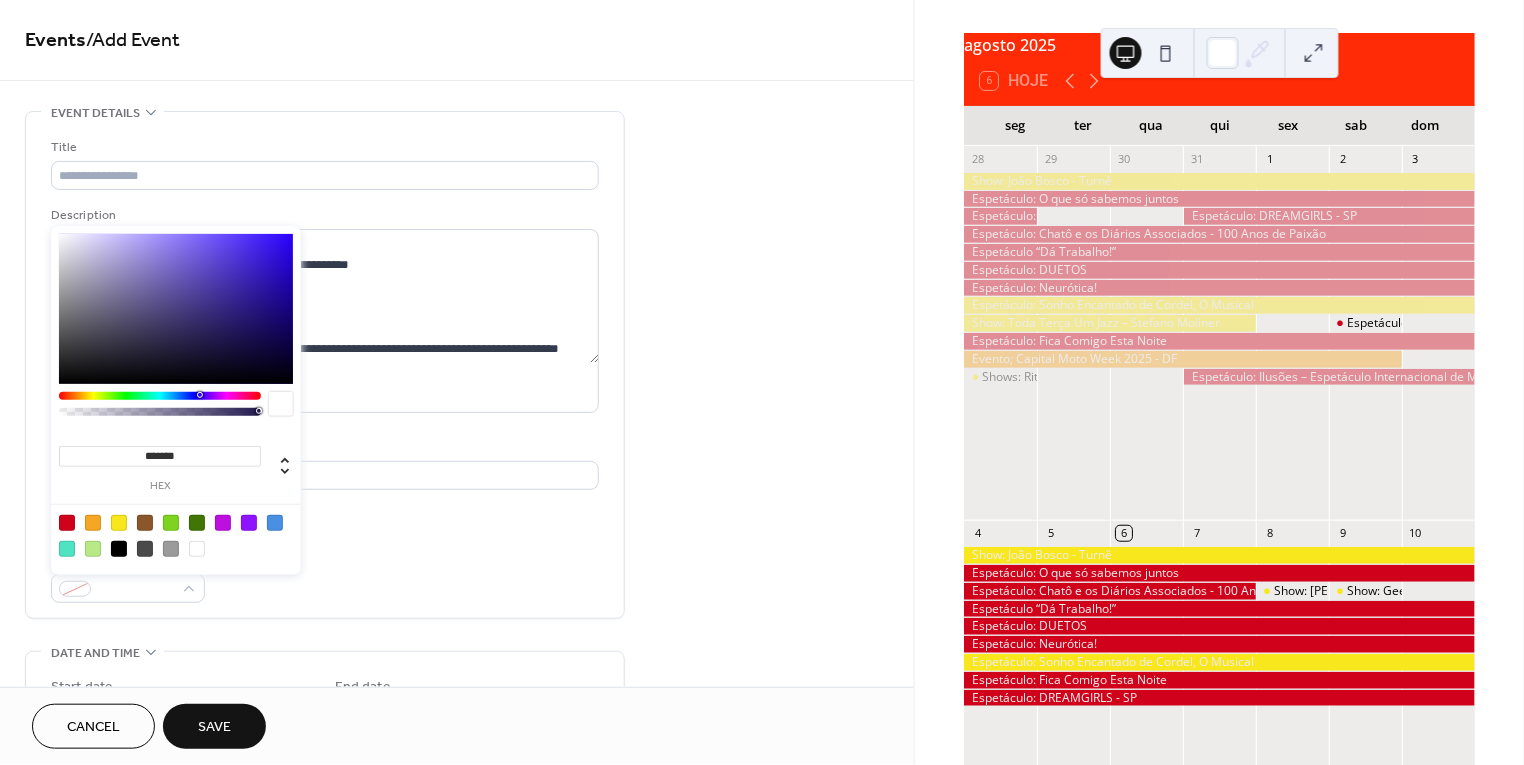 click at bounding box center [67, 523] 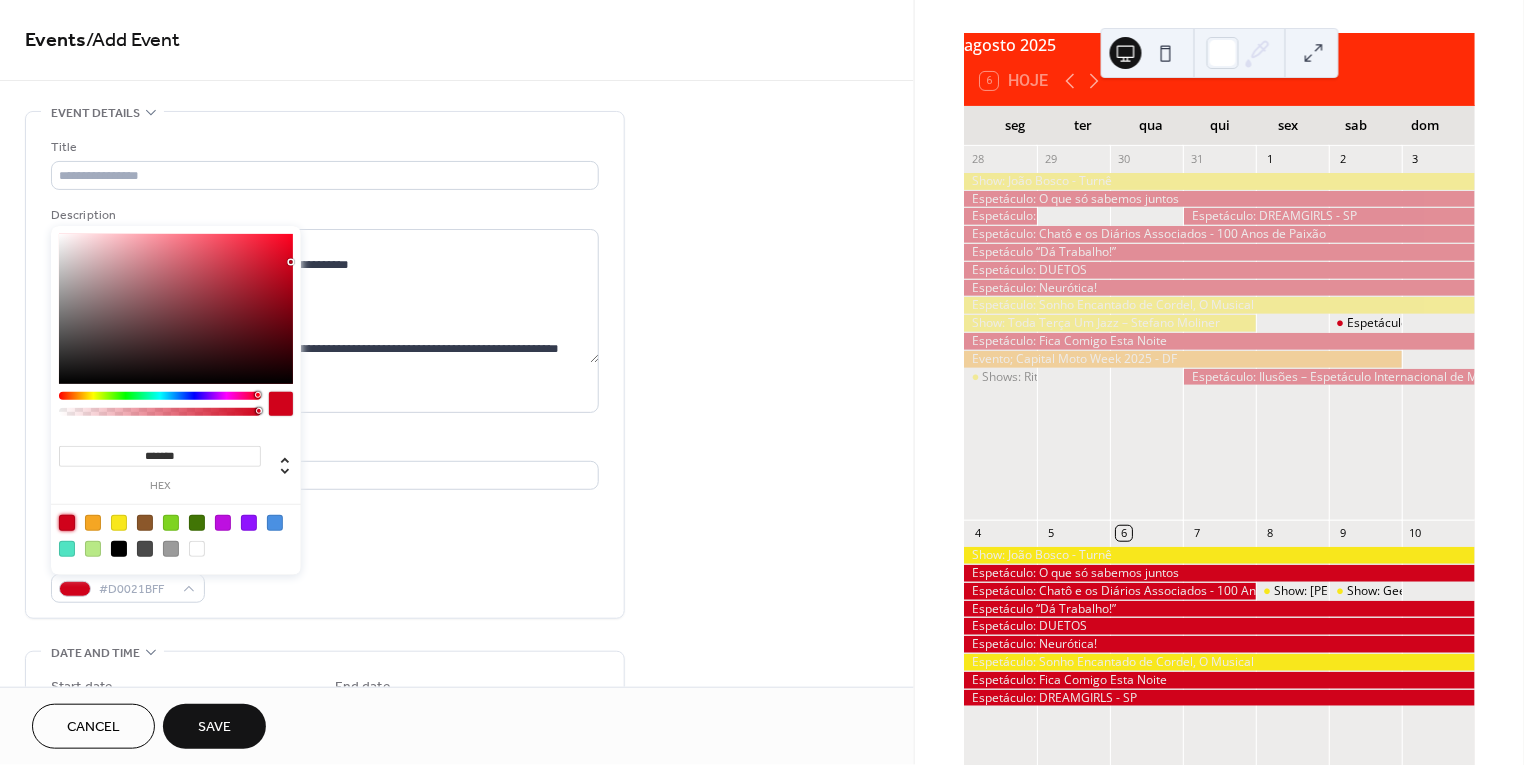click on "**********" at bounding box center [325, 370] 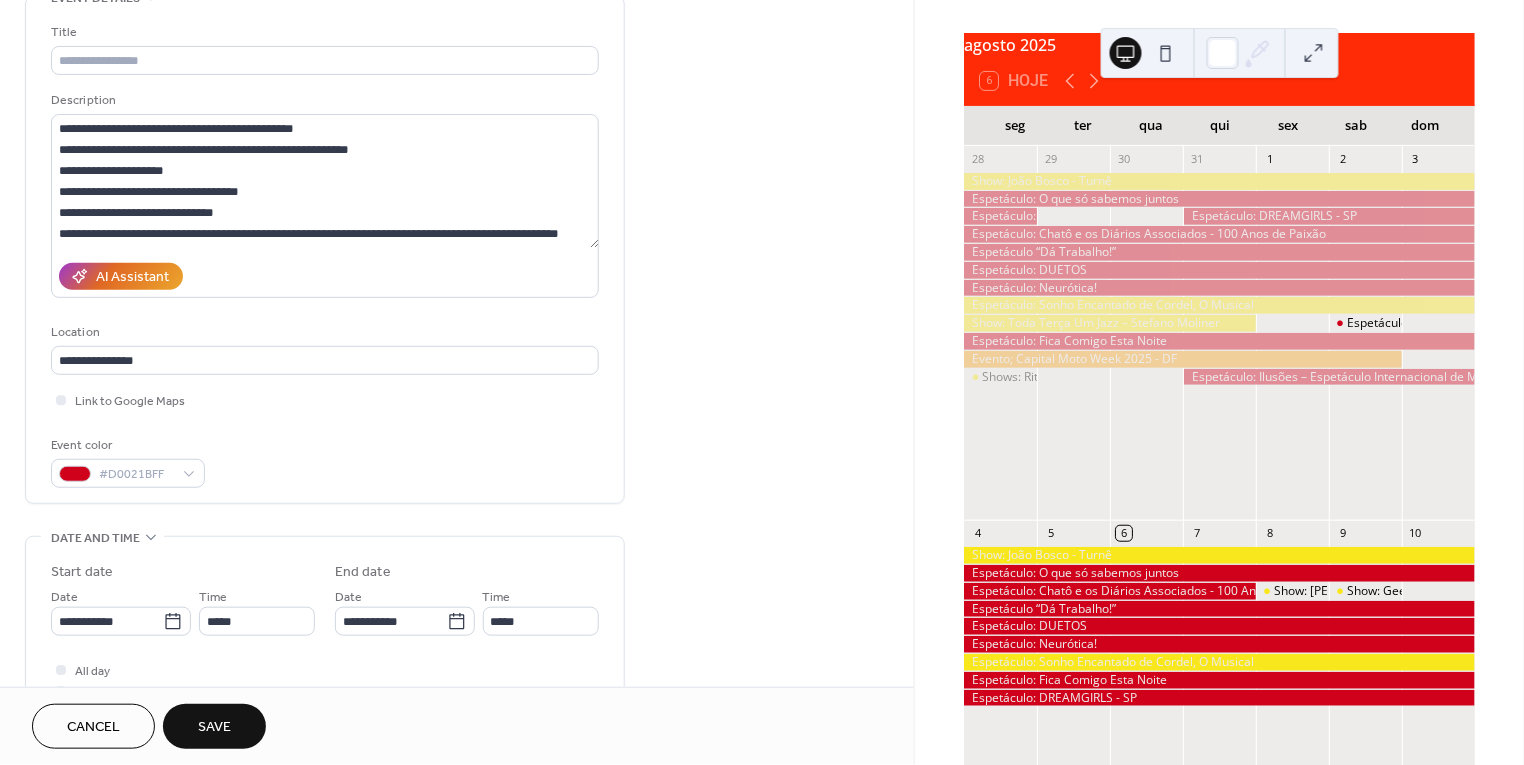 scroll, scrollTop: 120, scrollLeft: 0, axis: vertical 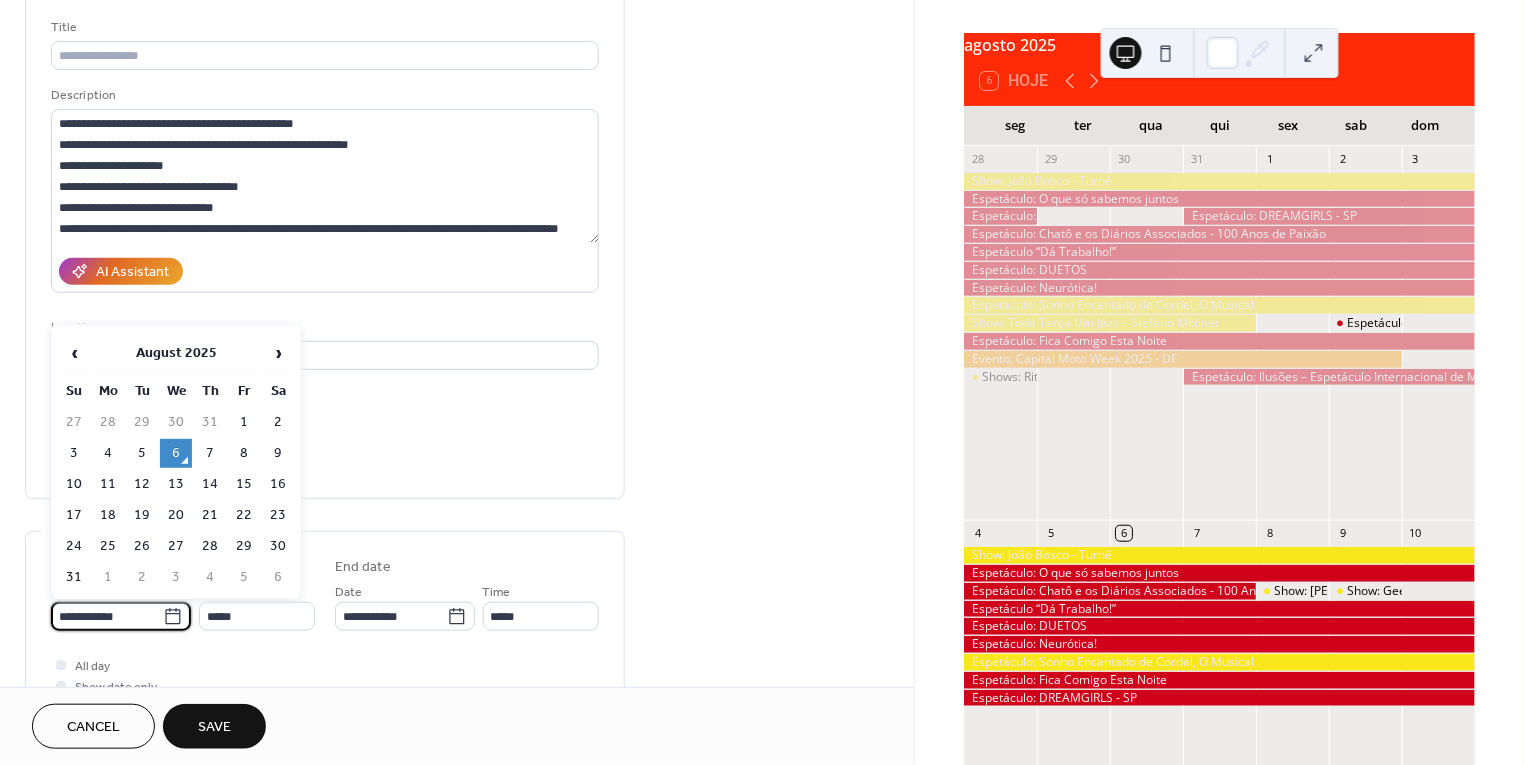 click on "**********" at bounding box center [107, 616] 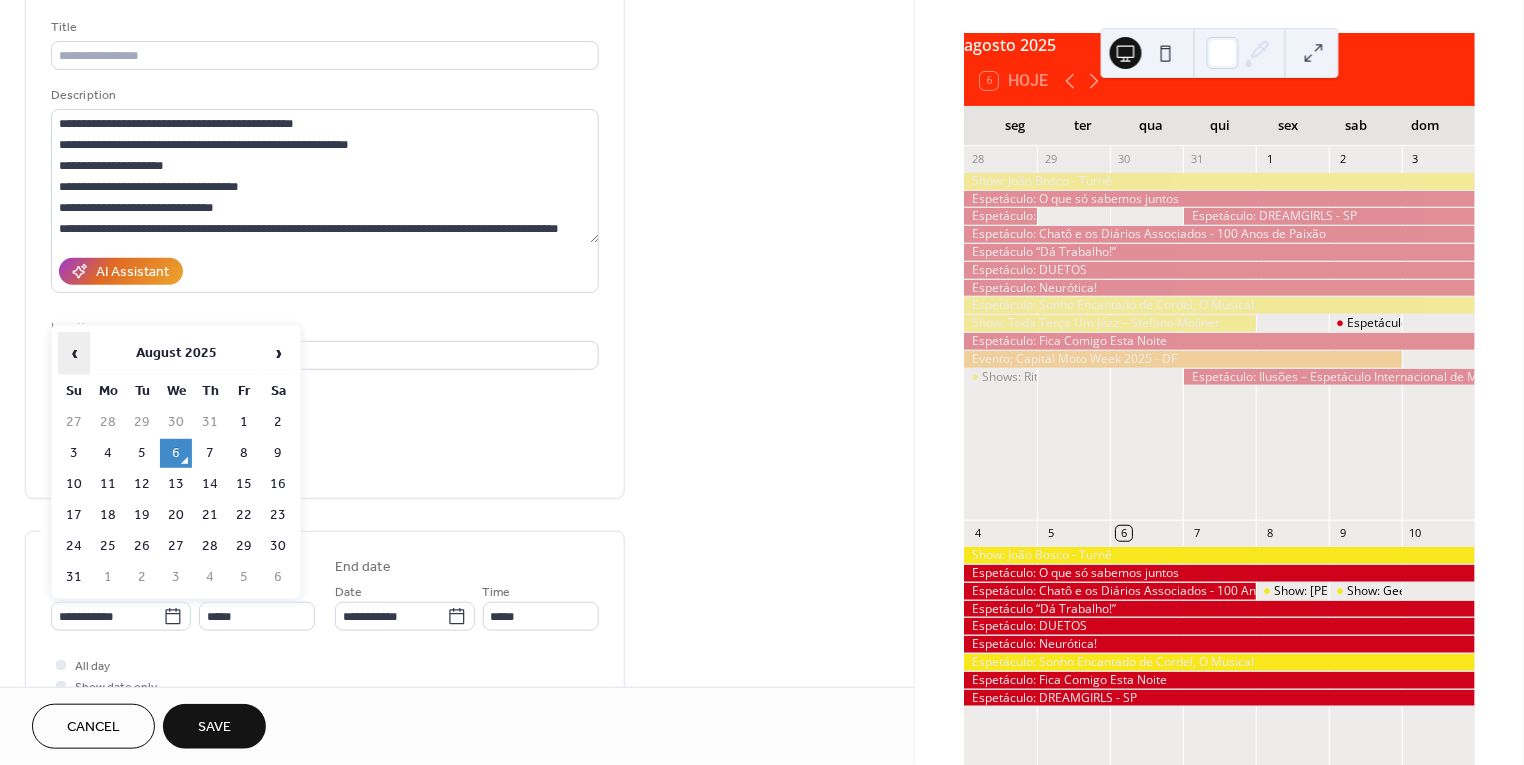 click on "‹" at bounding box center (74, 353) 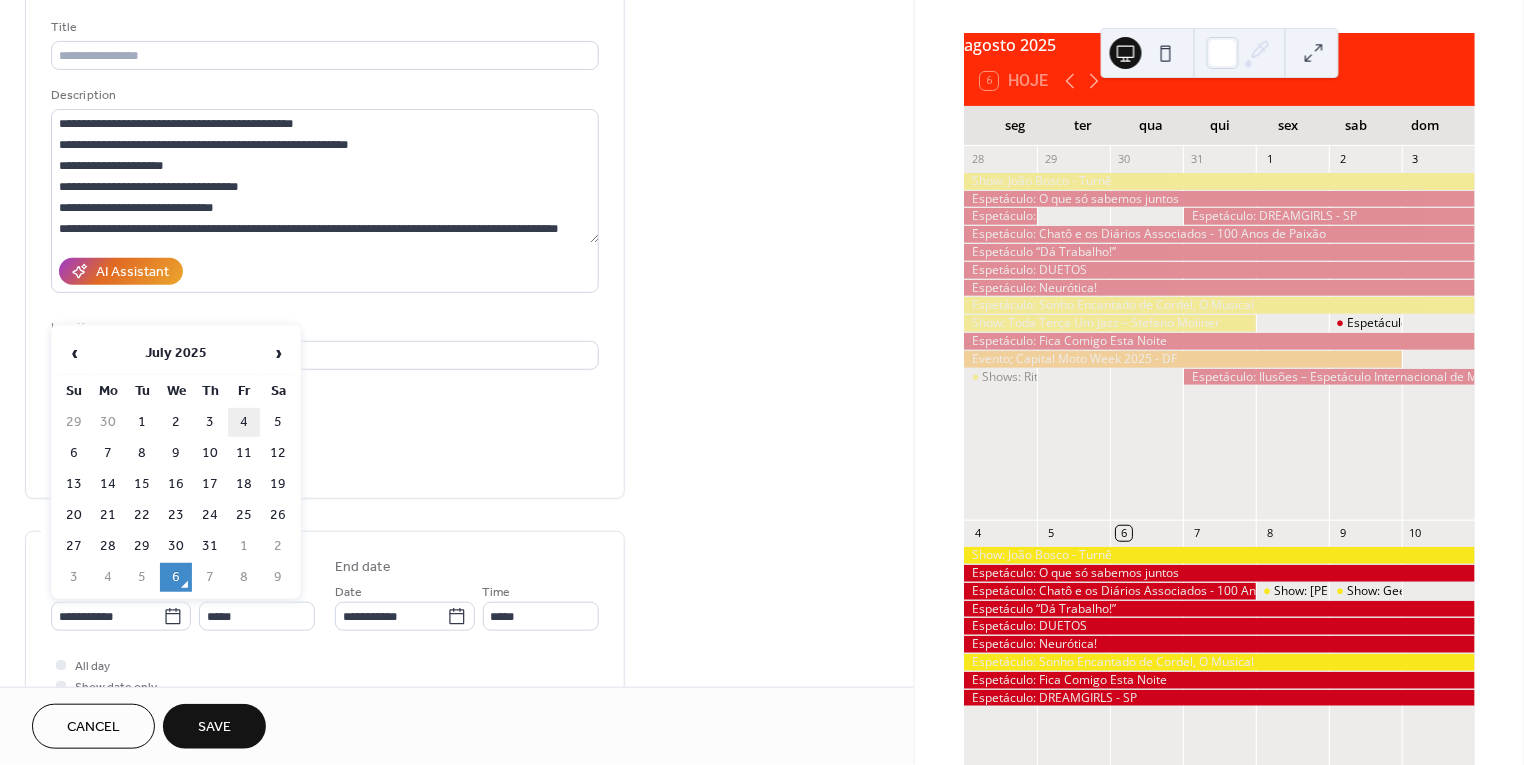 click on "4" at bounding box center (244, 422) 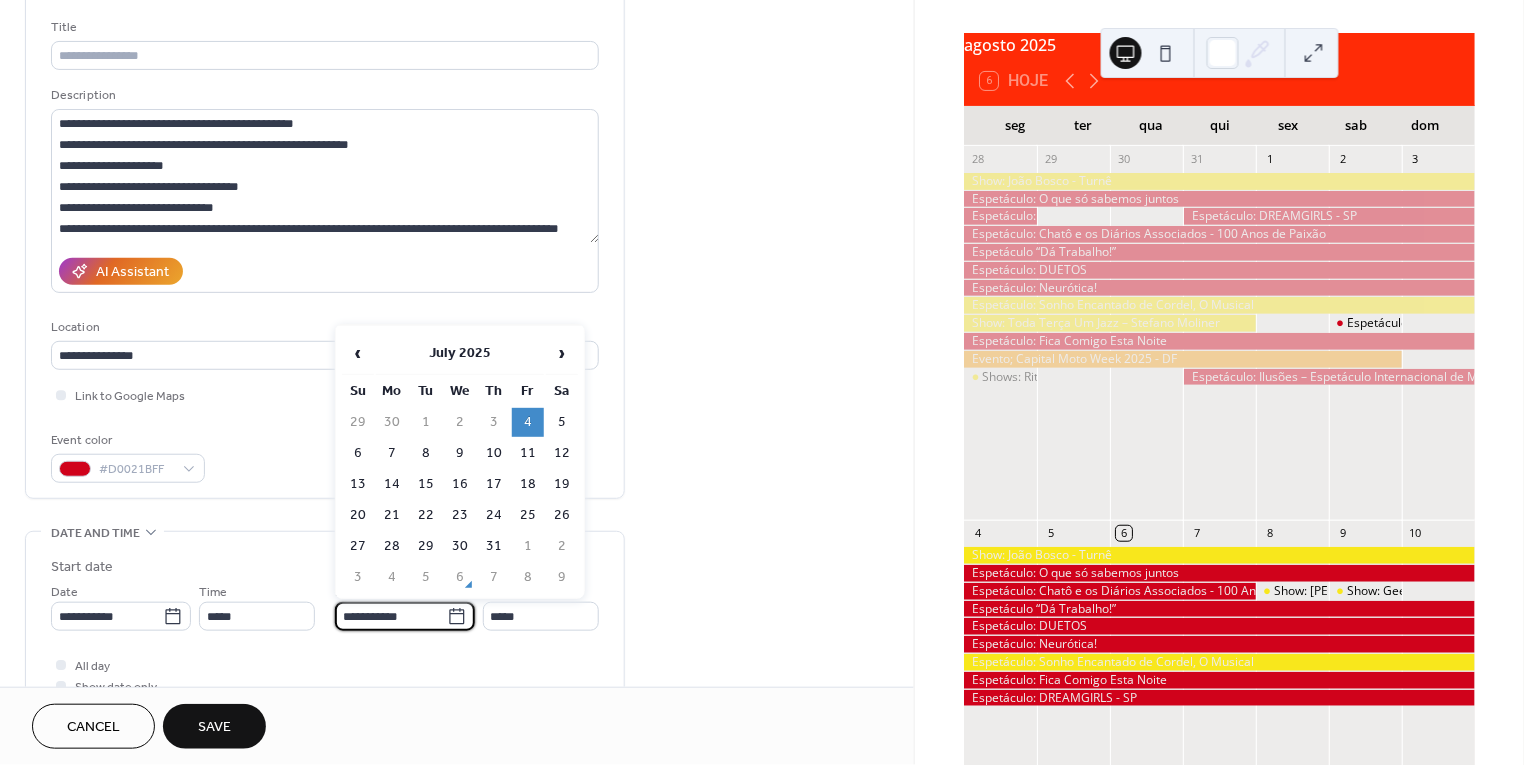 click on "**********" at bounding box center (391, 616) 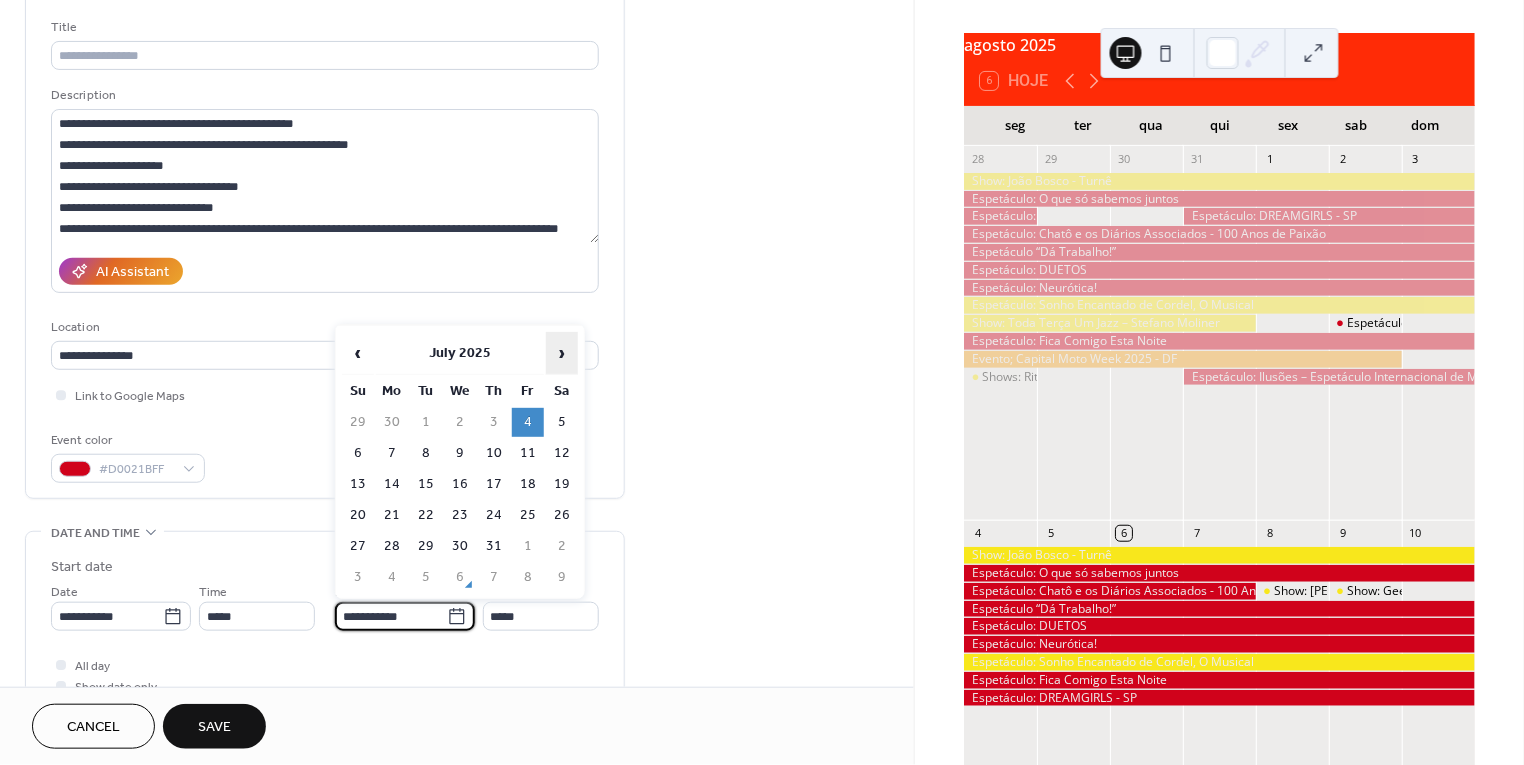 click on "›" at bounding box center [562, 353] 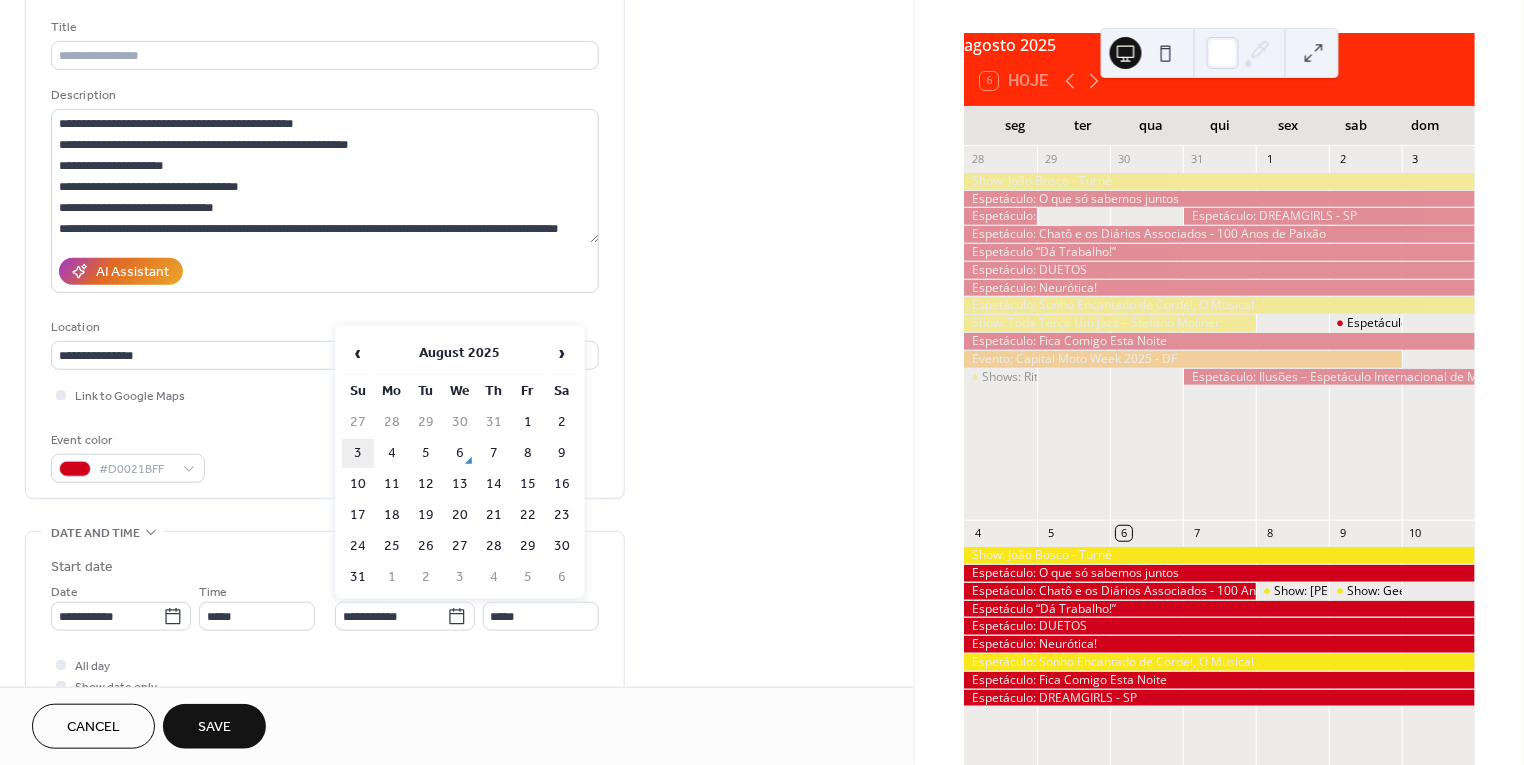 click on "3" at bounding box center (358, 453) 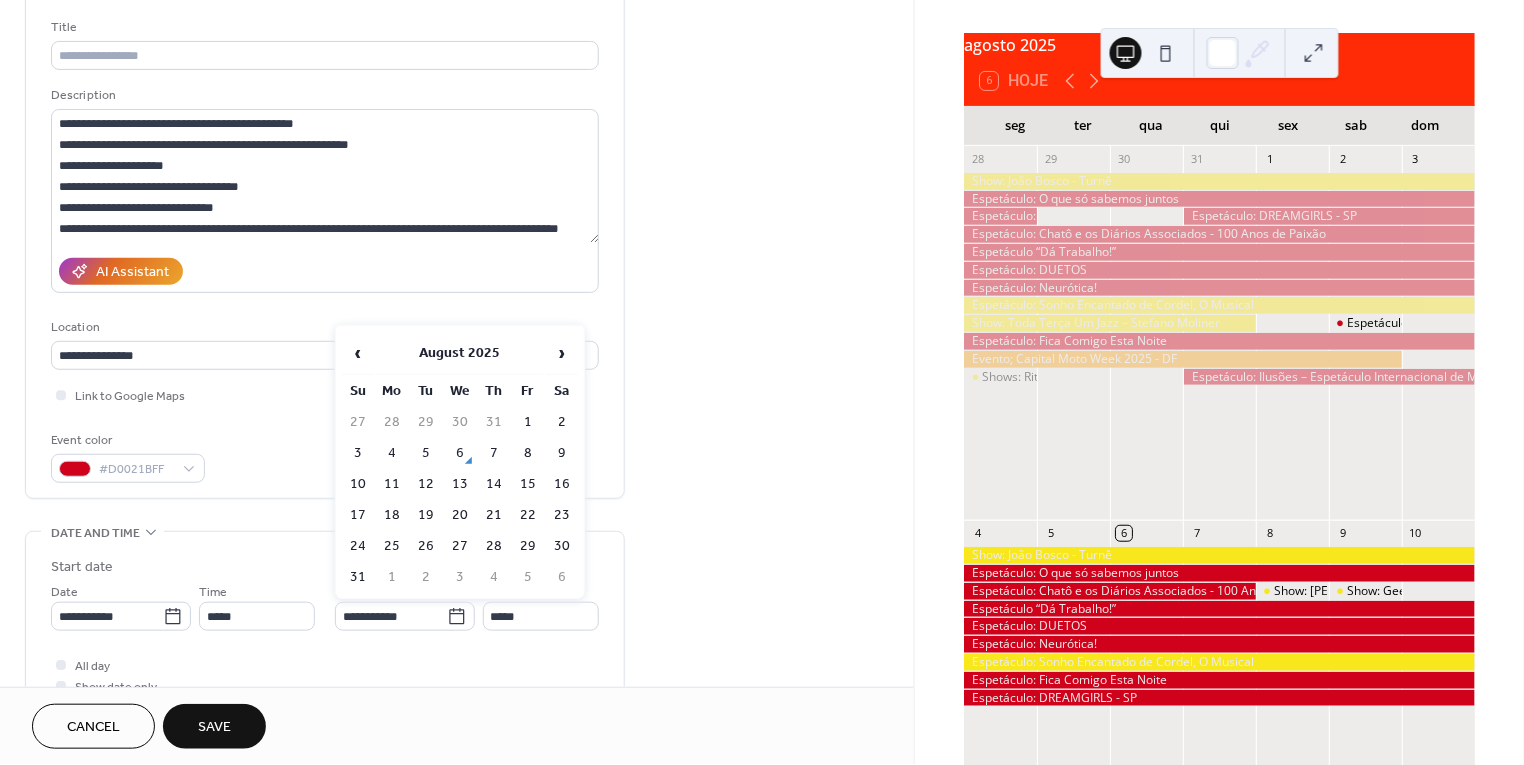 type on "**********" 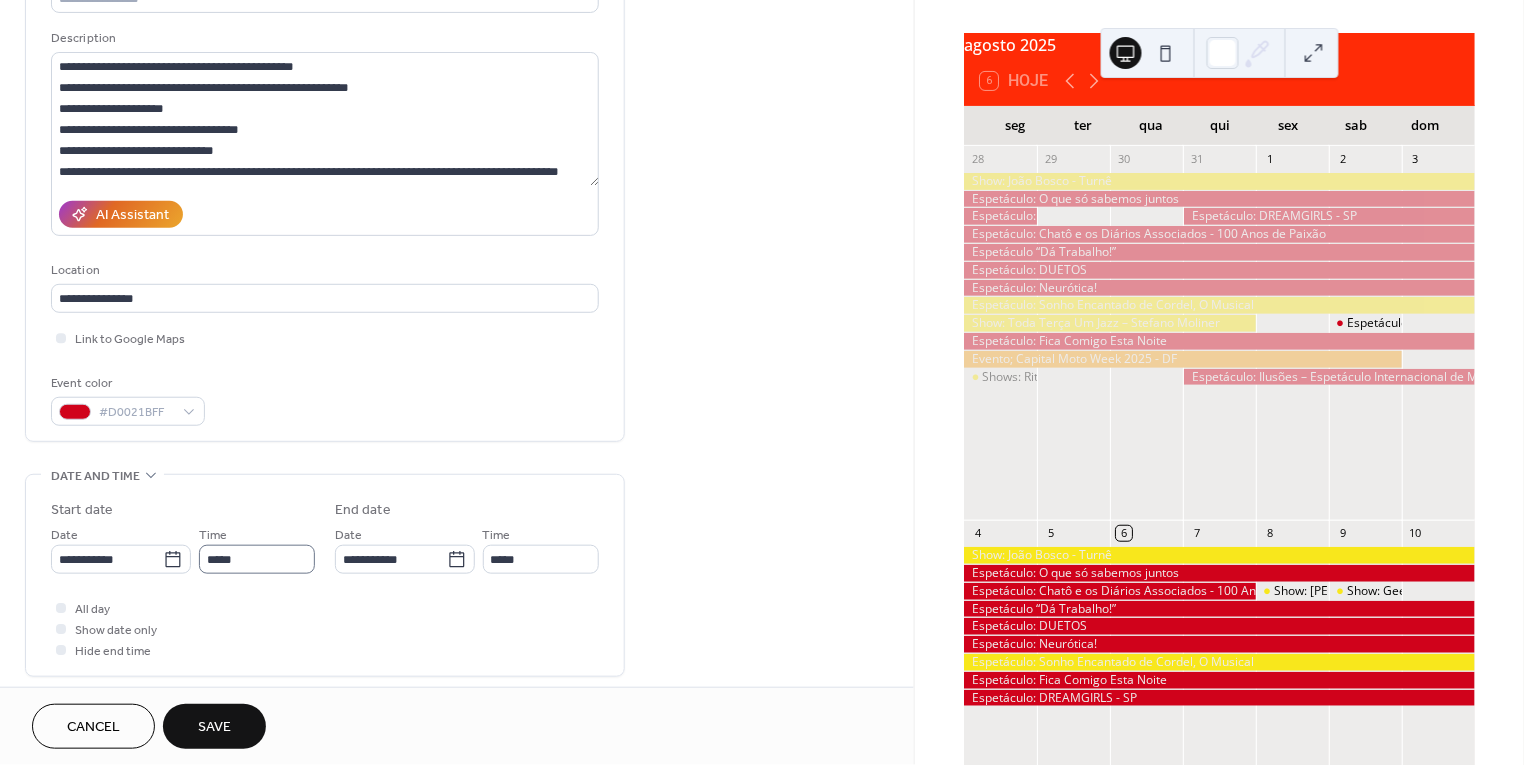 scroll, scrollTop: 184, scrollLeft: 0, axis: vertical 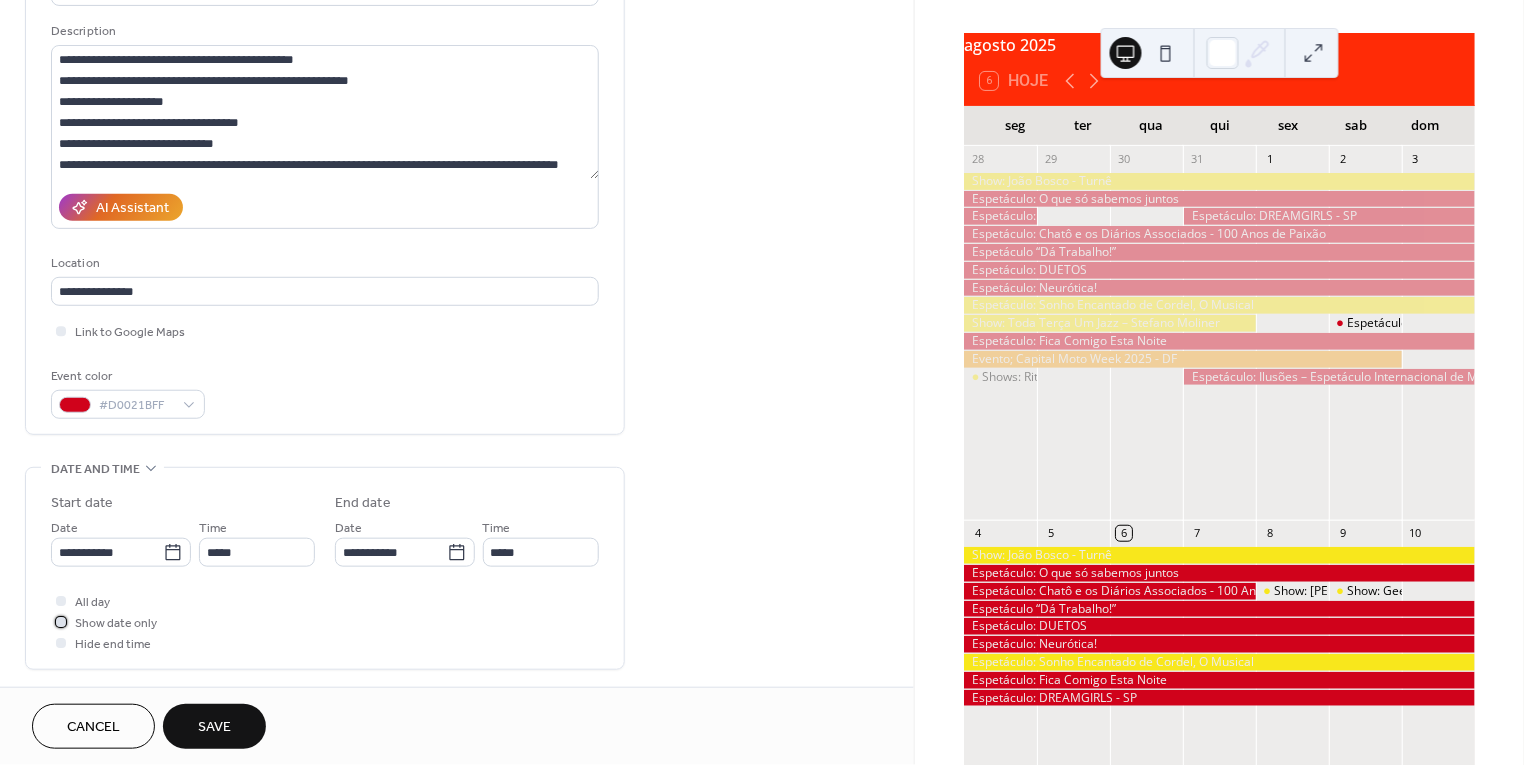 click on "Show date only" at bounding box center [116, 624] 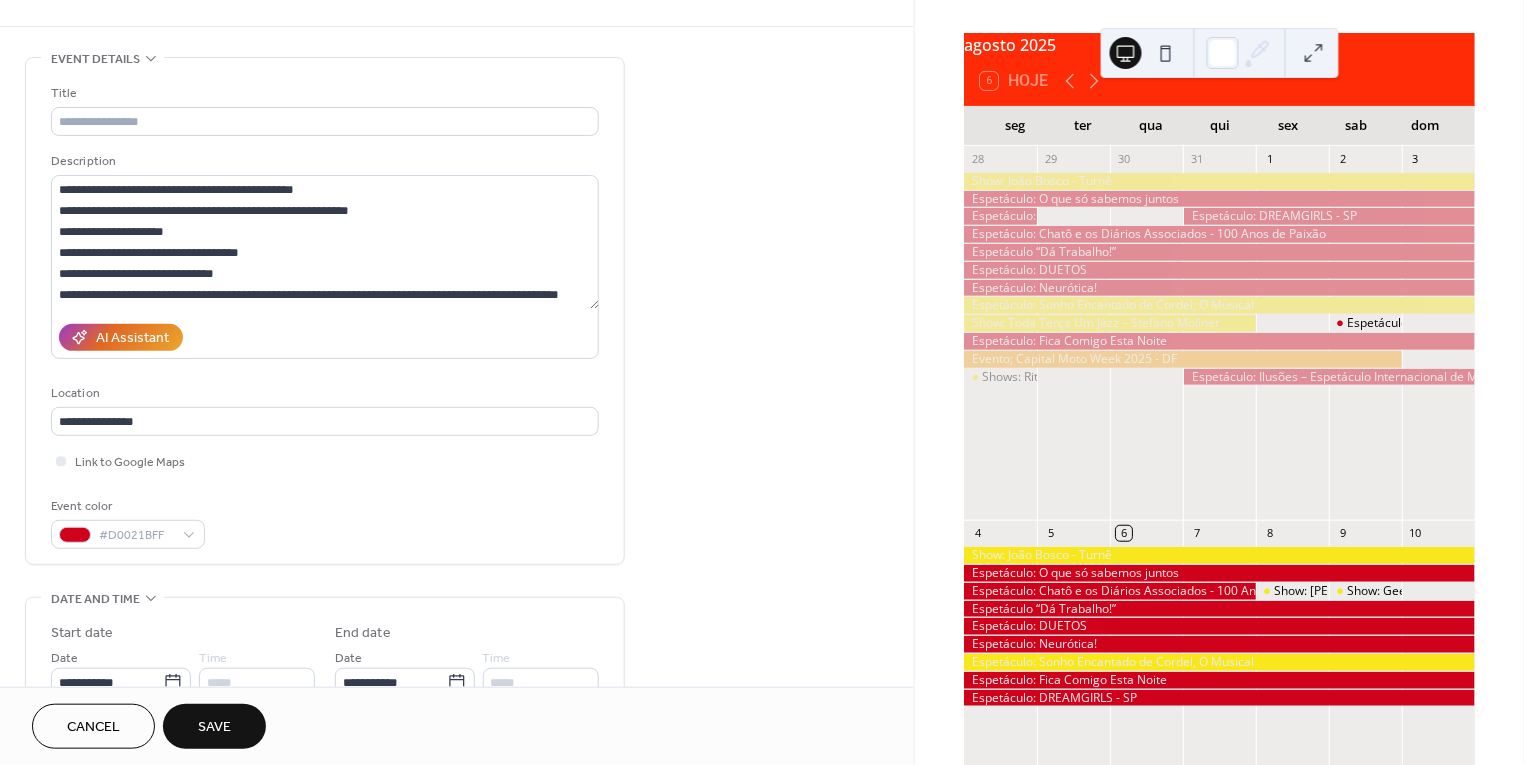 scroll, scrollTop: 38, scrollLeft: 0, axis: vertical 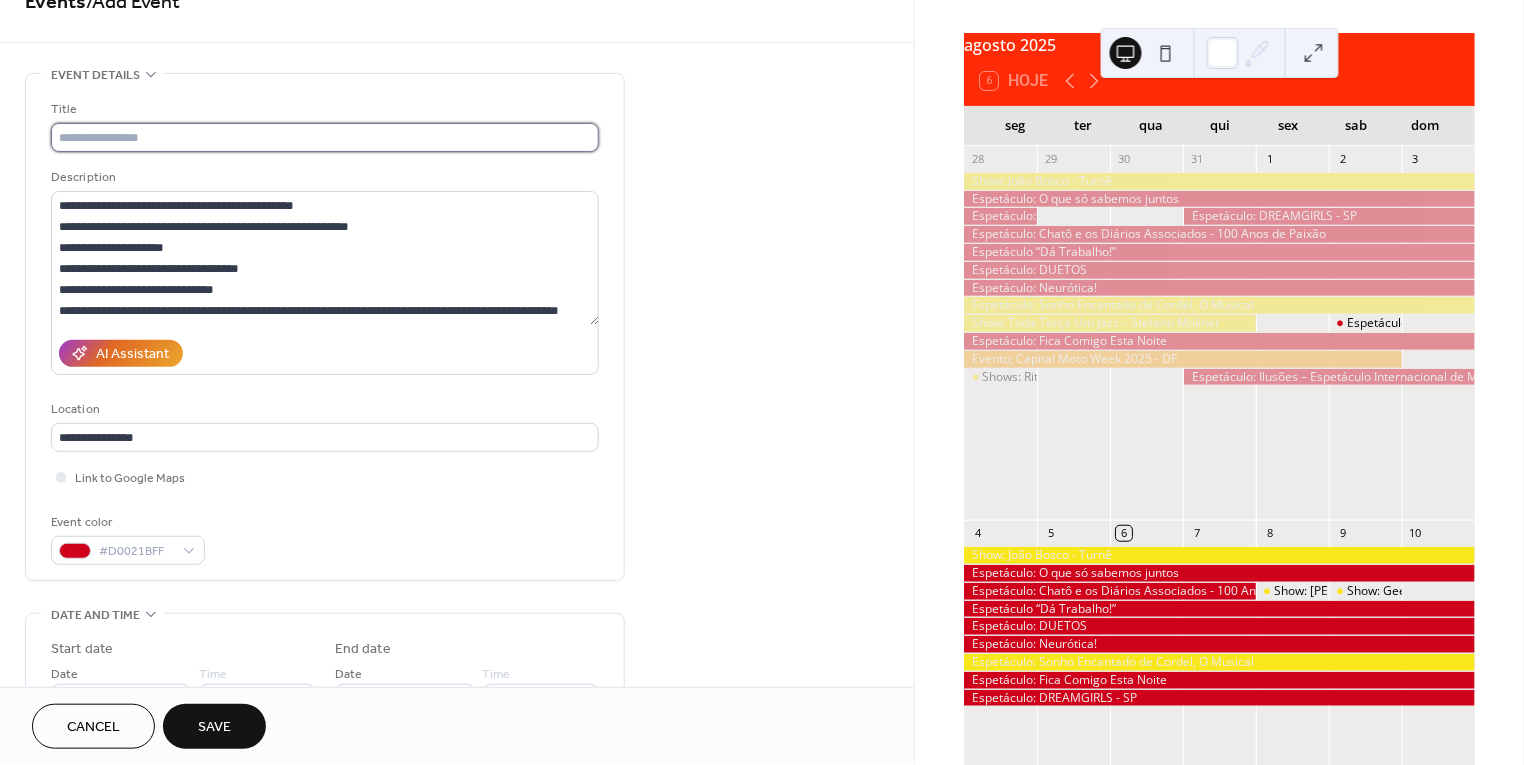 click at bounding box center (325, 137) 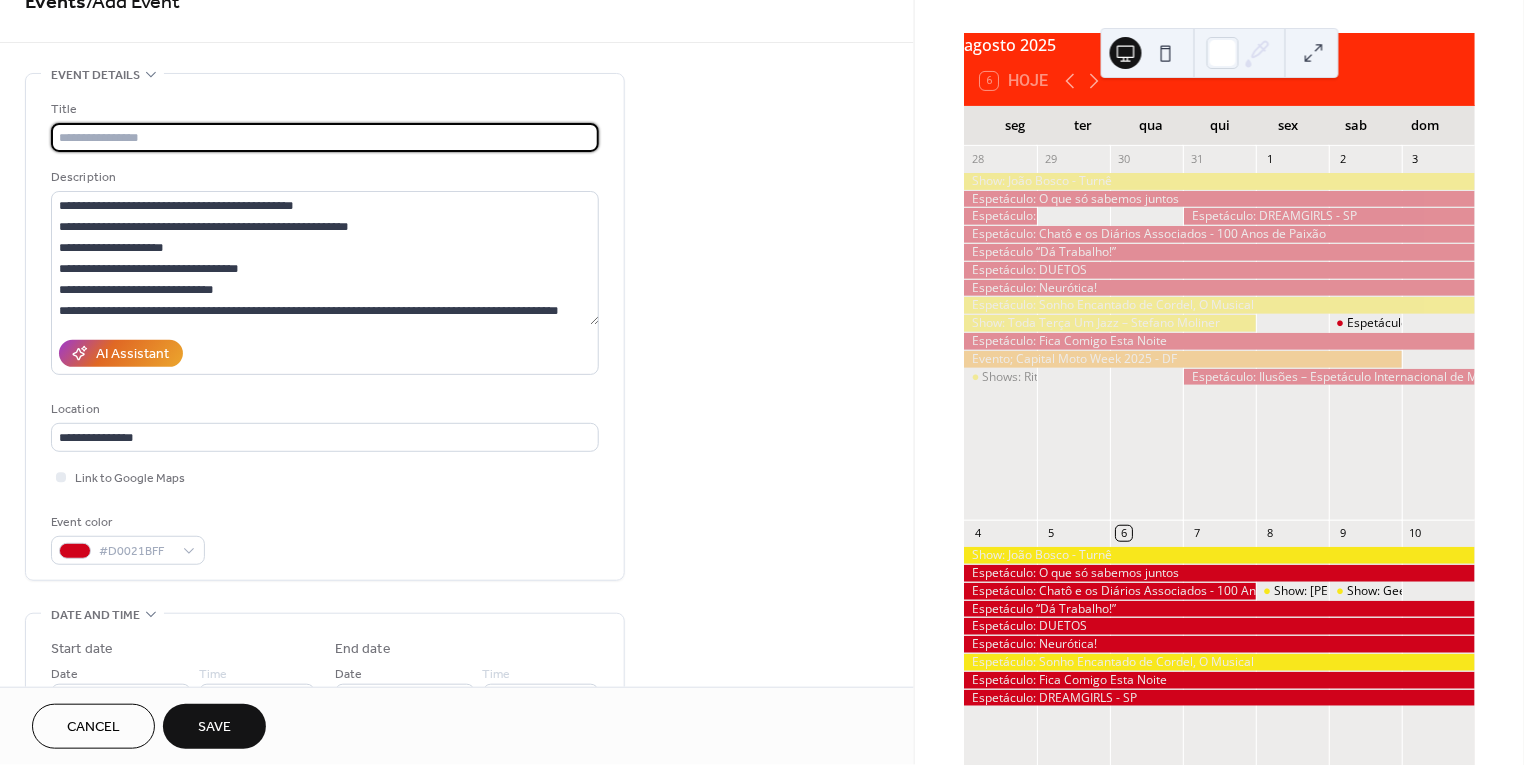 paste on "**********" 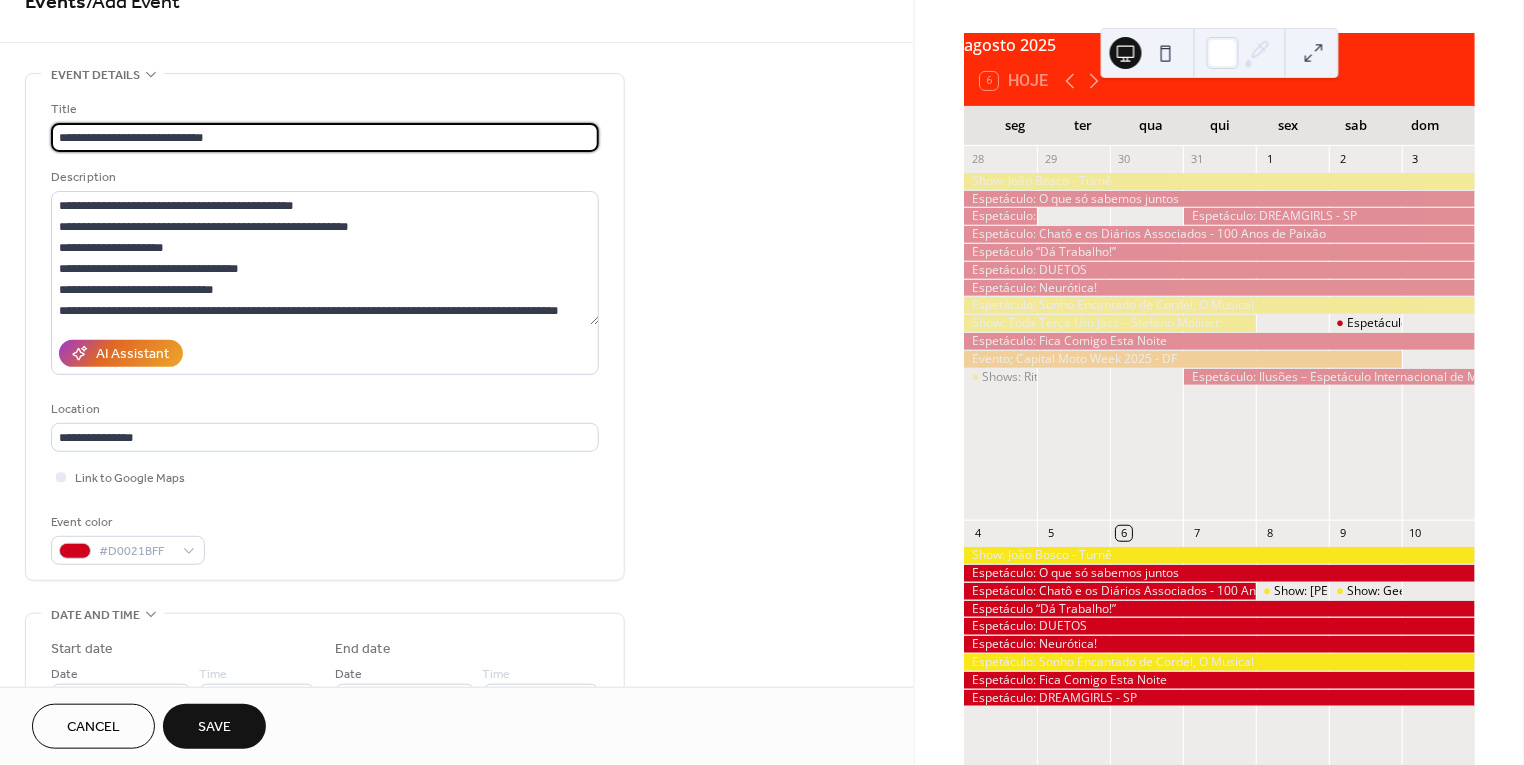click on "**********" at bounding box center [325, 137] 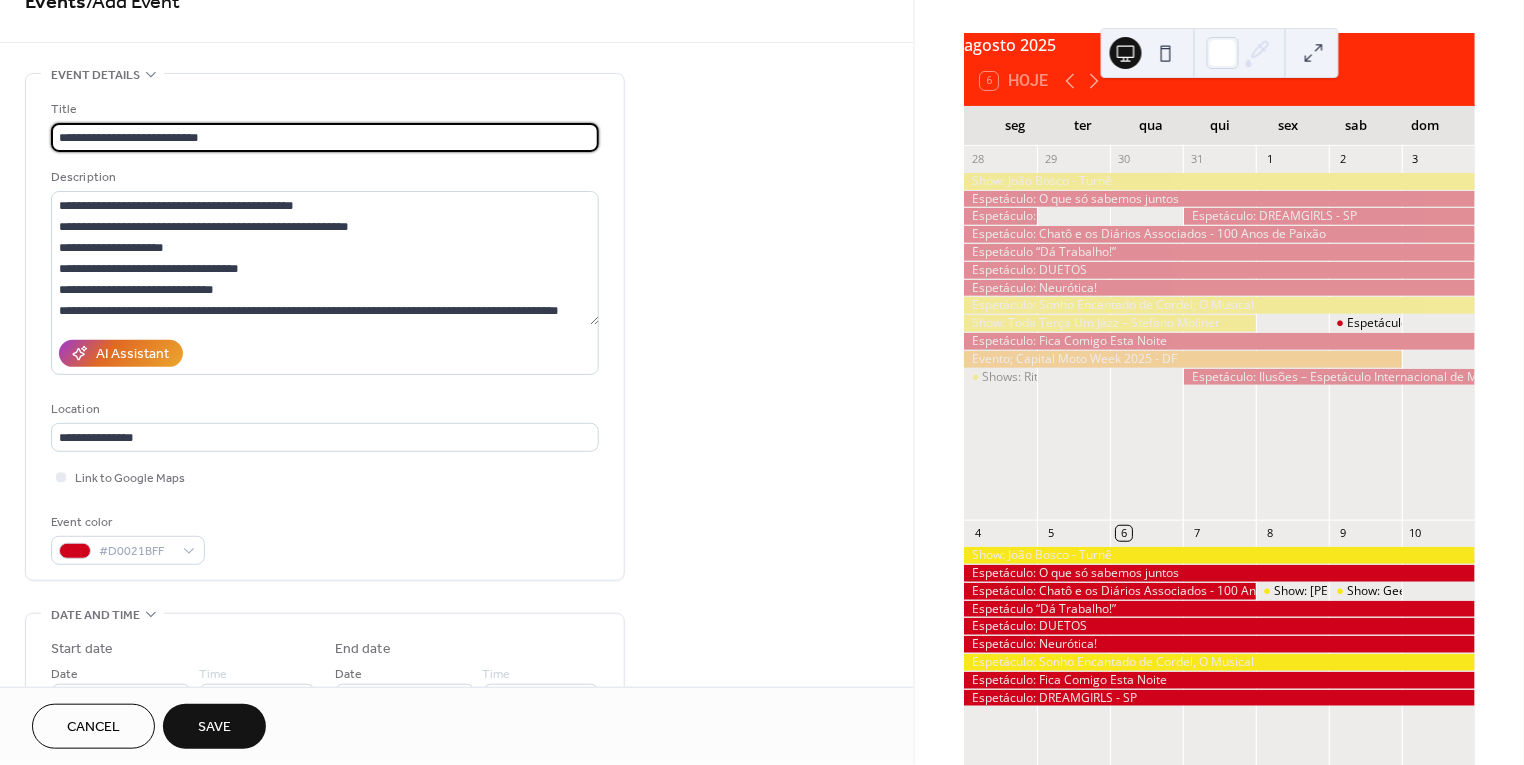 click on "**********" at bounding box center (325, 137) 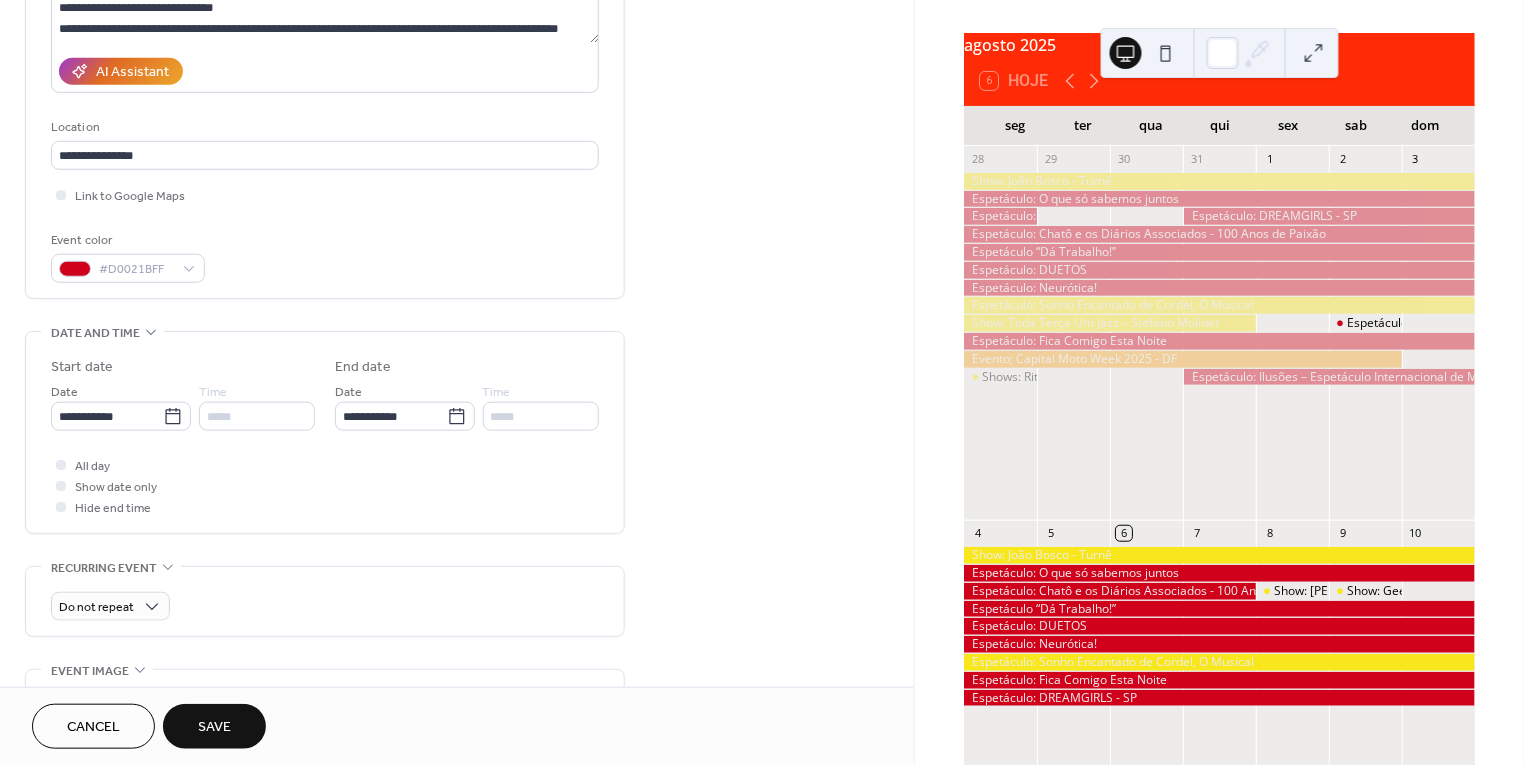 scroll, scrollTop: 337, scrollLeft: 0, axis: vertical 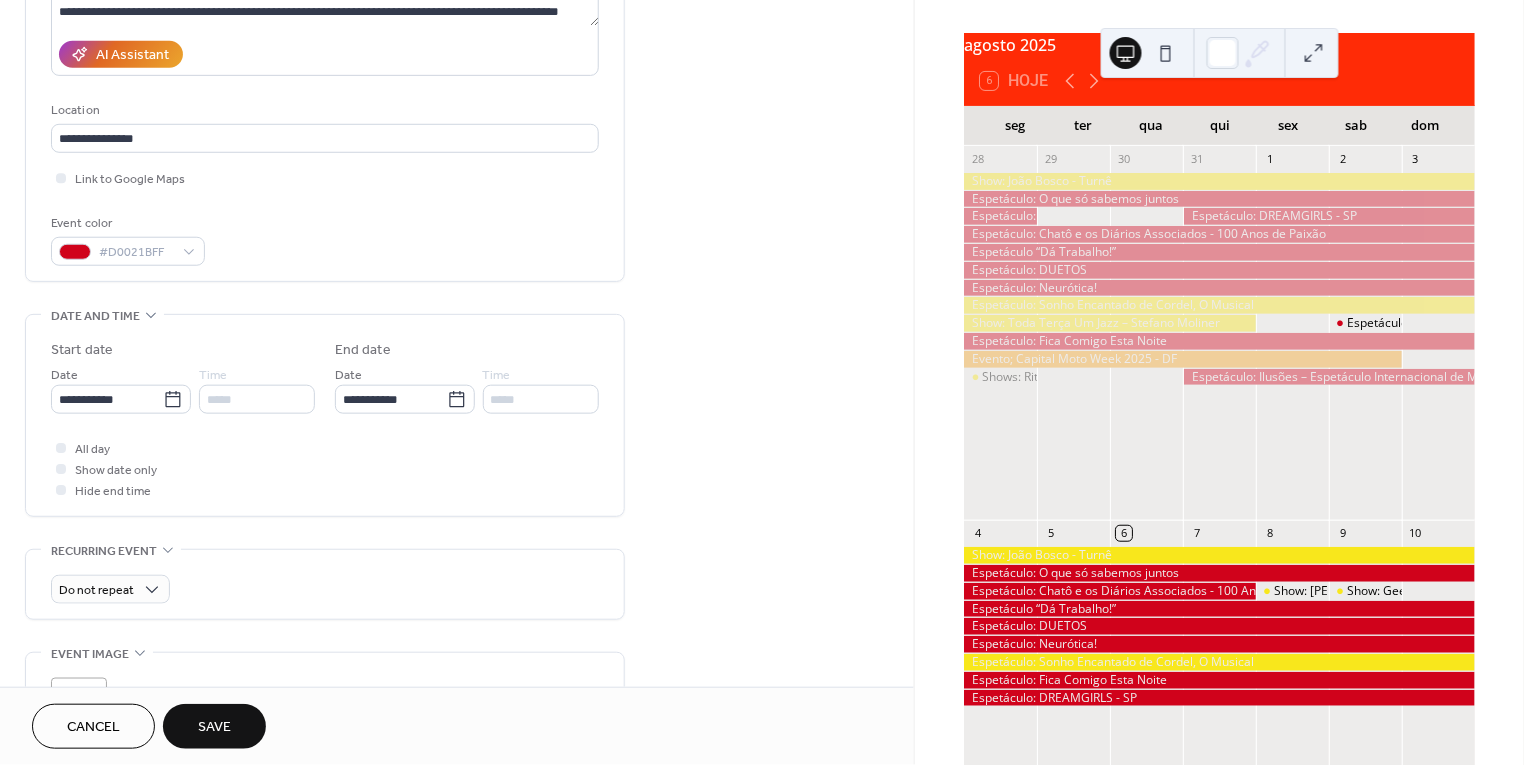 type on "**********" 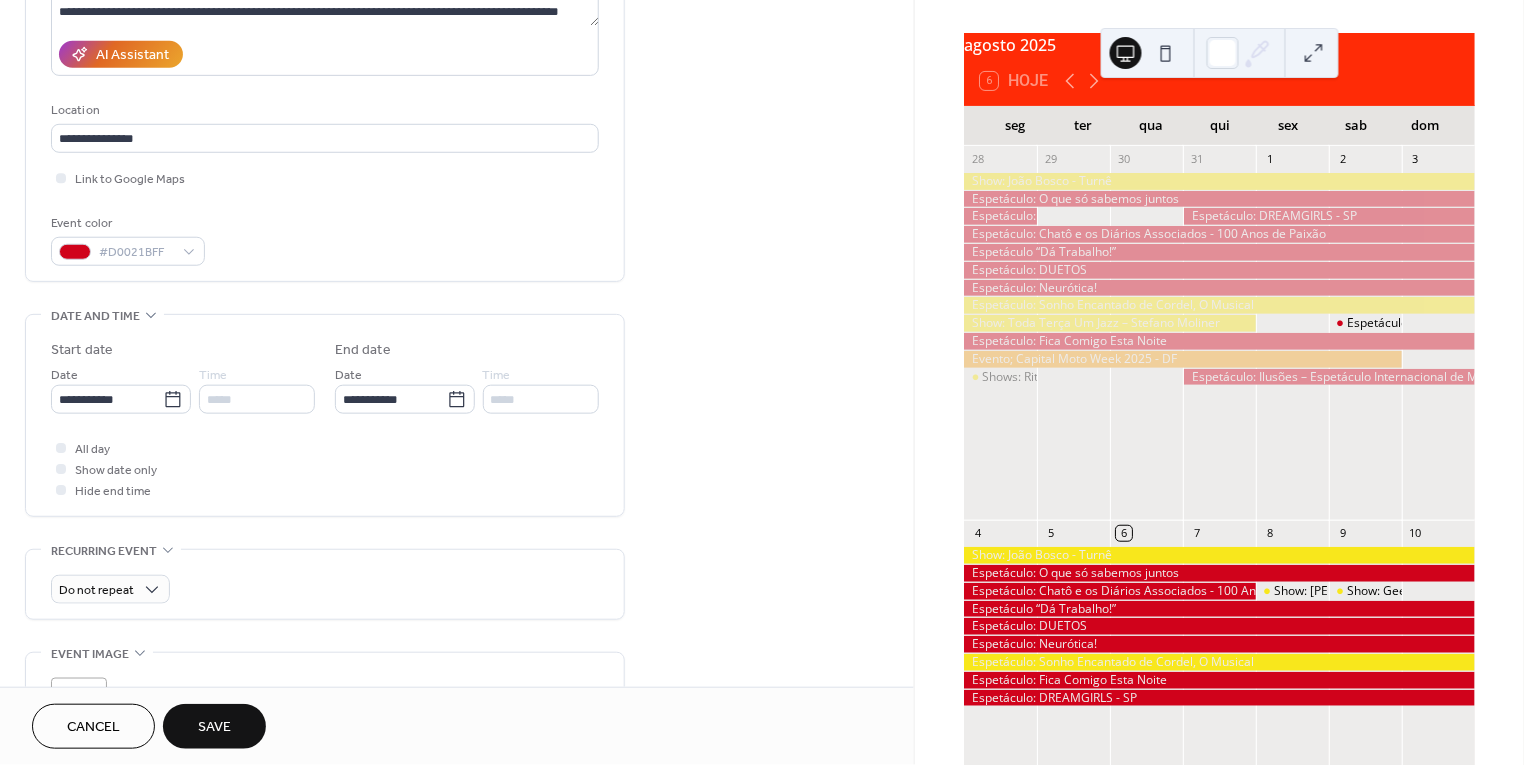 click on "Save" at bounding box center (214, 728) 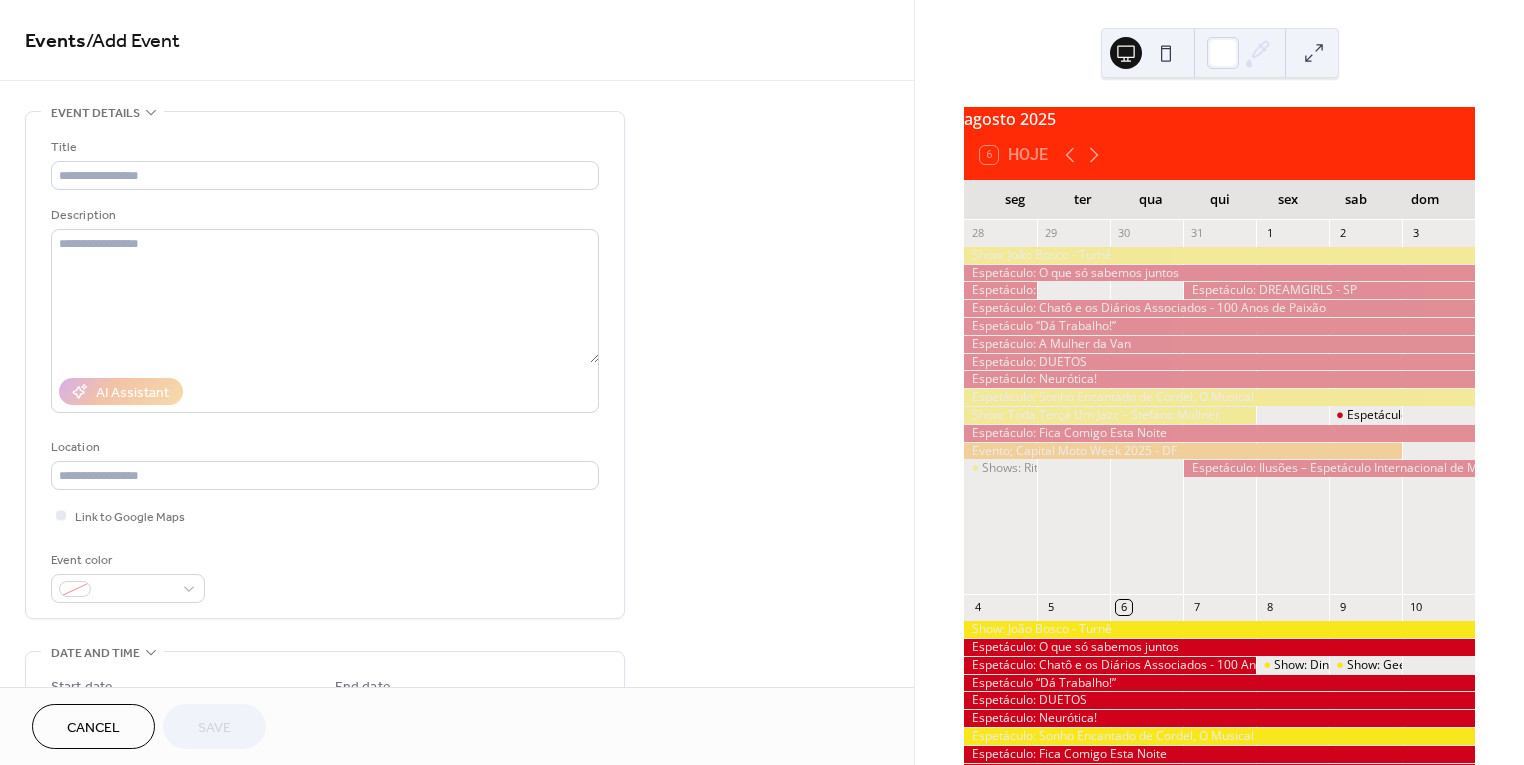 scroll, scrollTop: 0, scrollLeft: 0, axis: both 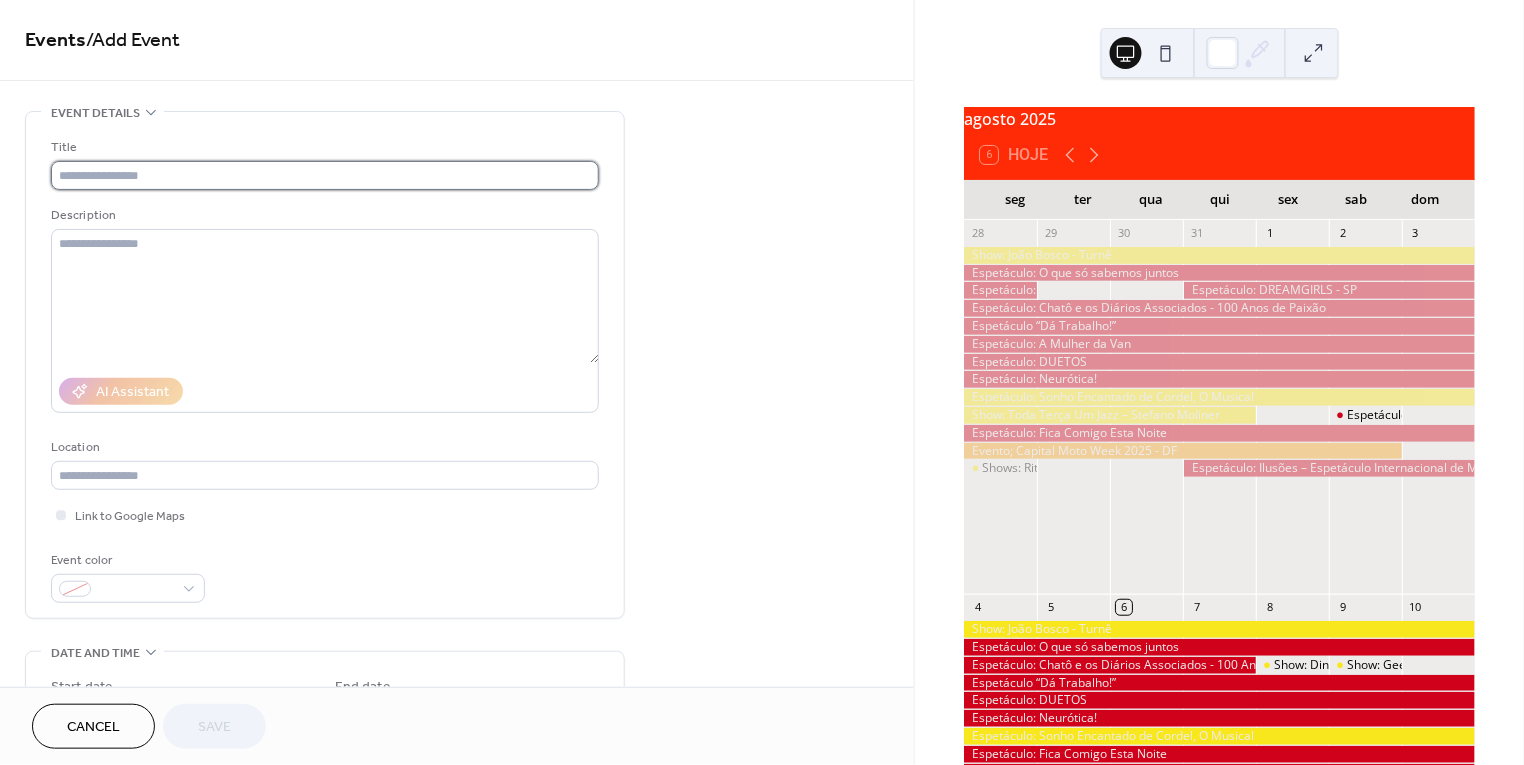 click at bounding box center [325, 175] 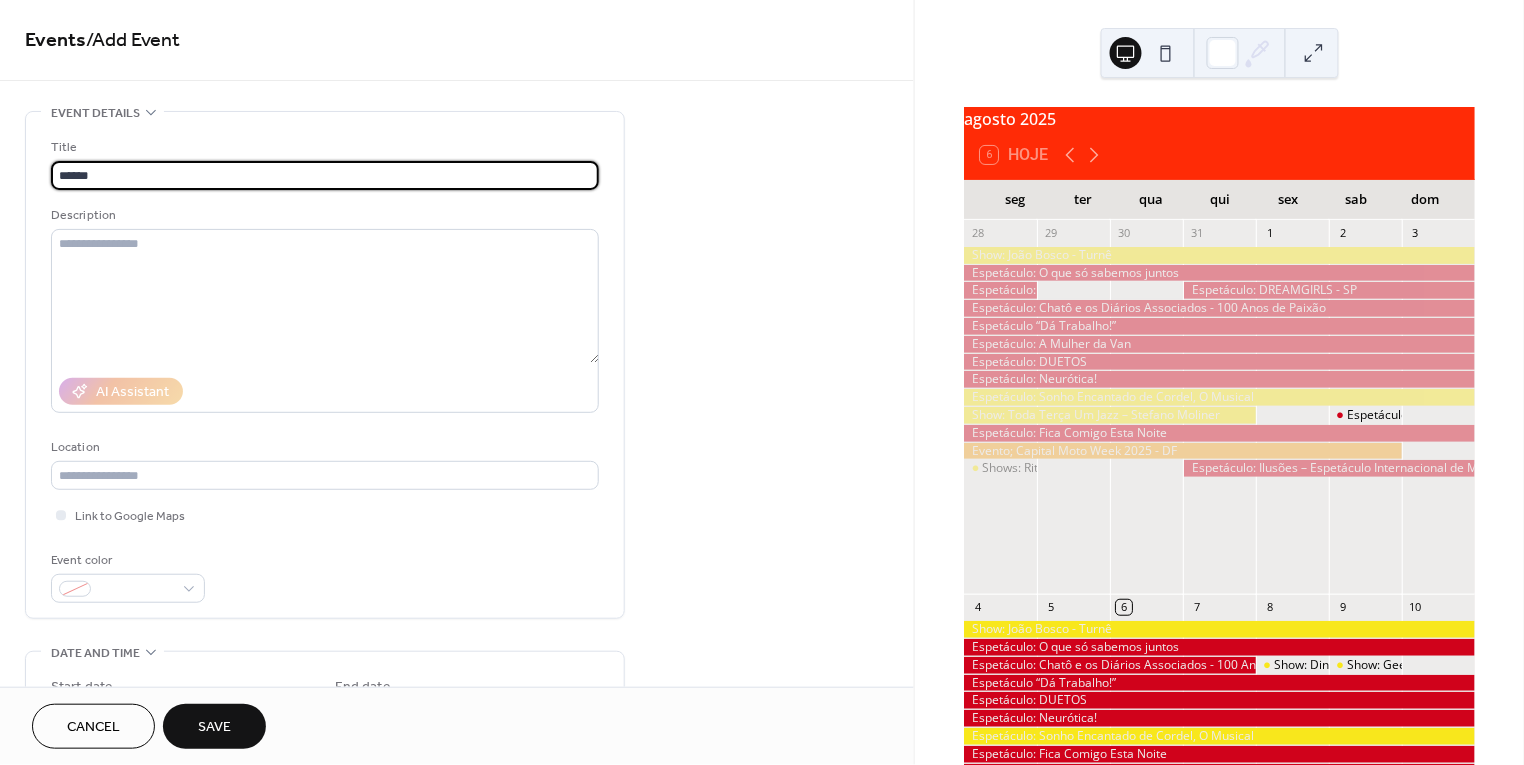 paste on "**********" 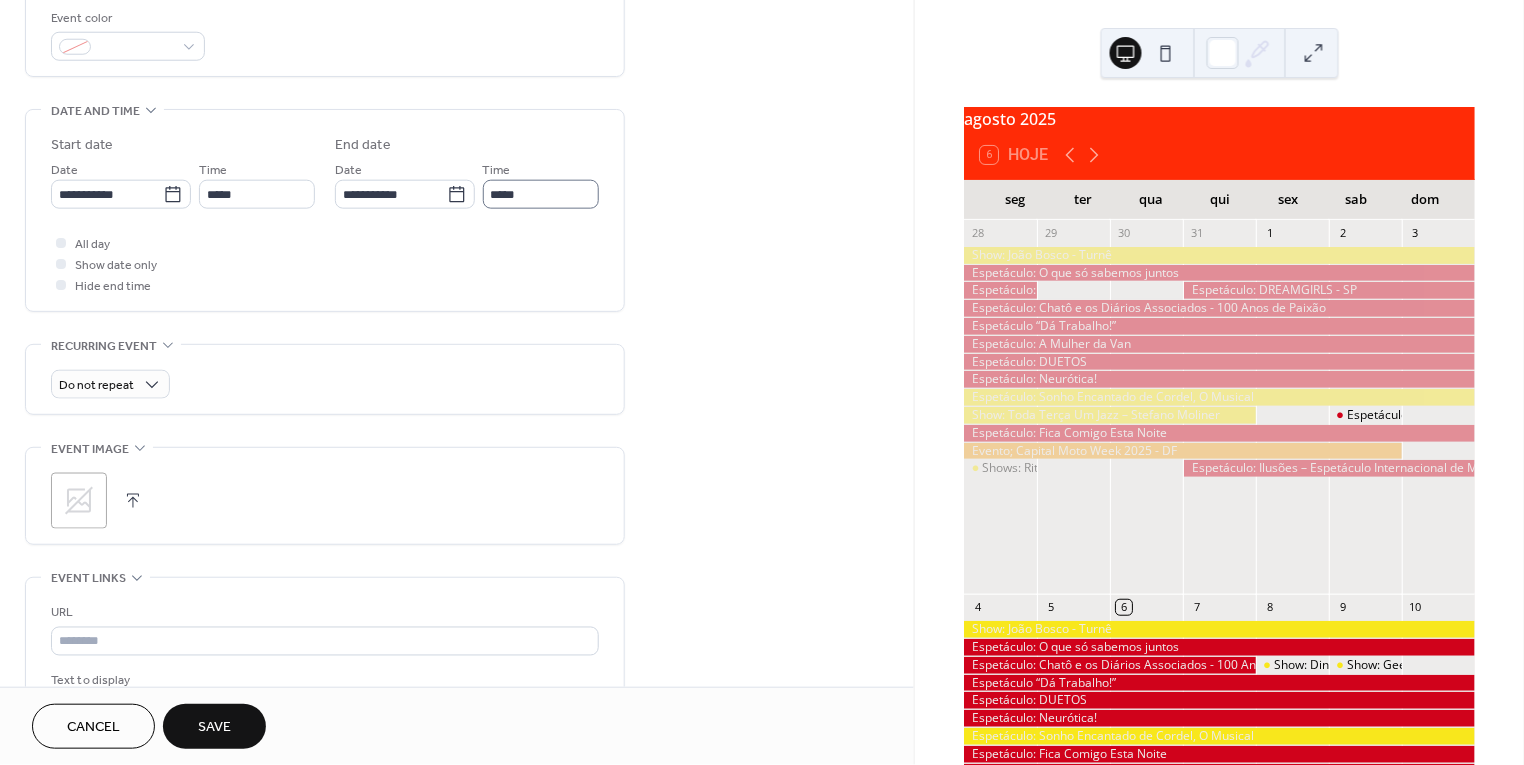 scroll, scrollTop: 598, scrollLeft: 0, axis: vertical 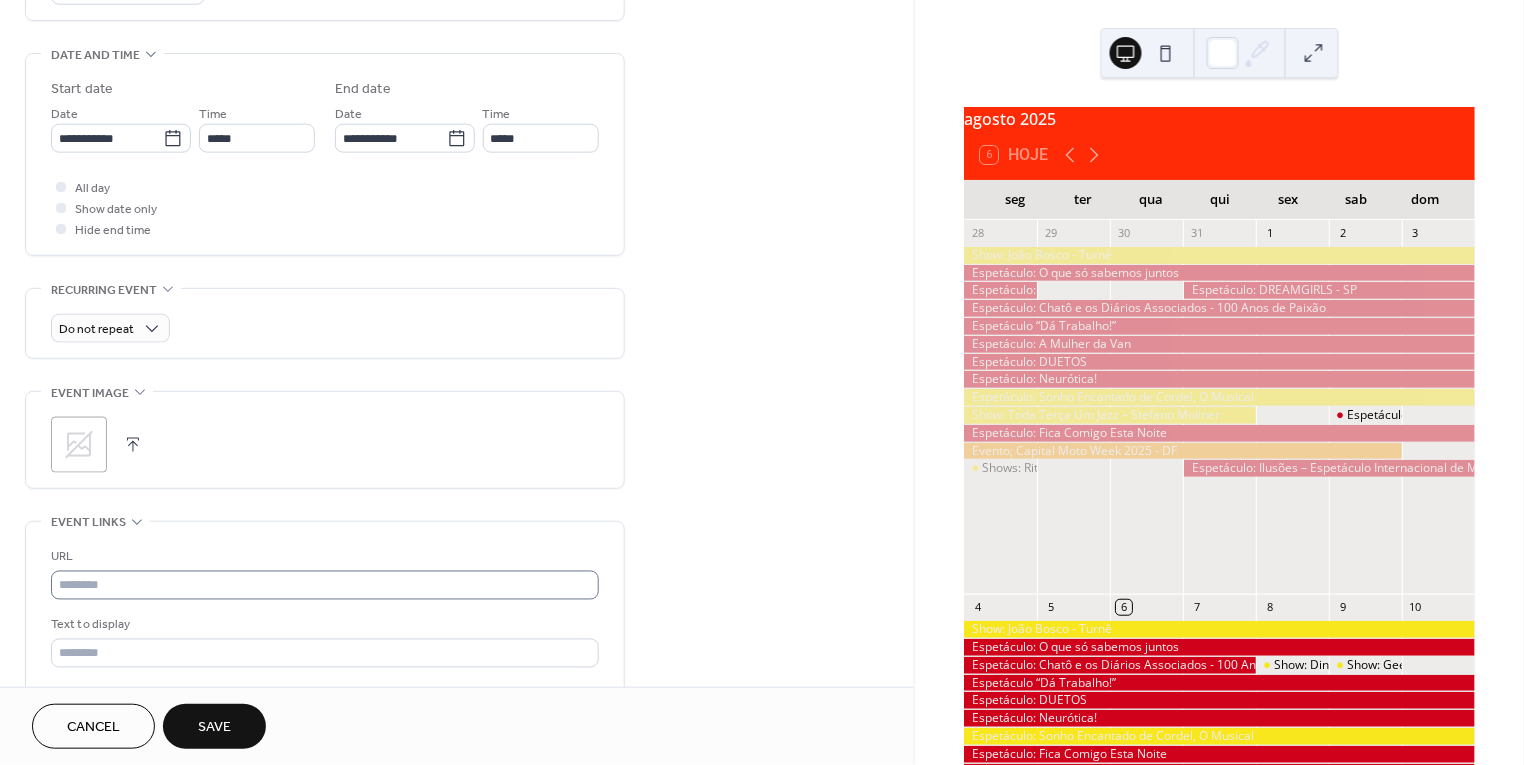 type on "**********" 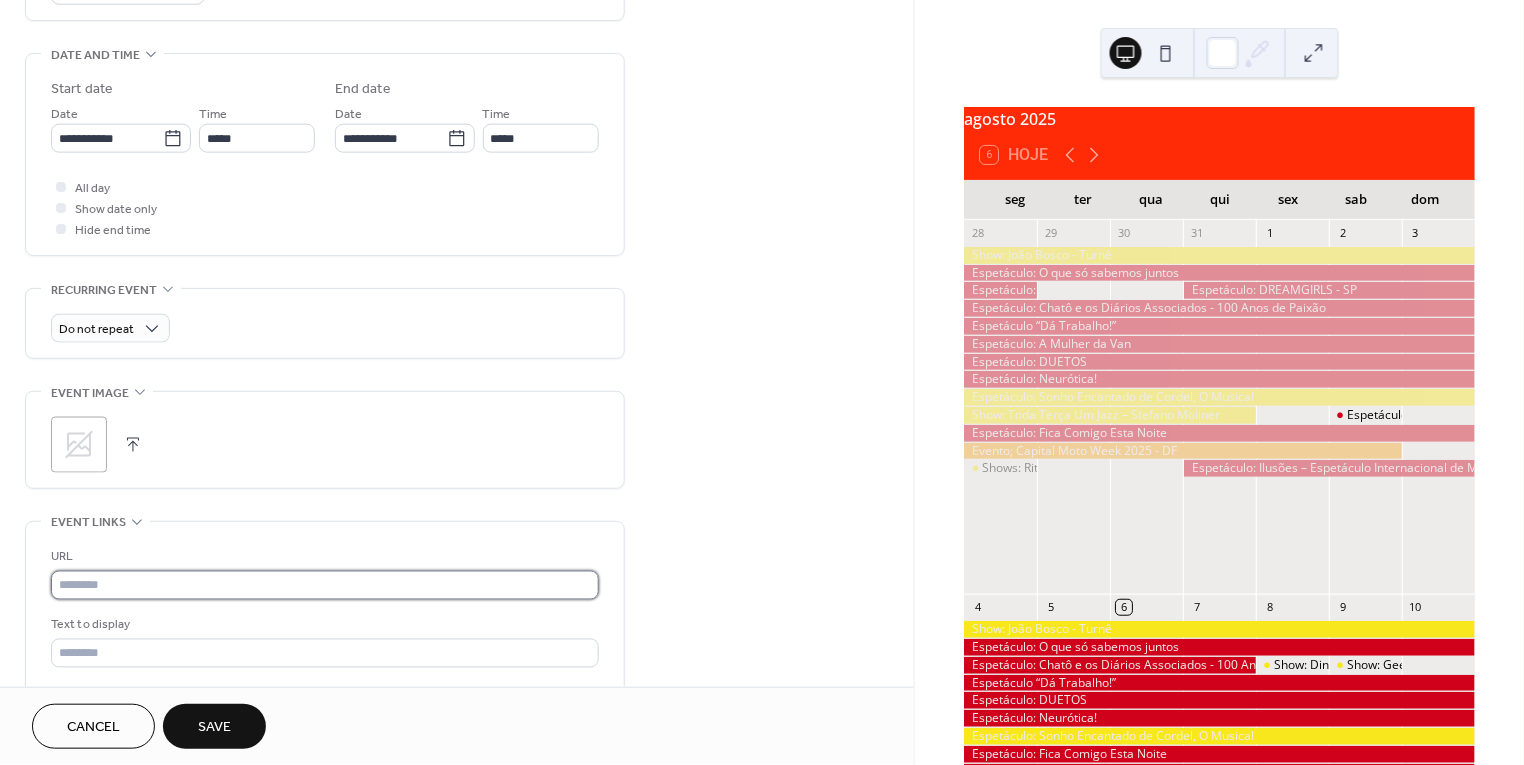 click at bounding box center (325, 585) 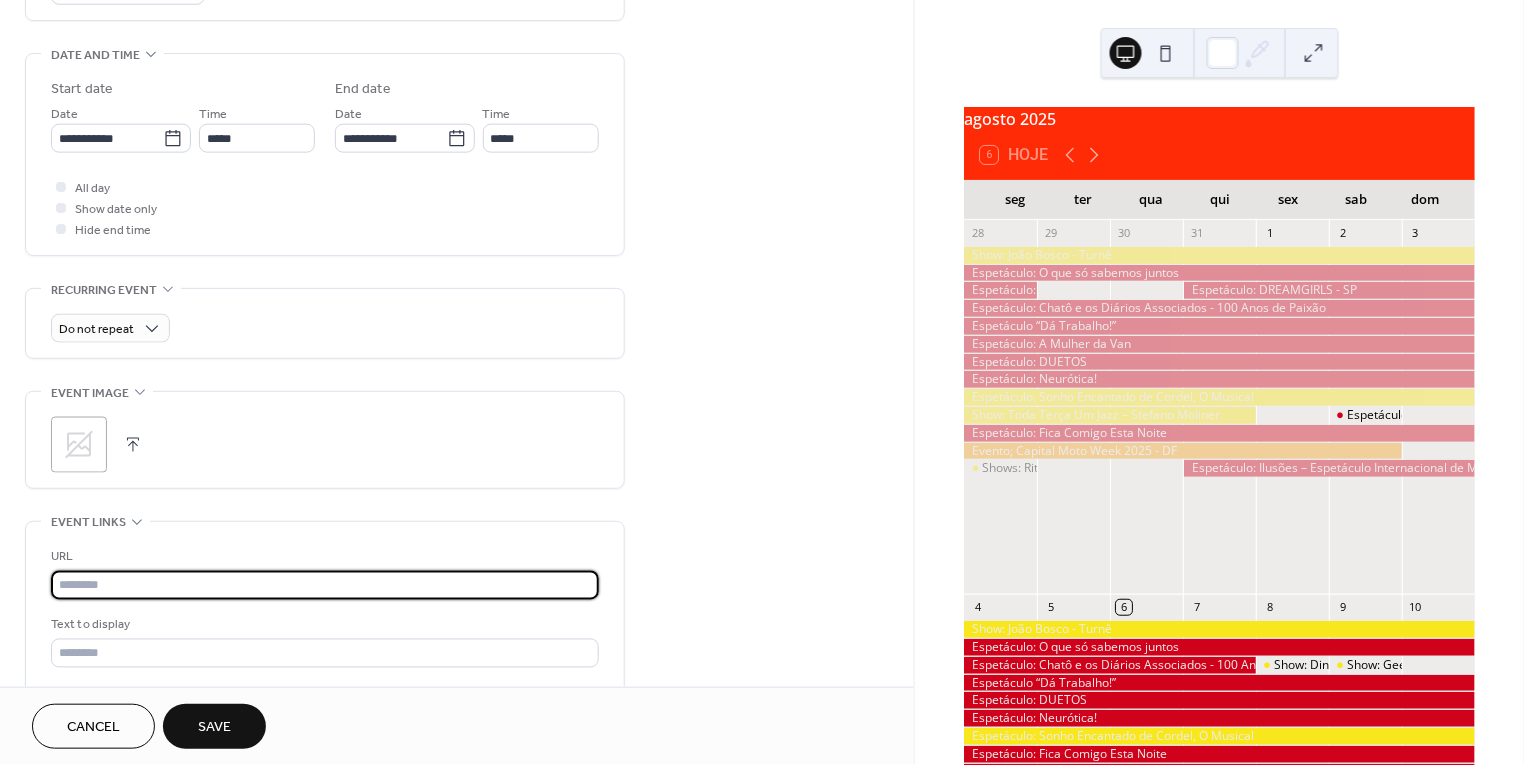 paste on "**********" 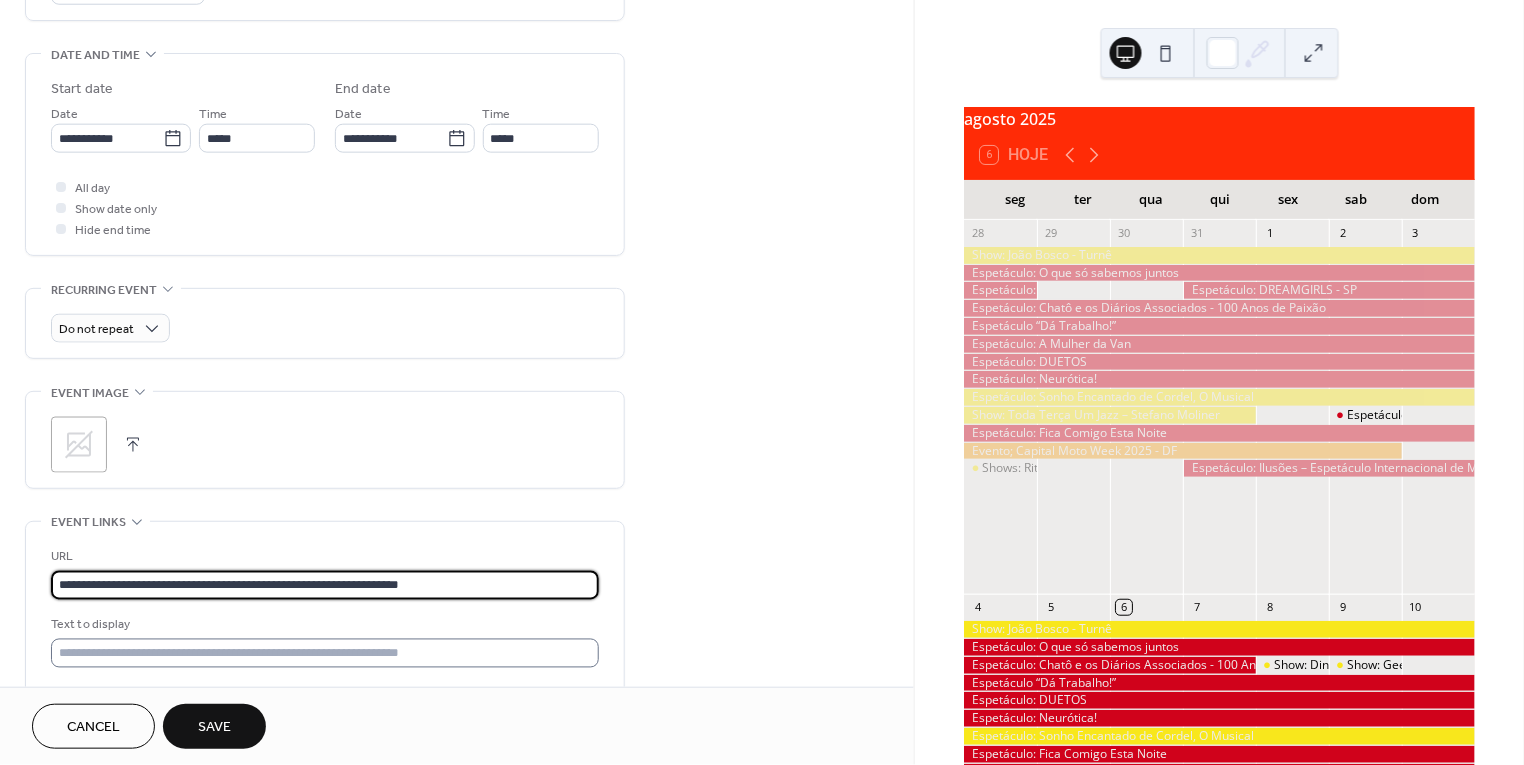 type on "**********" 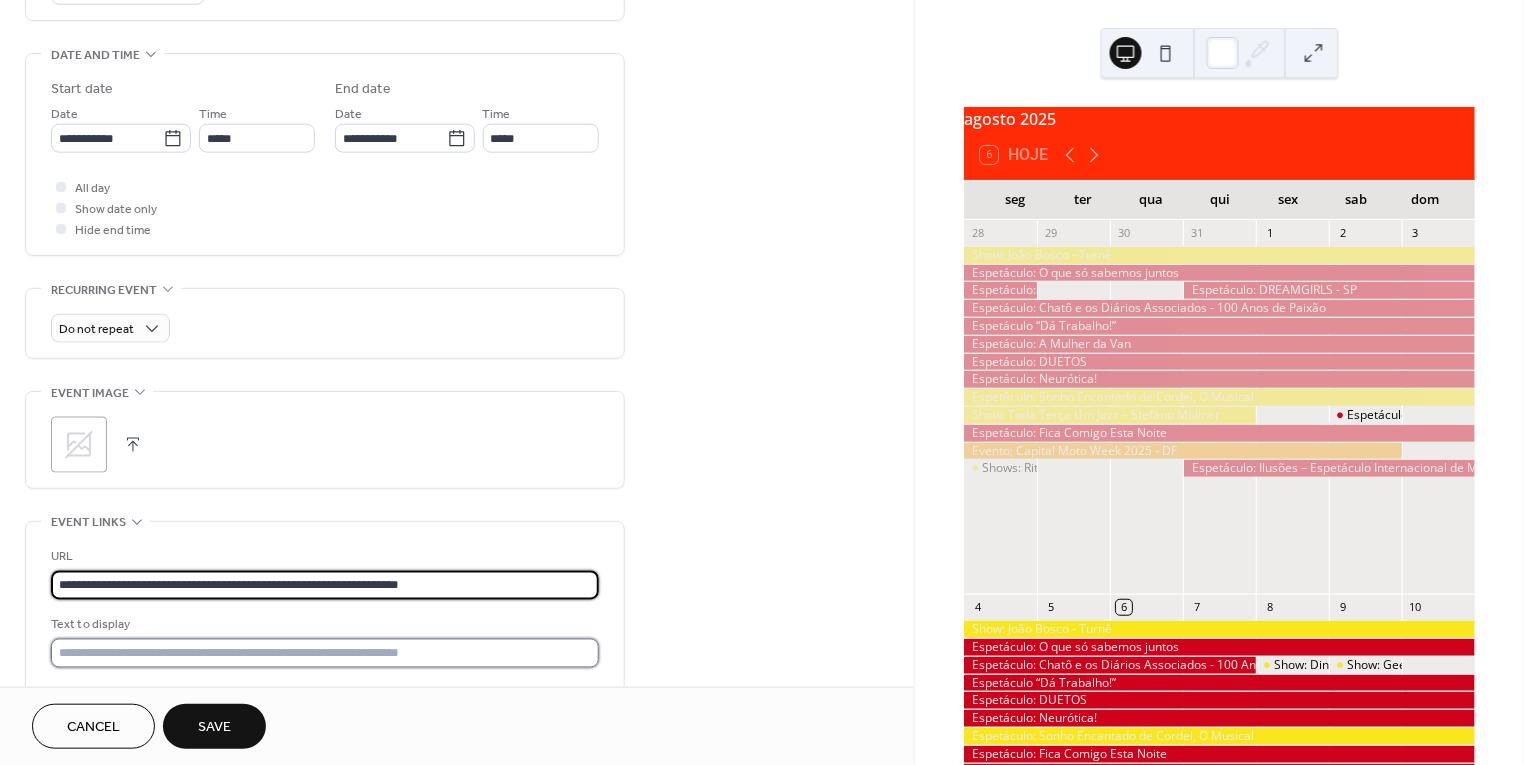 click at bounding box center (325, 653) 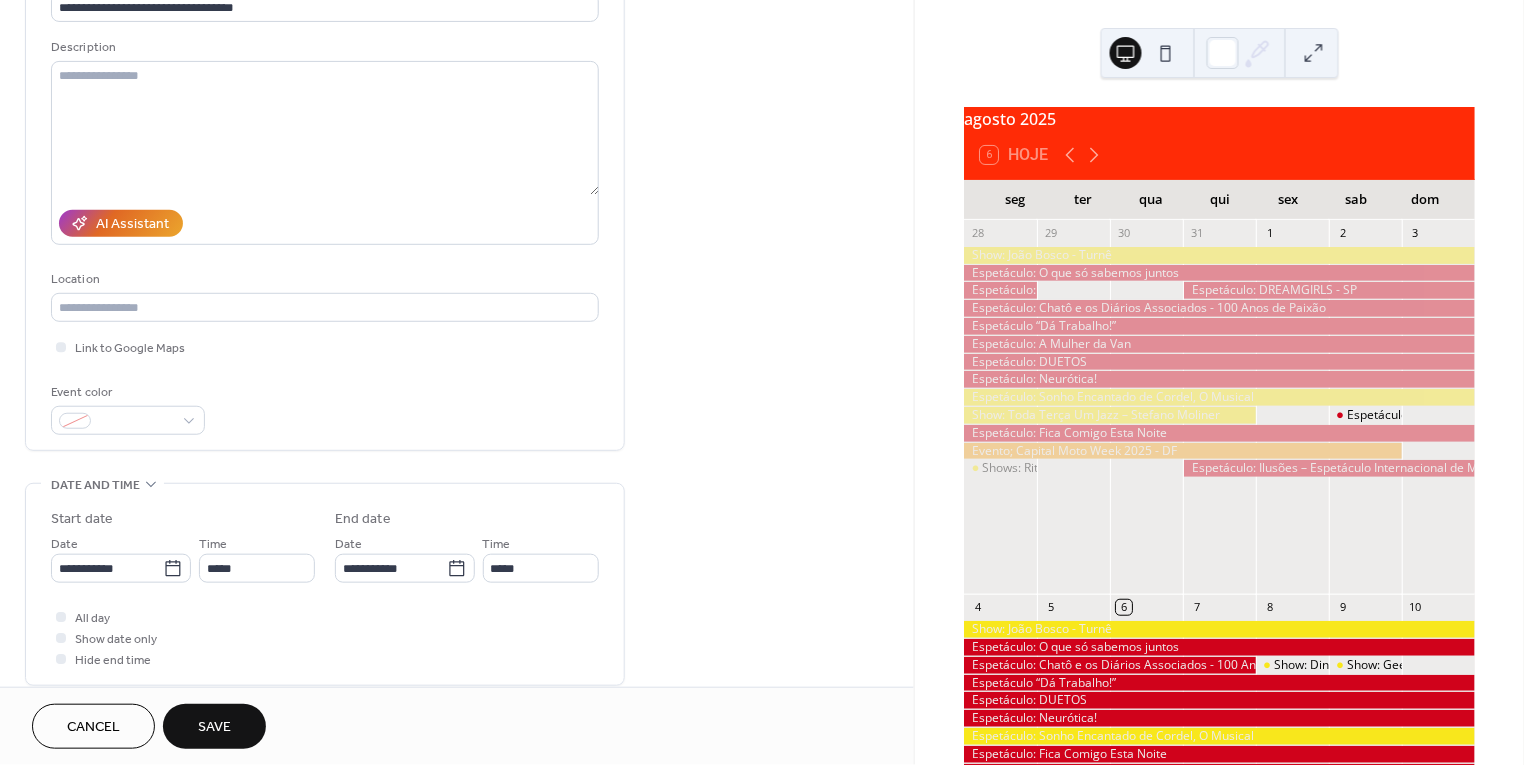 scroll, scrollTop: 157, scrollLeft: 0, axis: vertical 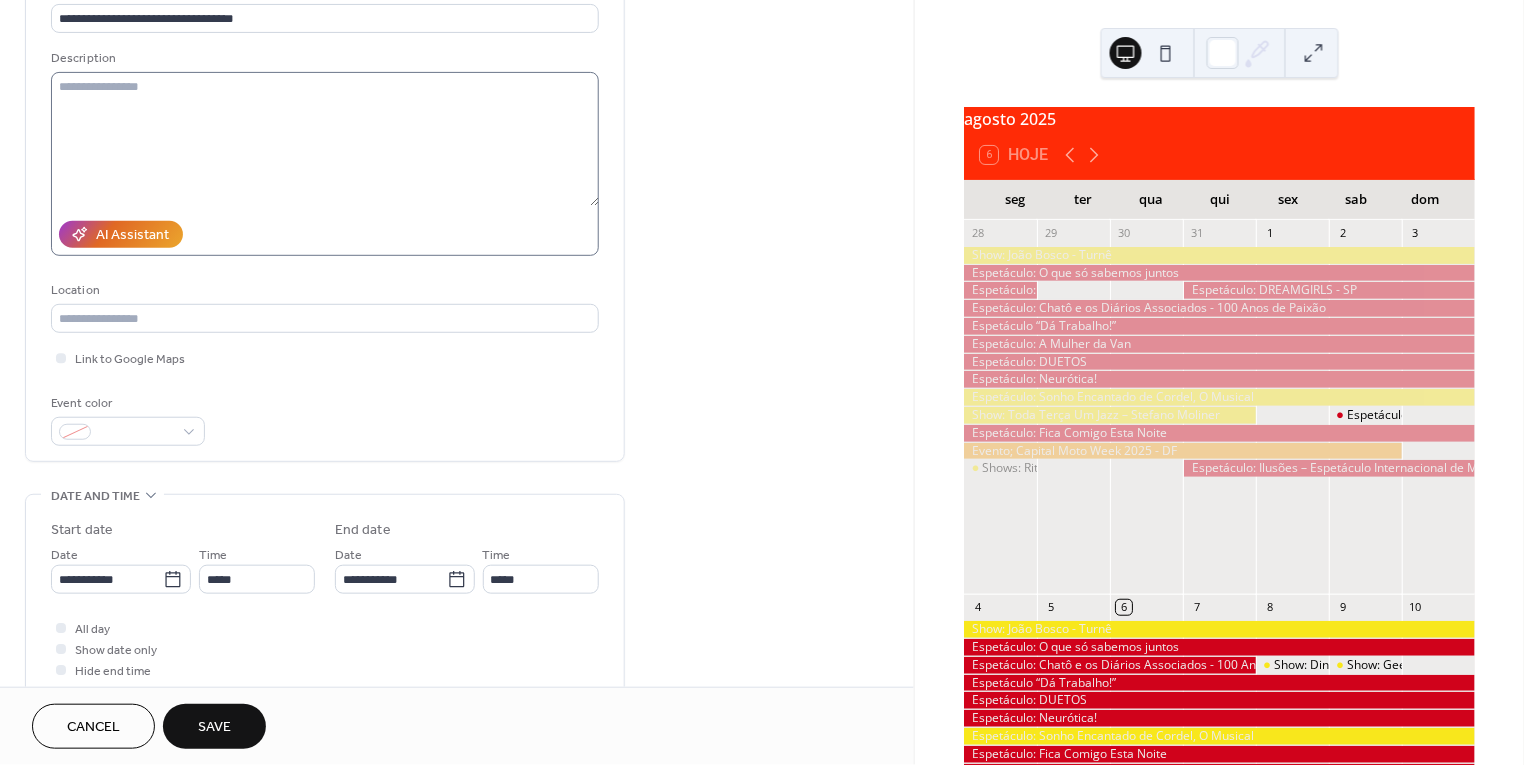 type on "**********" 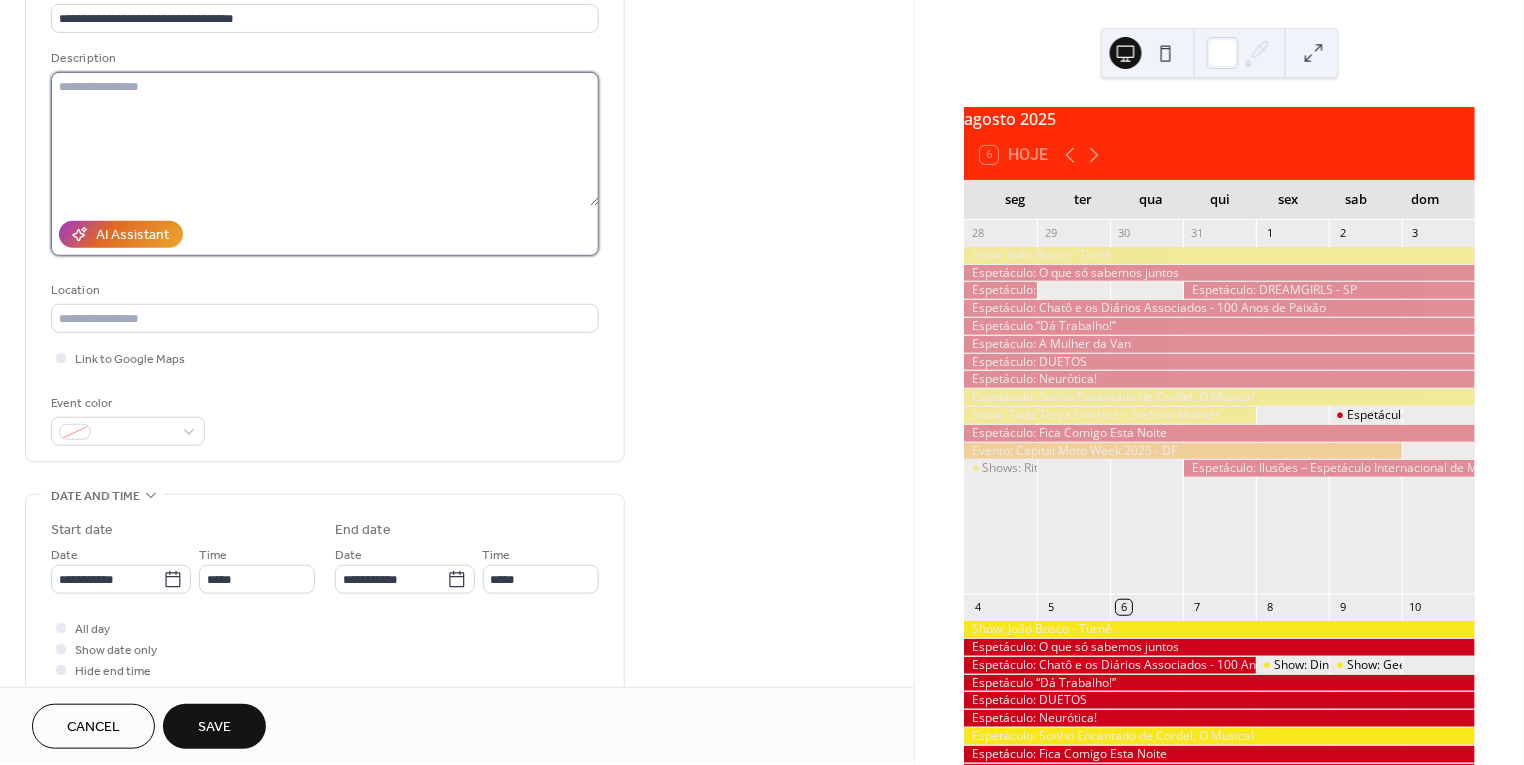 click at bounding box center (325, 139) 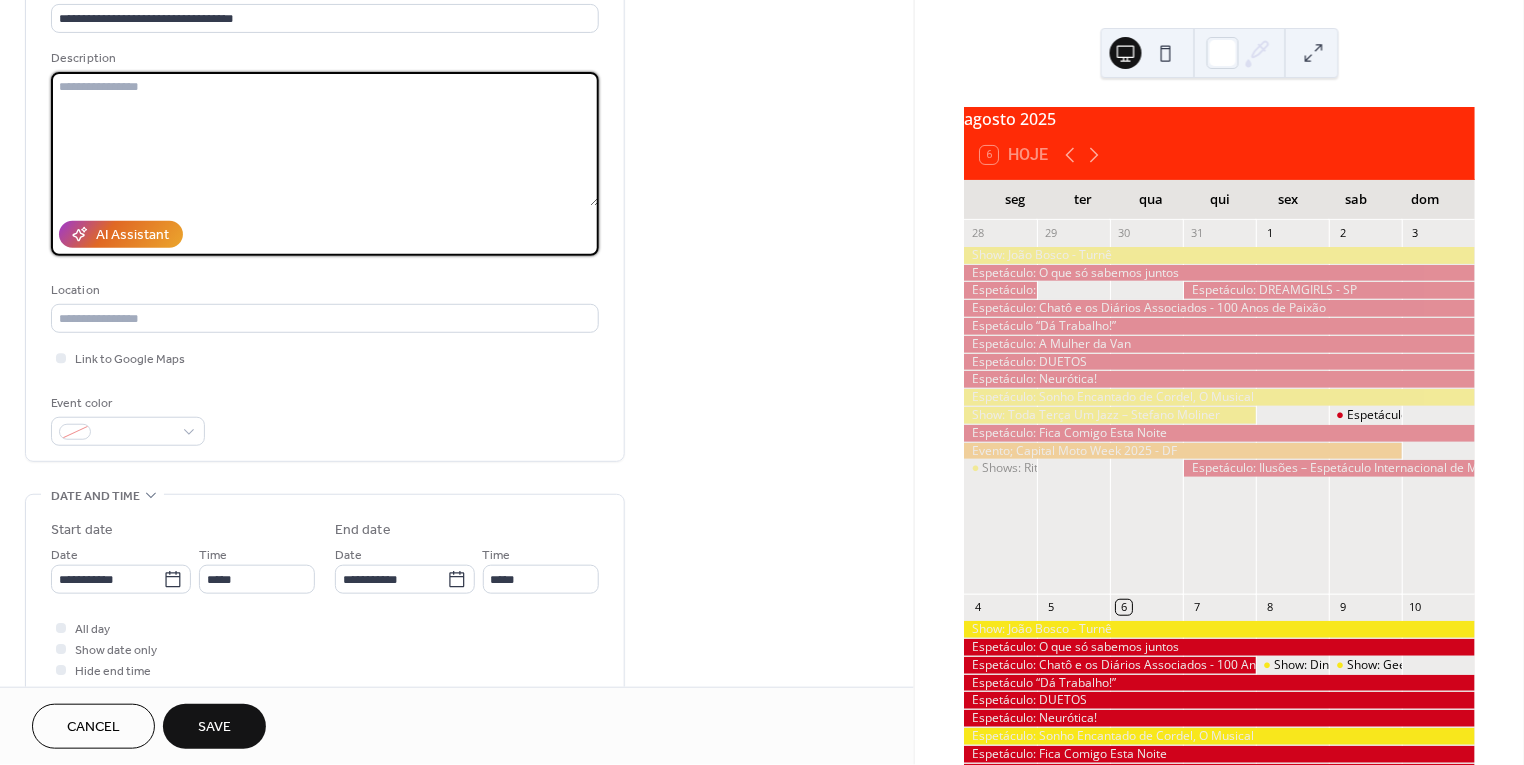 paste on "**********" 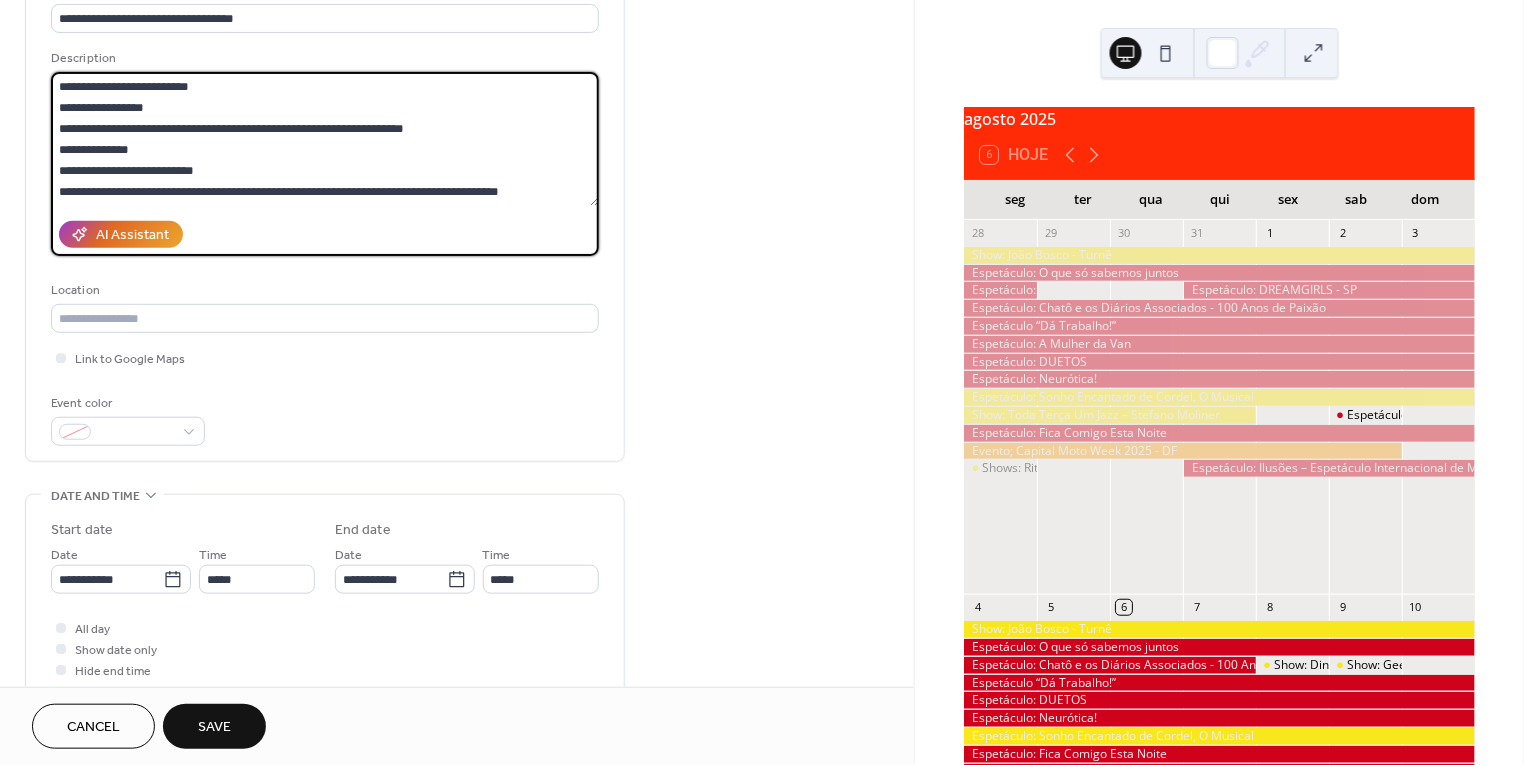 scroll, scrollTop: 0, scrollLeft: 0, axis: both 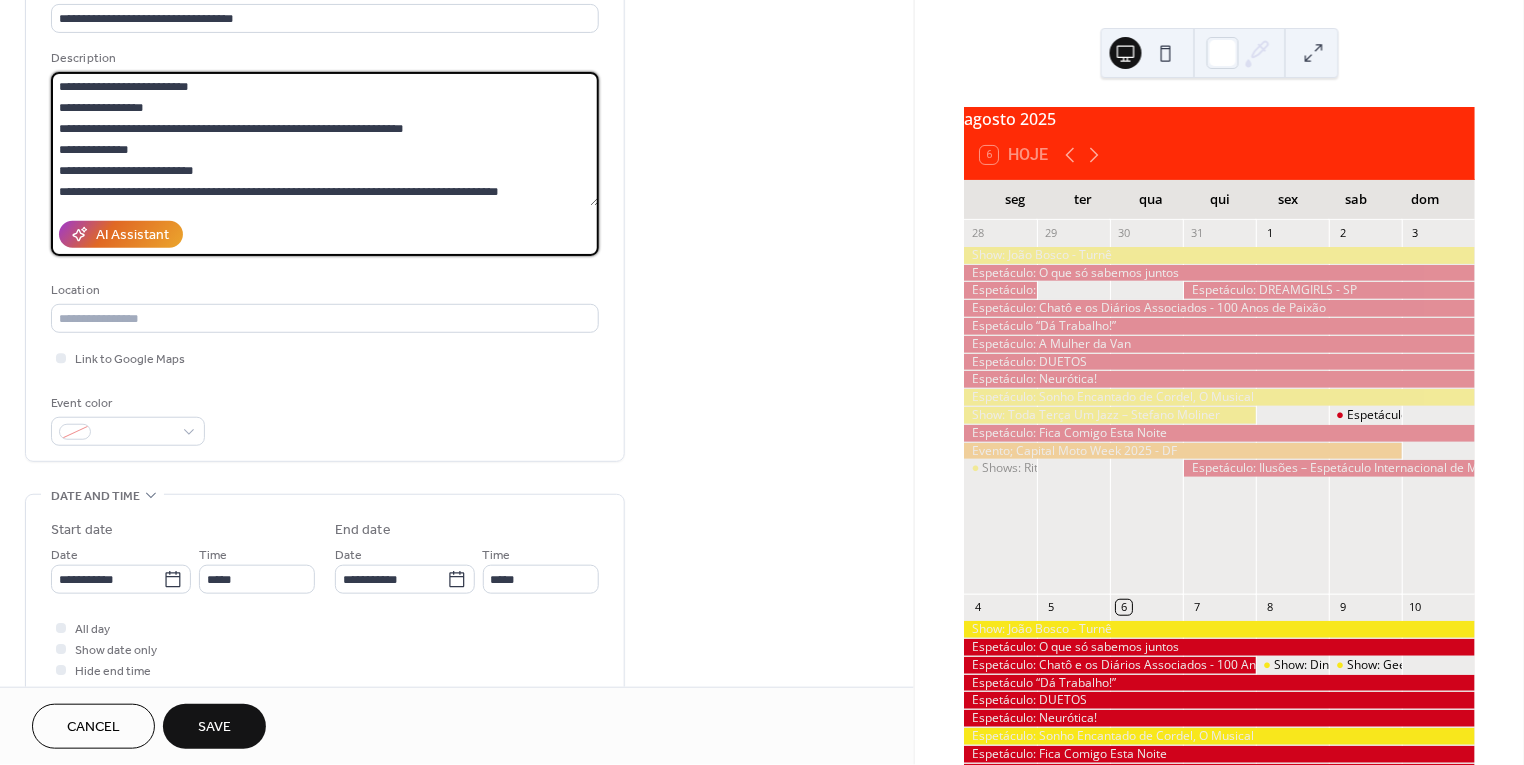 drag, startPoint x: 194, startPoint y: 107, endPoint x: 94, endPoint y: 104, distance: 100.04499 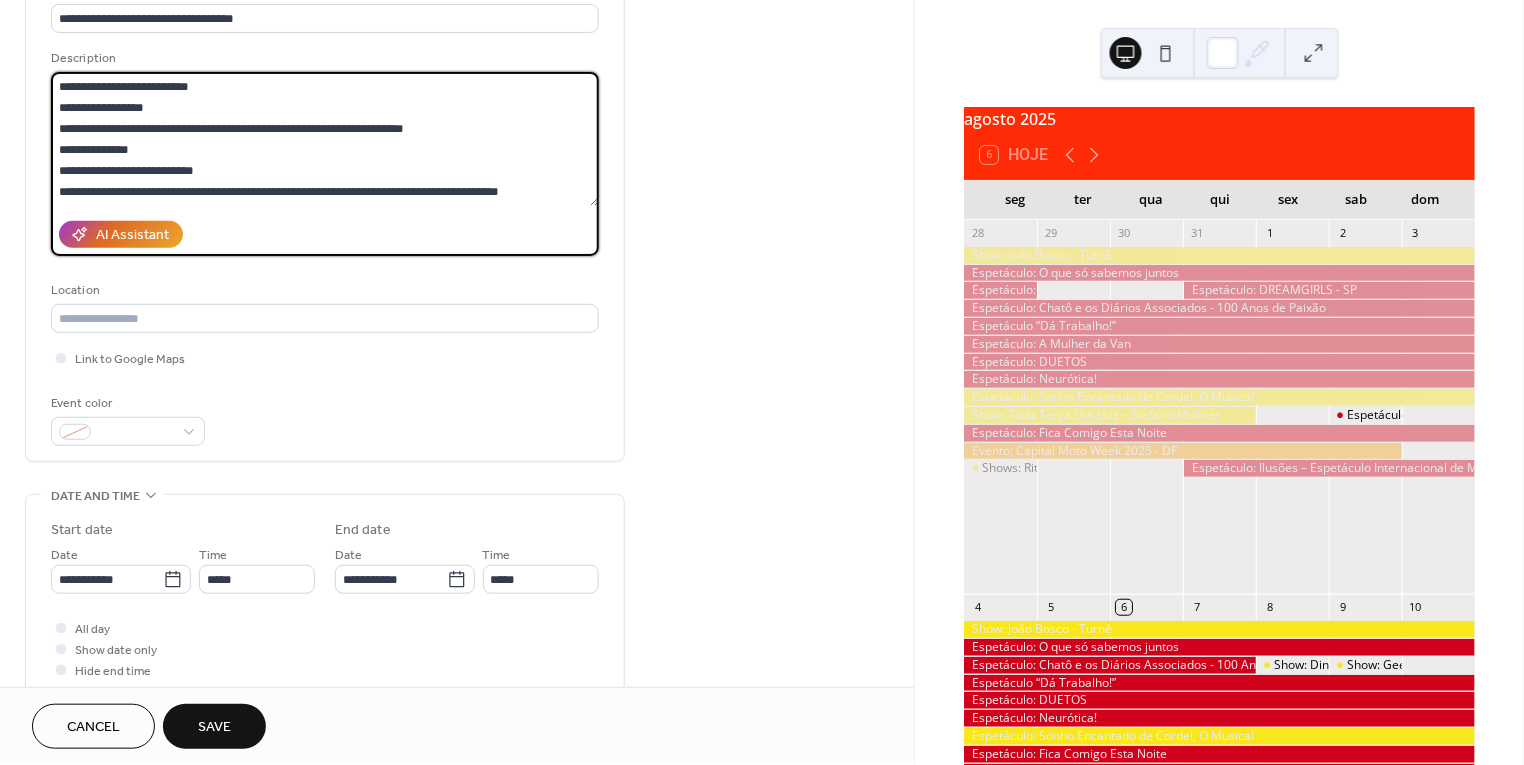 click on "**********" at bounding box center [325, 139] 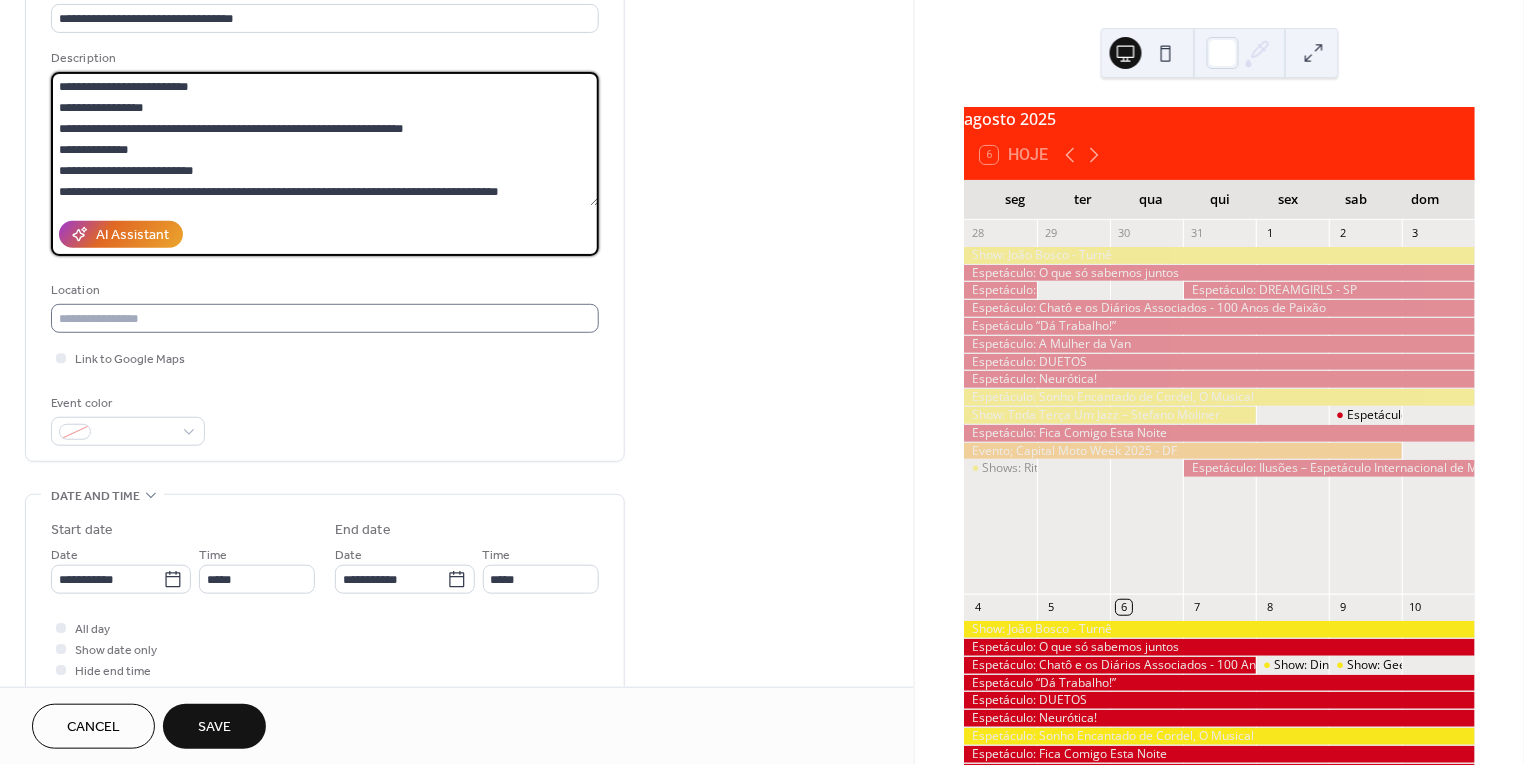 type on "**********" 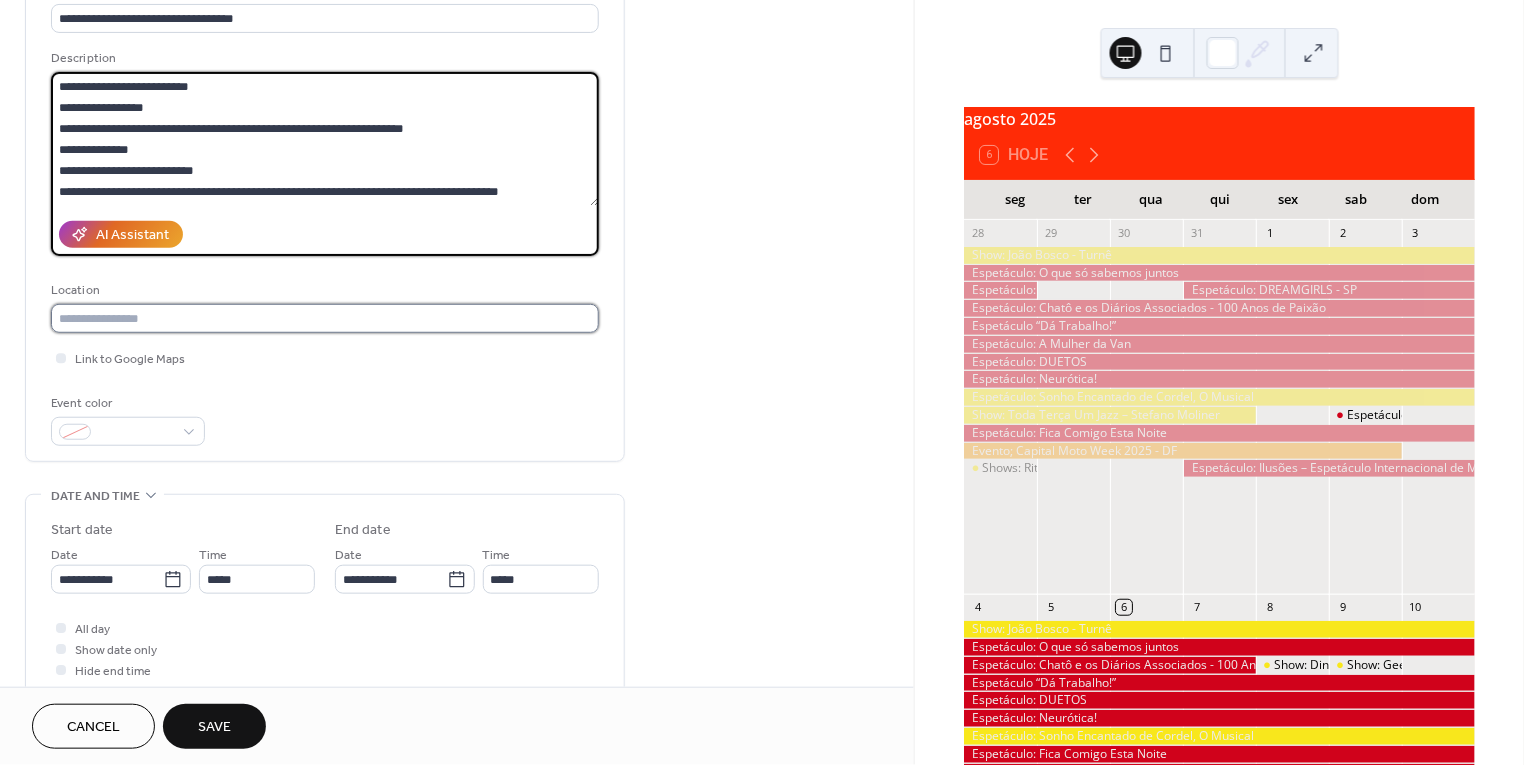 click at bounding box center [325, 318] 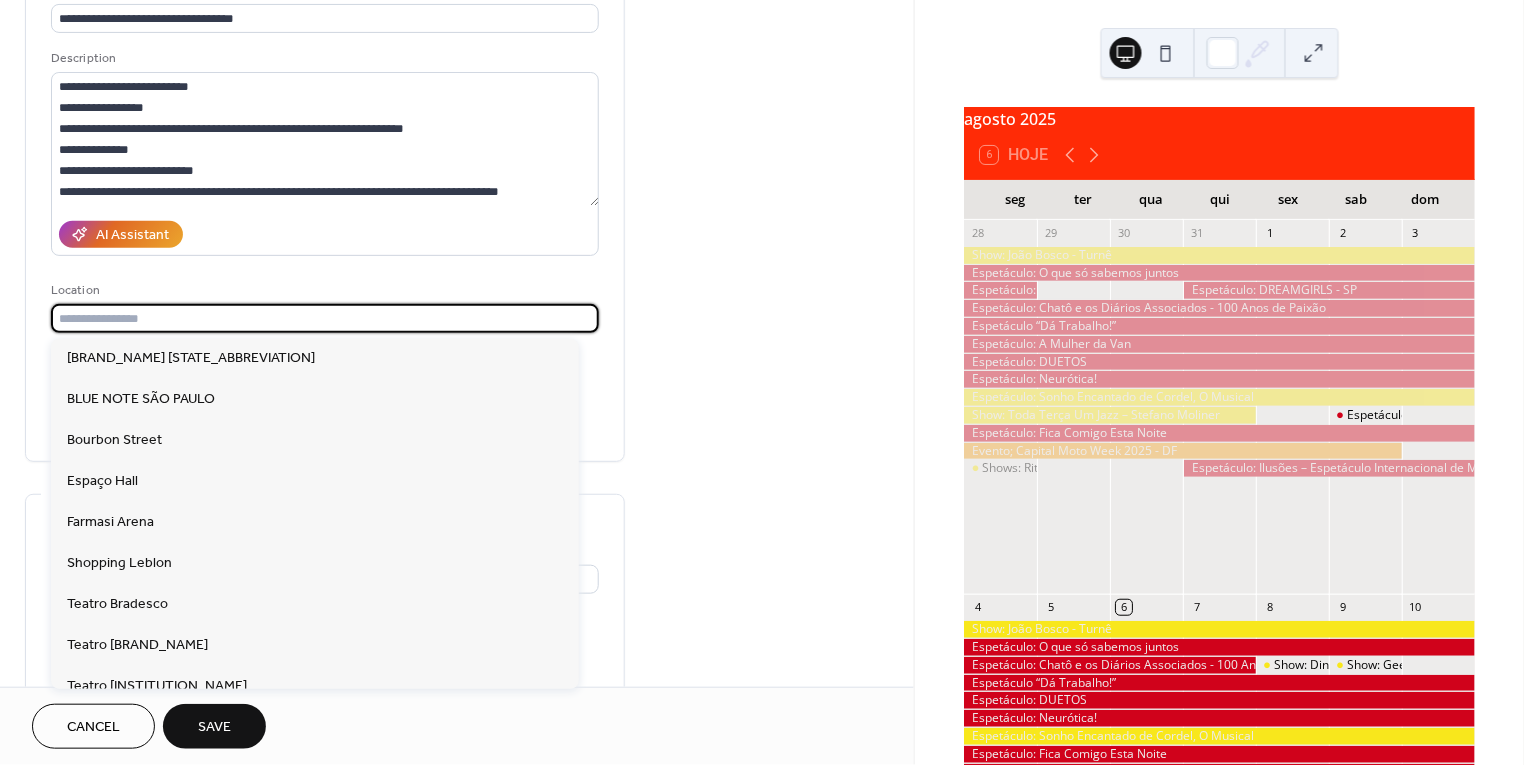 paste on "**********" 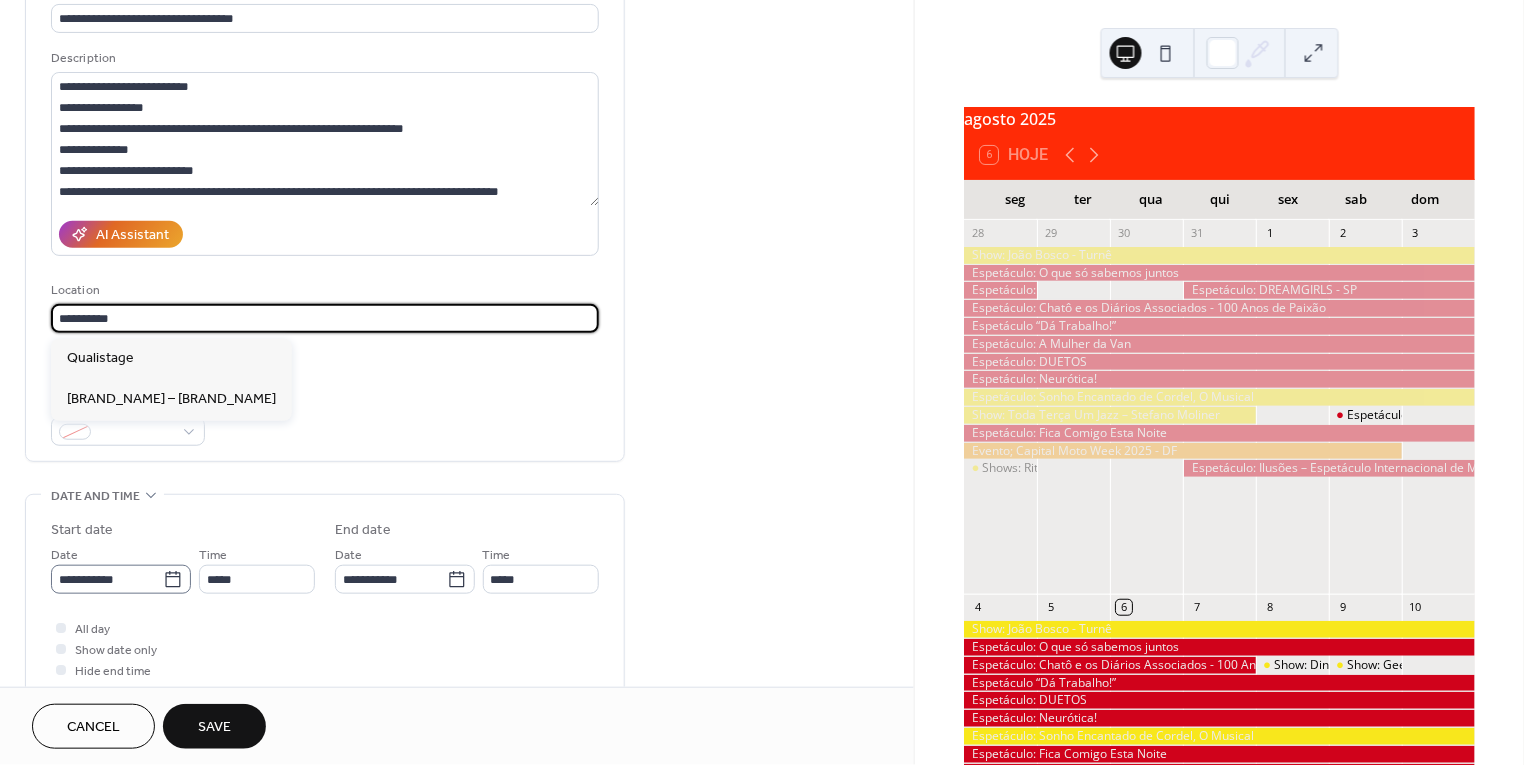 type on "**********" 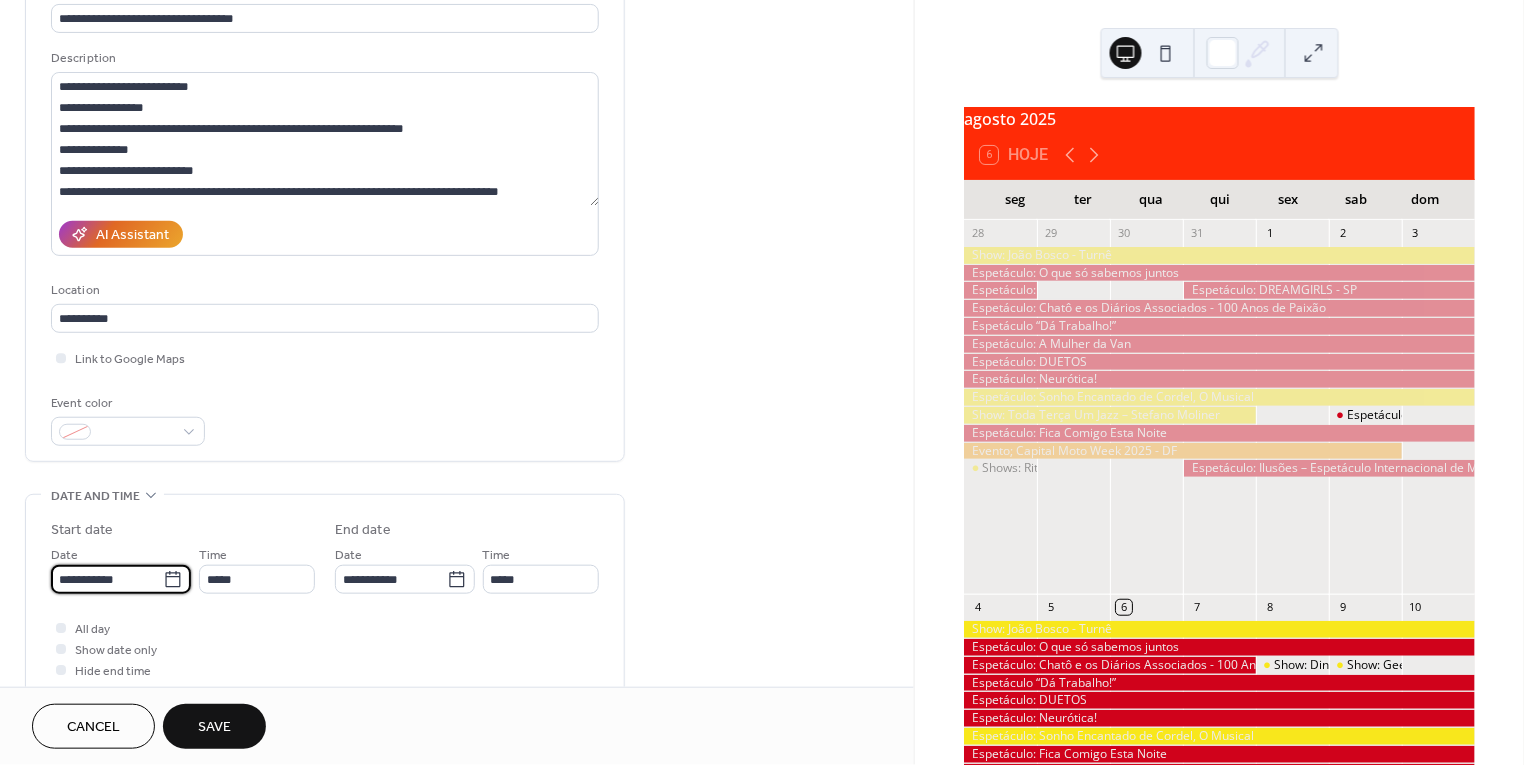 click on "**********" at bounding box center (107, 579) 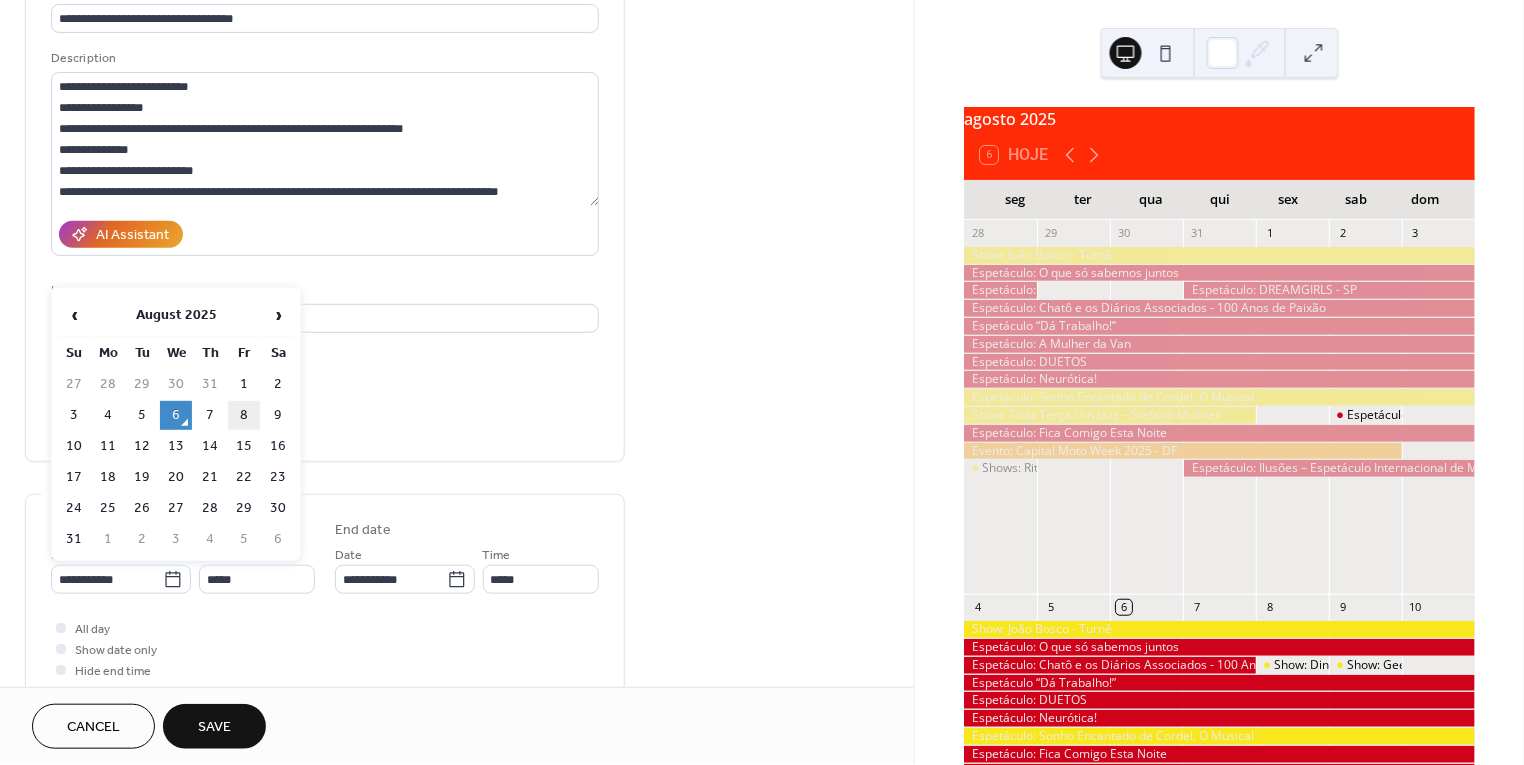 click on "8" at bounding box center (244, 415) 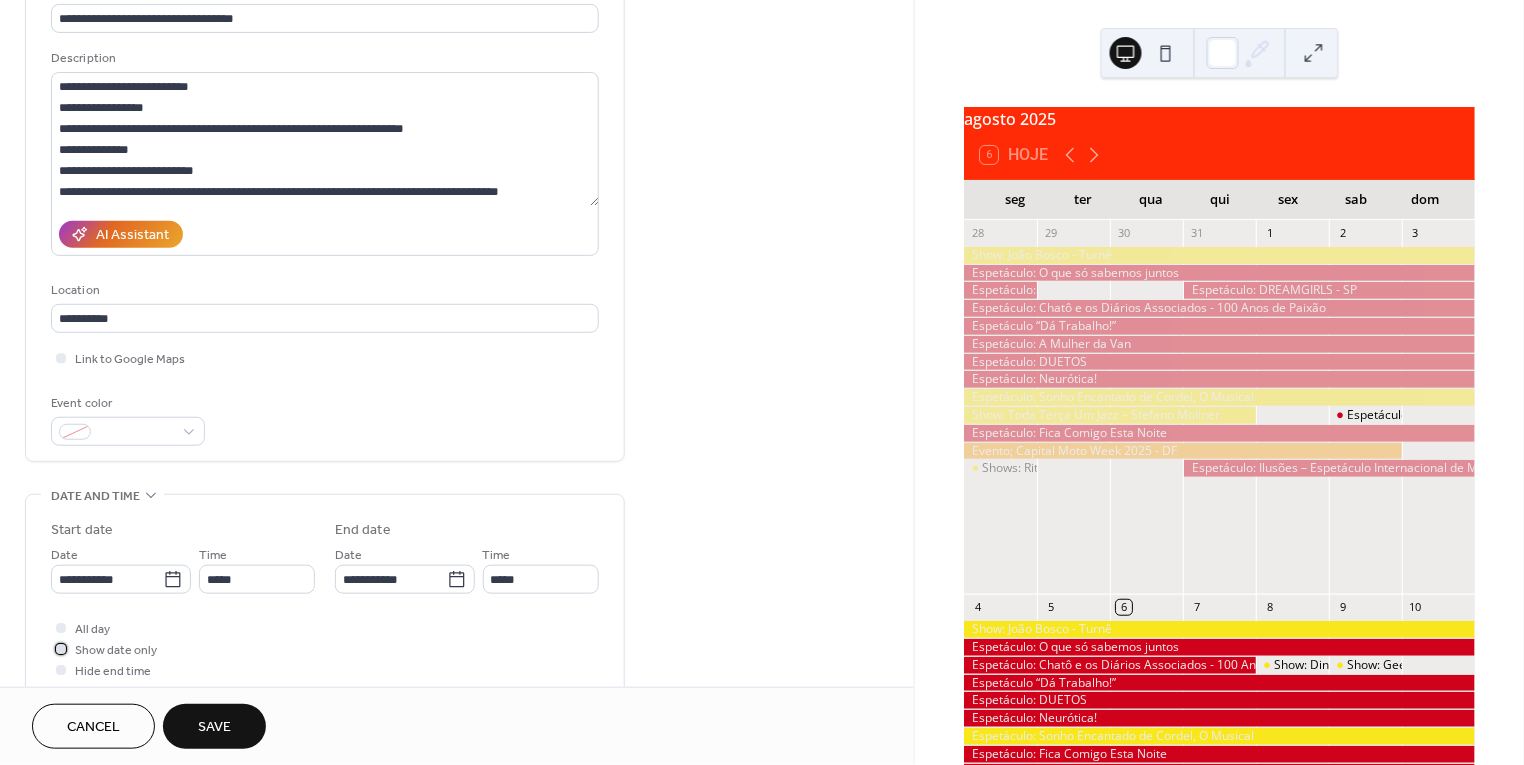 click on "Show date only" at bounding box center (116, 651) 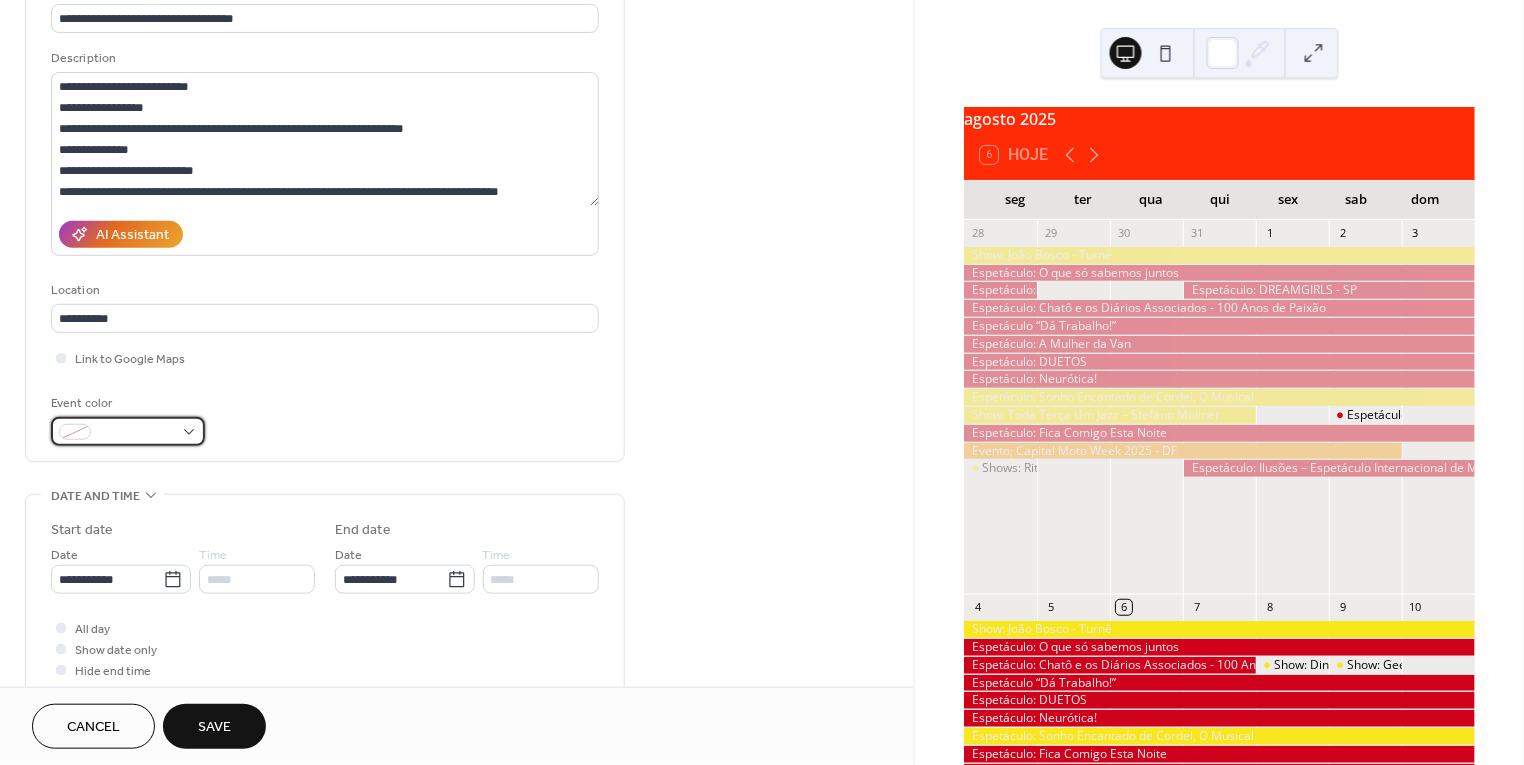click at bounding box center (136, 433) 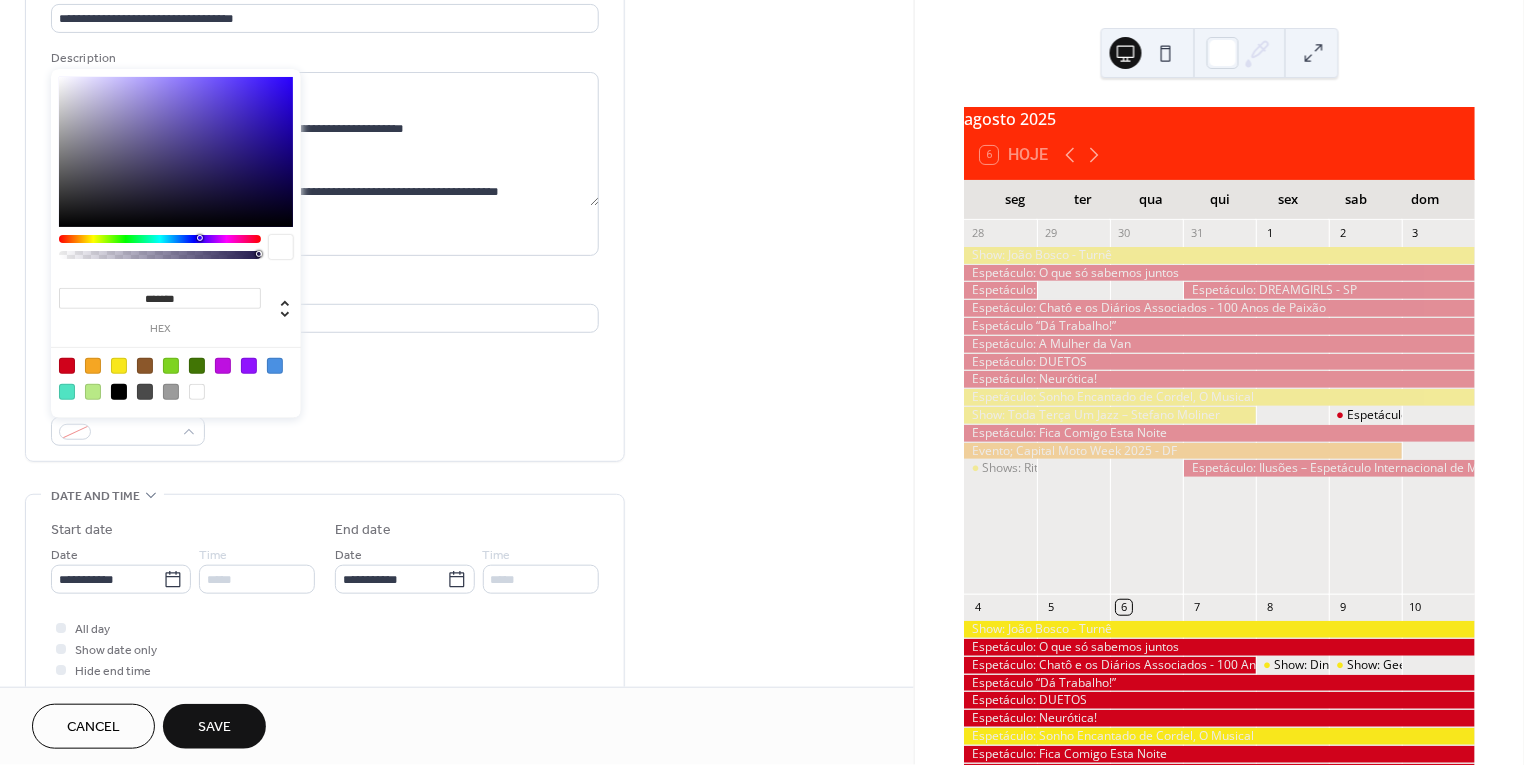 click at bounding box center (119, 366) 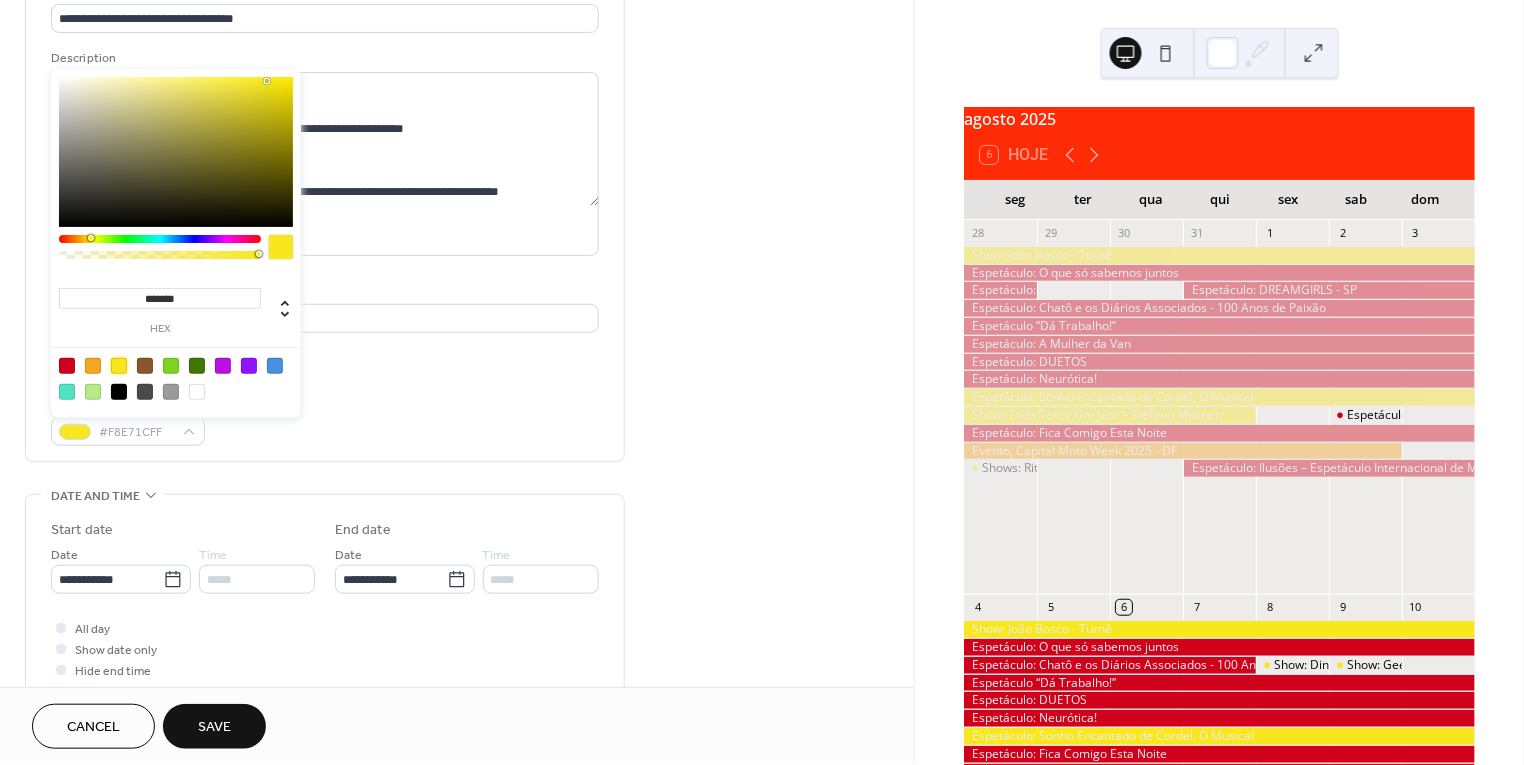 click on "Event color #F8E71CFF" at bounding box center (325, 419) 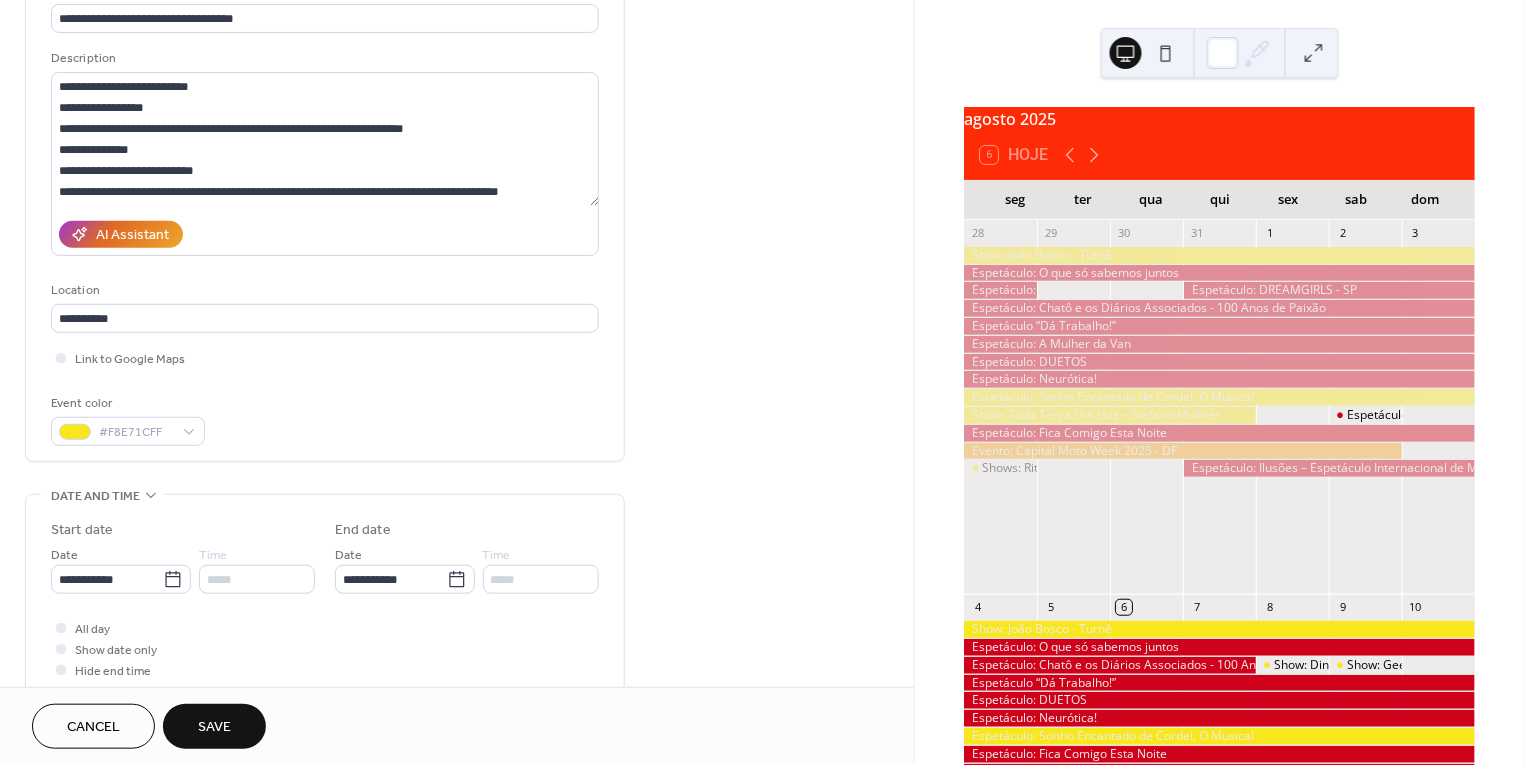 click on "Save" at bounding box center [214, 726] 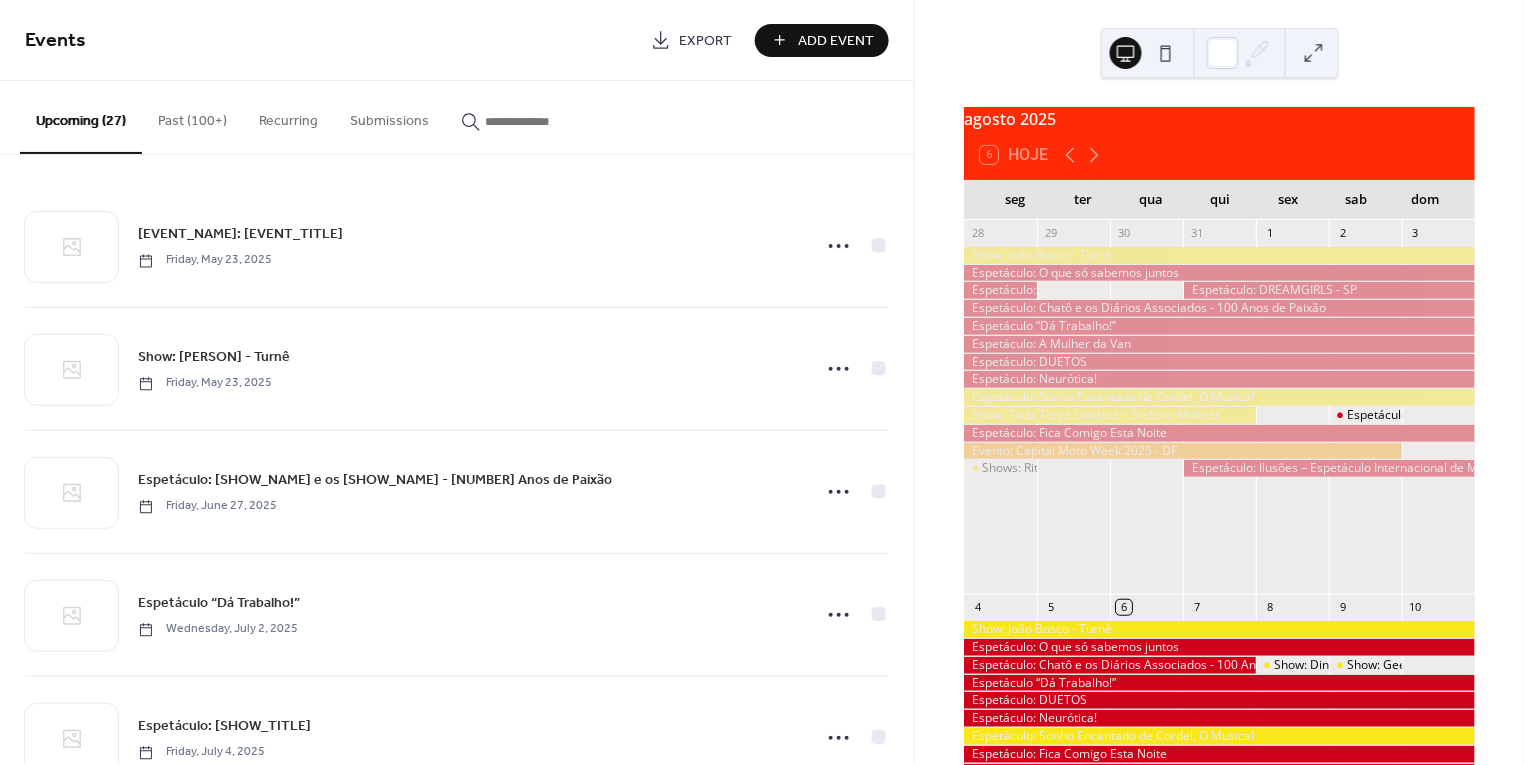 click on "Add Event" at bounding box center (836, 41) 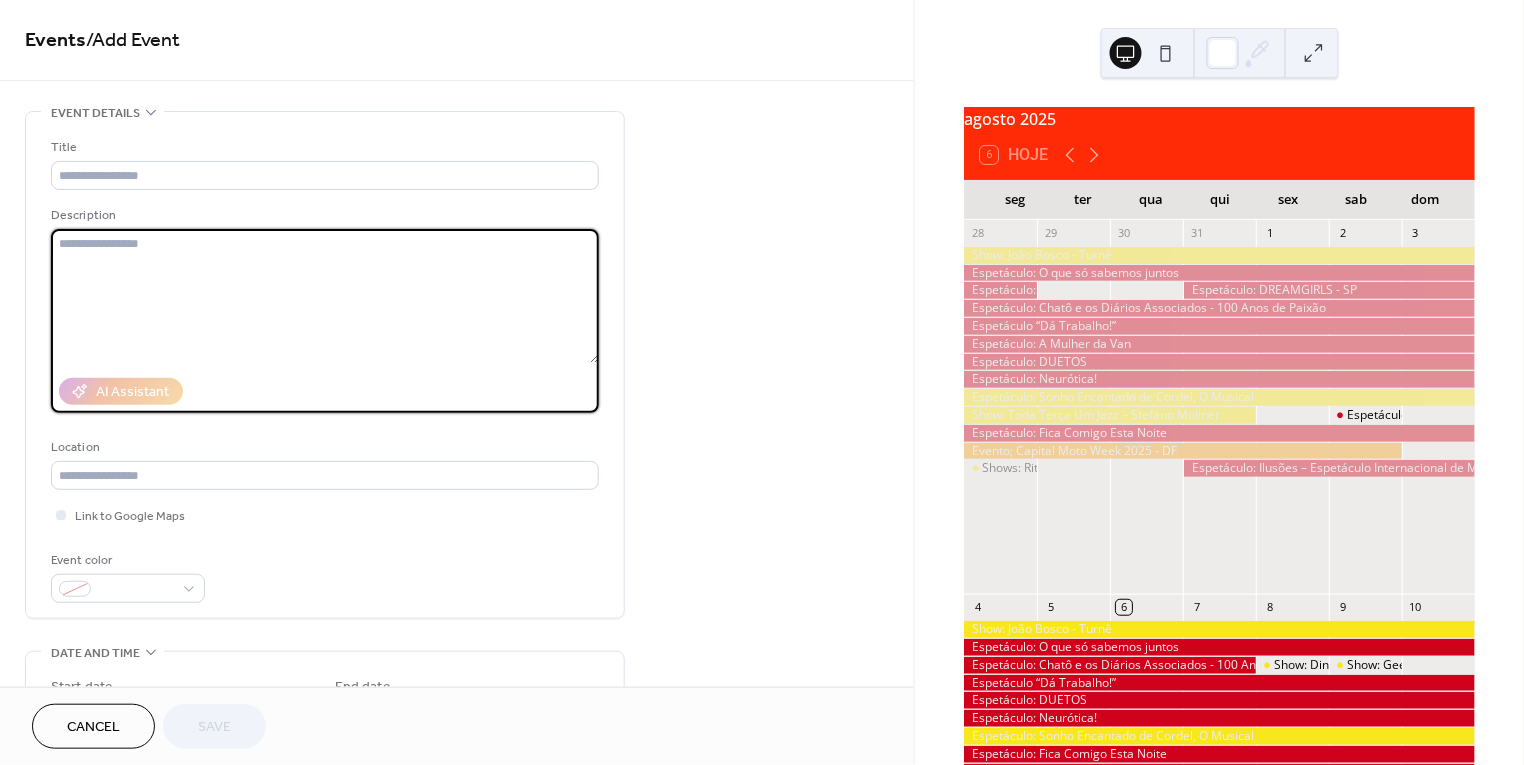 click at bounding box center (325, 296) 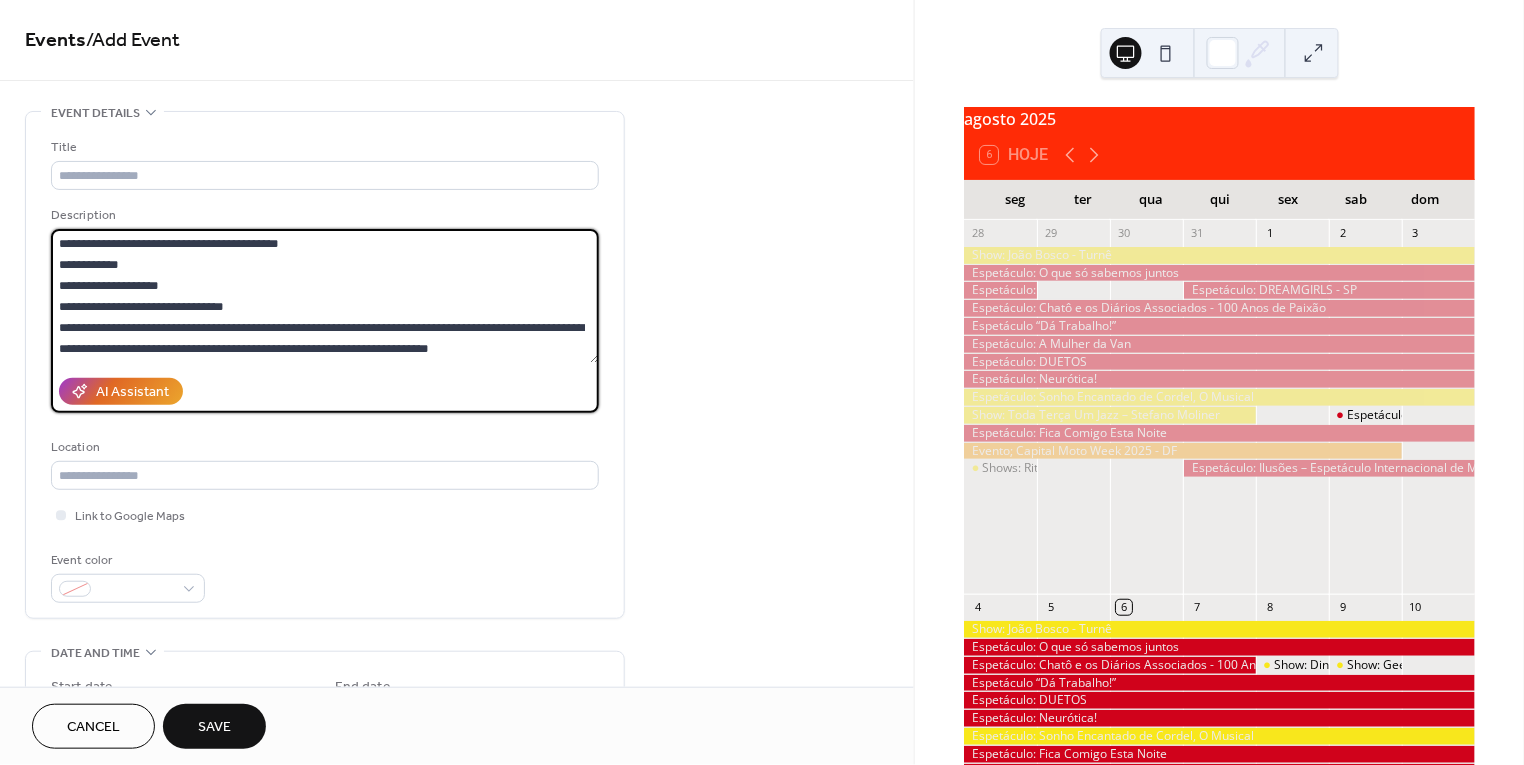 scroll, scrollTop: 0, scrollLeft: 0, axis: both 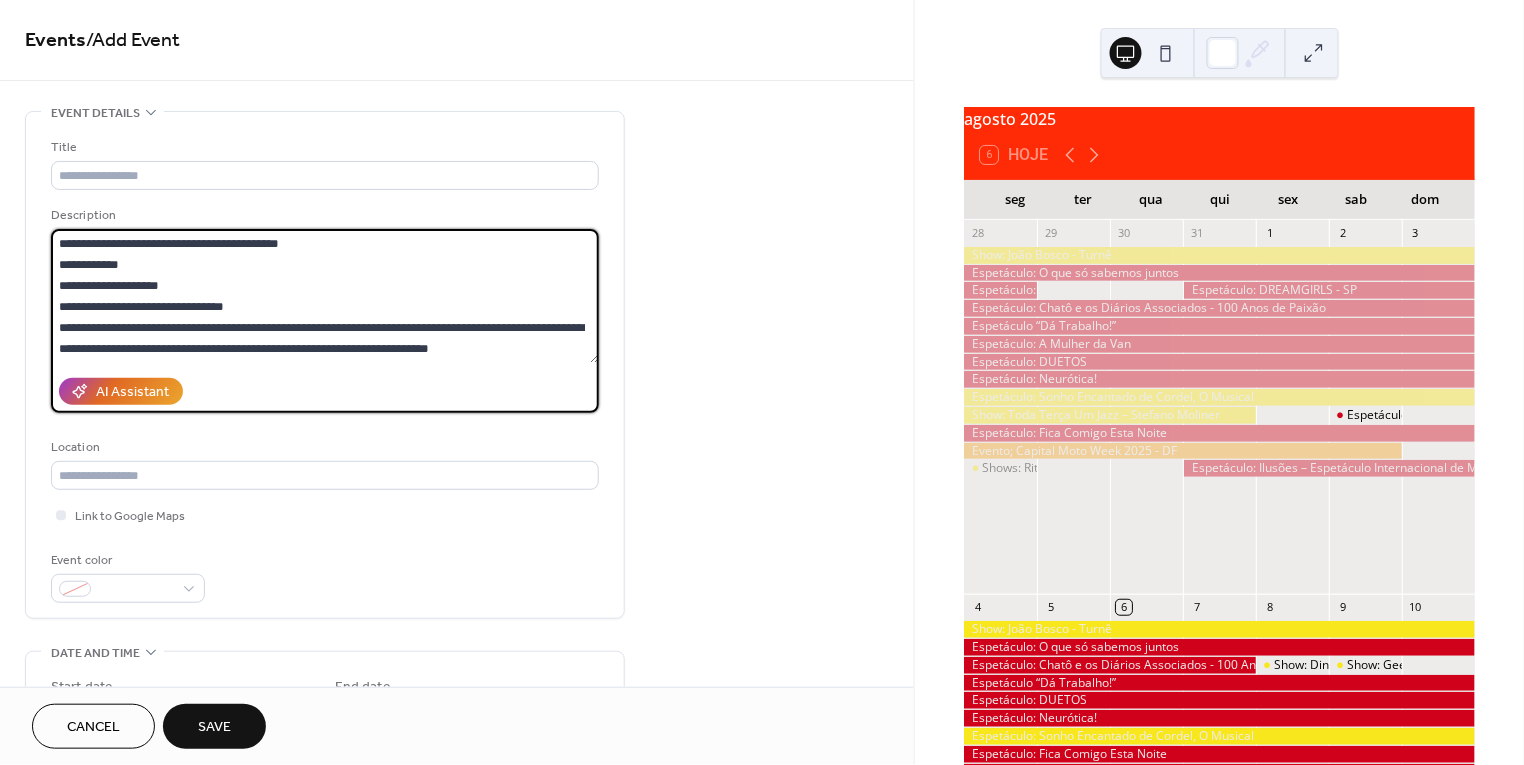 click on "**********" at bounding box center (325, 296) 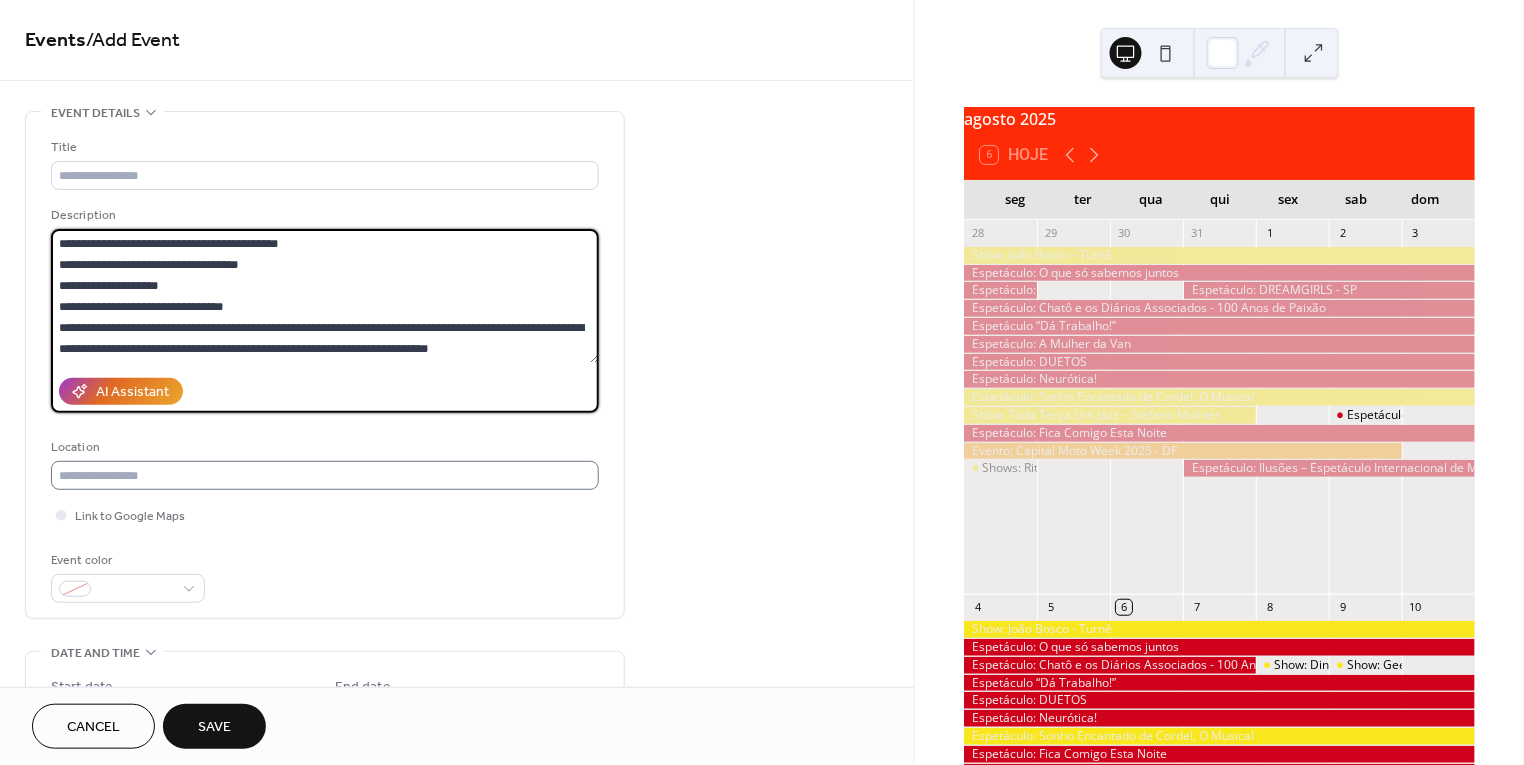 type on "**********" 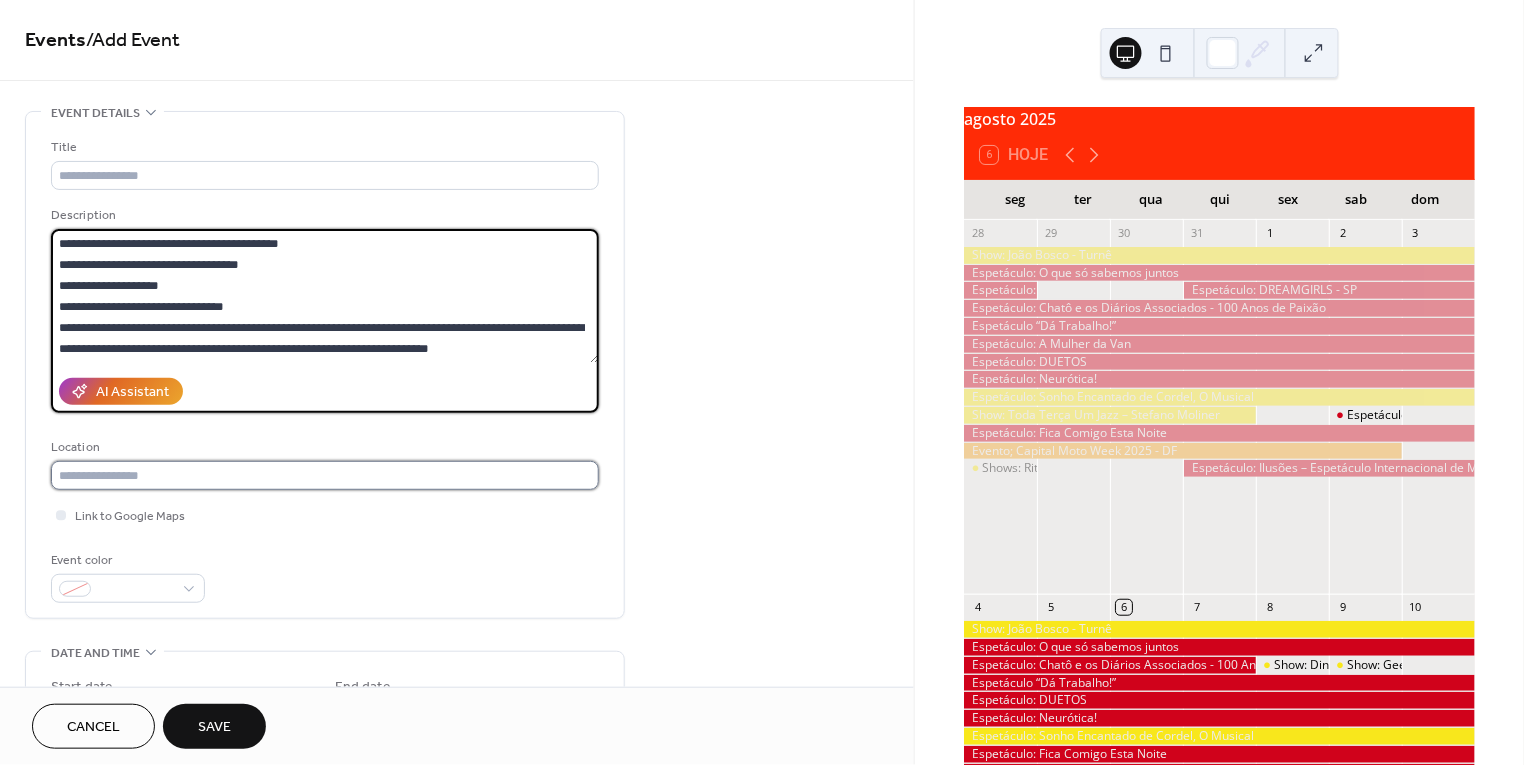 click at bounding box center (325, 475) 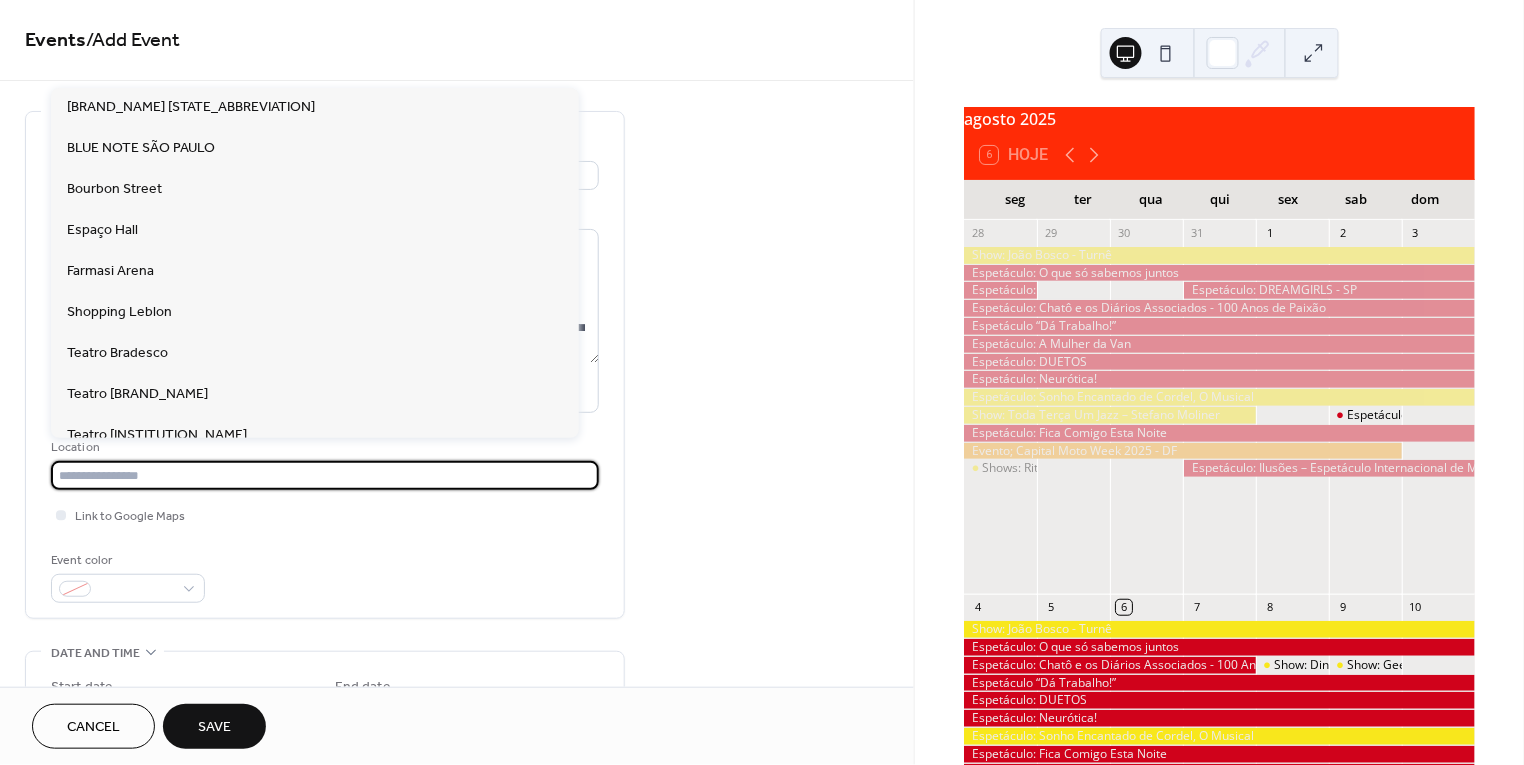 paste on "**********" 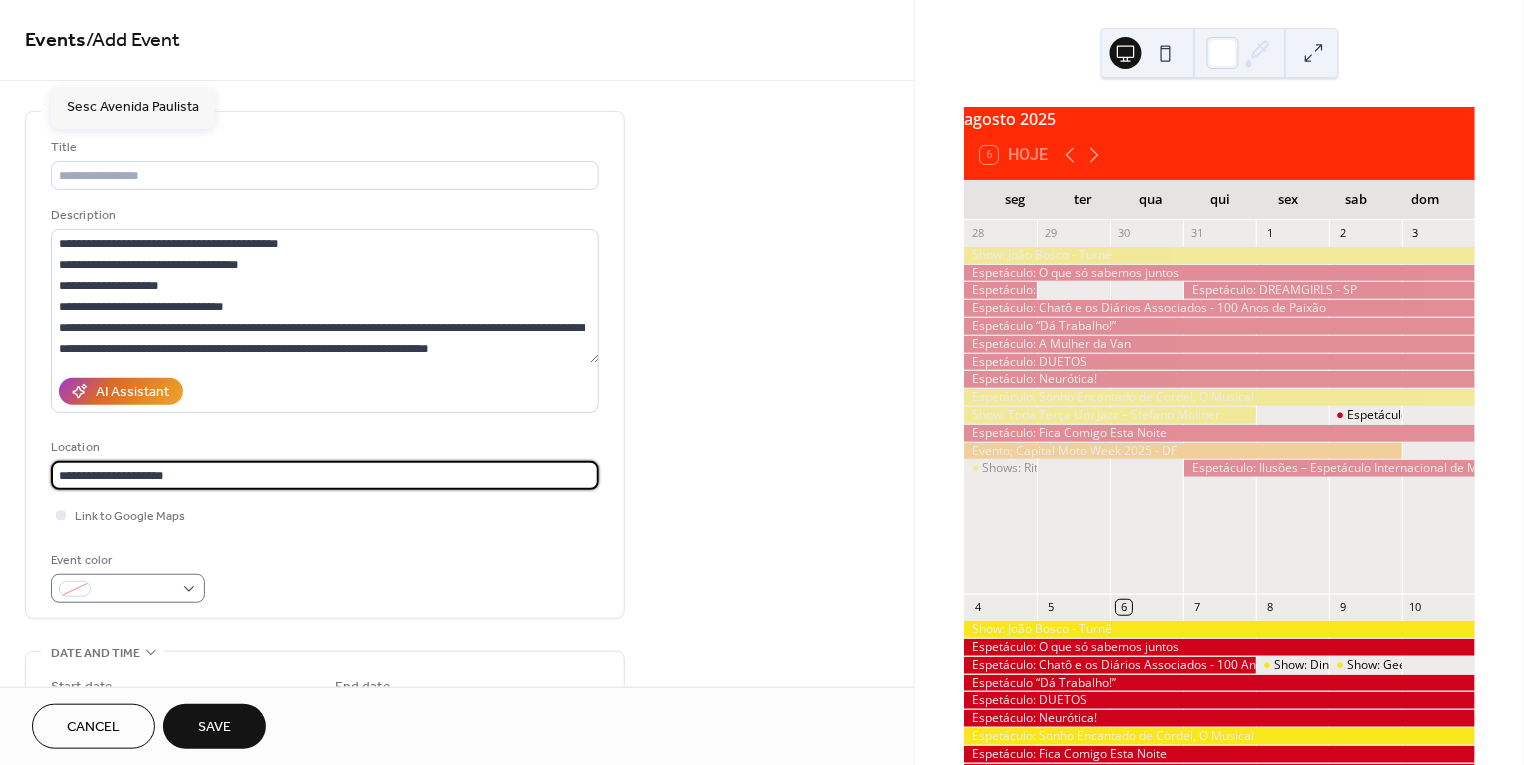 type on "**********" 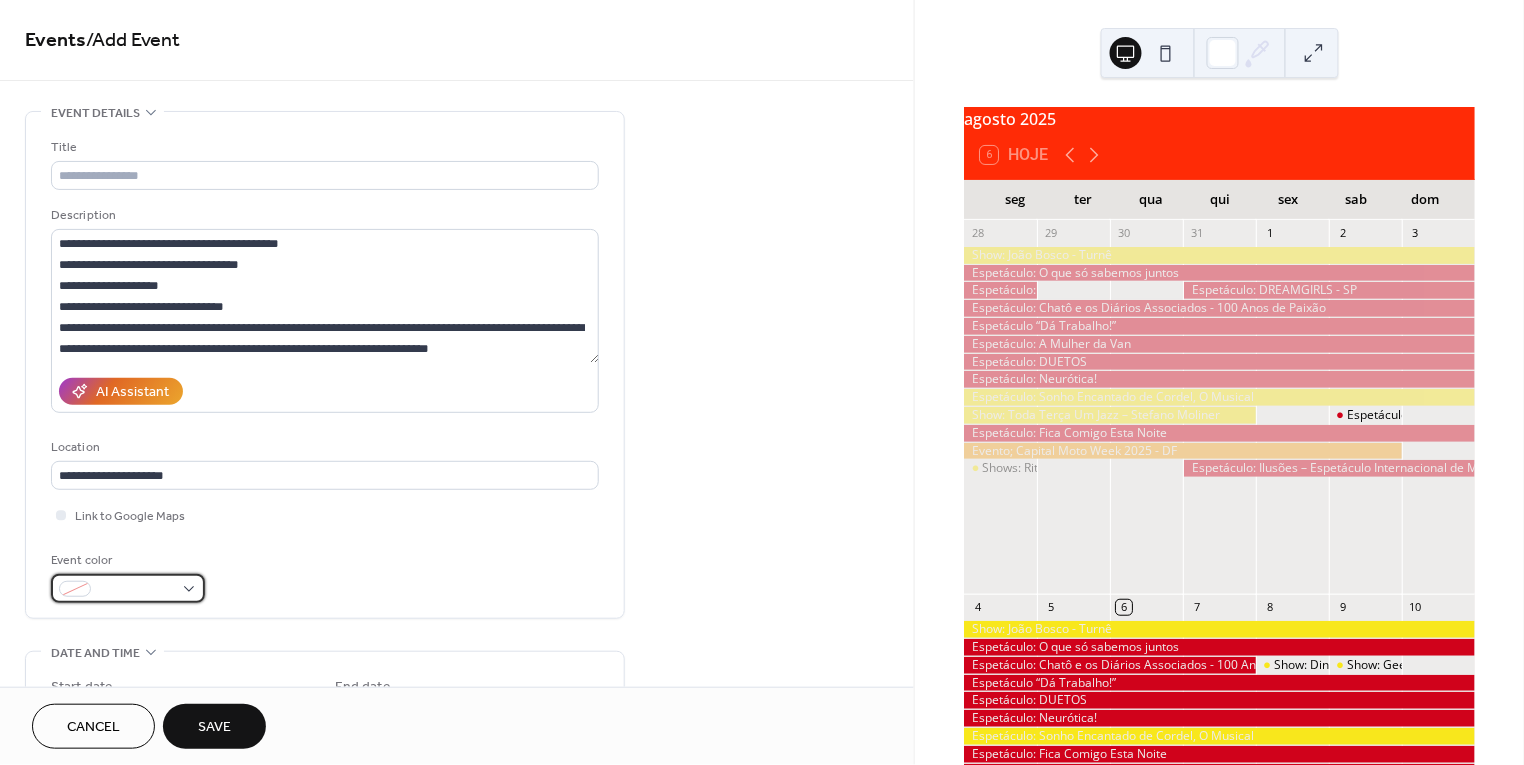 click at bounding box center [136, 590] 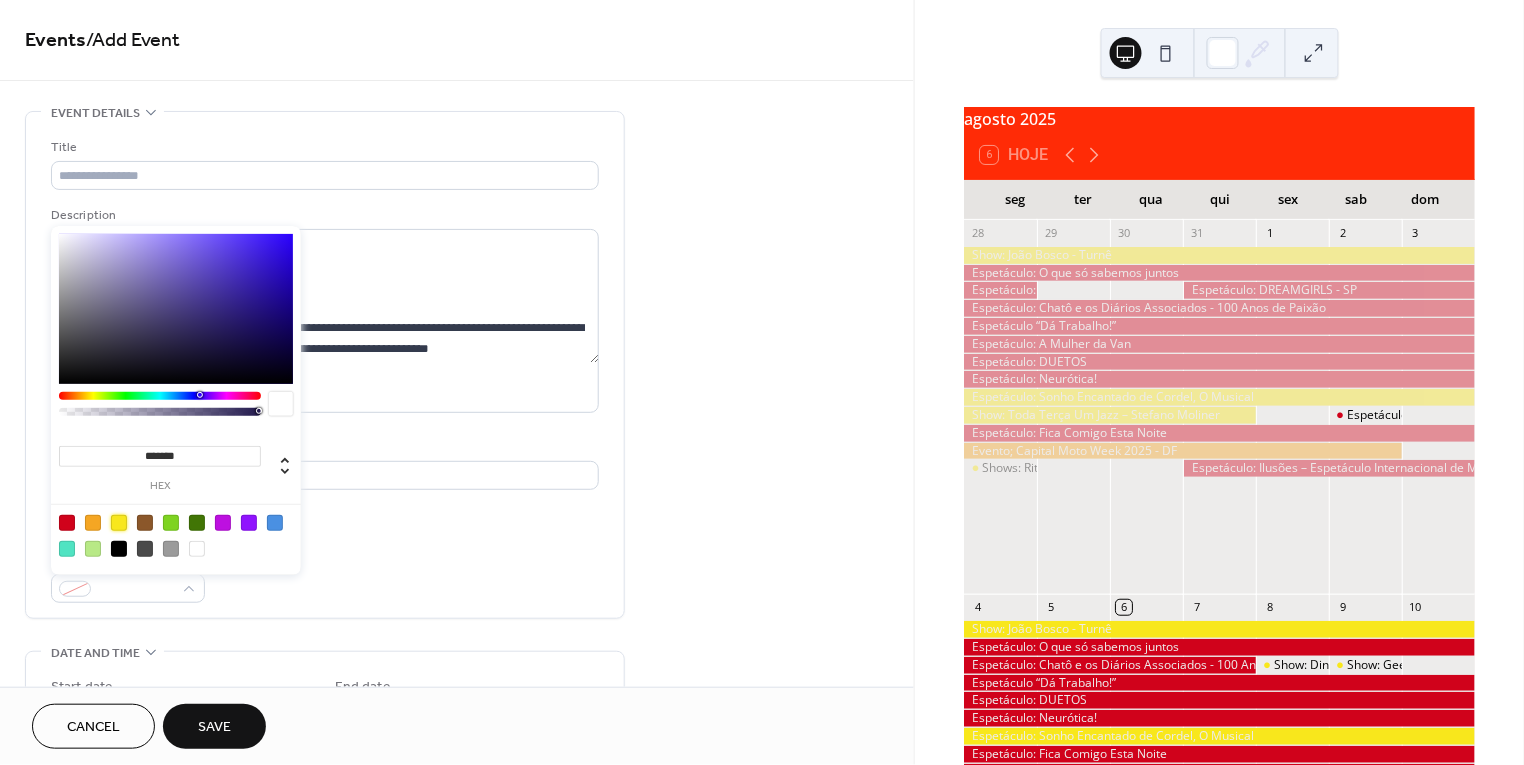 click at bounding box center (119, 523) 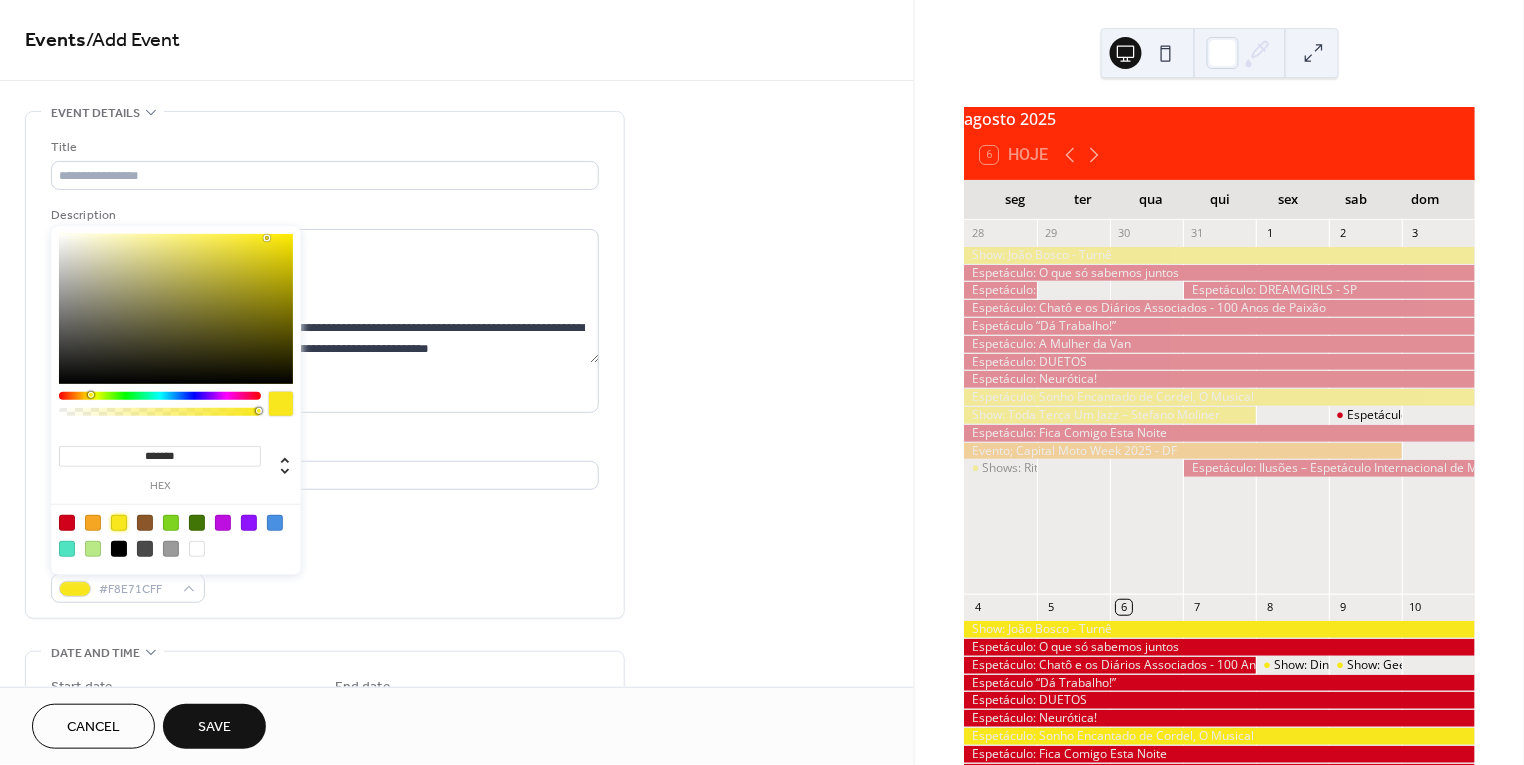 click on "**********" at bounding box center [325, 370] 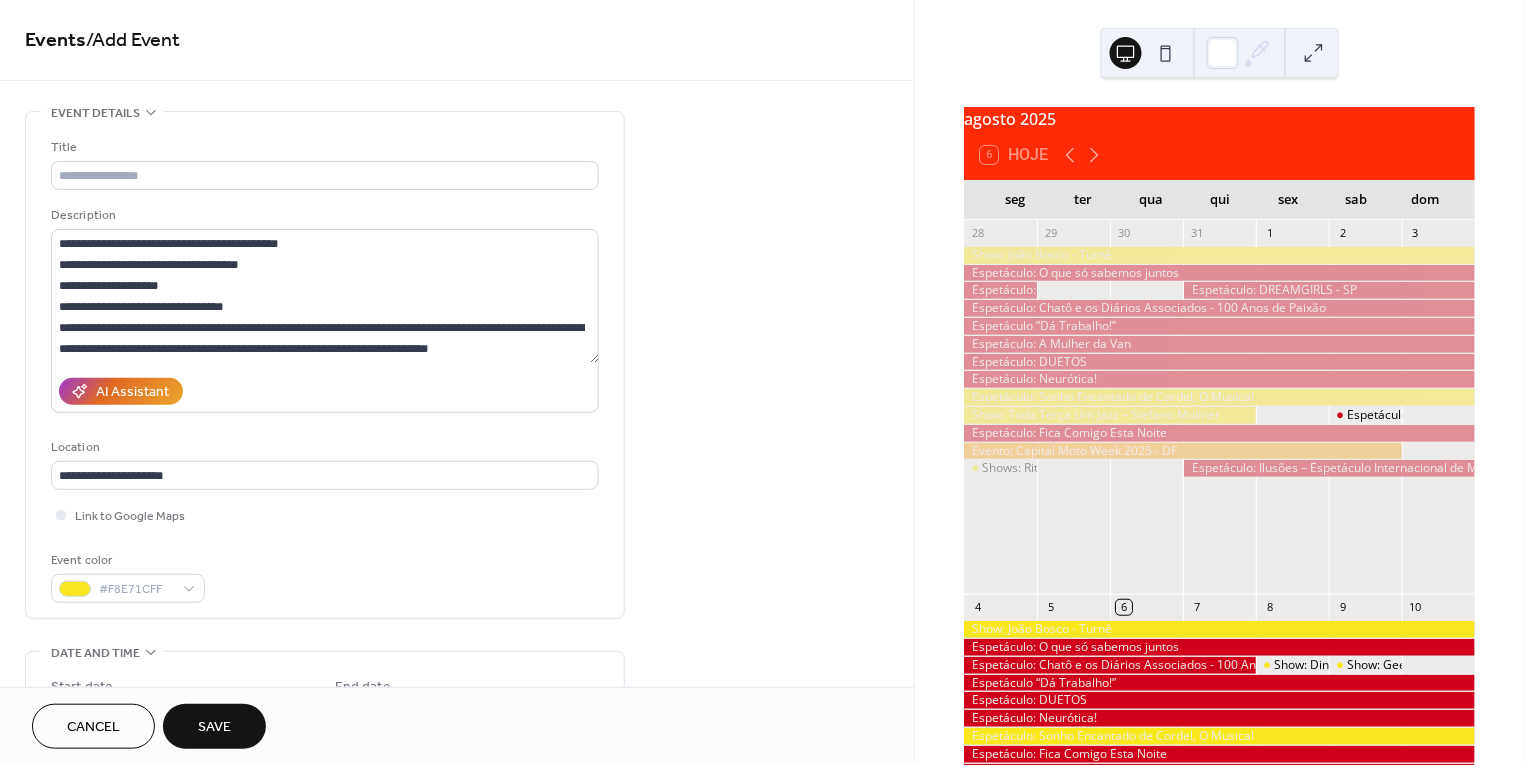 scroll, scrollTop: 0, scrollLeft: 0, axis: both 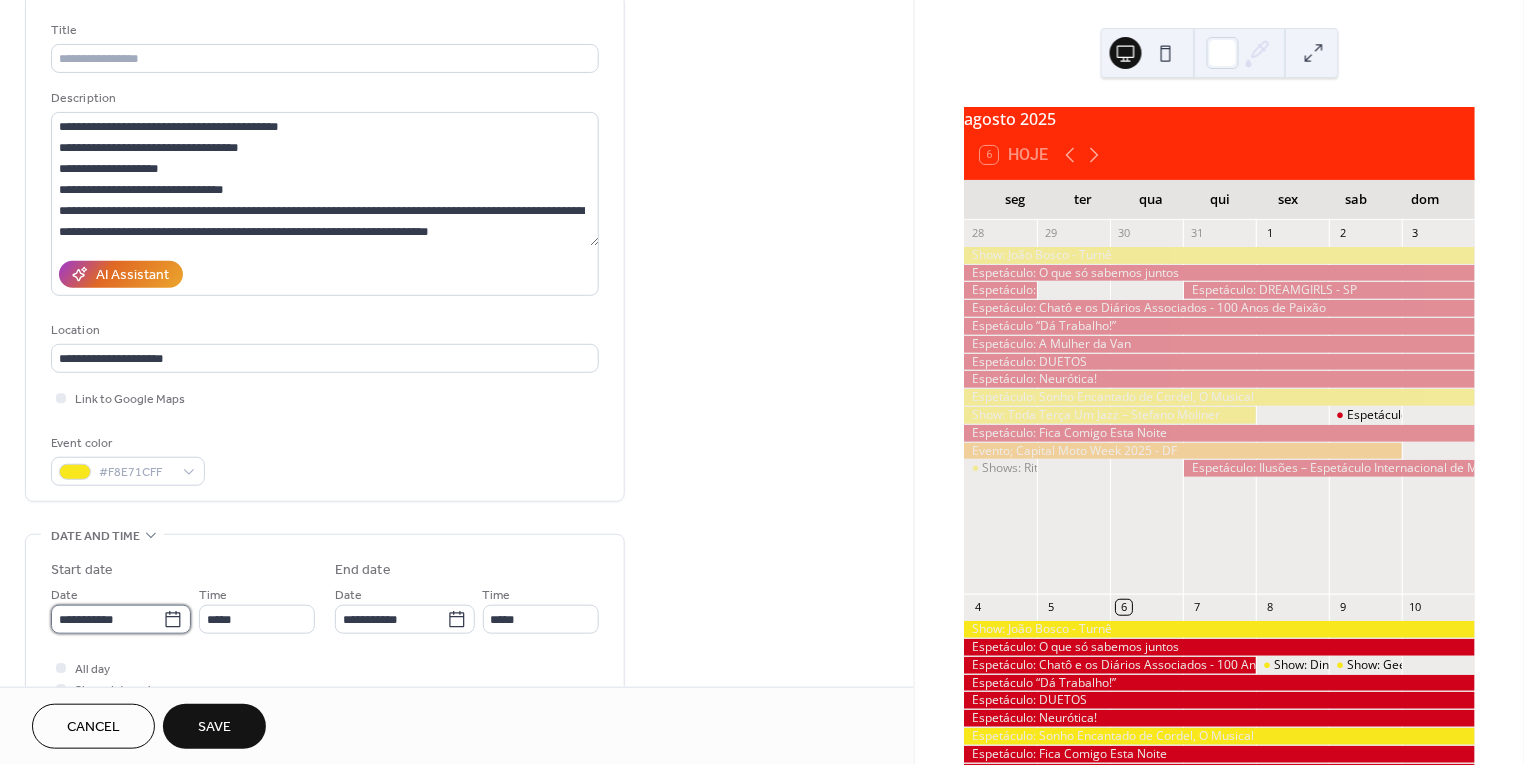 click on "**********" at bounding box center (107, 619) 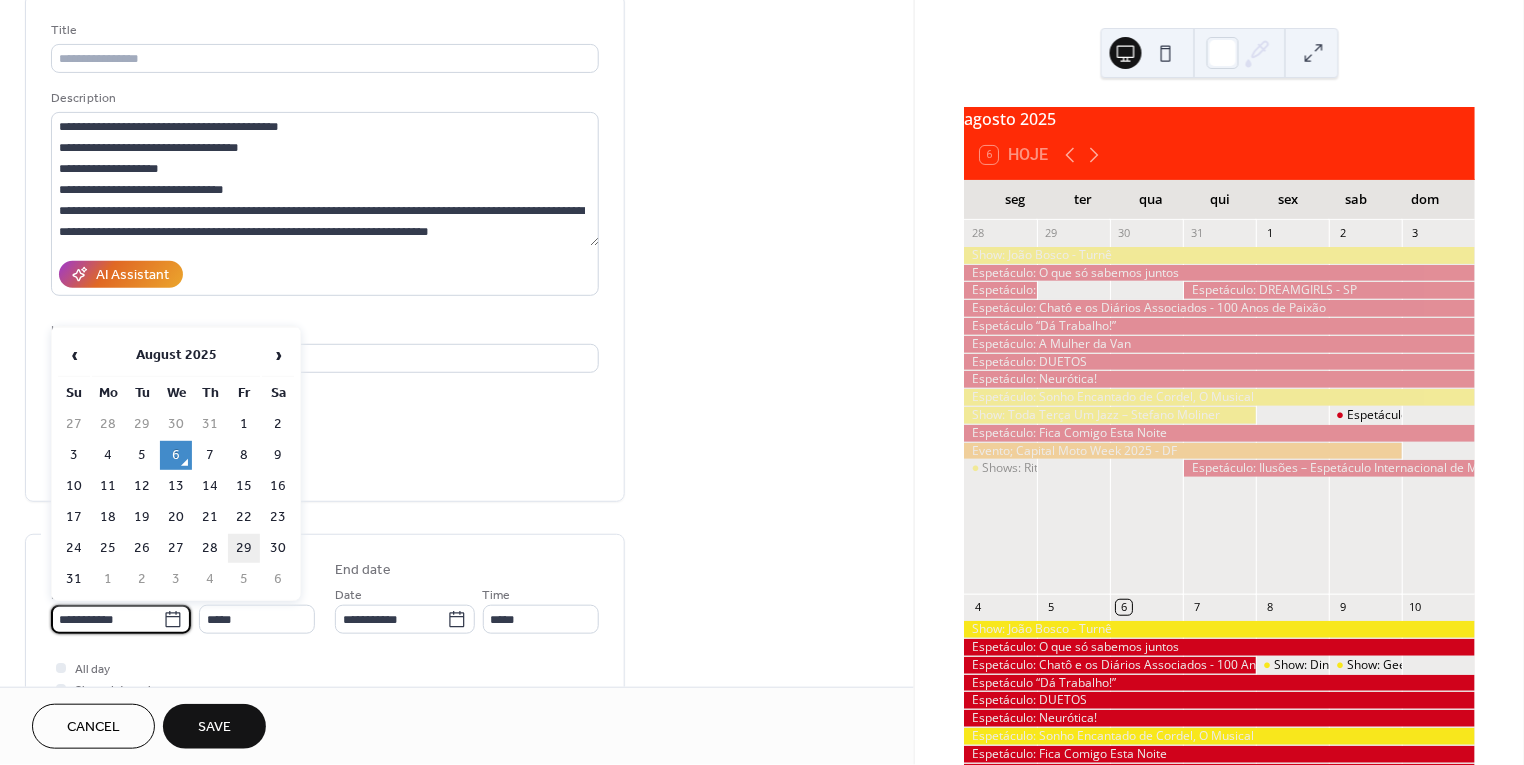 click on "29" at bounding box center (244, 548) 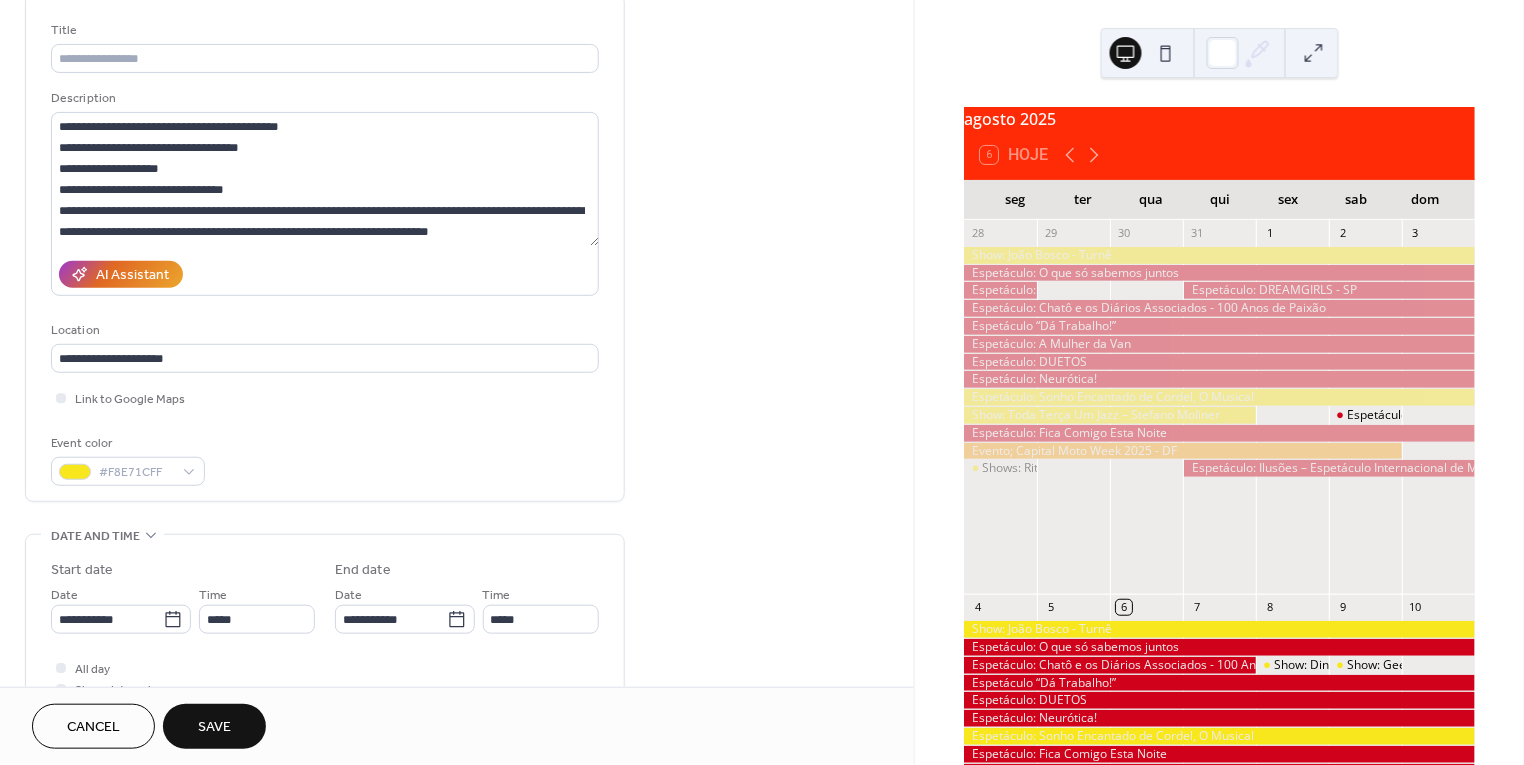 type on "**********" 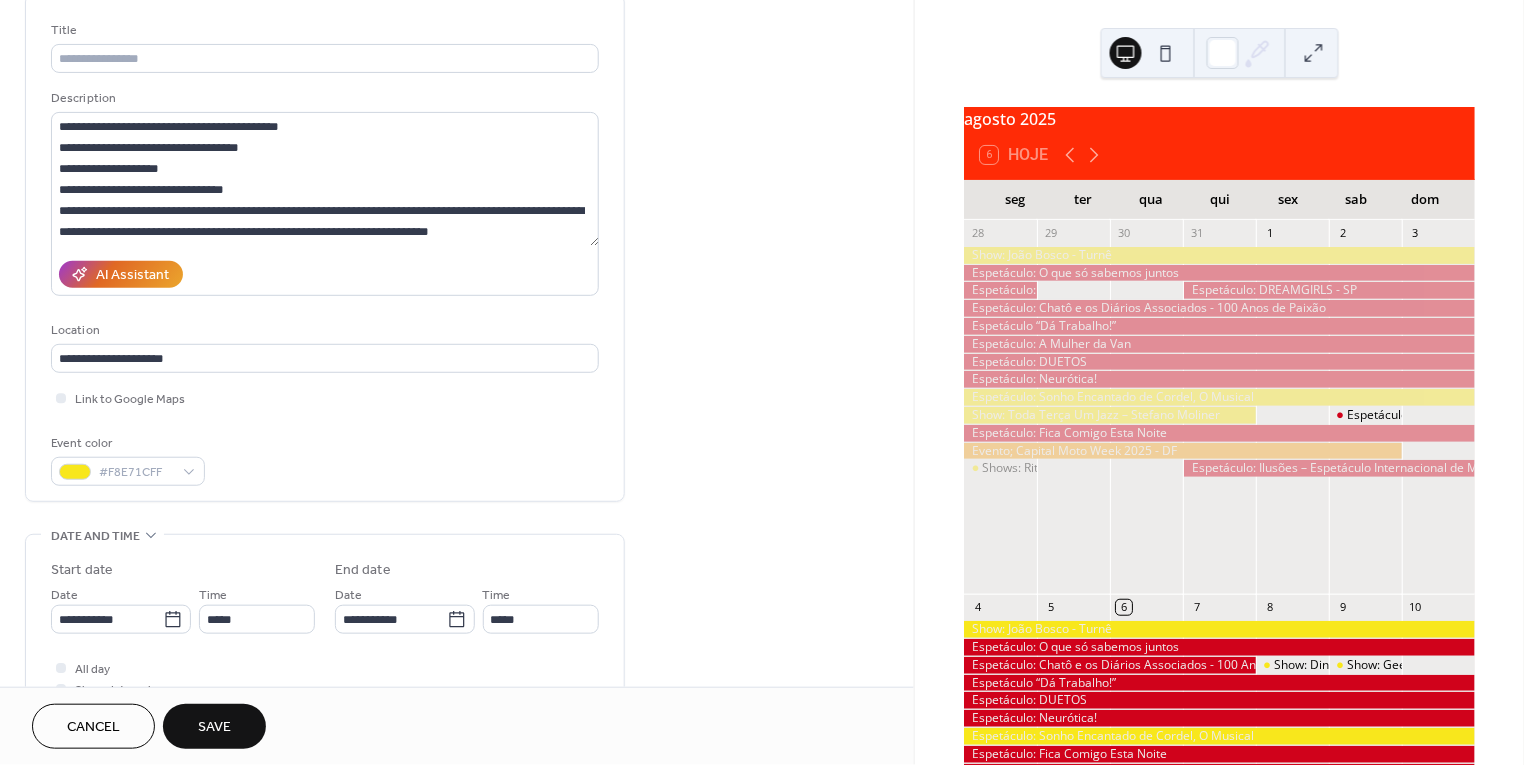 type on "**********" 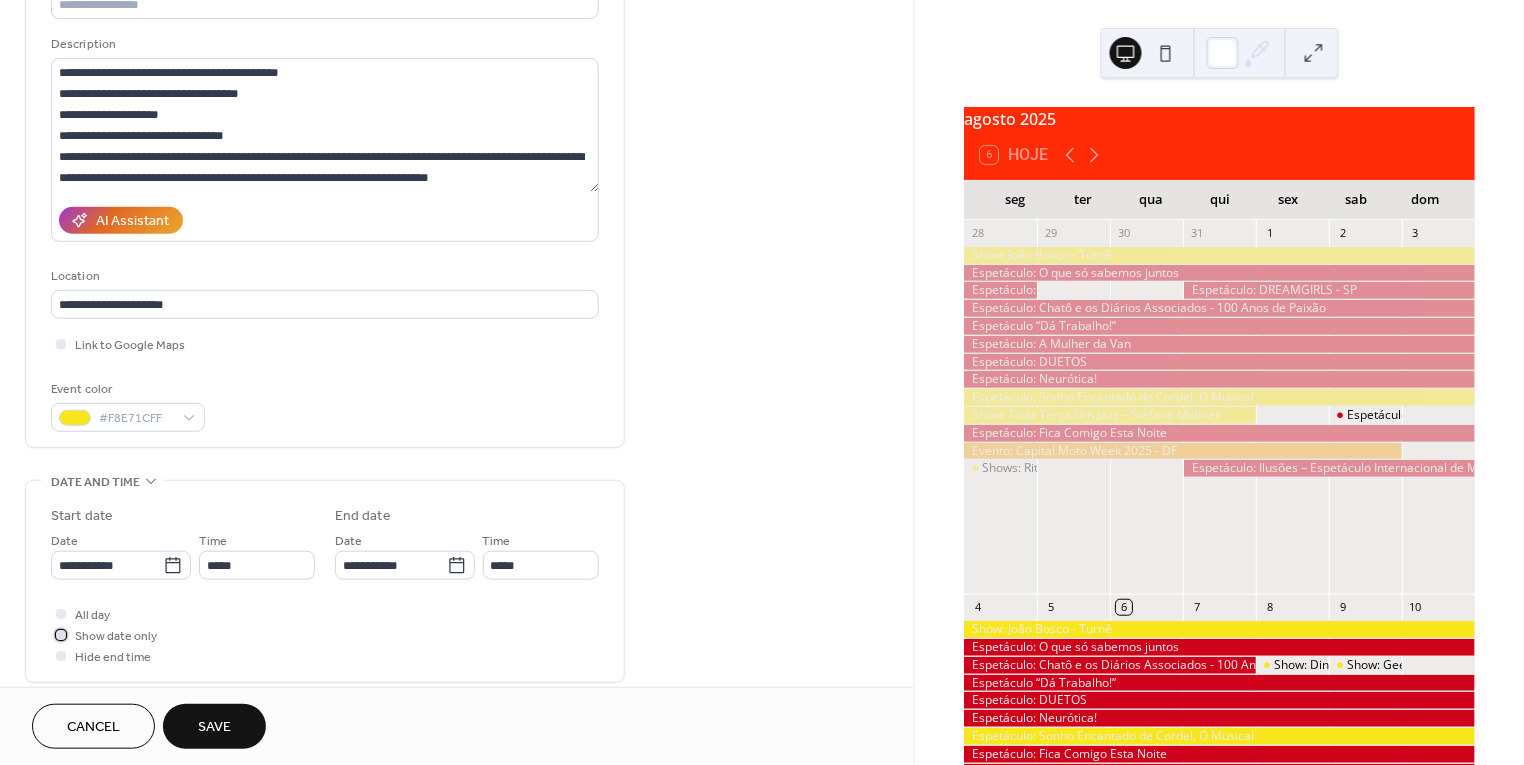 click on "Show date only" at bounding box center [116, 637] 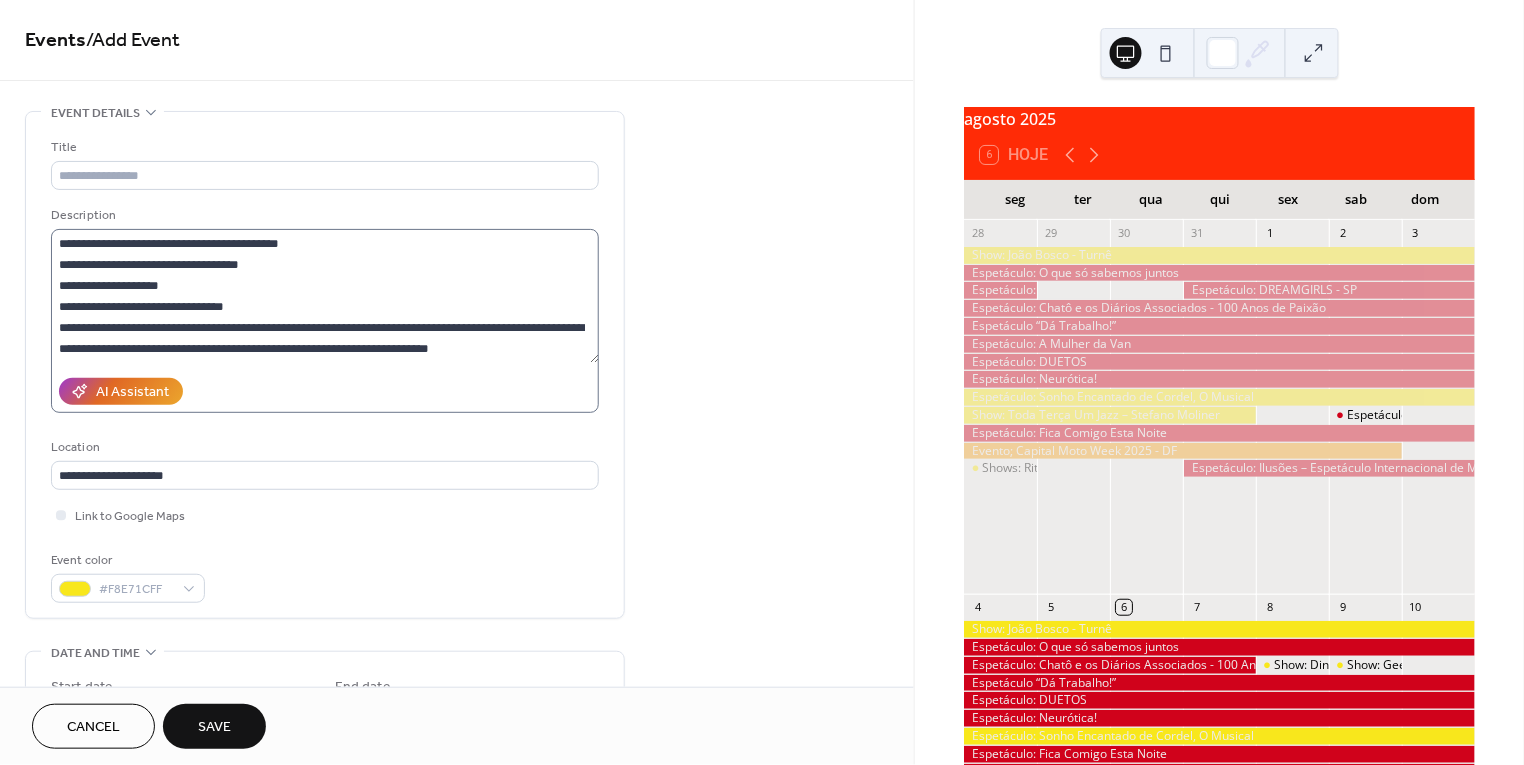 scroll, scrollTop: 0, scrollLeft: 0, axis: both 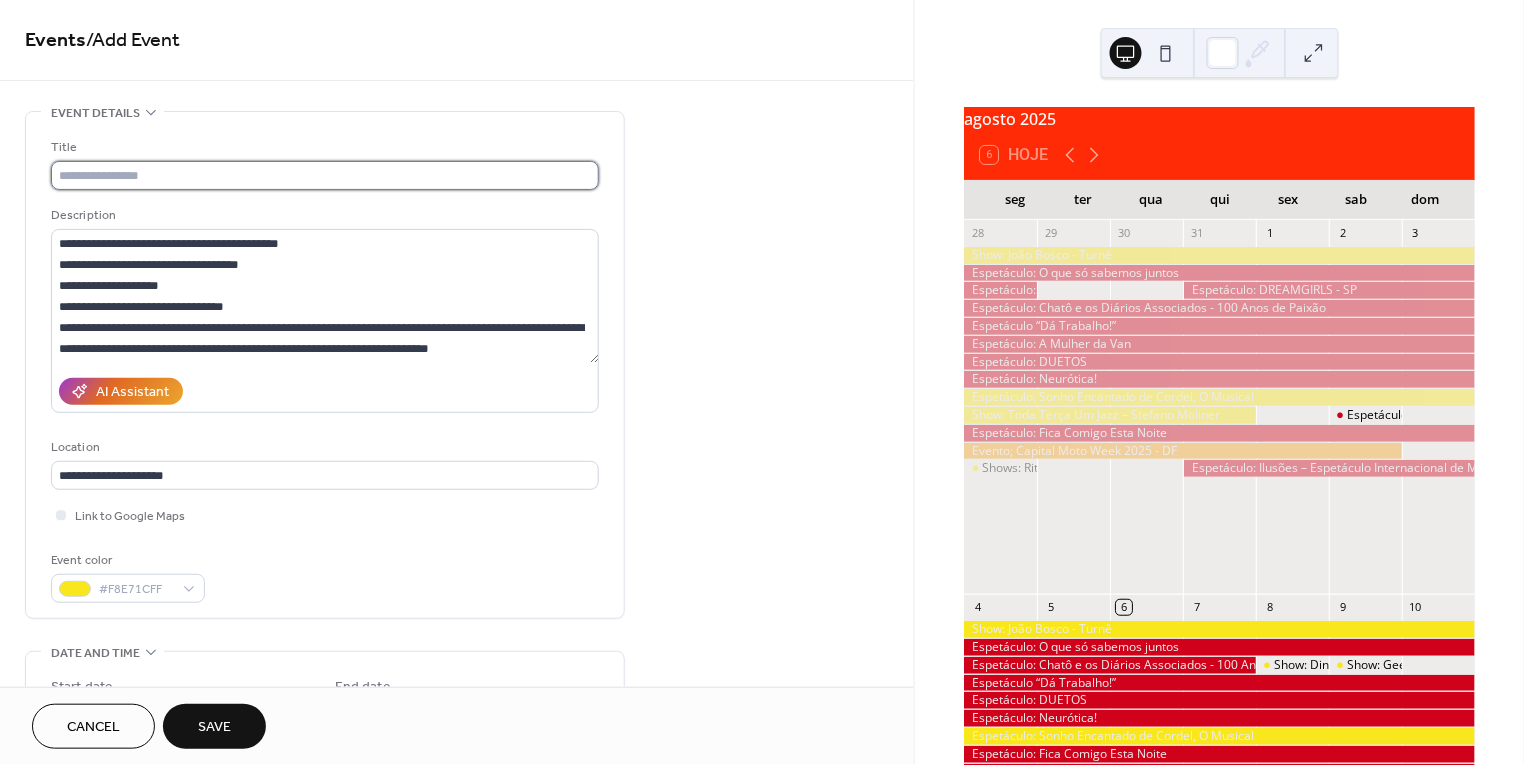 click at bounding box center [325, 175] 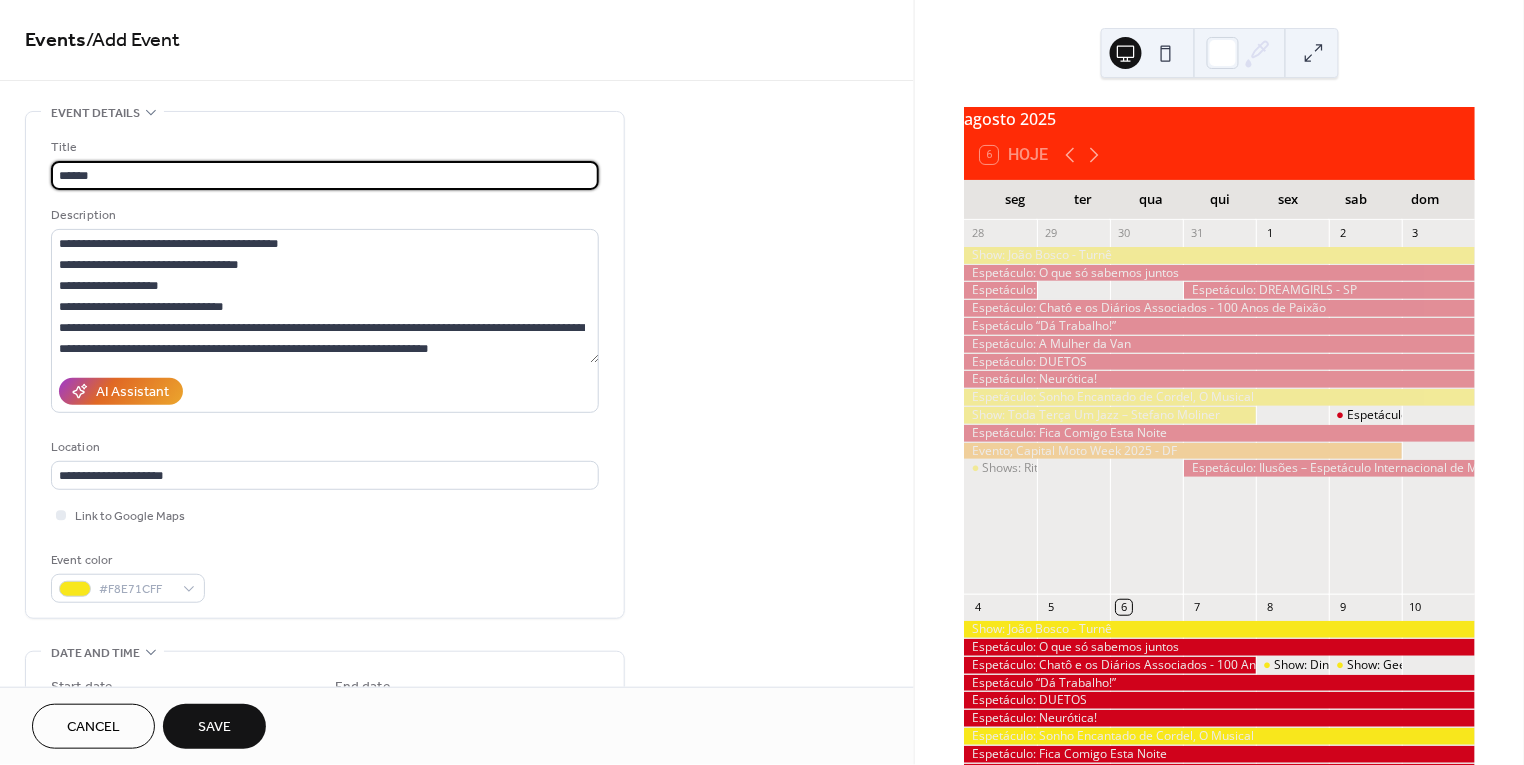 paste on "**********" 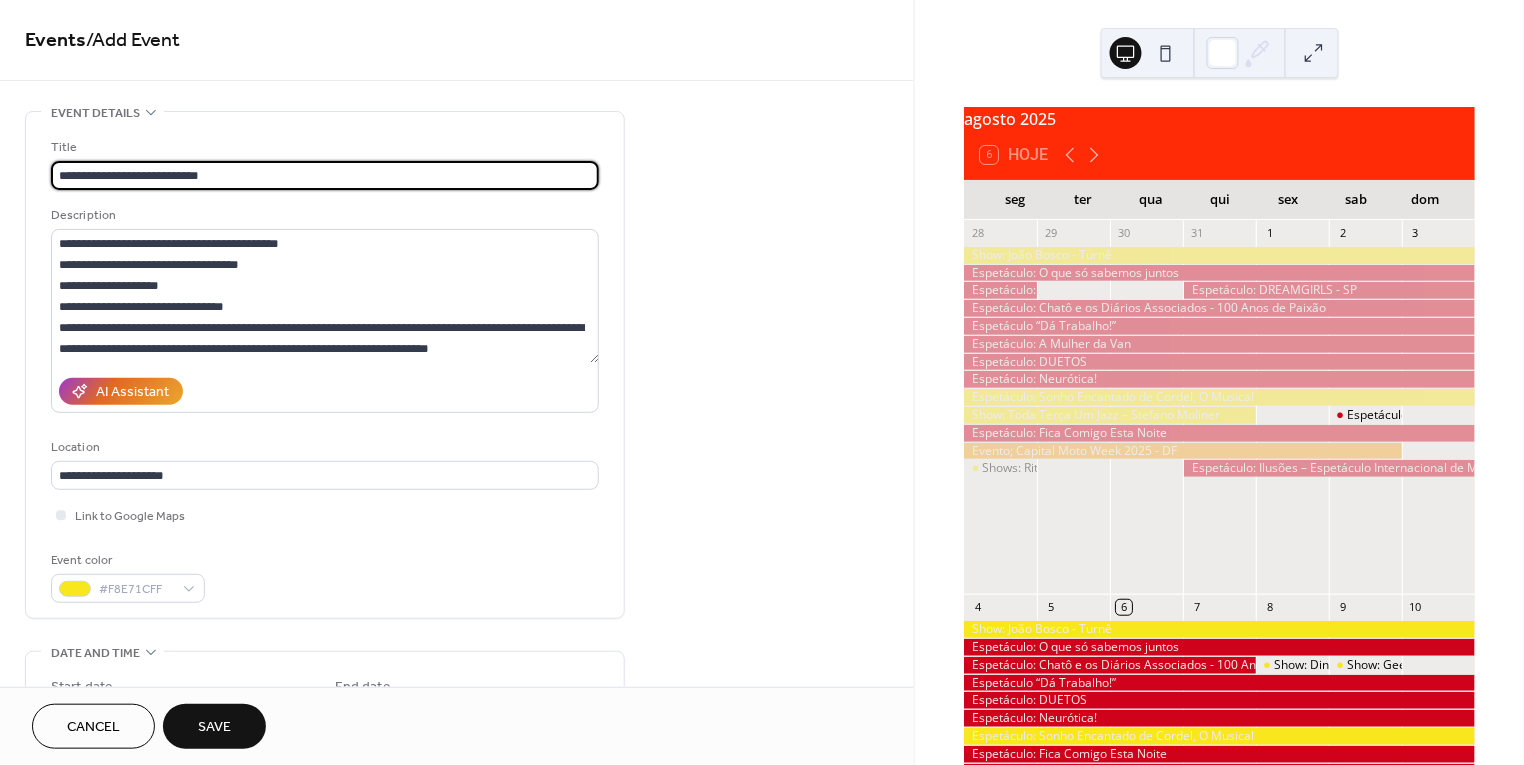 paste on "**********" 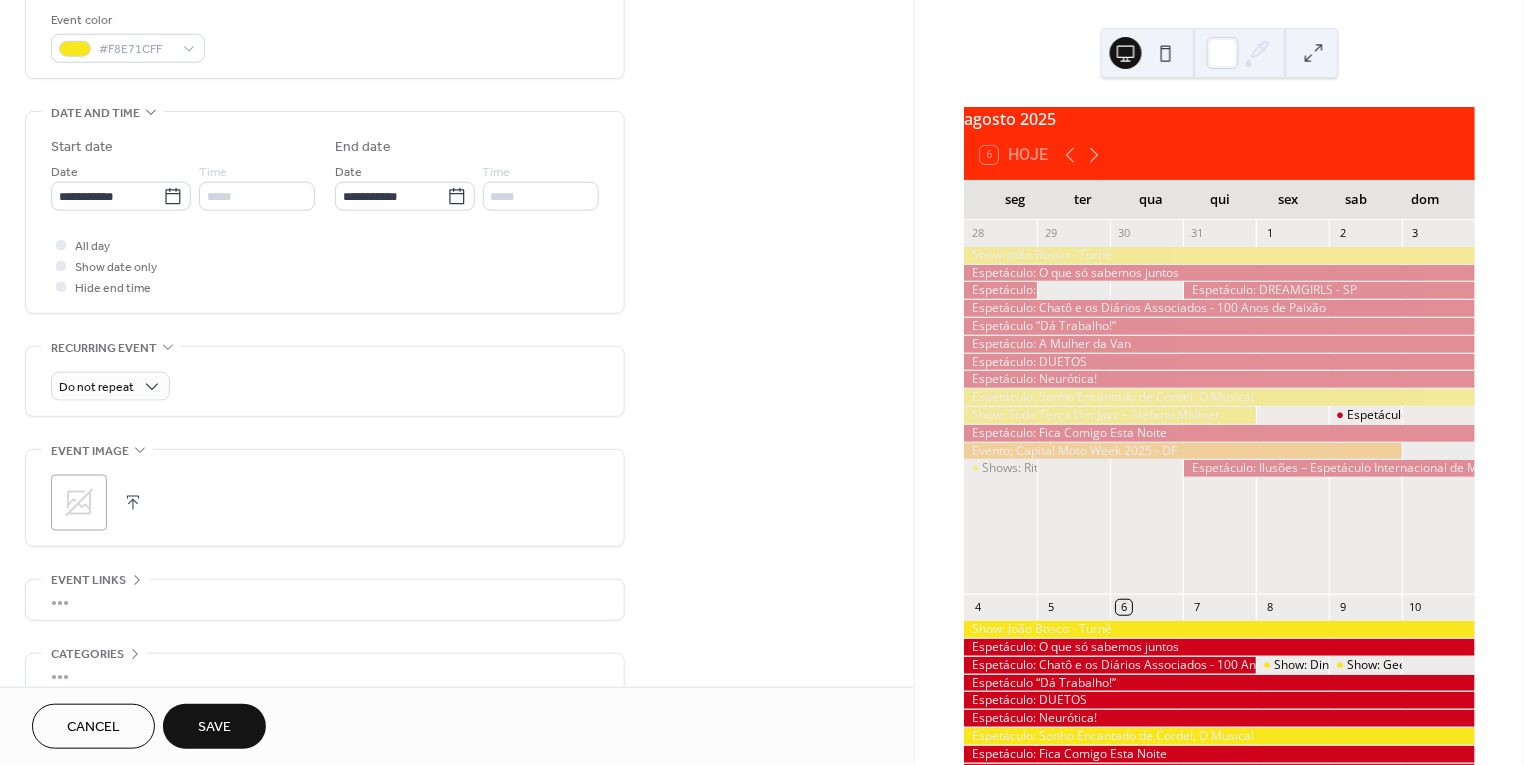 scroll, scrollTop: 588, scrollLeft: 0, axis: vertical 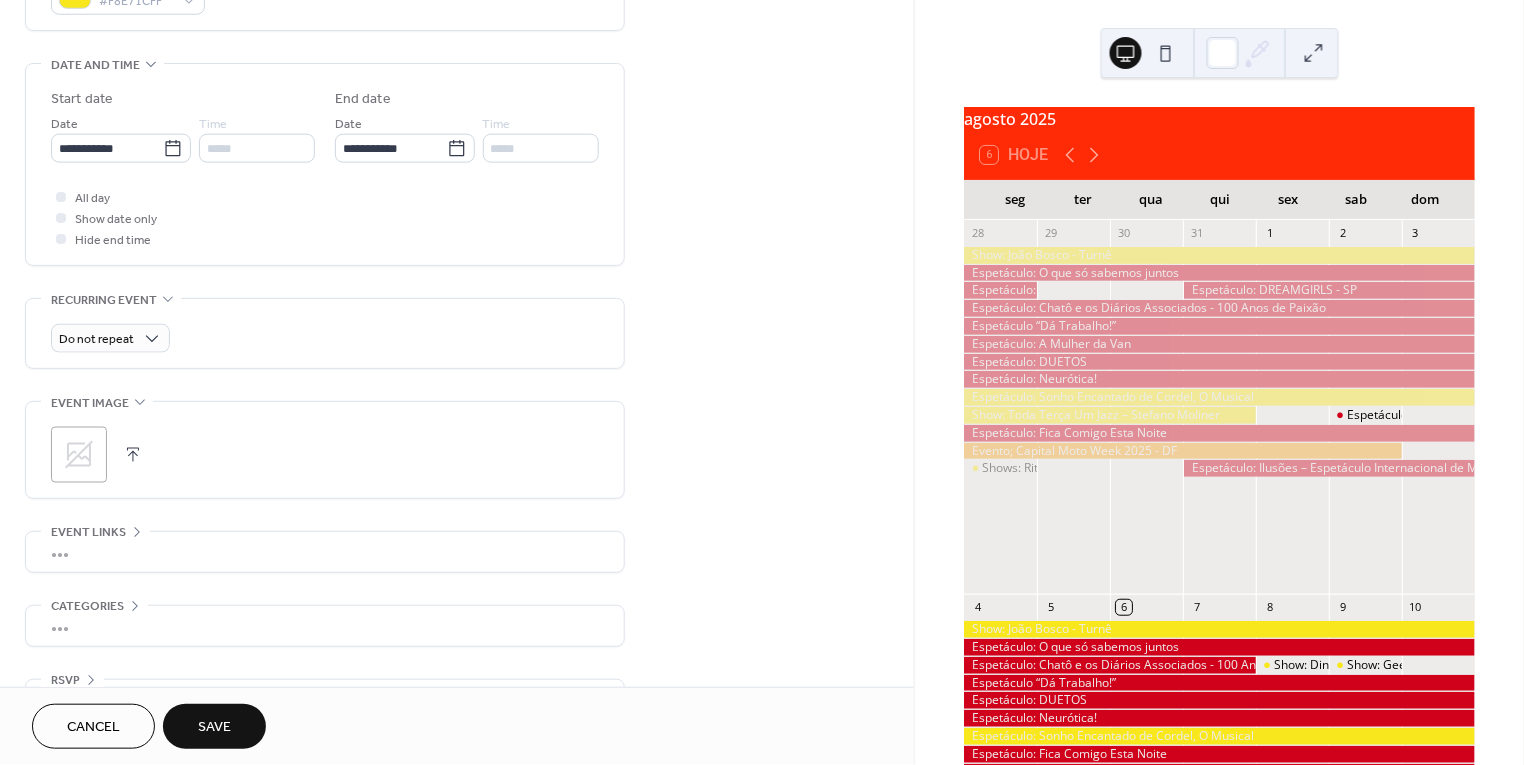 type on "**********" 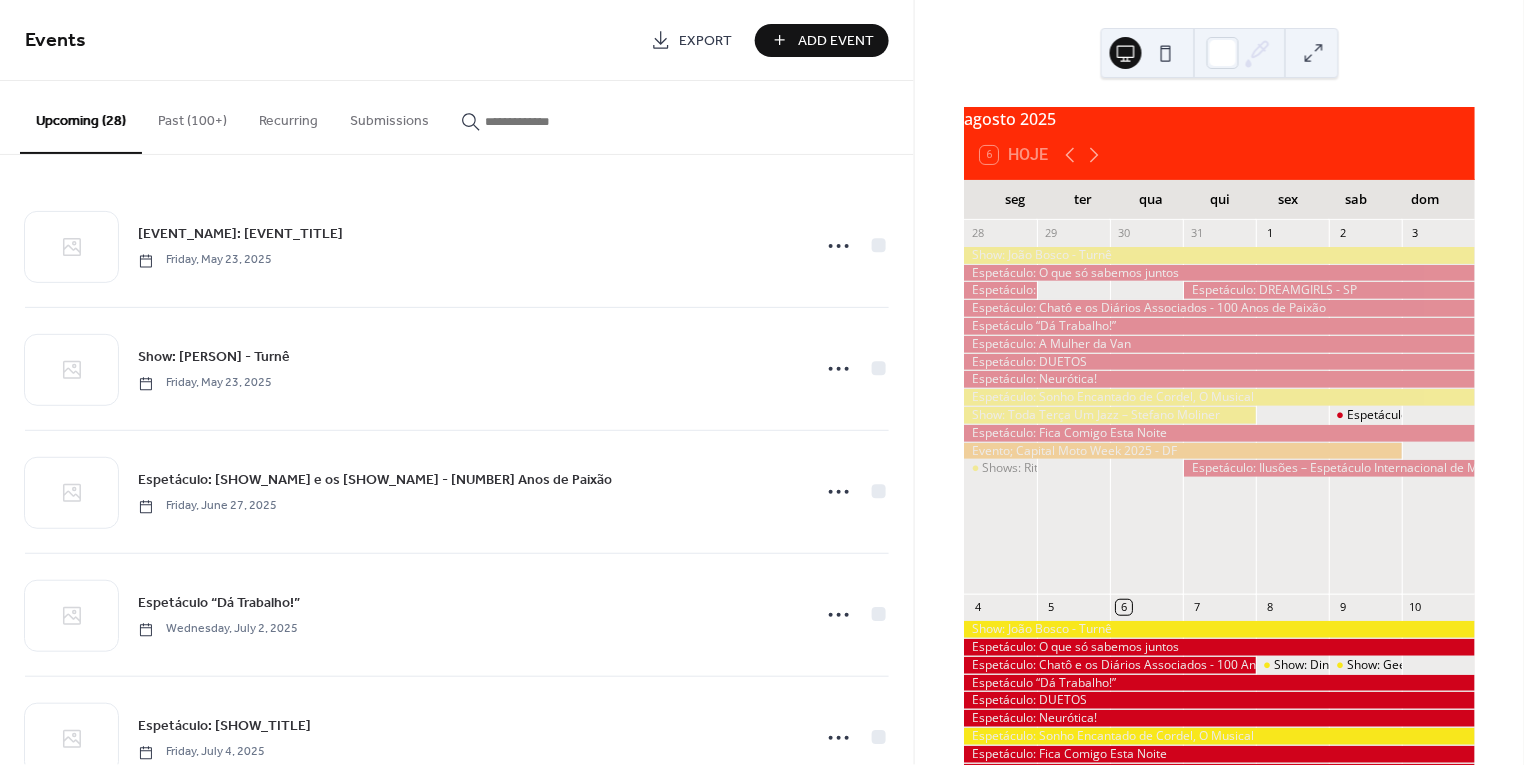 click on "Add Event" at bounding box center (836, 41) 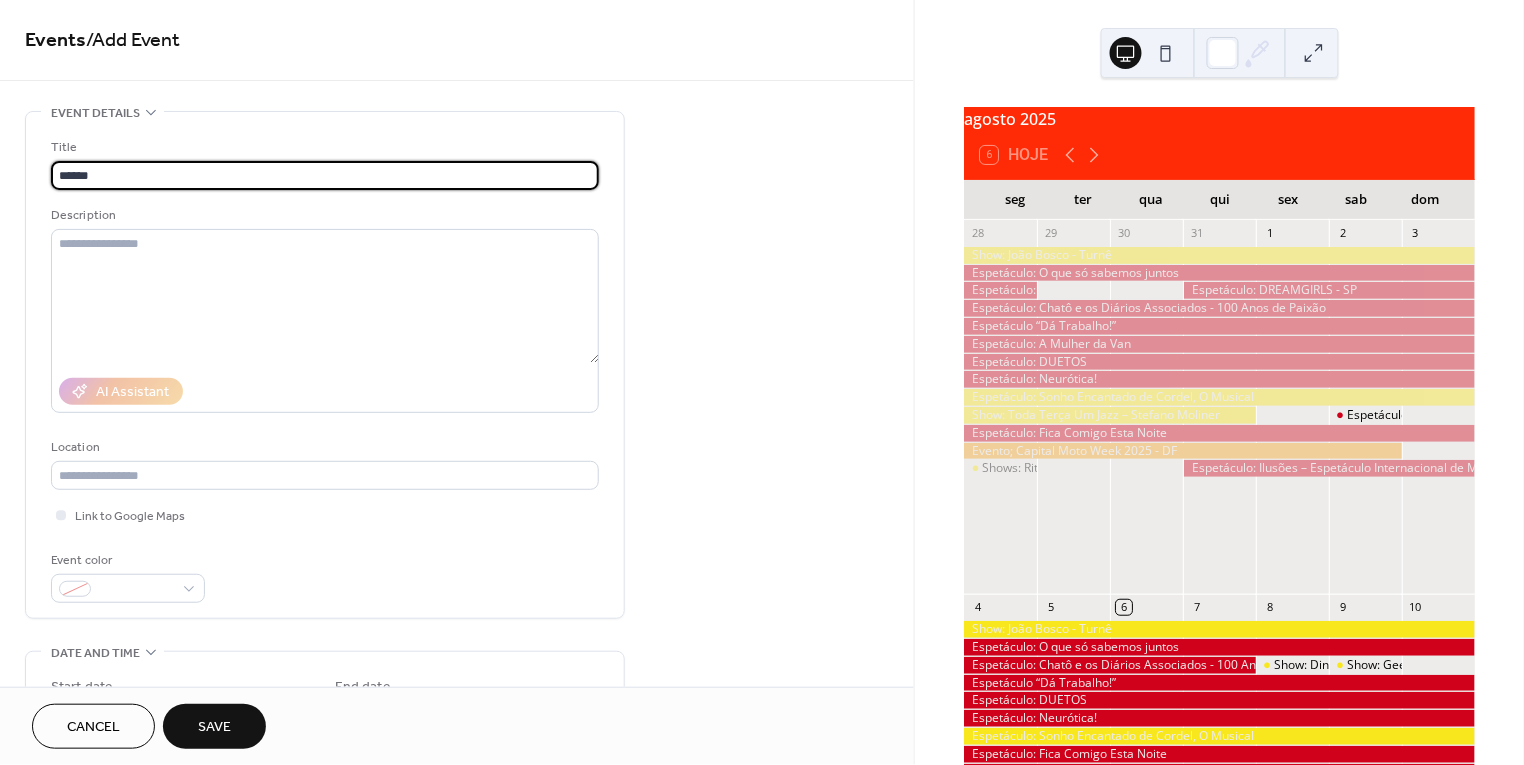 paste on "**********" 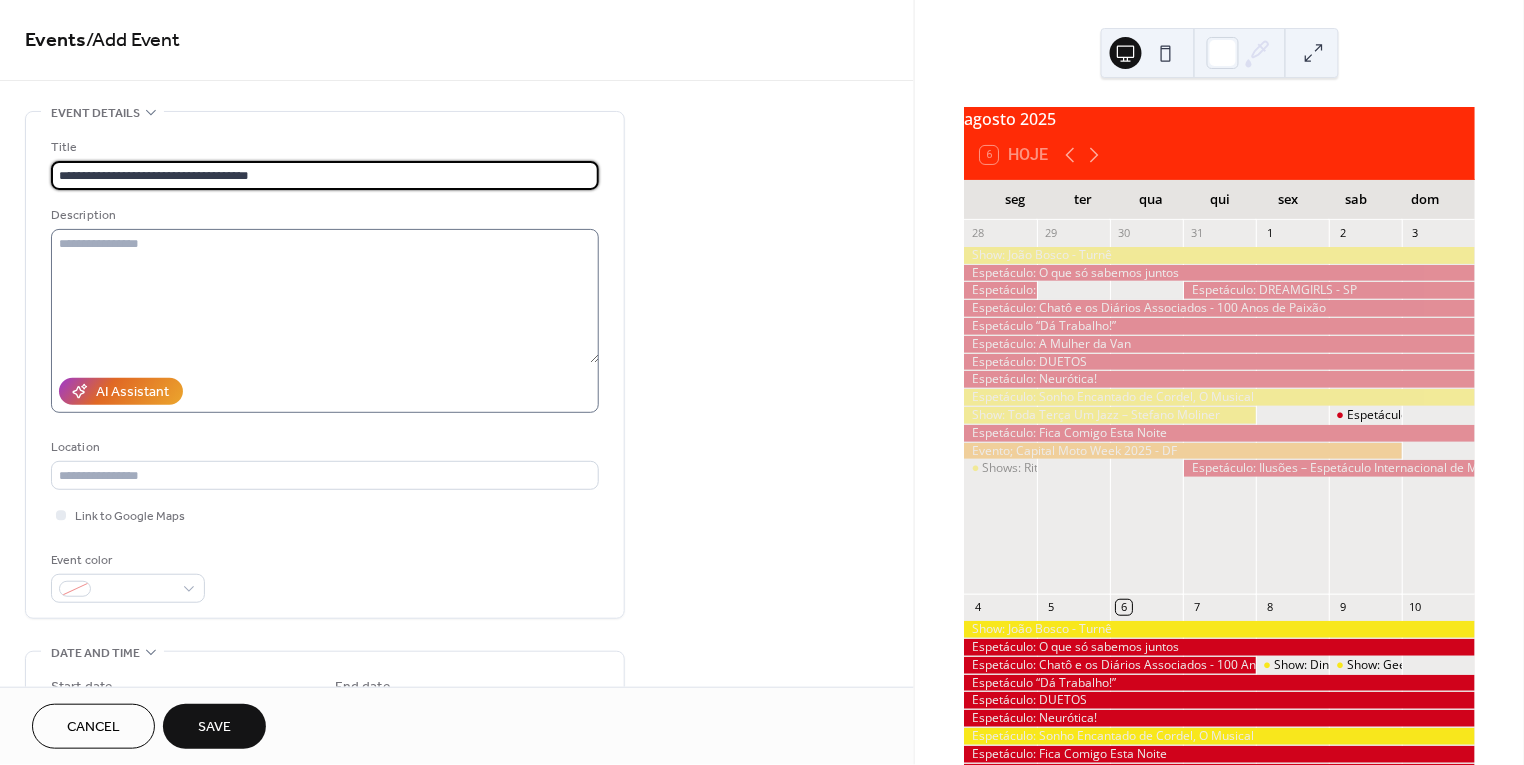 type on "**********" 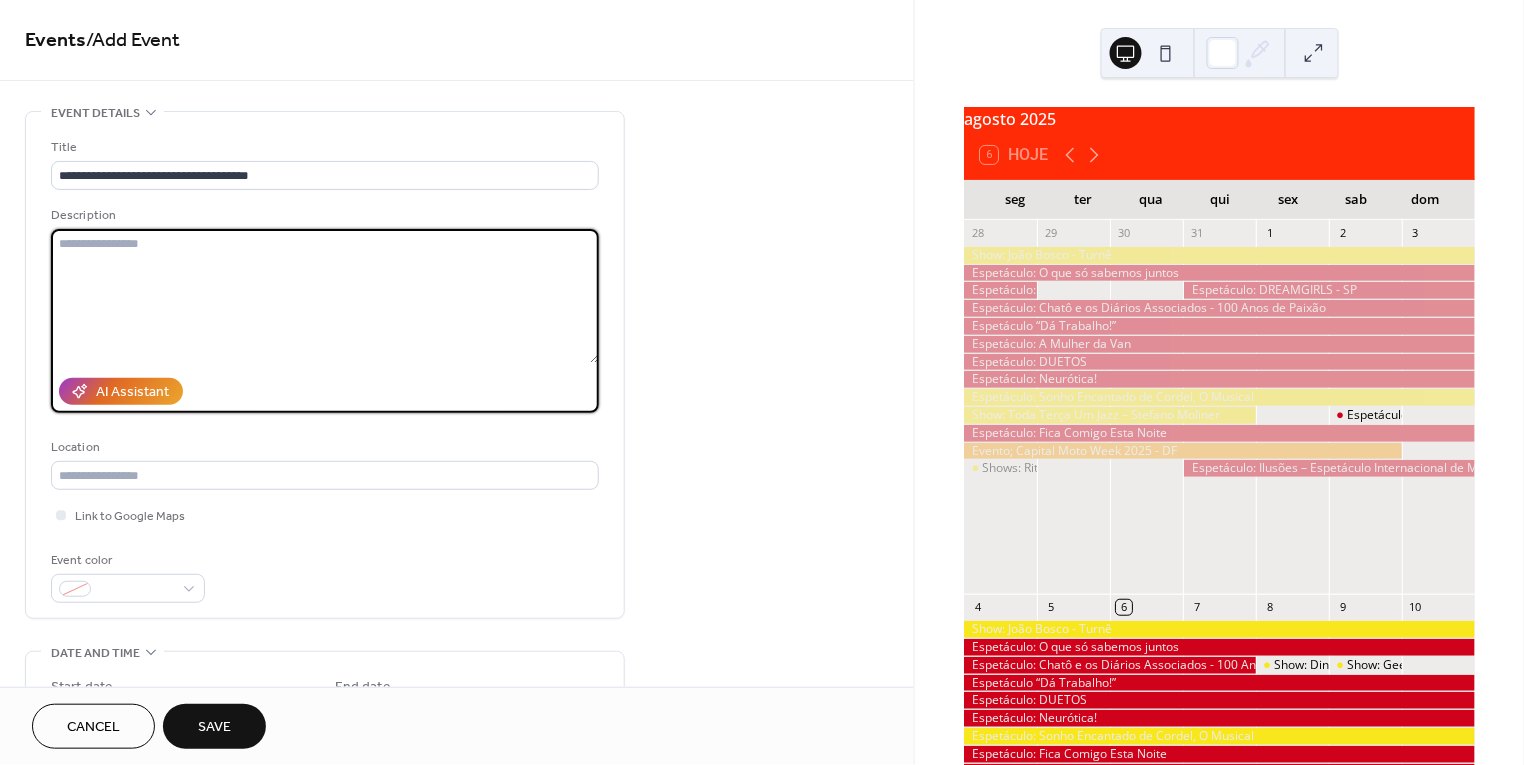 click at bounding box center [325, 296] 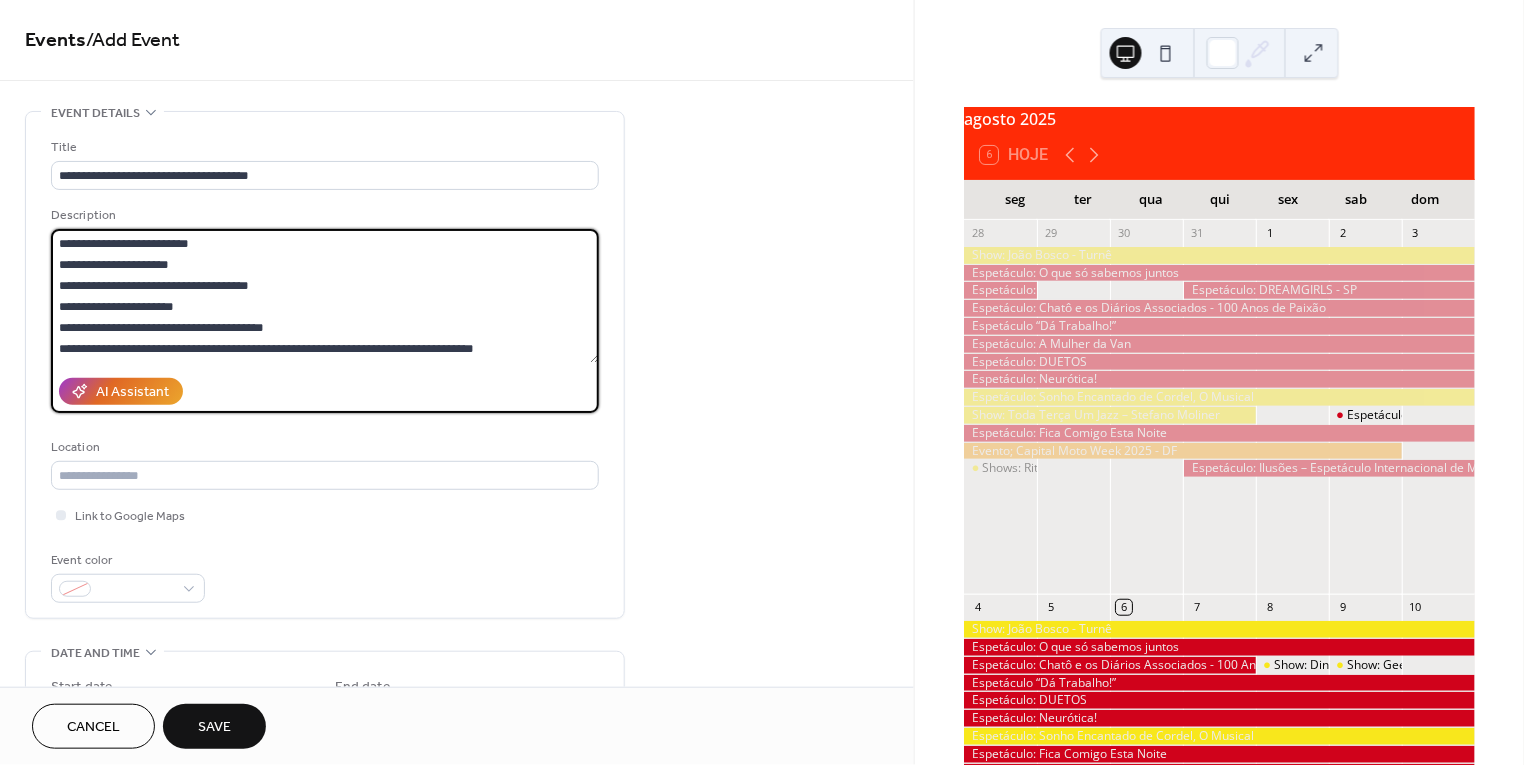 scroll, scrollTop: -1, scrollLeft: 0, axis: vertical 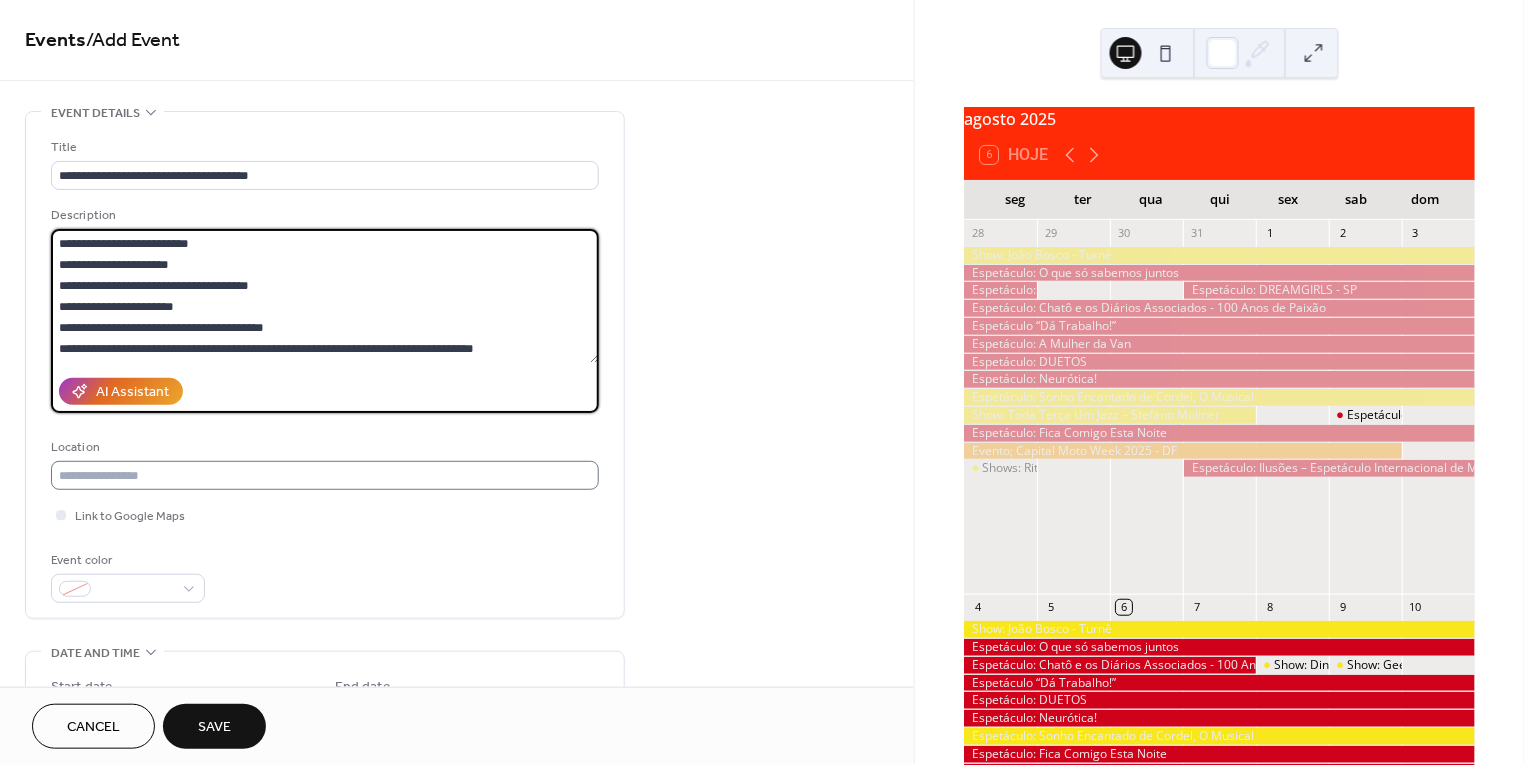 type on "**********" 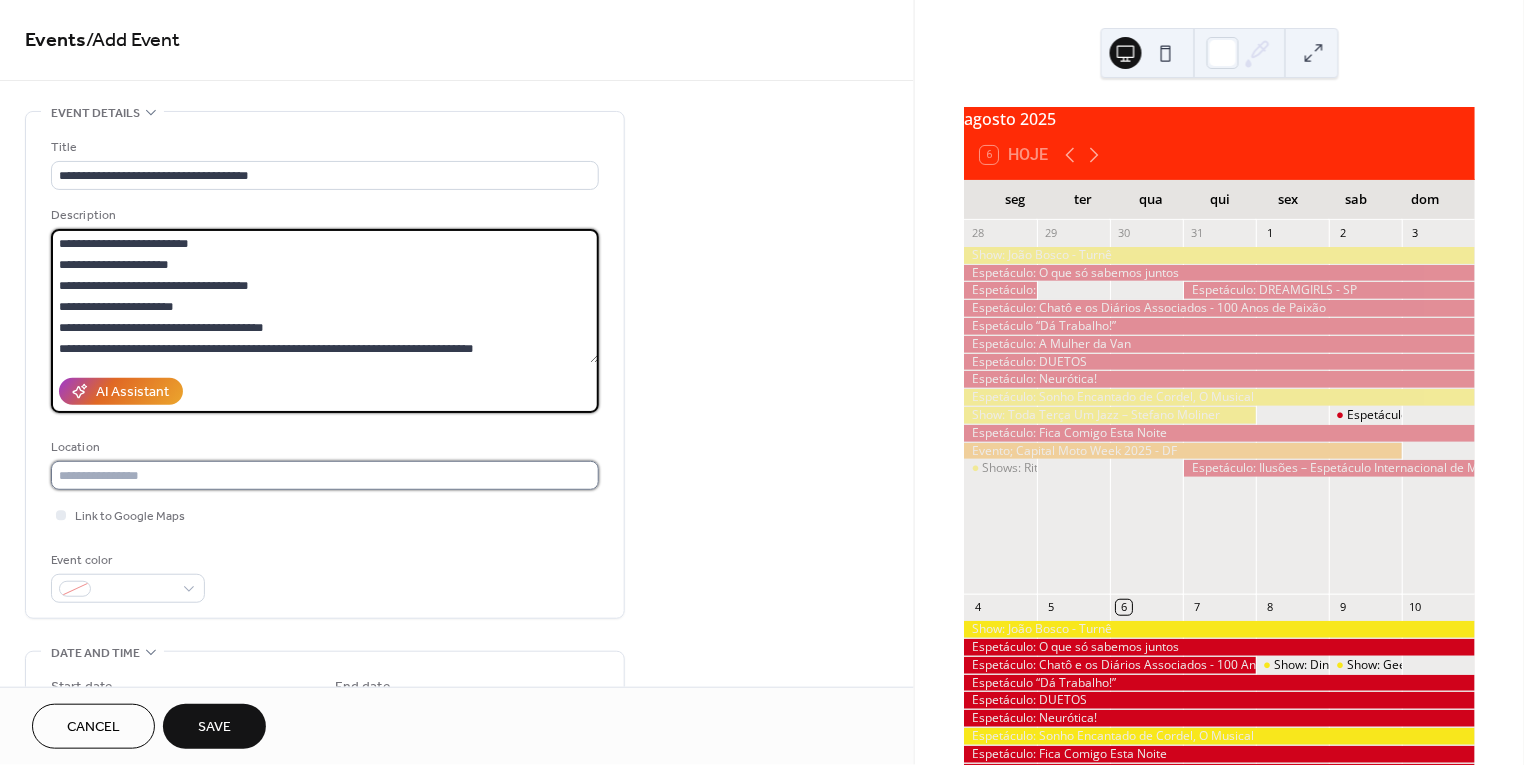 click at bounding box center [325, 475] 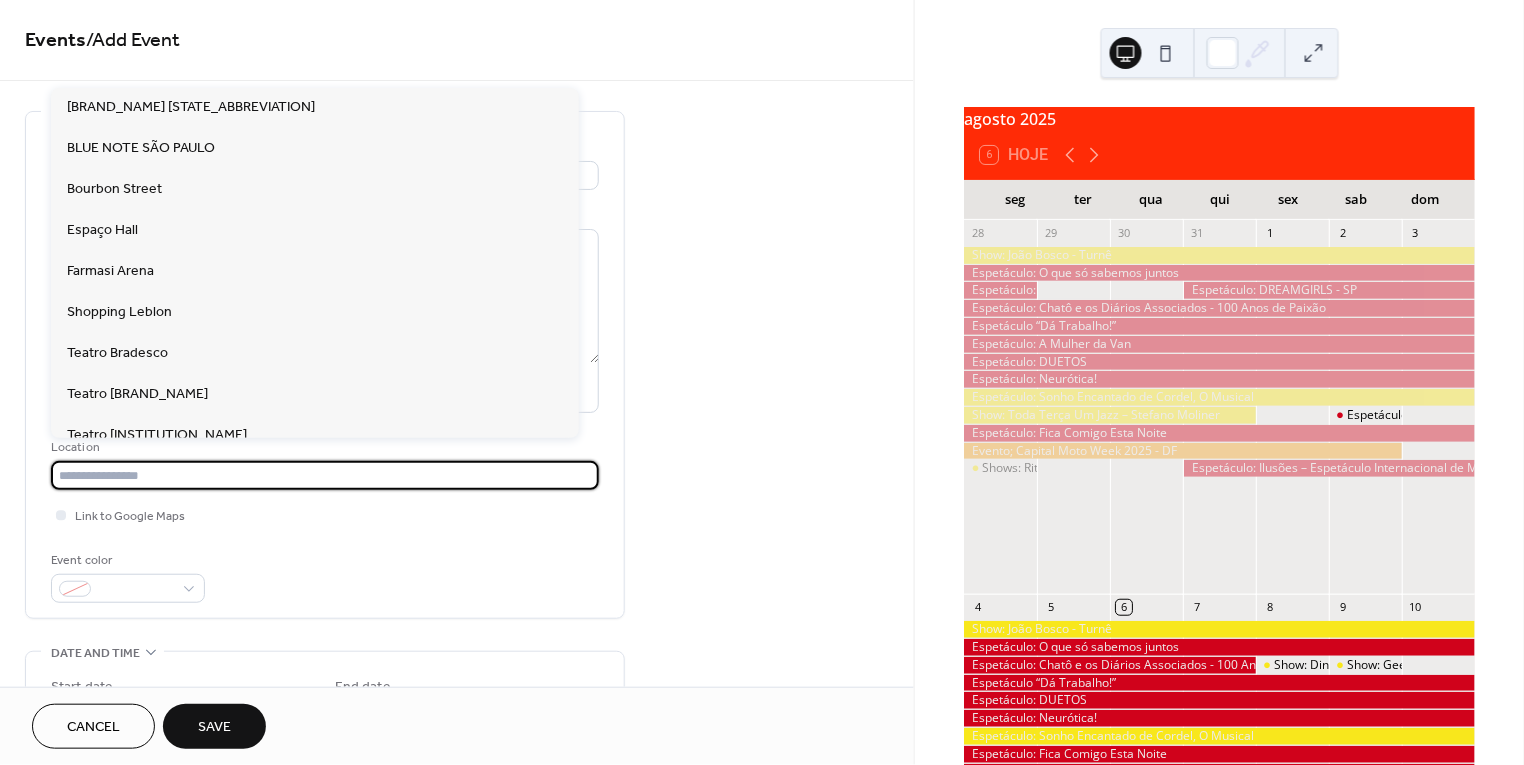 paste on "**********" 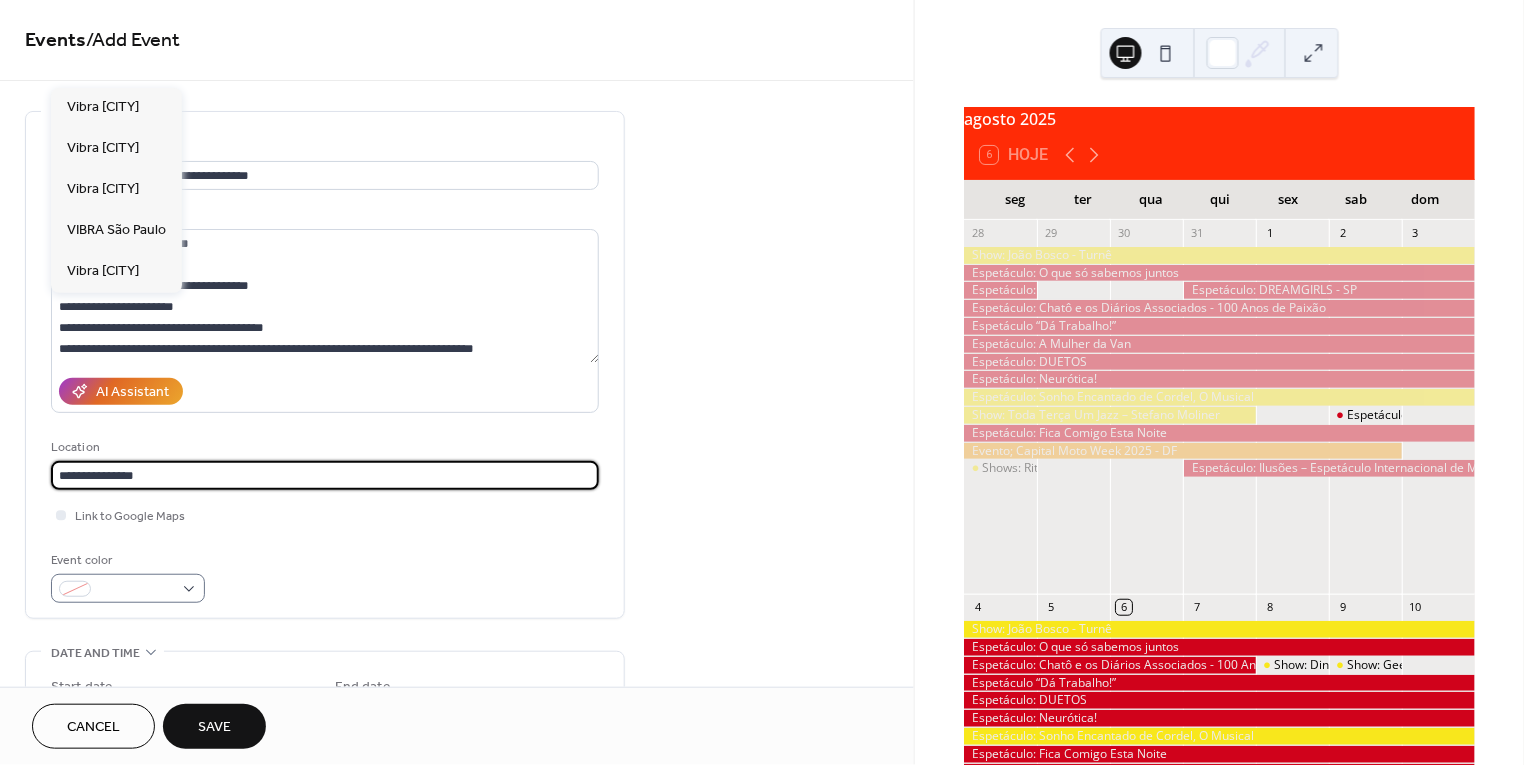 type on "**********" 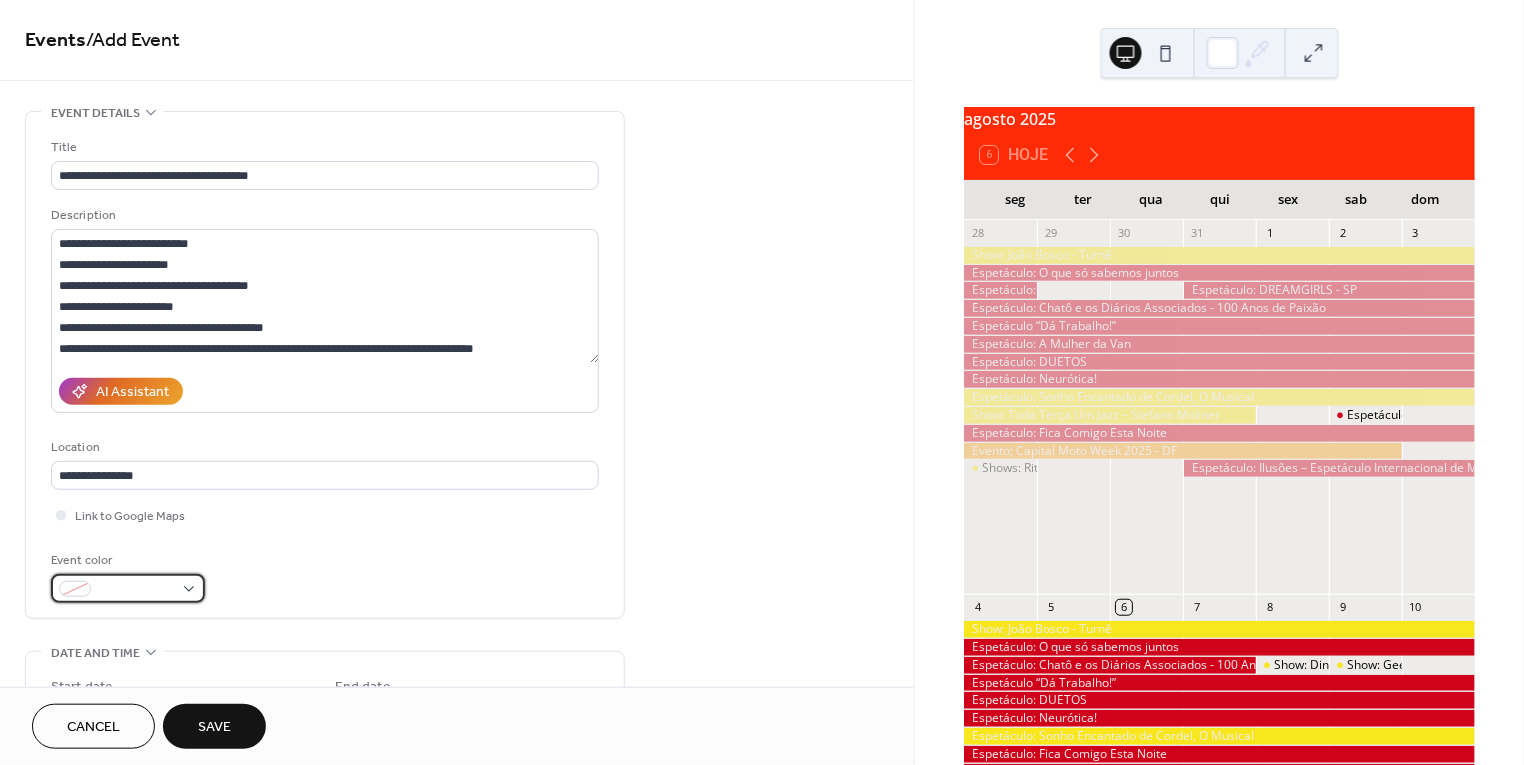 click at bounding box center [136, 590] 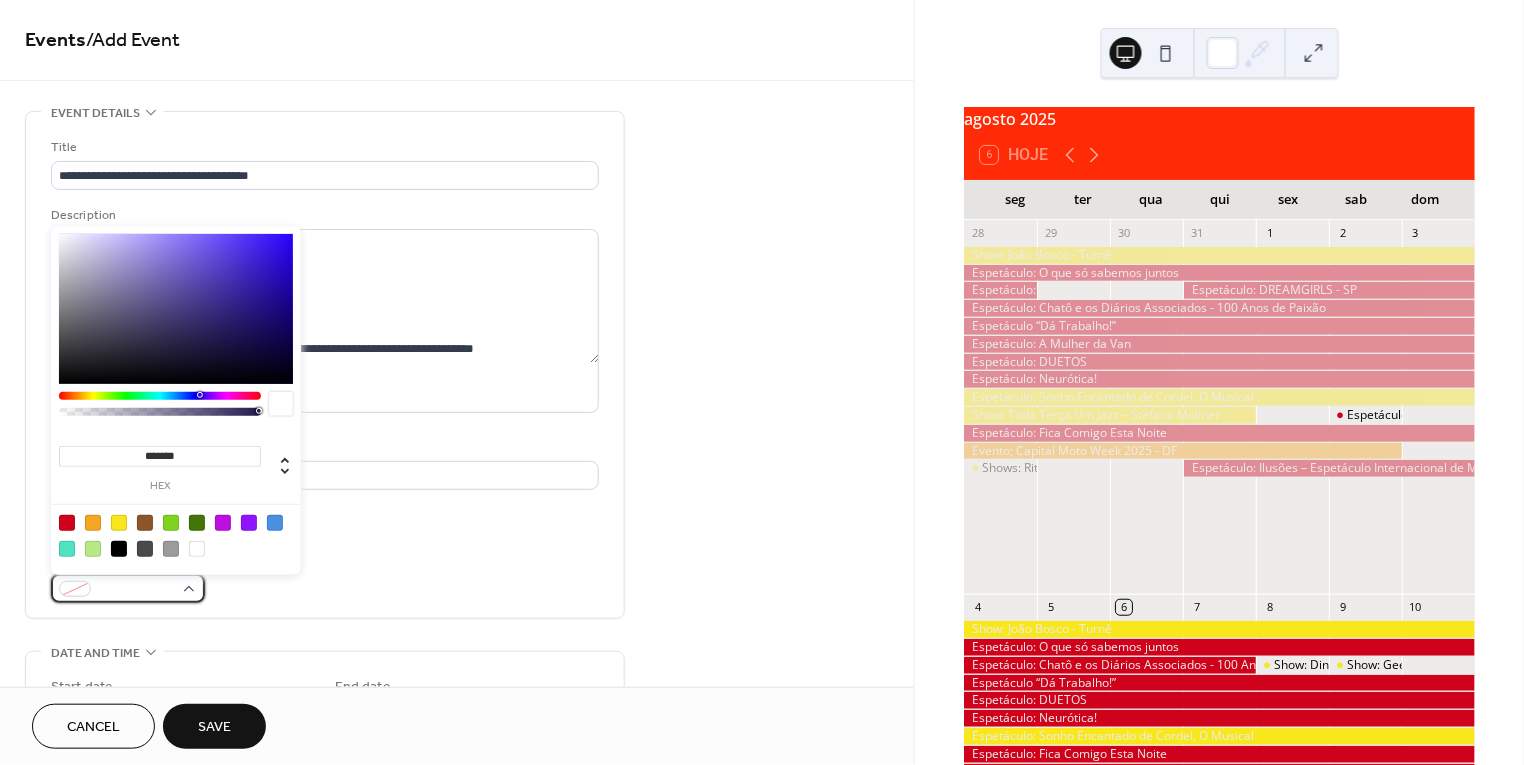 click at bounding box center (136, 590) 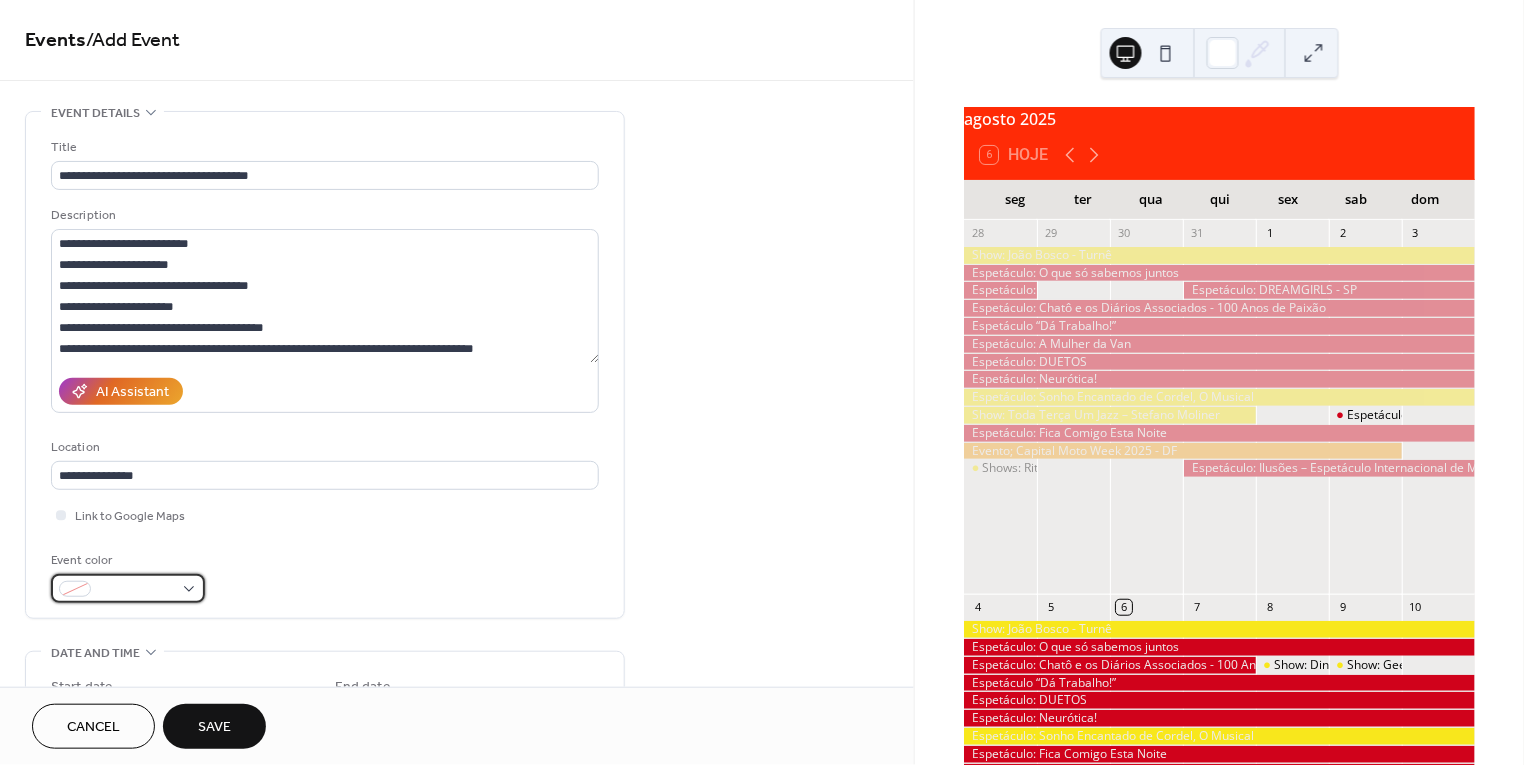 click at bounding box center (136, 590) 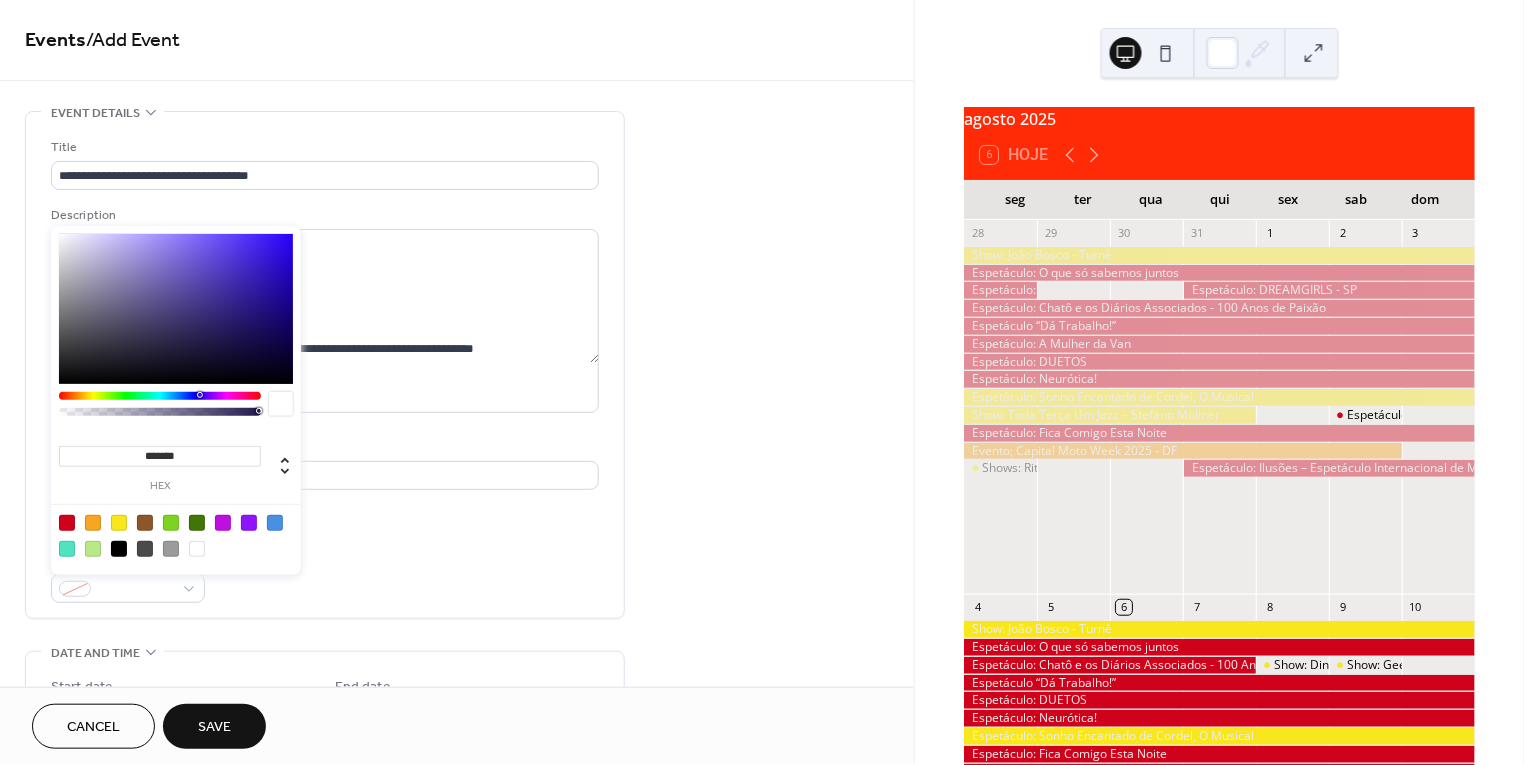 click at bounding box center [119, 523] 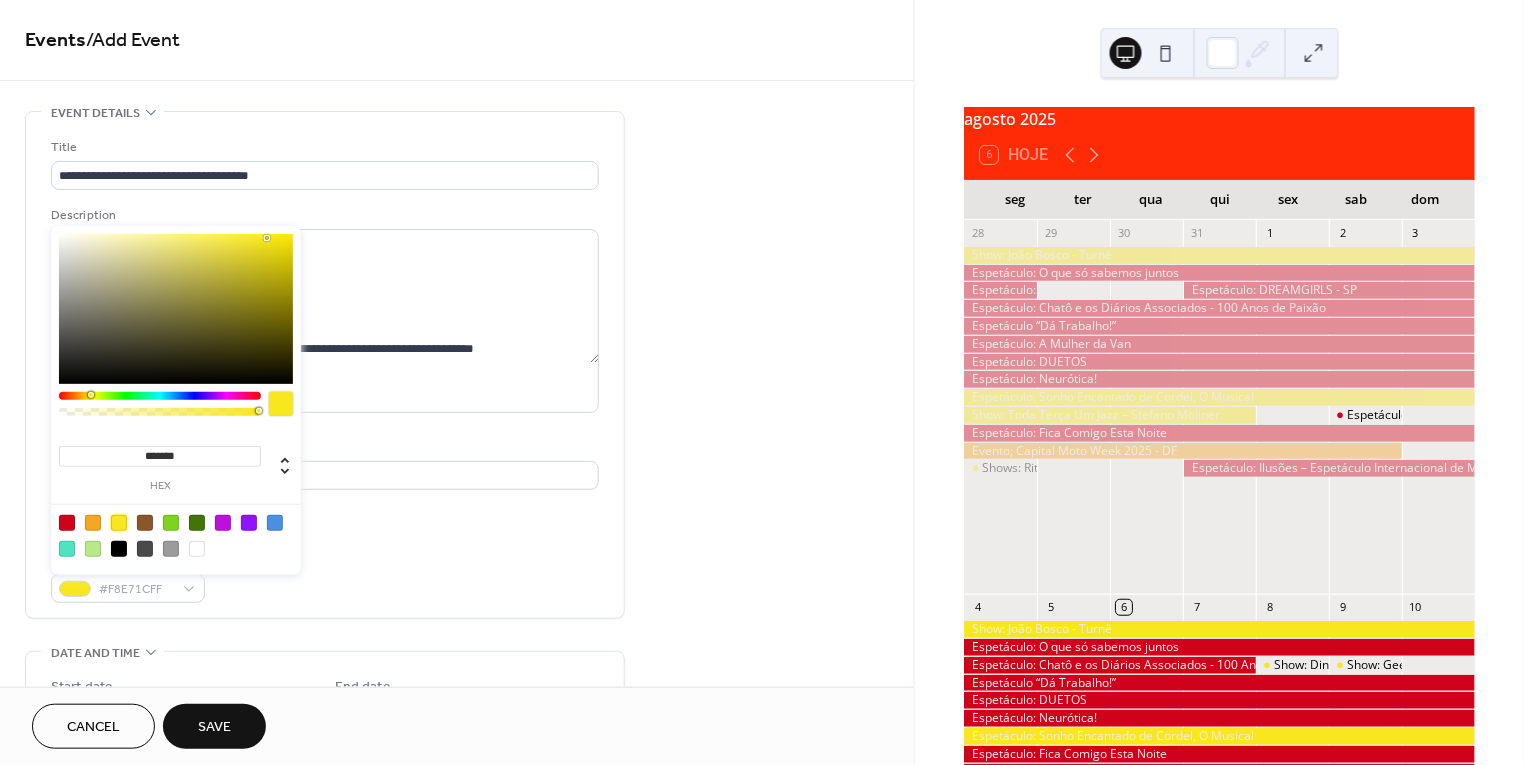 click on "**********" at bounding box center (325, 370) 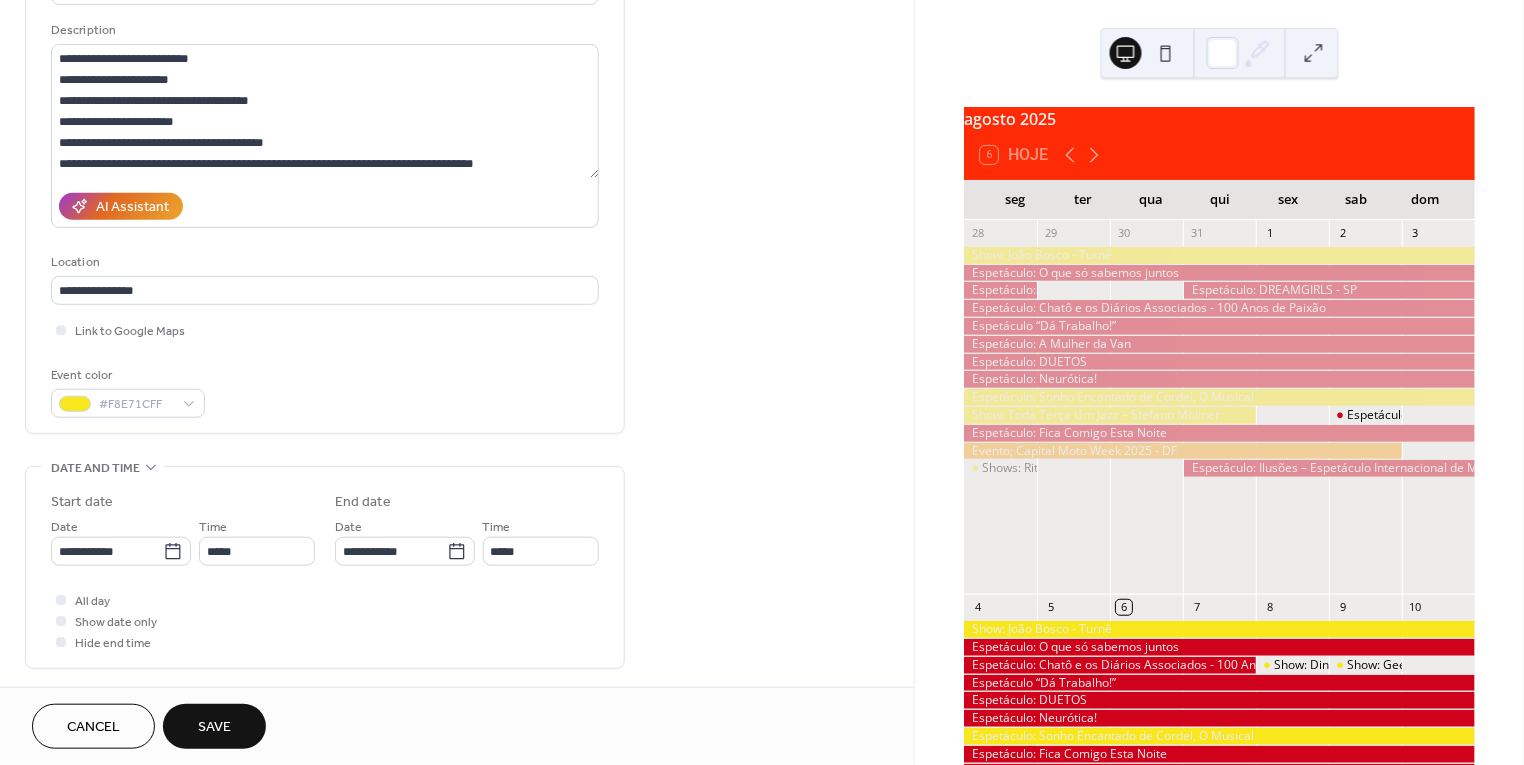 scroll, scrollTop: 208, scrollLeft: 0, axis: vertical 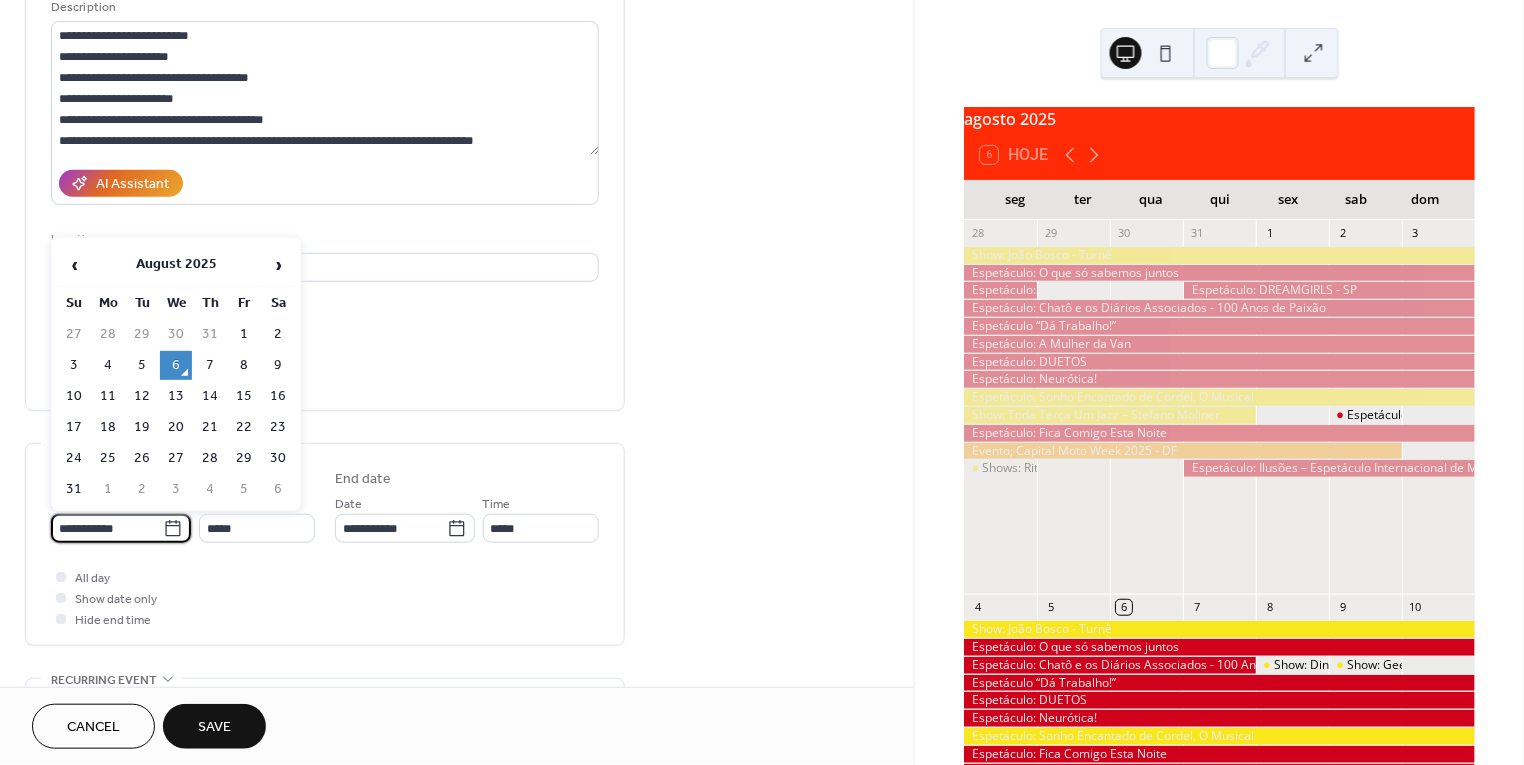 click on "**********" at bounding box center (107, 528) 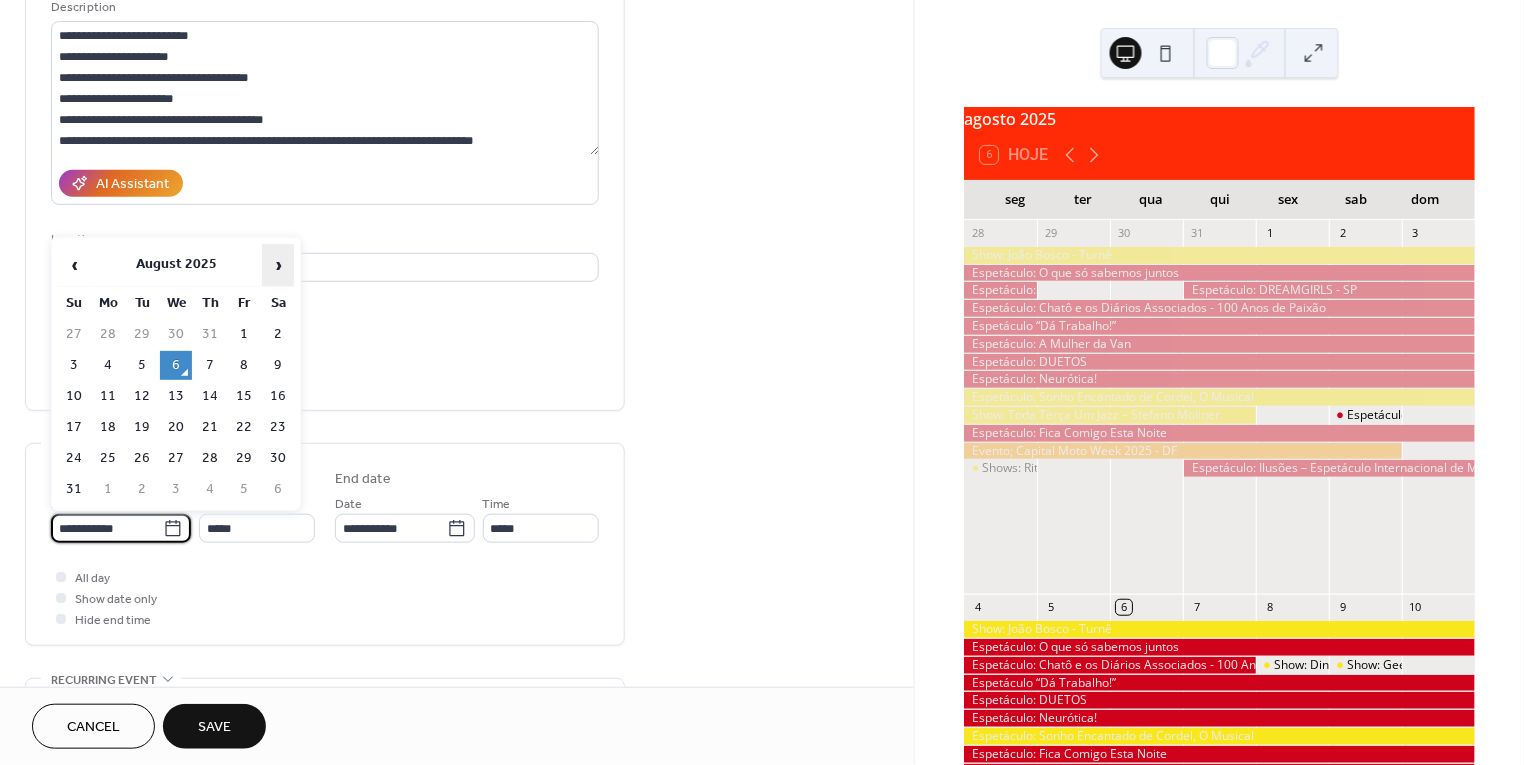 click on "›" at bounding box center [278, 265] 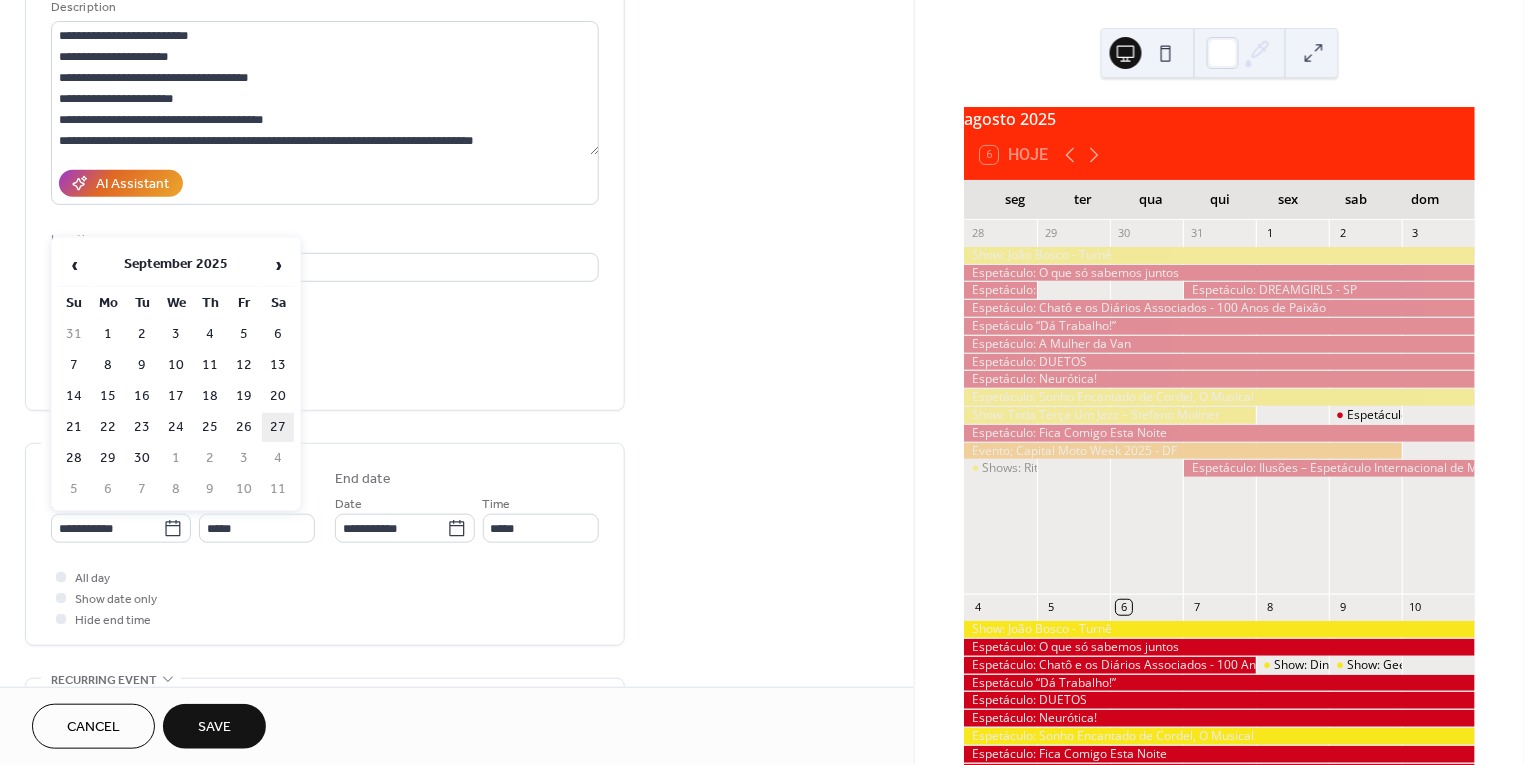 click on "27" at bounding box center [278, 427] 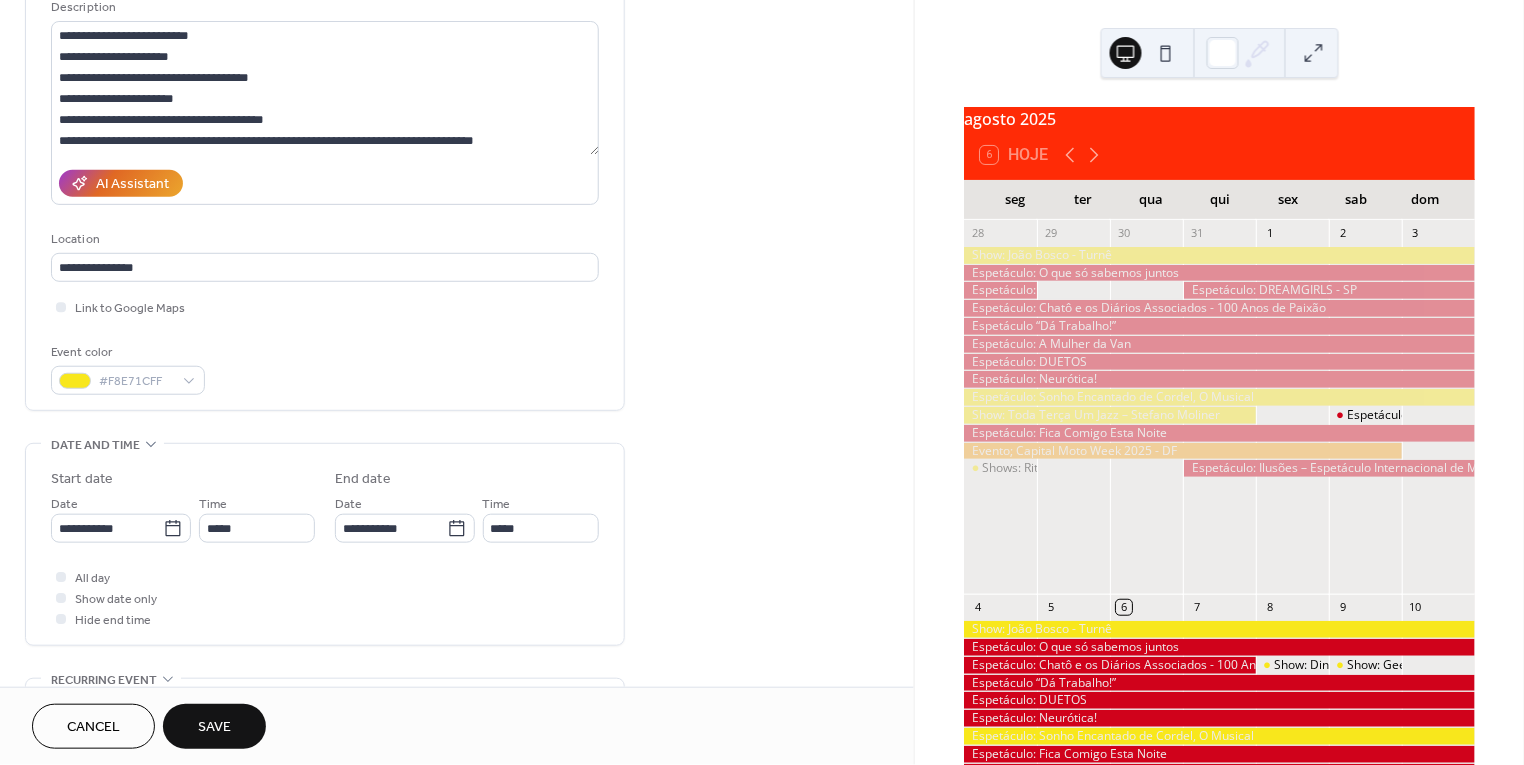 type on "**********" 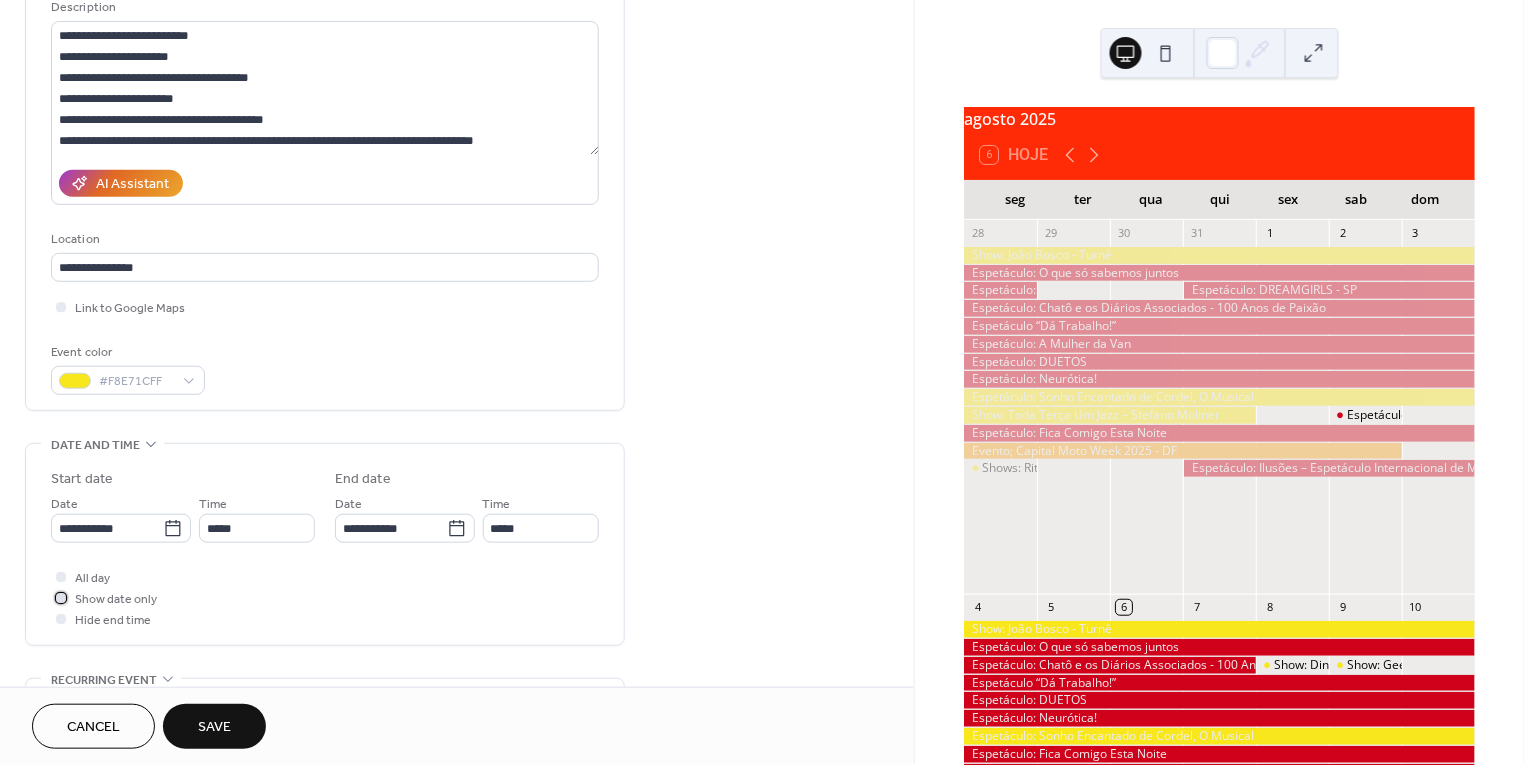 click on "Show date only" at bounding box center [116, 600] 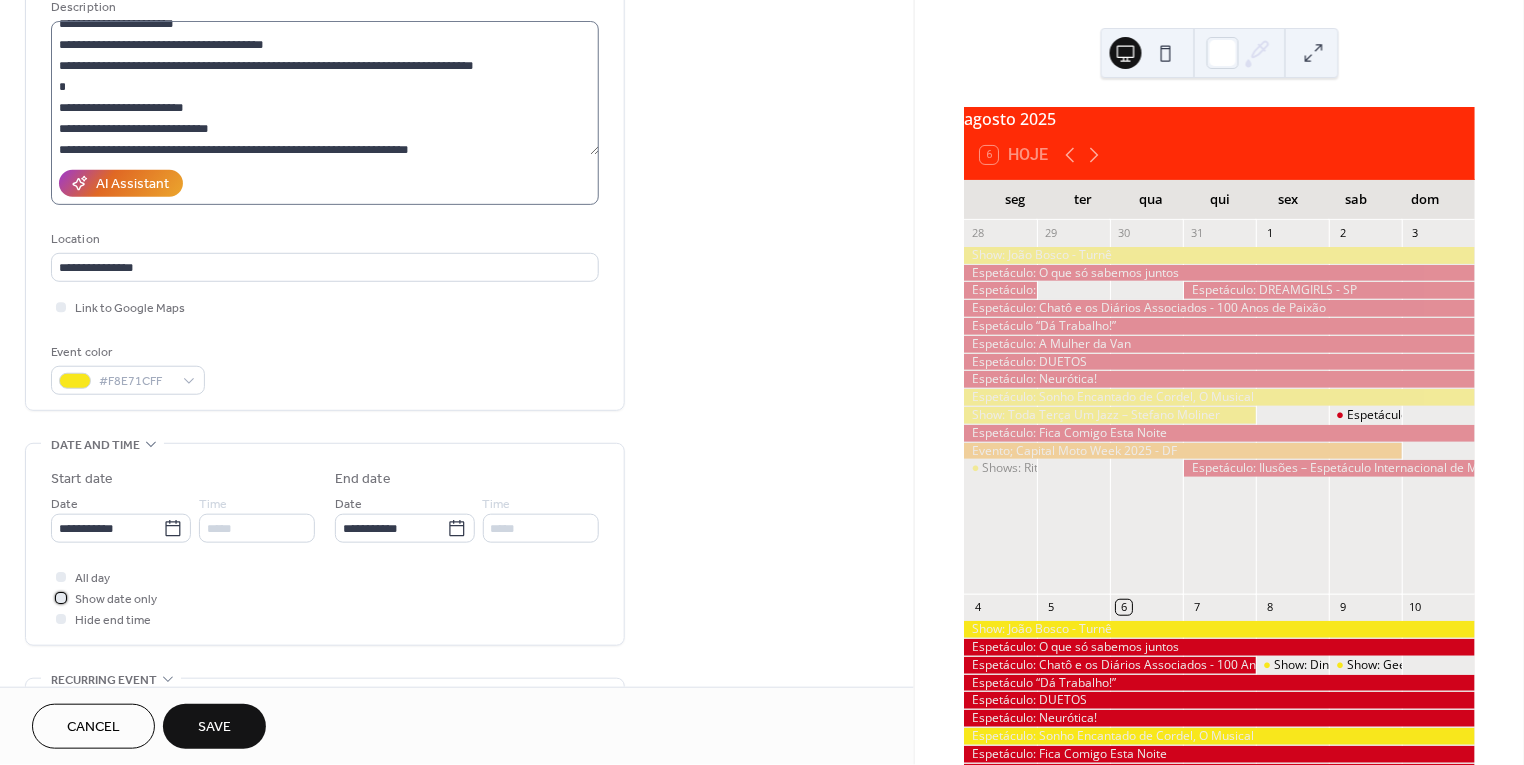 scroll, scrollTop: 74, scrollLeft: 0, axis: vertical 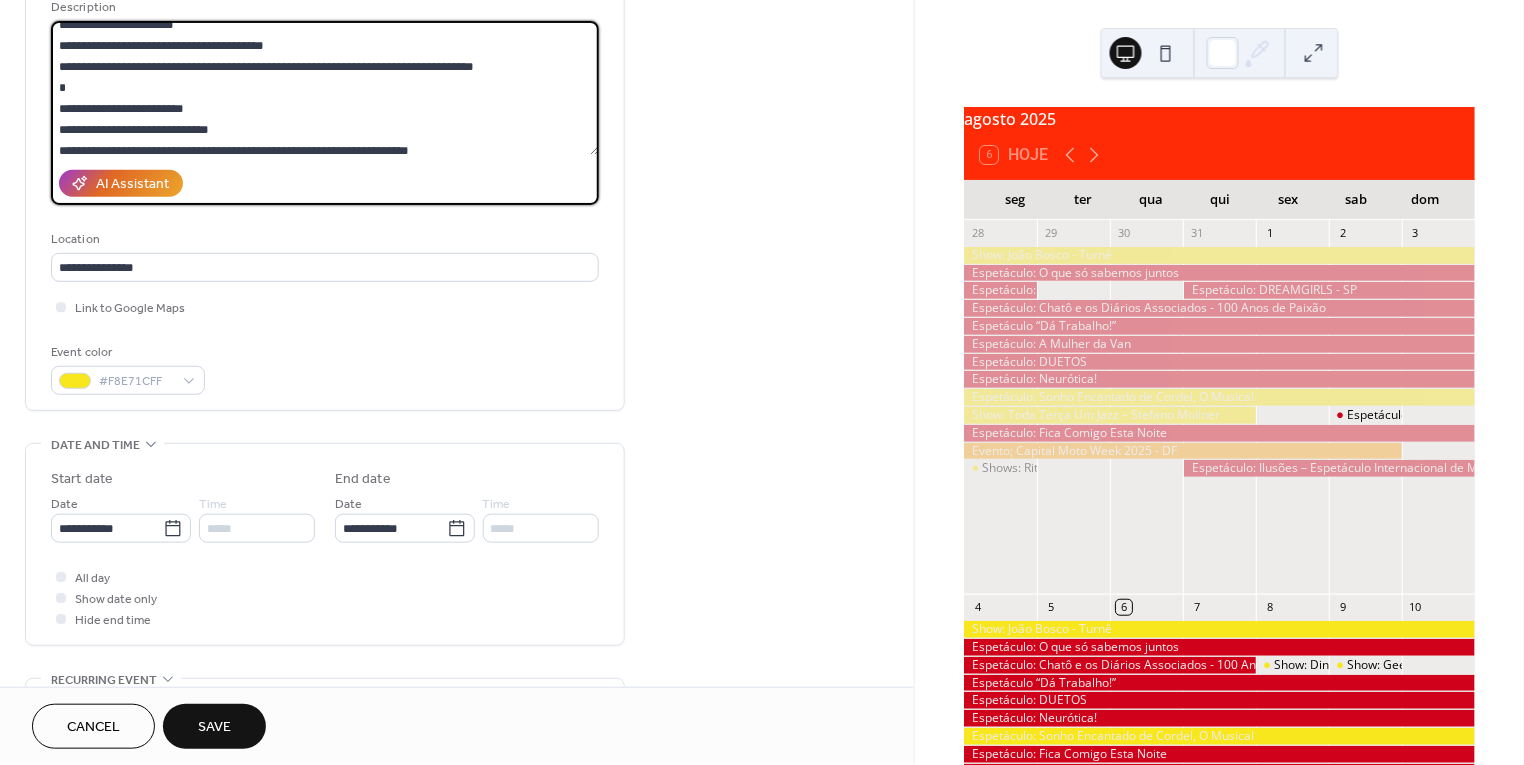 drag, startPoint x: 487, startPoint y: 145, endPoint x: 56, endPoint y: 143, distance: 431.00464 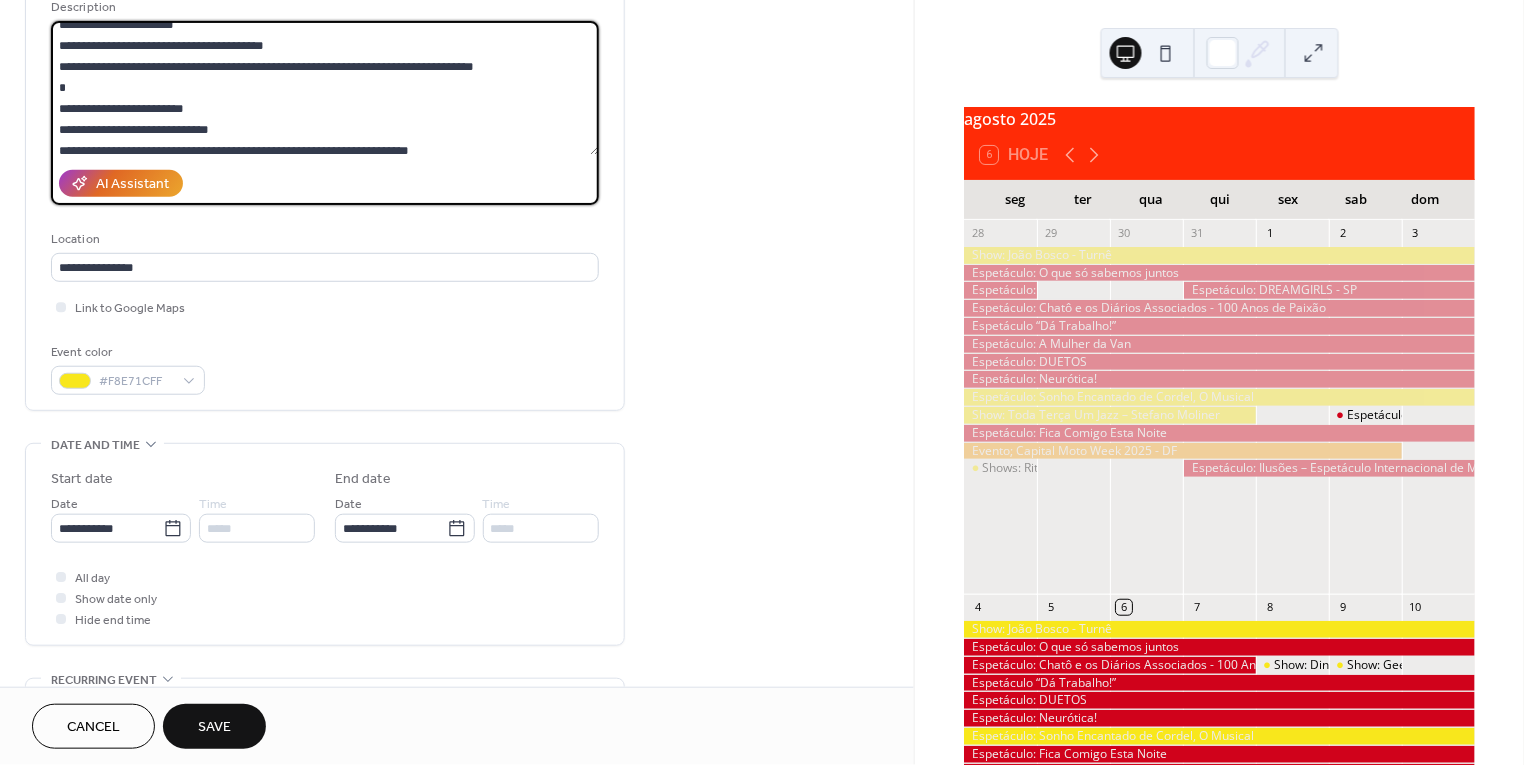 click on "**********" at bounding box center [325, 88] 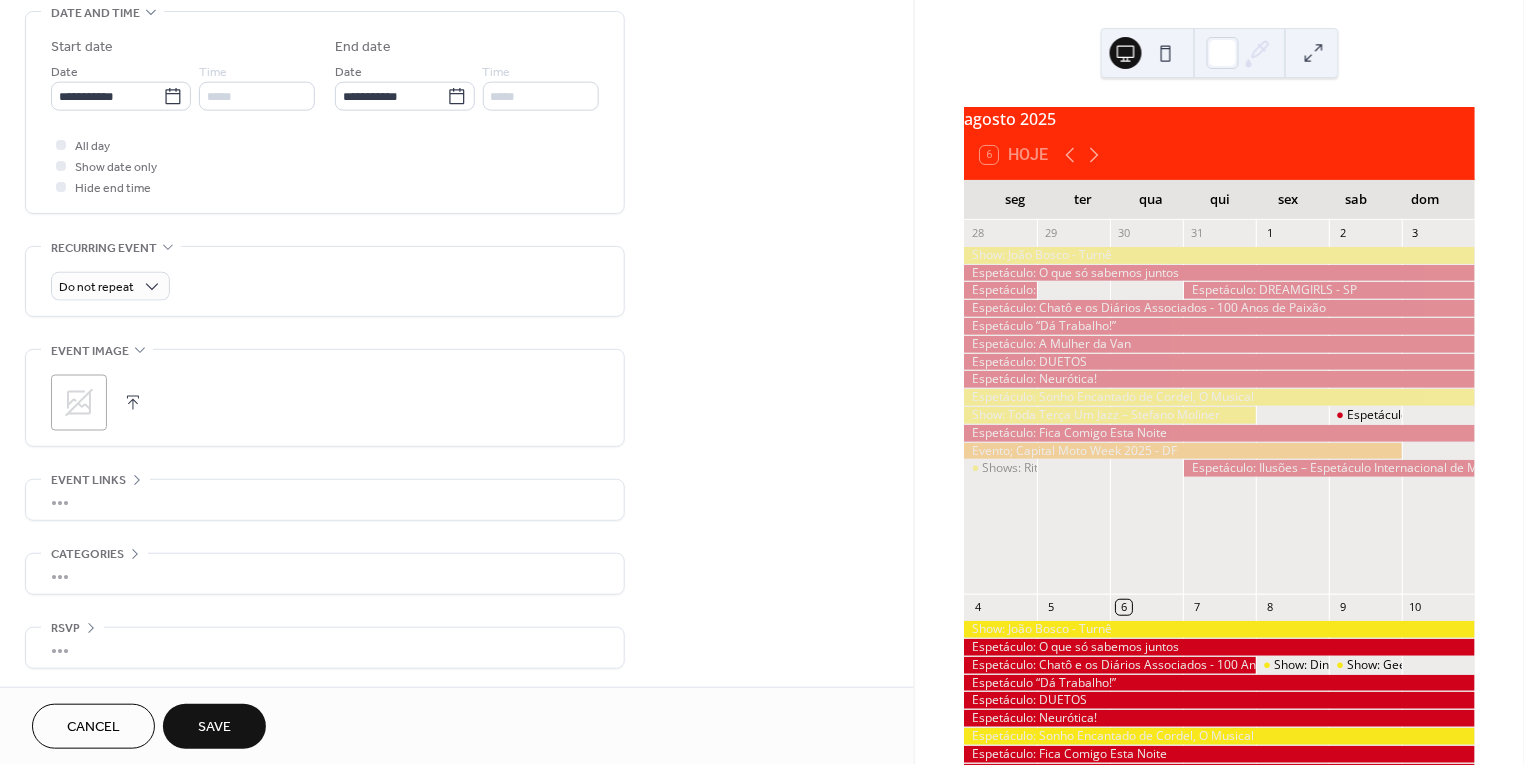 click on "•••" at bounding box center [325, 500] 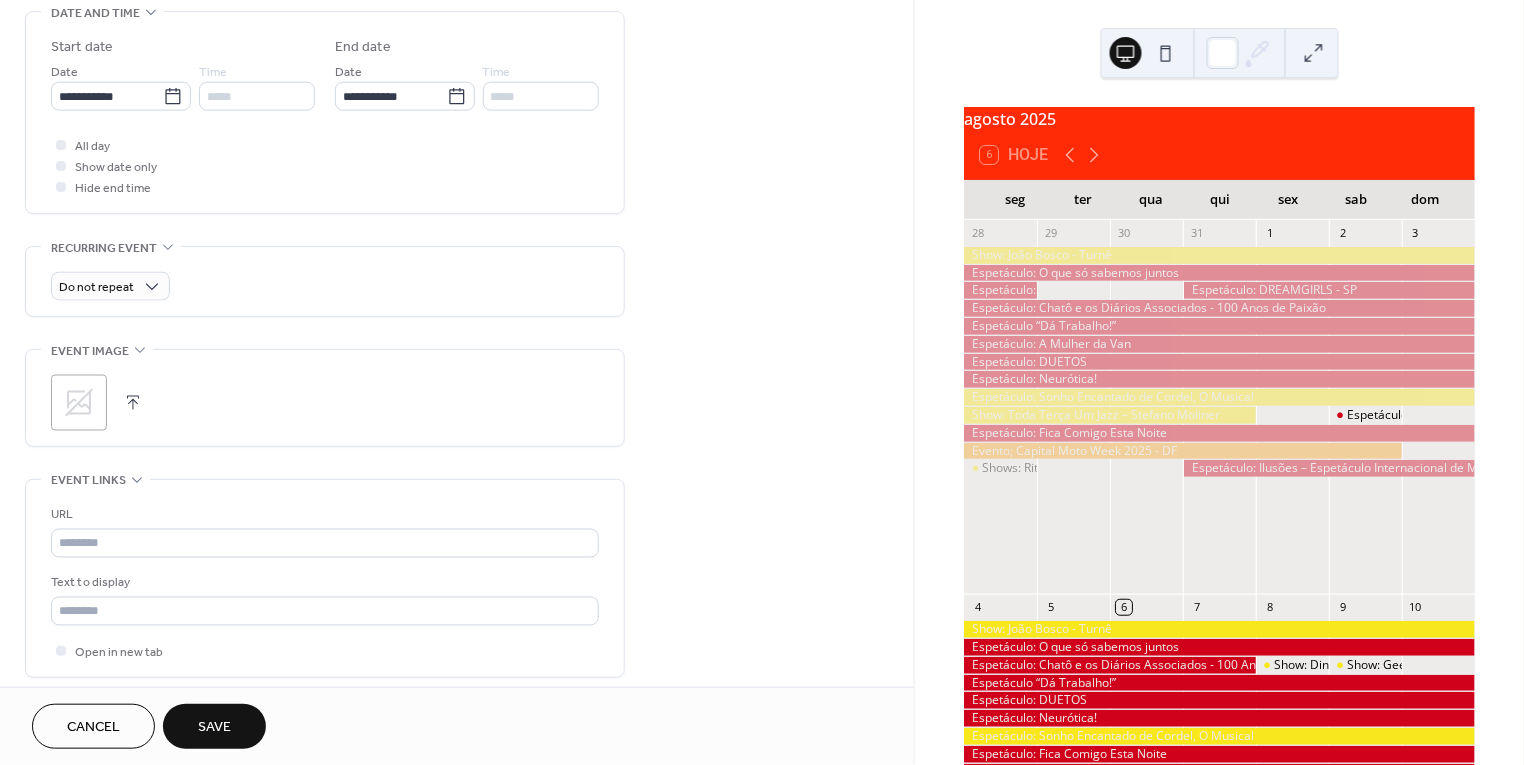 scroll, scrollTop: 636, scrollLeft: 0, axis: vertical 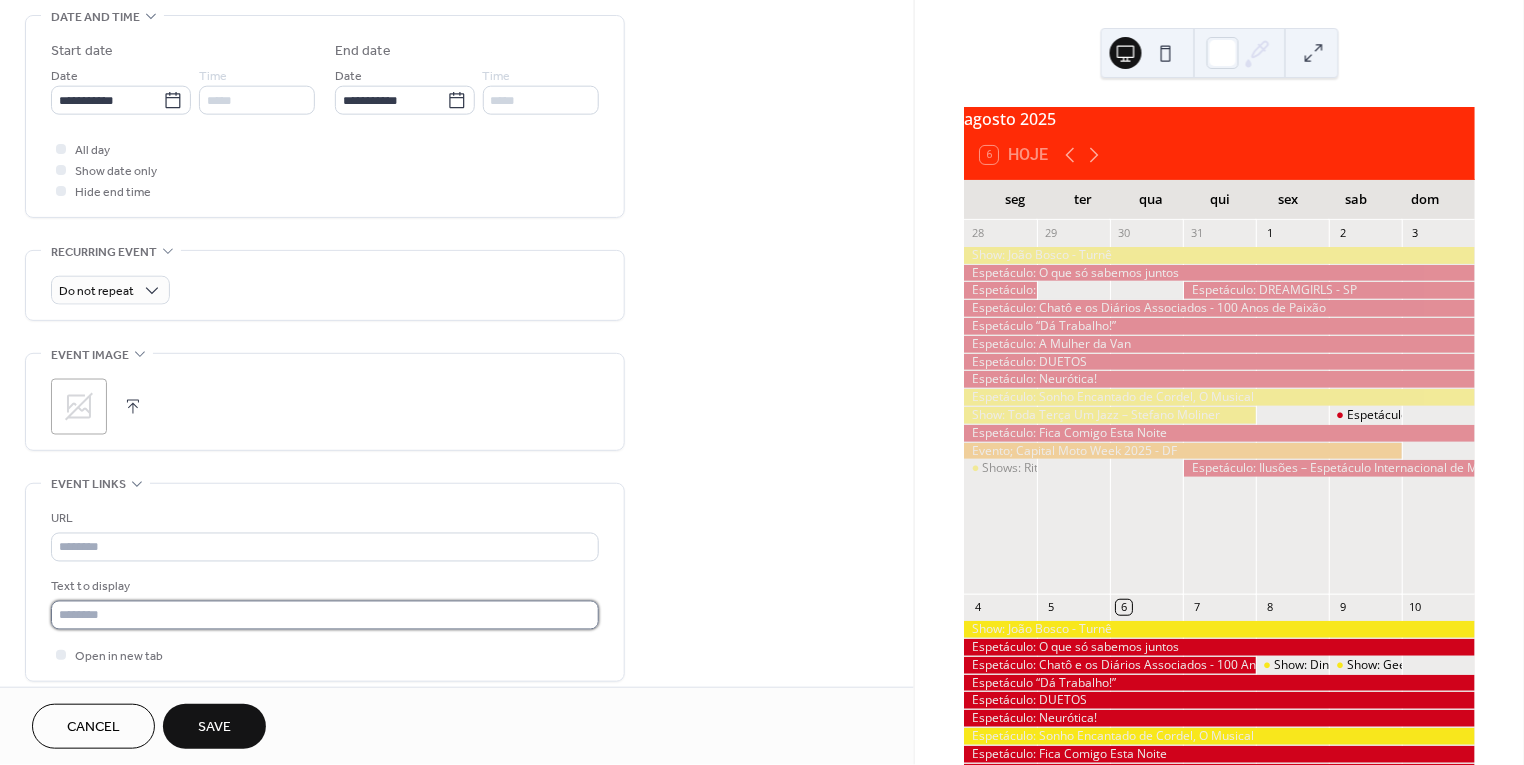 click at bounding box center [325, 615] 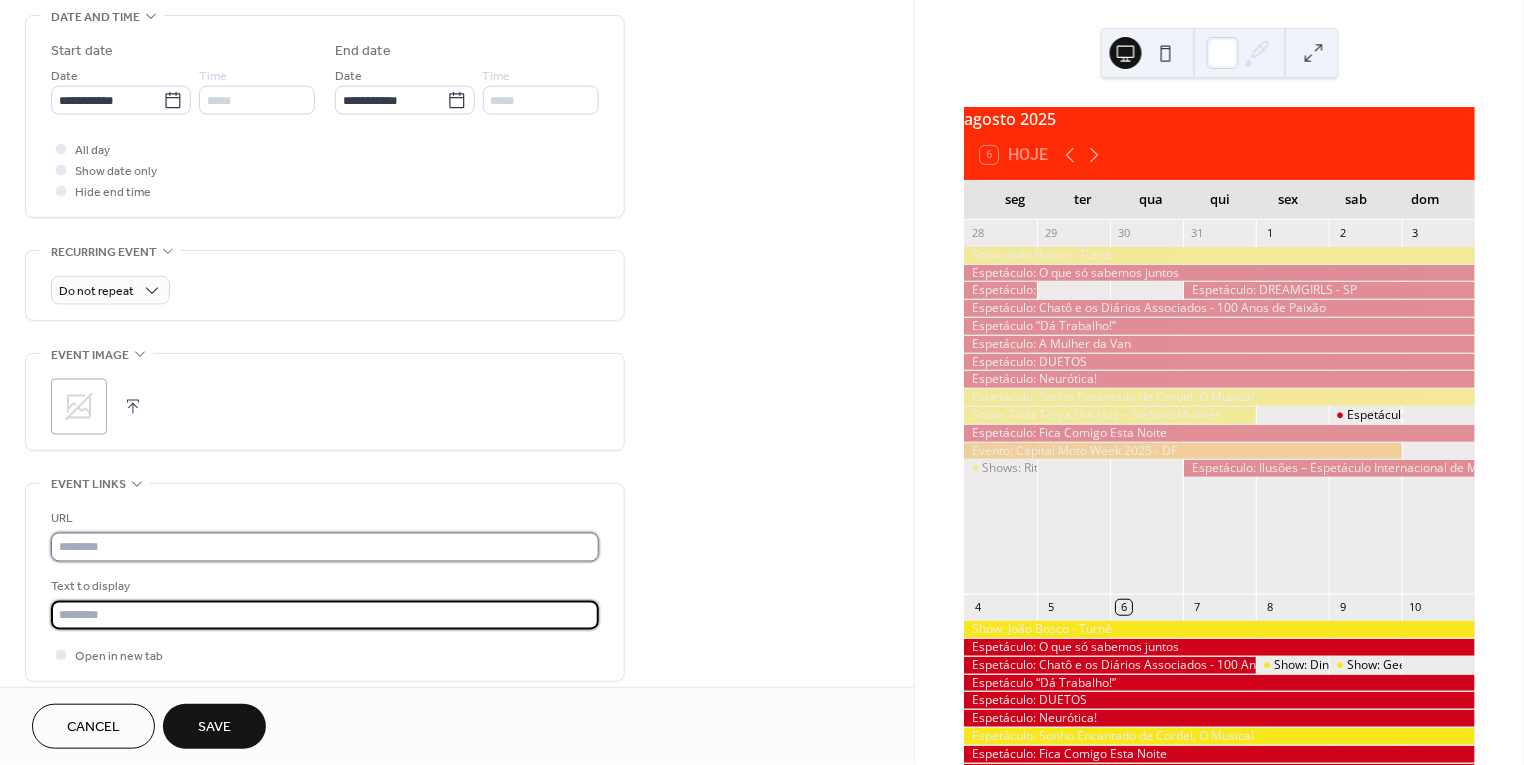 click at bounding box center (325, 547) 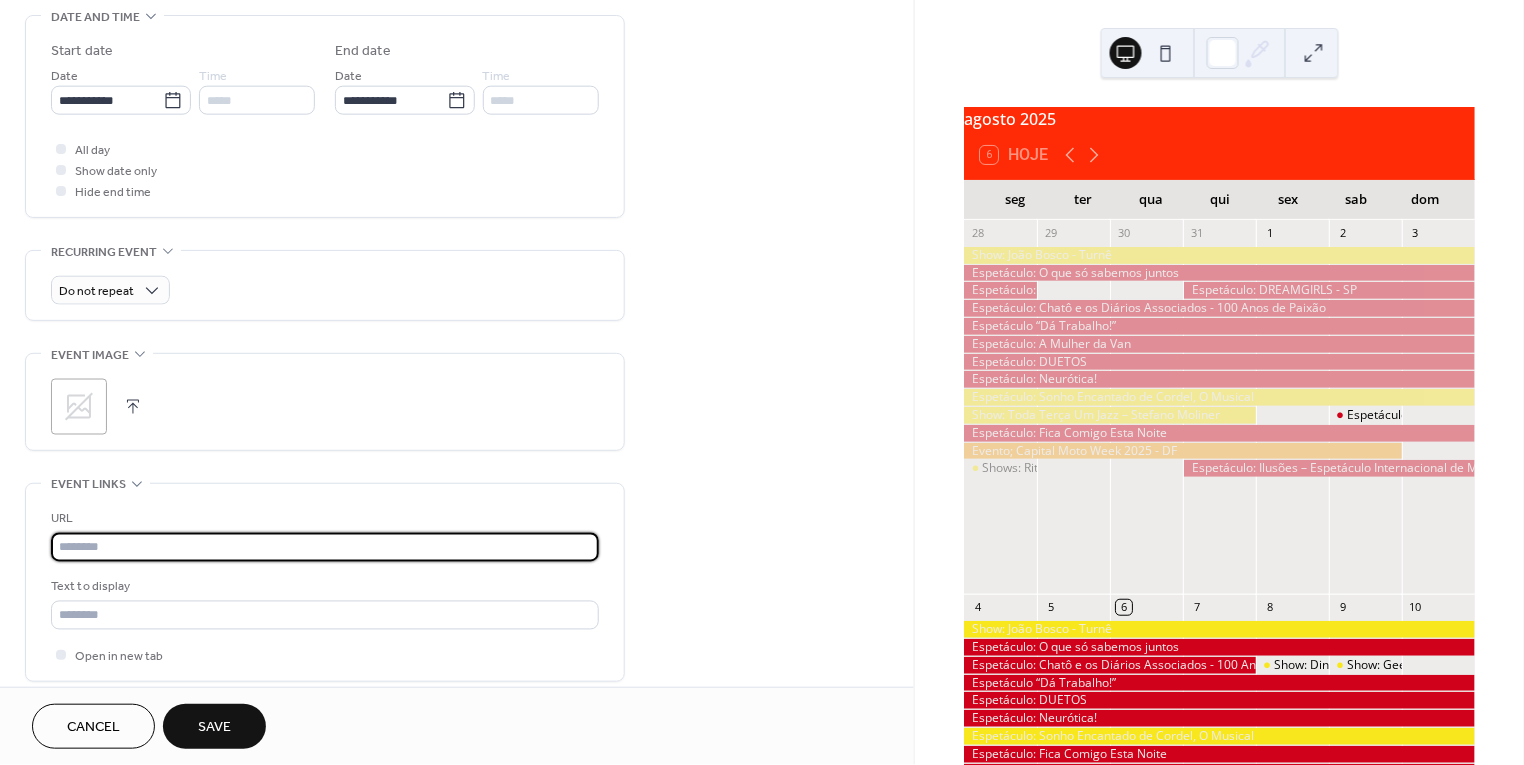paste on "**********" 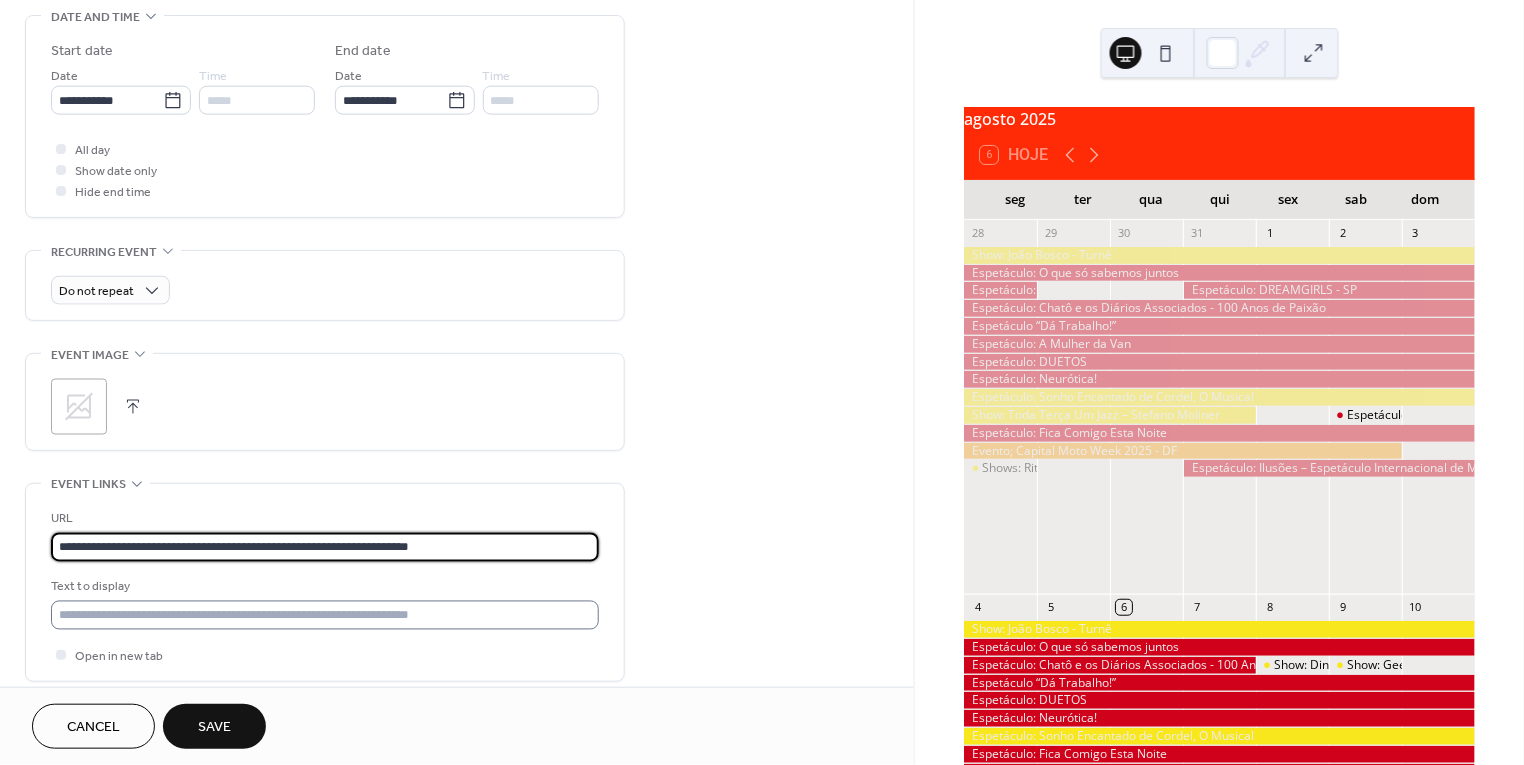 type on "**********" 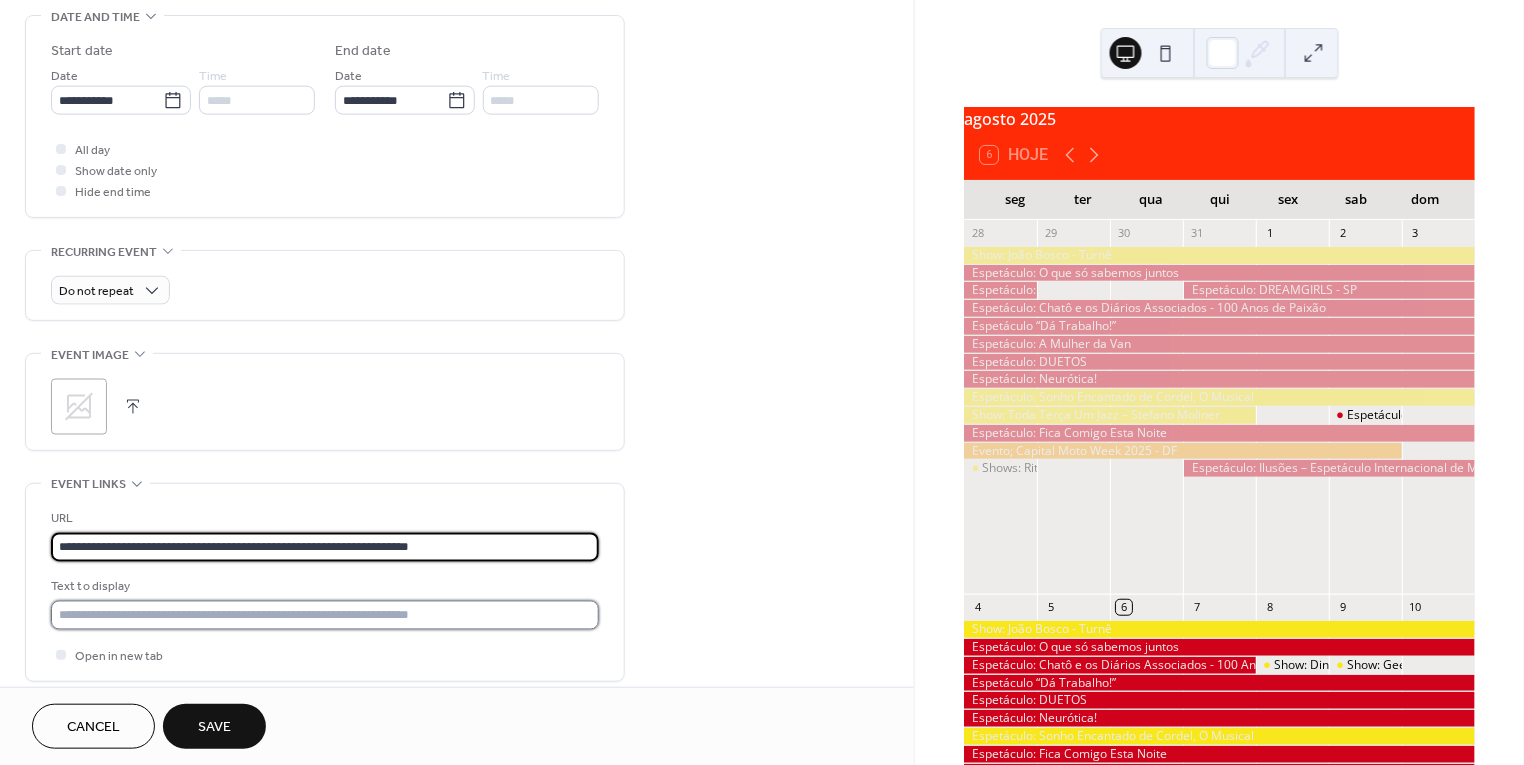 click at bounding box center (325, 615) 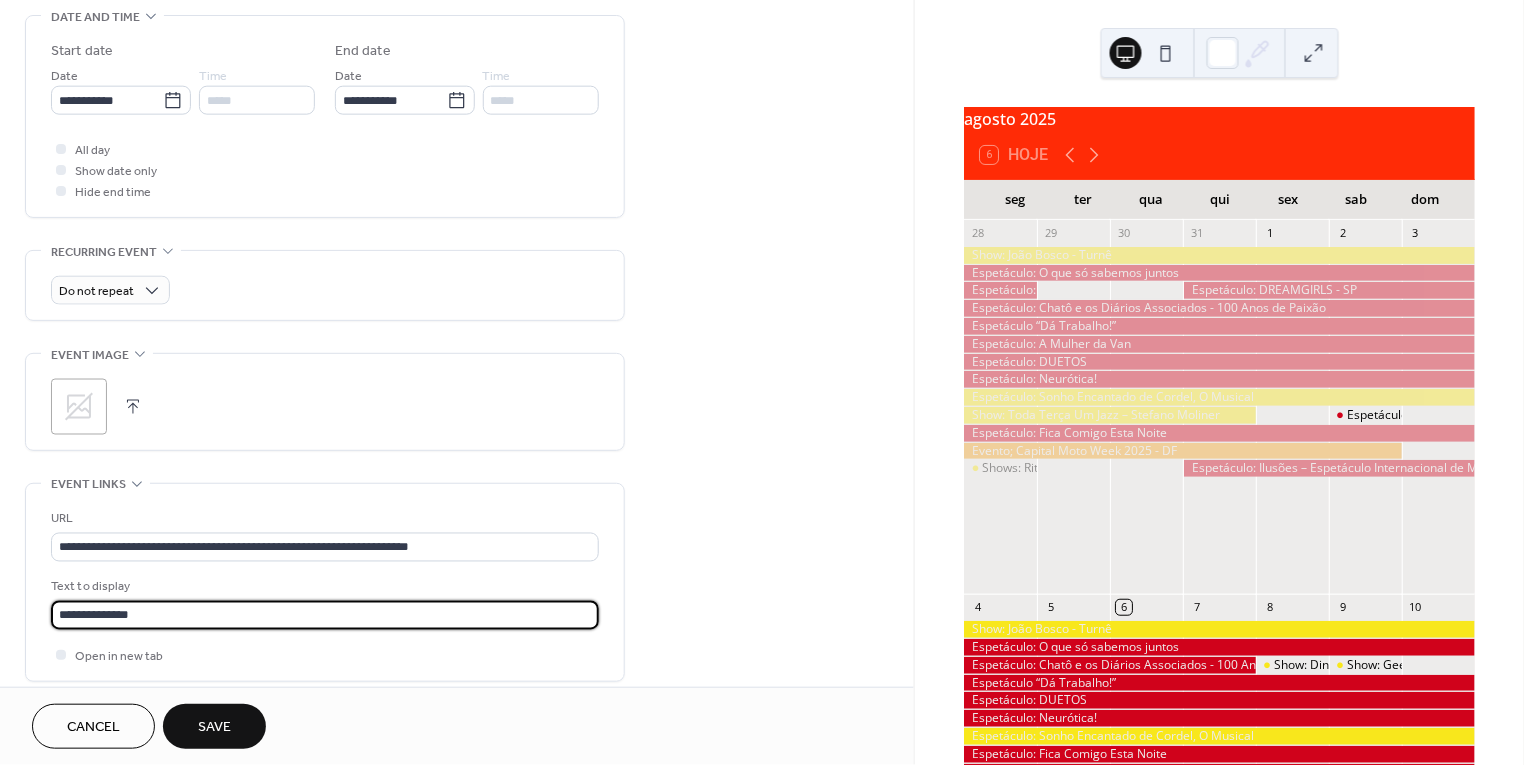 type on "**********" 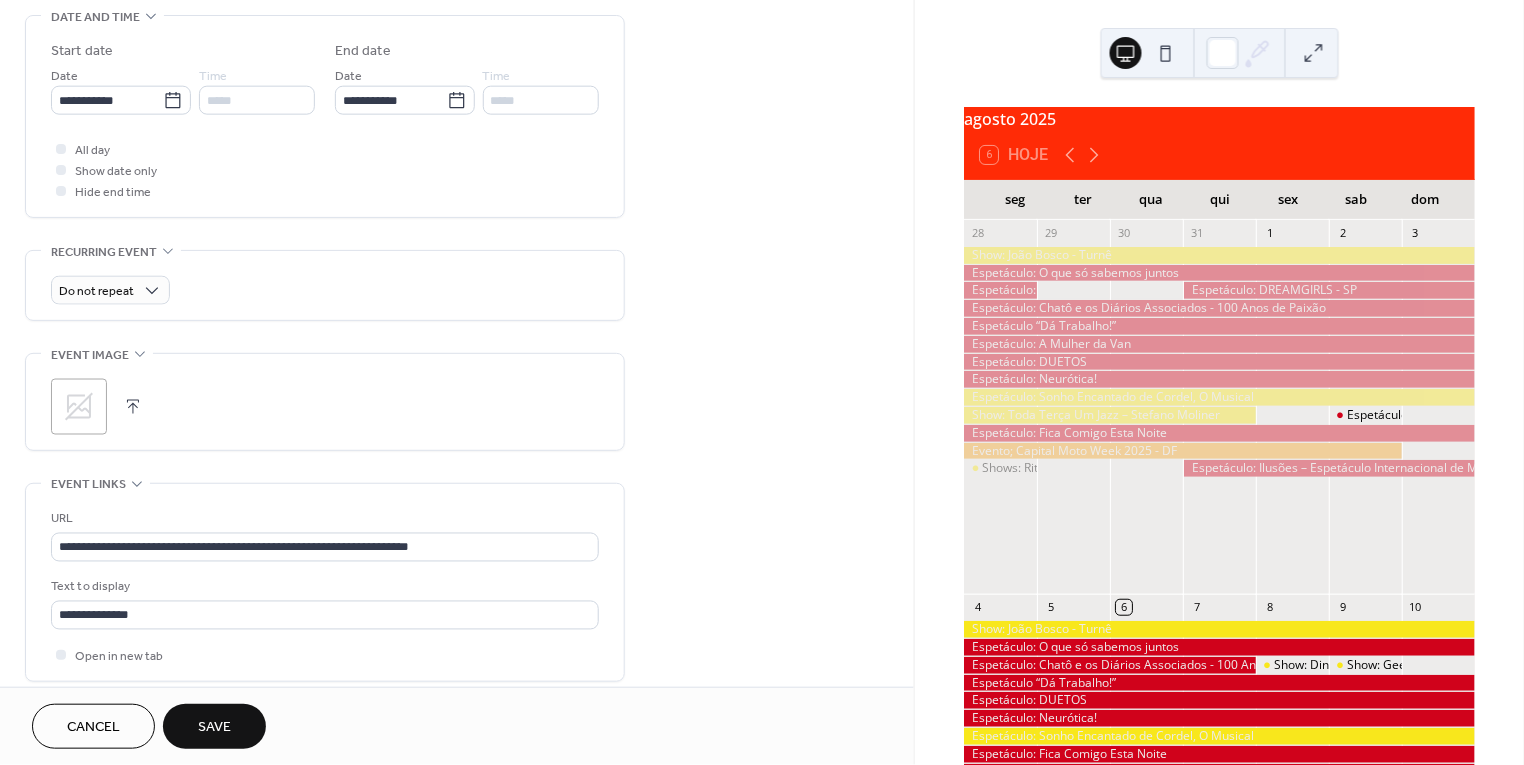 click on "Save" at bounding box center [214, 726] 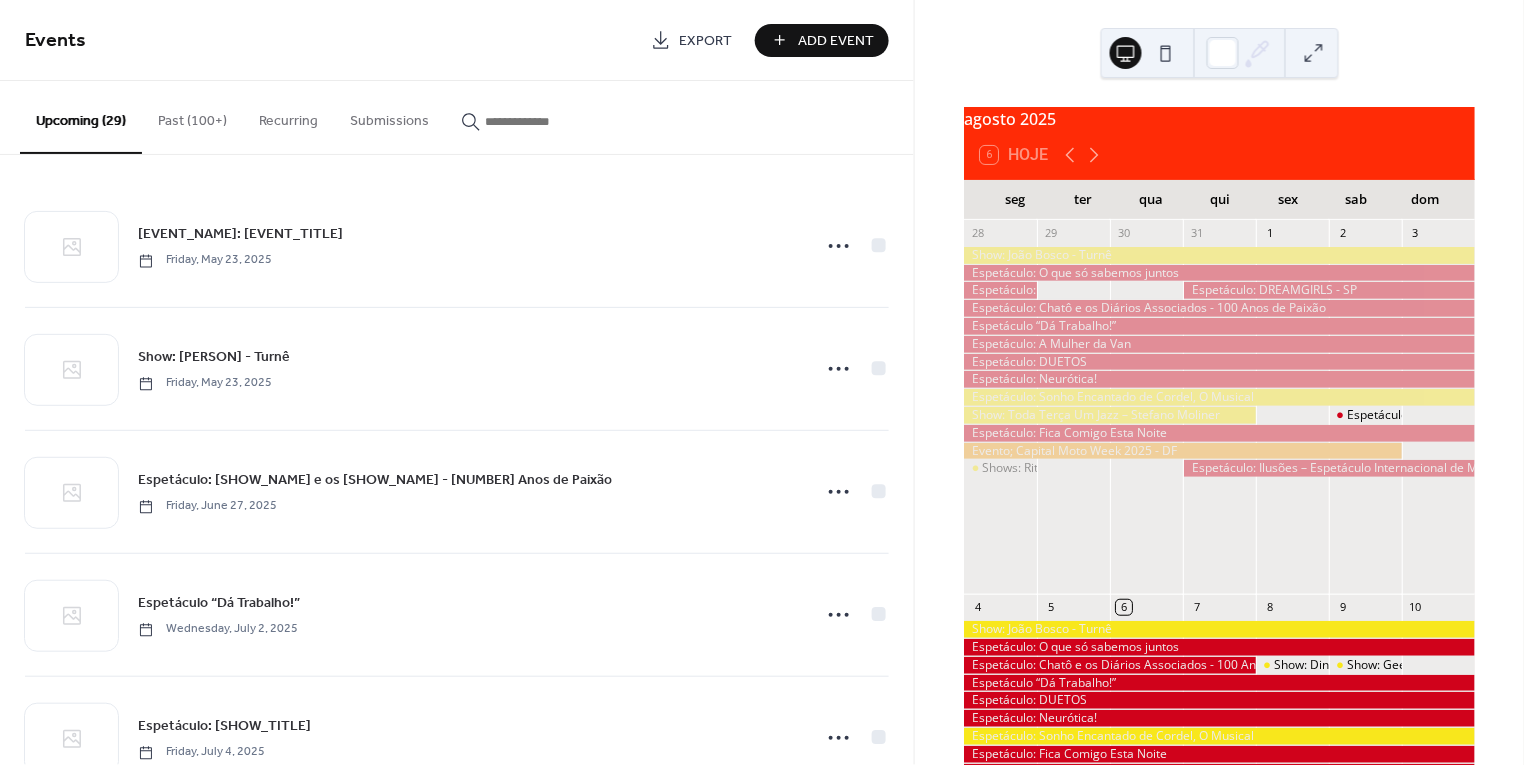click on "Events Export Add Event" at bounding box center (457, 40) 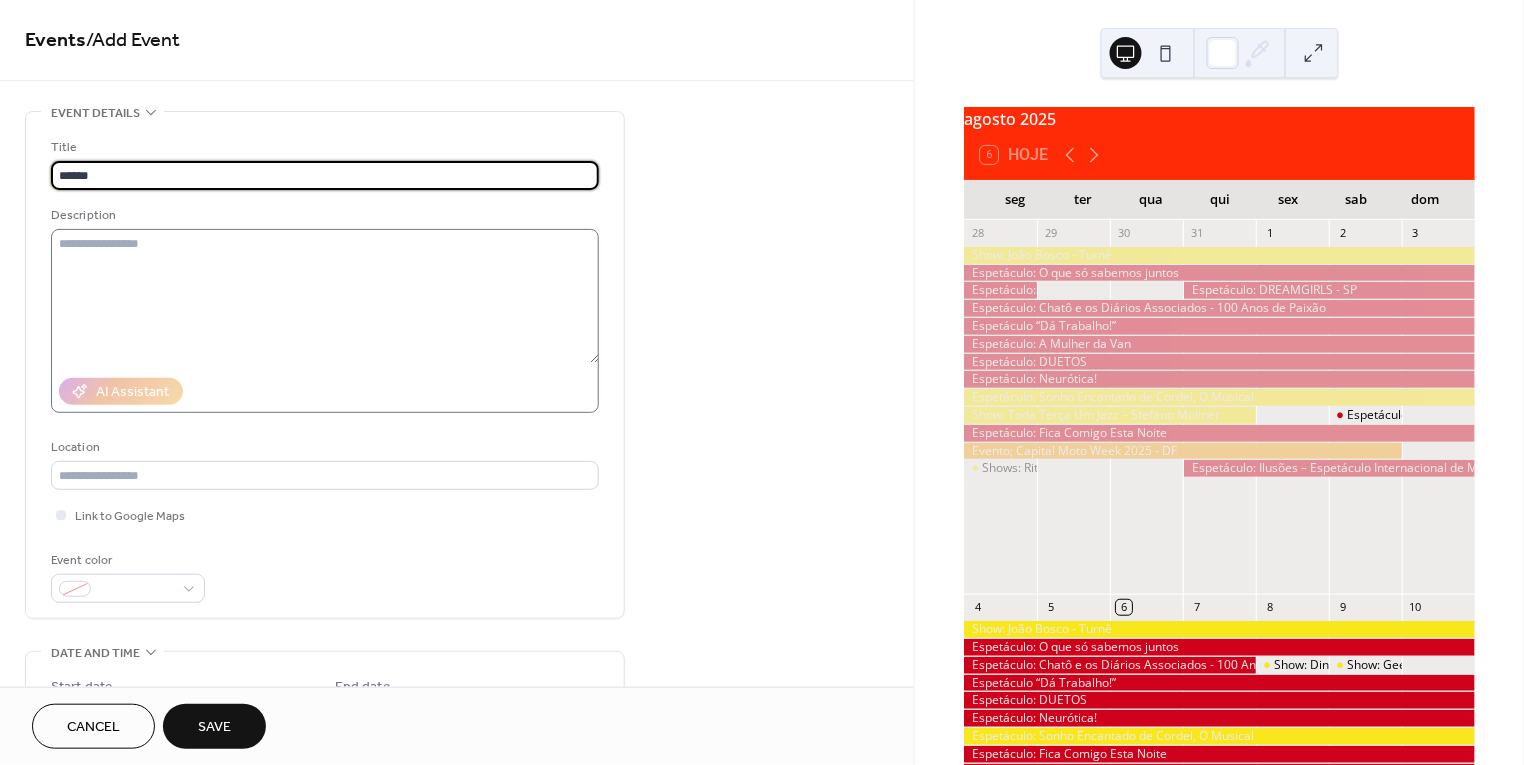 type on "*****" 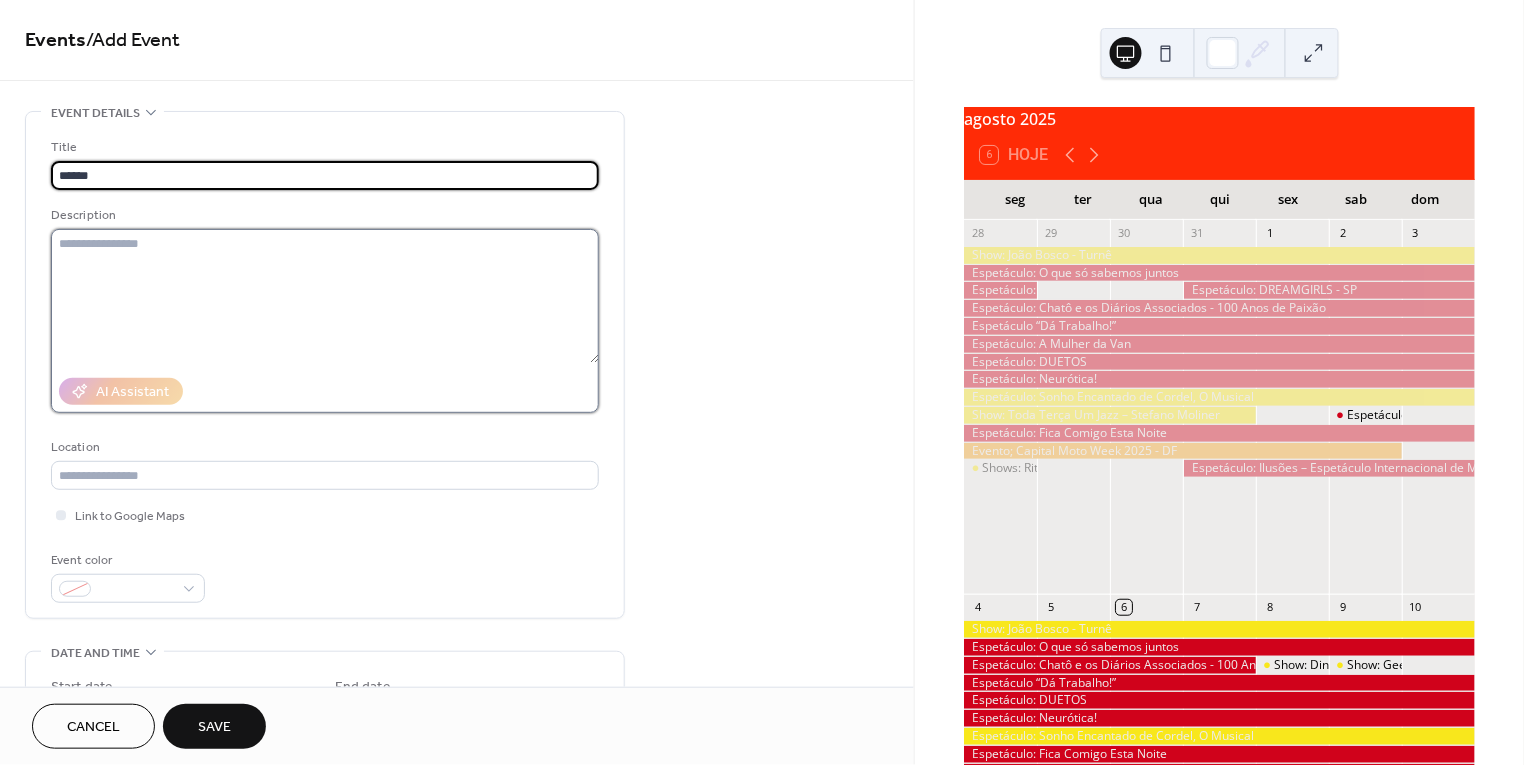 click at bounding box center (325, 296) 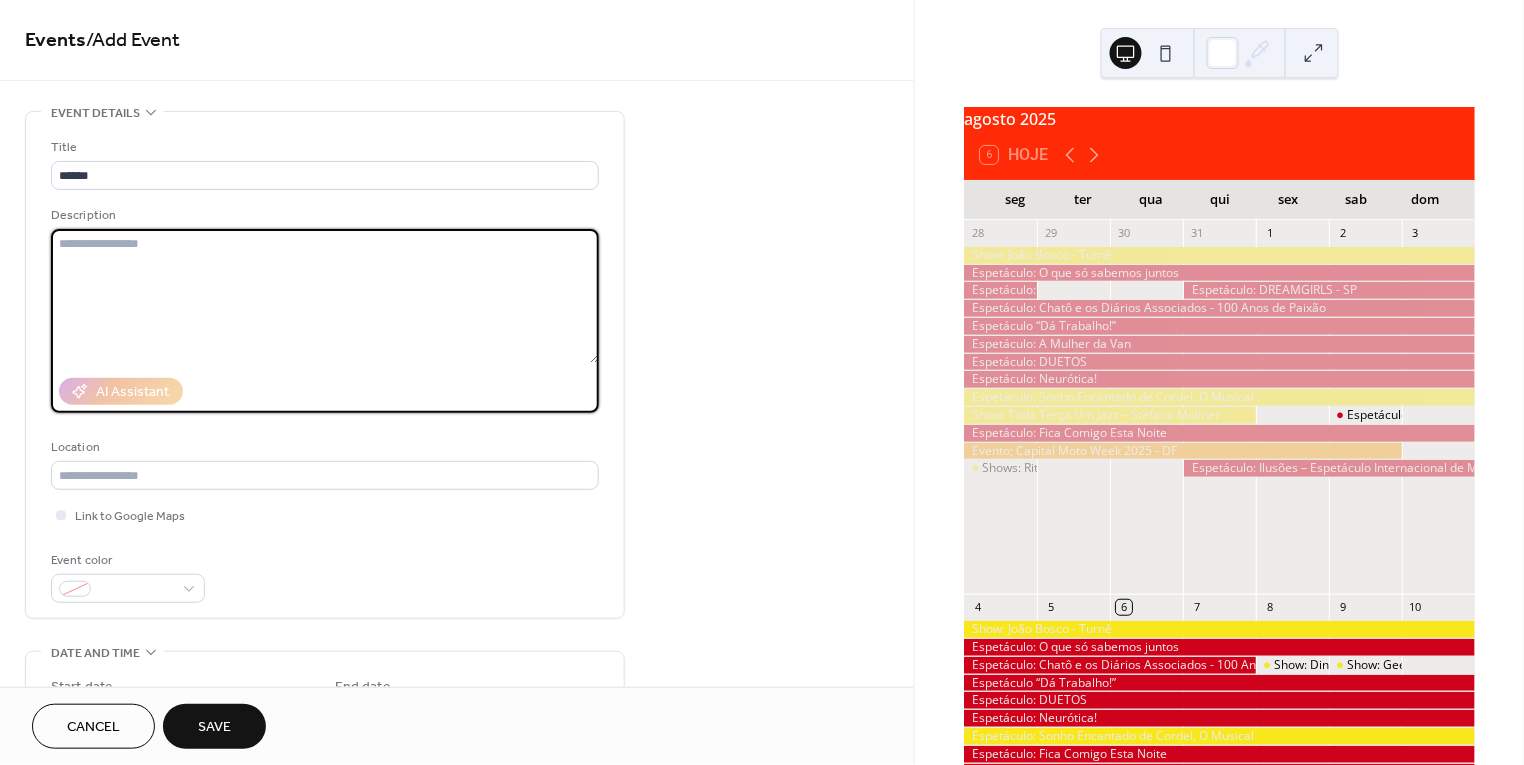 paste on "**********" 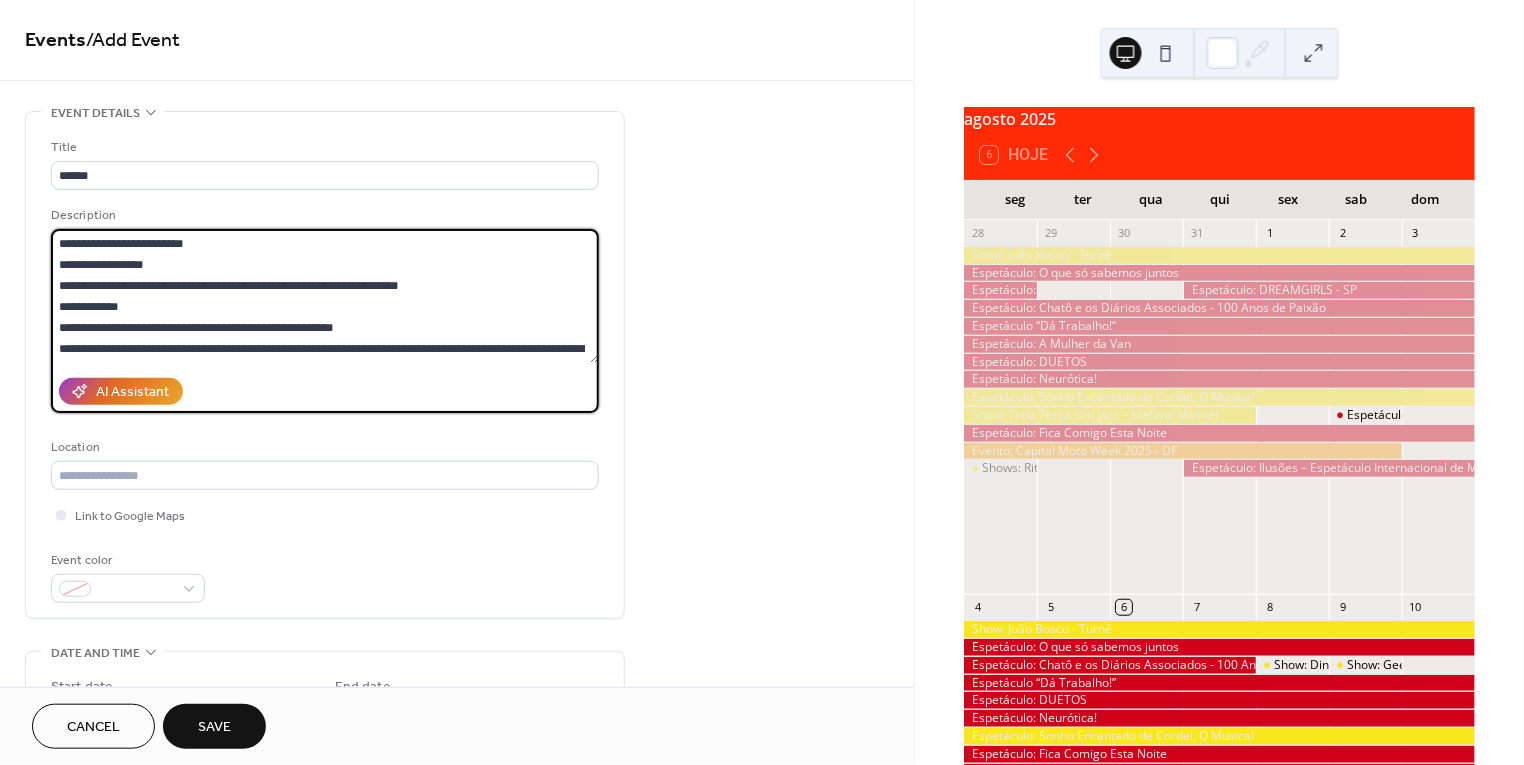 scroll, scrollTop: 0, scrollLeft: 0, axis: both 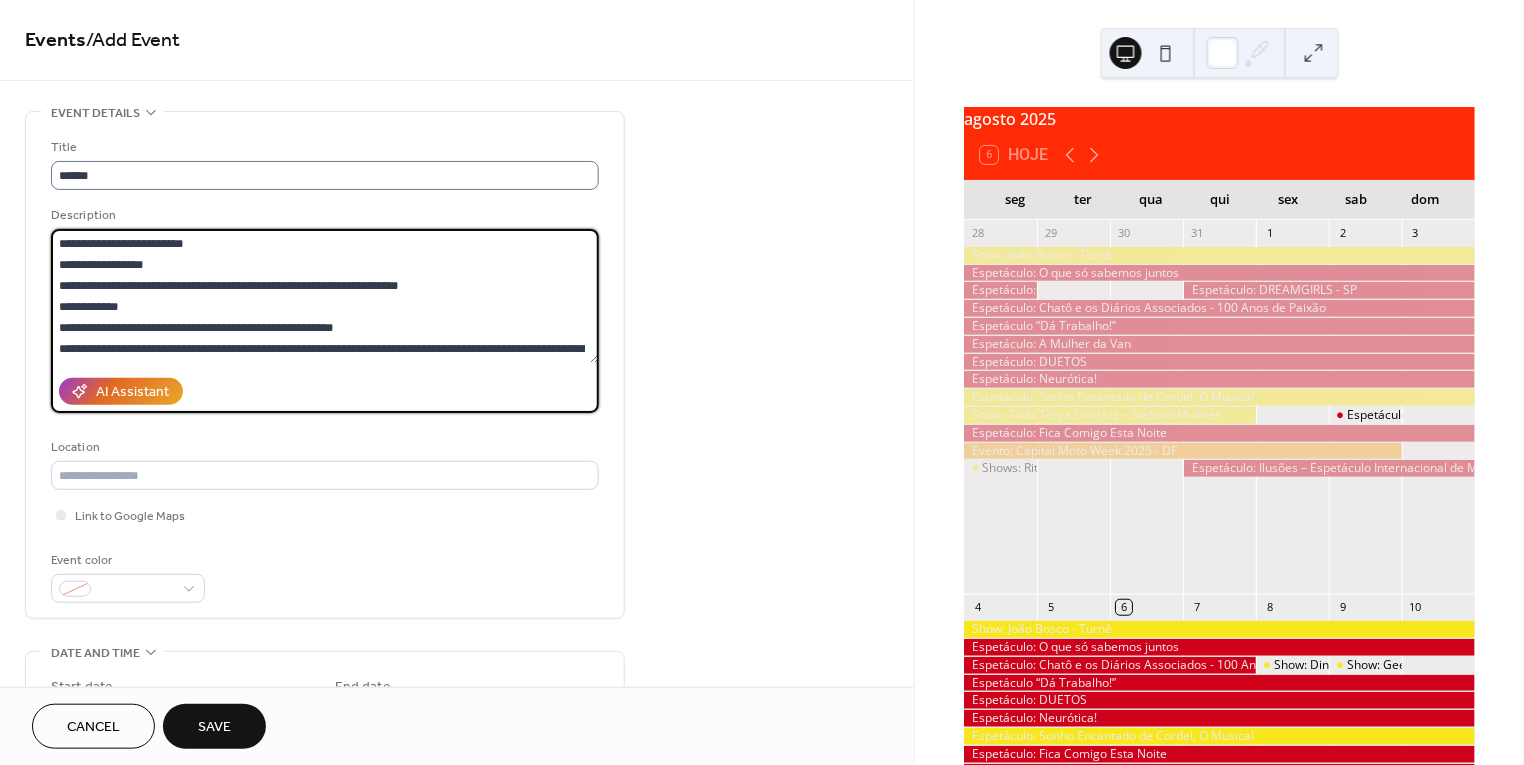 type on "**********" 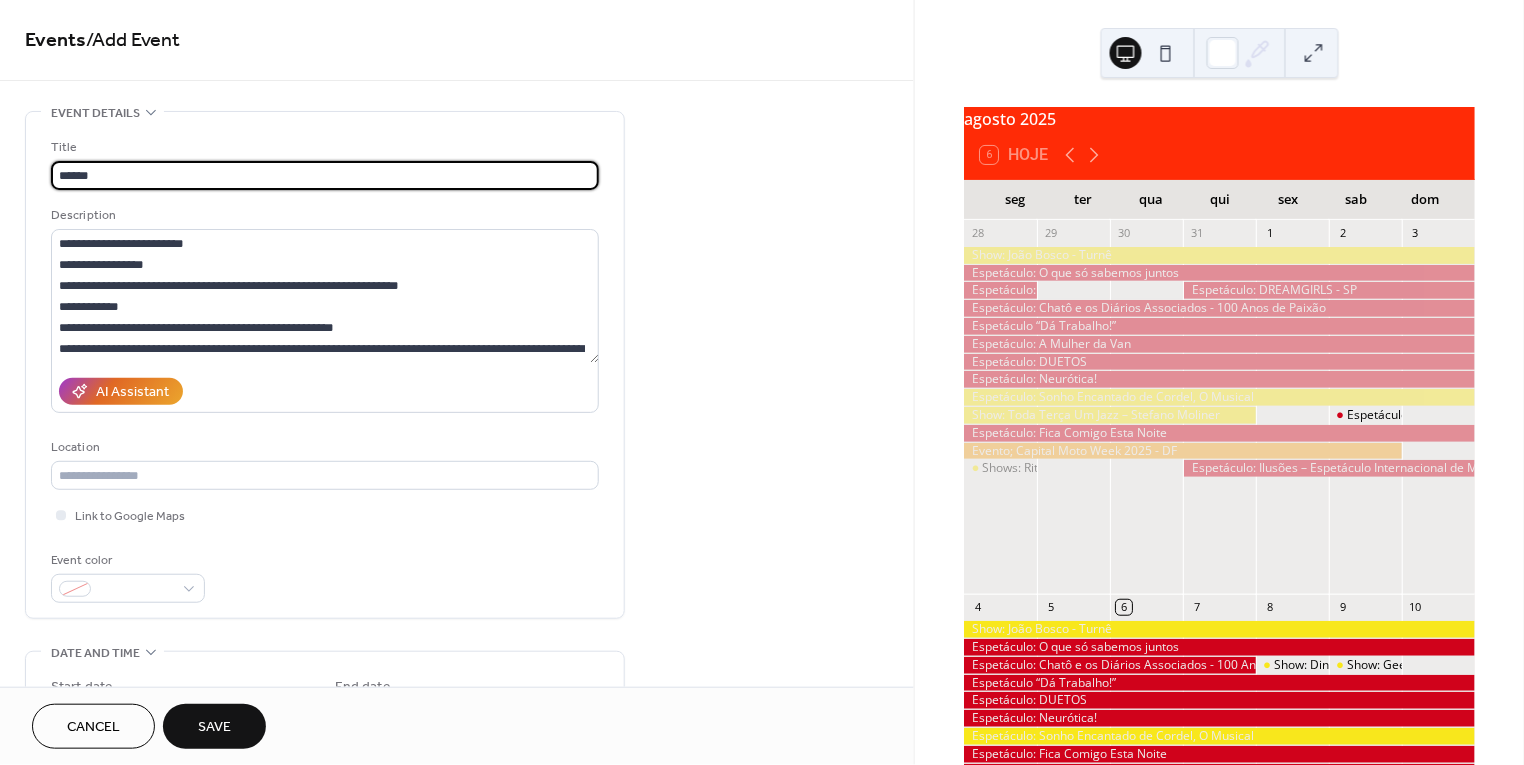 click on "*****" at bounding box center [325, 175] 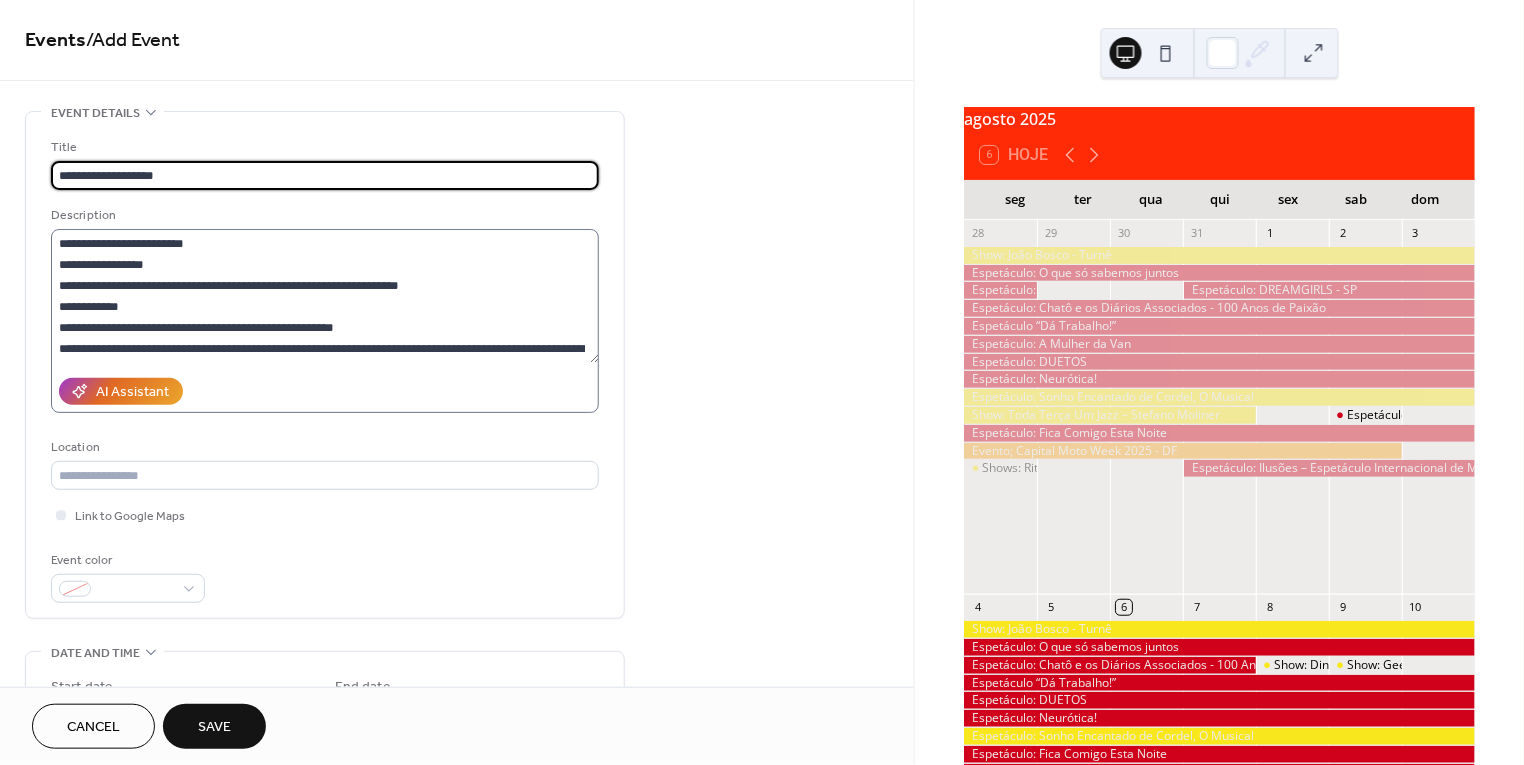 type on "**********" 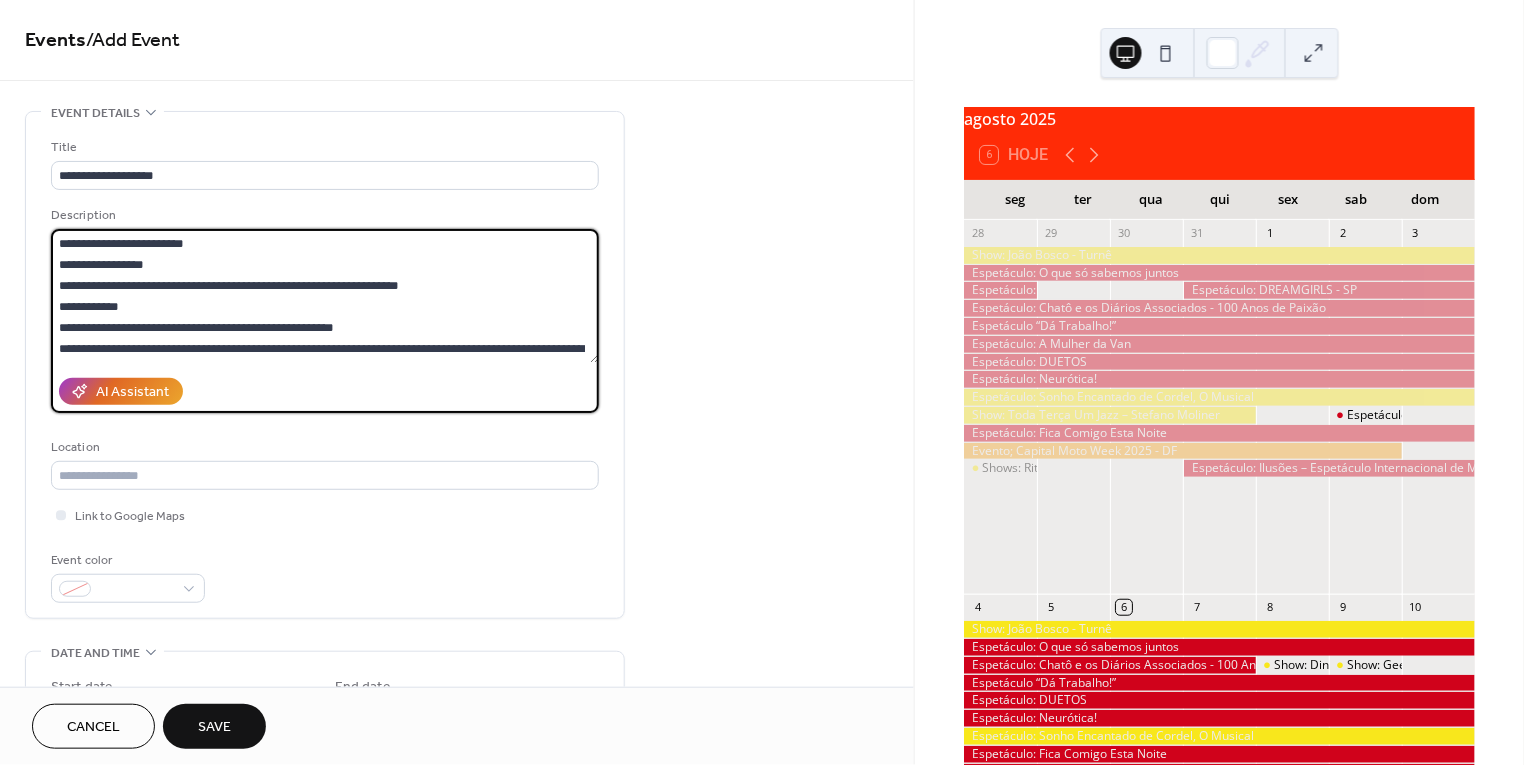 drag, startPoint x: 157, startPoint y: 264, endPoint x: 92, endPoint y: 264, distance: 65 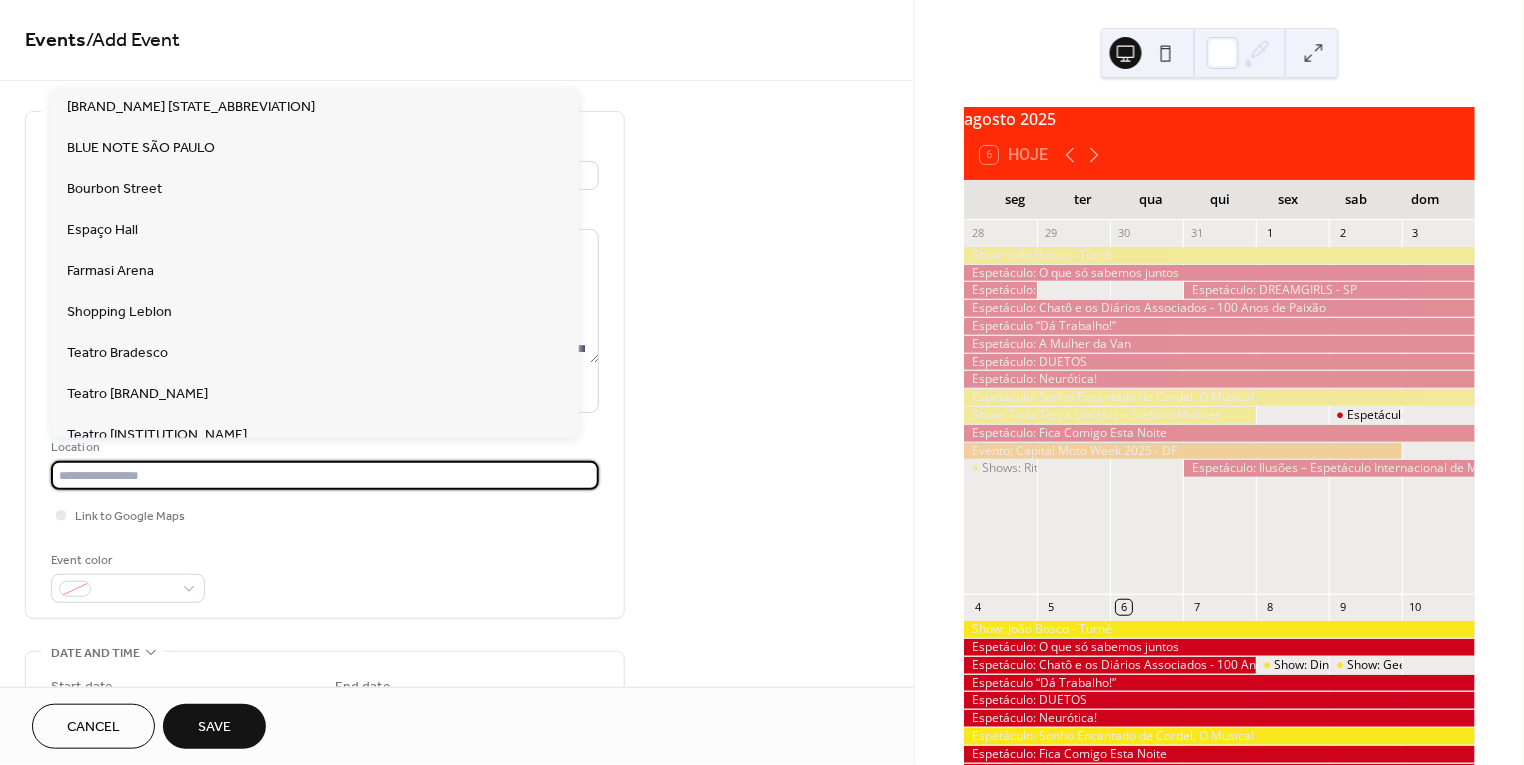 click at bounding box center [325, 475] 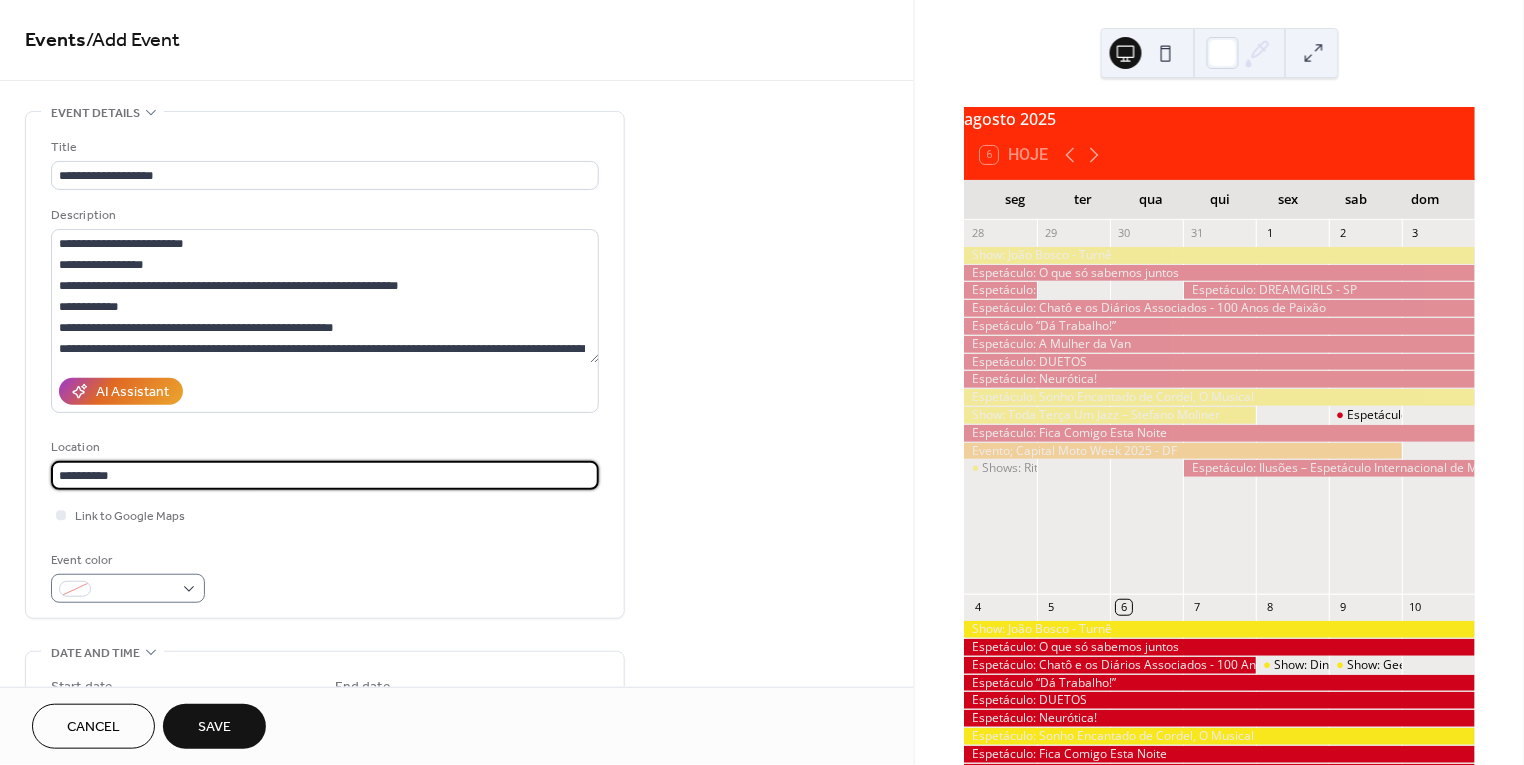 type on "**********" 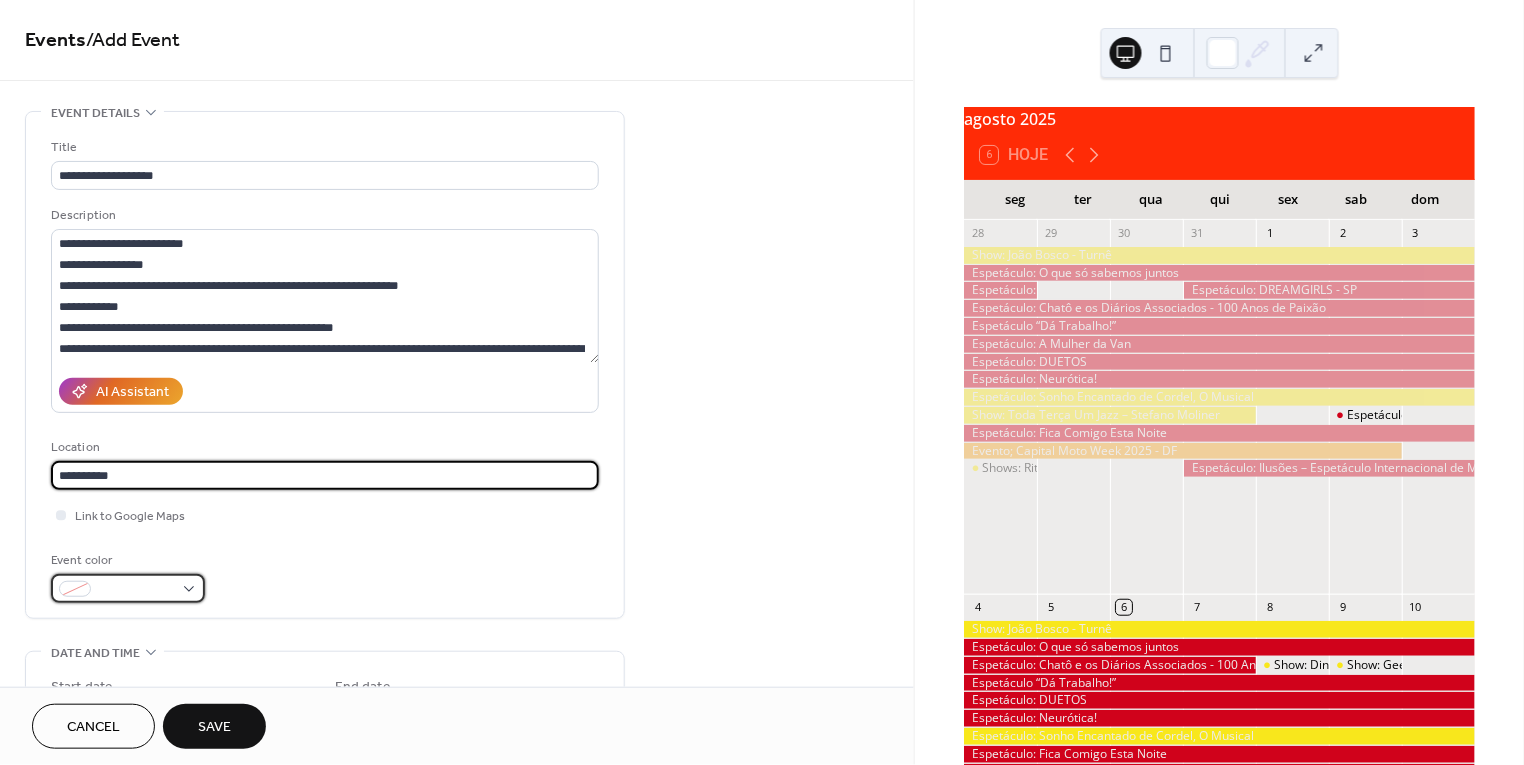 click at bounding box center (136, 590) 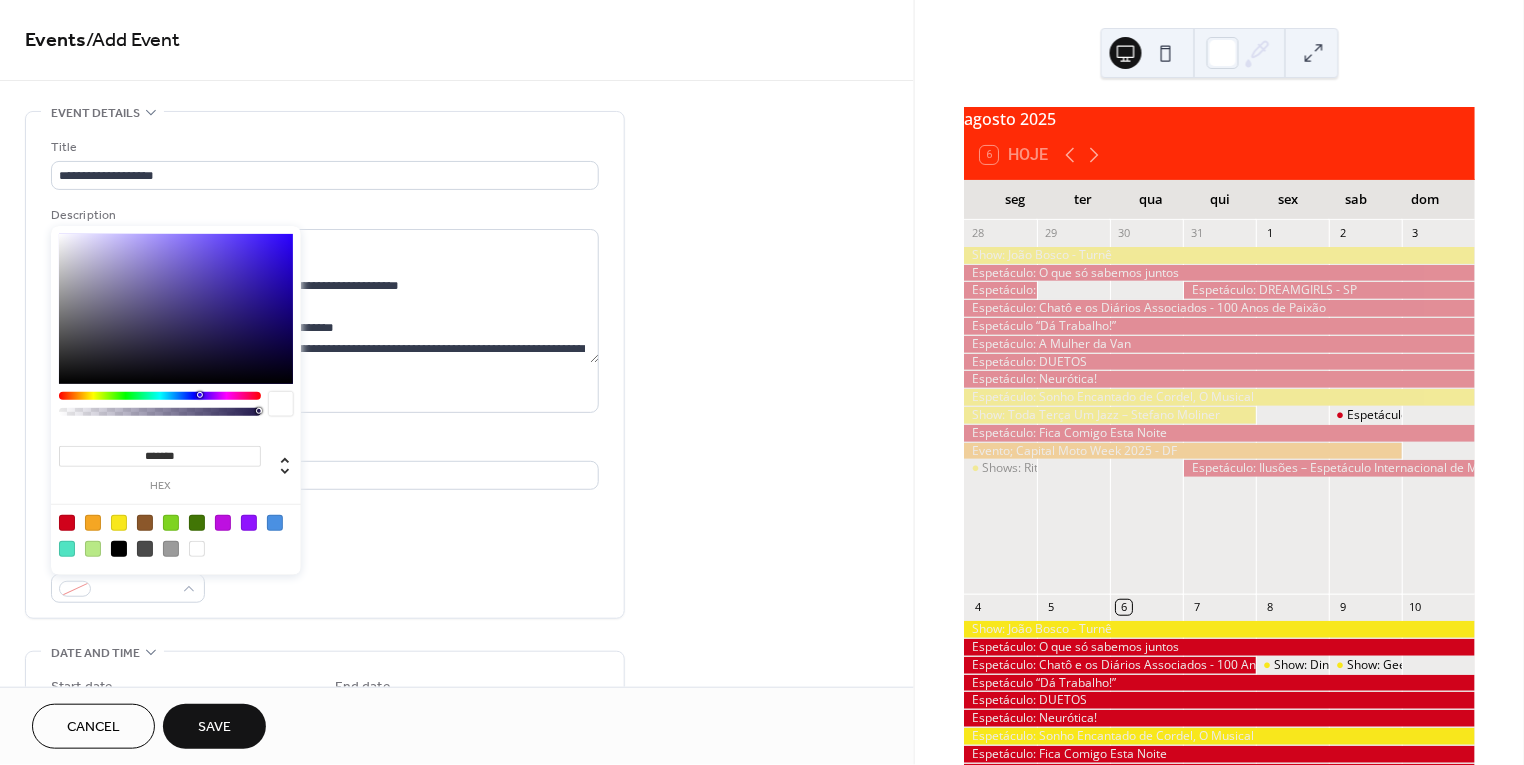 click at bounding box center [119, 523] 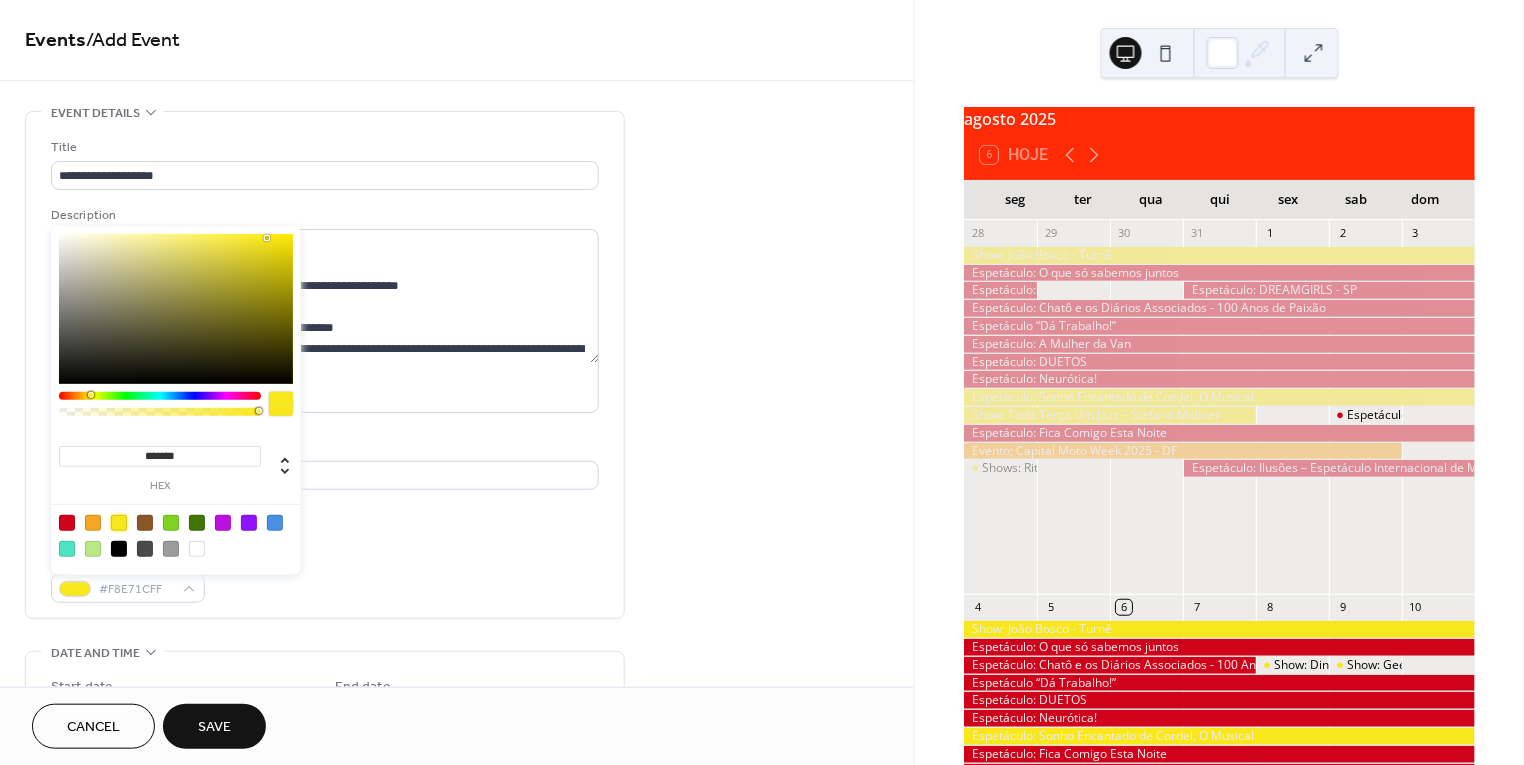 type on "*******" 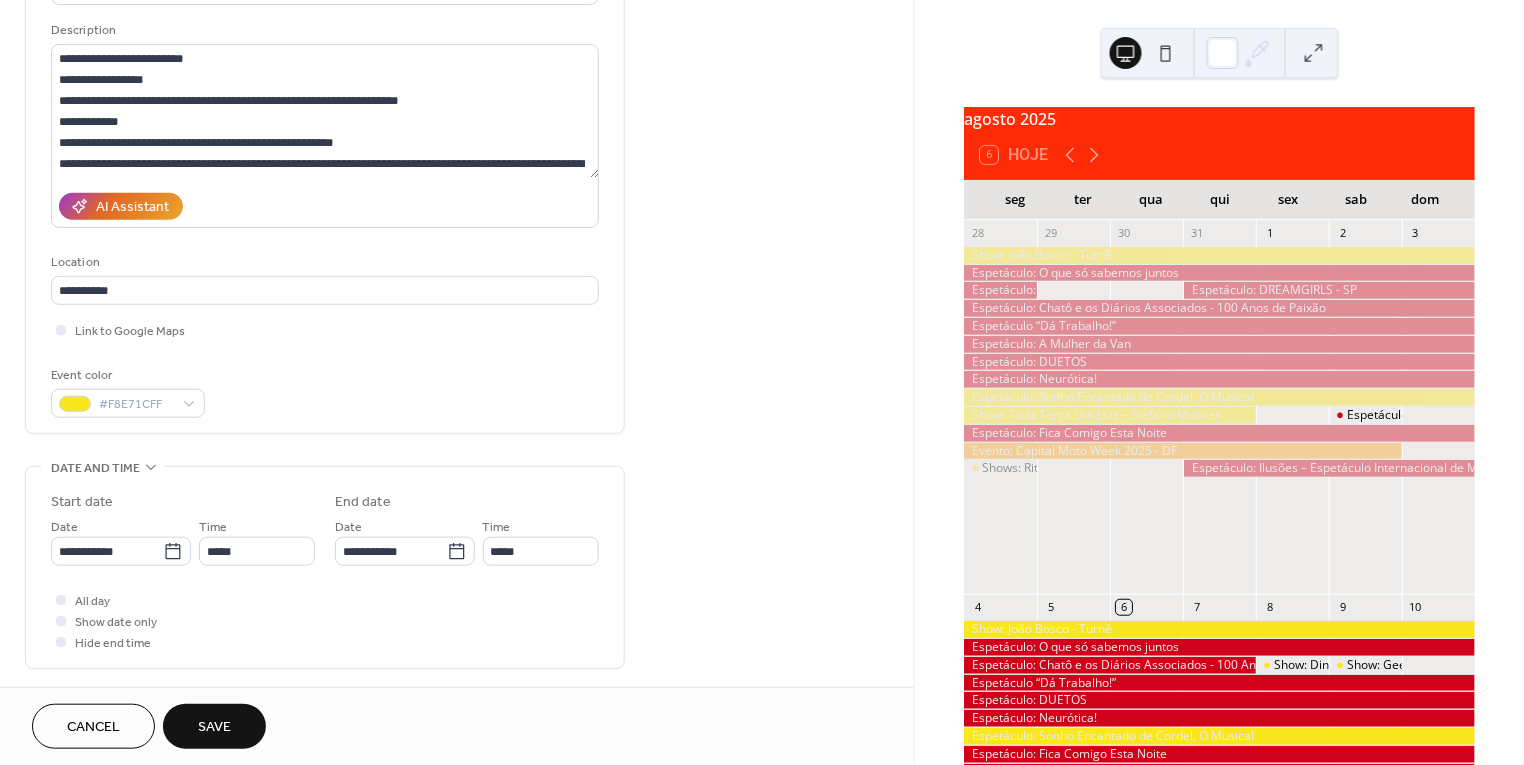 scroll, scrollTop: 187, scrollLeft: 0, axis: vertical 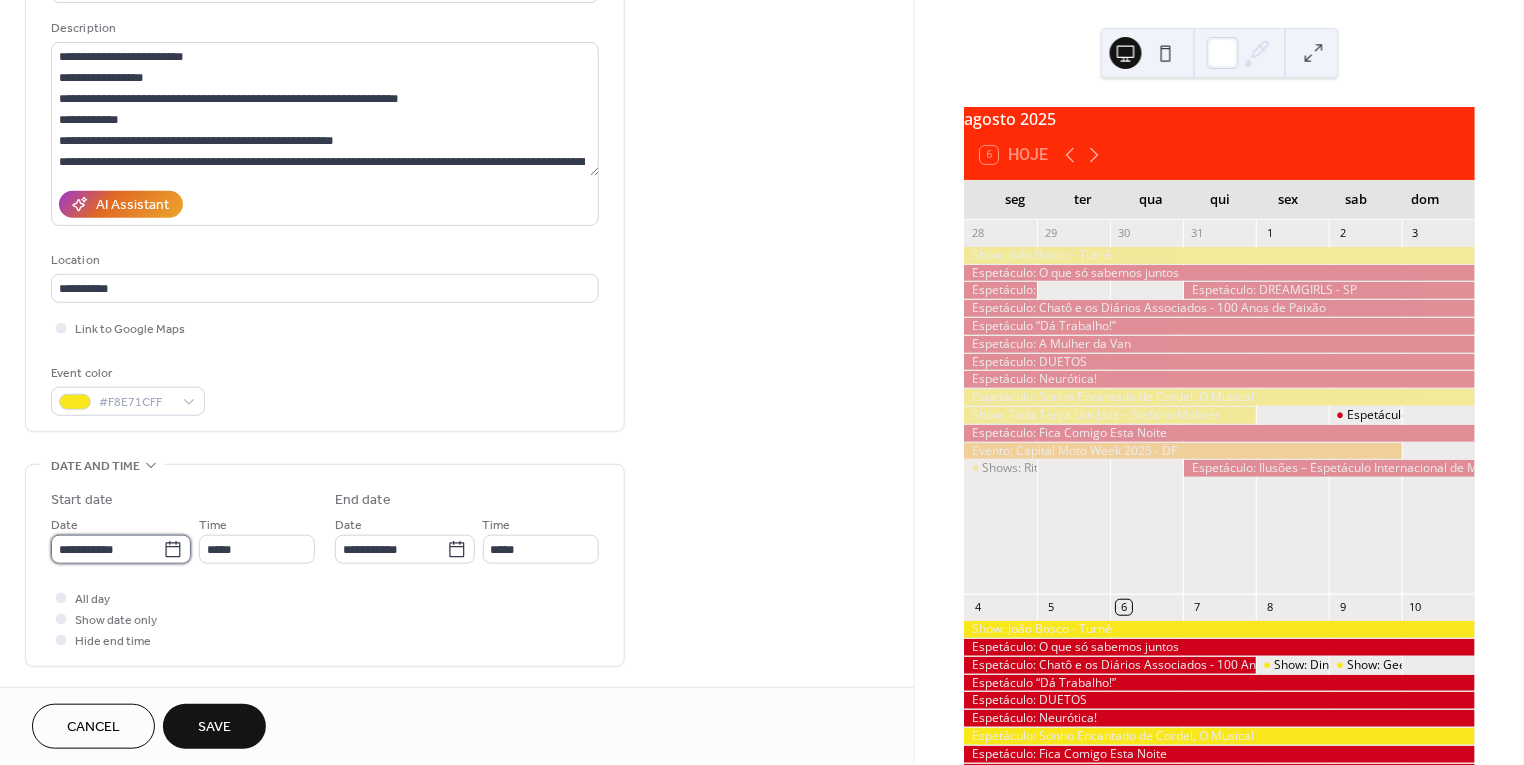 click on "**********" at bounding box center [107, 549] 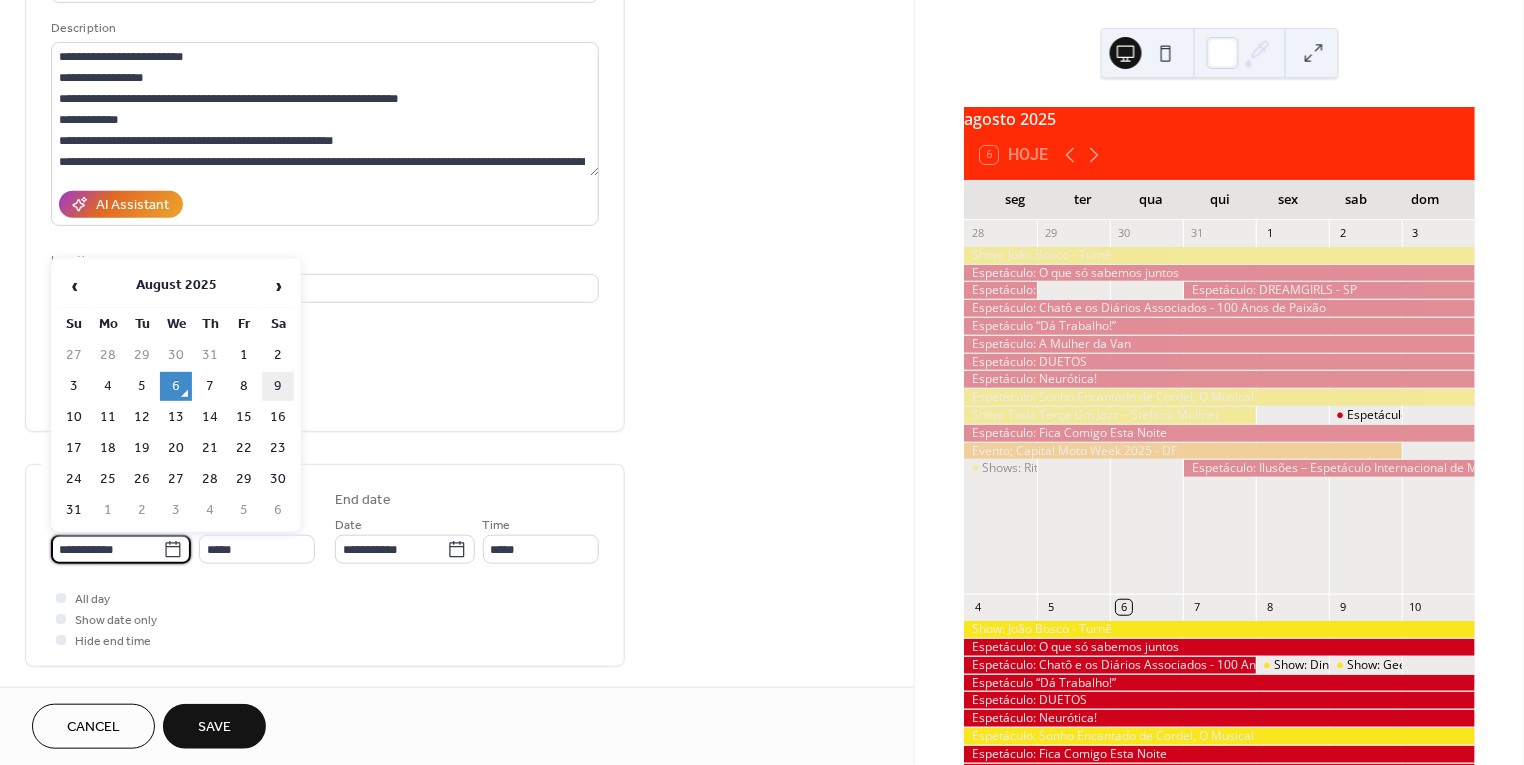 click on "9" at bounding box center [278, 386] 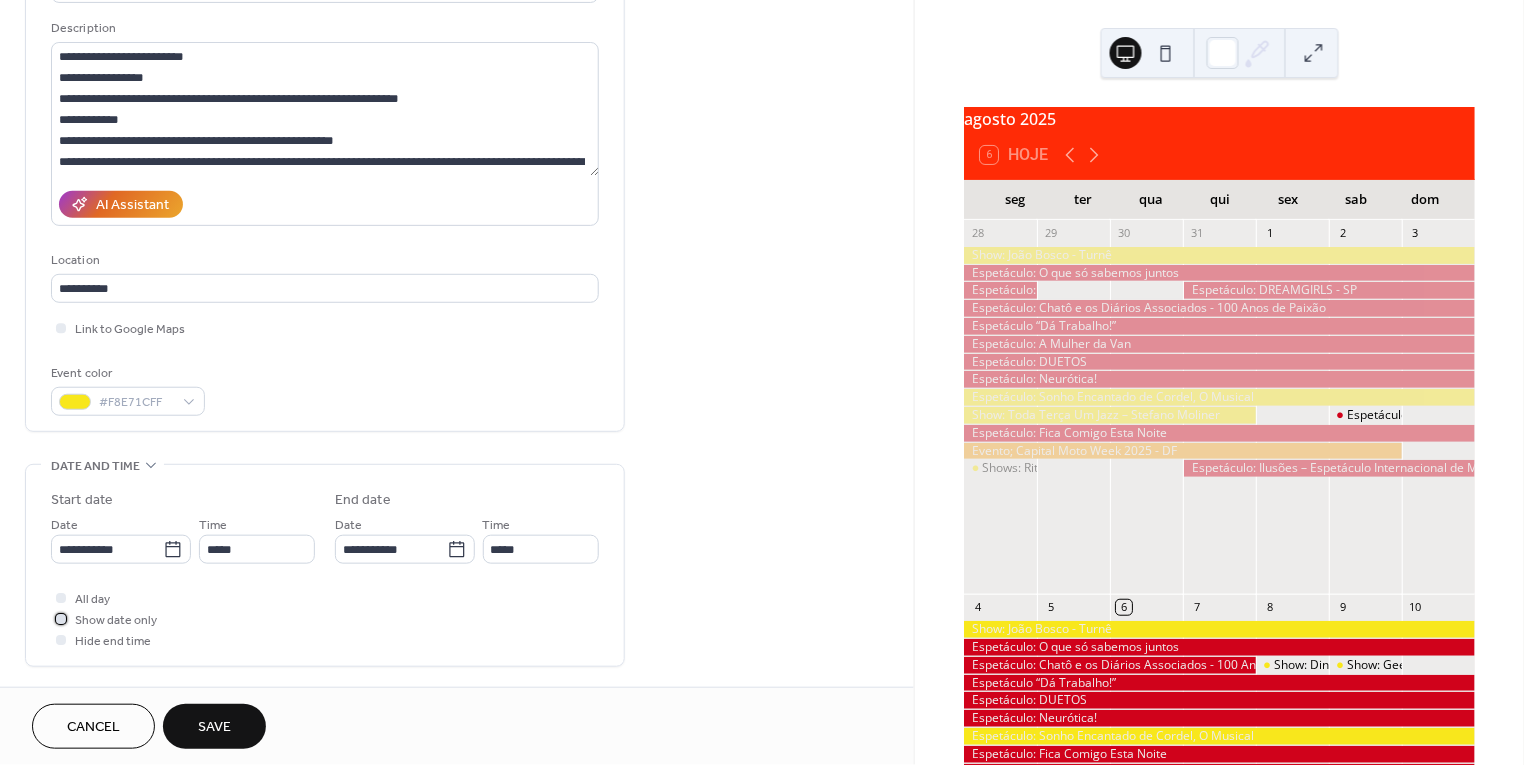 click on "Show date only" at bounding box center (116, 621) 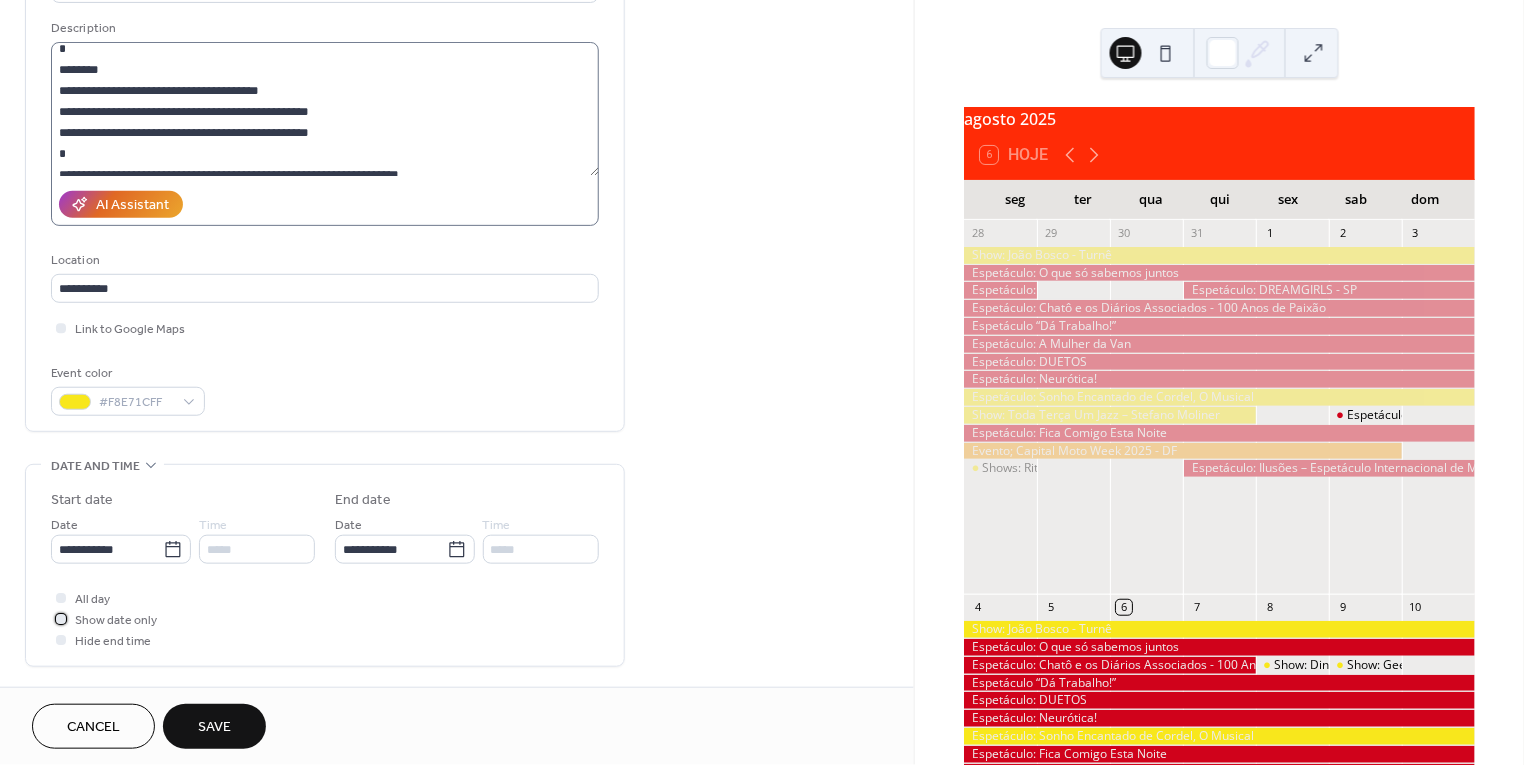 scroll, scrollTop: 154, scrollLeft: 0, axis: vertical 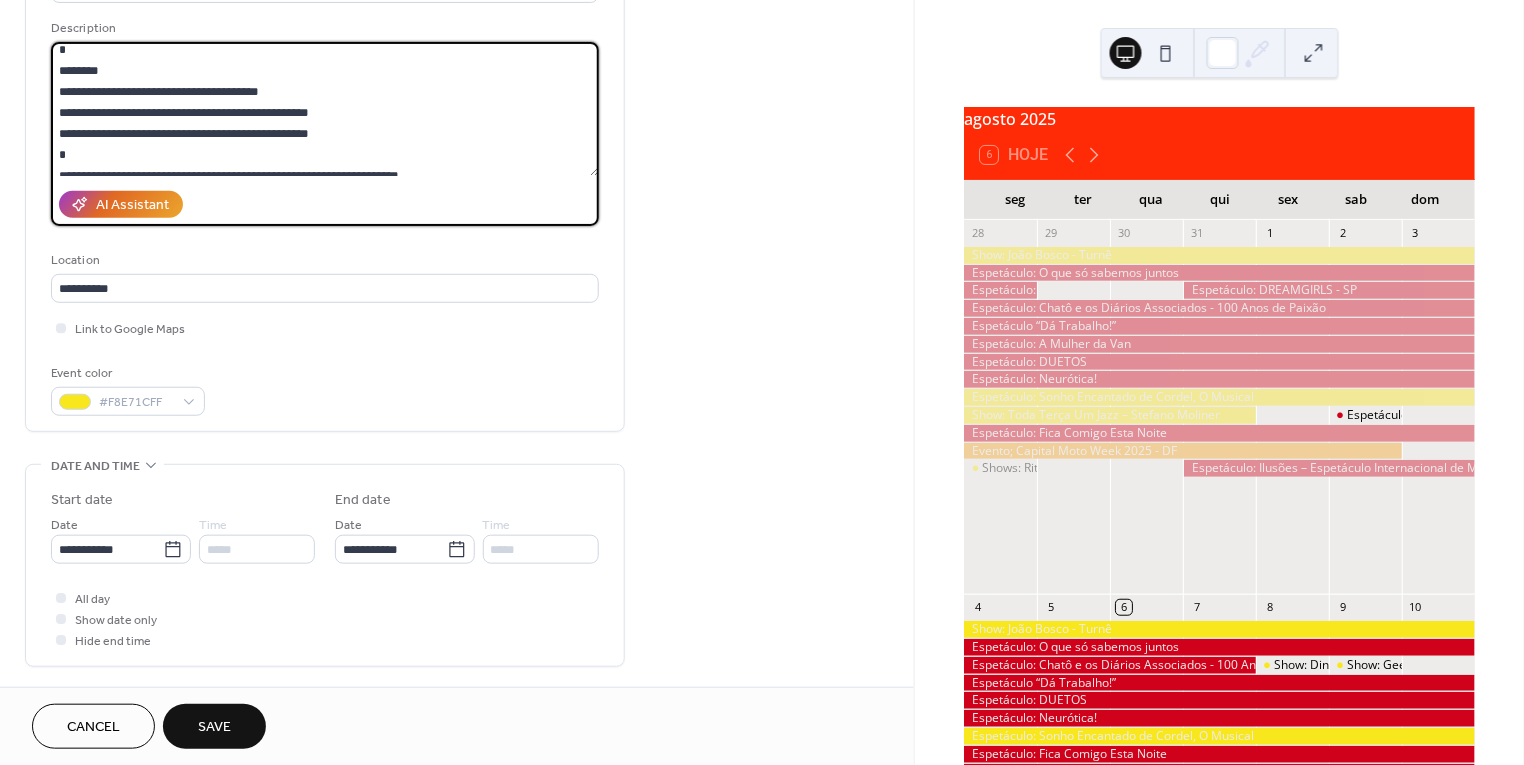 drag, startPoint x: 450, startPoint y: 158, endPoint x: 143, endPoint y: 162, distance: 307.02606 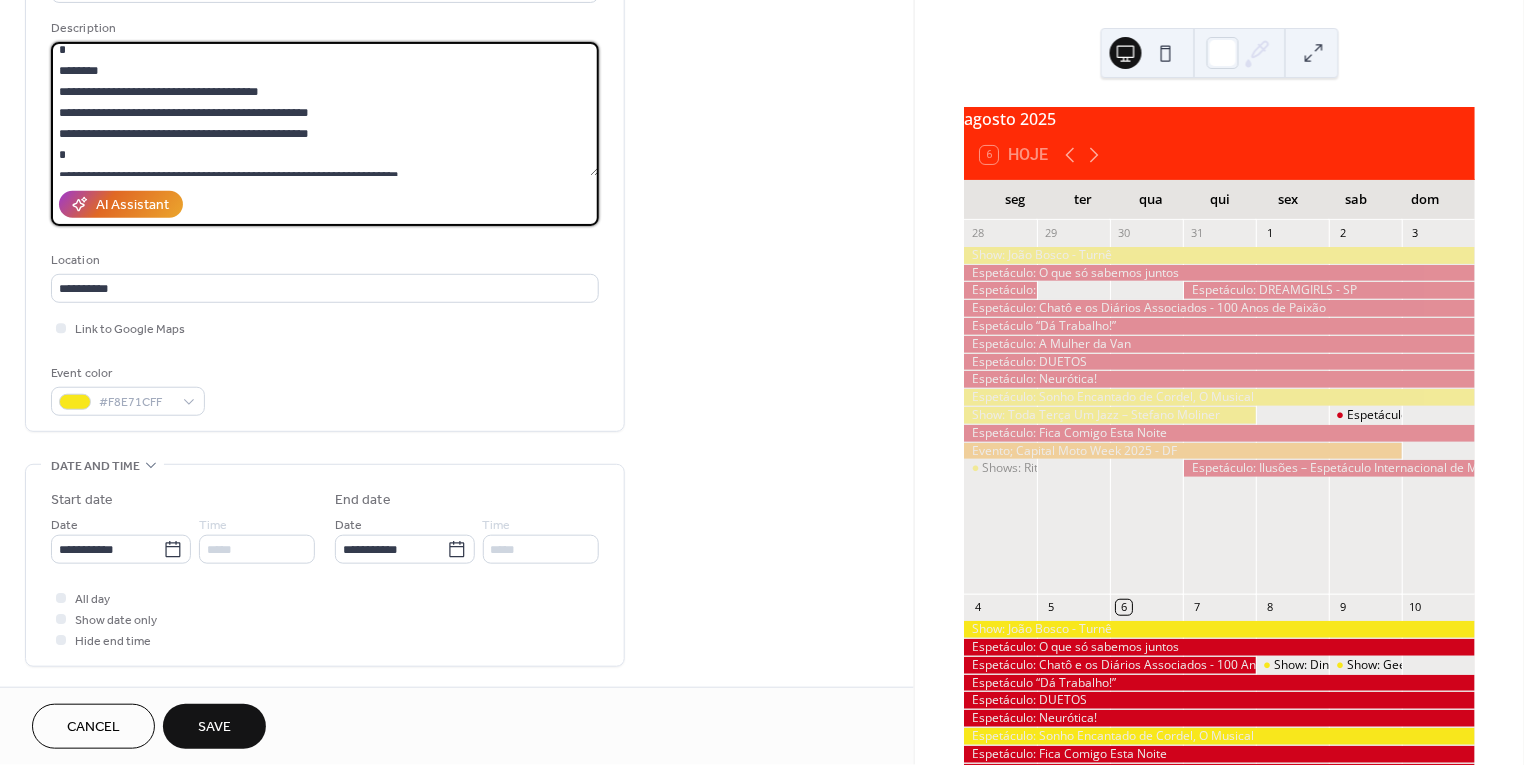 click on "**********" at bounding box center [325, 109] 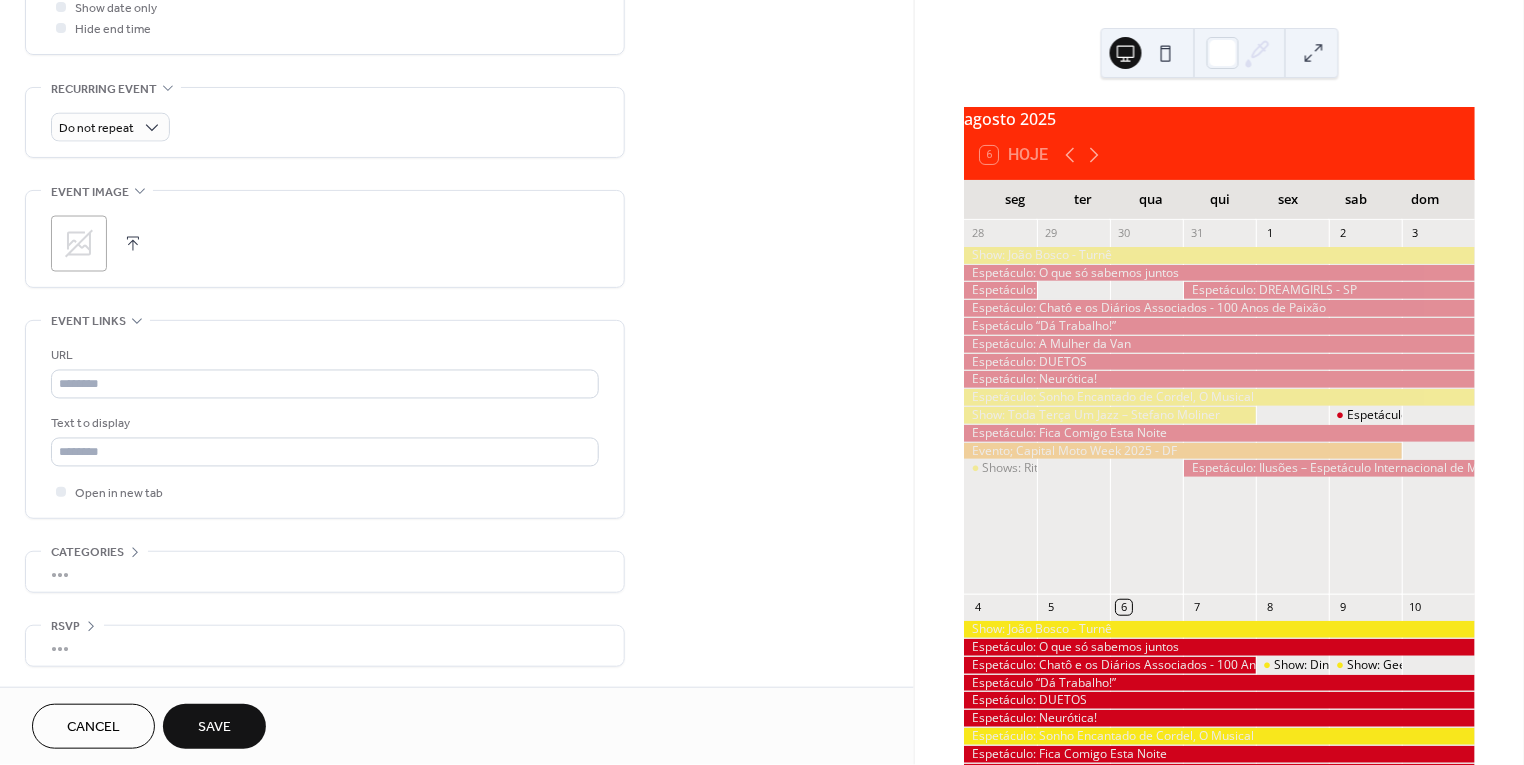 scroll, scrollTop: 798, scrollLeft: 0, axis: vertical 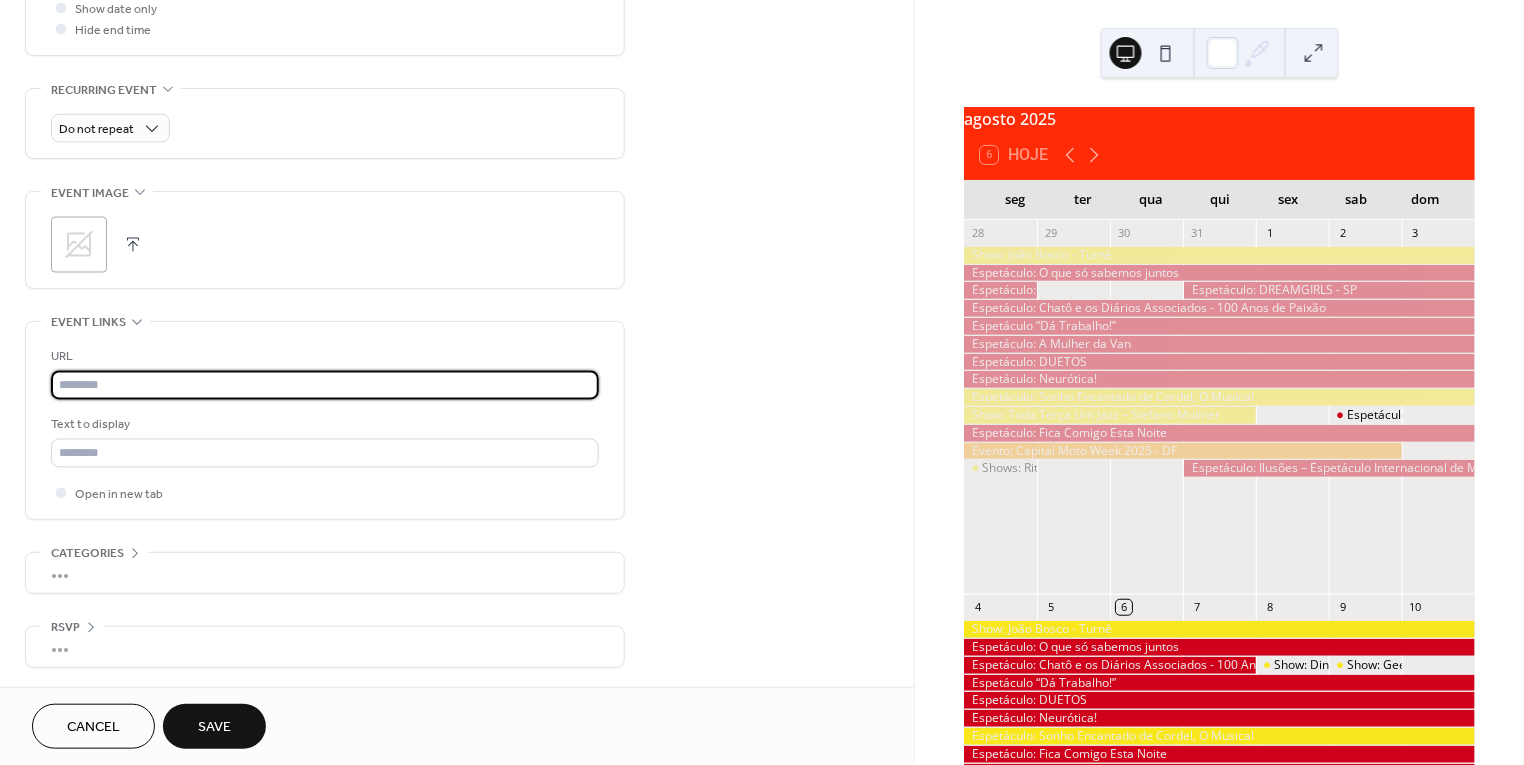 click at bounding box center (325, 385) 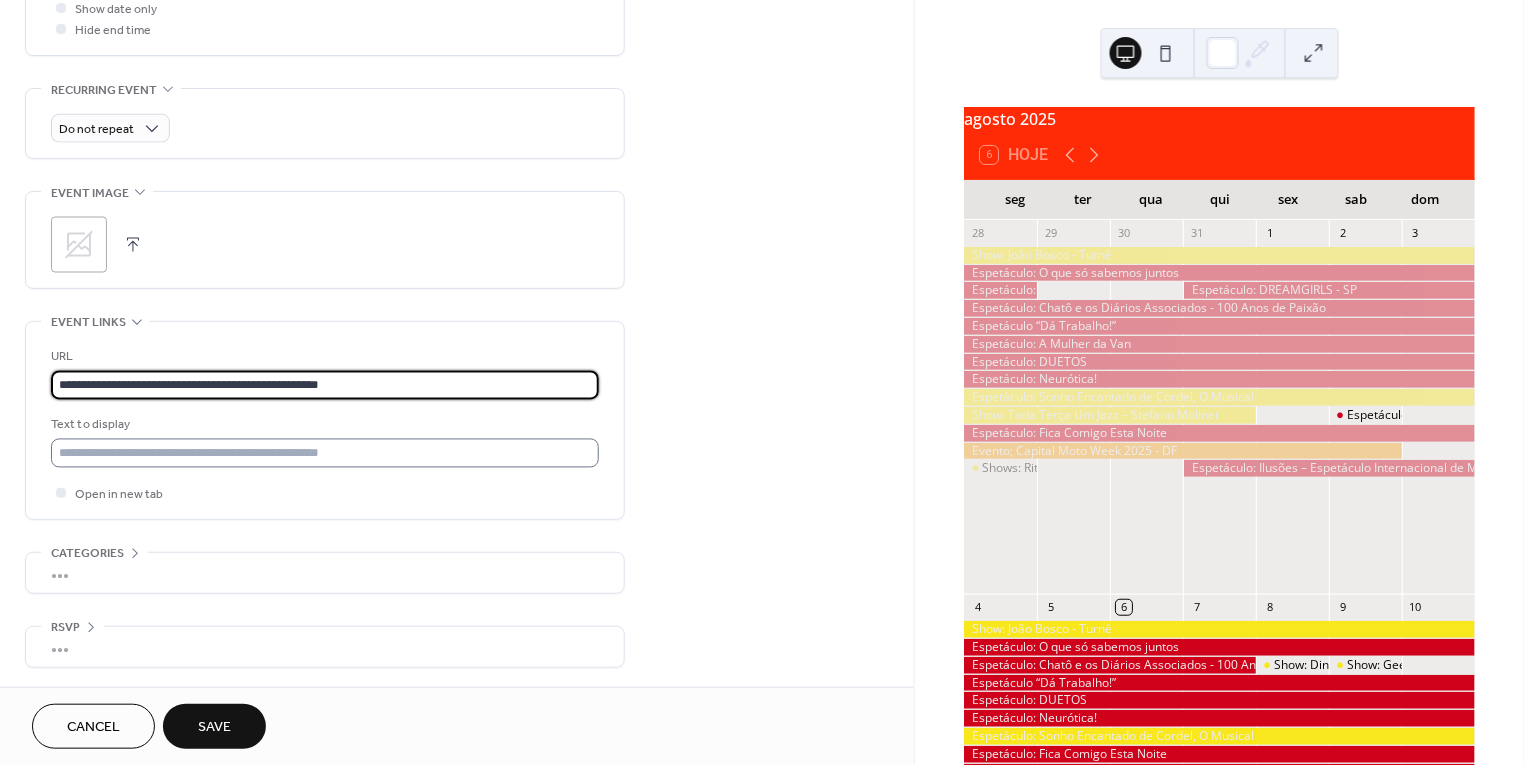 type on "**********" 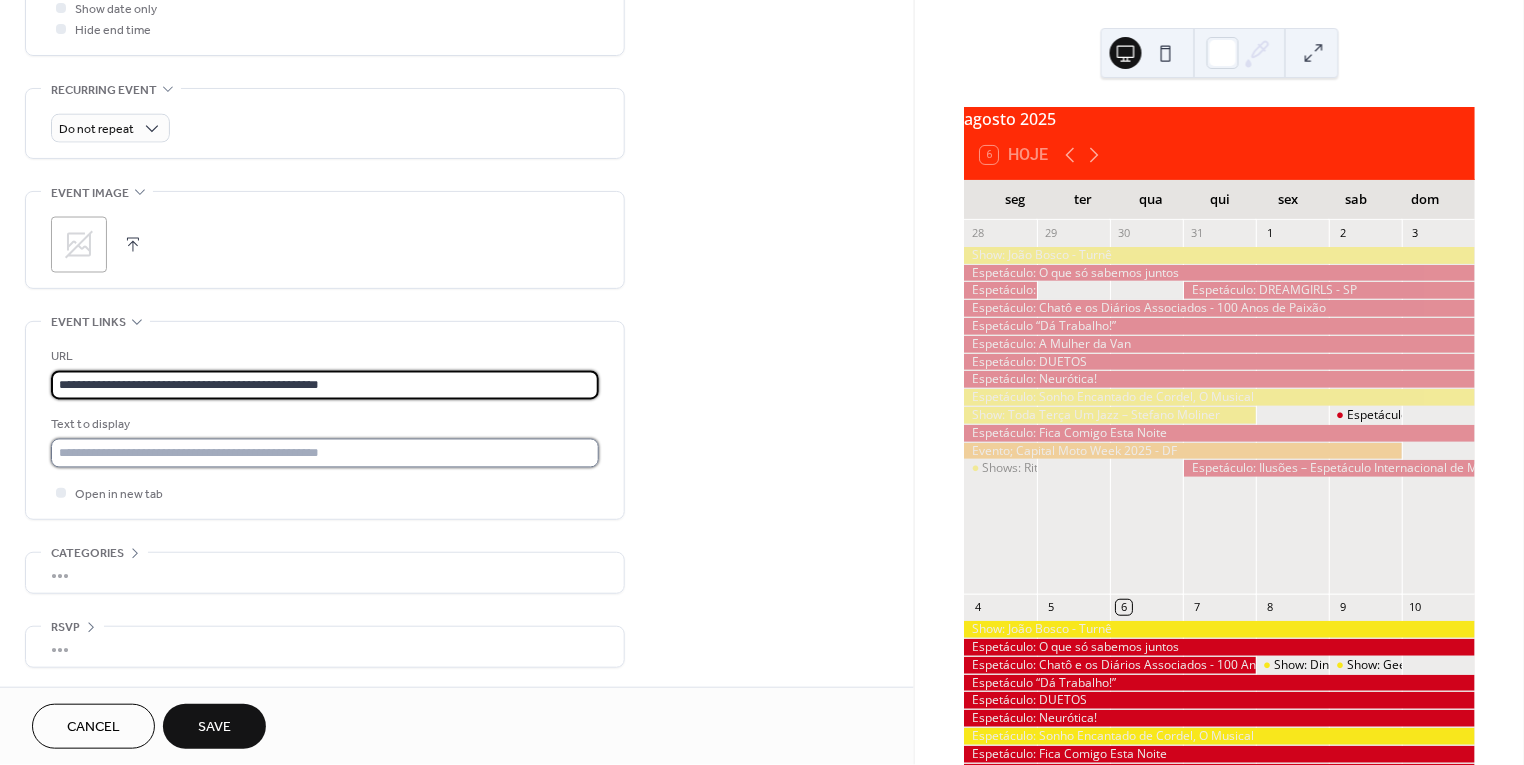 click at bounding box center (325, 453) 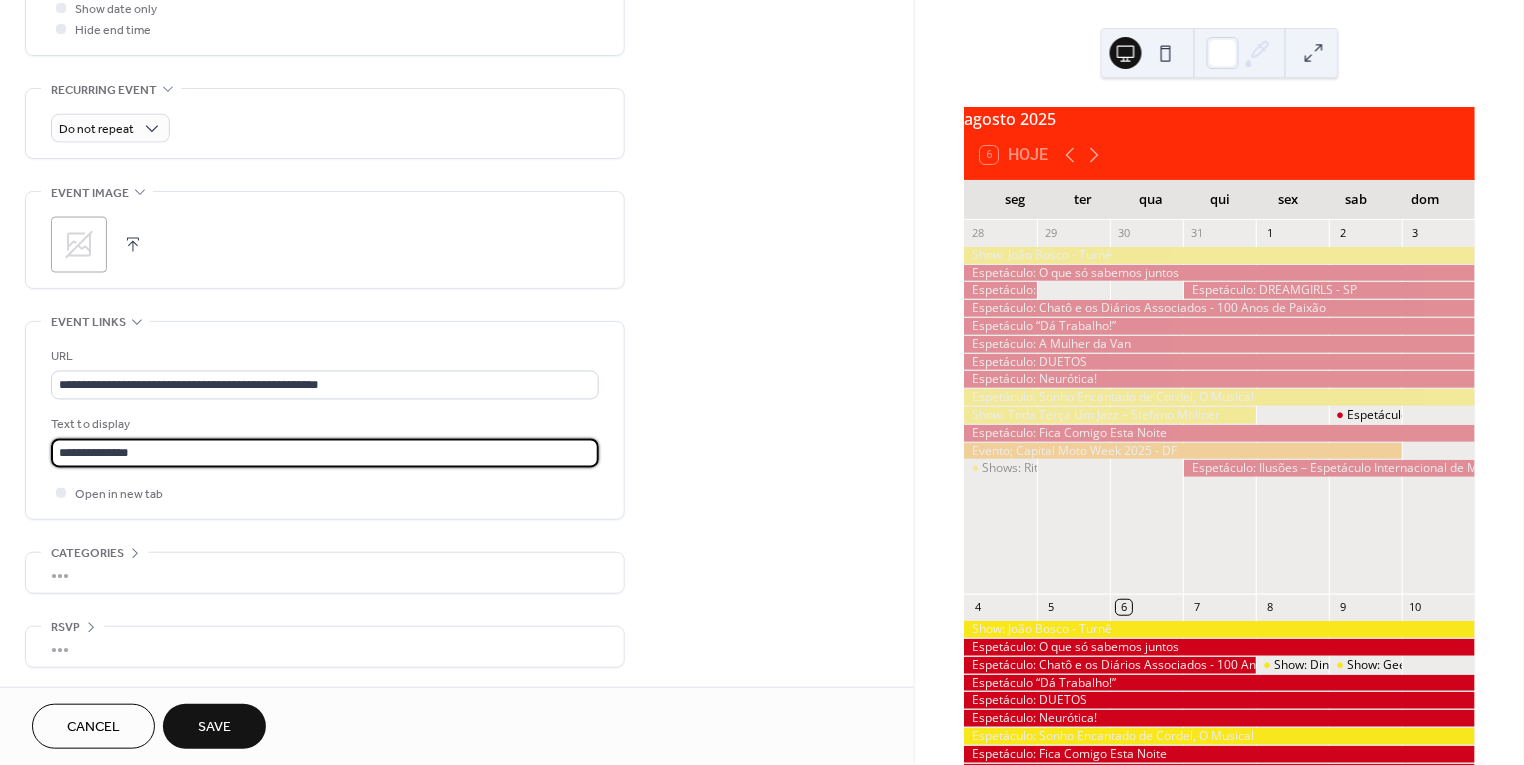 type on "**********" 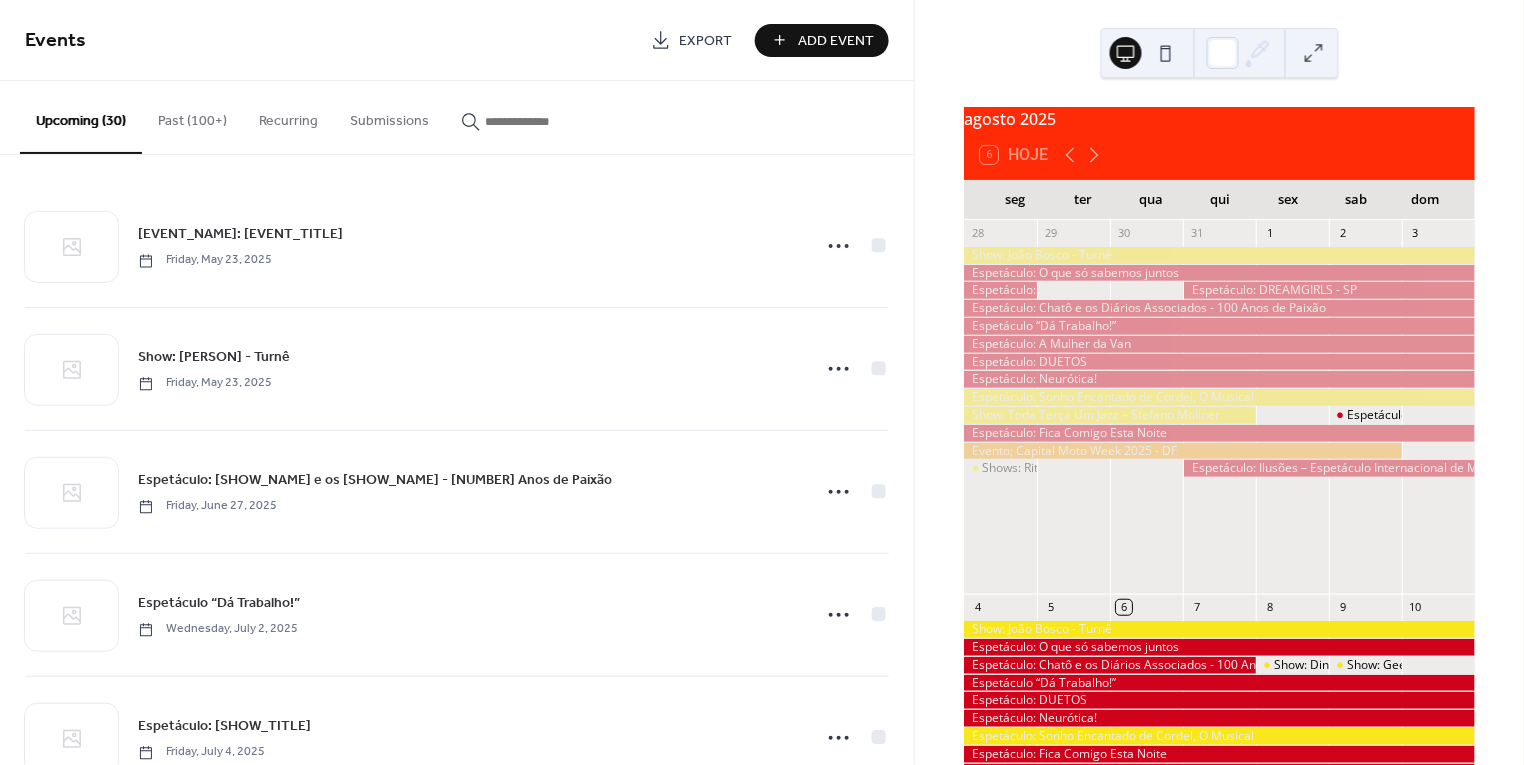 click on "Add Event" at bounding box center (836, 41) 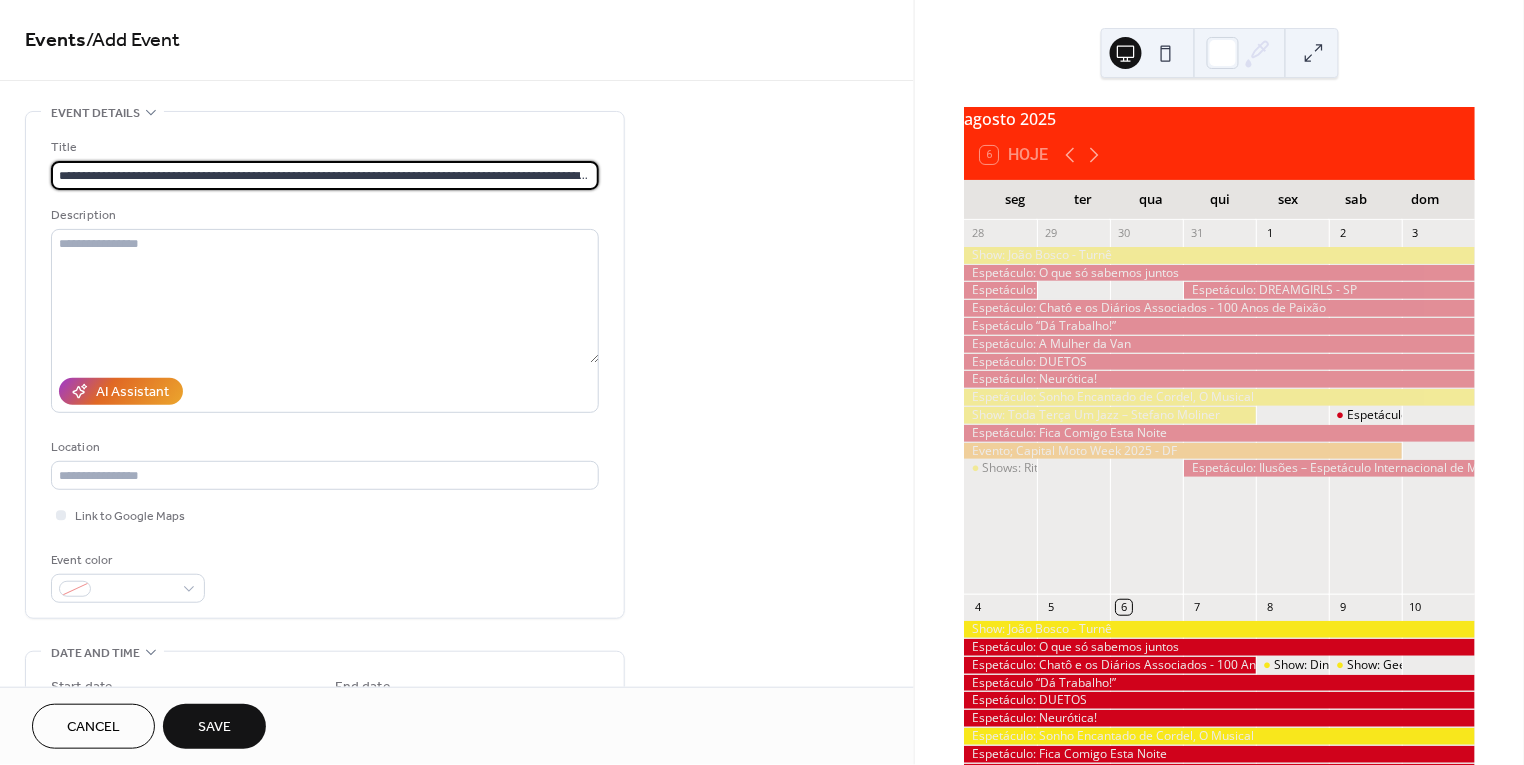 click on "**********" at bounding box center [325, 175] 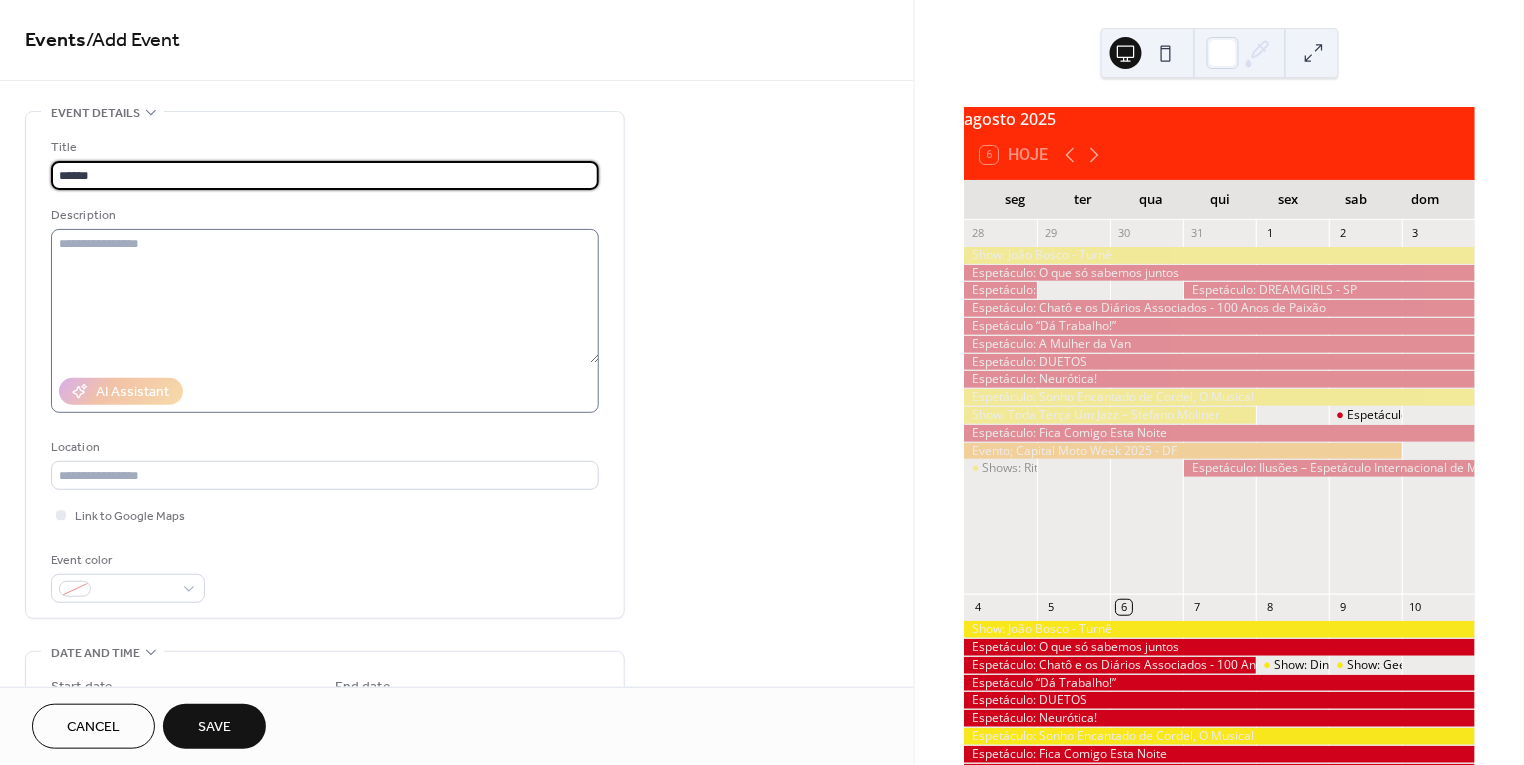 type on "*****" 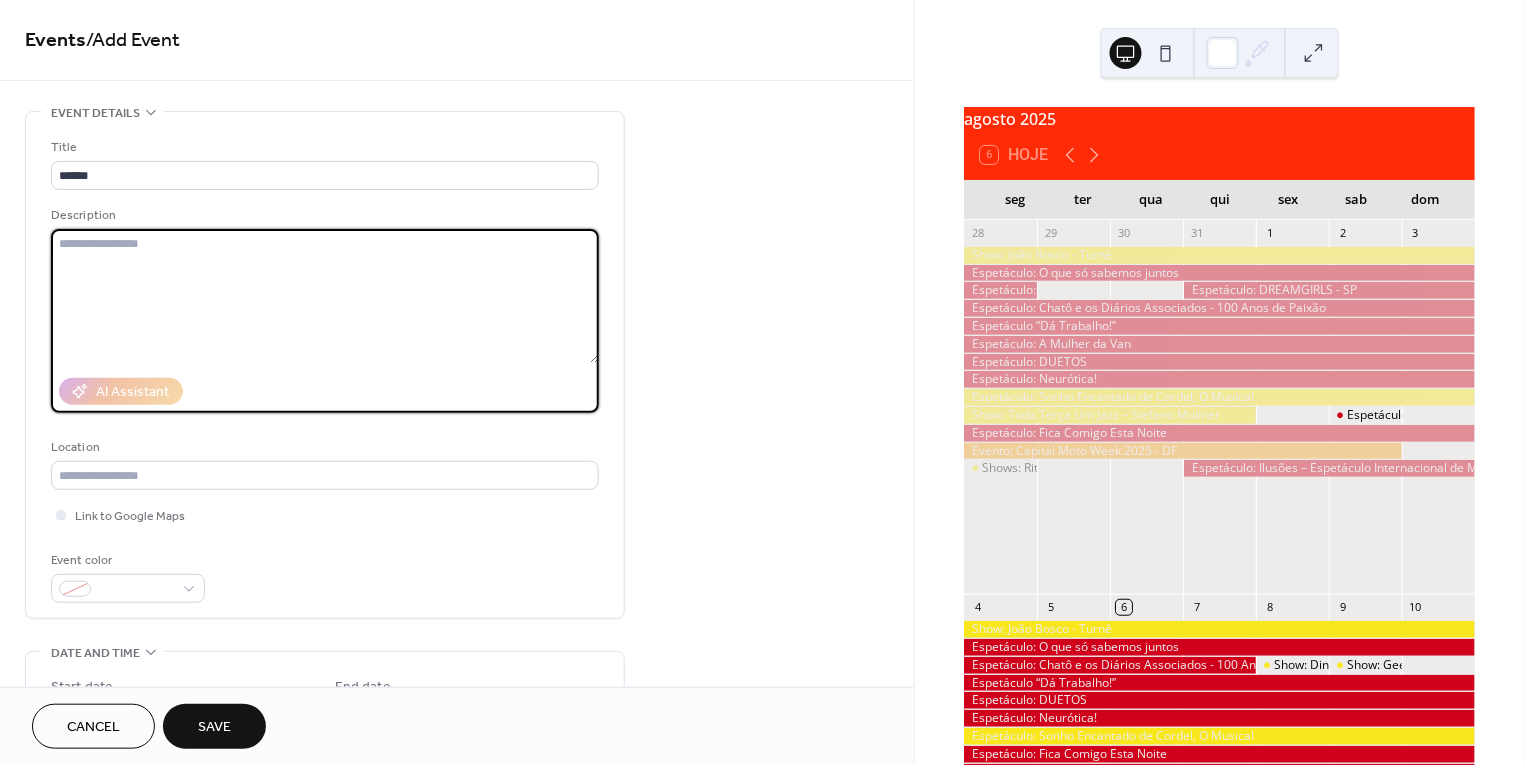 click at bounding box center (325, 296) 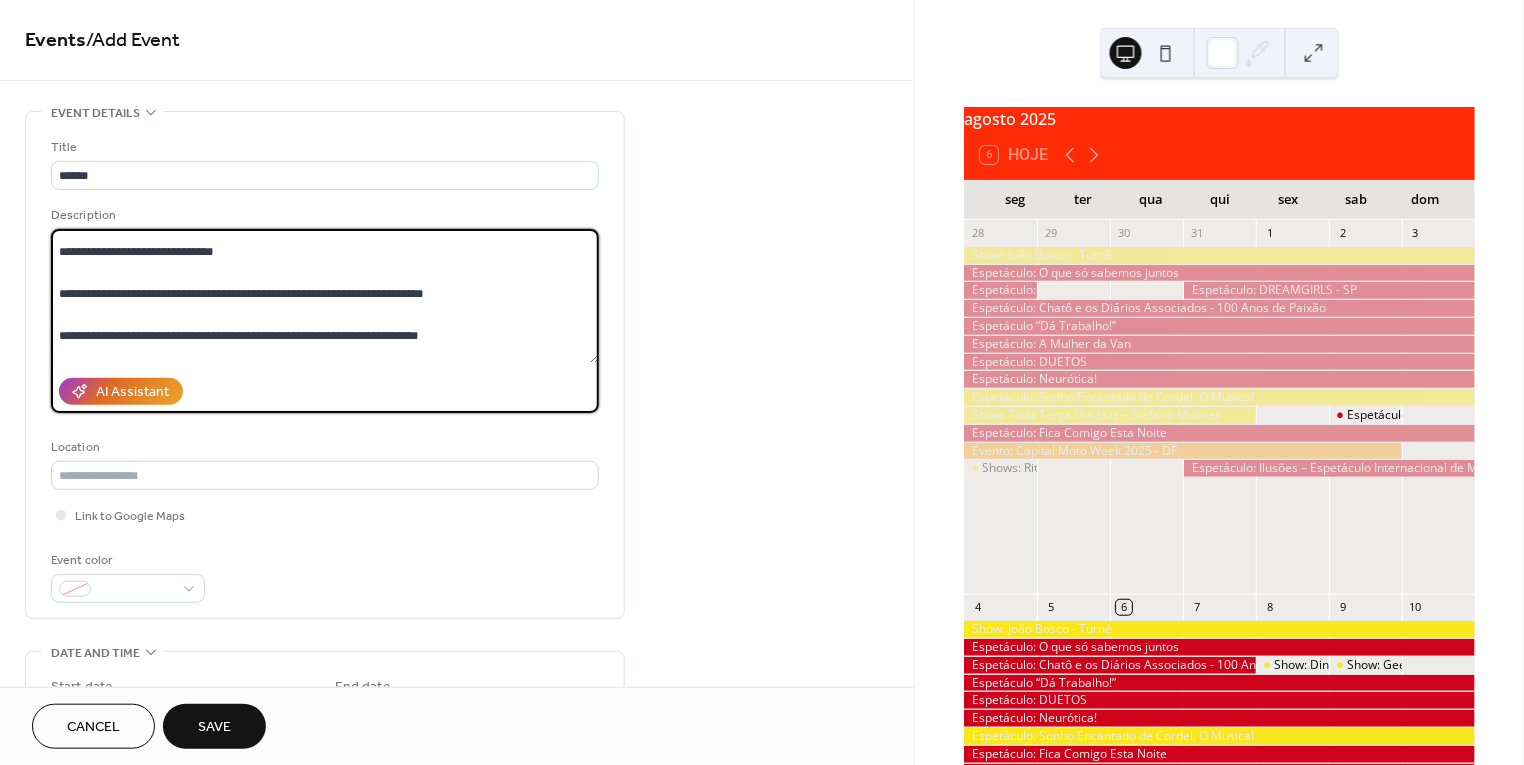 scroll, scrollTop: 32, scrollLeft: 0, axis: vertical 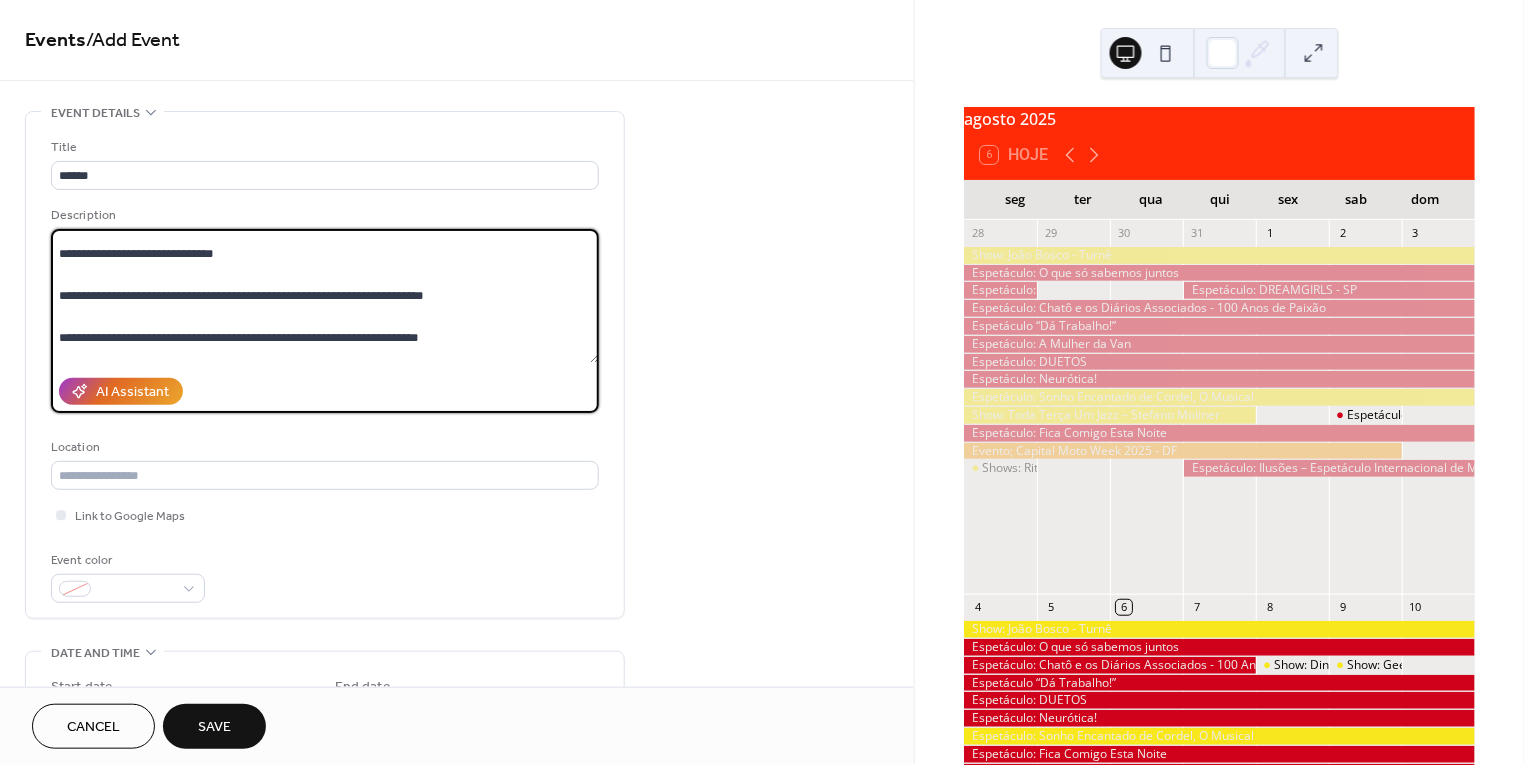 drag, startPoint x: 165, startPoint y: 289, endPoint x: 94, endPoint y: 288, distance: 71.00704 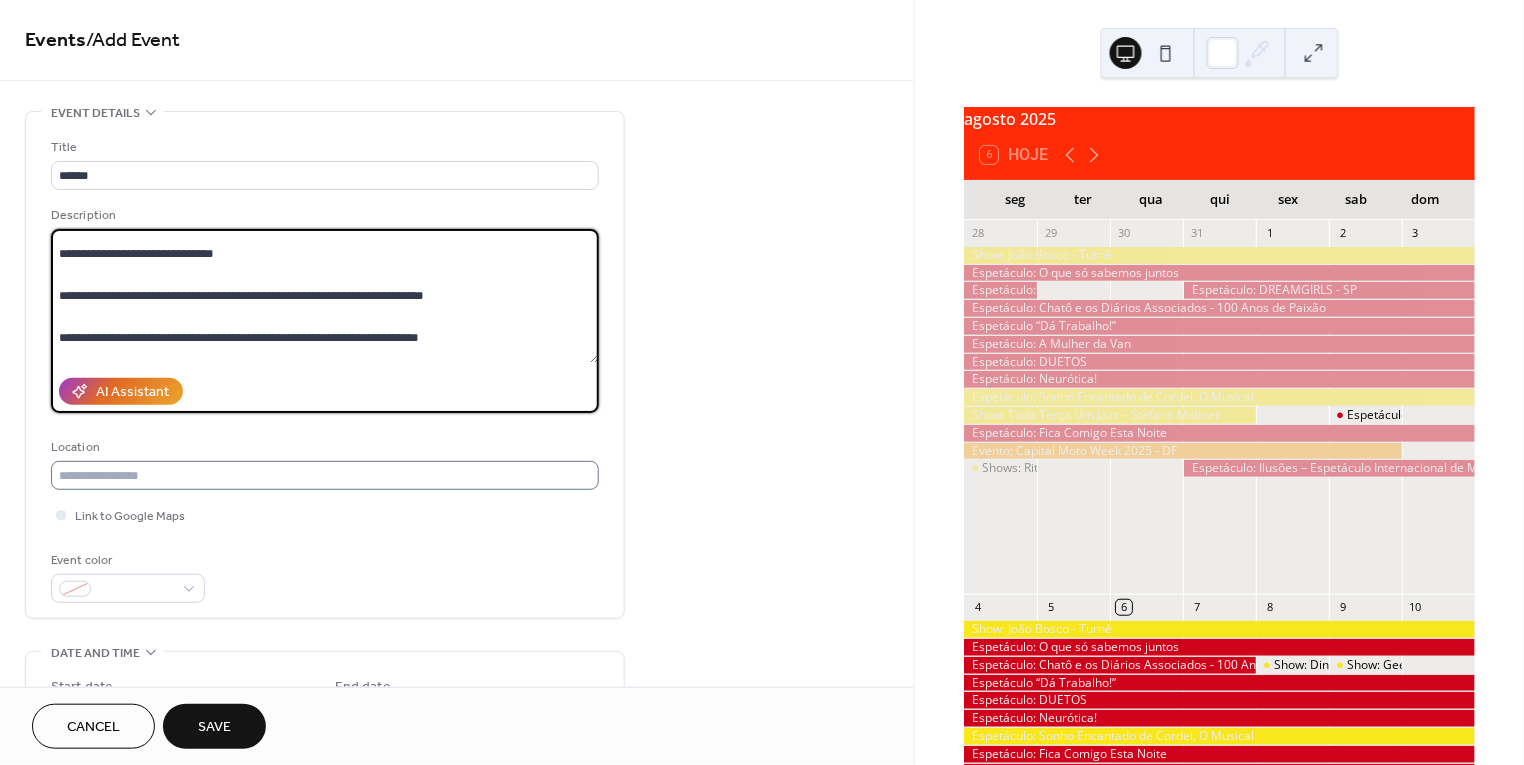 type on "**********" 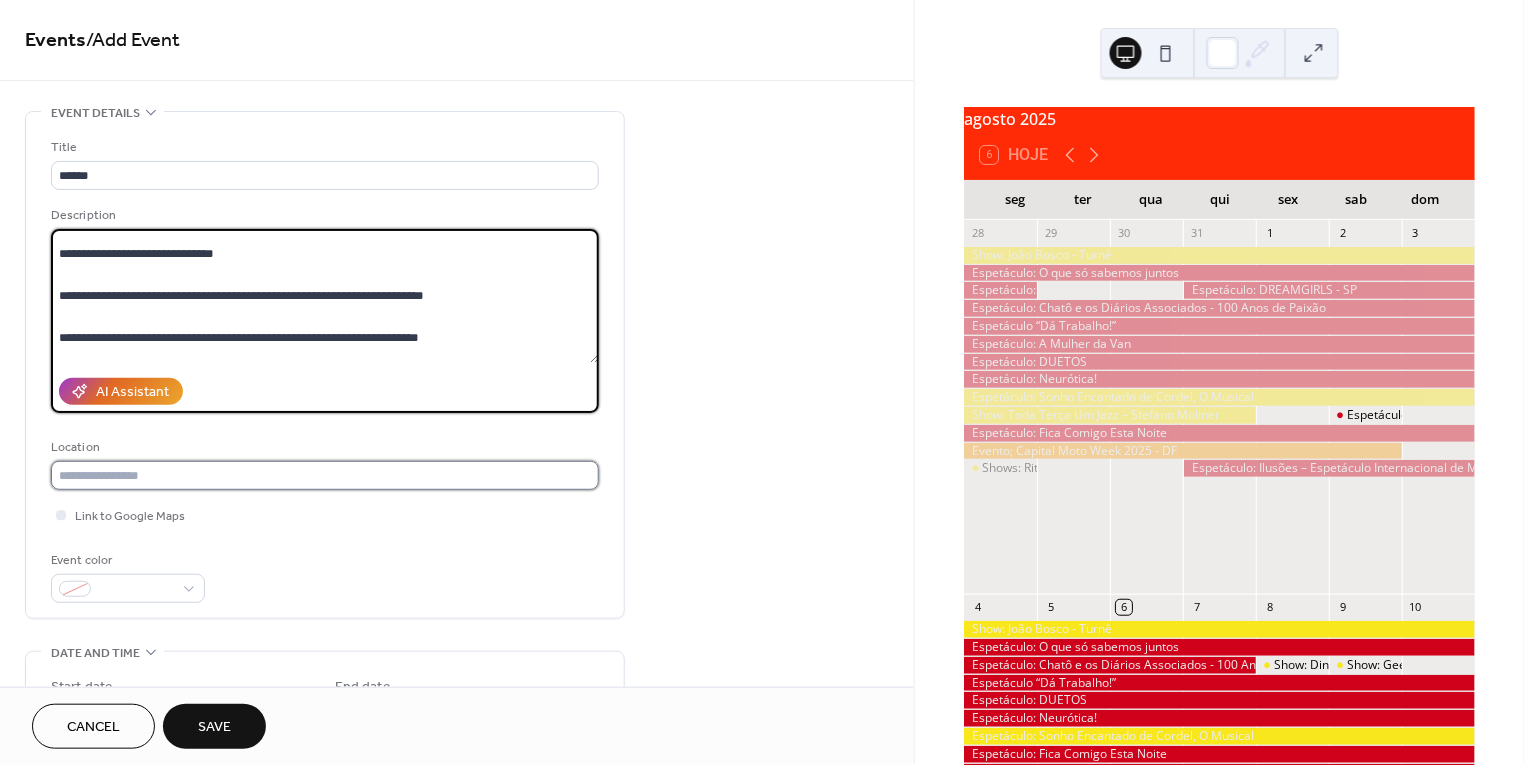 click at bounding box center [325, 475] 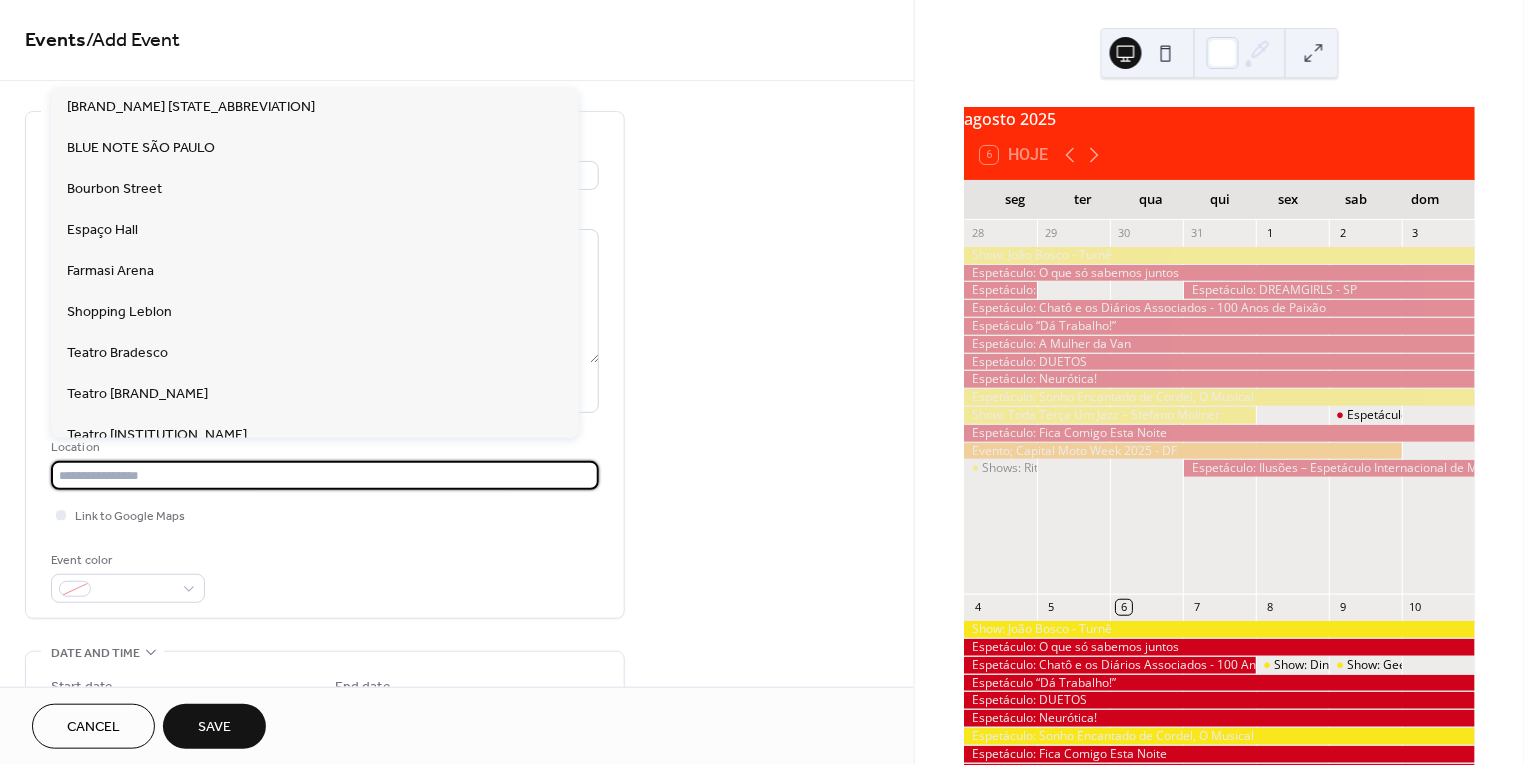 paste on "**********" 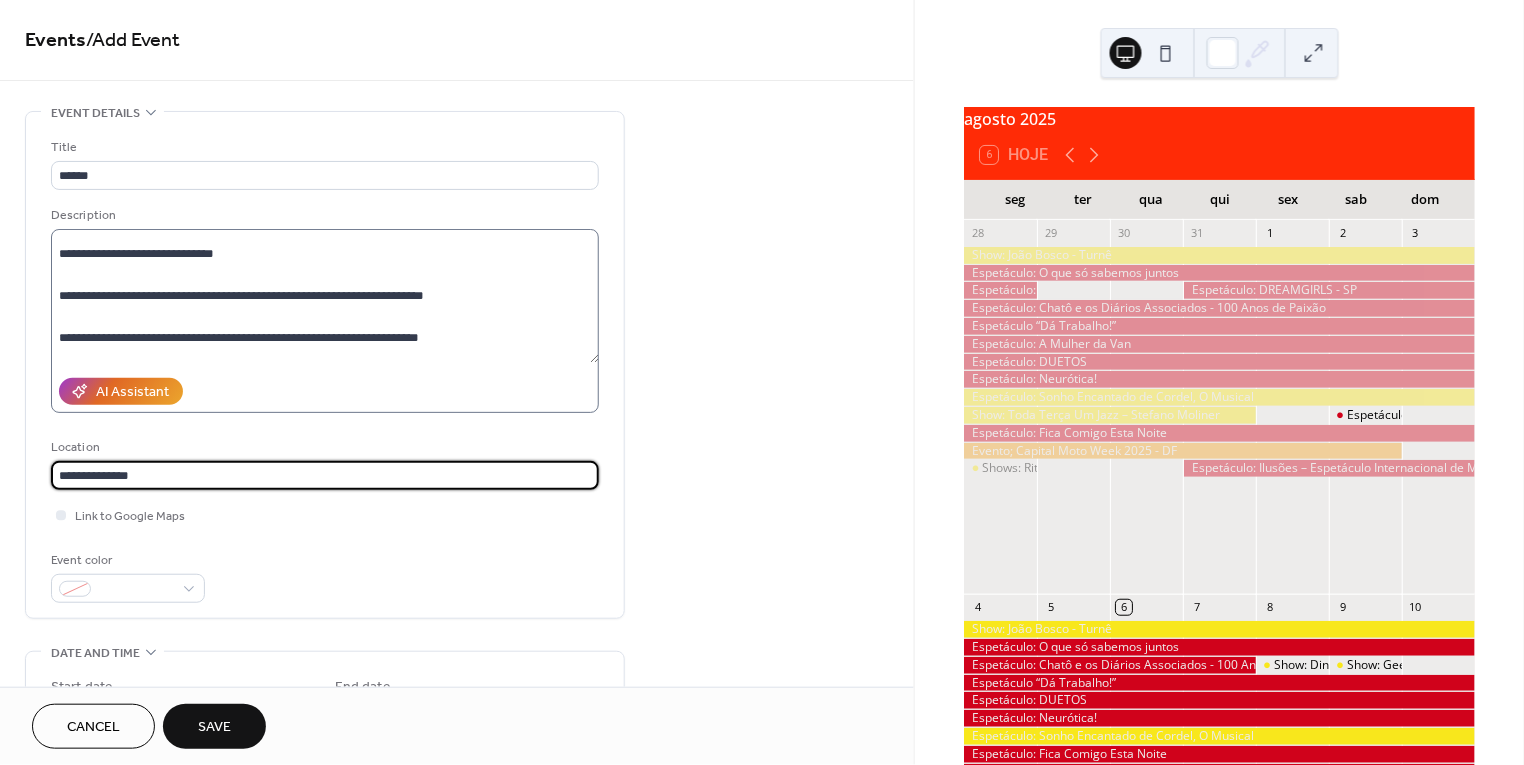 scroll, scrollTop: 0, scrollLeft: 0, axis: both 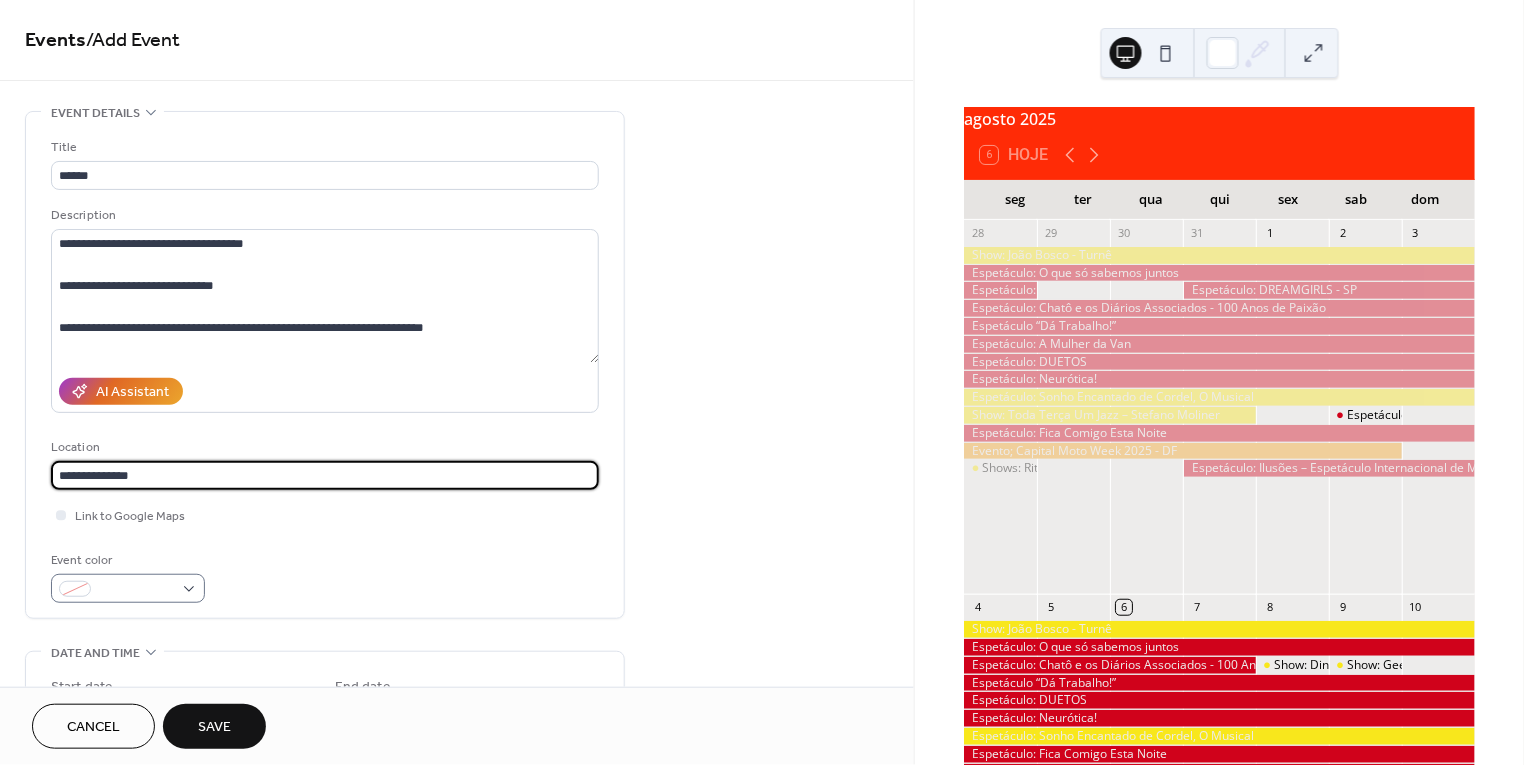 type on "**********" 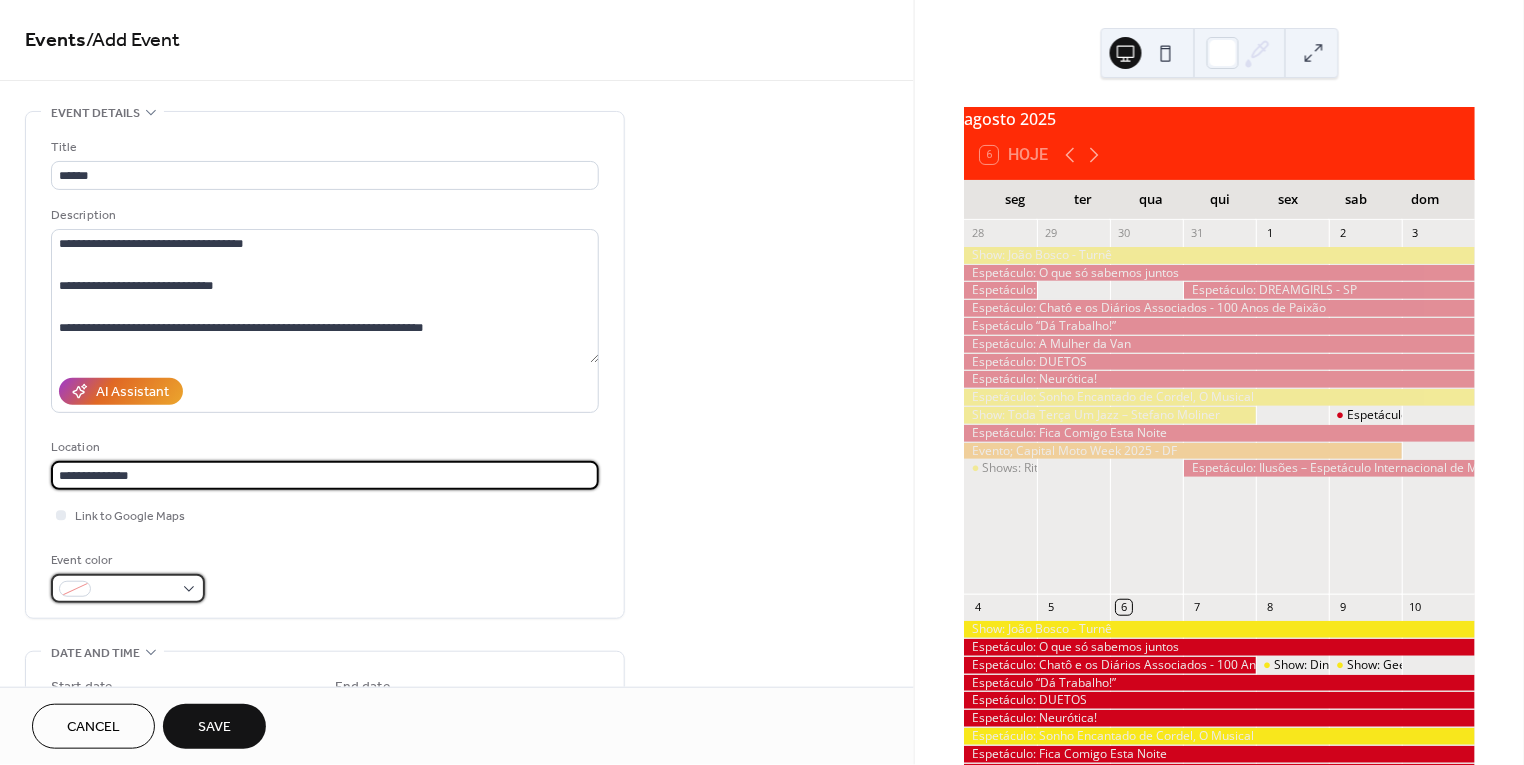 click at bounding box center (136, 590) 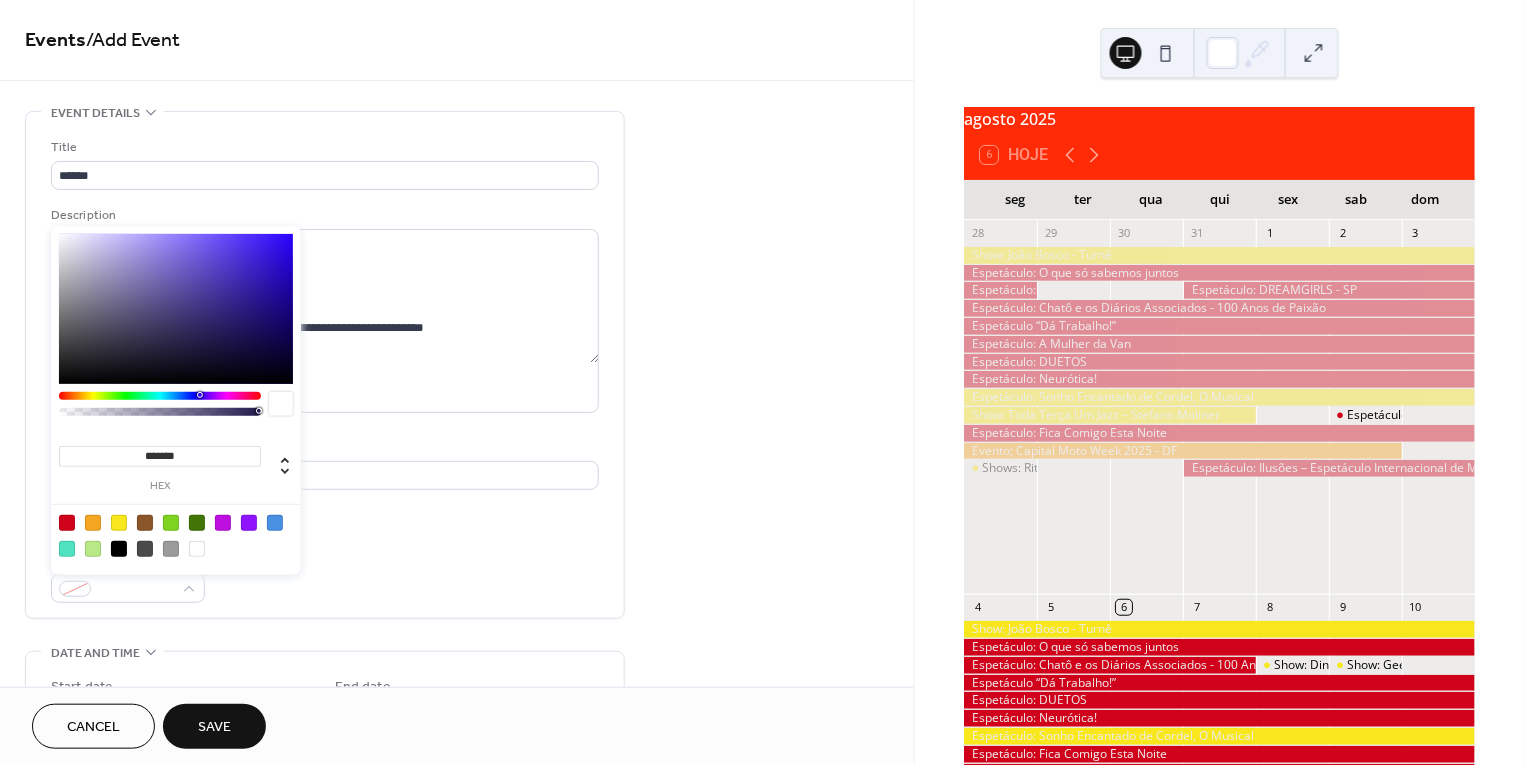click at bounding box center (119, 523) 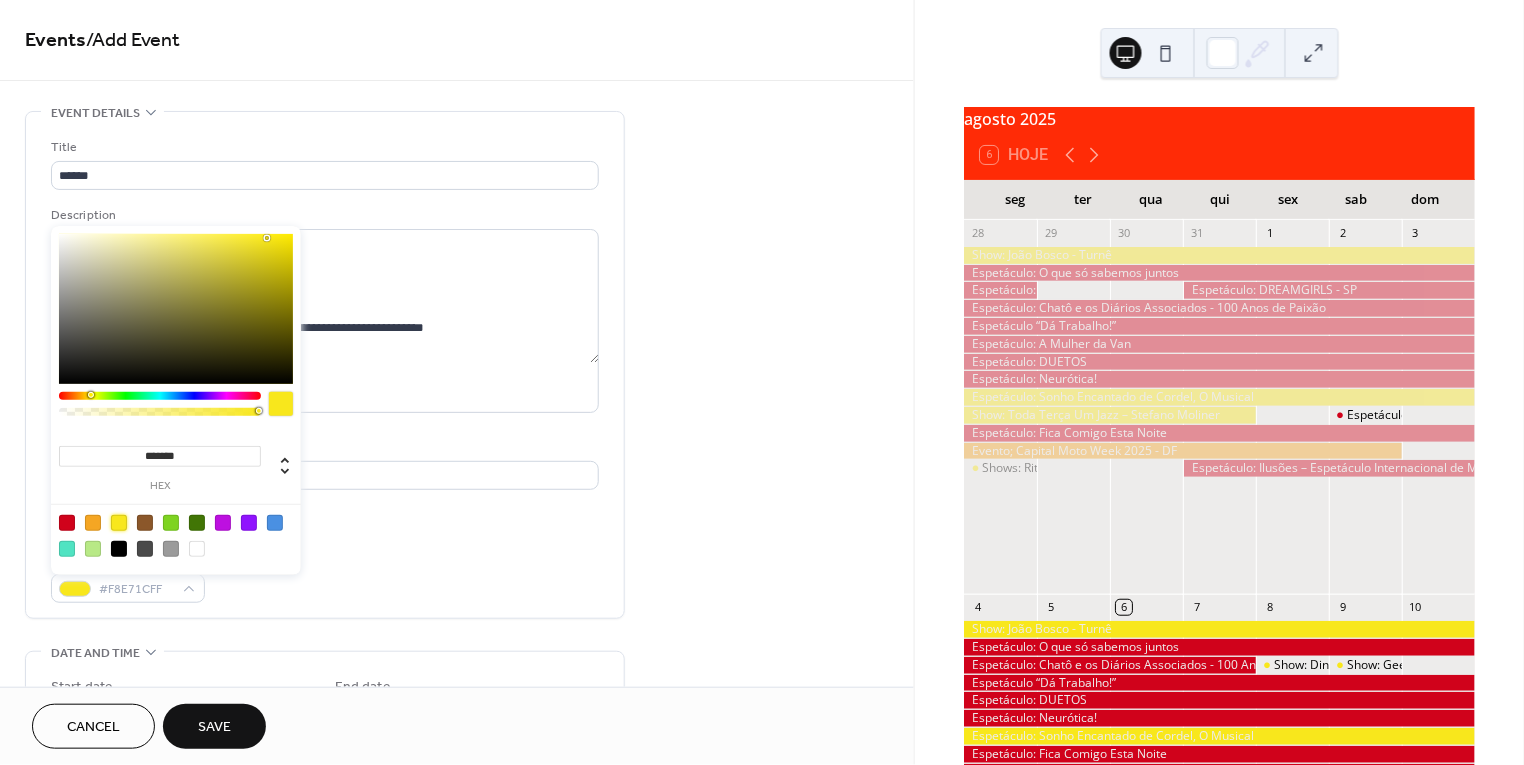 click on "Link to Google Maps" at bounding box center [325, 515] 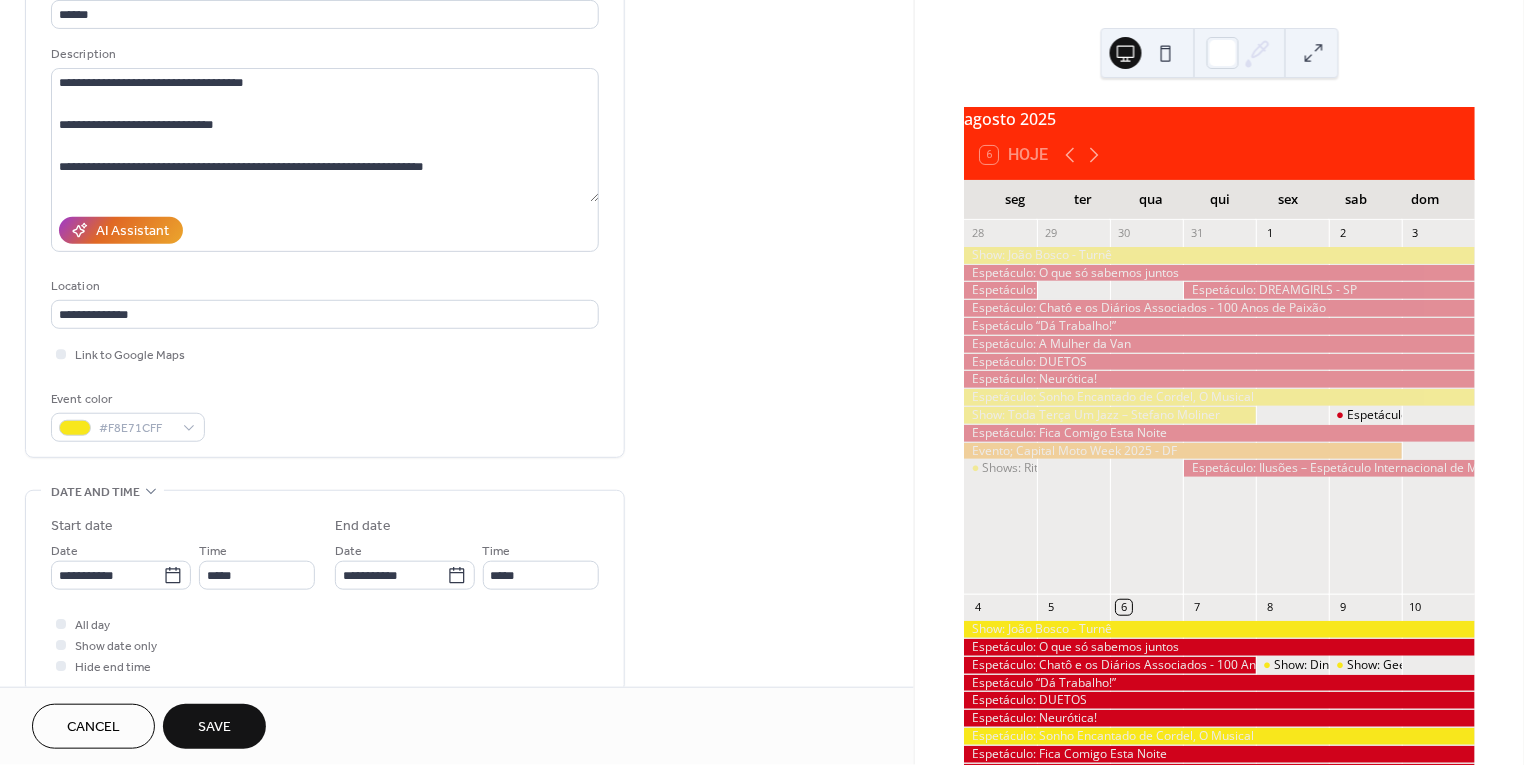 scroll, scrollTop: 163, scrollLeft: 0, axis: vertical 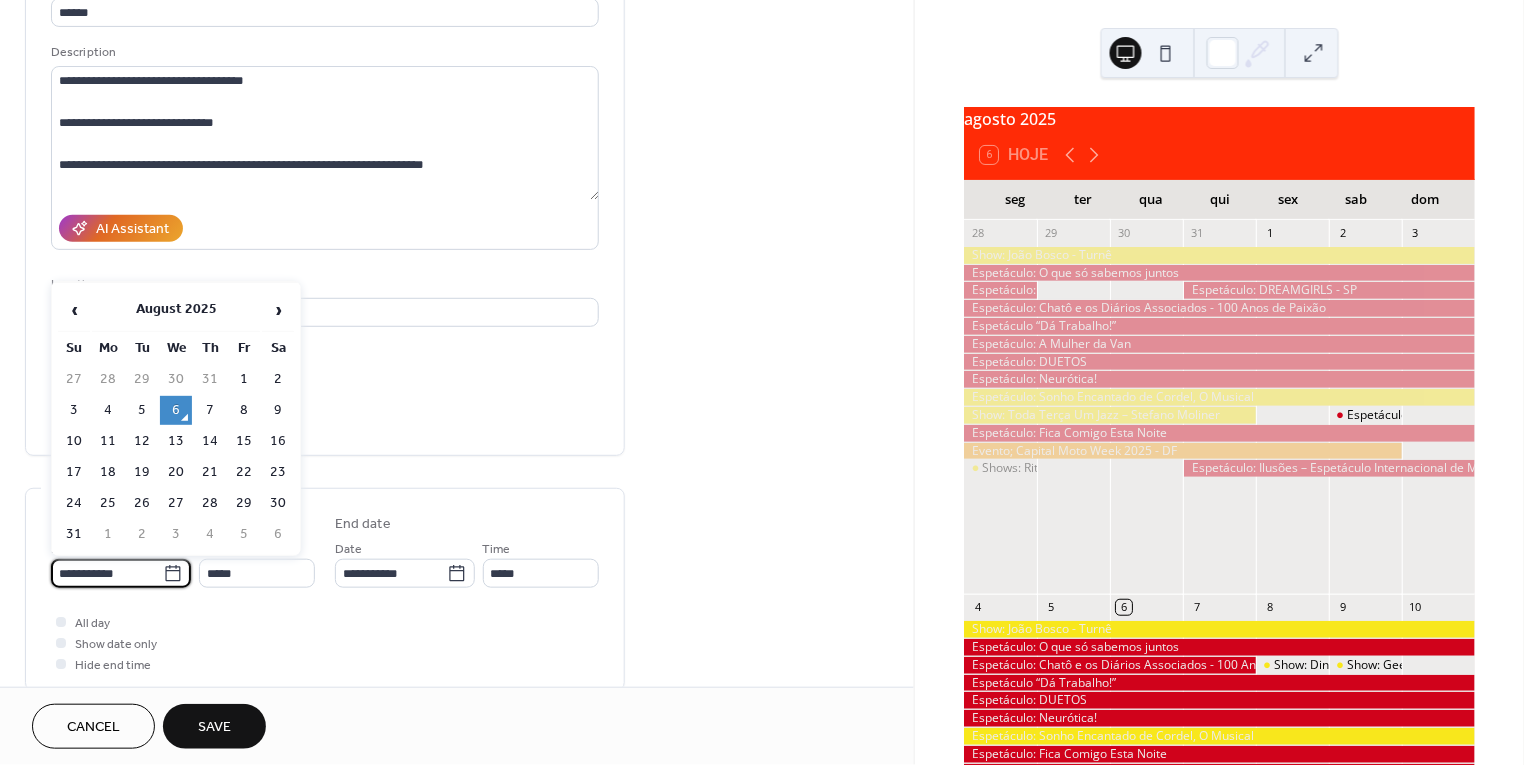 click on "**********" at bounding box center (107, 573) 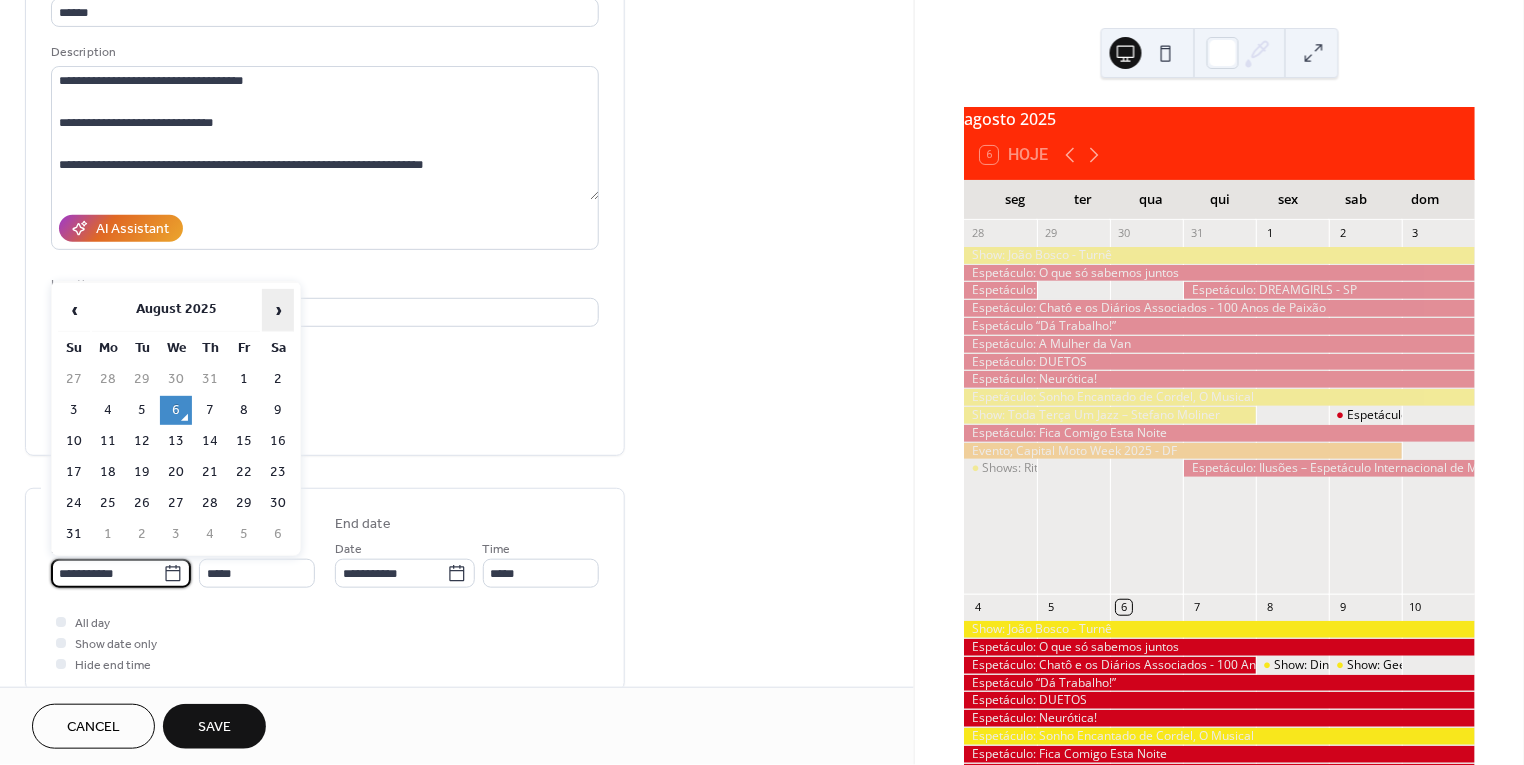 click on "›" at bounding box center [278, 310] 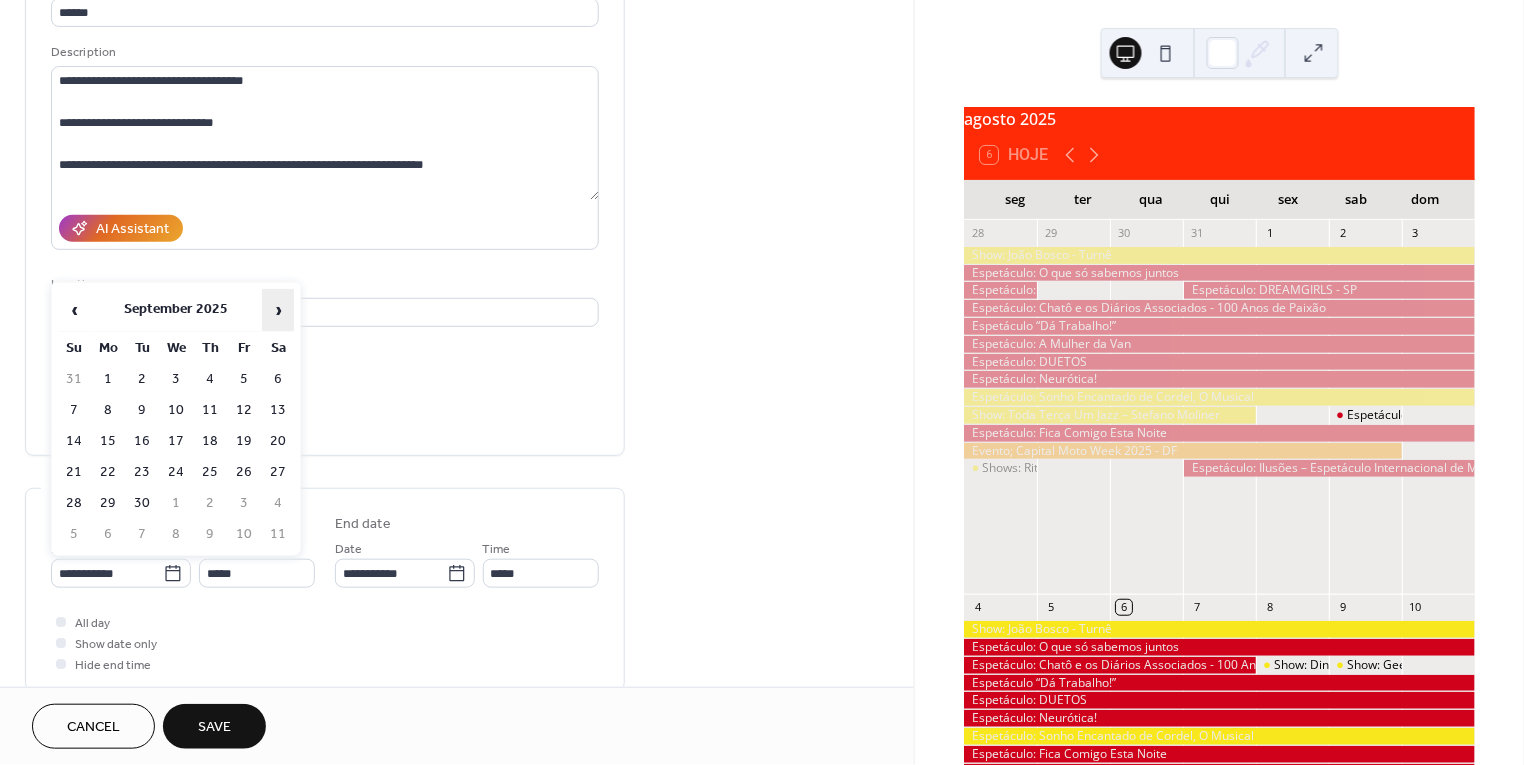 click on "›" at bounding box center (278, 310) 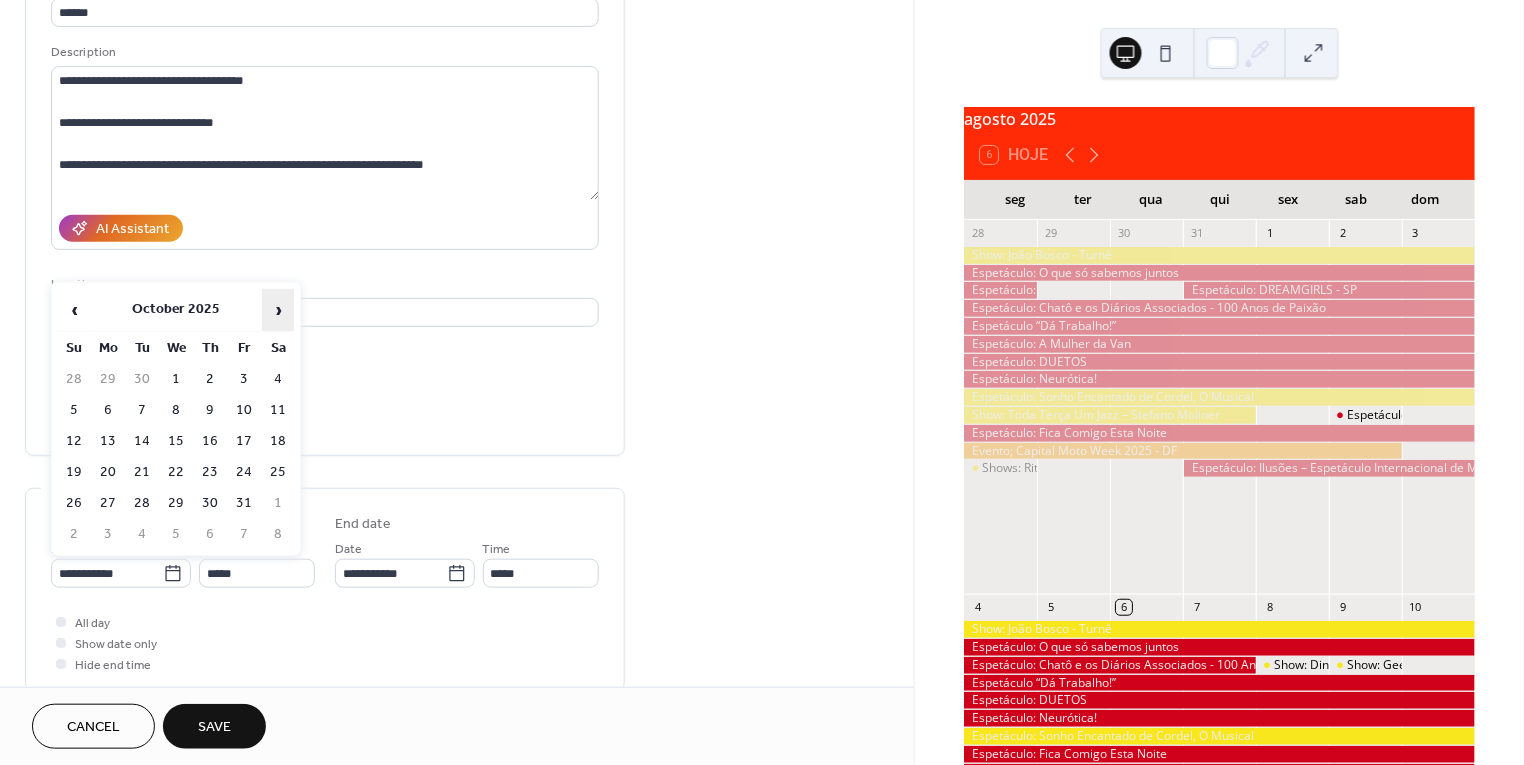 click on "›" at bounding box center (278, 310) 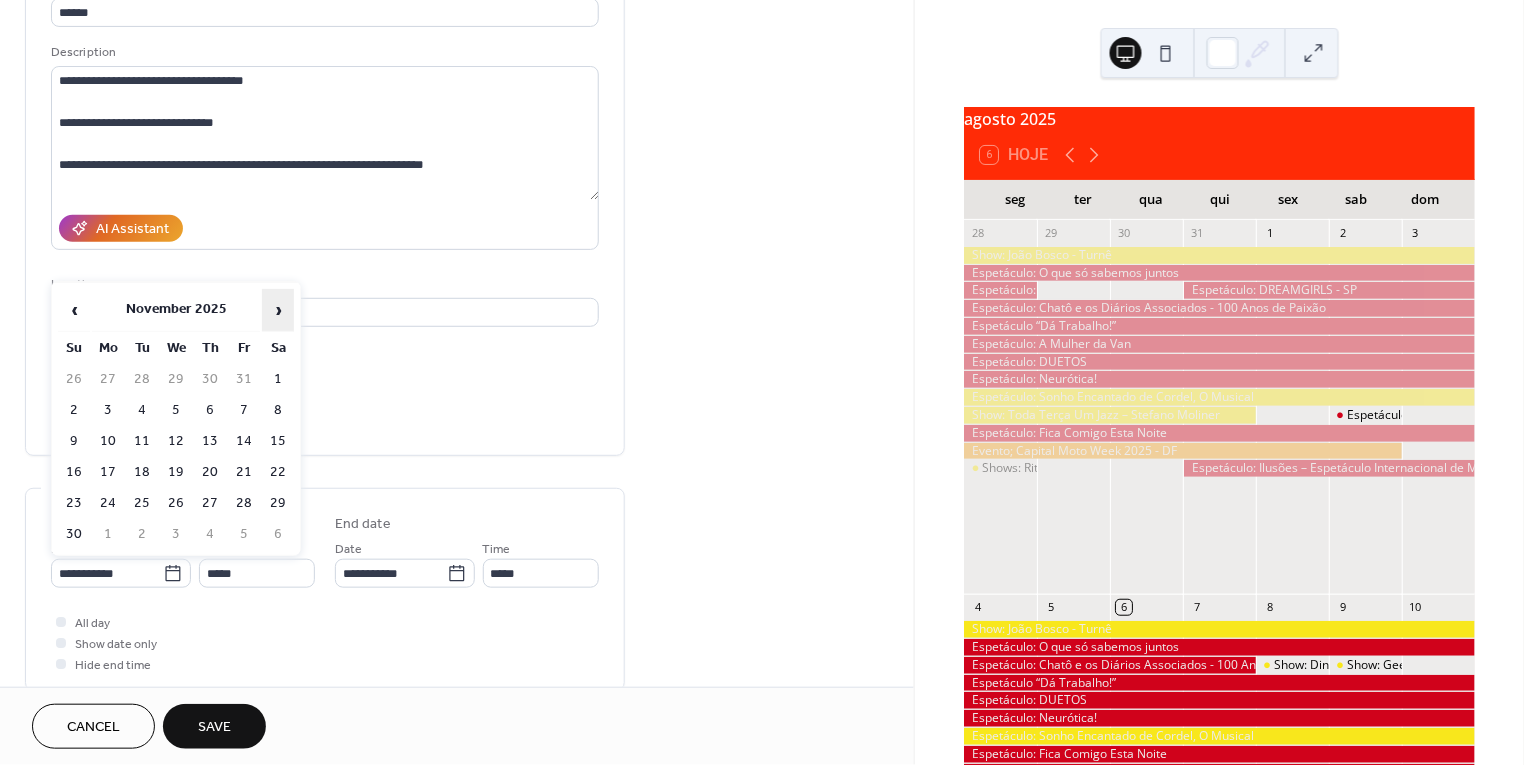 click on "›" at bounding box center [278, 310] 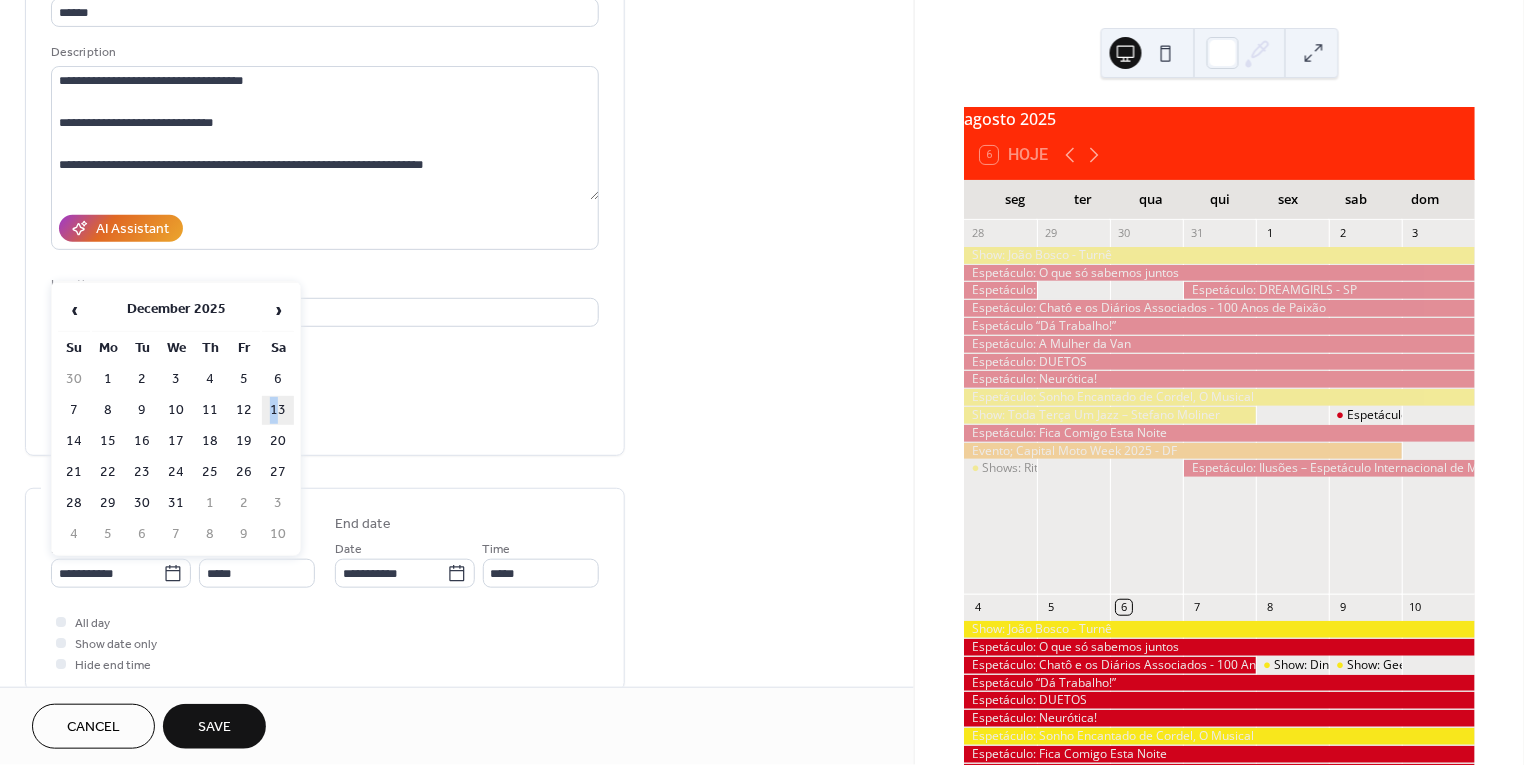 click on "13" at bounding box center [278, 410] 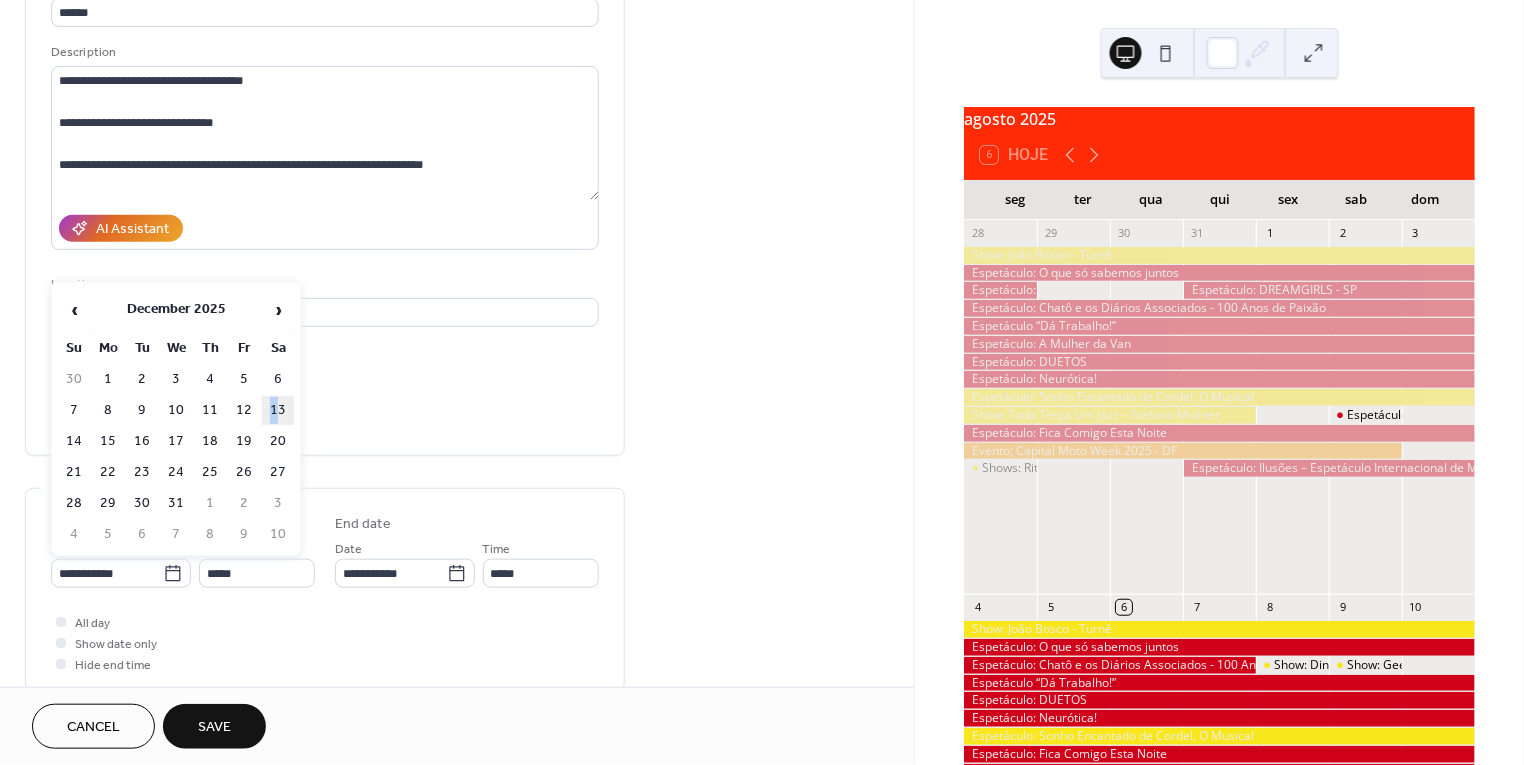 type on "**********" 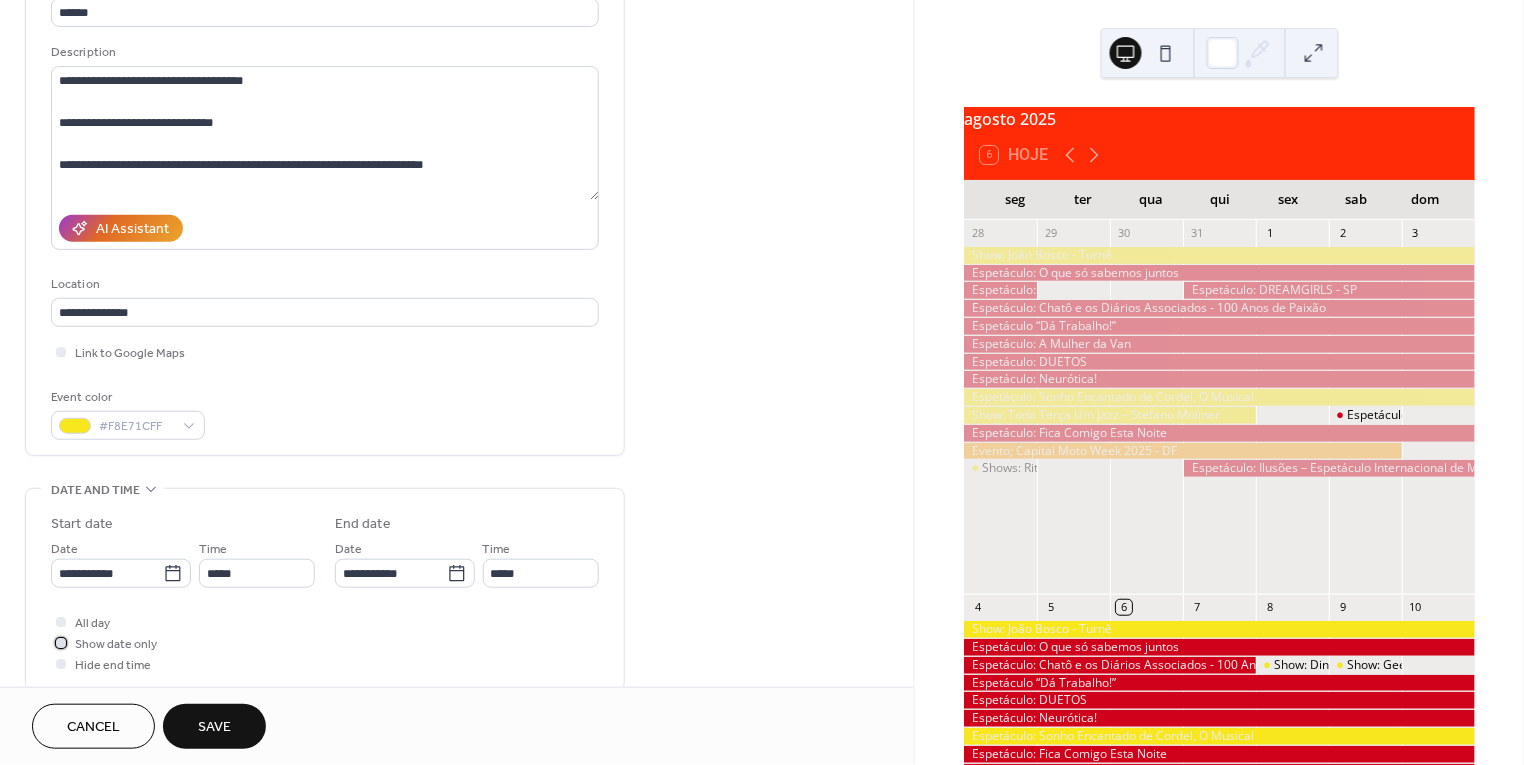 click on "Show date only" at bounding box center (116, 645) 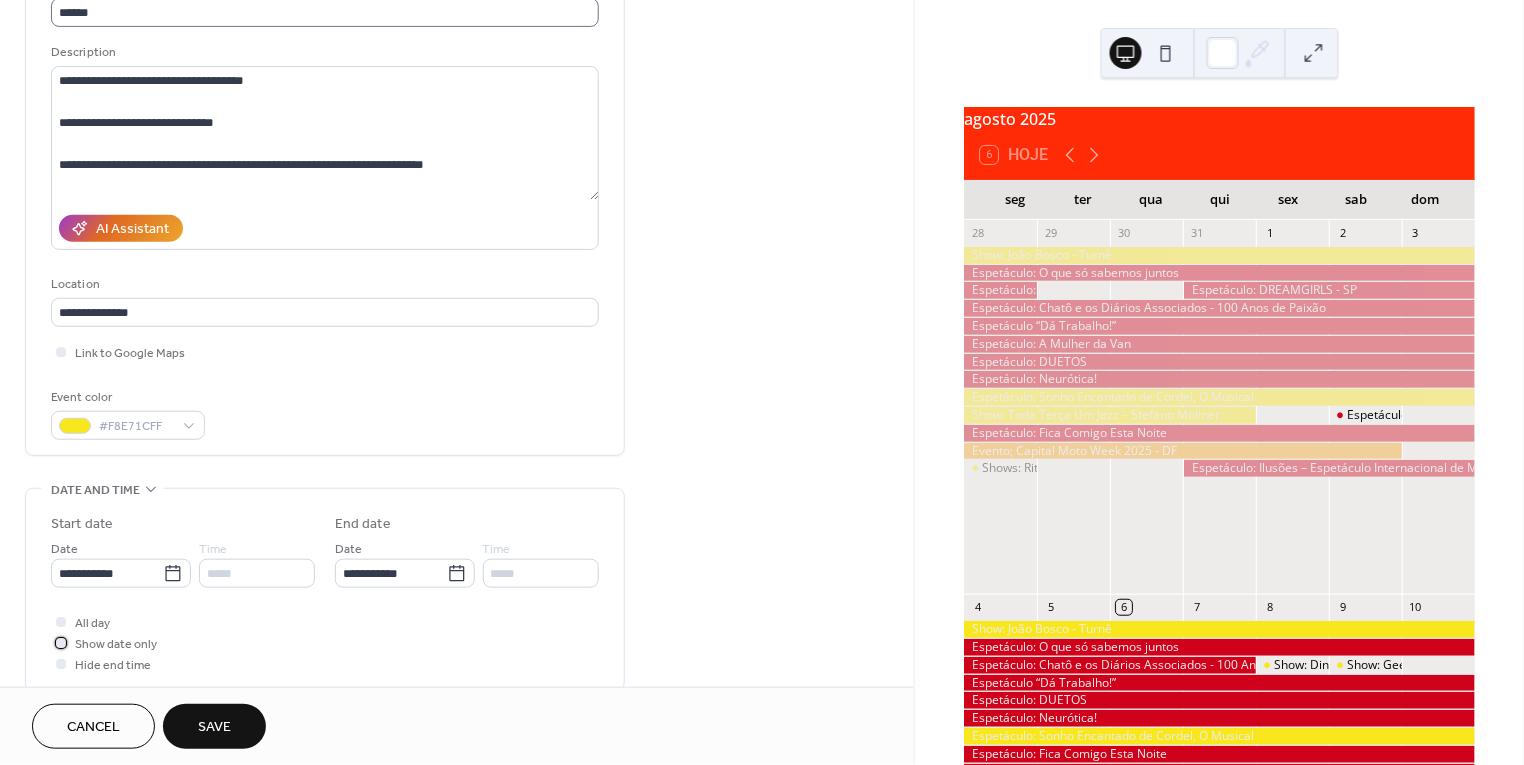 scroll, scrollTop: 0, scrollLeft: 0, axis: both 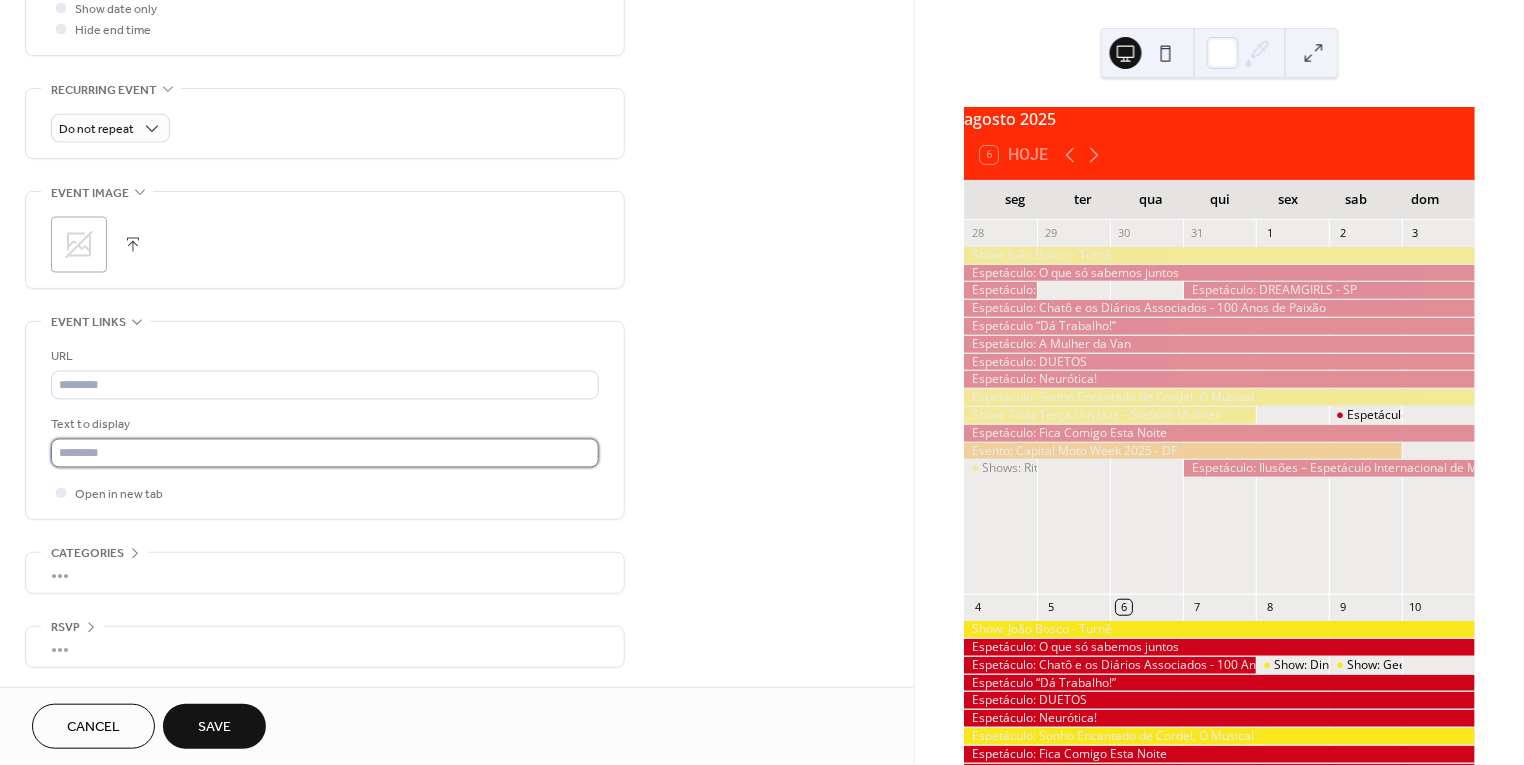 click at bounding box center [325, 453] 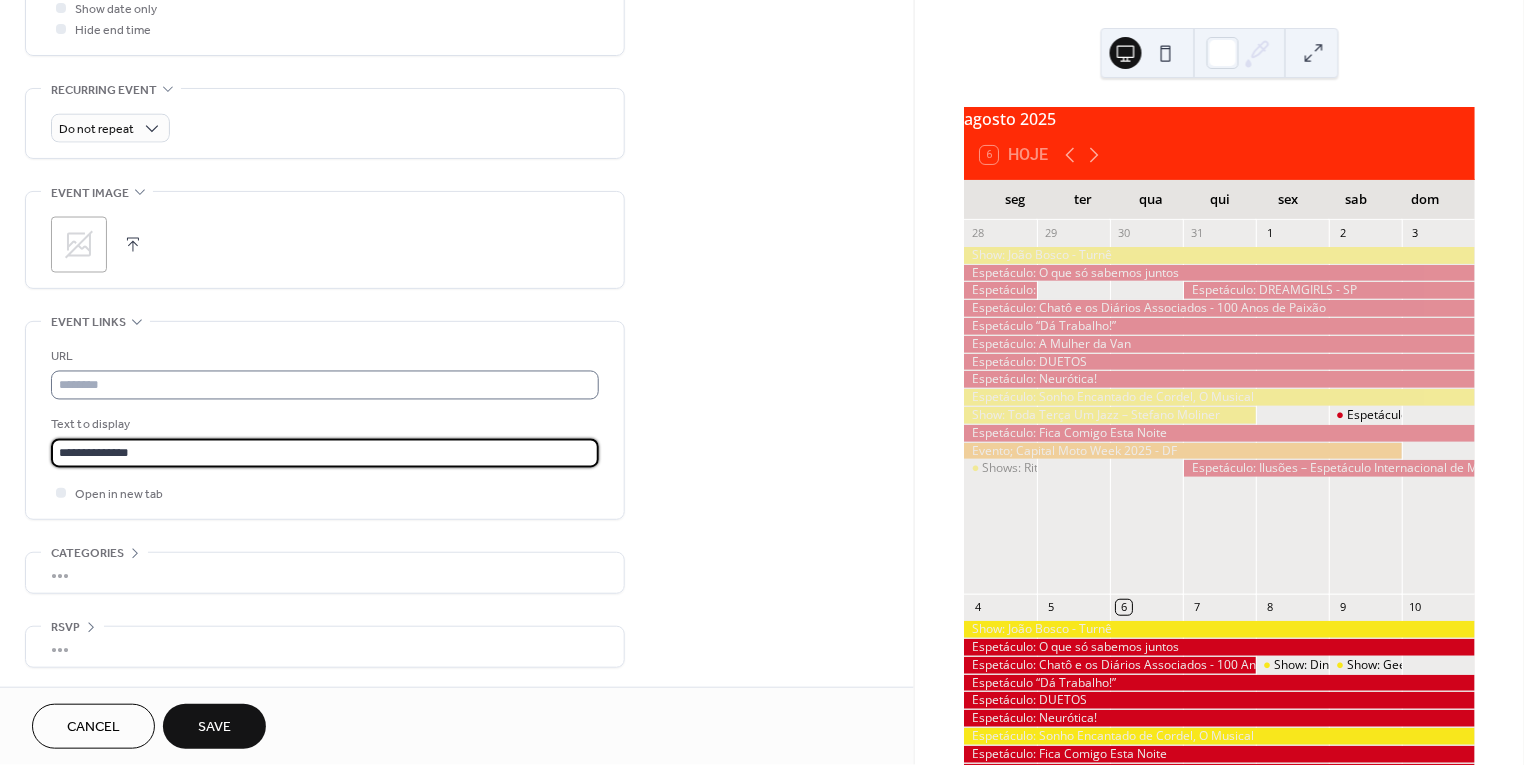 type on "**********" 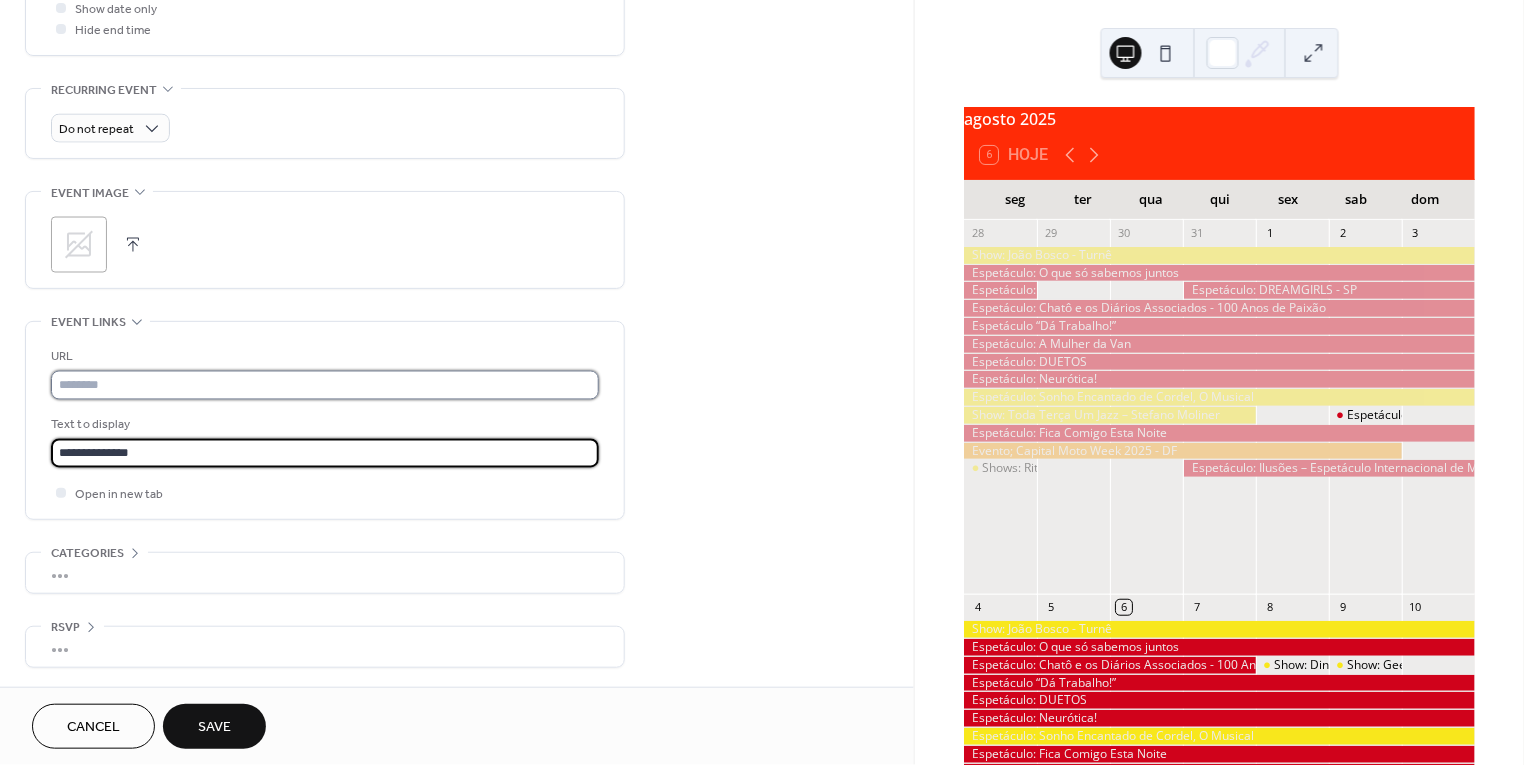 click at bounding box center [325, 385] 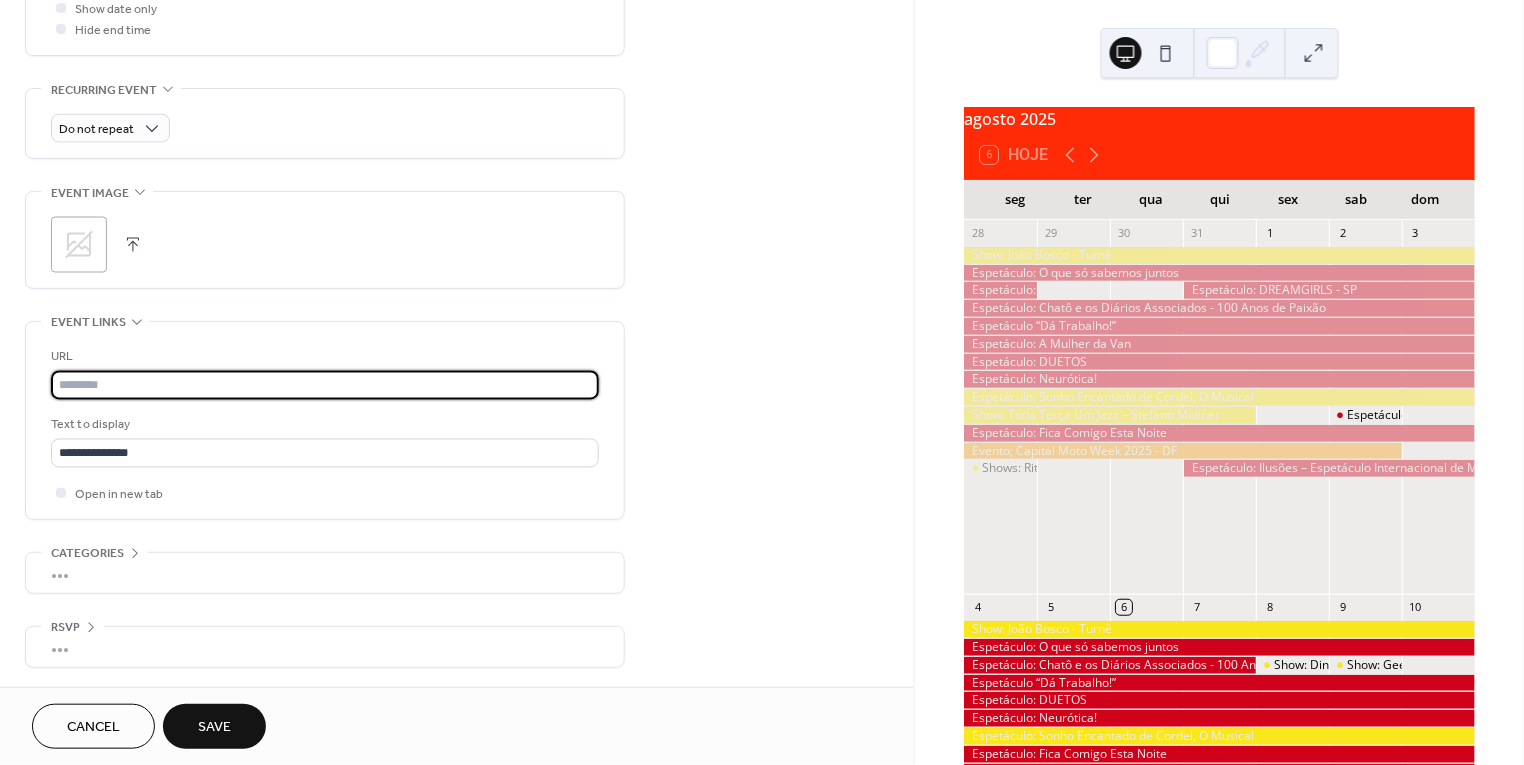 paste on "**********" 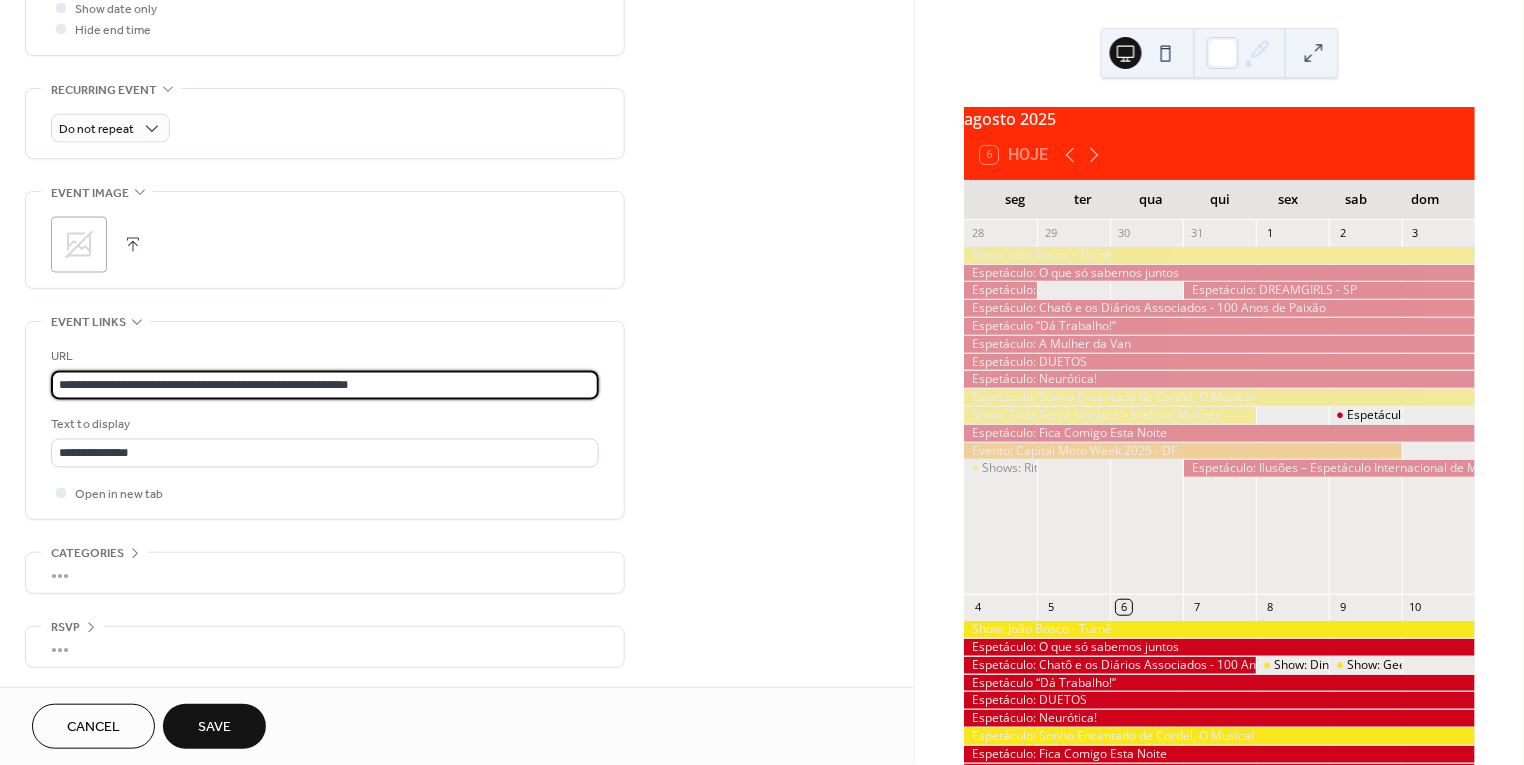 type on "**********" 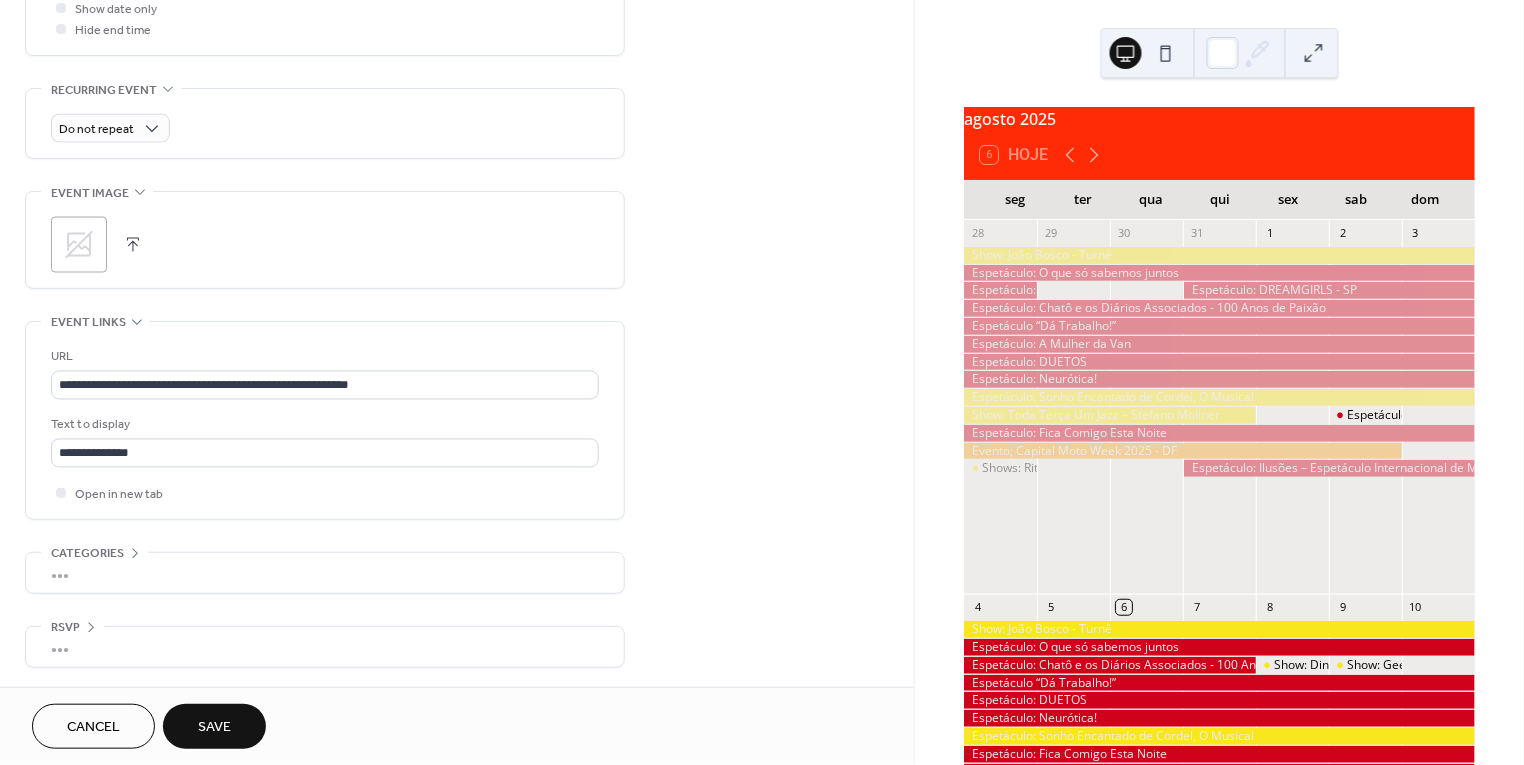 click on "Save" at bounding box center [214, 728] 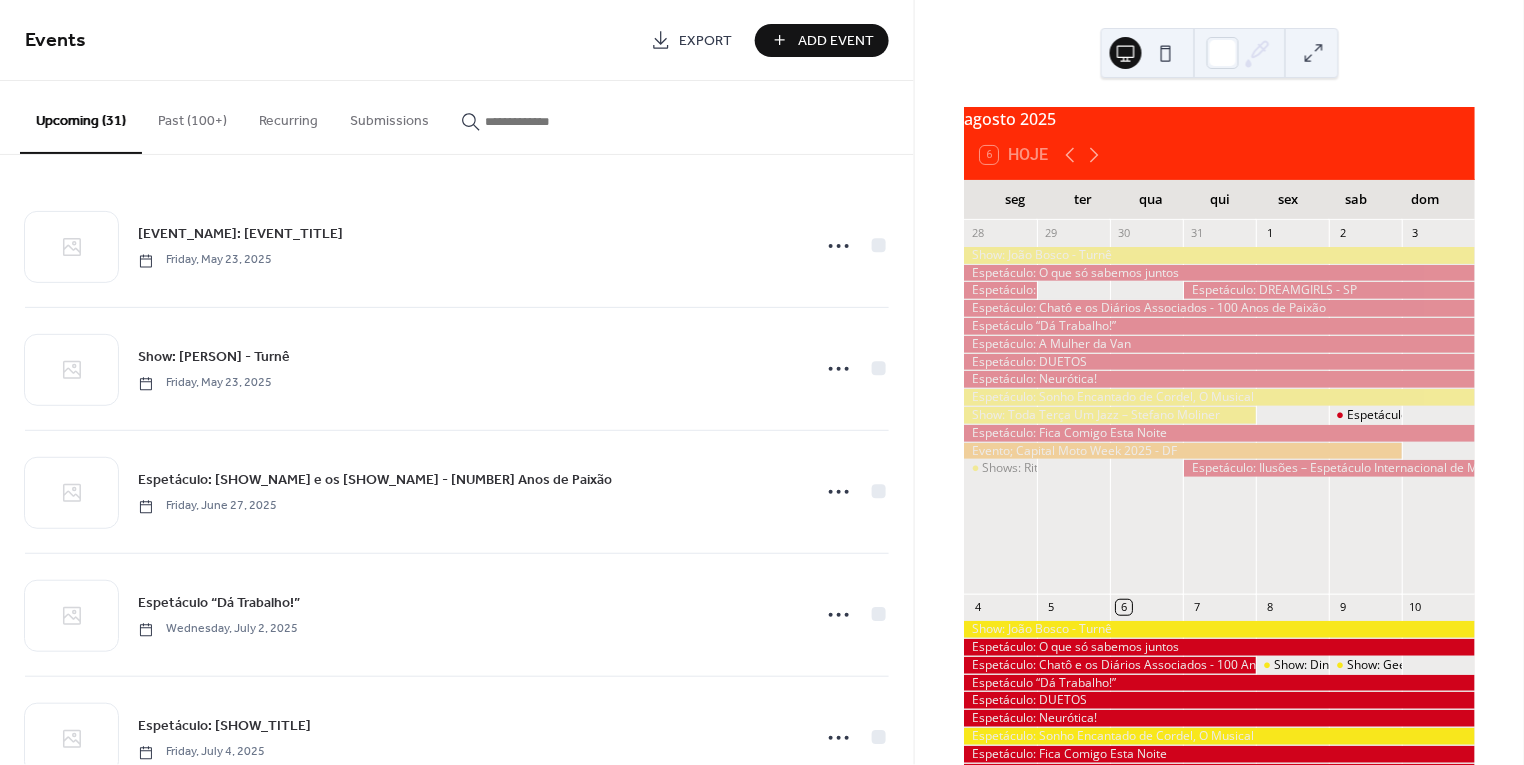 click at bounding box center [533, 121] 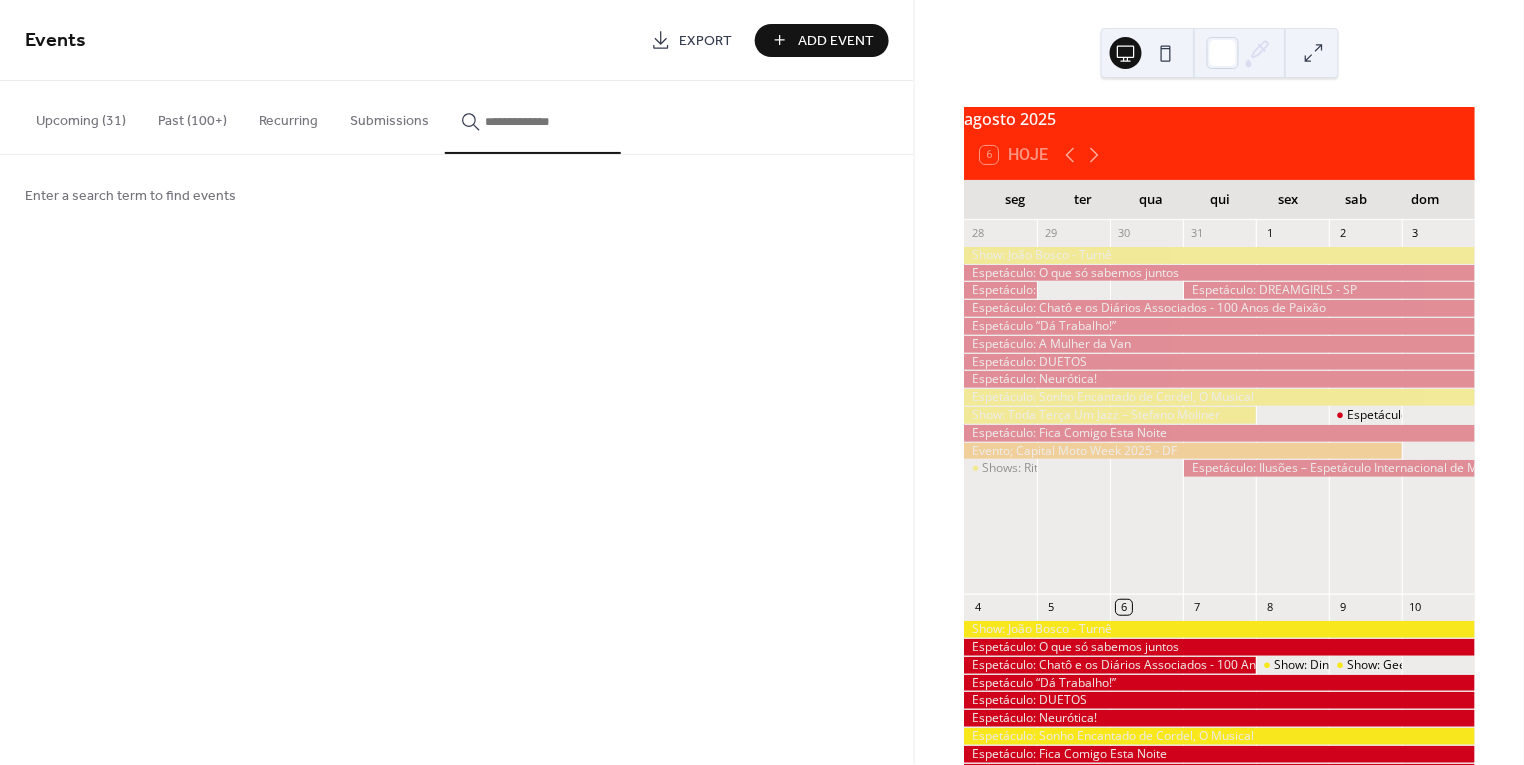 click at bounding box center [545, 121] 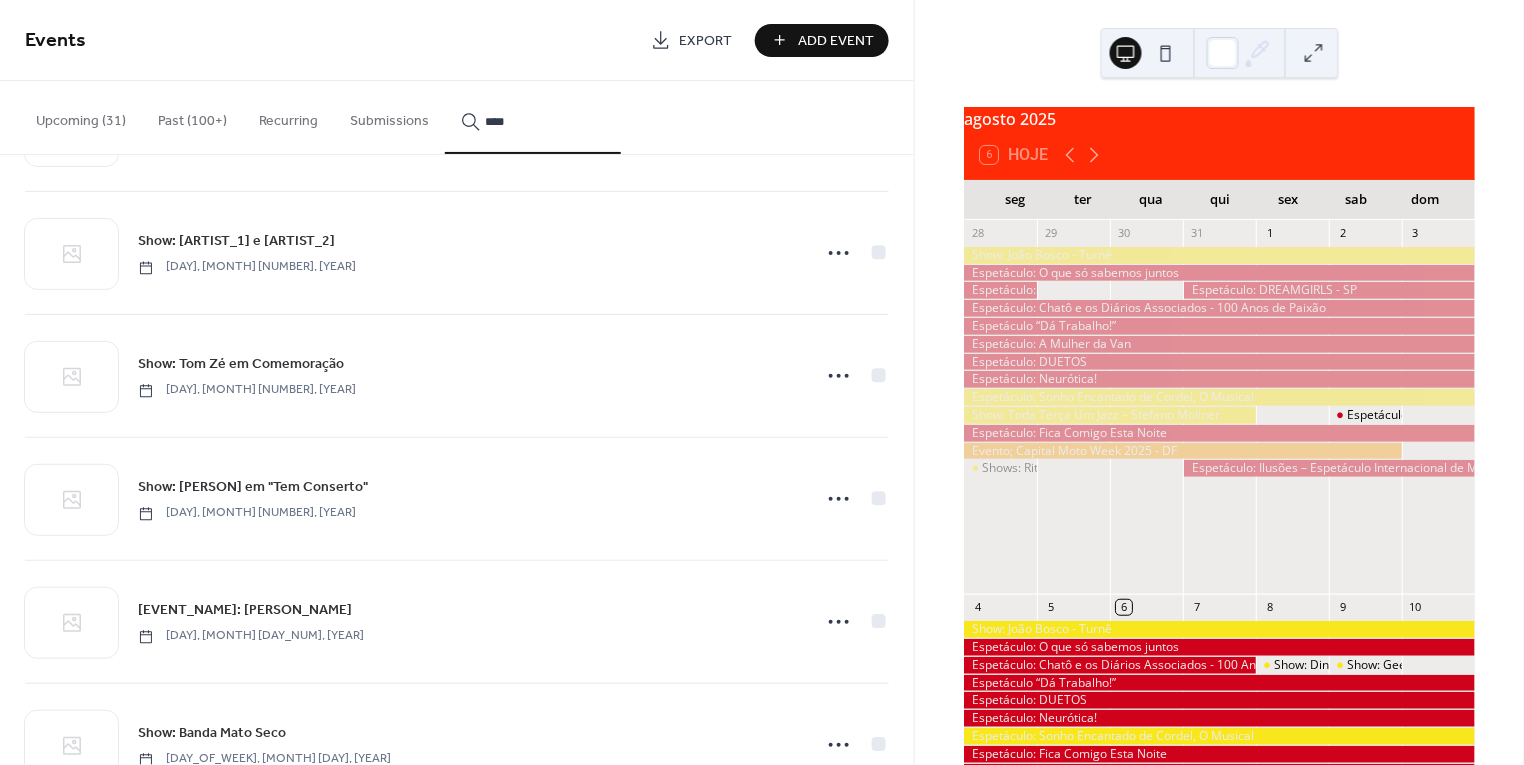 scroll, scrollTop: 45138, scrollLeft: 0, axis: vertical 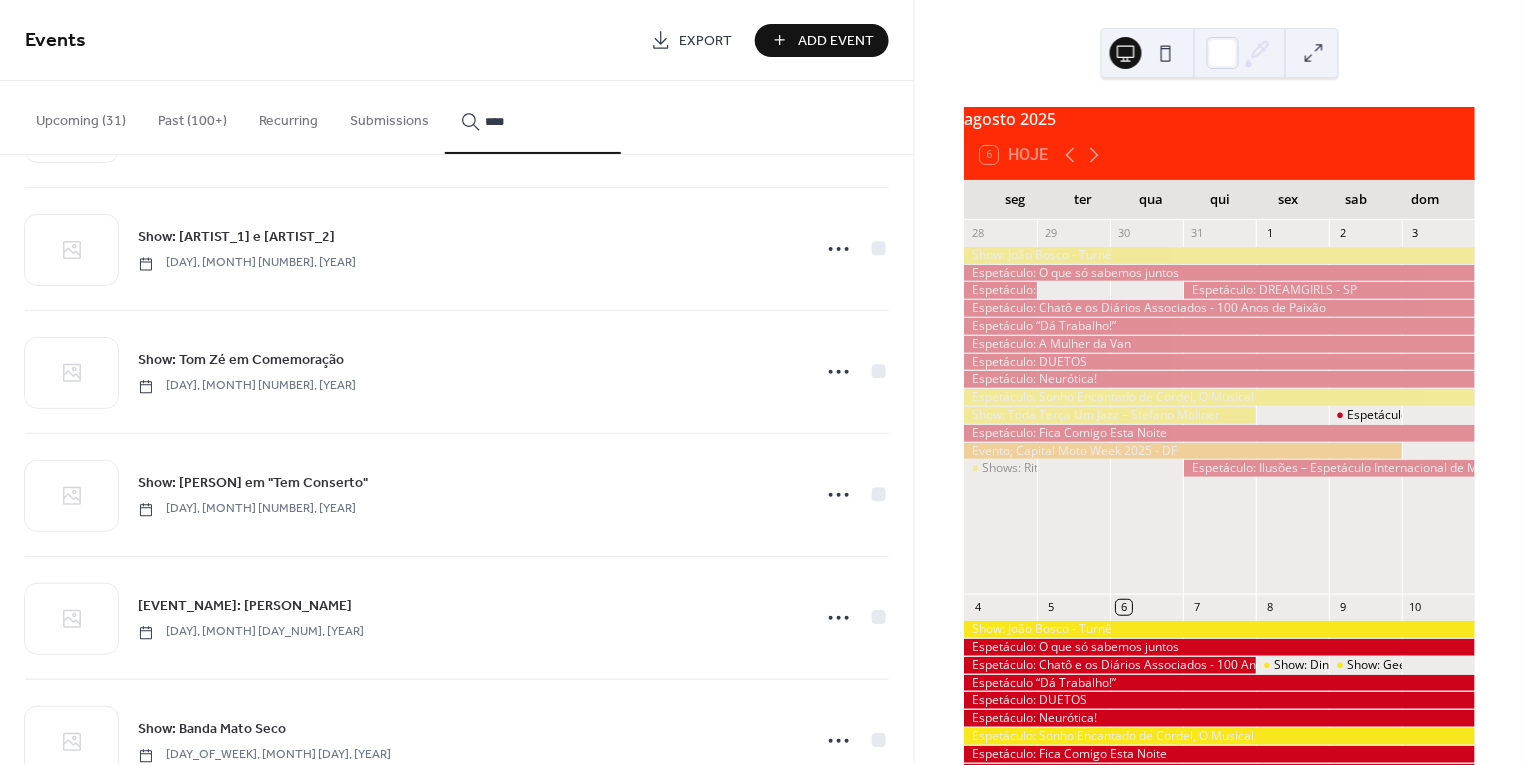 click on "Upcoming (31)" at bounding box center (81, 116) 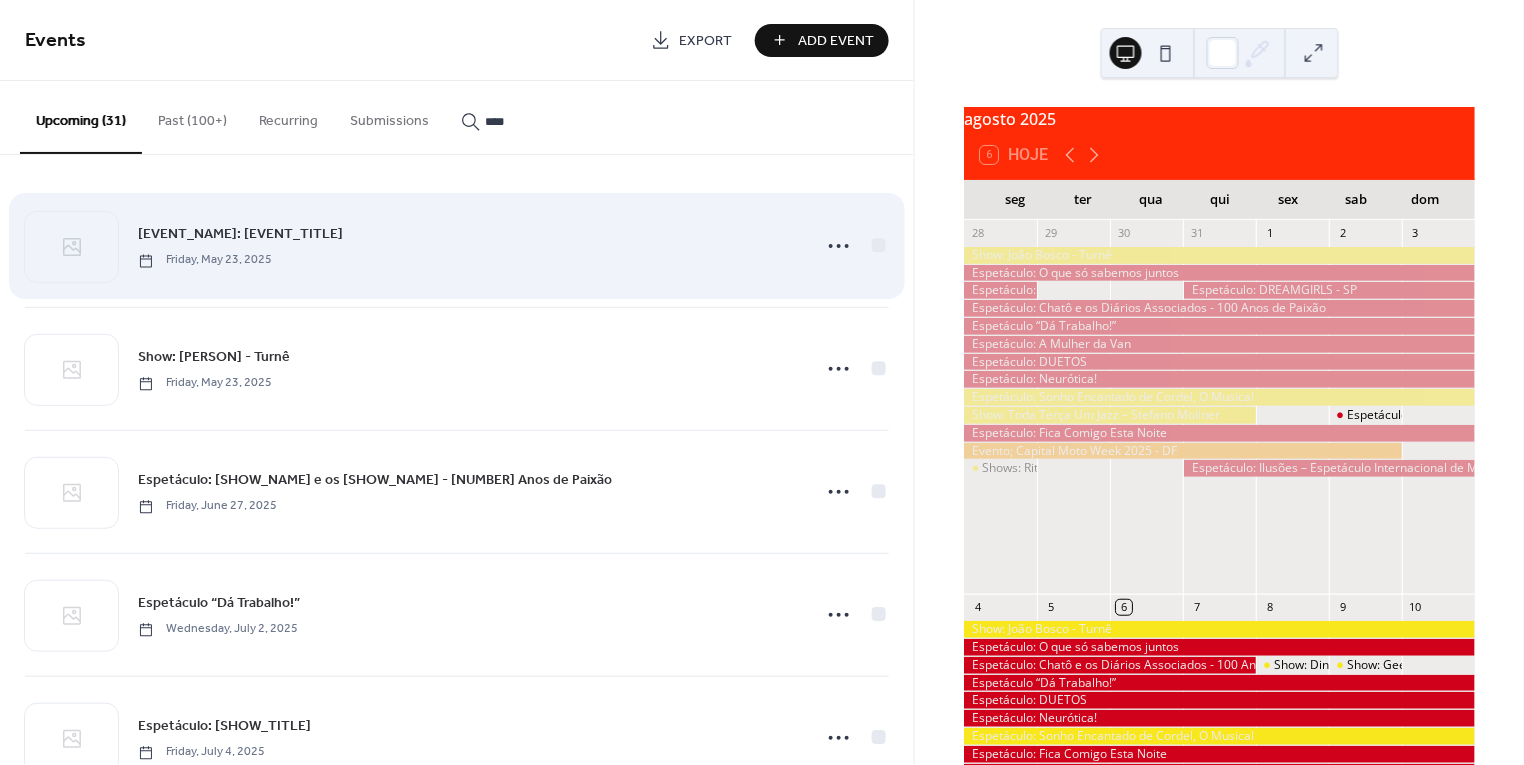scroll, scrollTop: 38, scrollLeft: 0, axis: vertical 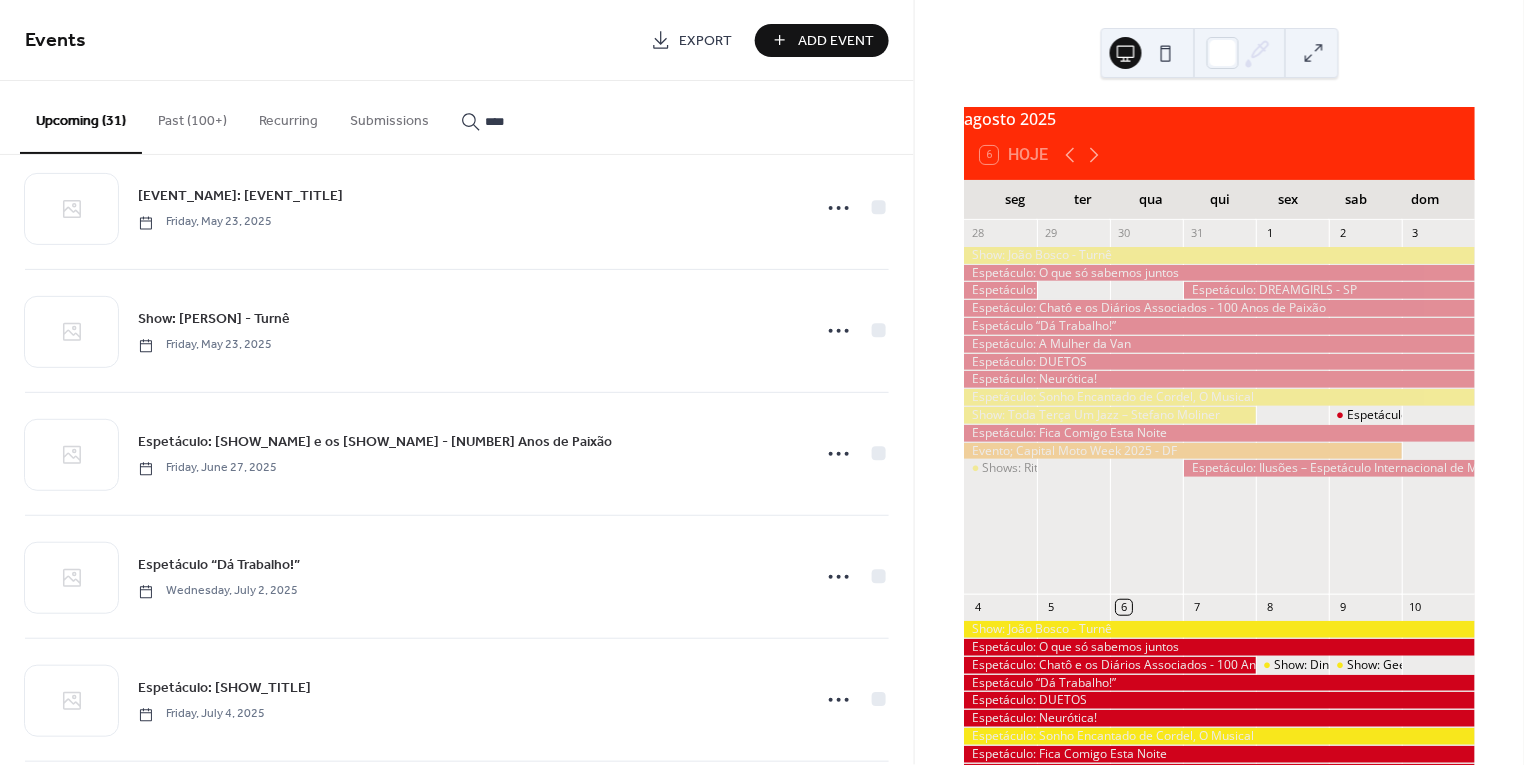 click on "Past (100+)" at bounding box center (192, 116) 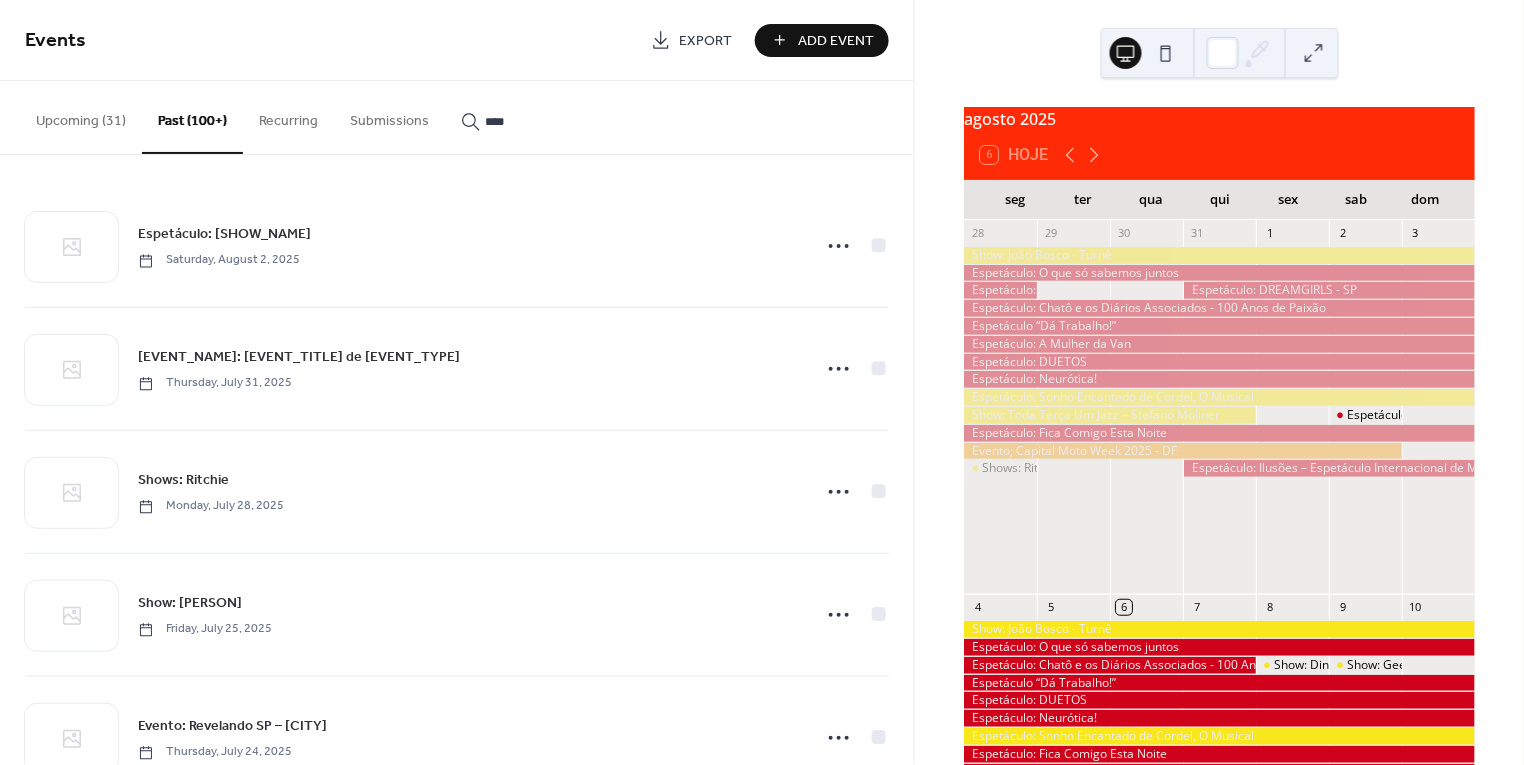 click on "Upcoming (31)" at bounding box center (81, 116) 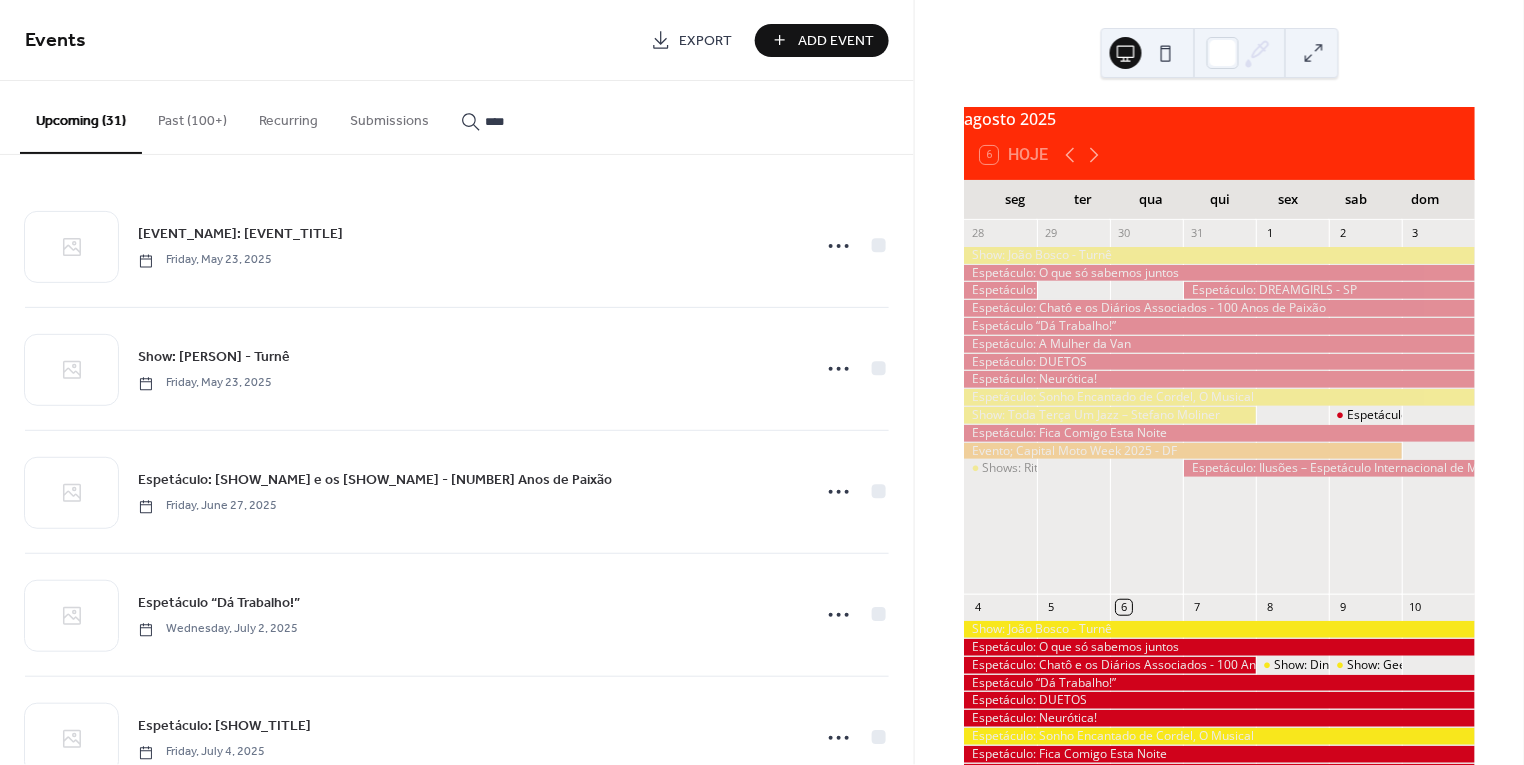 scroll, scrollTop: 0, scrollLeft: 0, axis: both 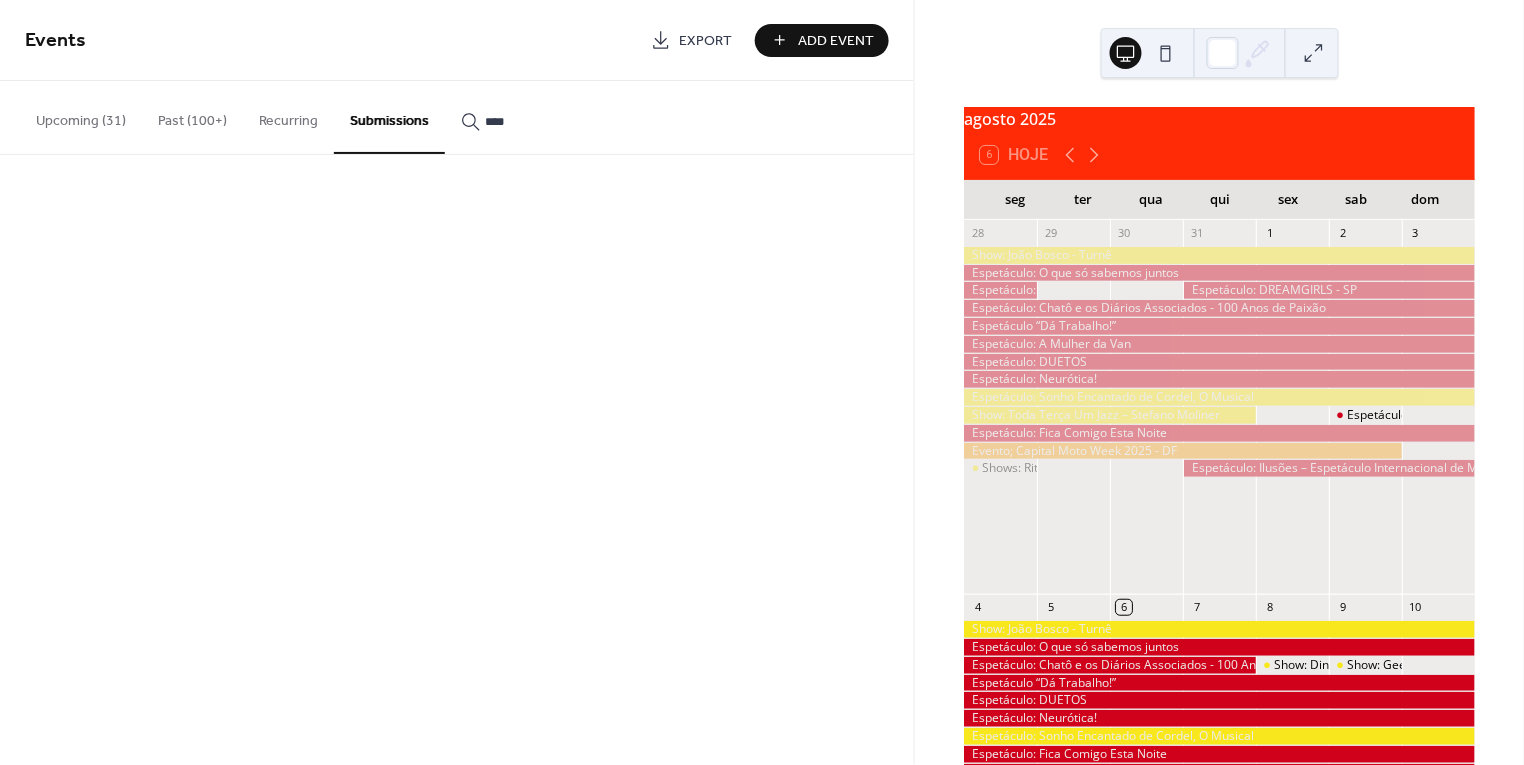 click on "Recurring" at bounding box center (288, 116) 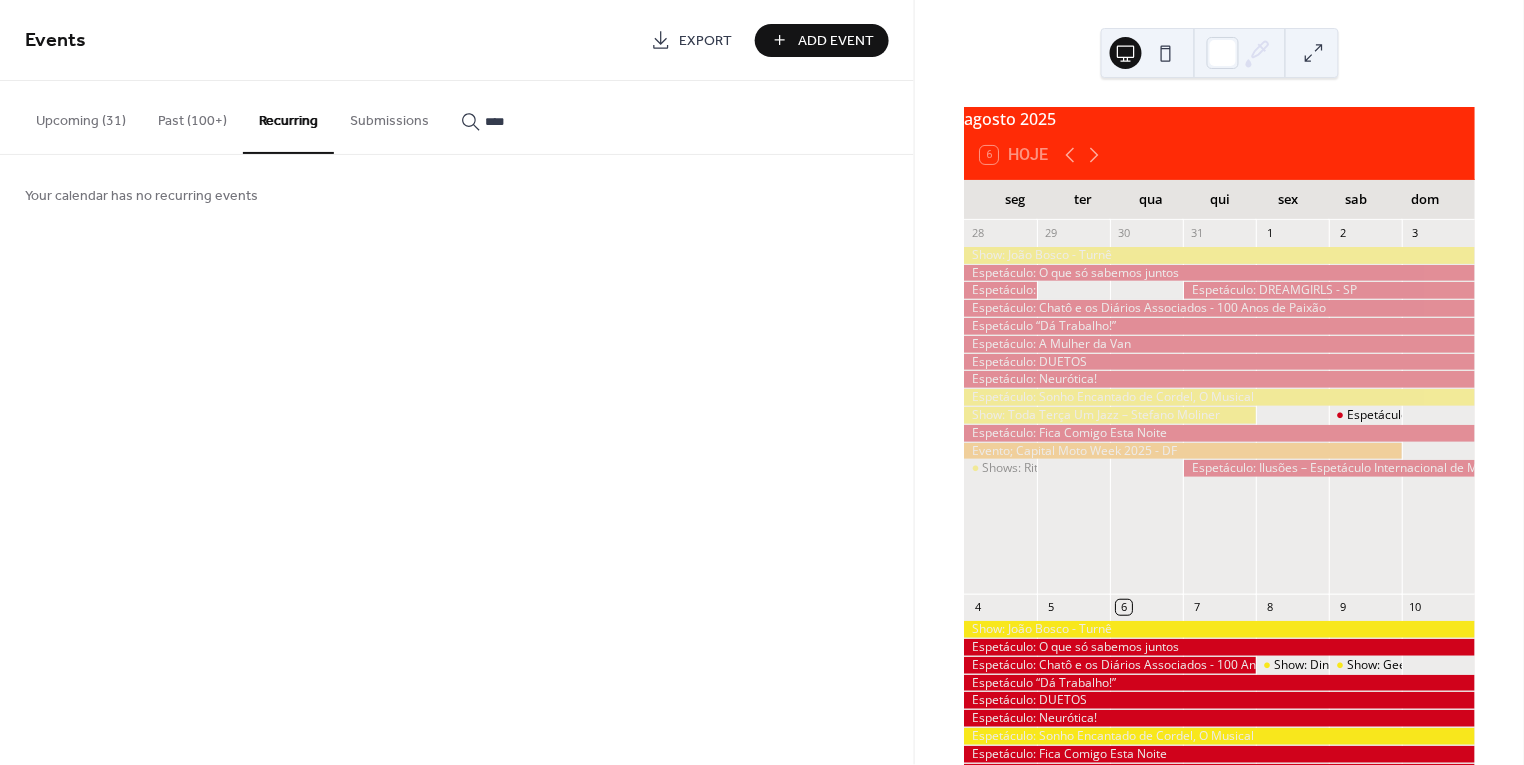 click on "****" at bounding box center (545, 121) 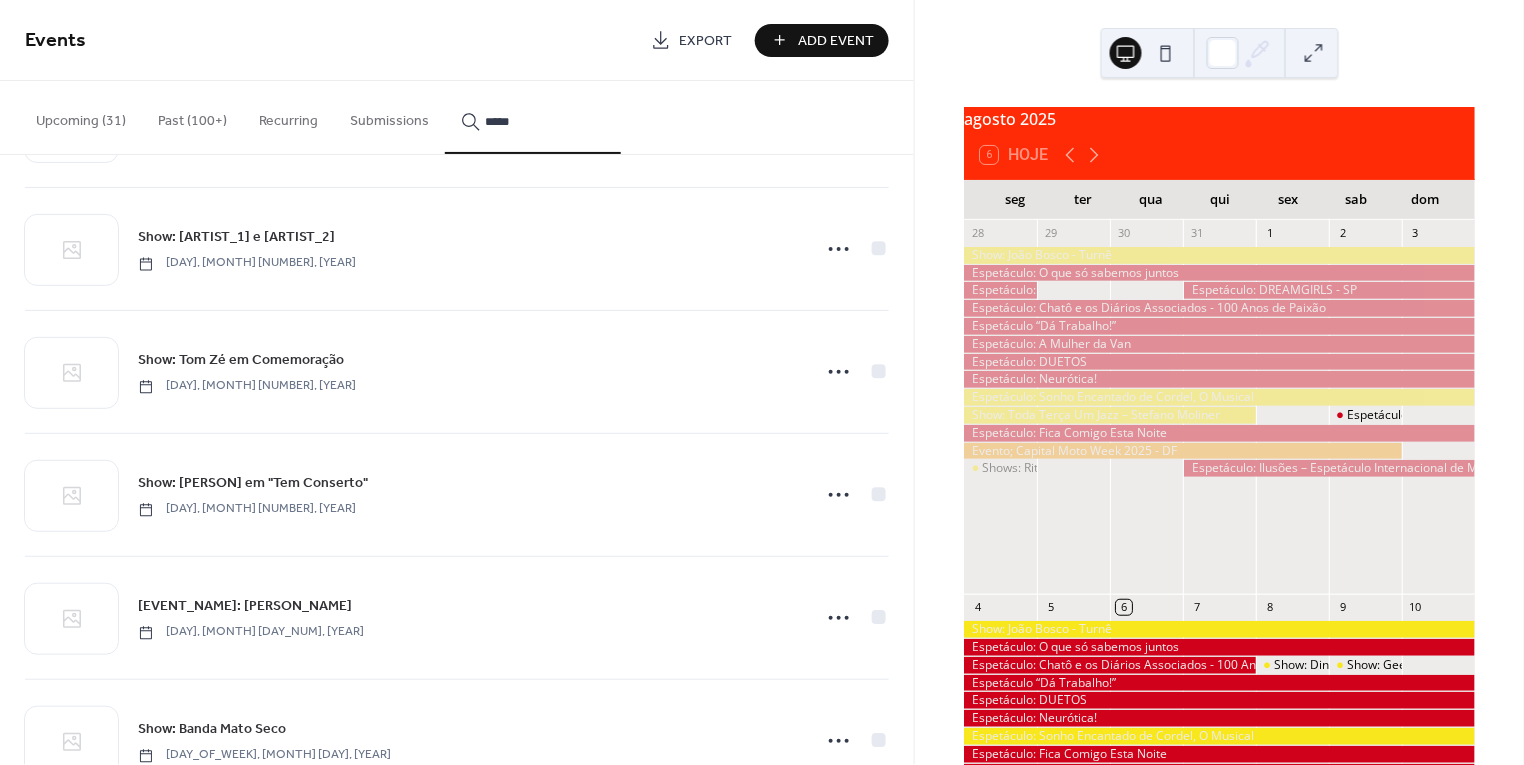 type on "*****" 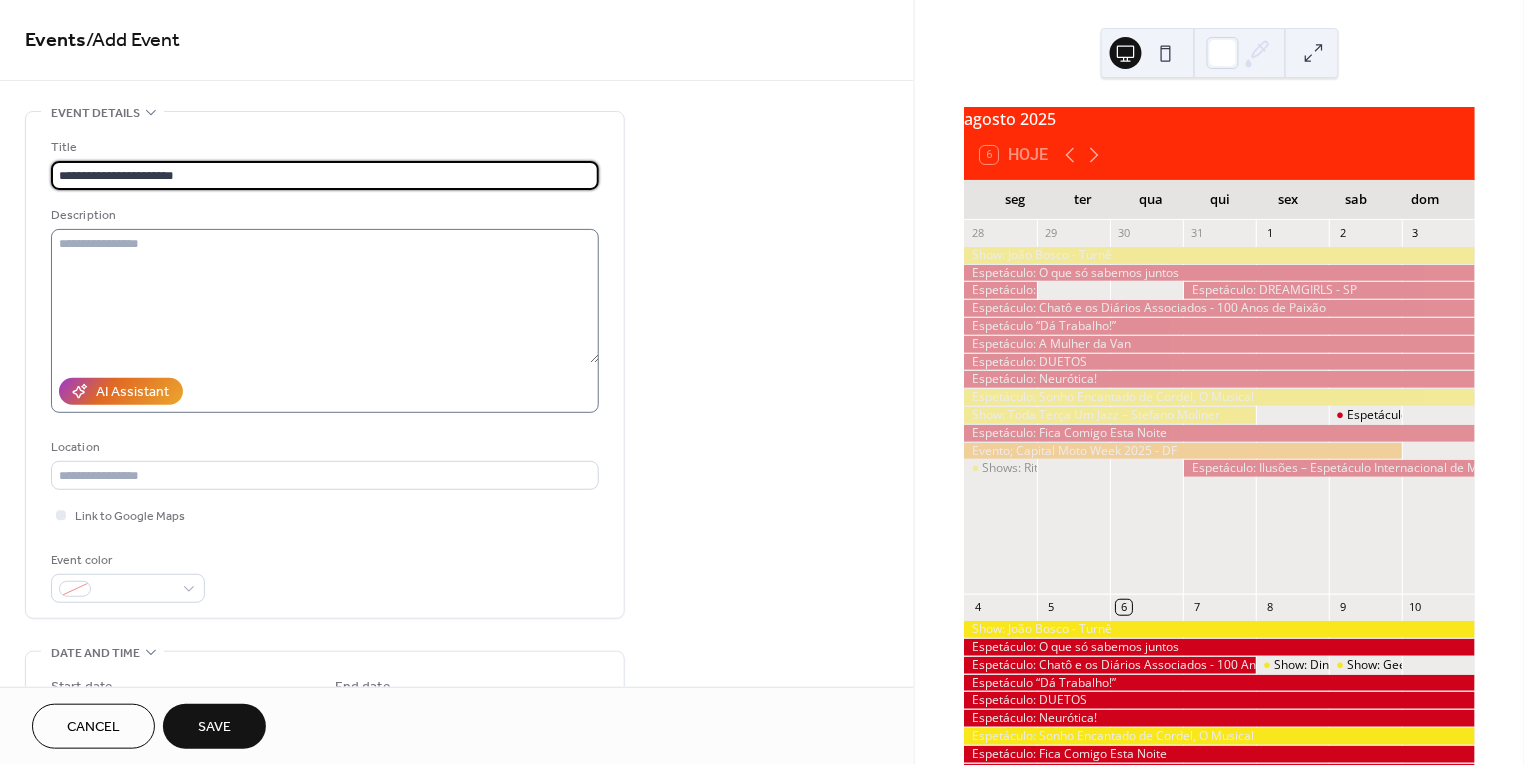type on "**********" 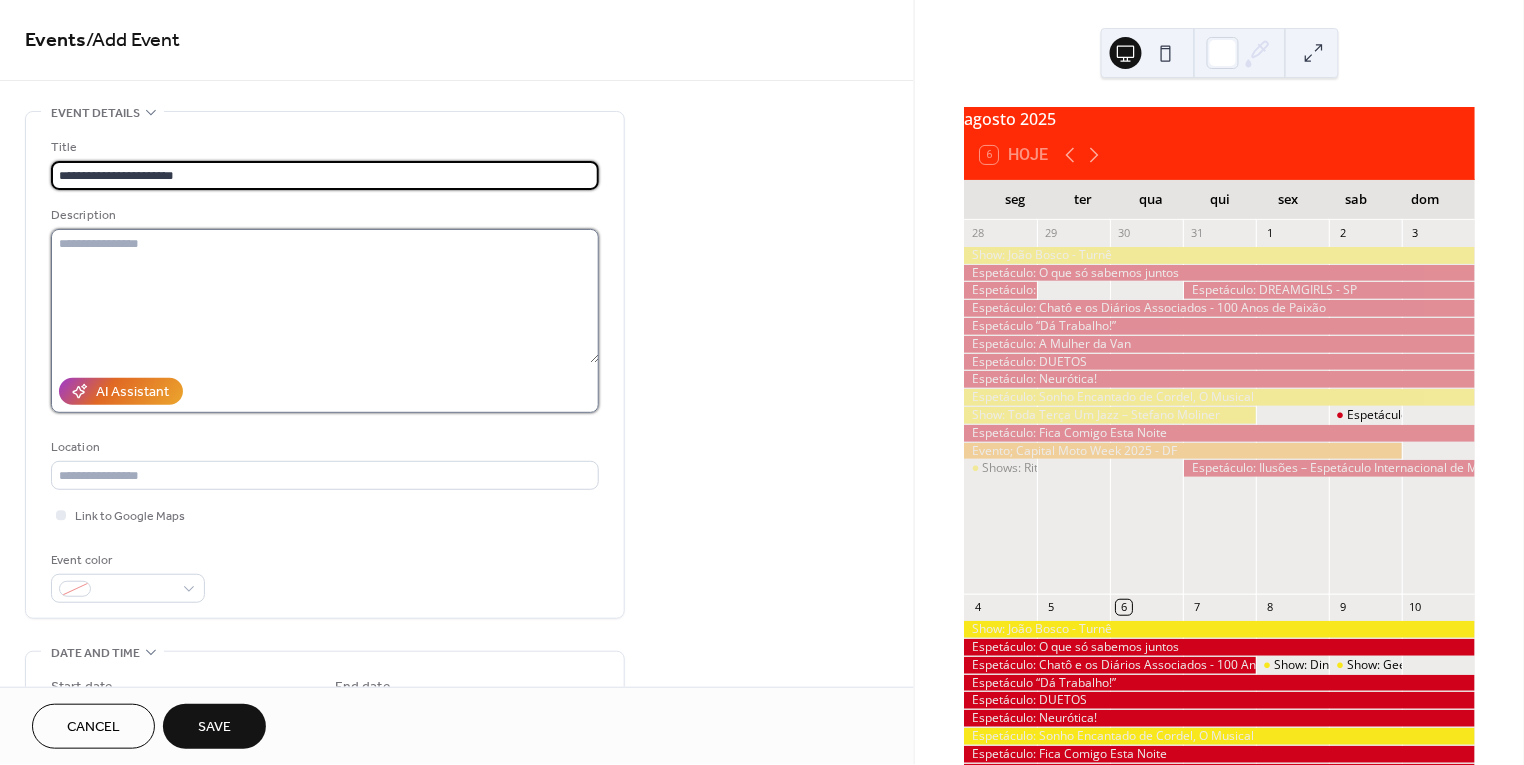 click at bounding box center (325, 296) 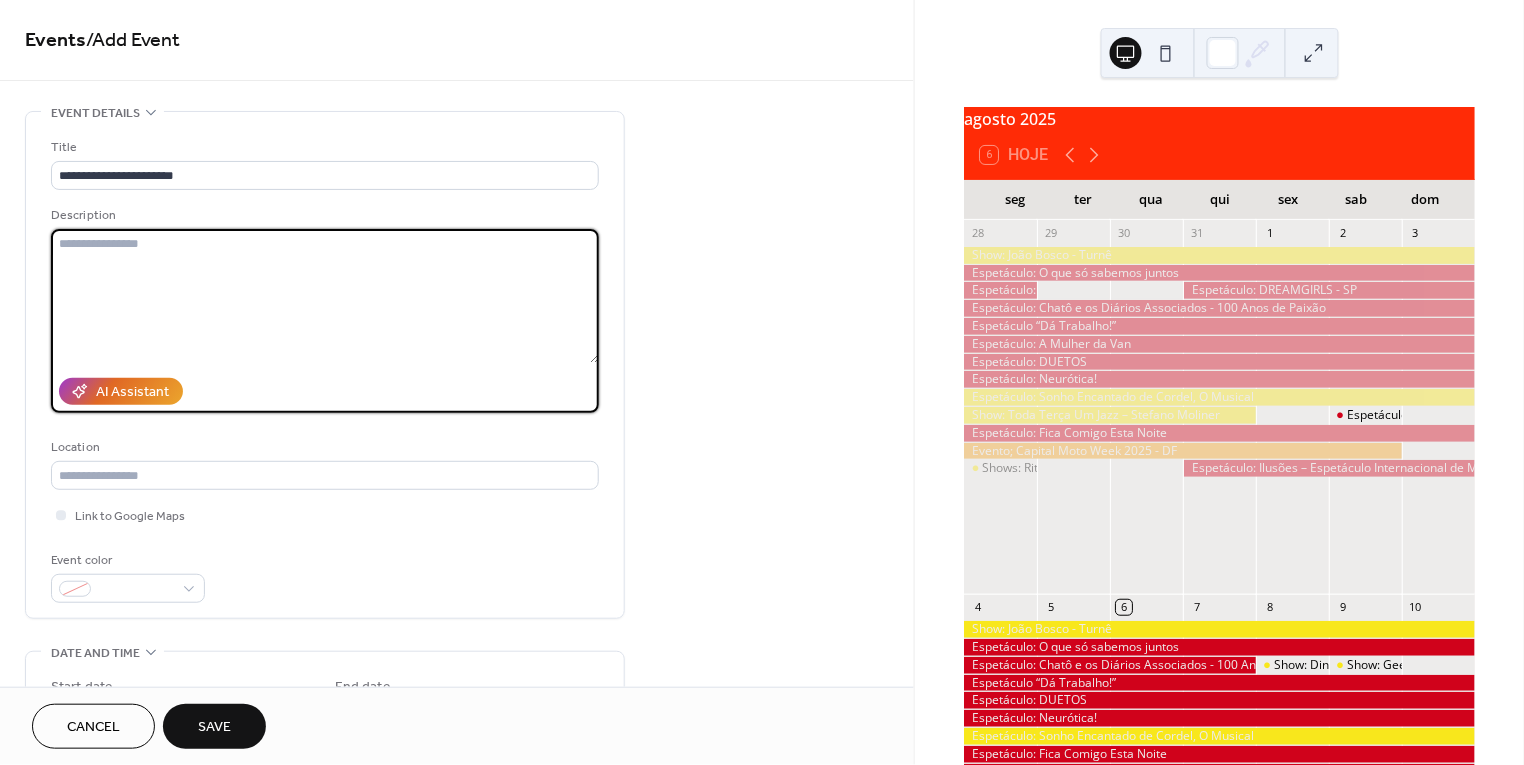 paste on "**********" 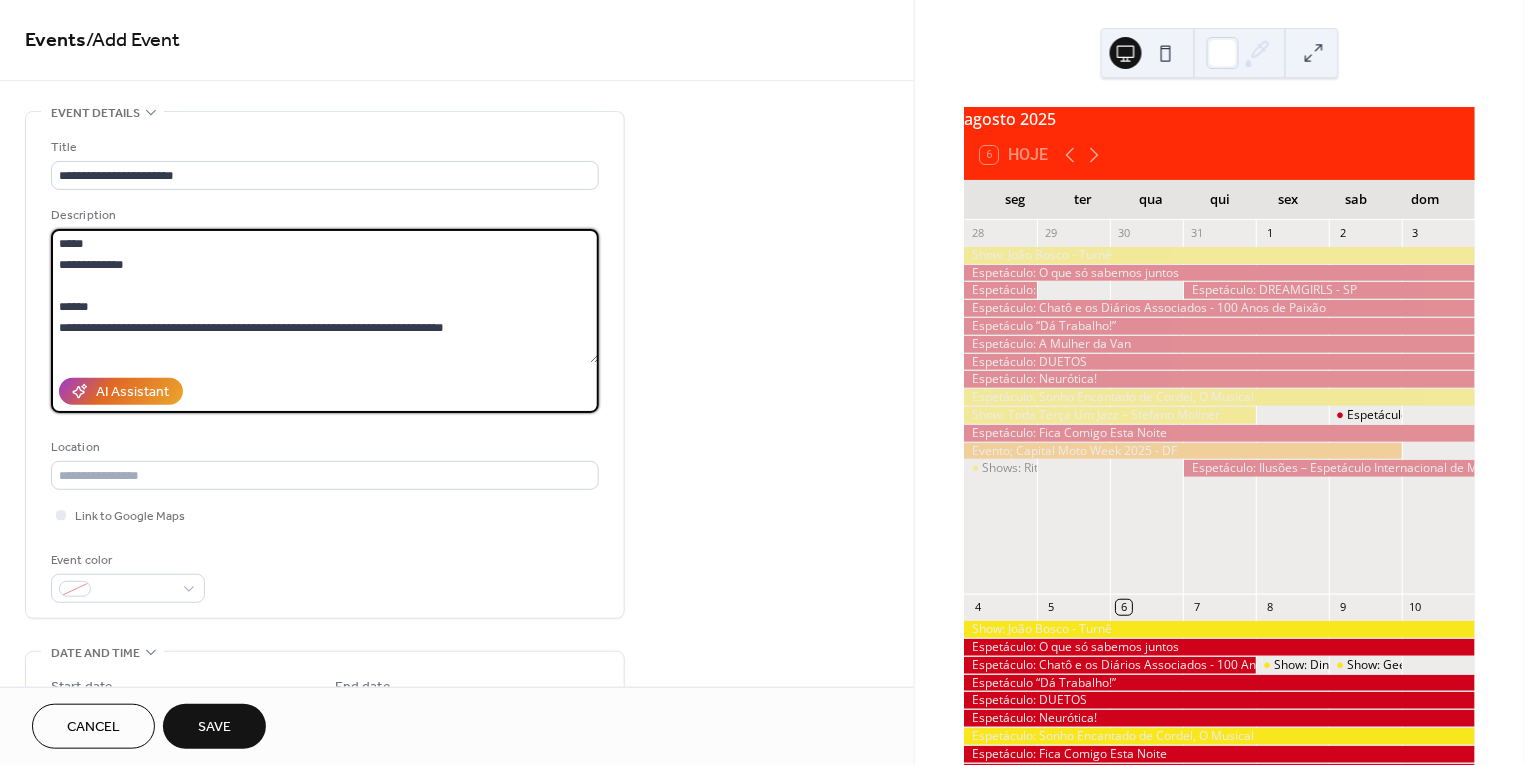 scroll, scrollTop: 574, scrollLeft: 0, axis: vertical 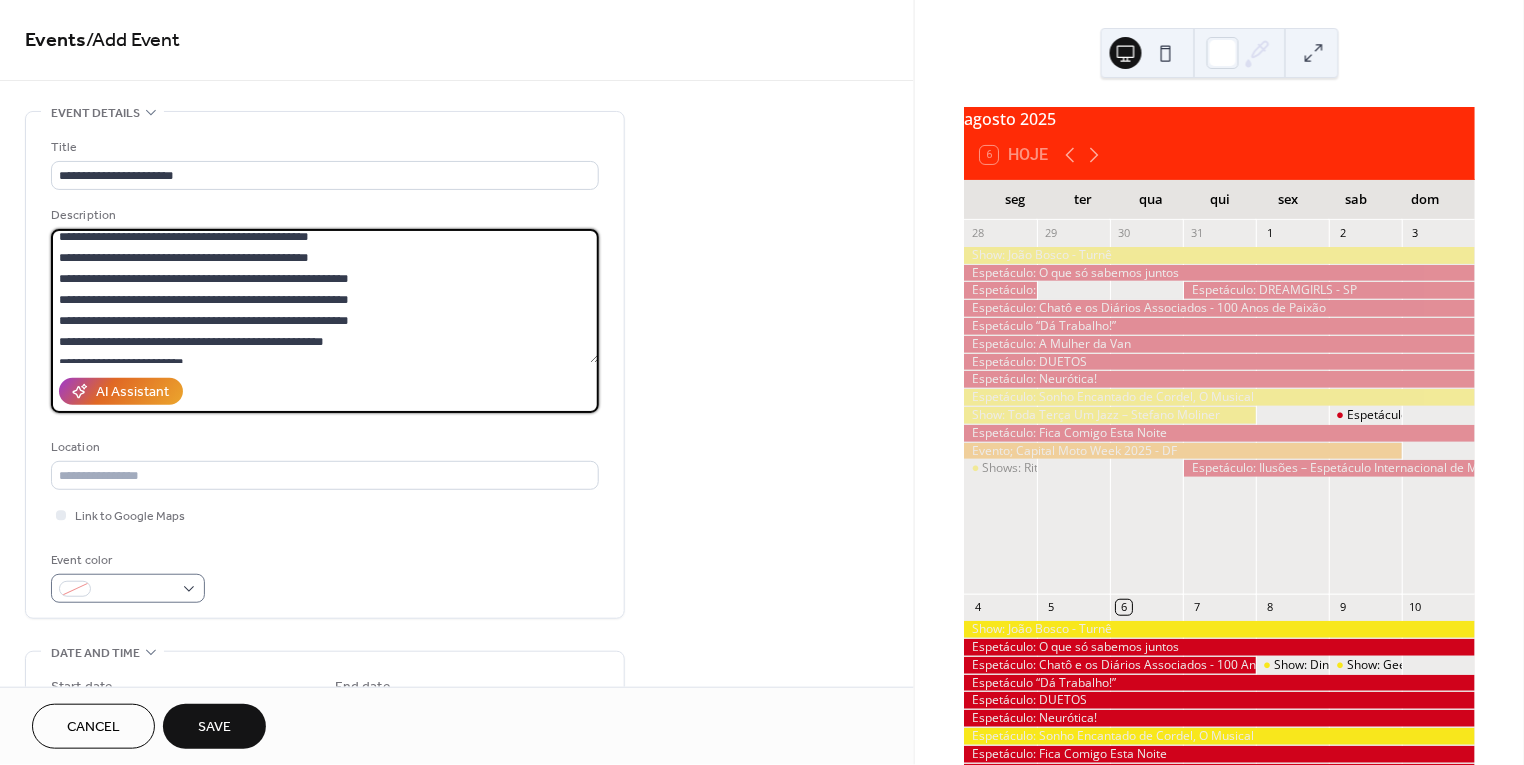 type on "**********" 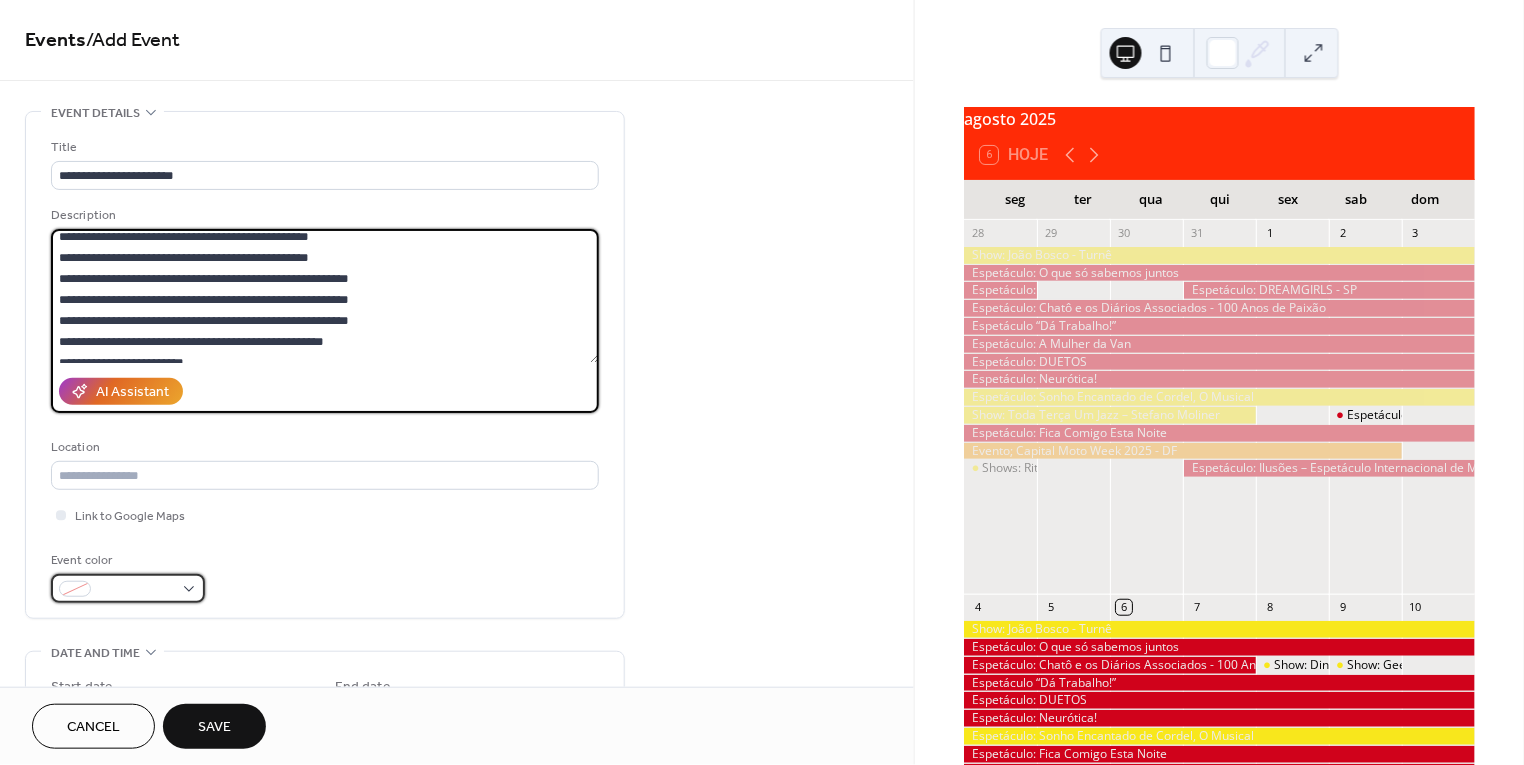 click at bounding box center [136, 590] 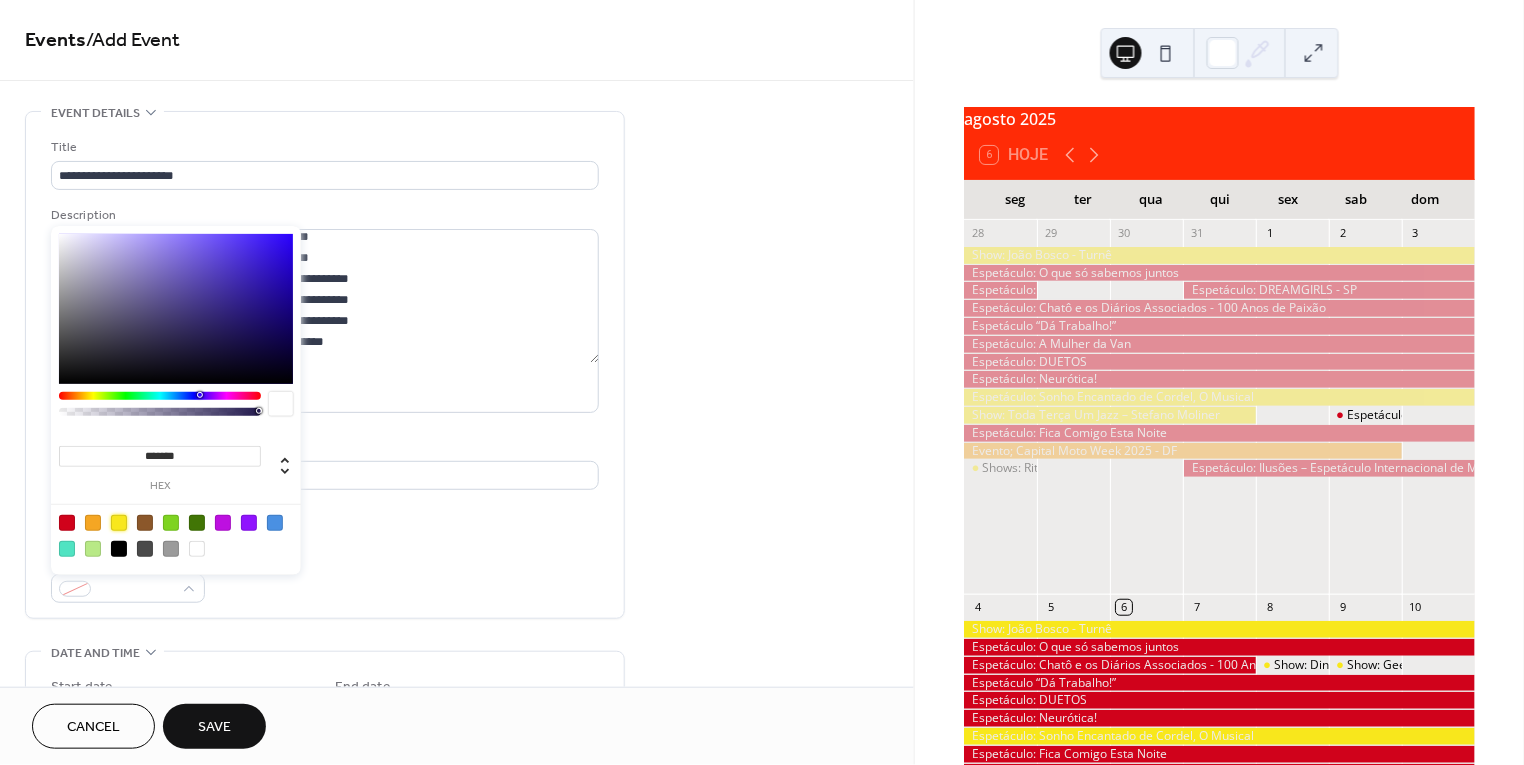 click at bounding box center (119, 523) 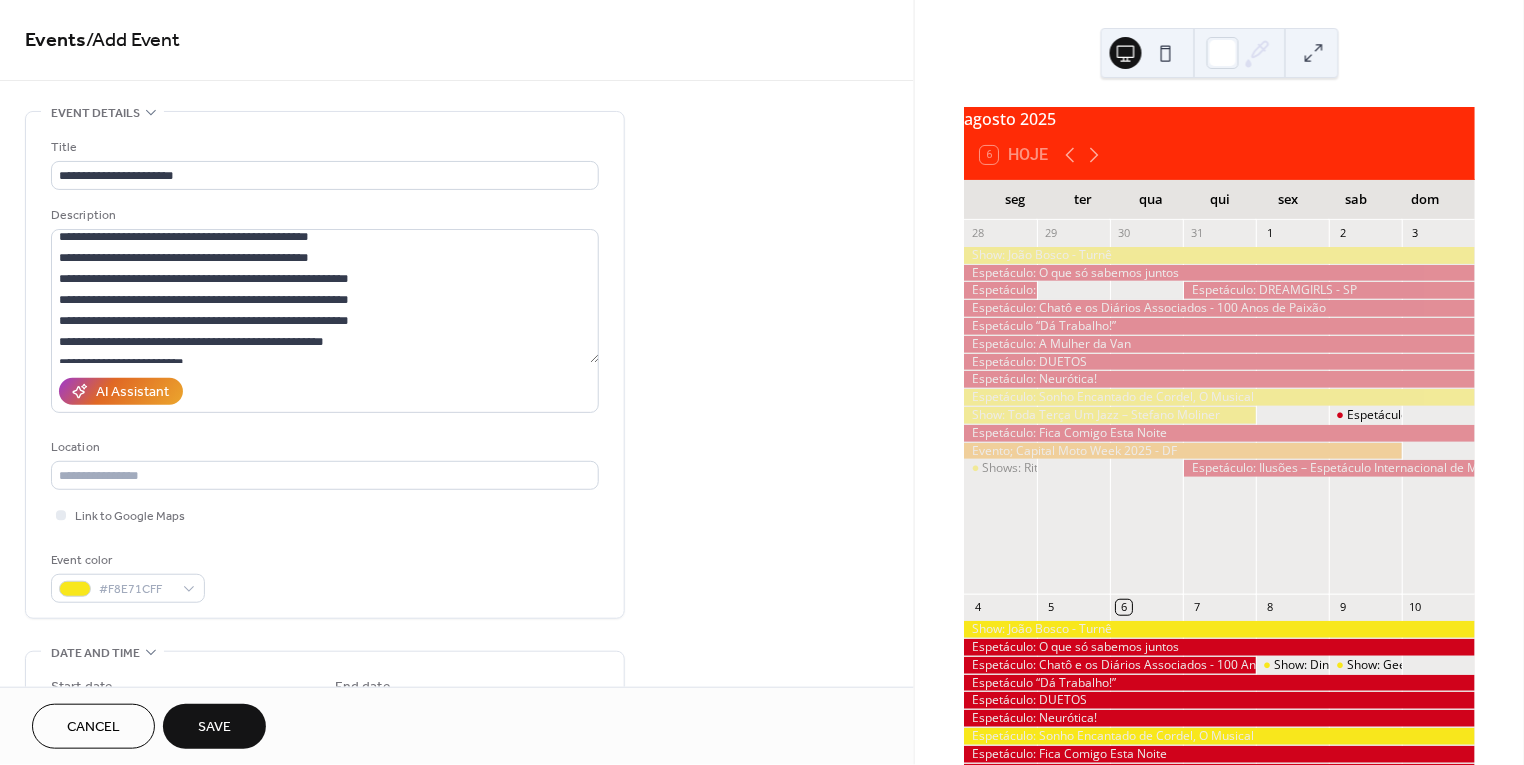 click on "Link to Google Maps" at bounding box center (325, 515) 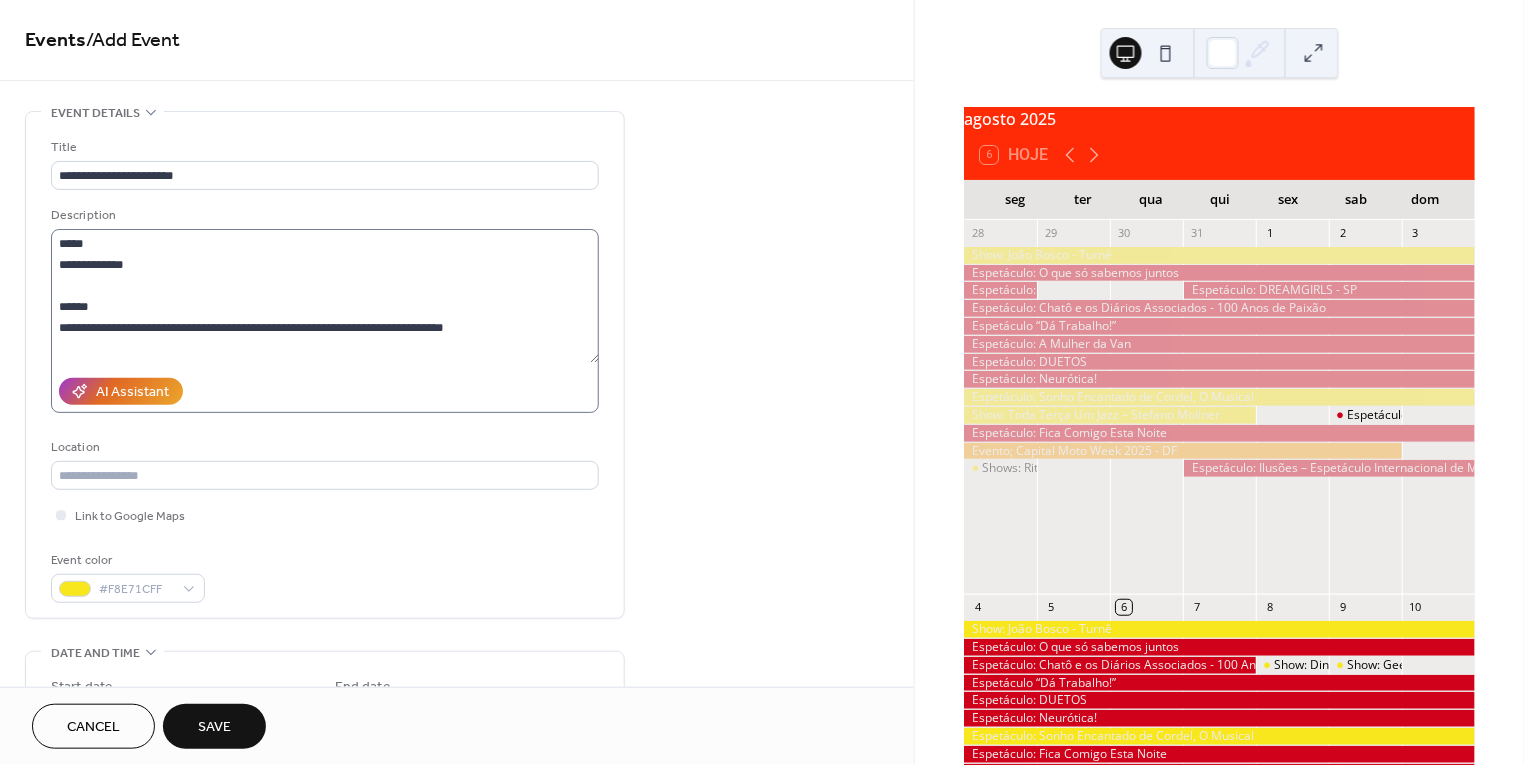 scroll, scrollTop: 0, scrollLeft: 0, axis: both 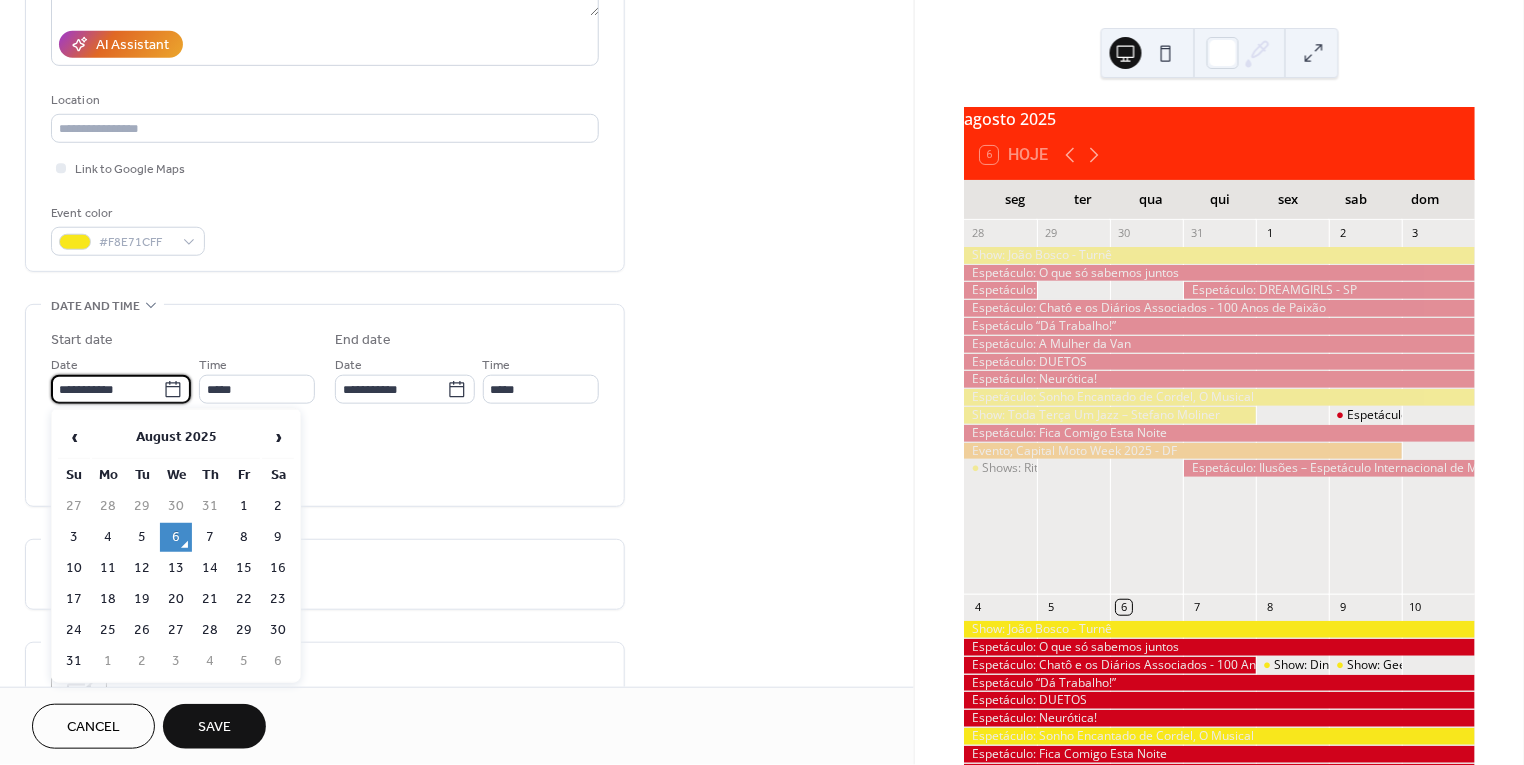 click on "**********" at bounding box center (107, 389) 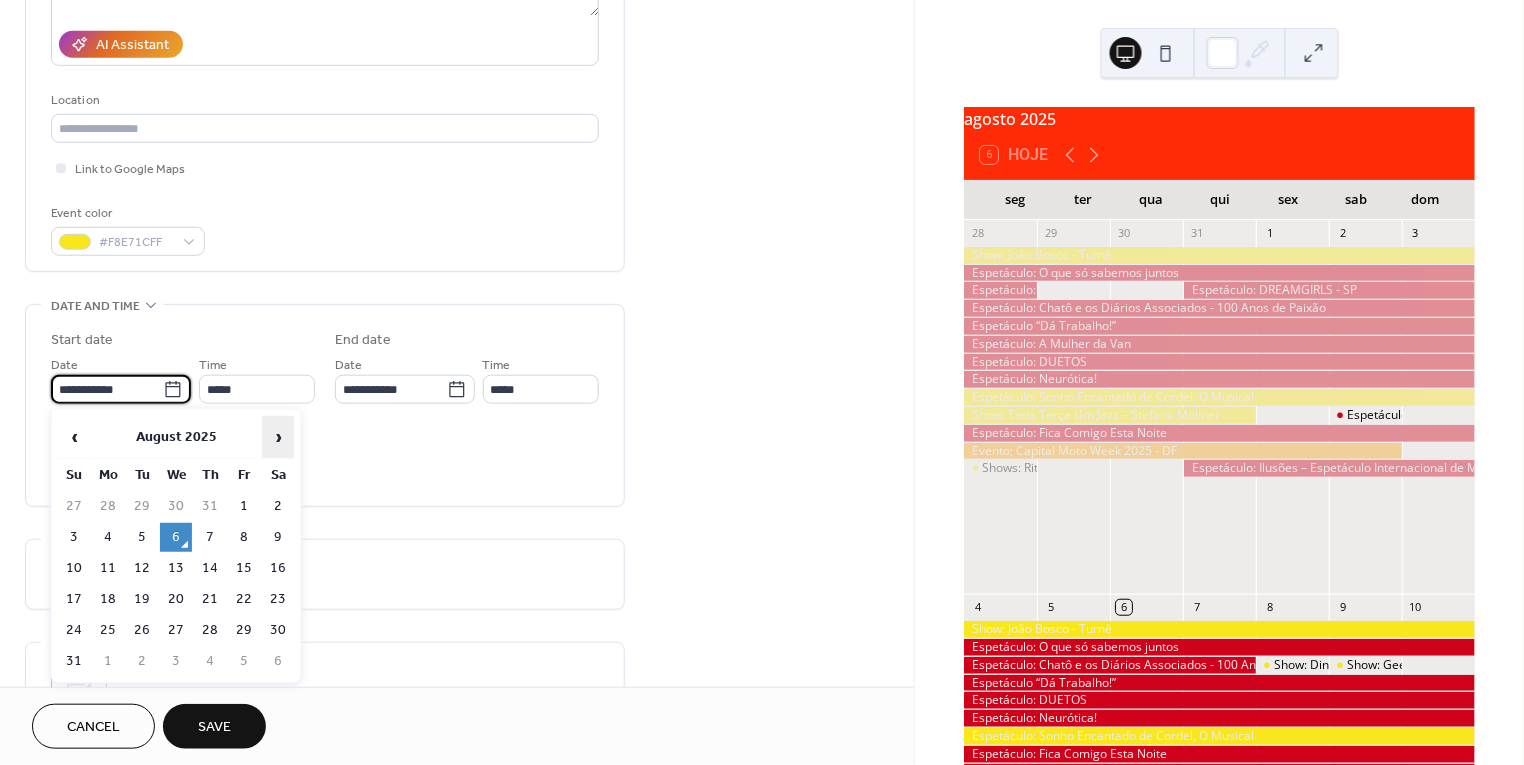 click on "›" at bounding box center [278, 437] 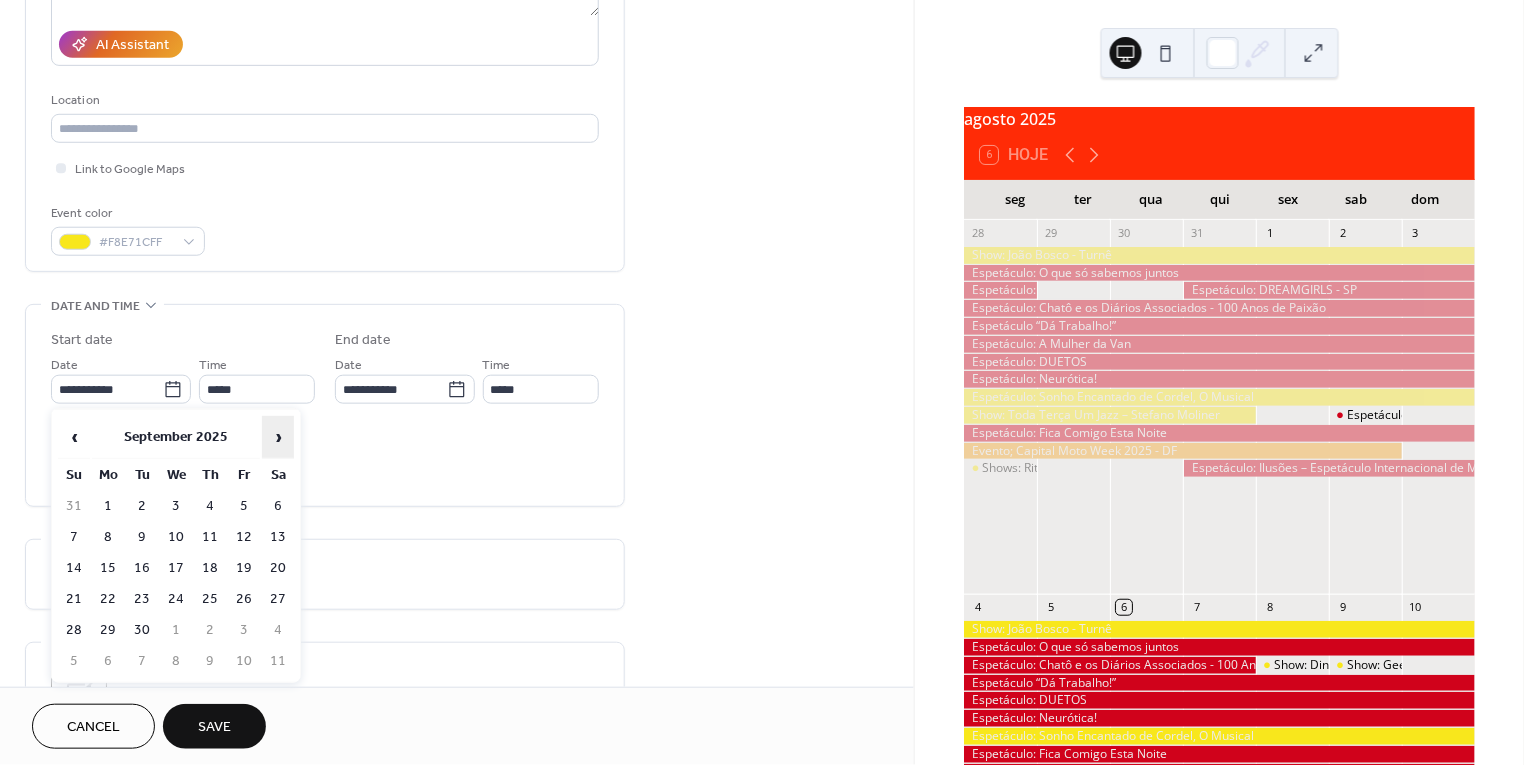 click on "›" at bounding box center (278, 437) 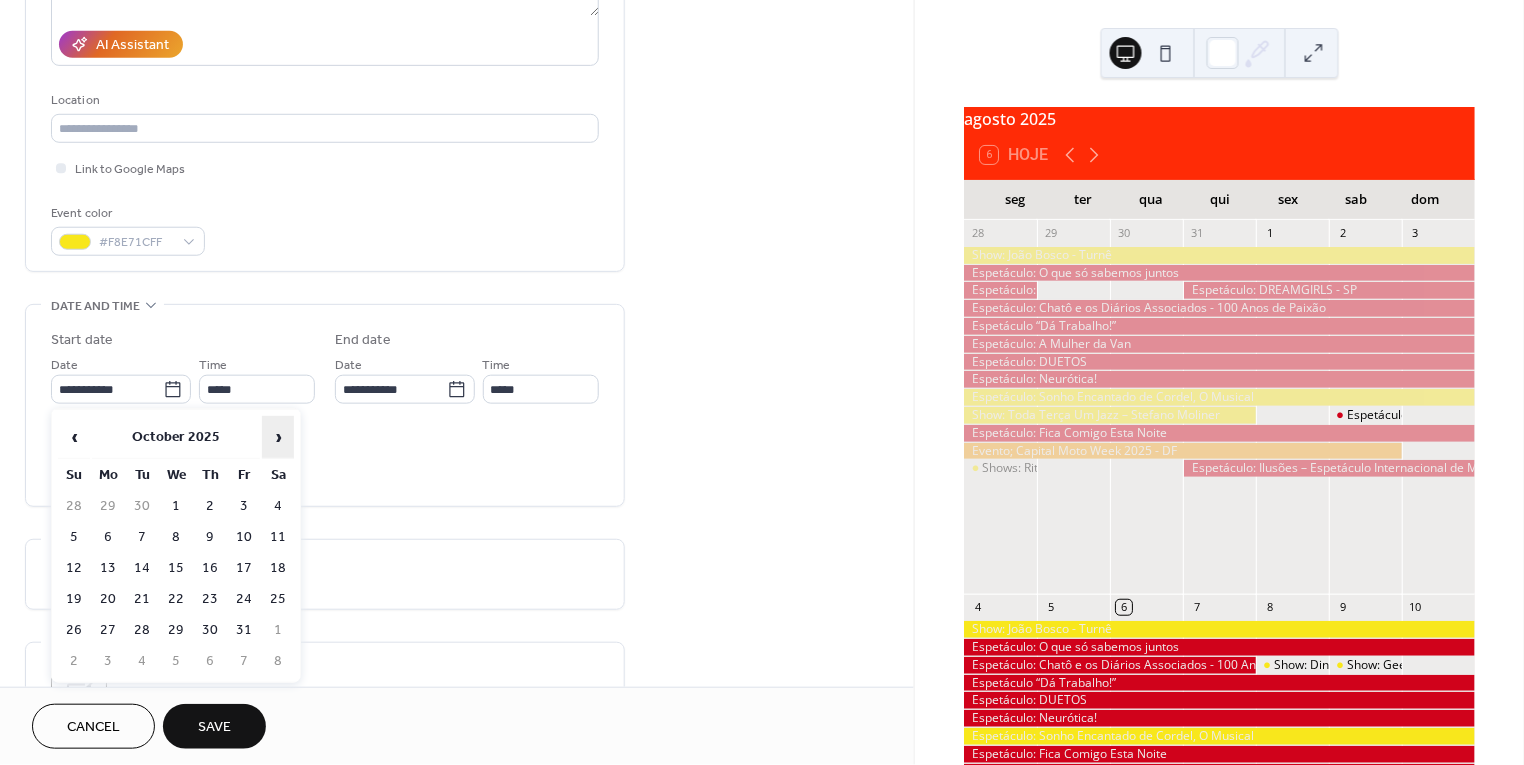 click on "›" at bounding box center [278, 437] 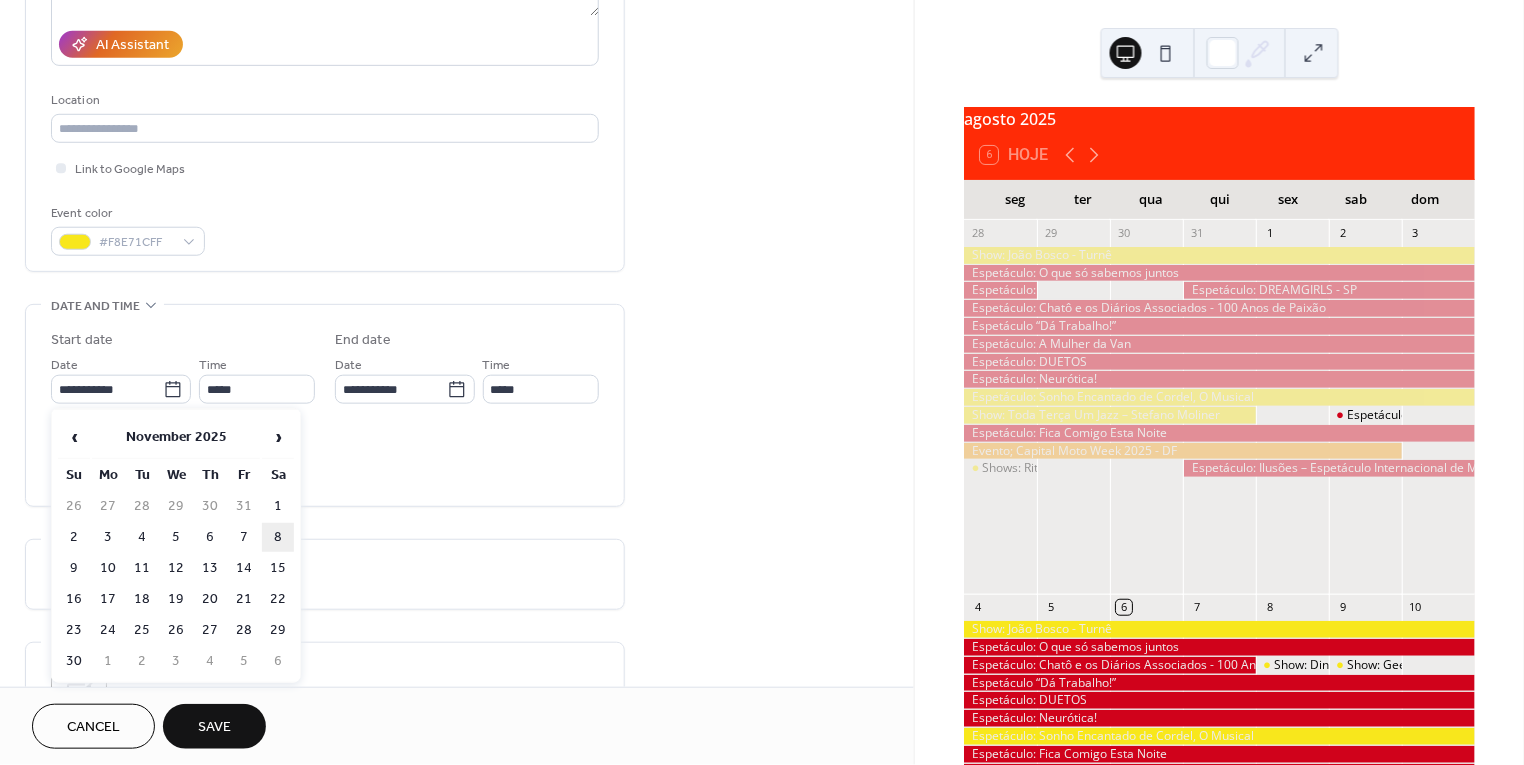 click on "8" at bounding box center [278, 537] 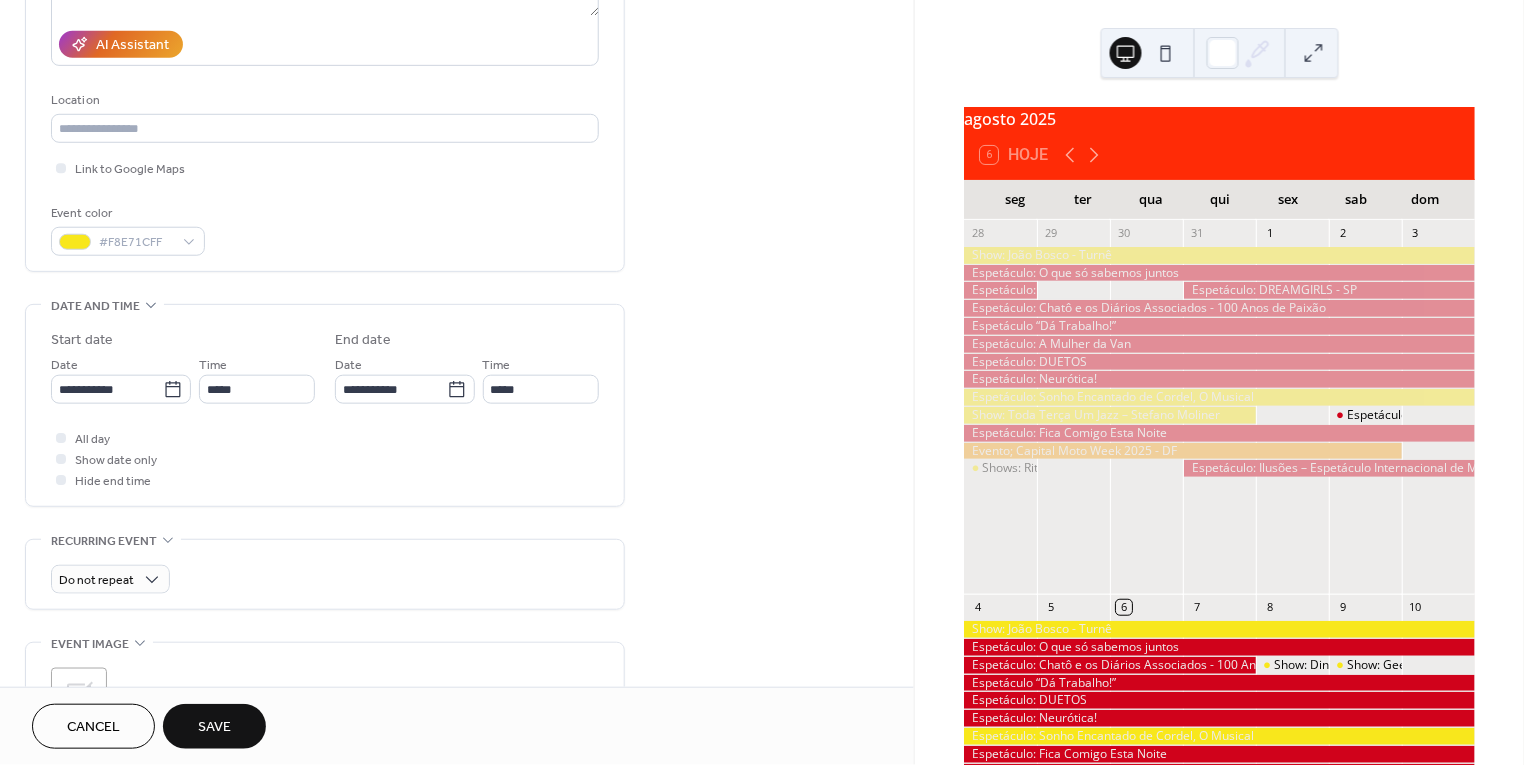 type on "**********" 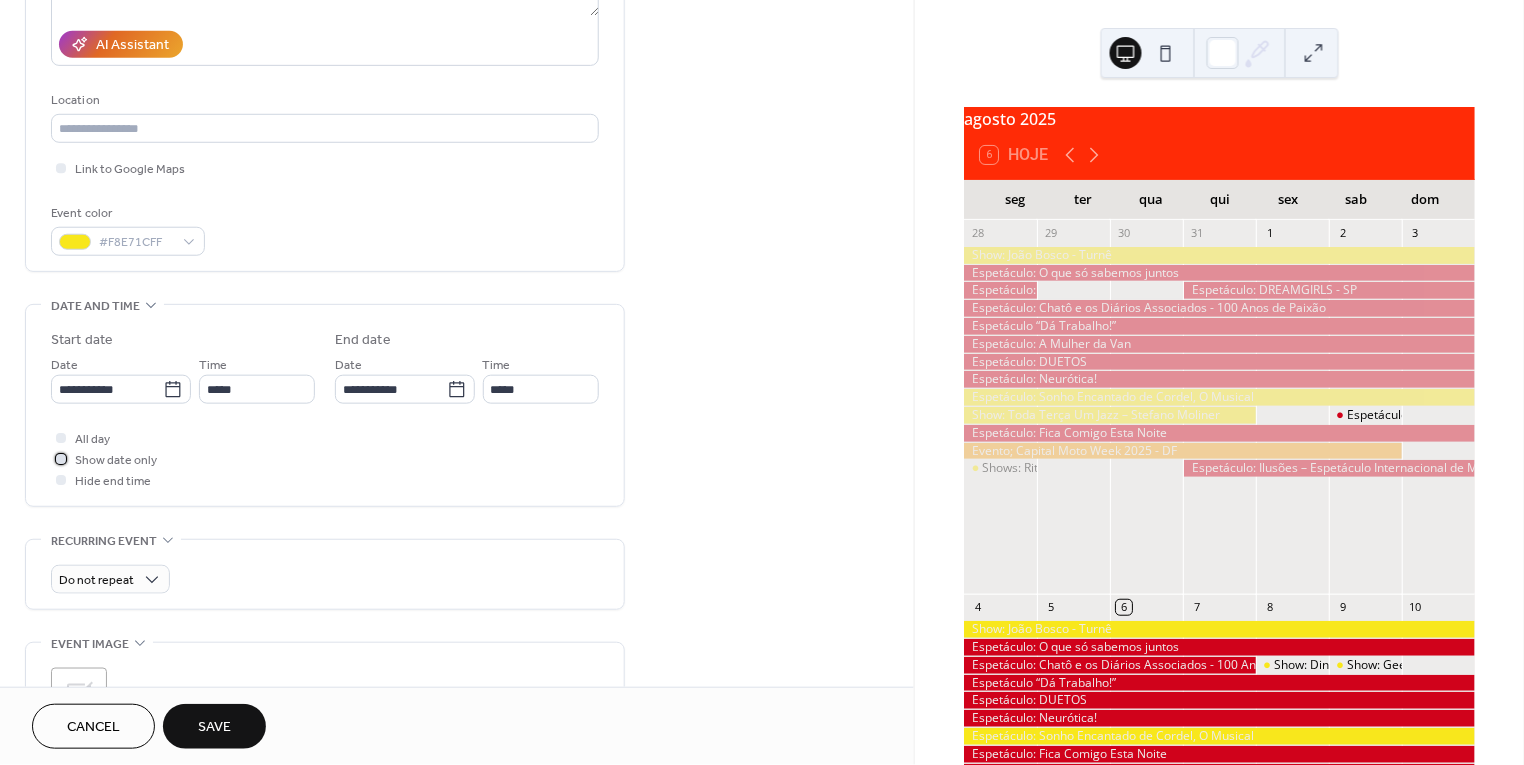 click on "Show date only" at bounding box center (116, 461) 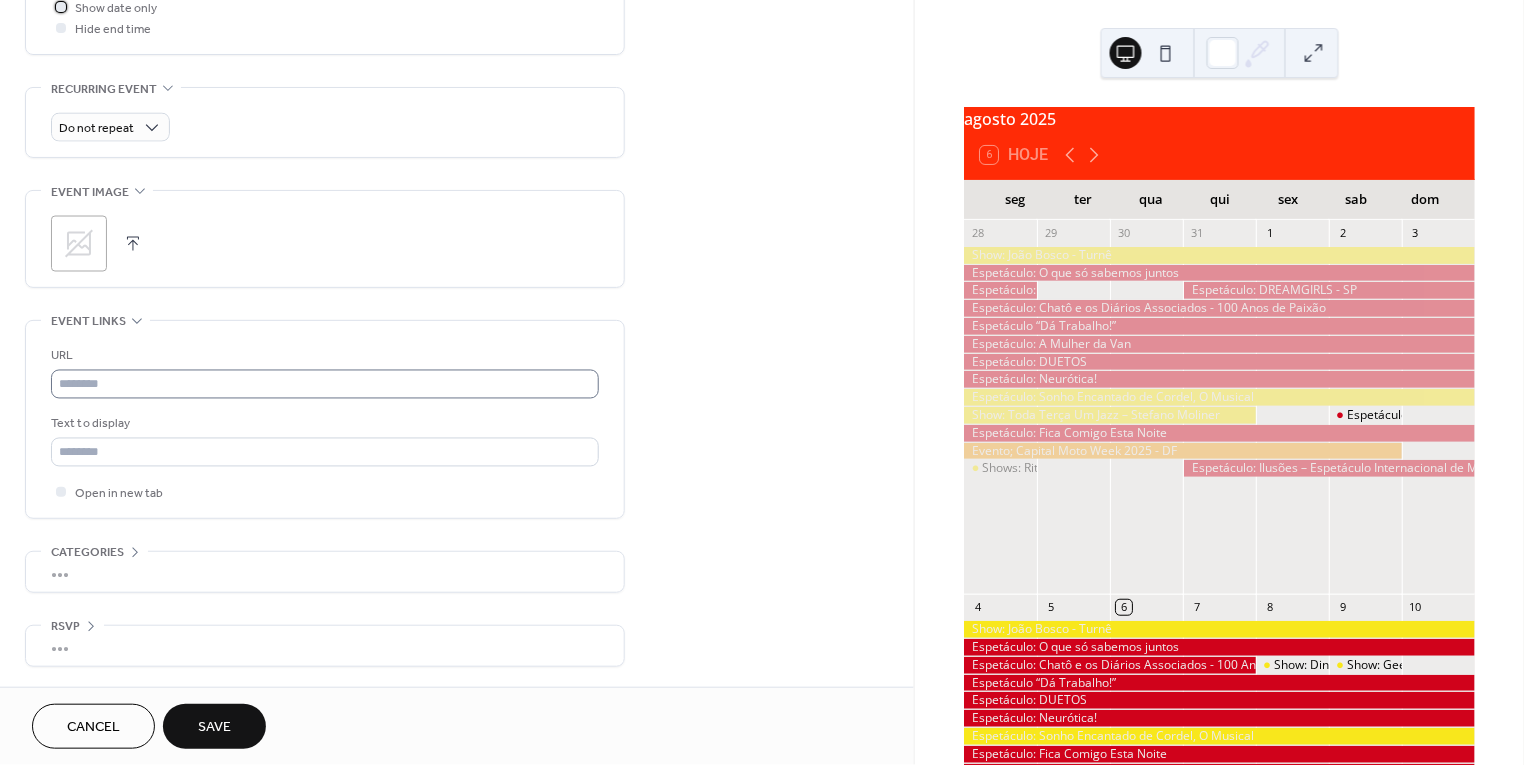 scroll, scrollTop: 798, scrollLeft: 0, axis: vertical 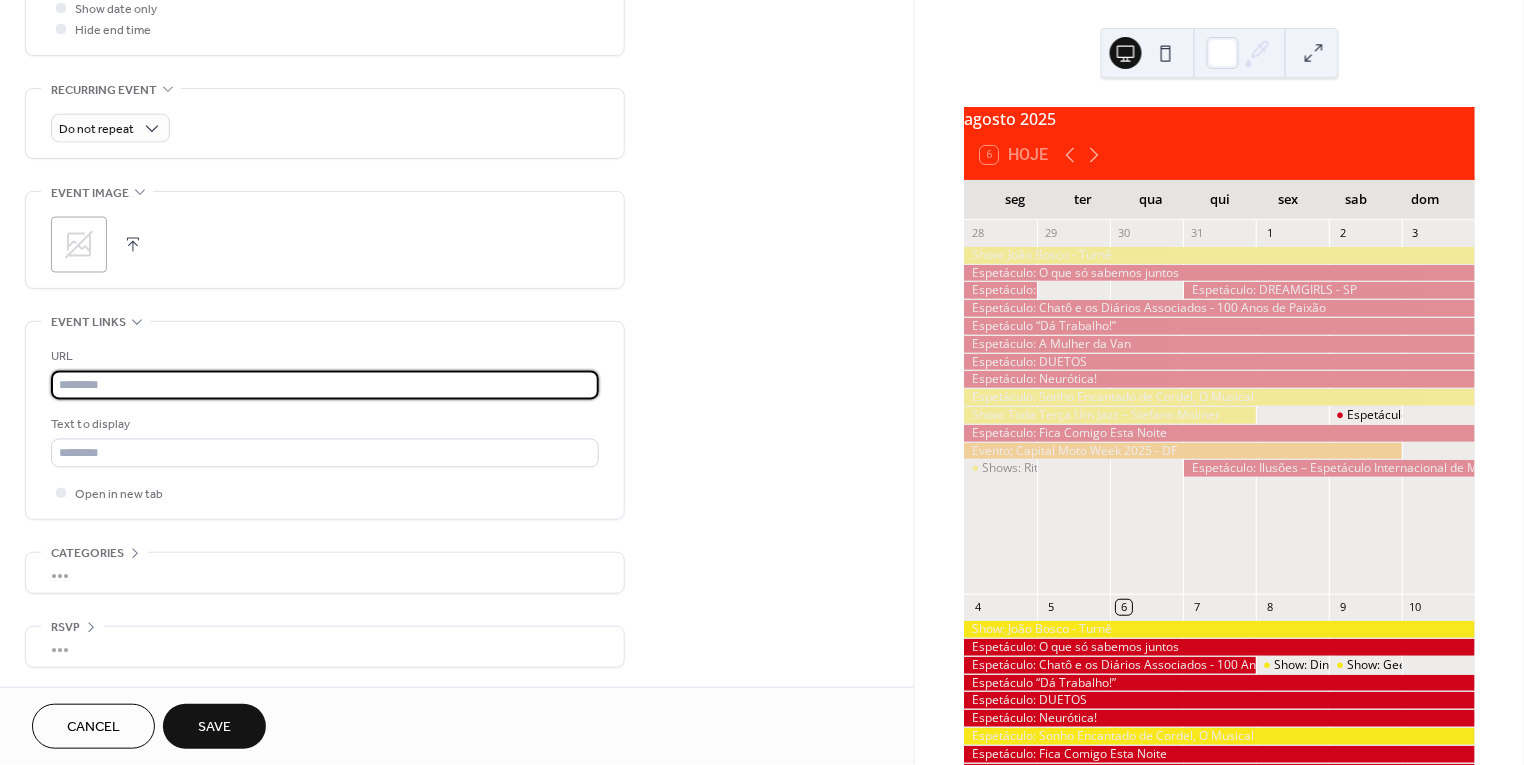click at bounding box center (325, 385) 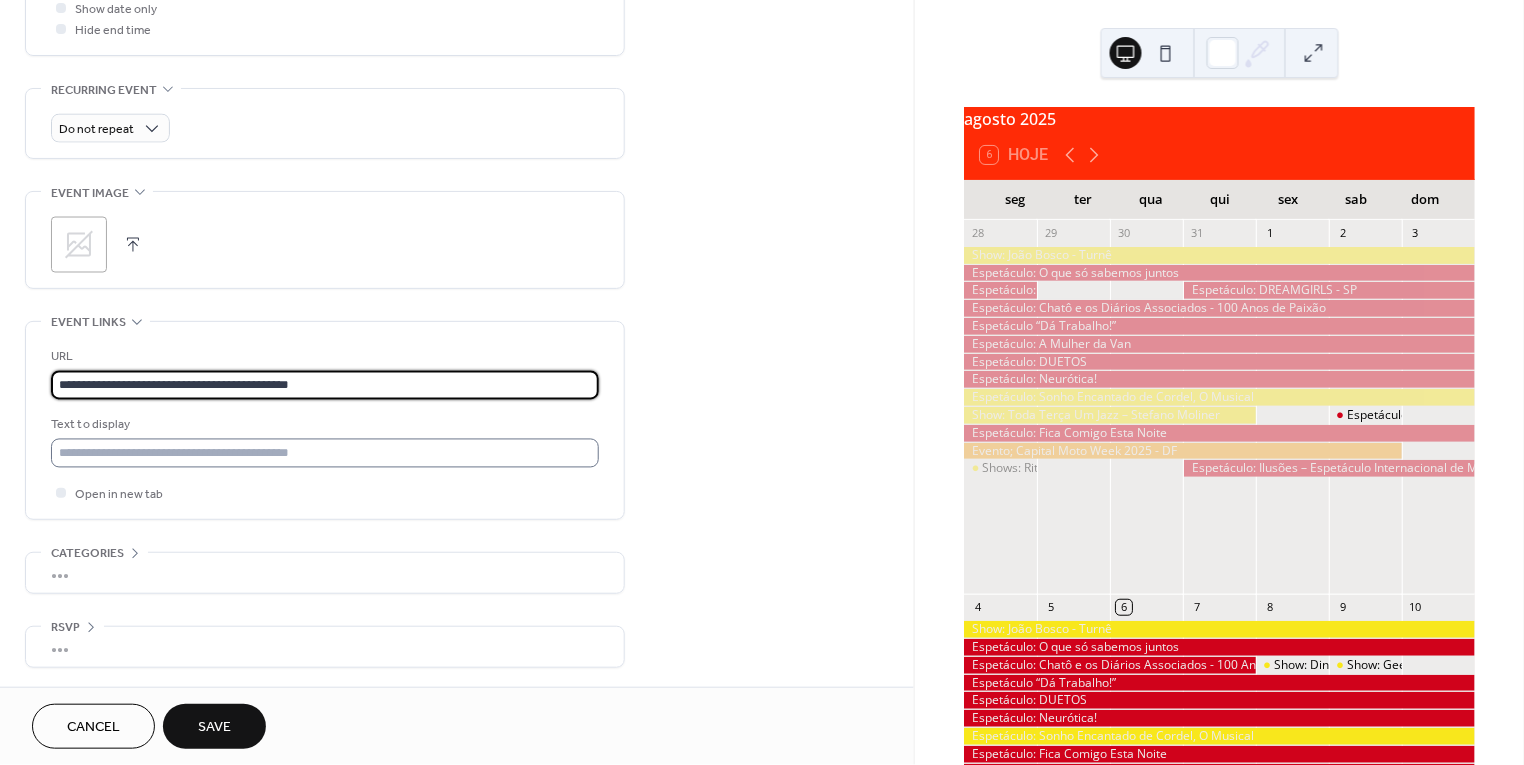 type on "**********" 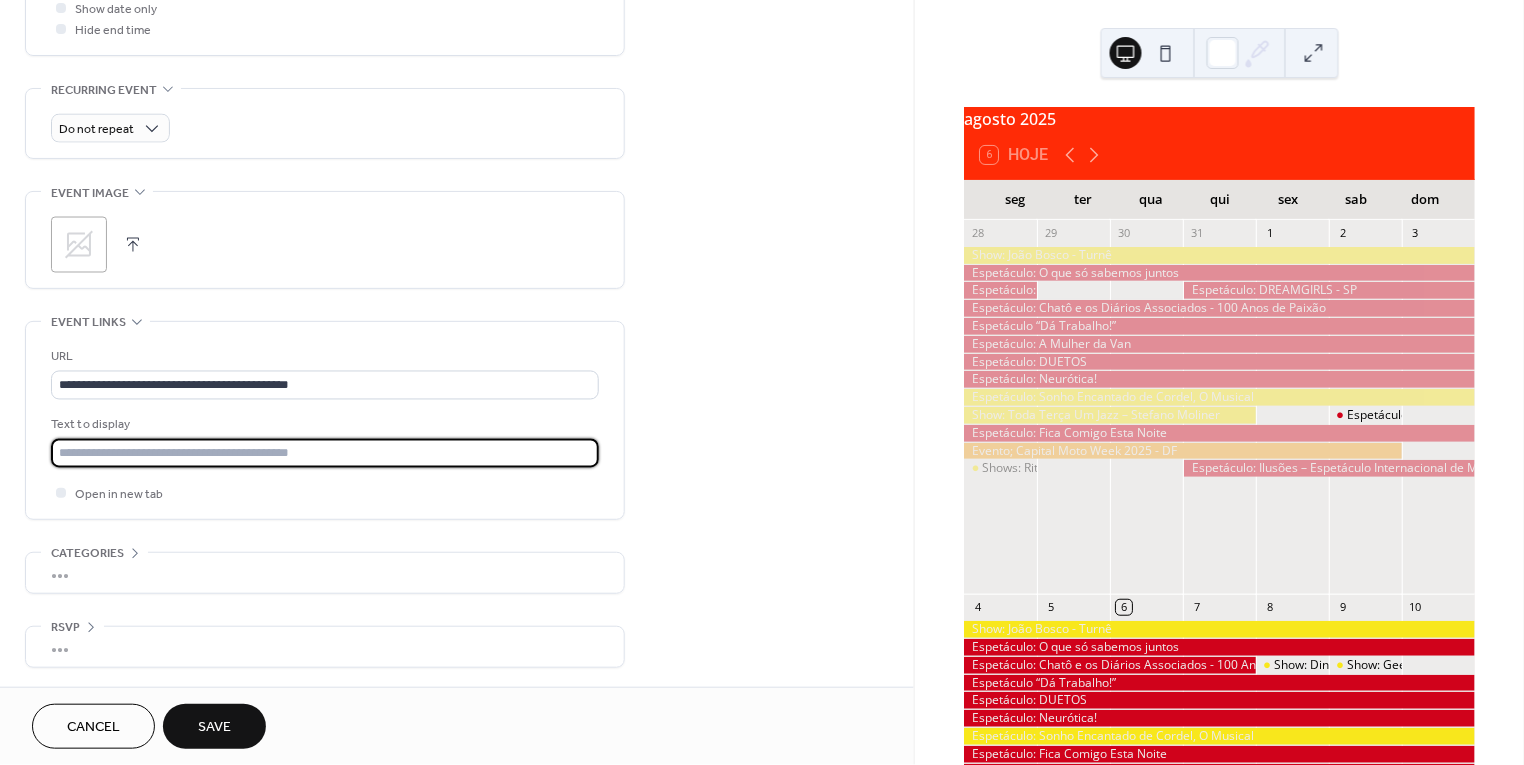 click at bounding box center (325, 453) 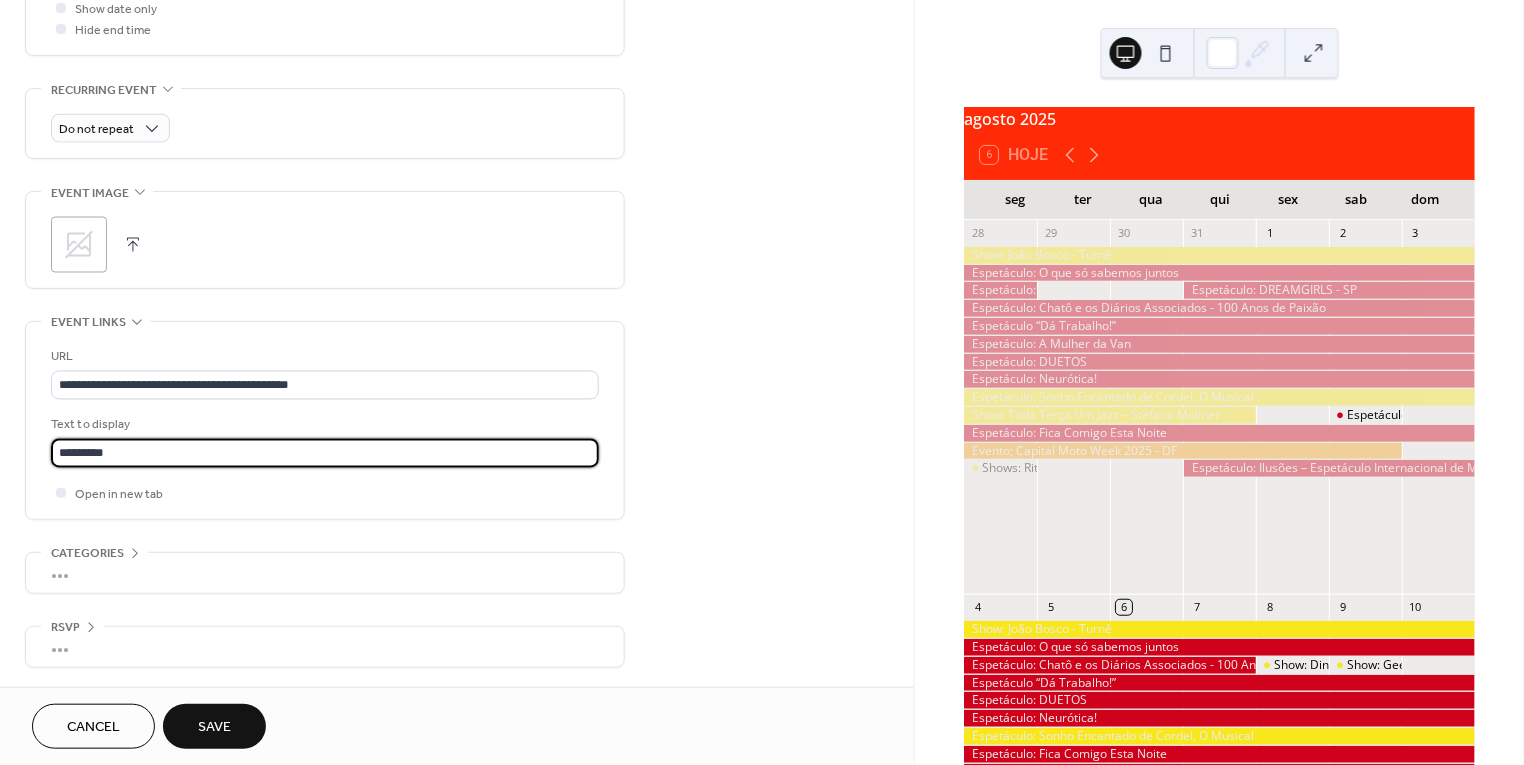 type on "*********" 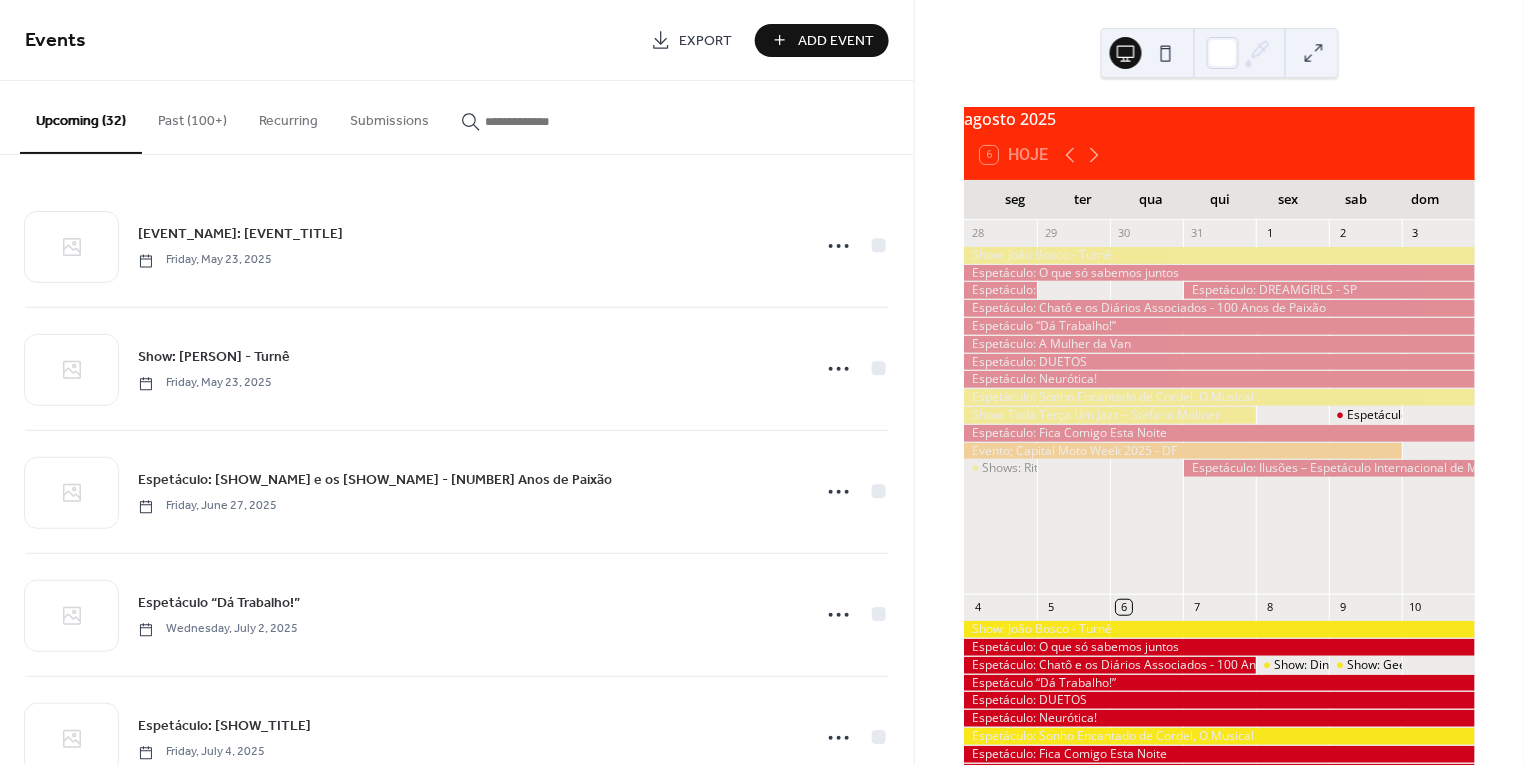 click on "Add Event" at bounding box center [836, 41] 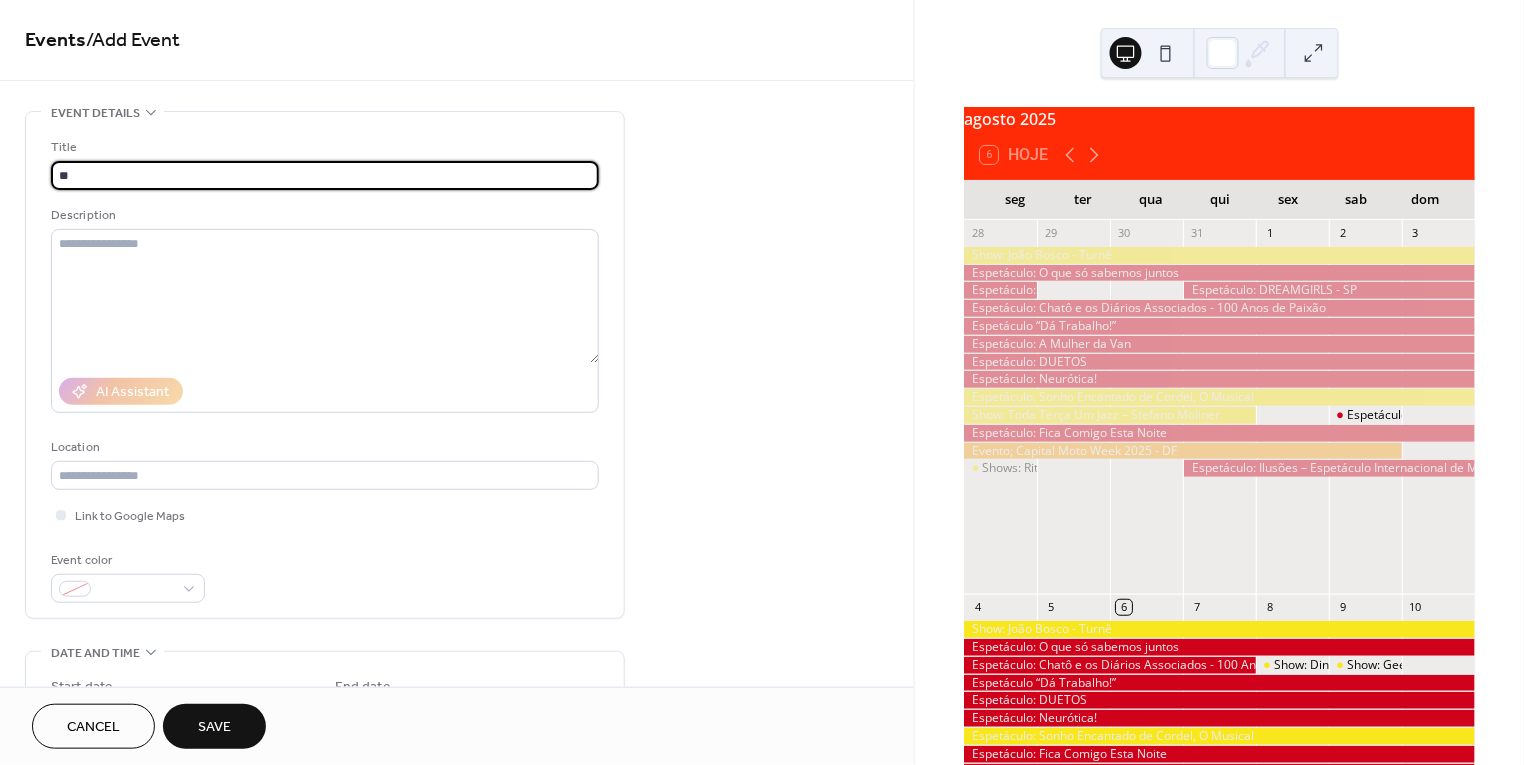 type on "*" 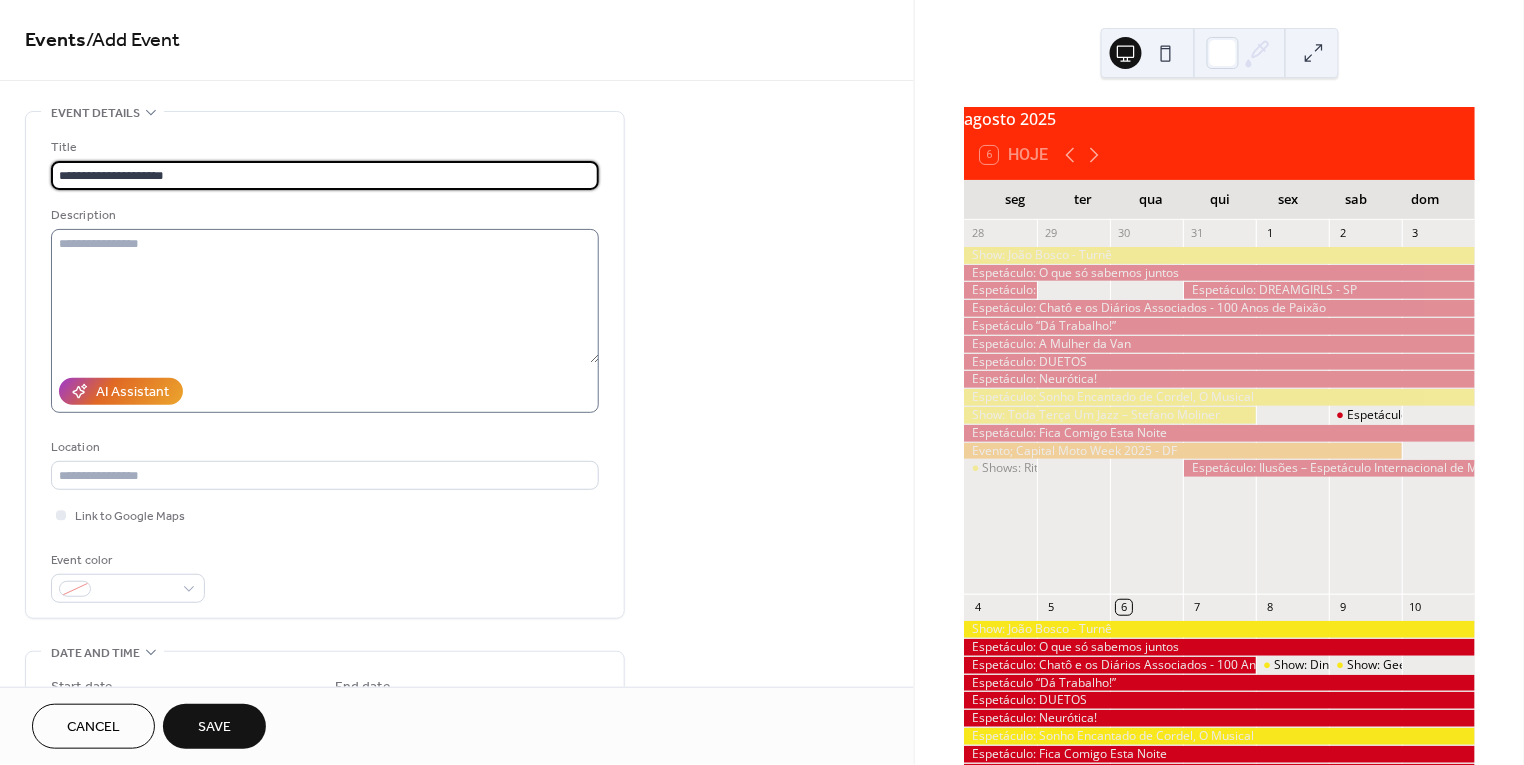 type on "**********" 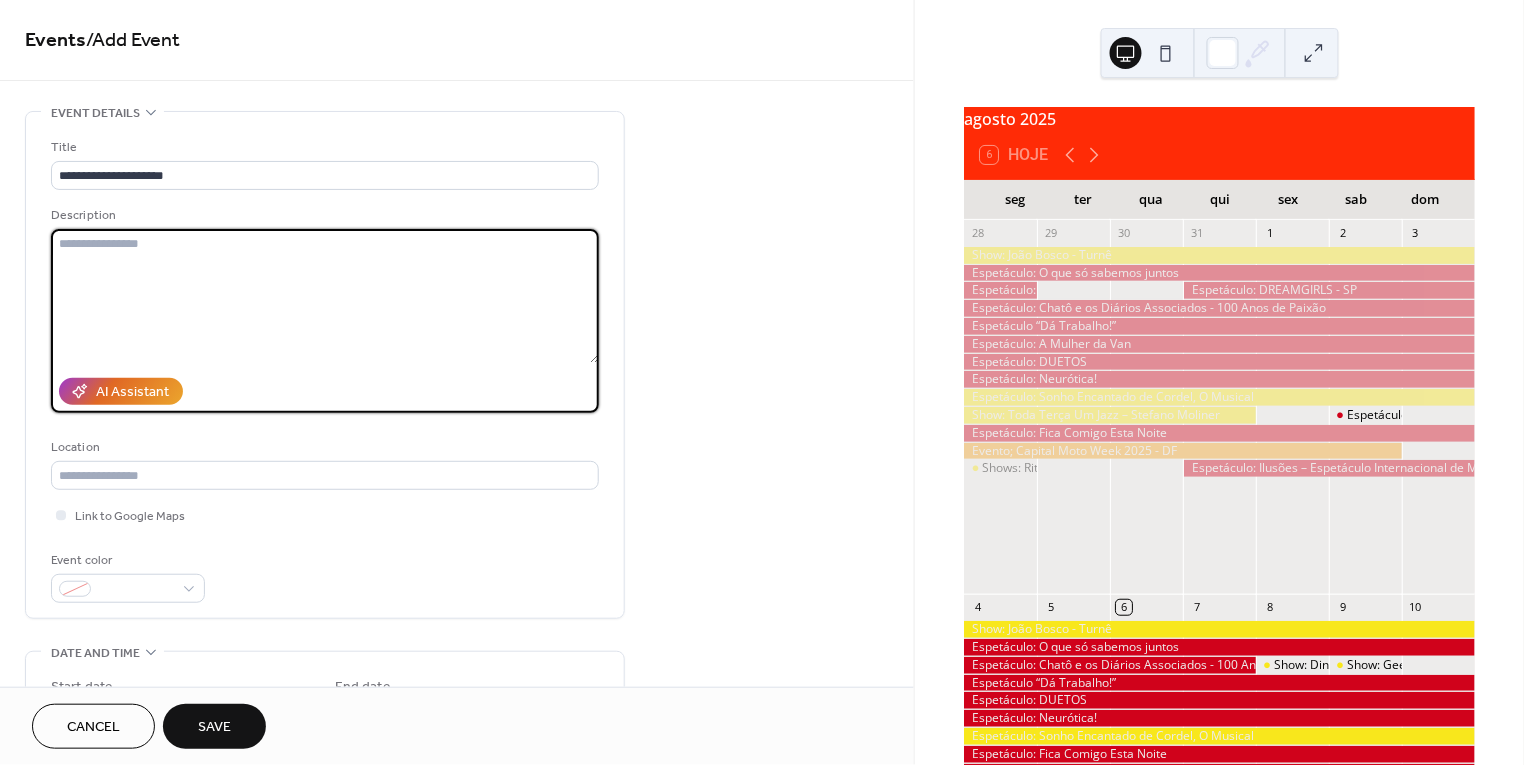 click at bounding box center [325, 296] 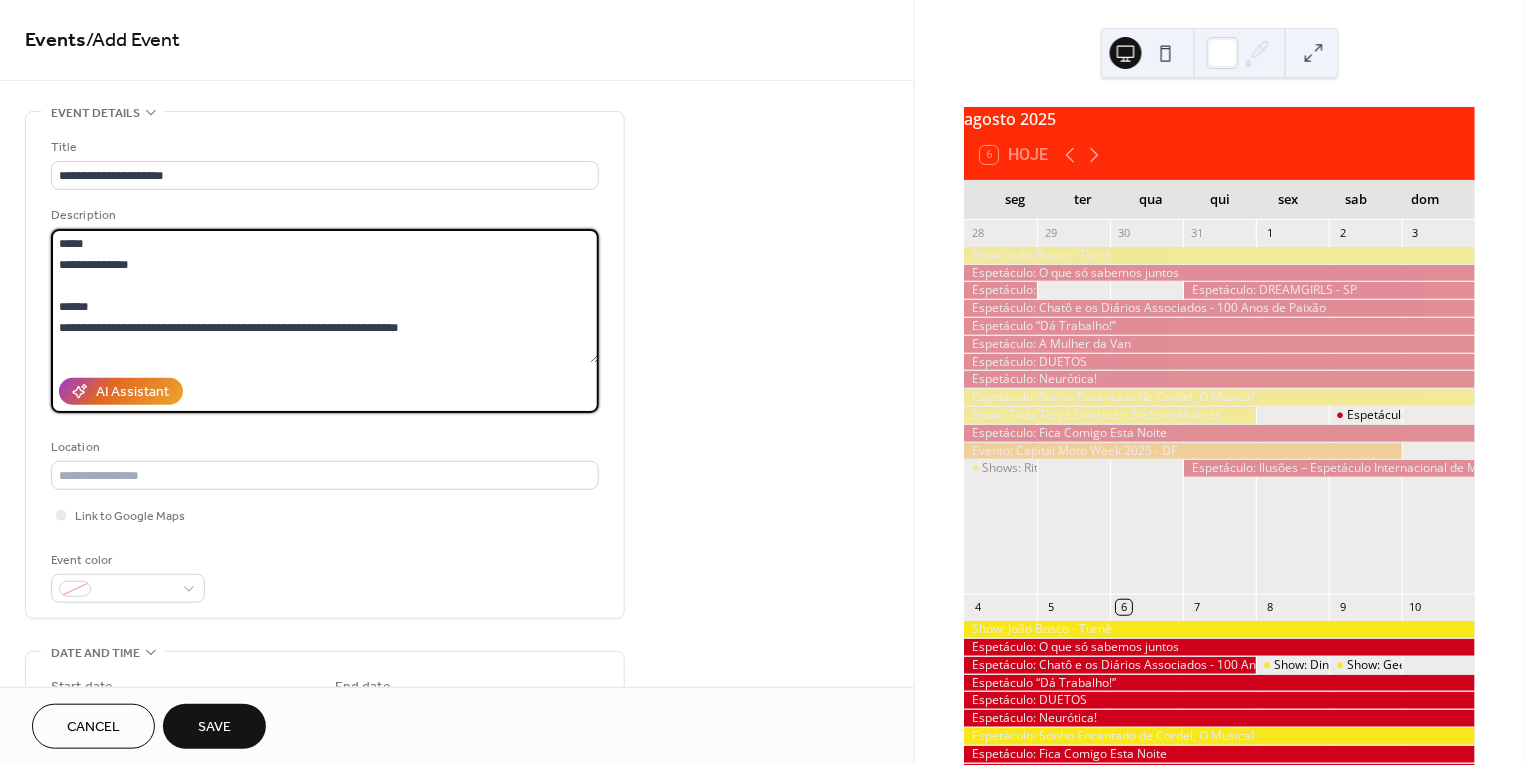 scroll, scrollTop: 0, scrollLeft: 0, axis: both 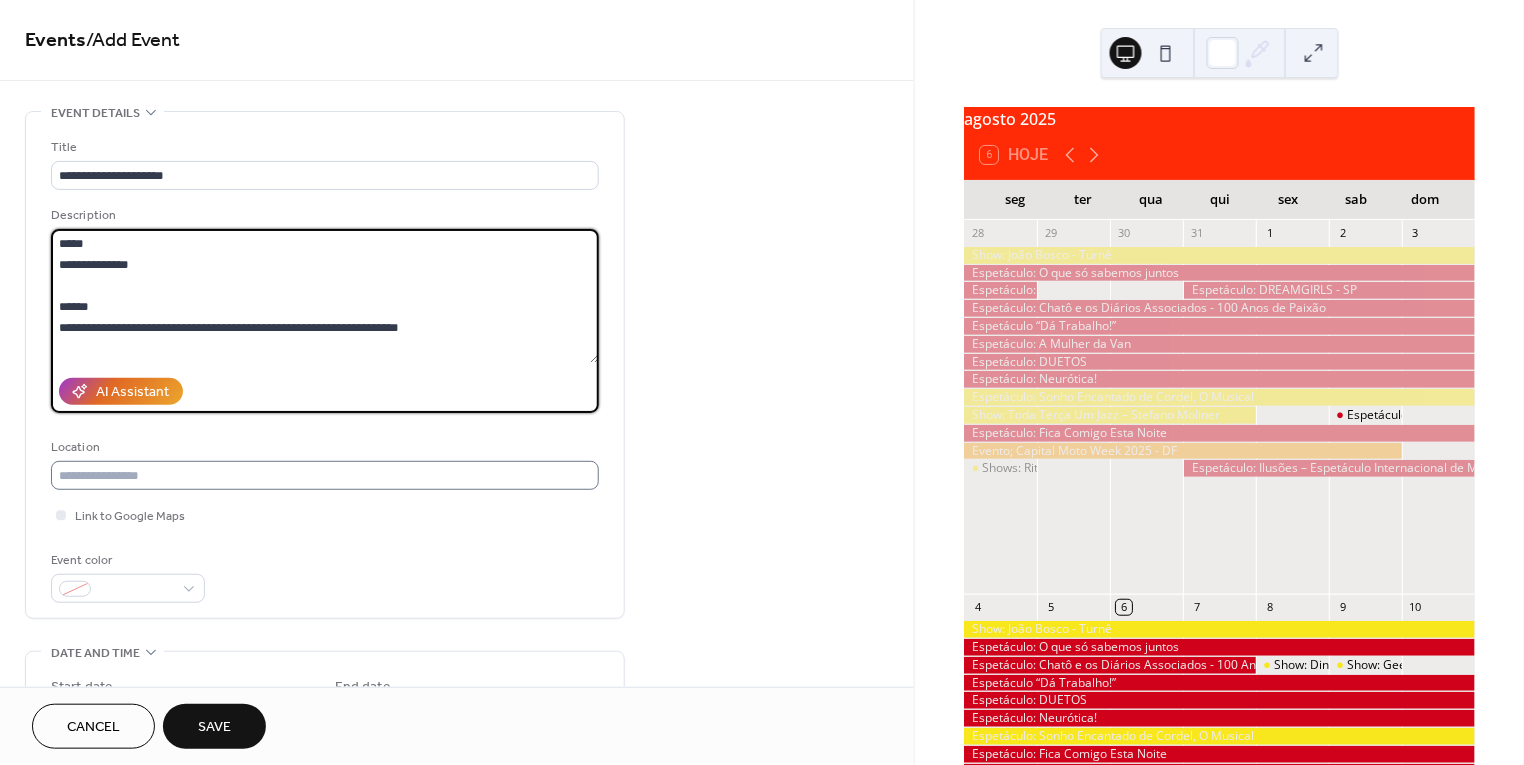 type on "**********" 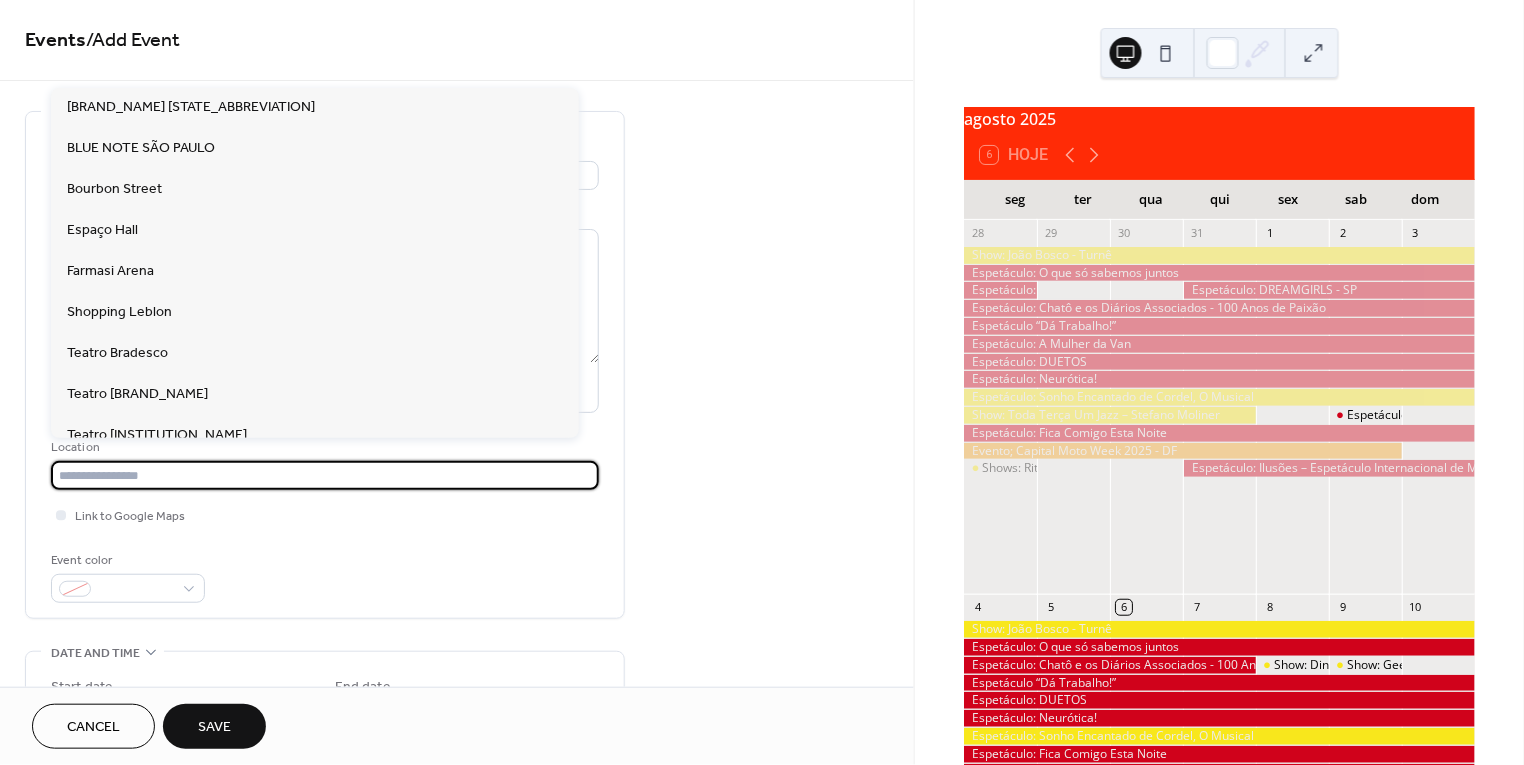 click at bounding box center (325, 475) 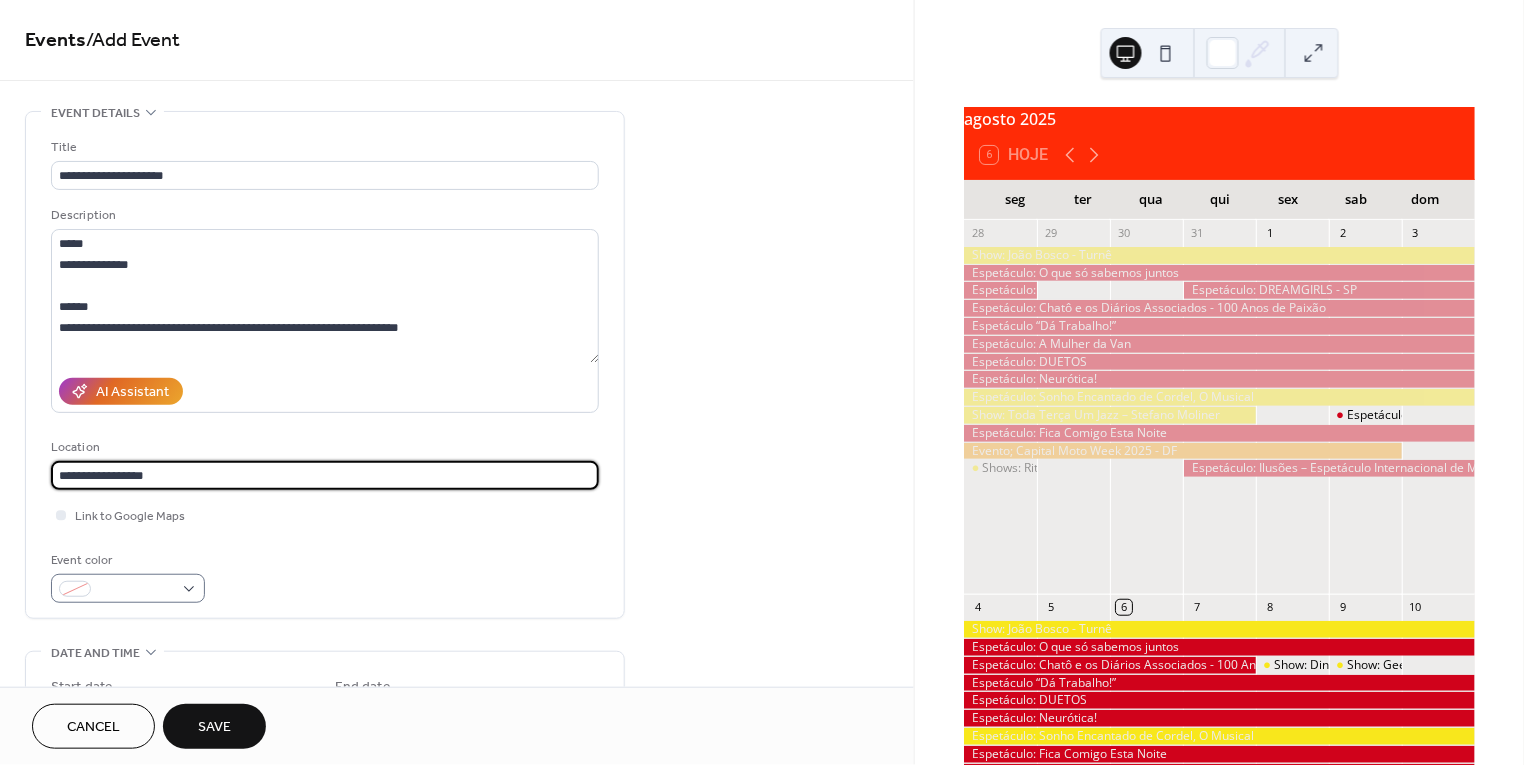 type on "**********" 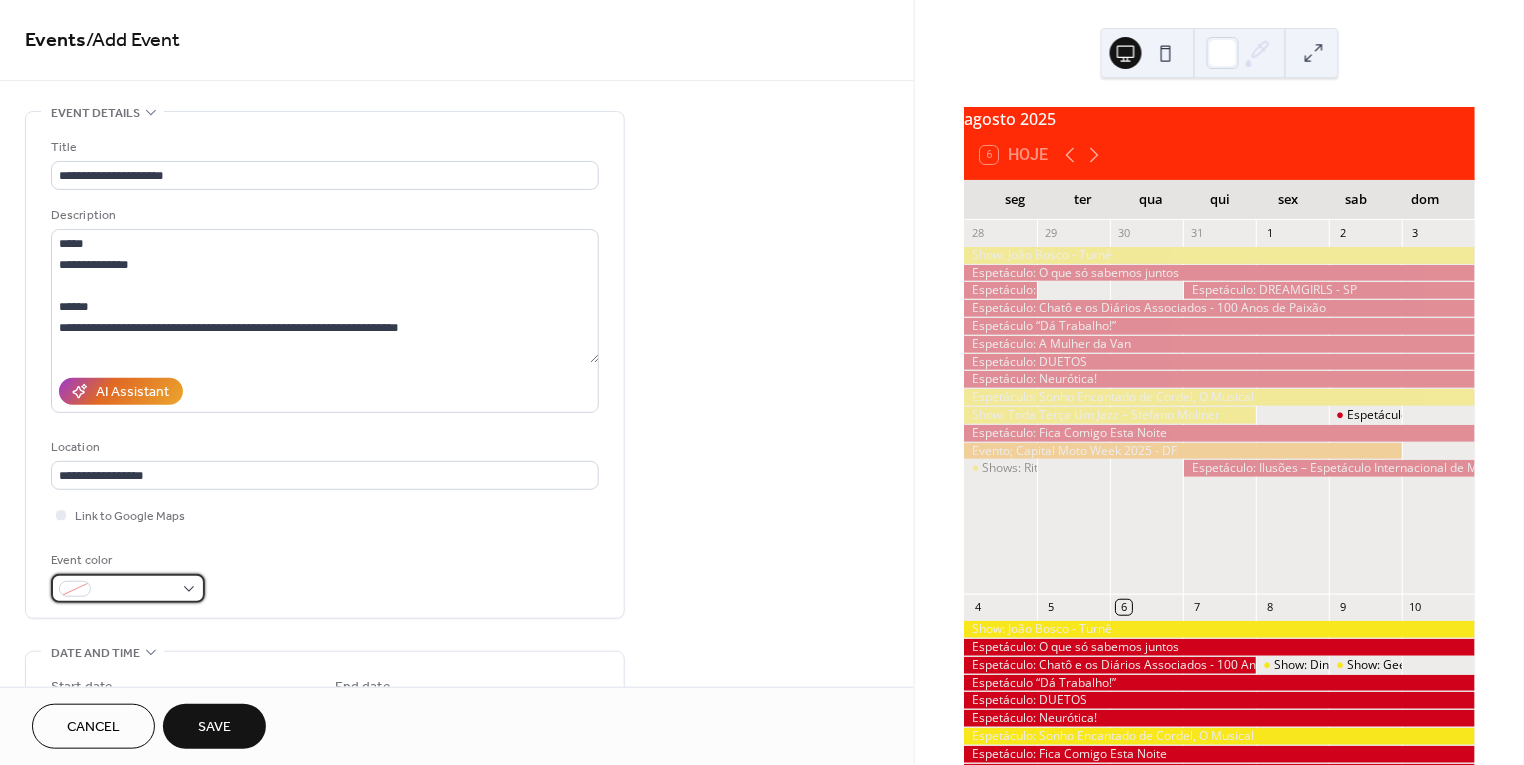 click at bounding box center [136, 590] 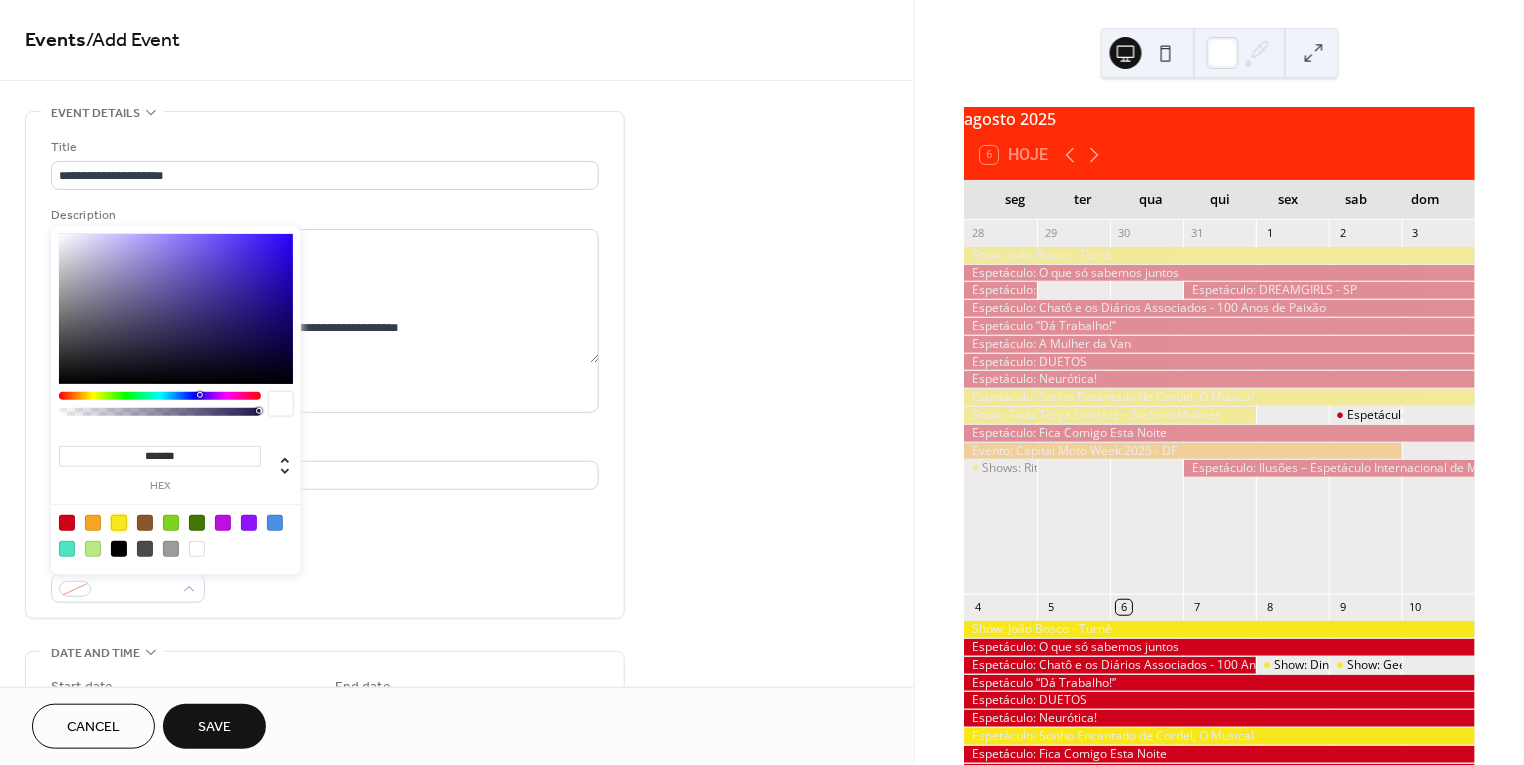 click at bounding box center [119, 523] 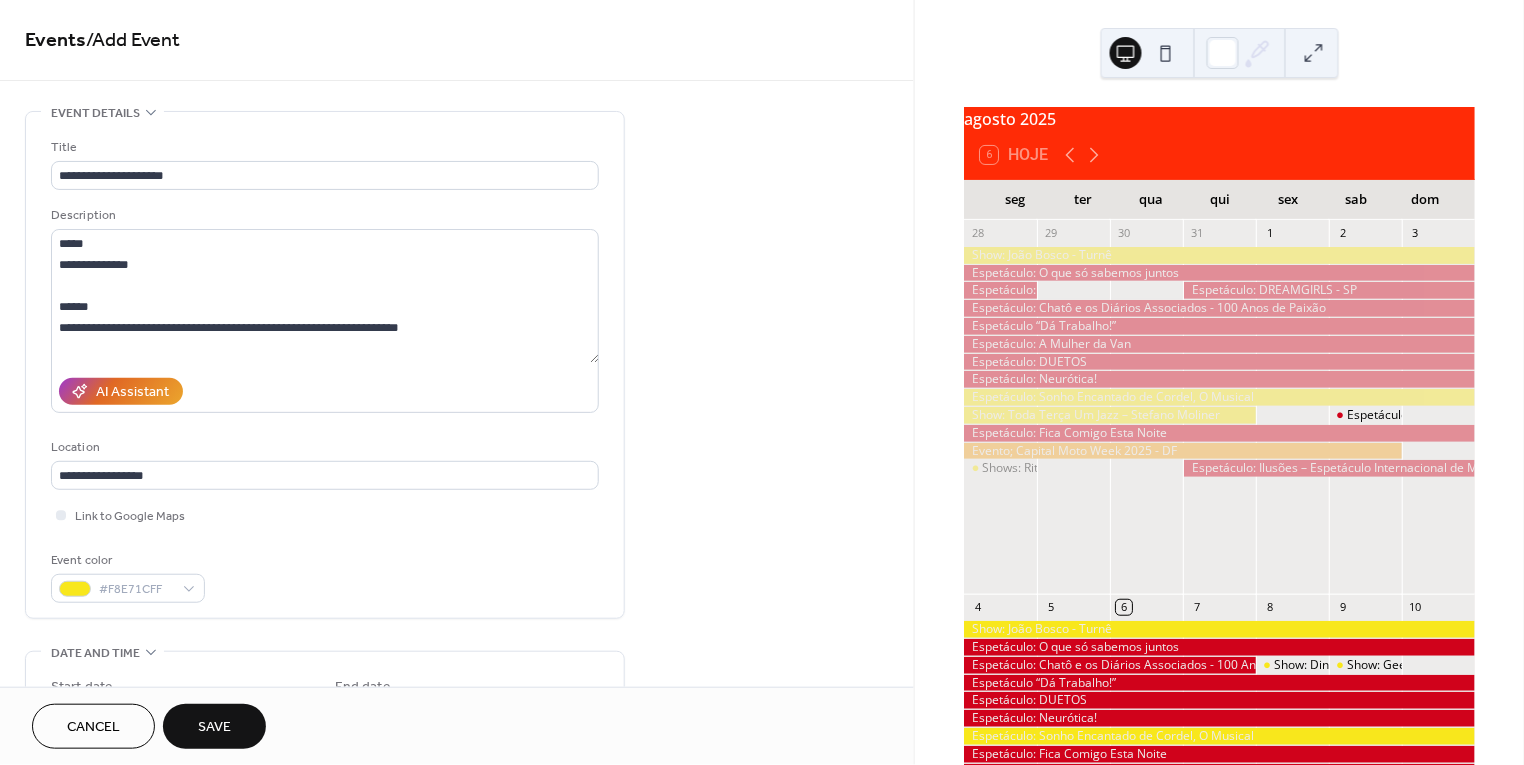 click on "Link to Google Maps" at bounding box center [325, 515] 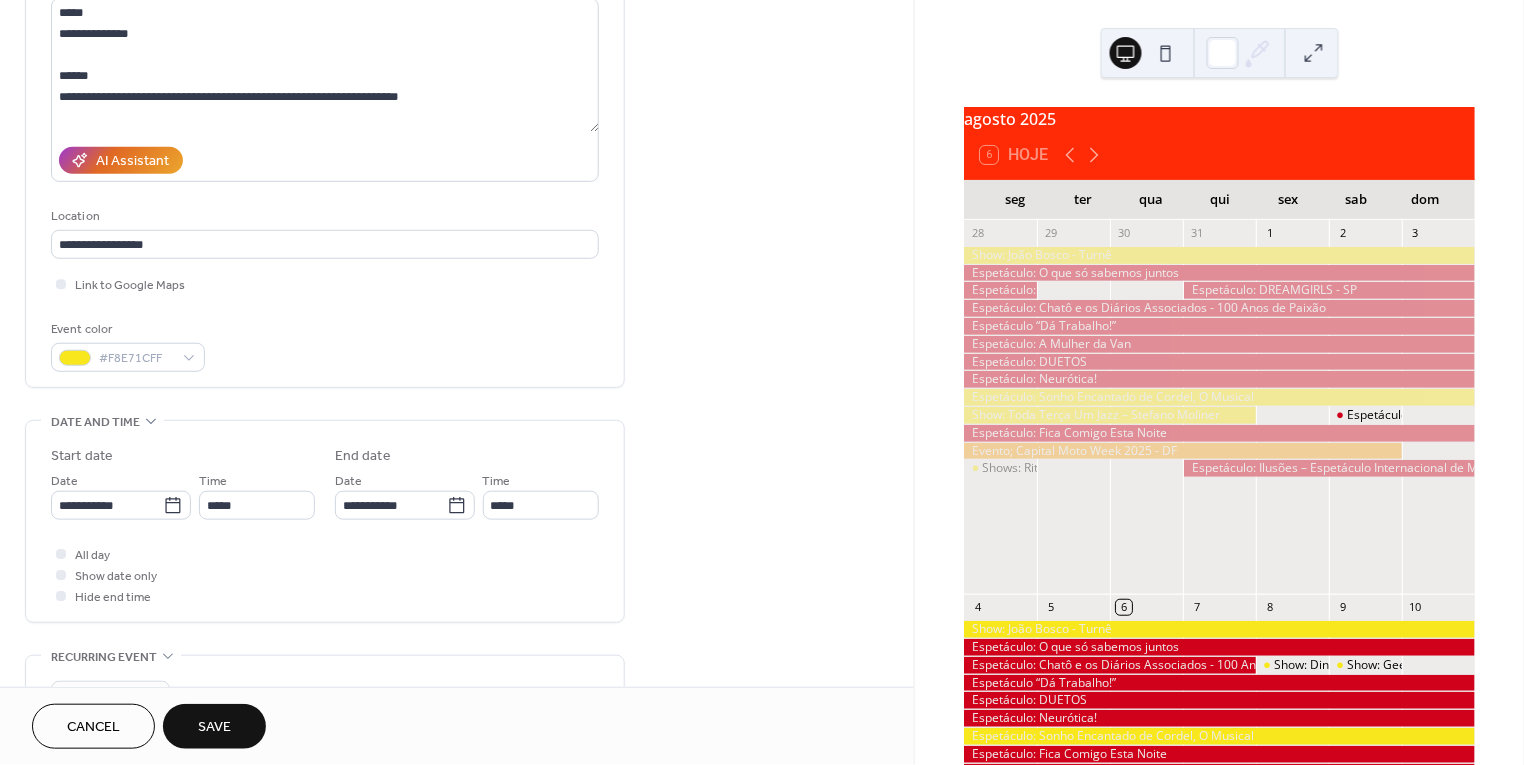 scroll, scrollTop: 249, scrollLeft: 0, axis: vertical 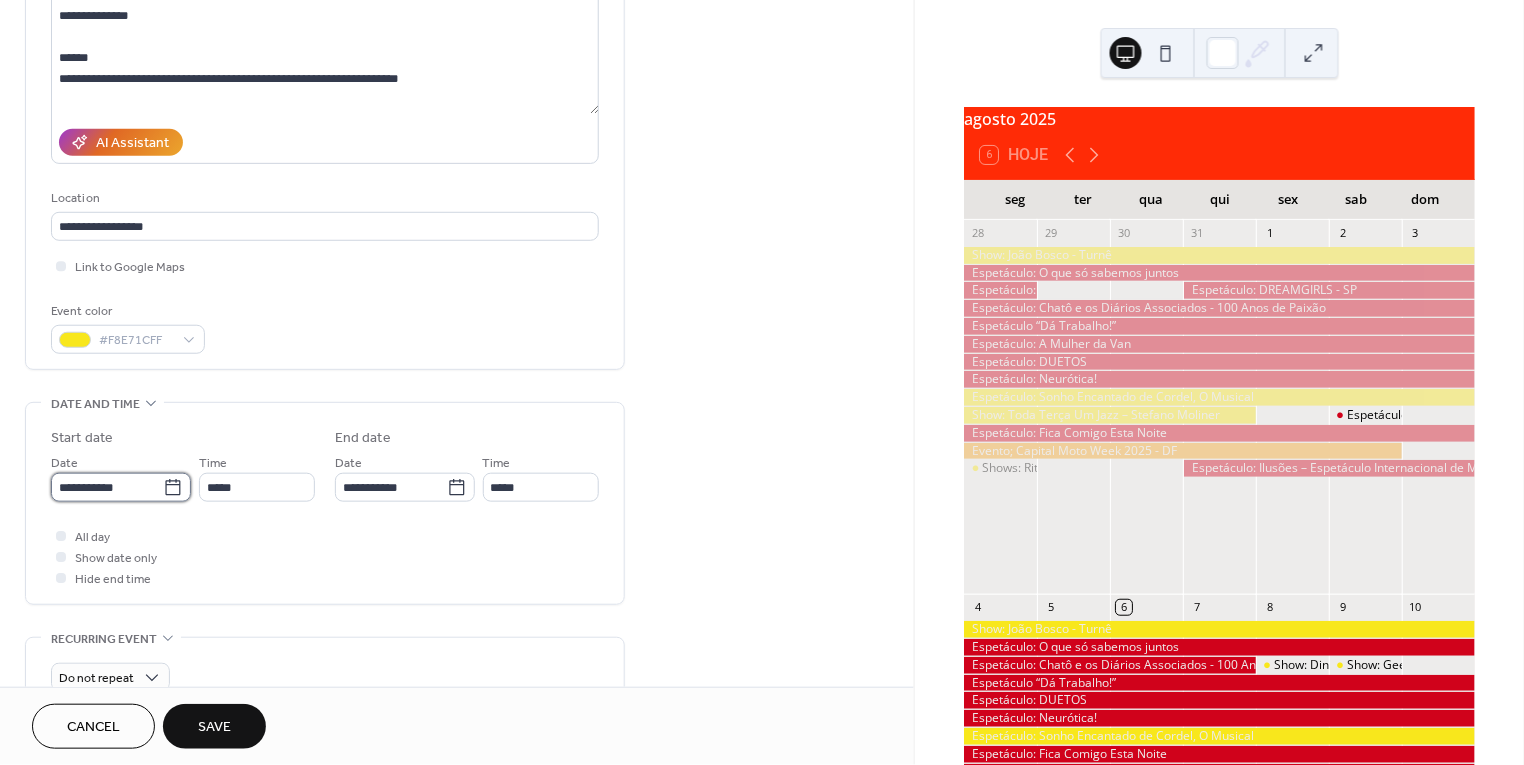 click on "**********" at bounding box center (107, 487) 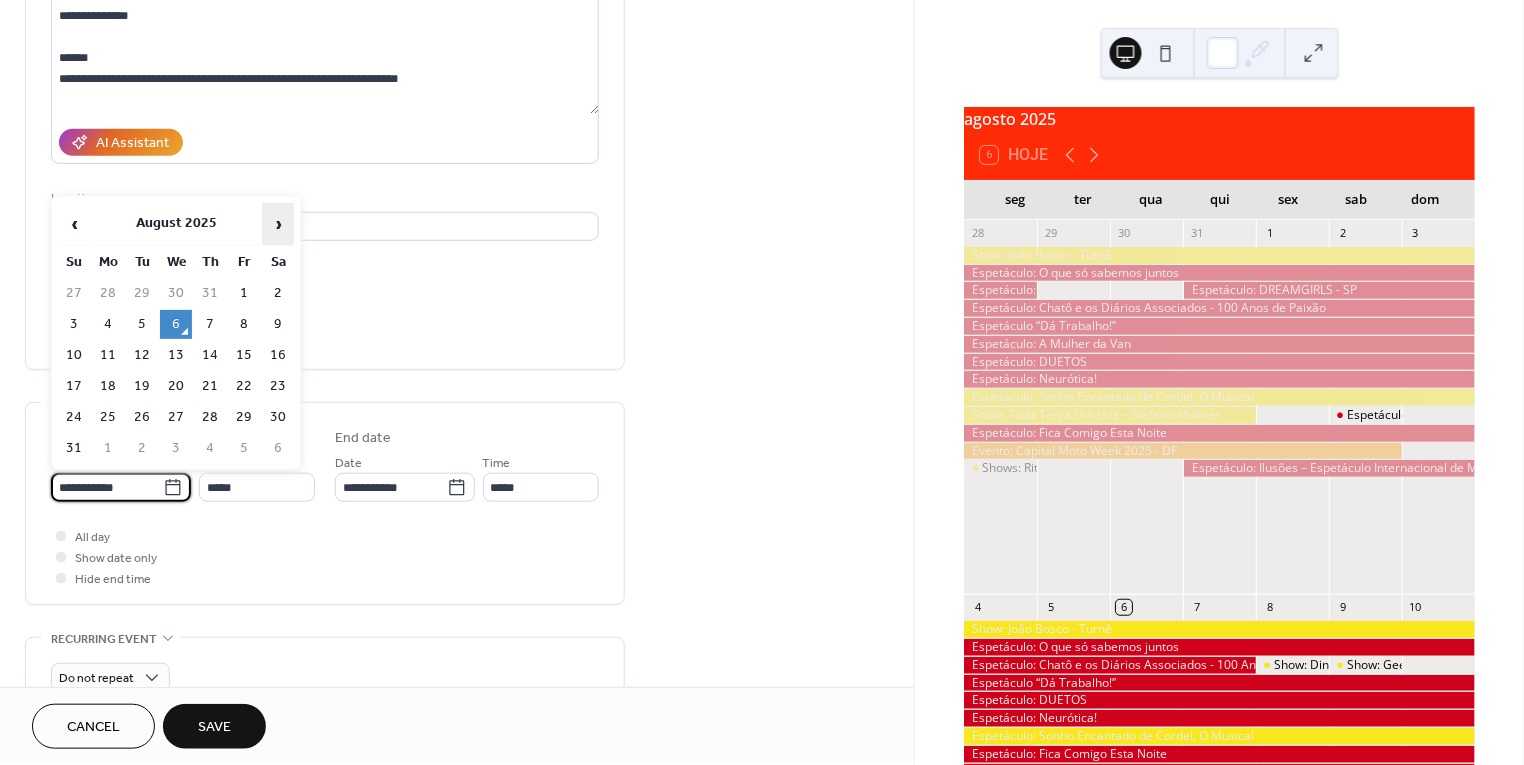 click on "›" at bounding box center (278, 224) 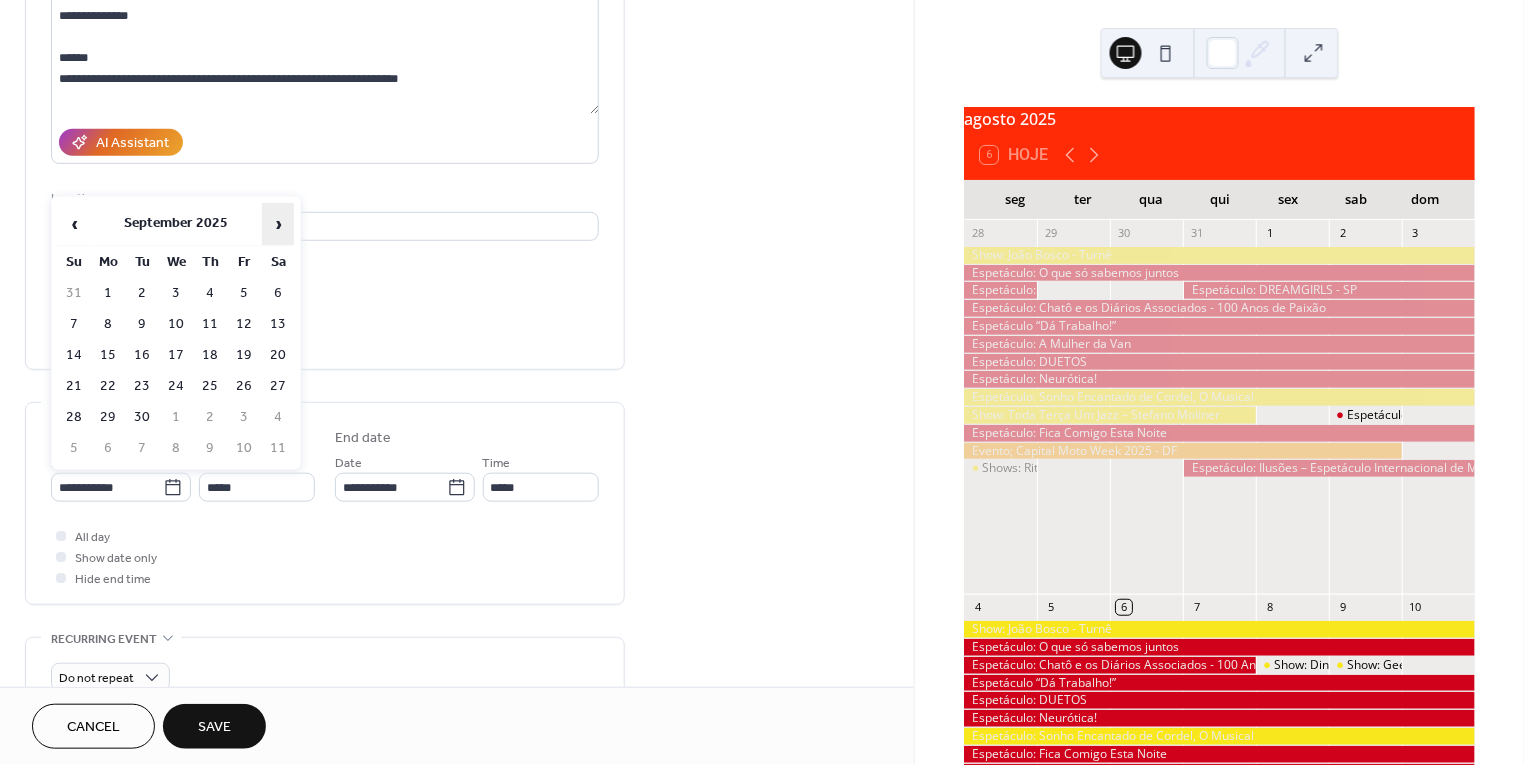 click on "›" at bounding box center (278, 224) 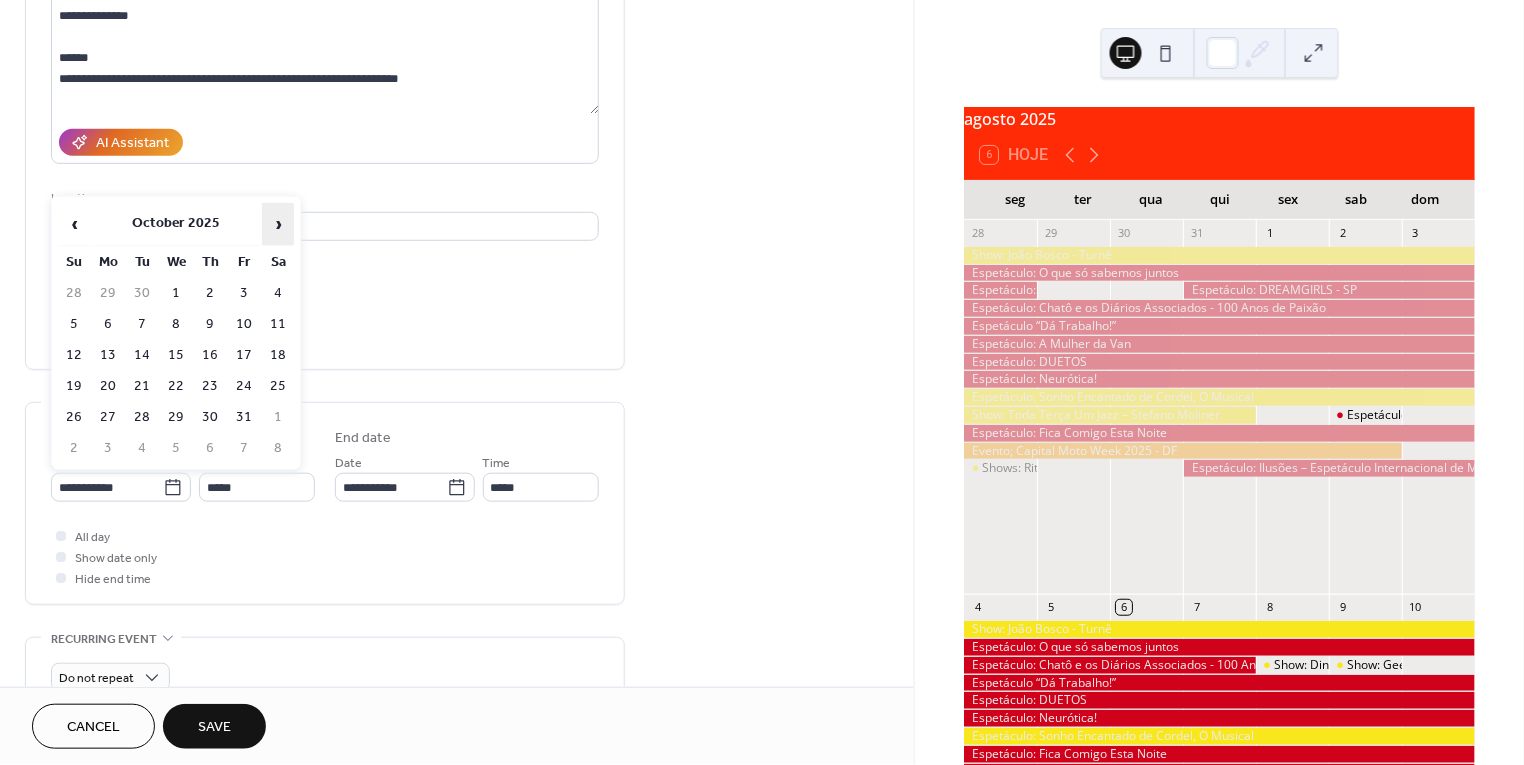click on "›" at bounding box center [278, 224] 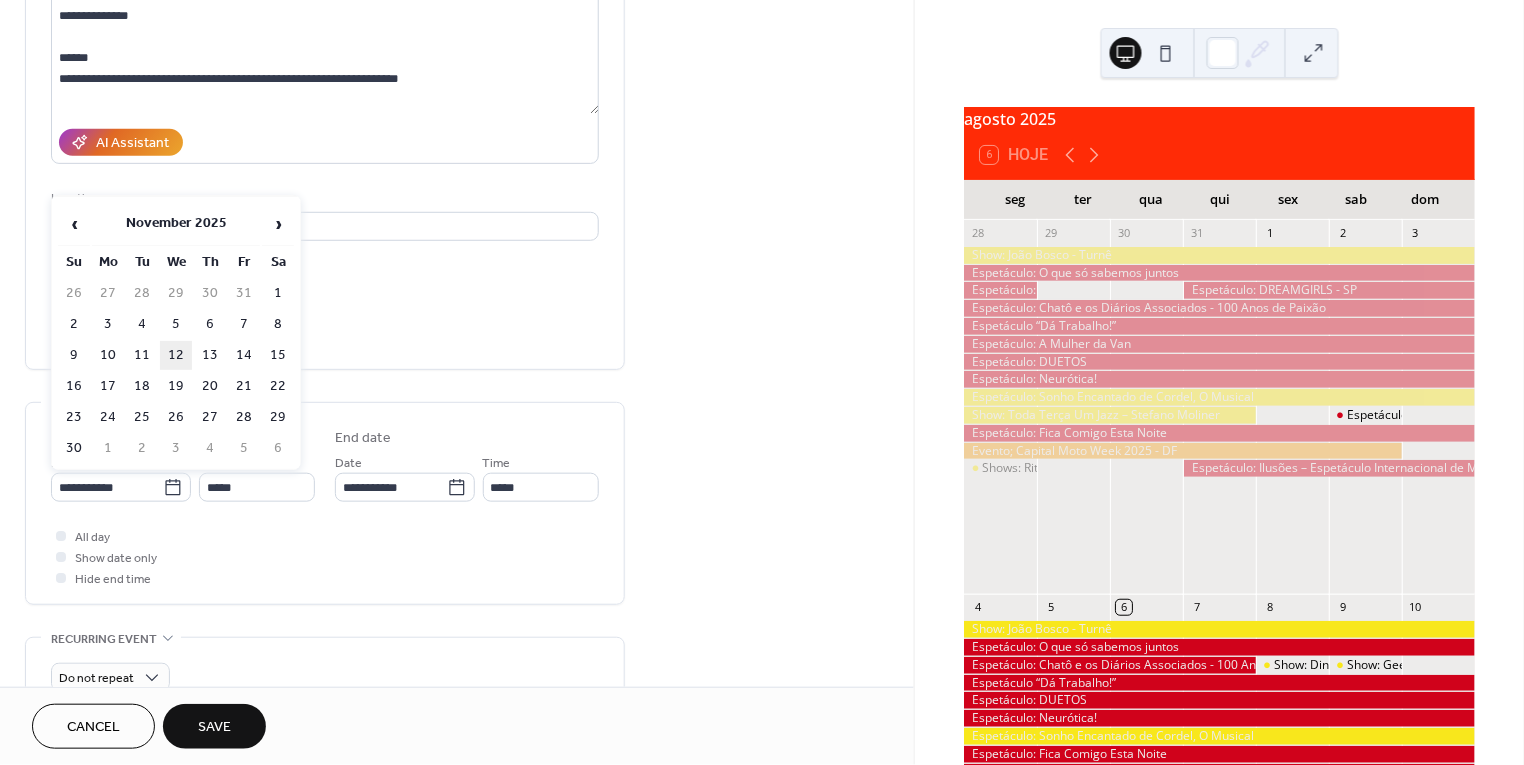 click on "12" at bounding box center (176, 355) 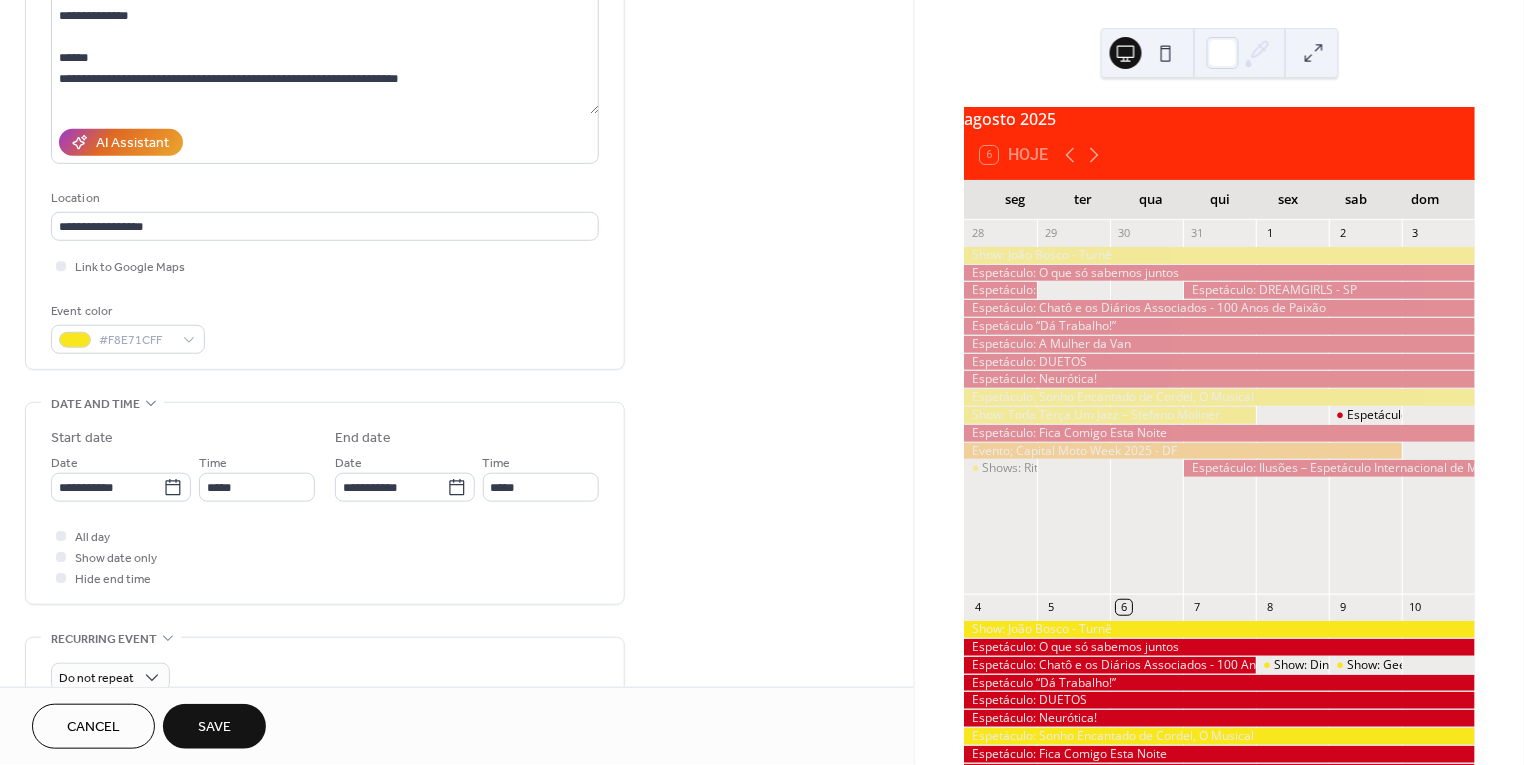 type on "**********" 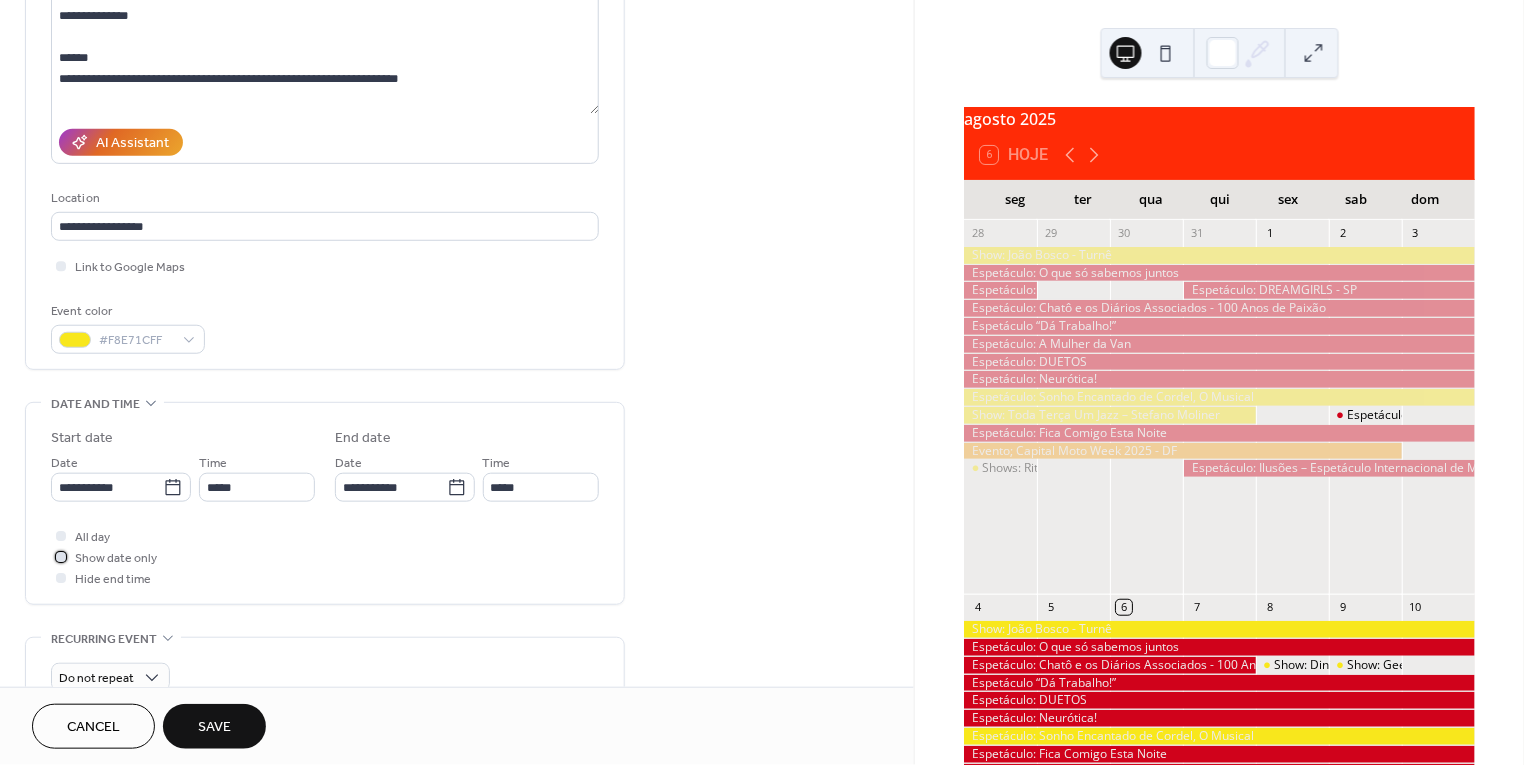 click on "Show date only" at bounding box center [116, 559] 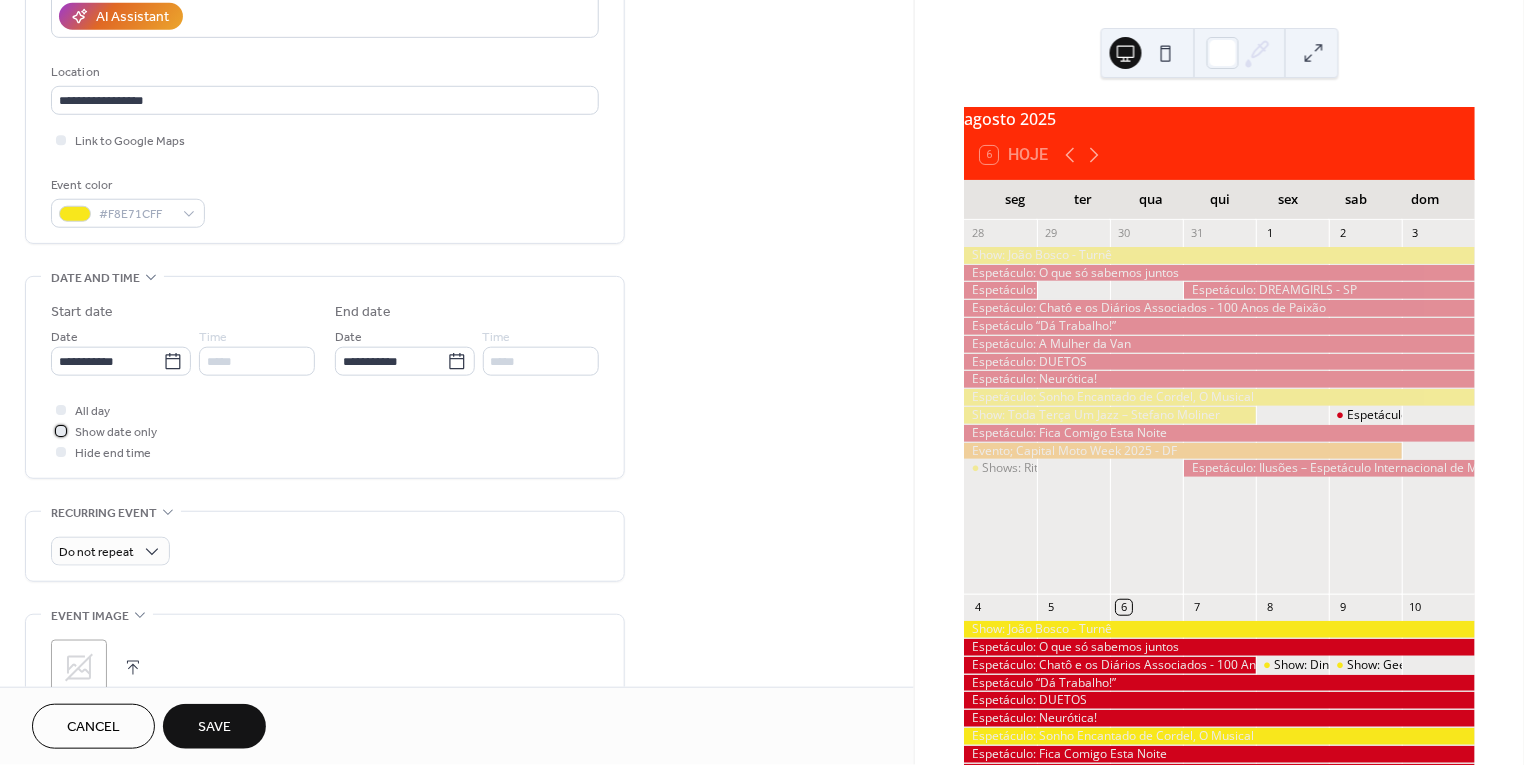 scroll, scrollTop: 305, scrollLeft: 0, axis: vertical 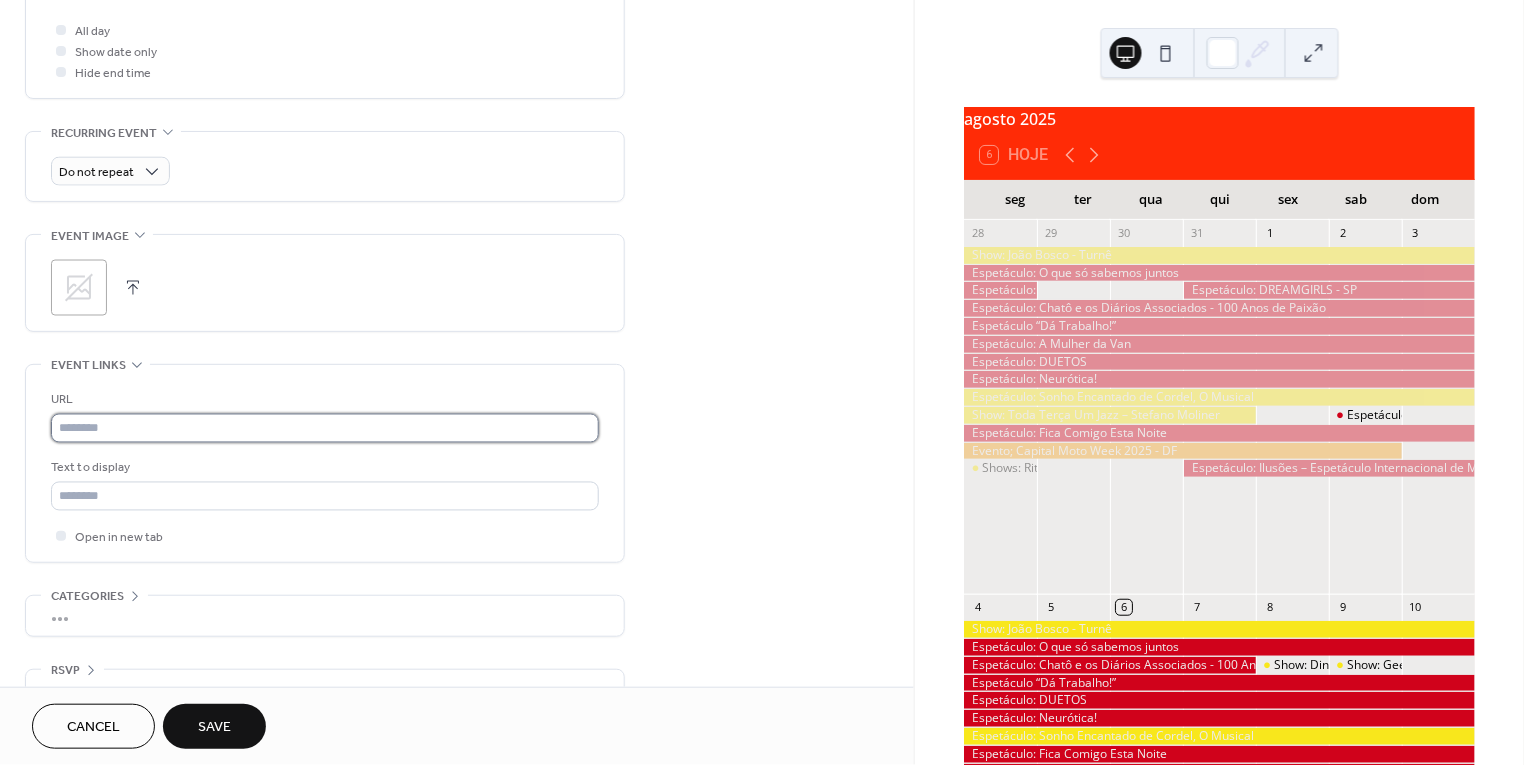 click at bounding box center [325, 428] 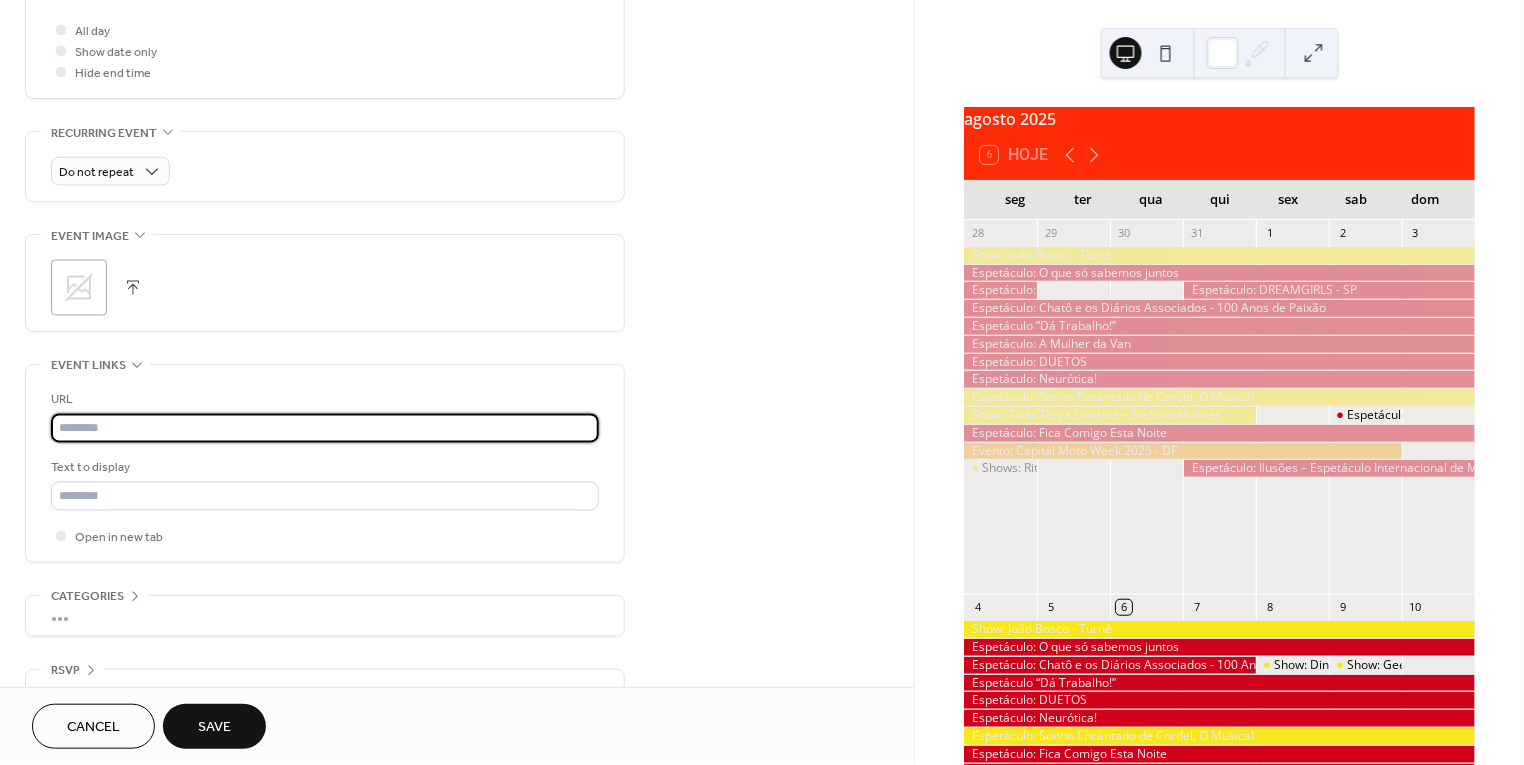 paste on "**********" 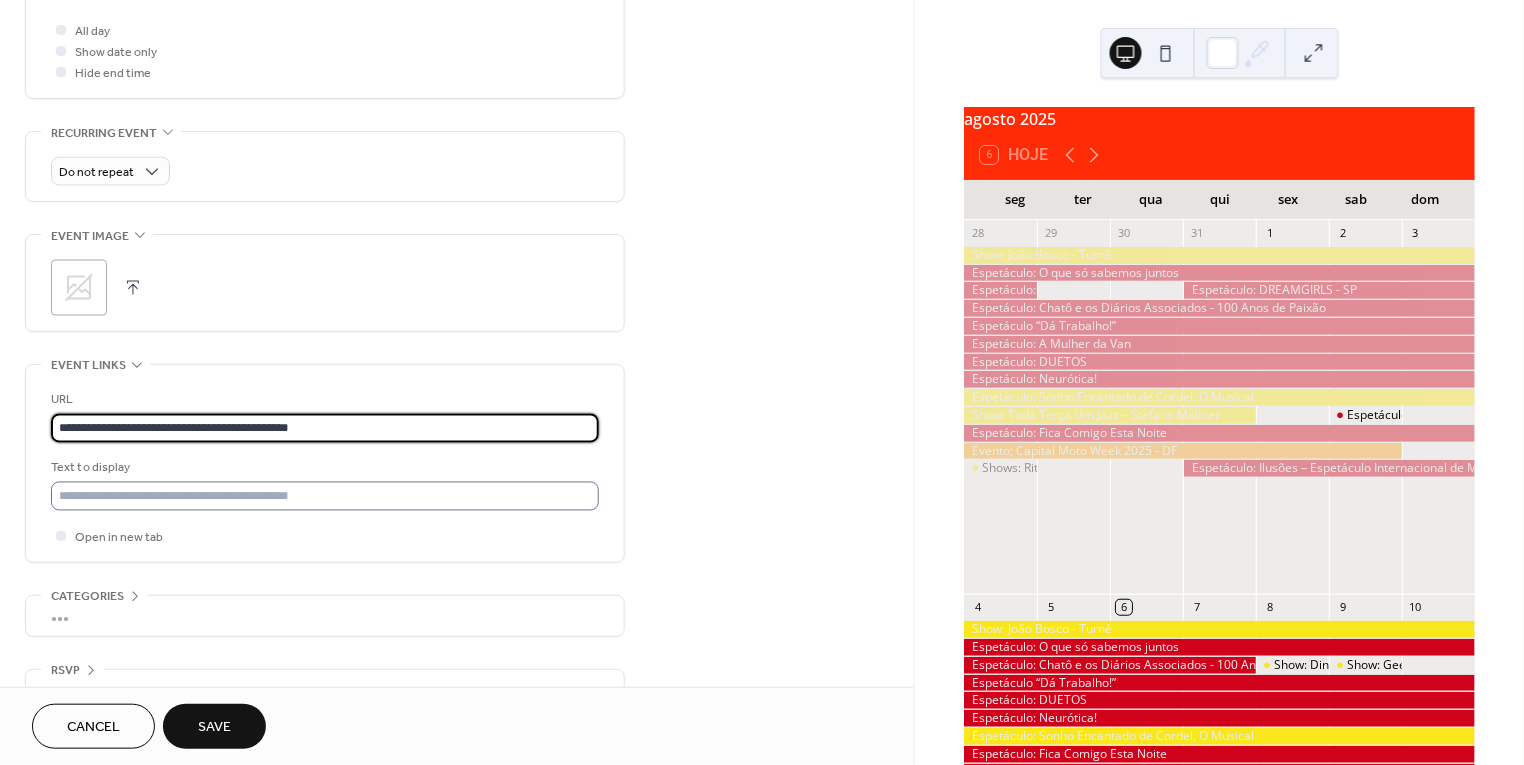 type on "**********" 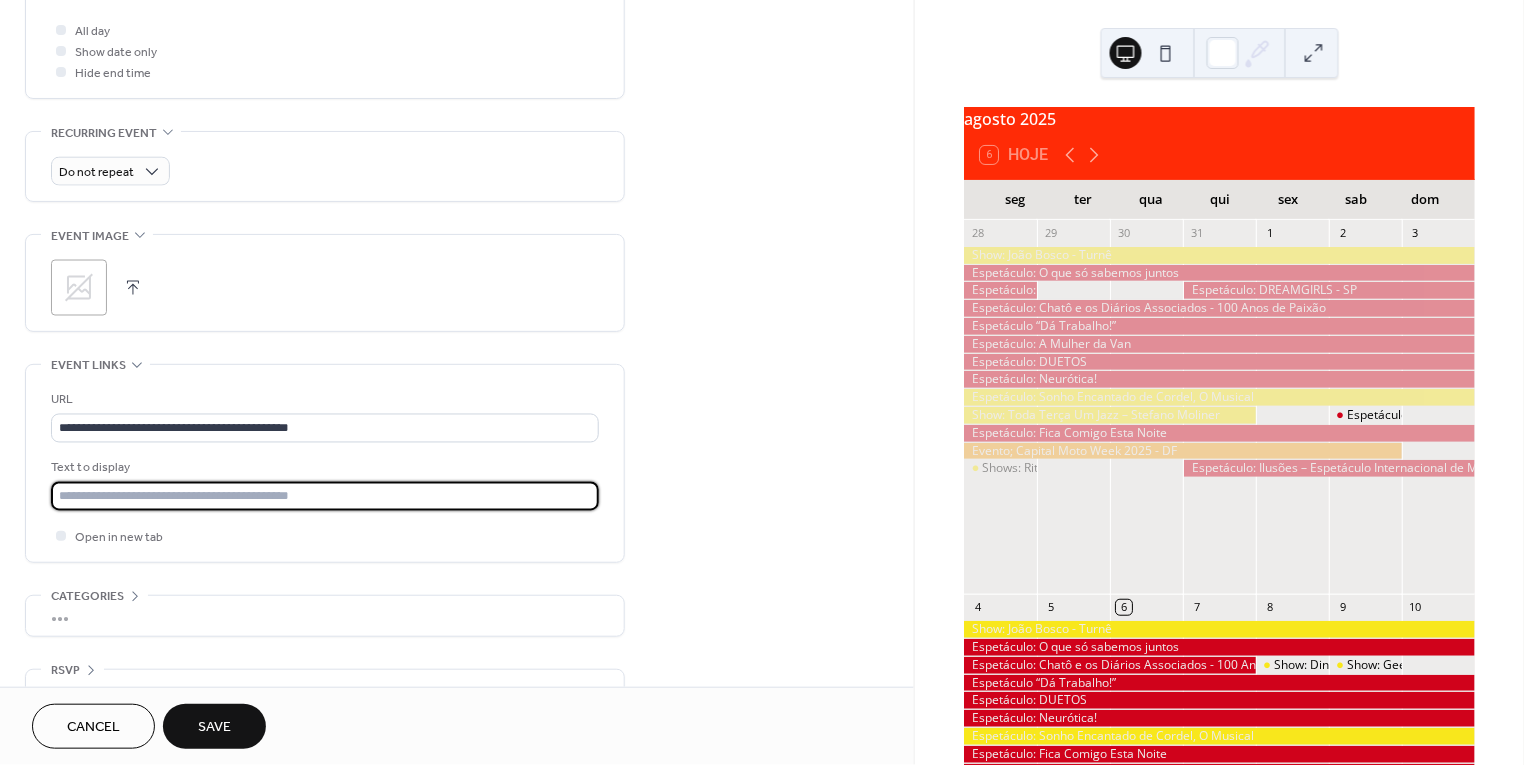 click at bounding box center [325, 496] 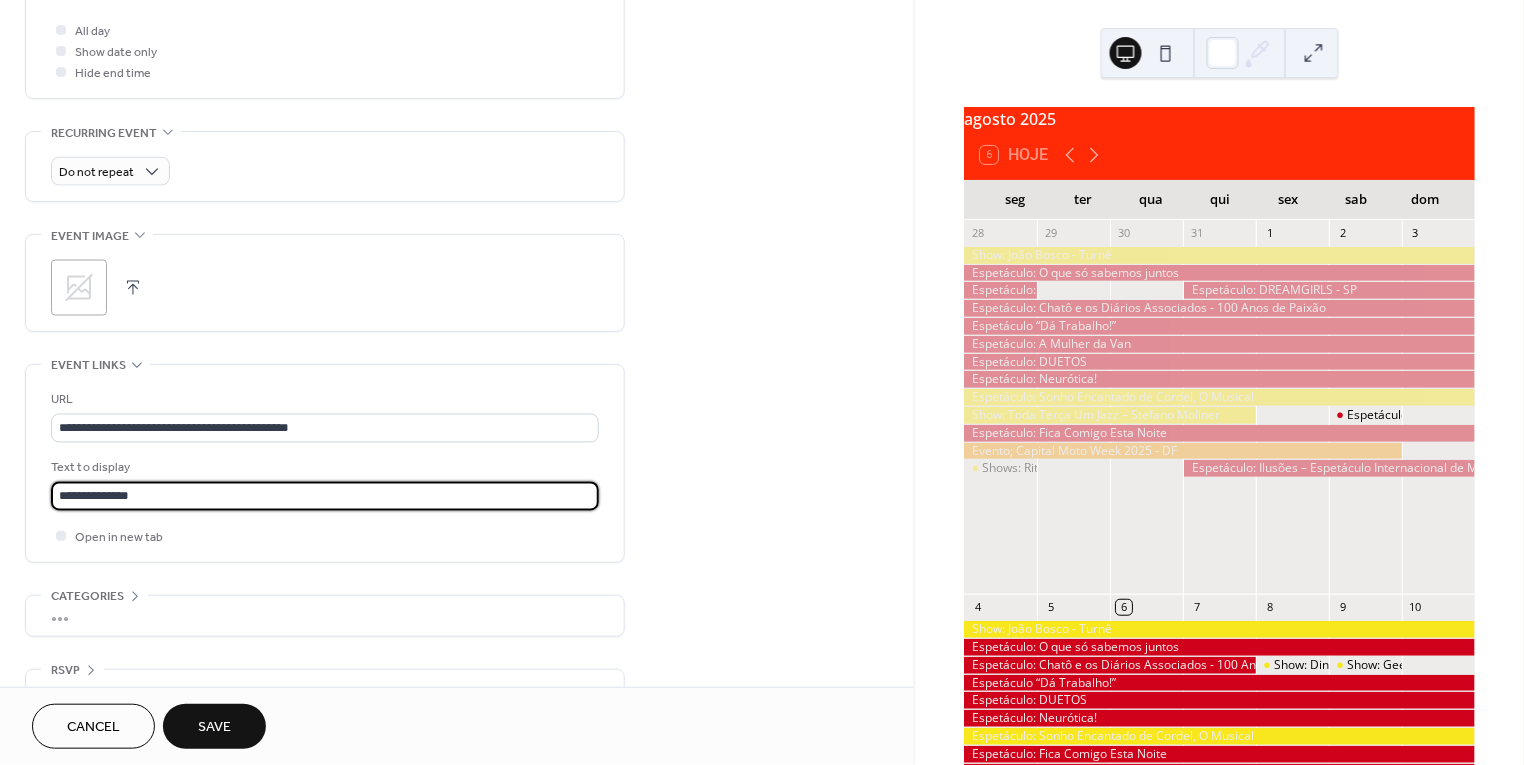 type on "**********" 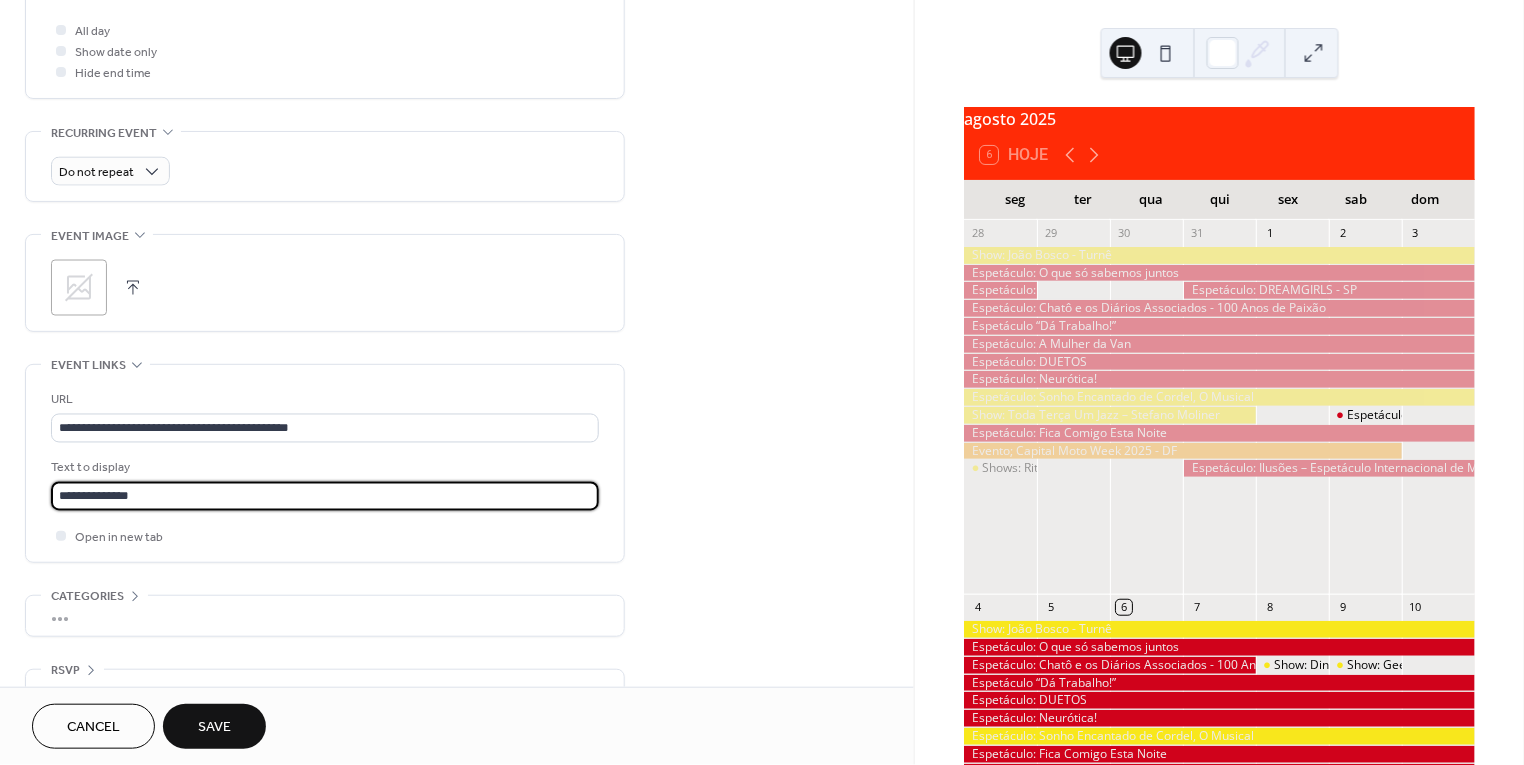 click on "Save" at bounding box center [214, 728] 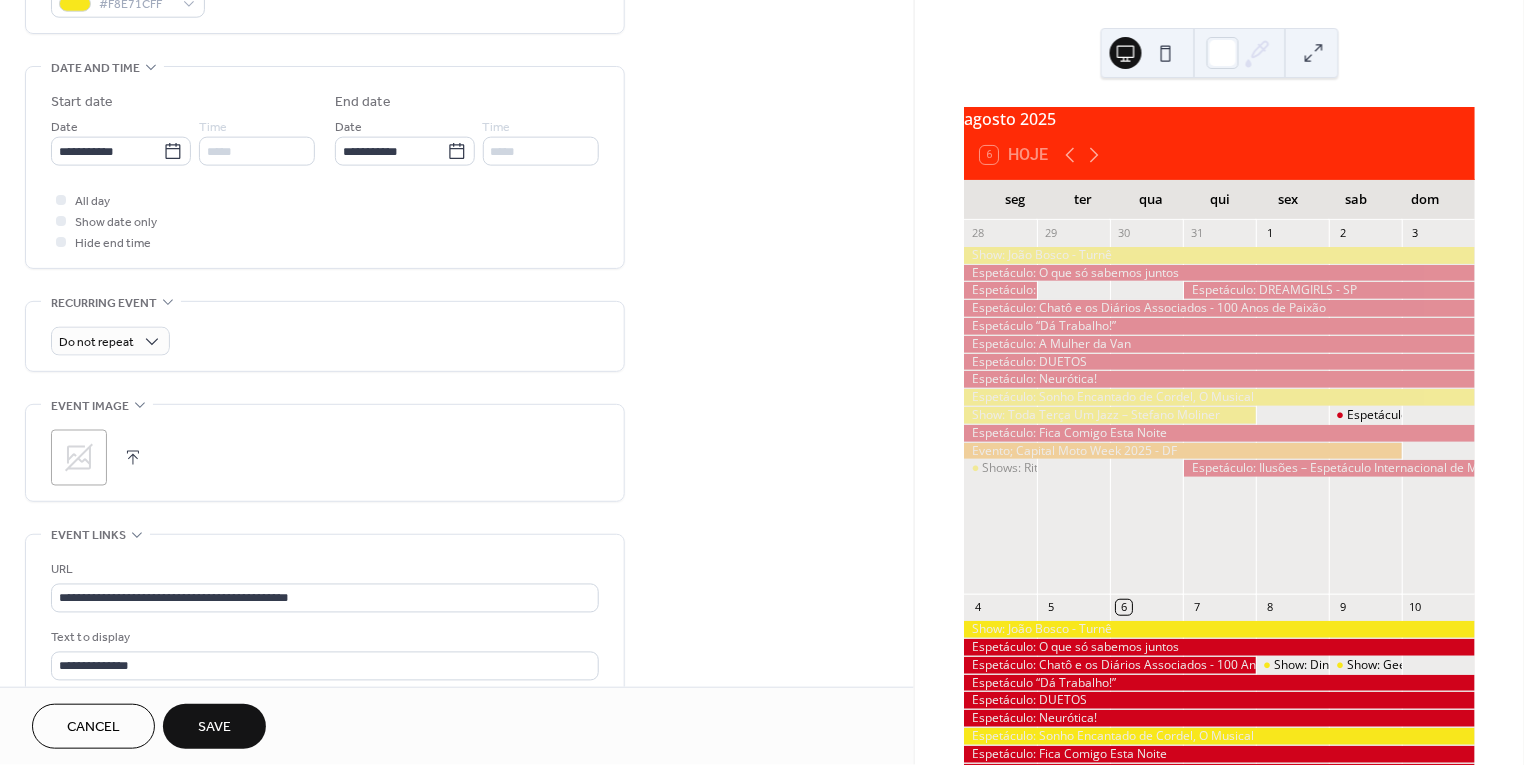scroll, scrollTop: 643, scrollLeft: 0, axis: vertical 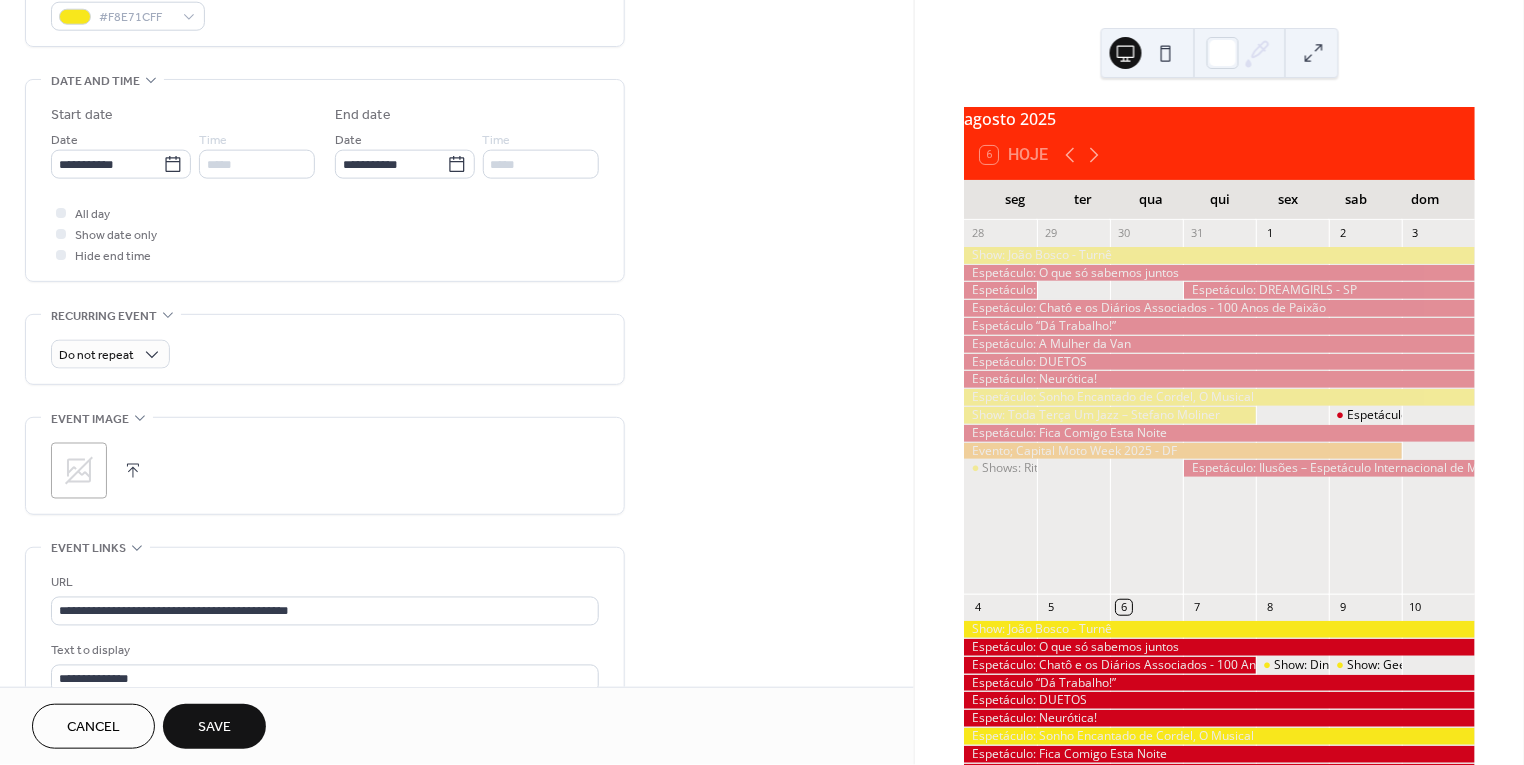 click on "Save" at bounding box center (214, 726) 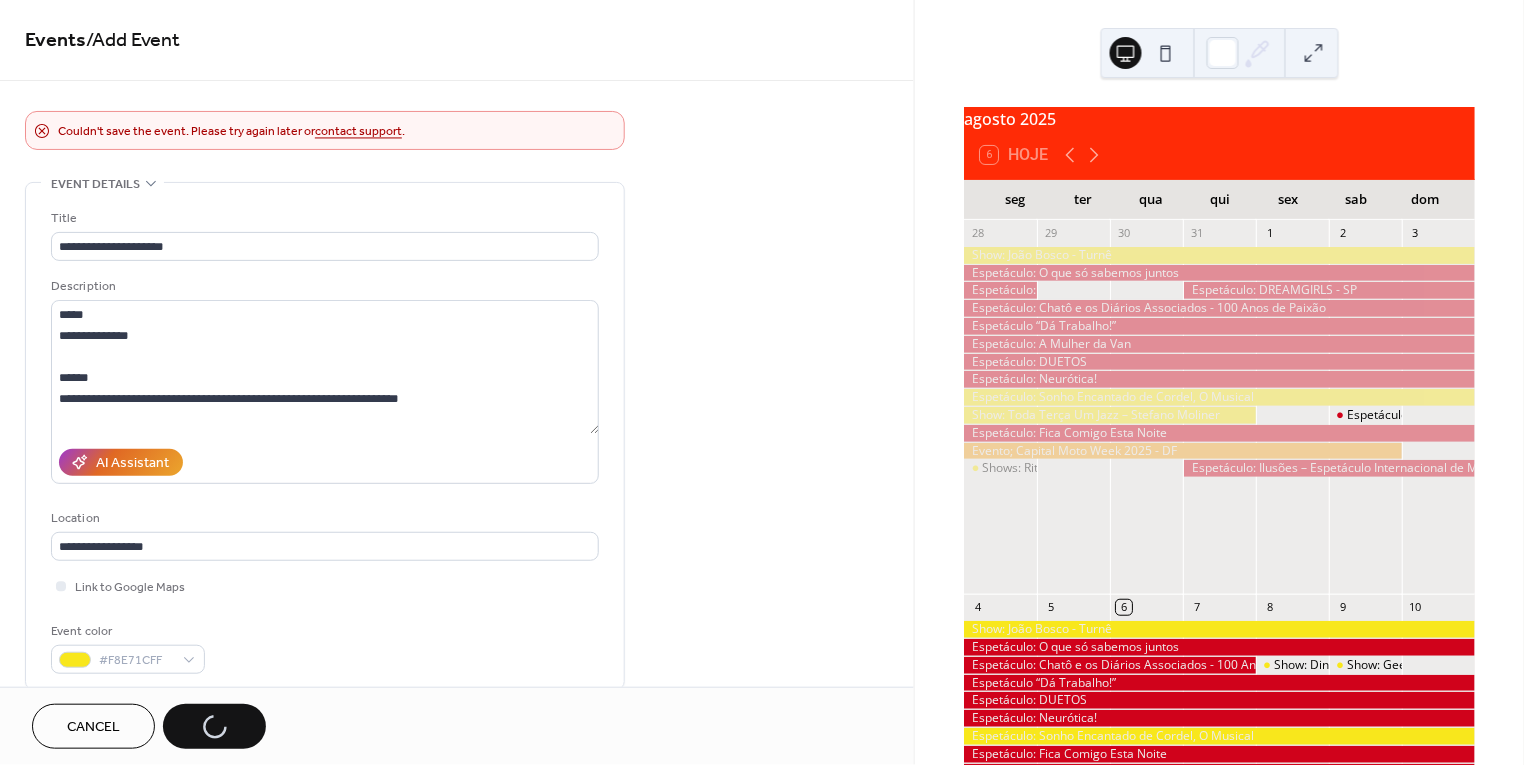 scroll, scrollTop: 0, scrollLeft: 0, axis: both 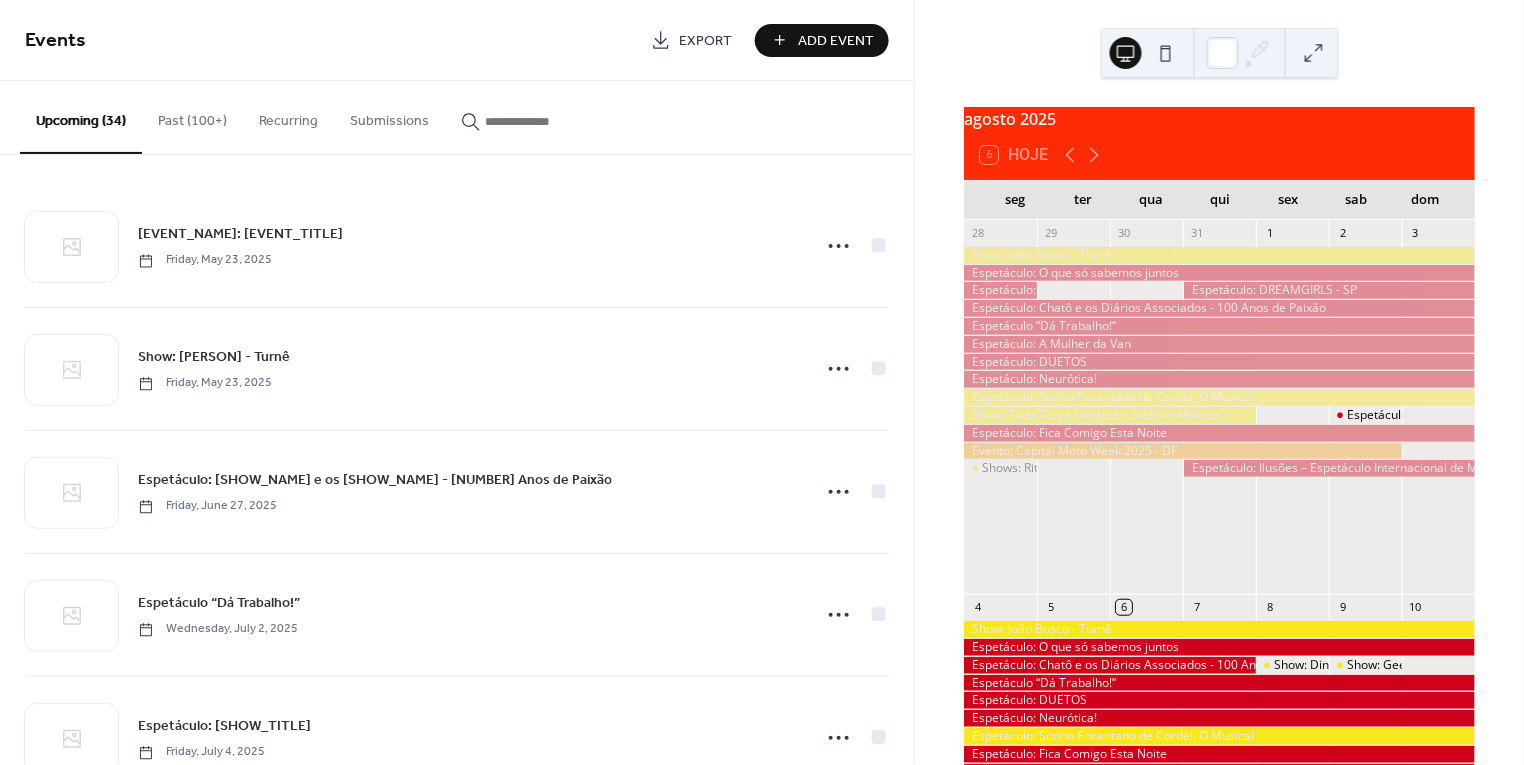click on "Add Event" at bounding box center [836, 41] 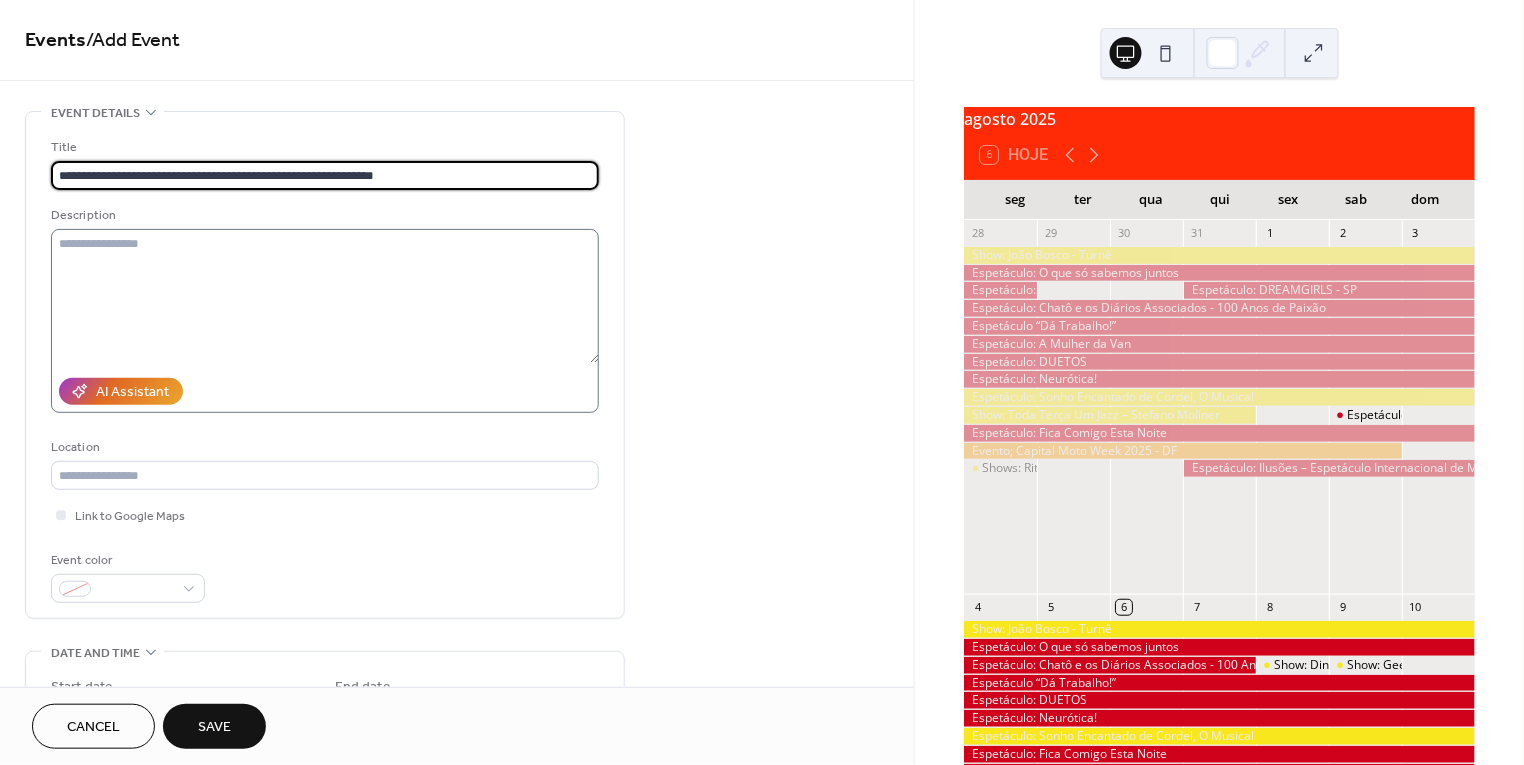type on "**********" 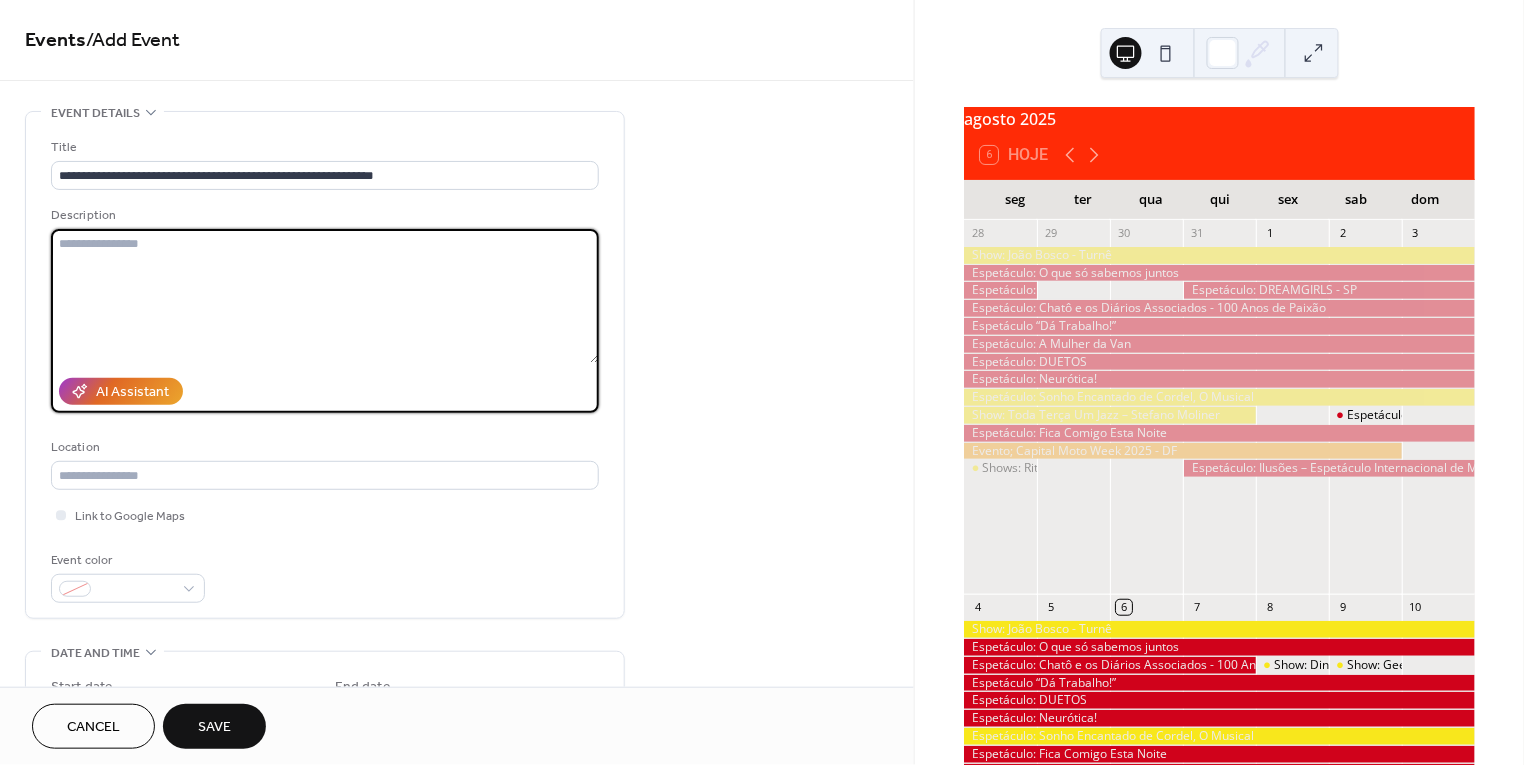 click at bounding box center (325, 296) 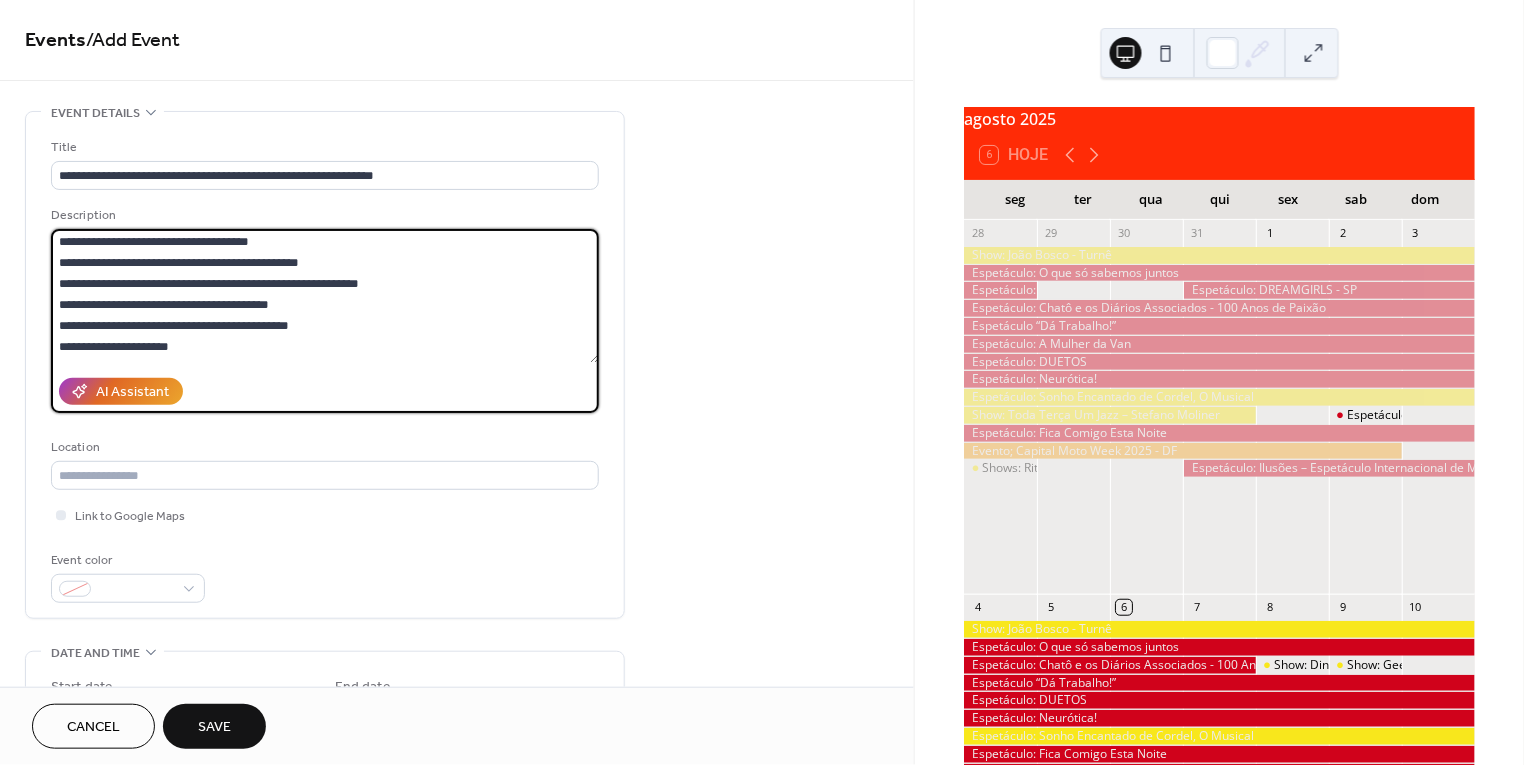 scroll, scrollTop: 0, scrollLeft: 0, axis: both 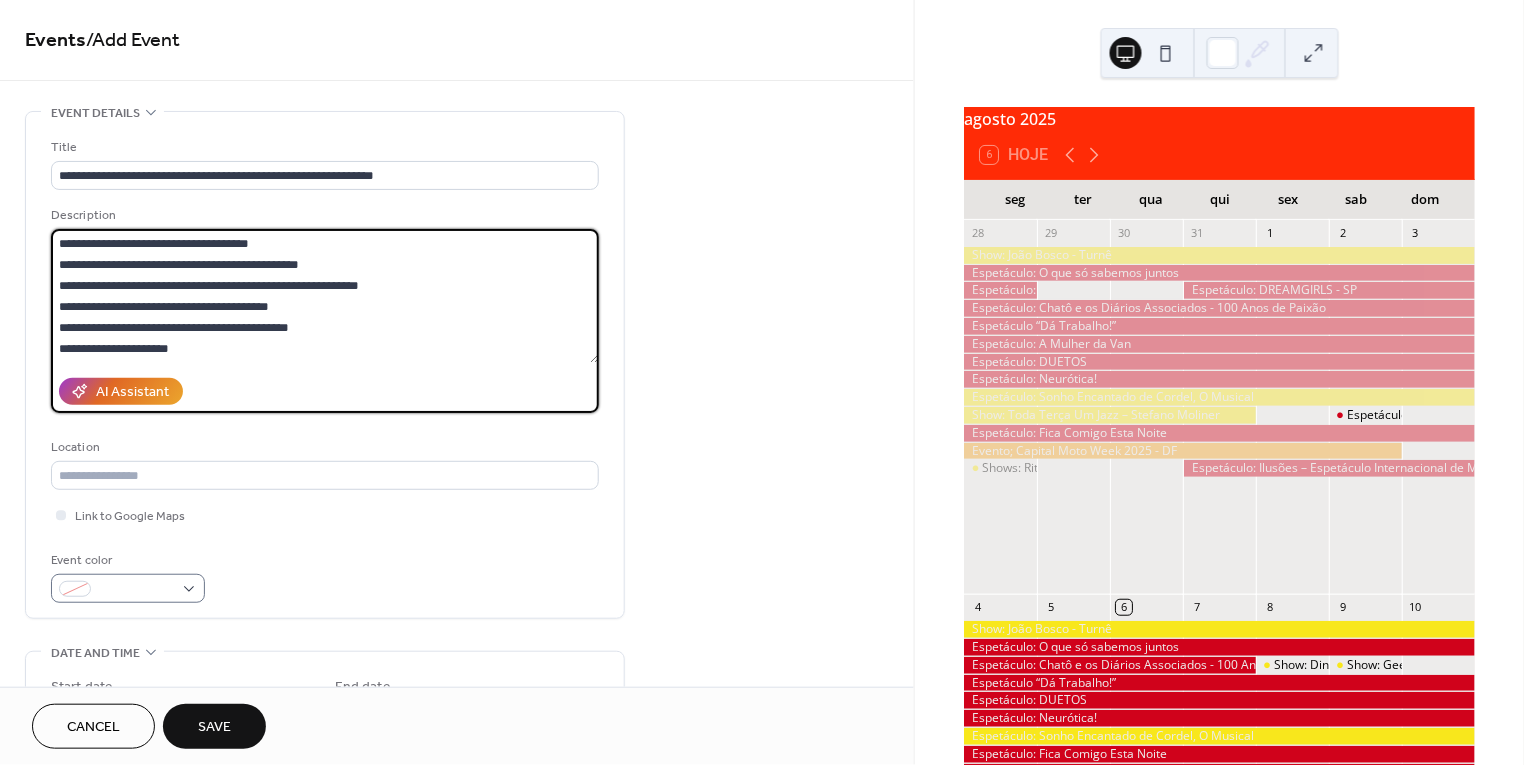 type on "**********" 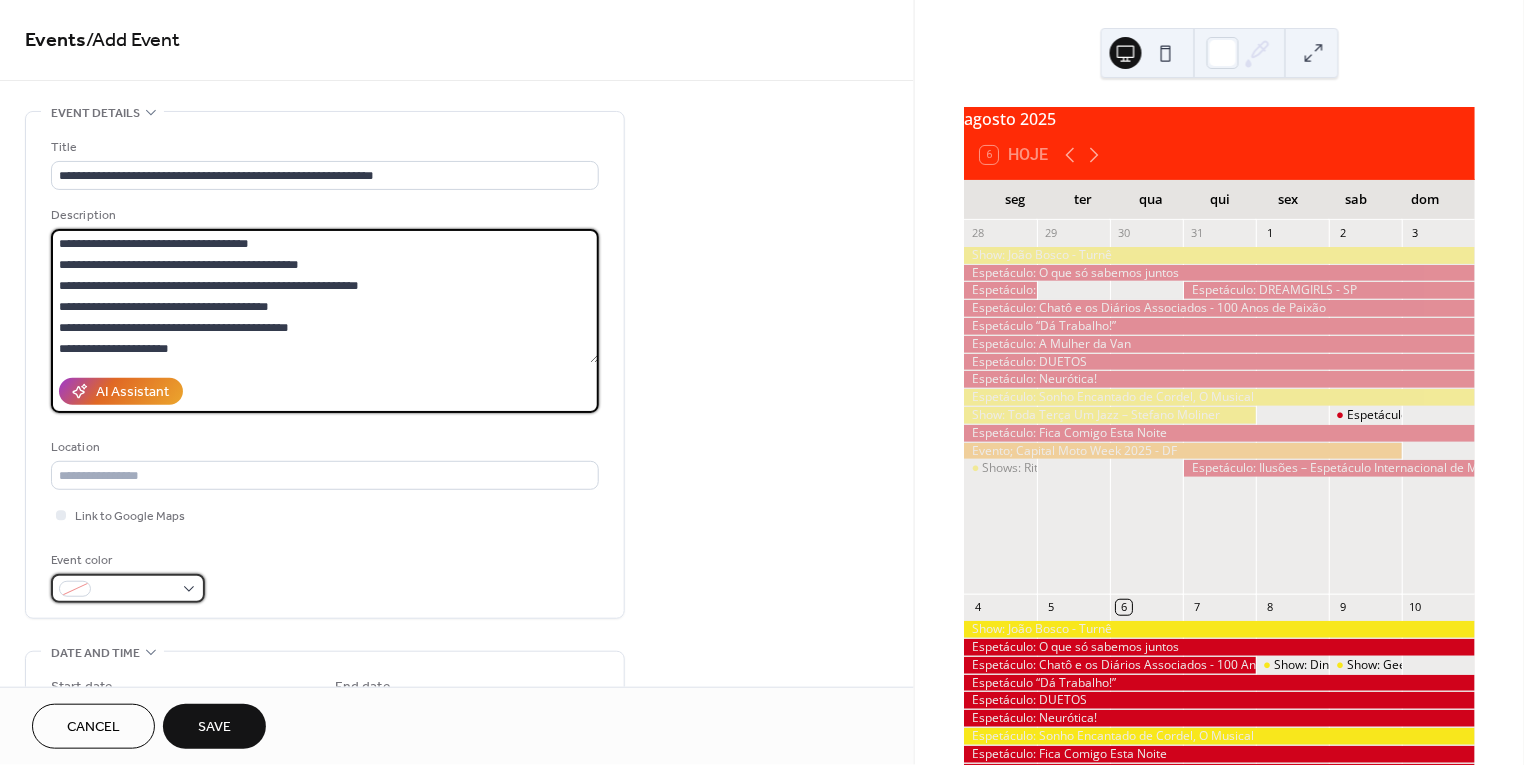 click at bounding box center (136, 590) 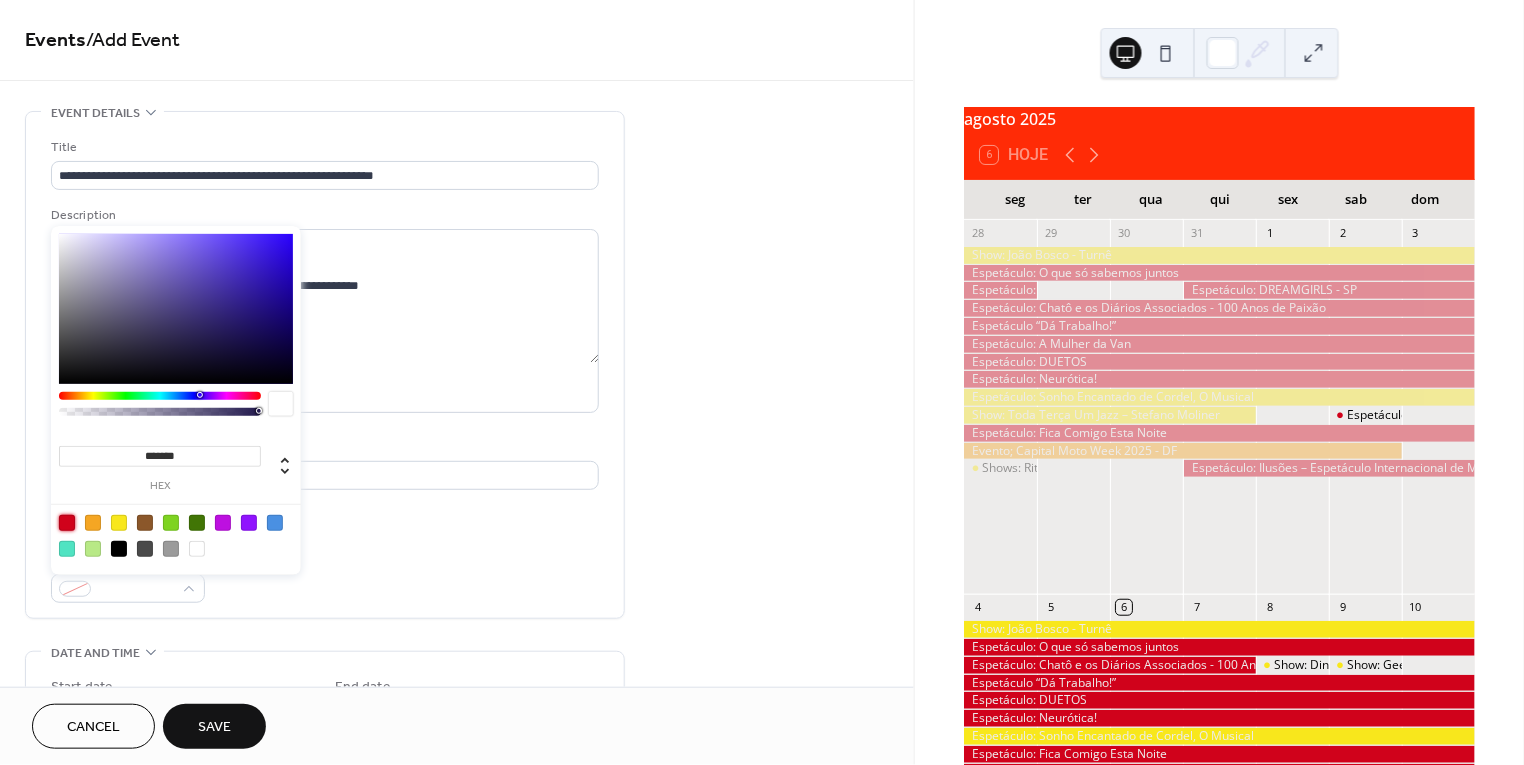 click at bounding box center (67, 523) 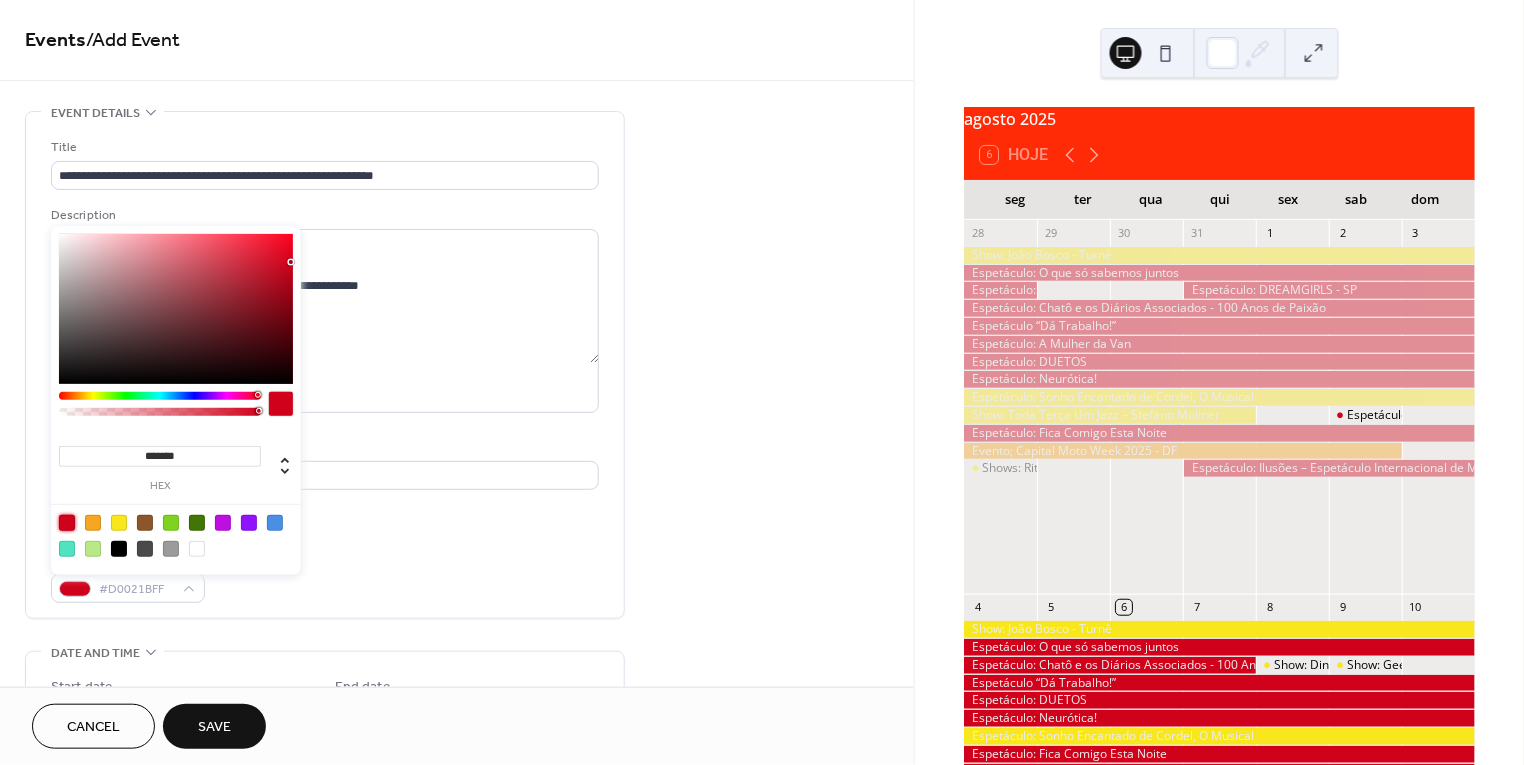 click on "**********" at bounding box center (325, 370) 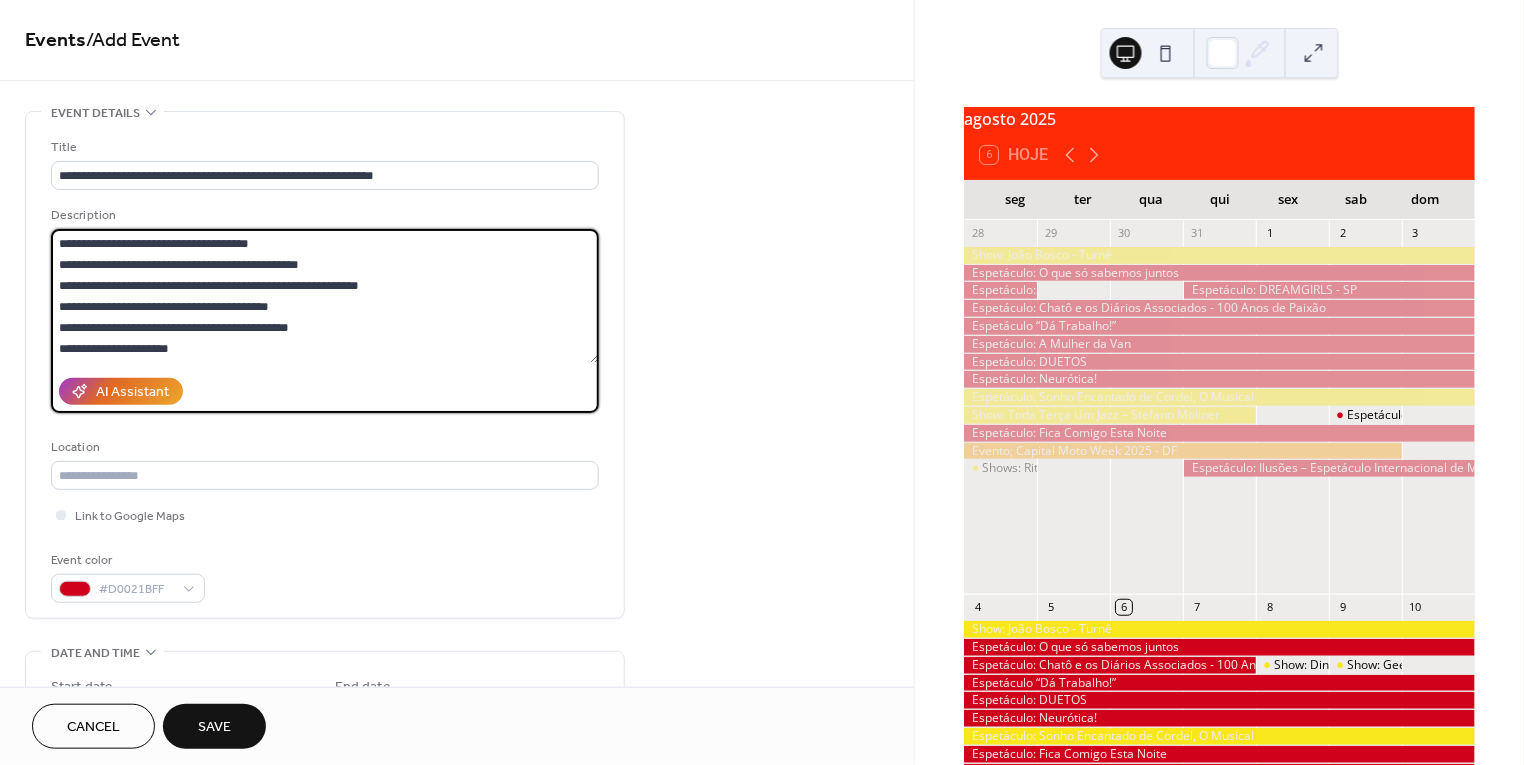 click on "**********" at bounding box center (325, 296) 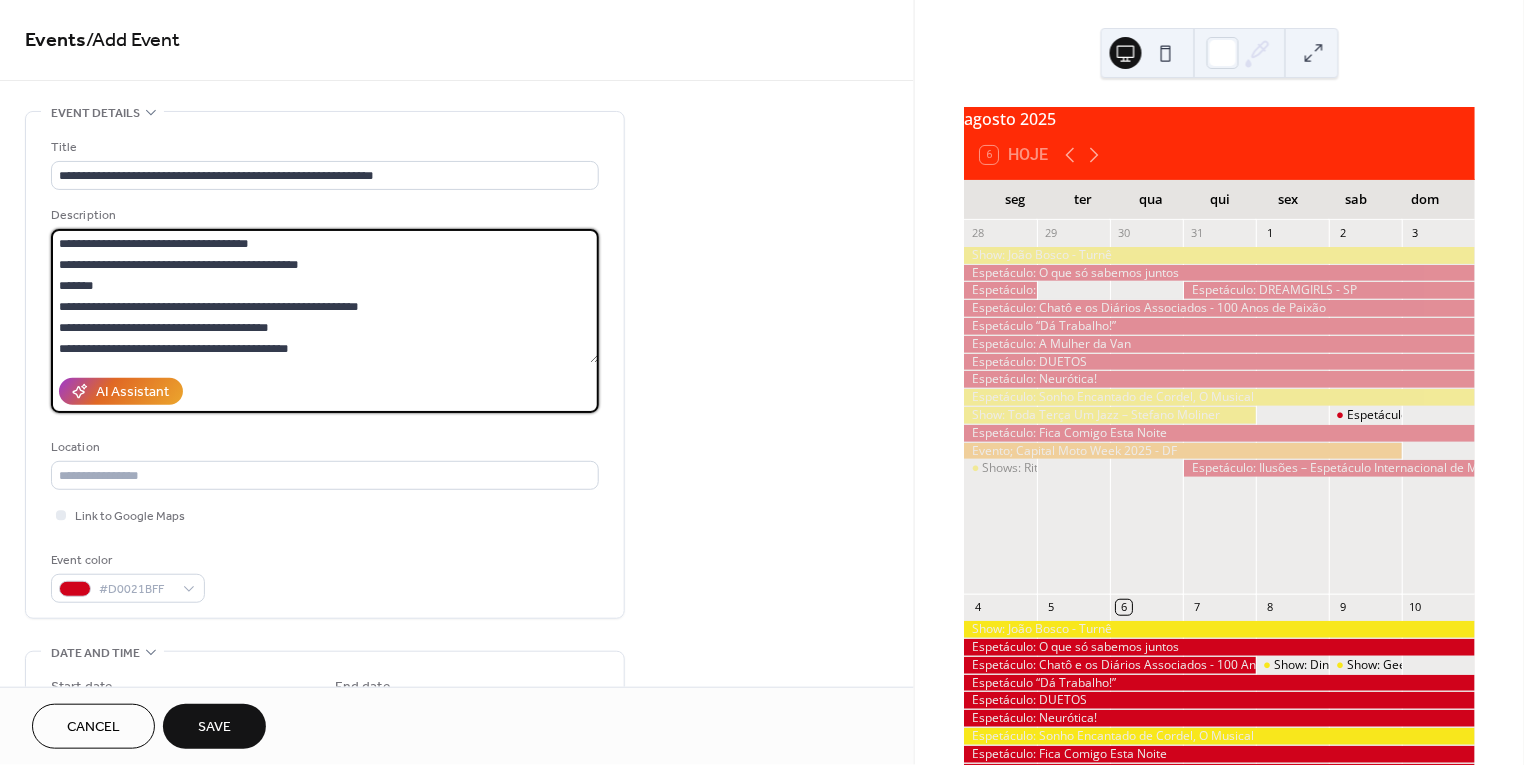 paste on "**********" 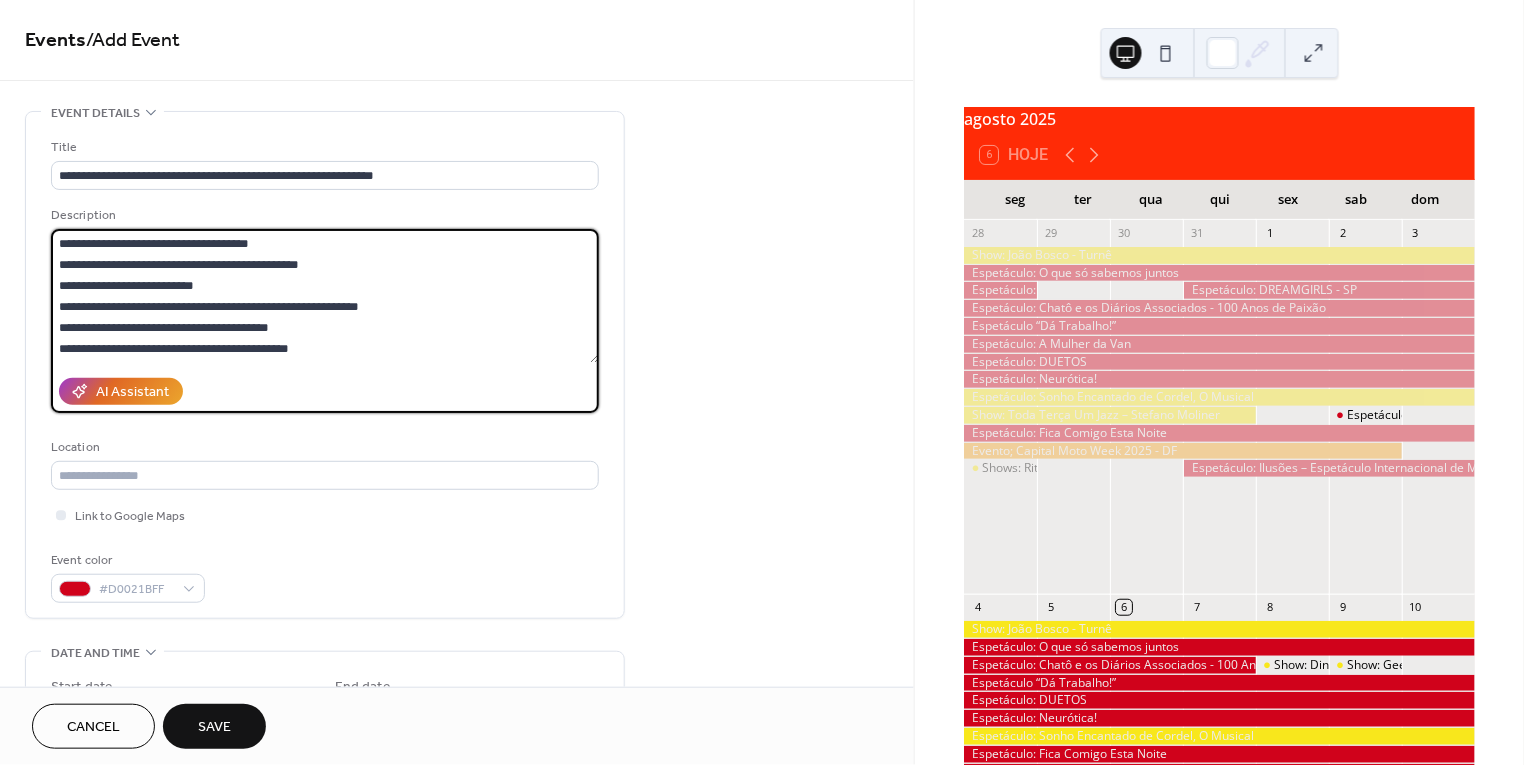 drag, startPoint x: 211, startPoint y: 281, endPoint x: 97, endPoint y: 279, distance: 114.01754 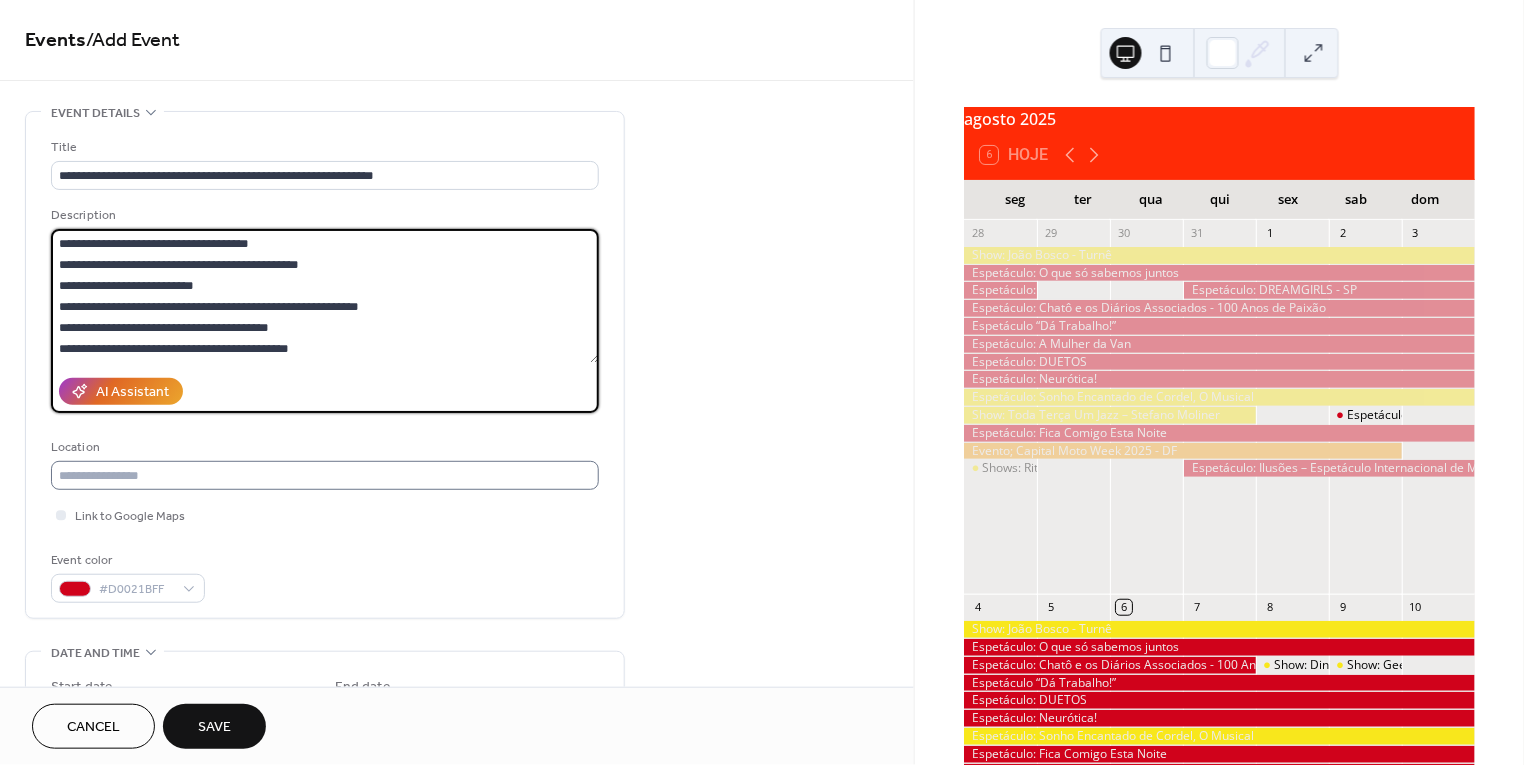 type on "**********" 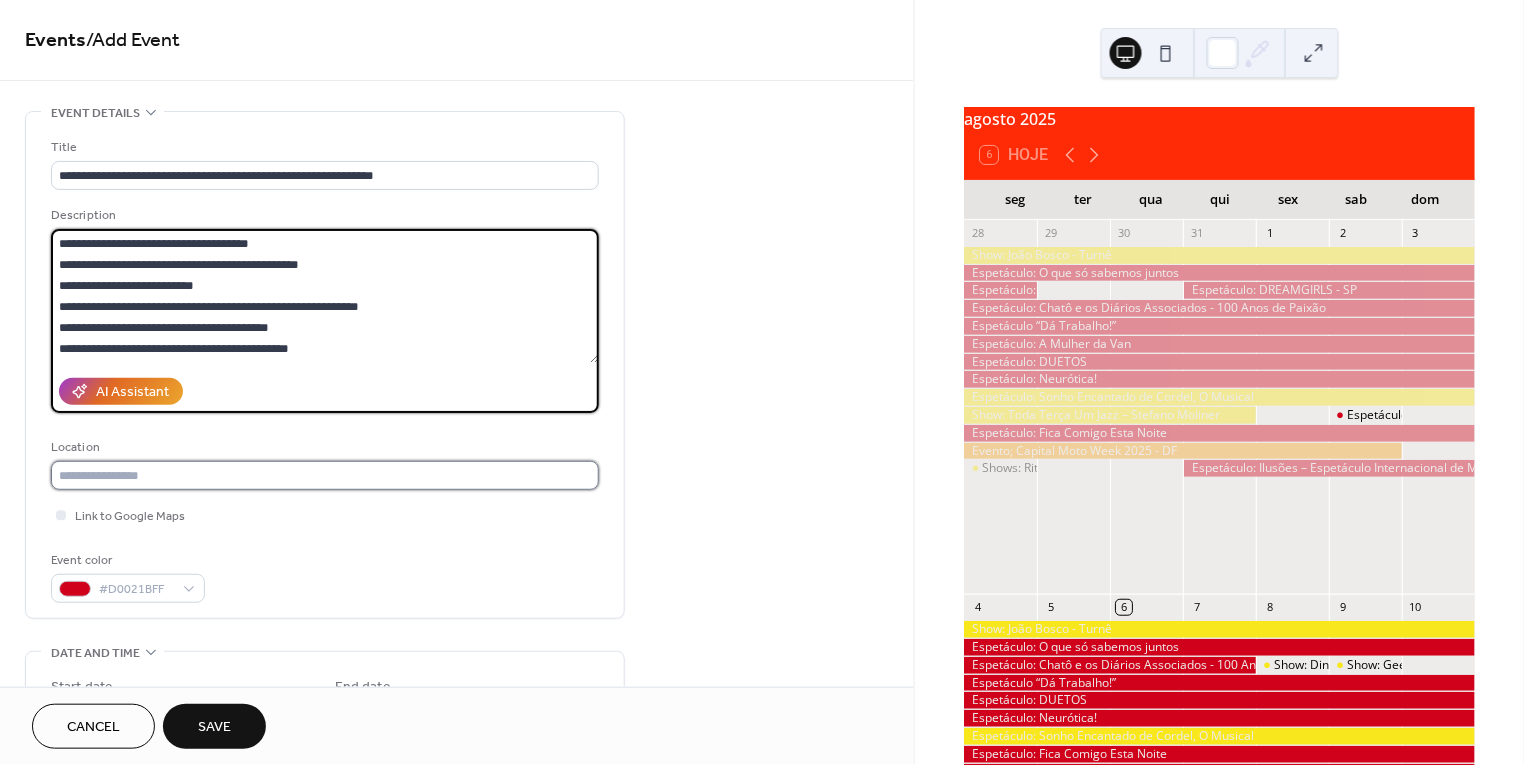 click at bounding box center [325, 475] 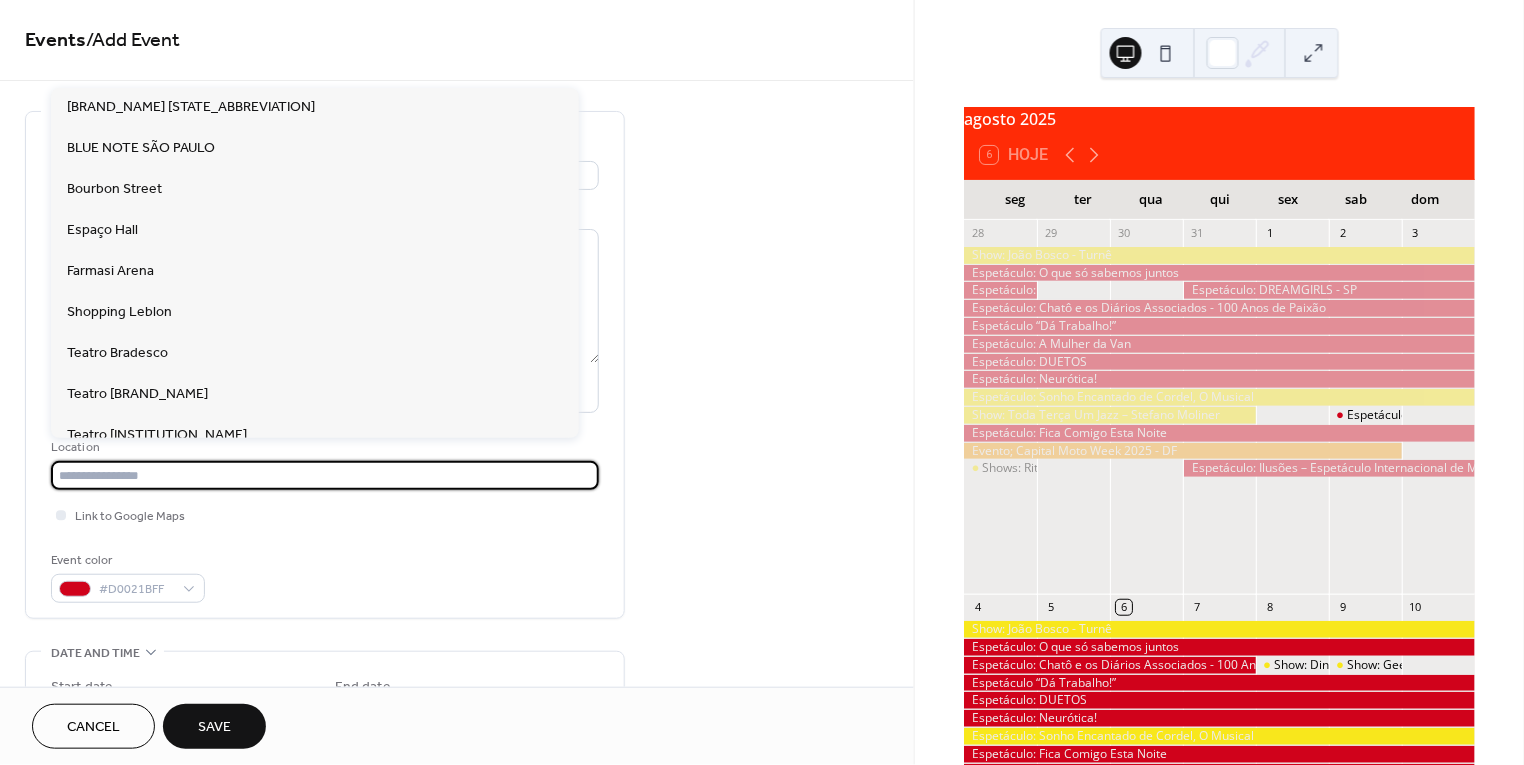 paste on "**********" 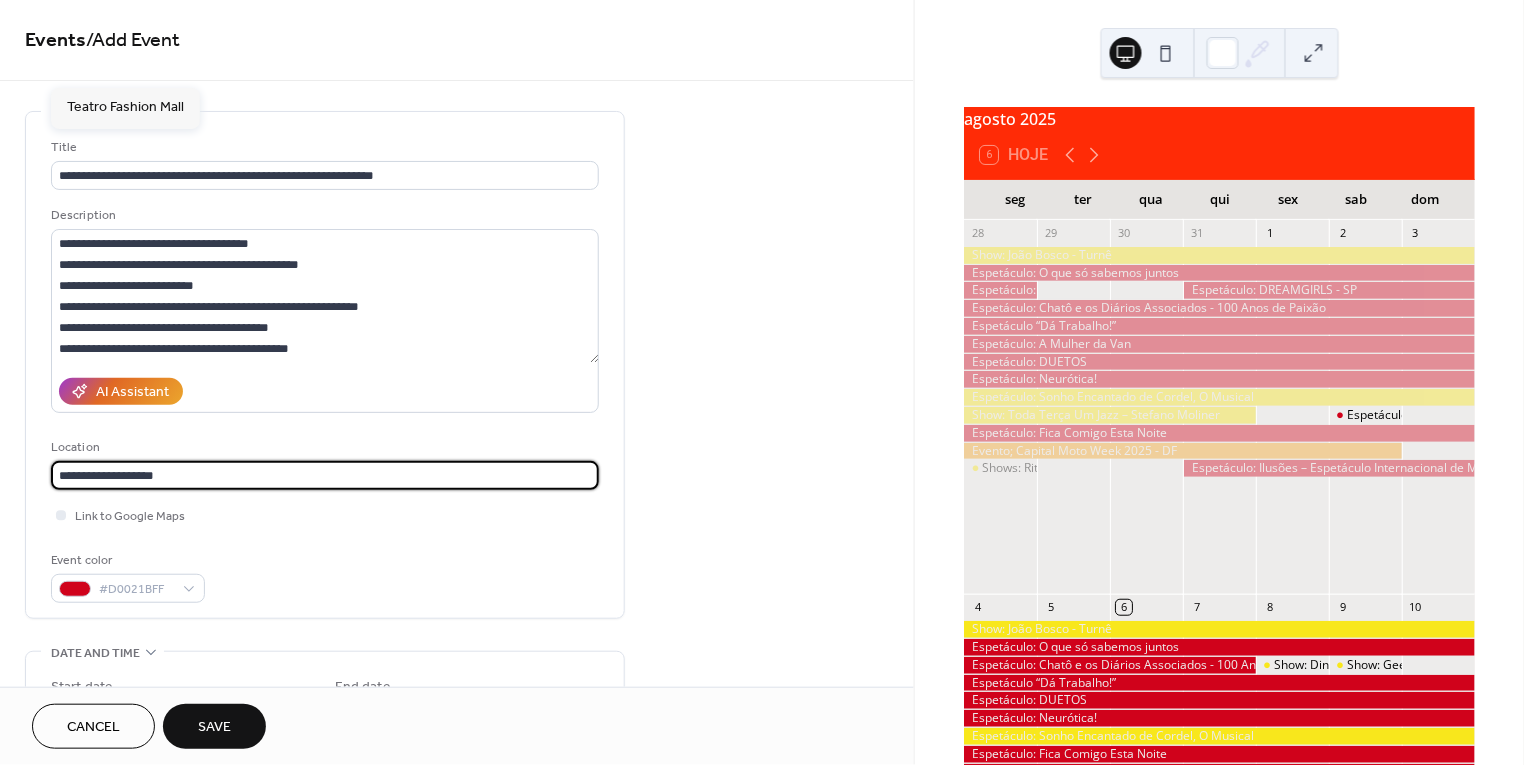 type on "**********" 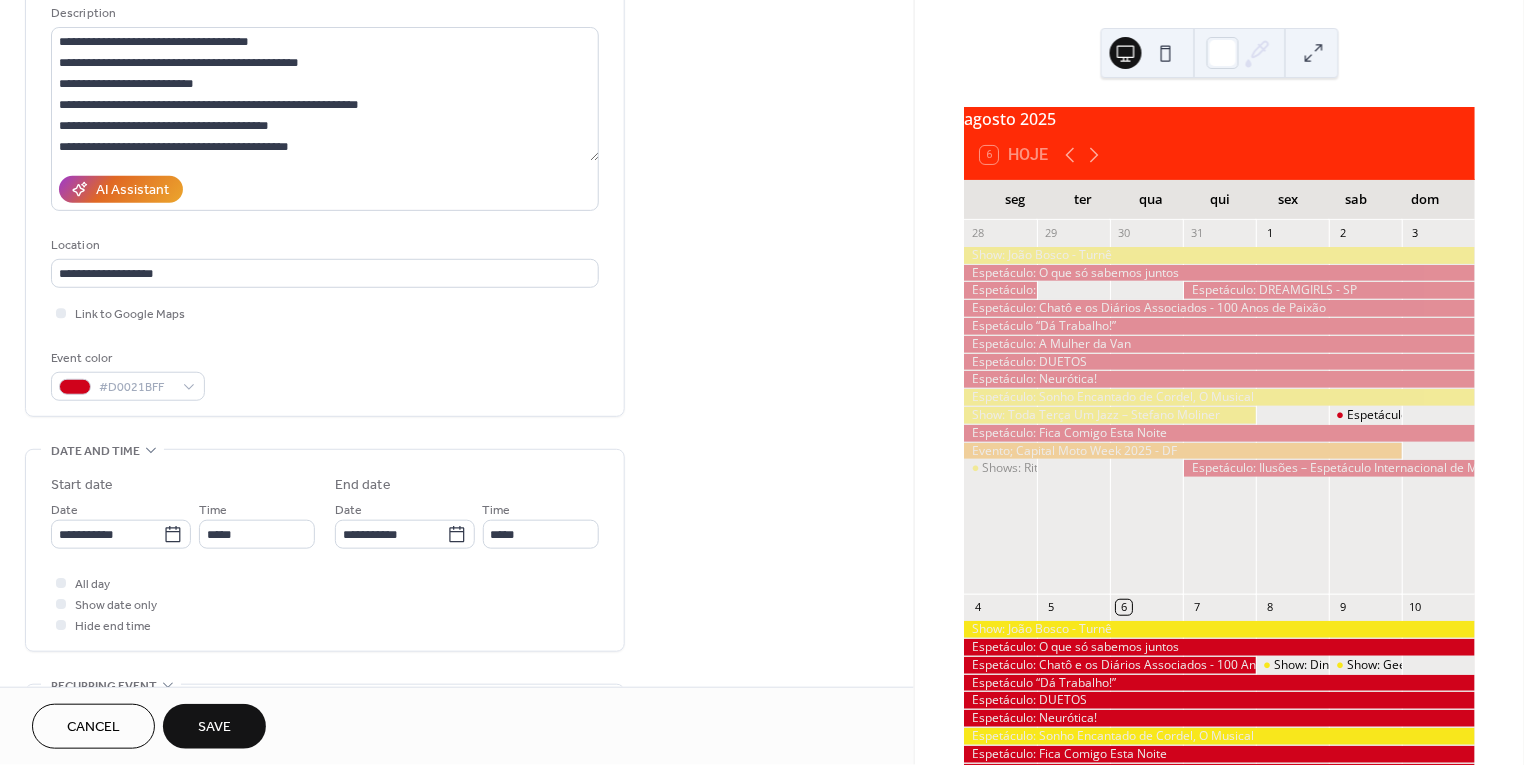 scroll, scrollTop: 205, scrollLeft: 0, axis: vertical 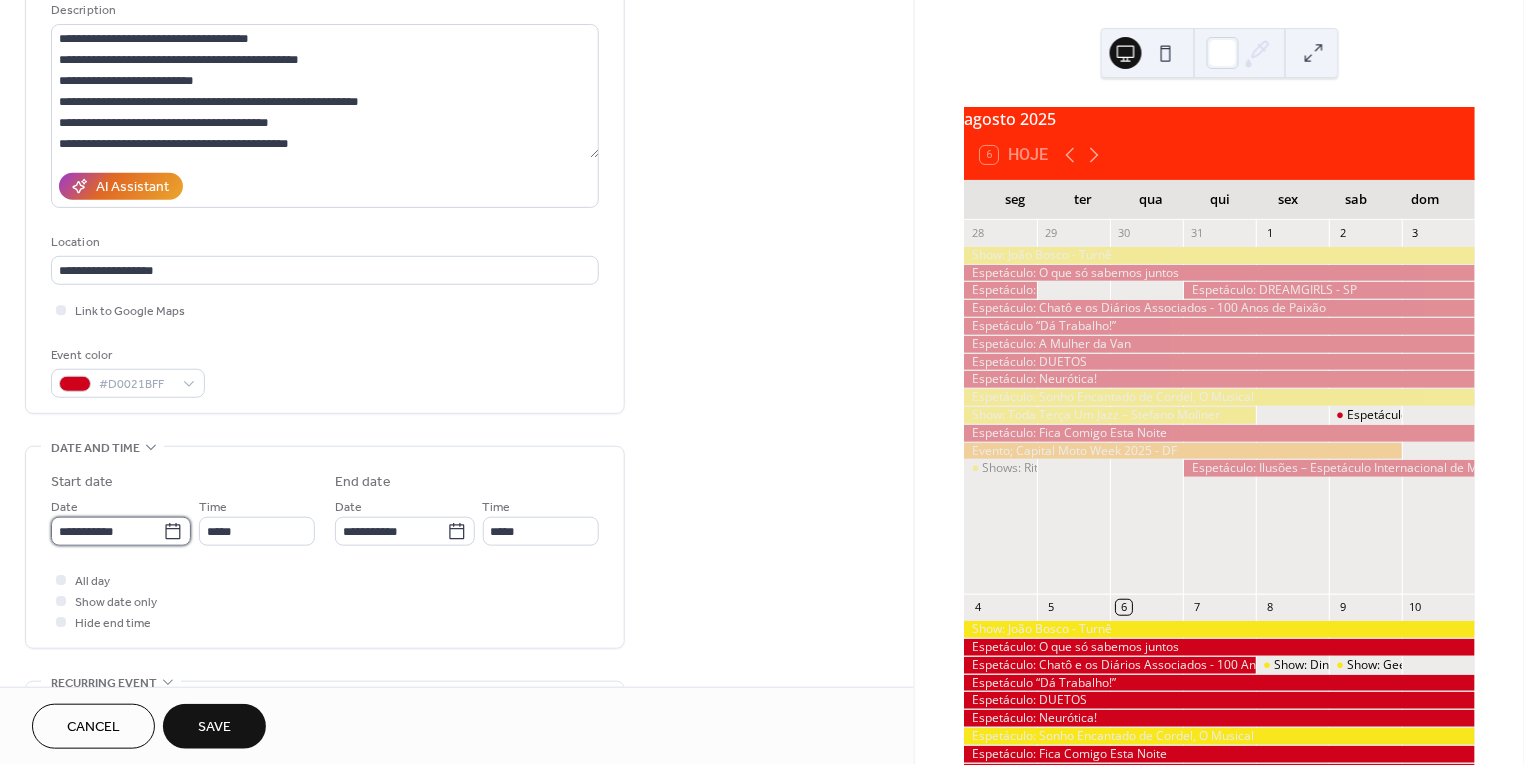 click on "**********" at bounding box center (107, 531) 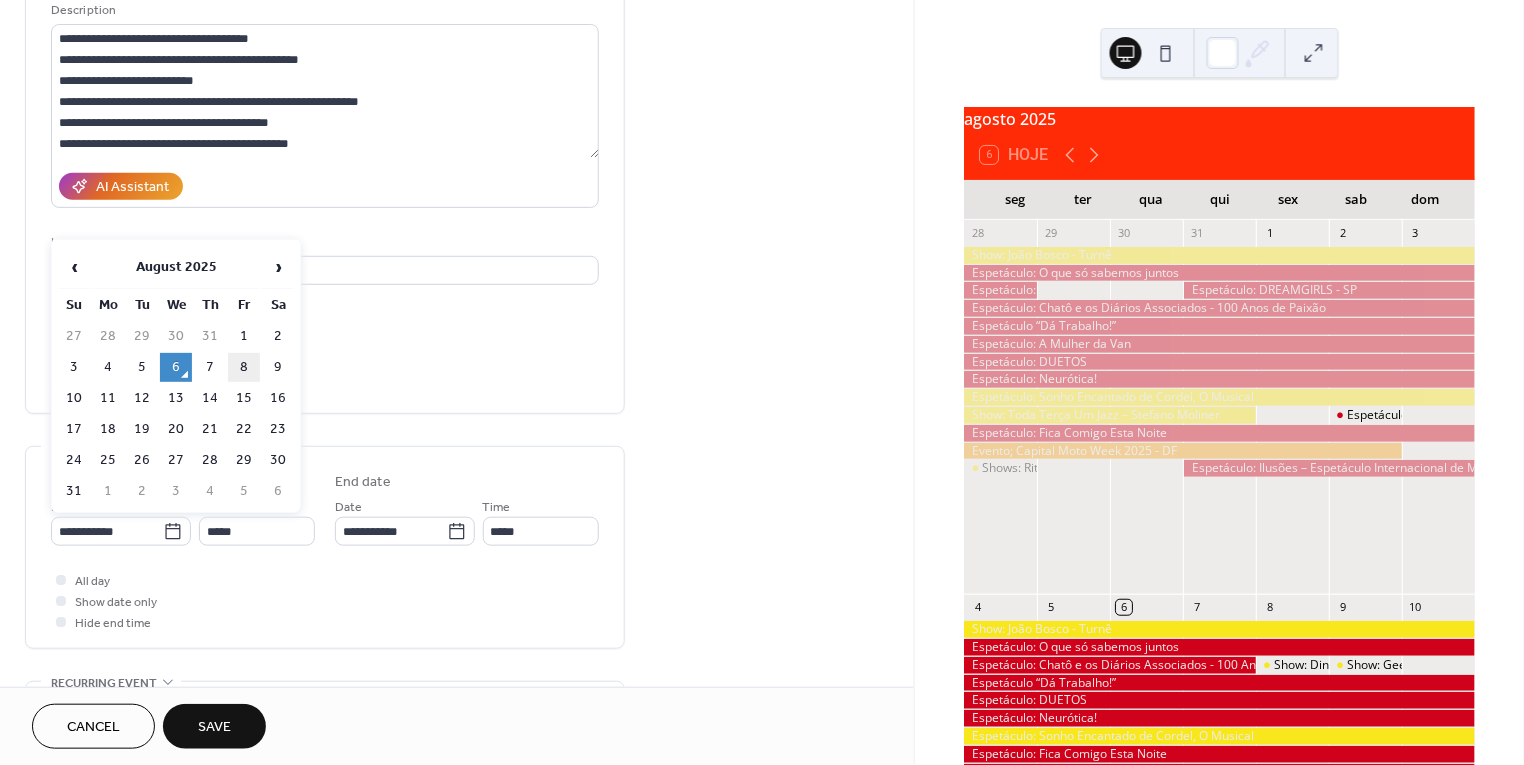 click on "8" at bounding box center (244, 367) 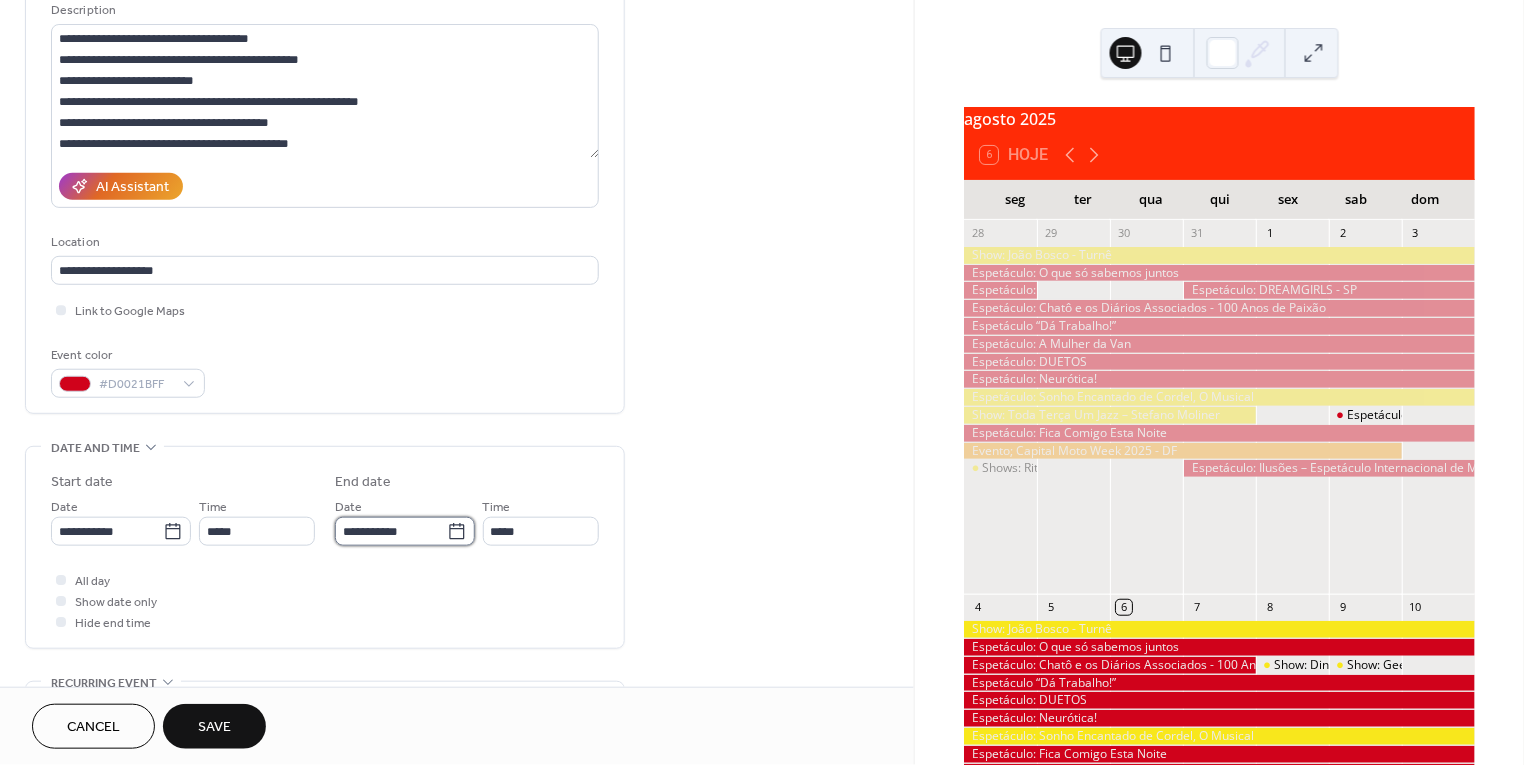 click on "**********" at bounding box center (391, 531) 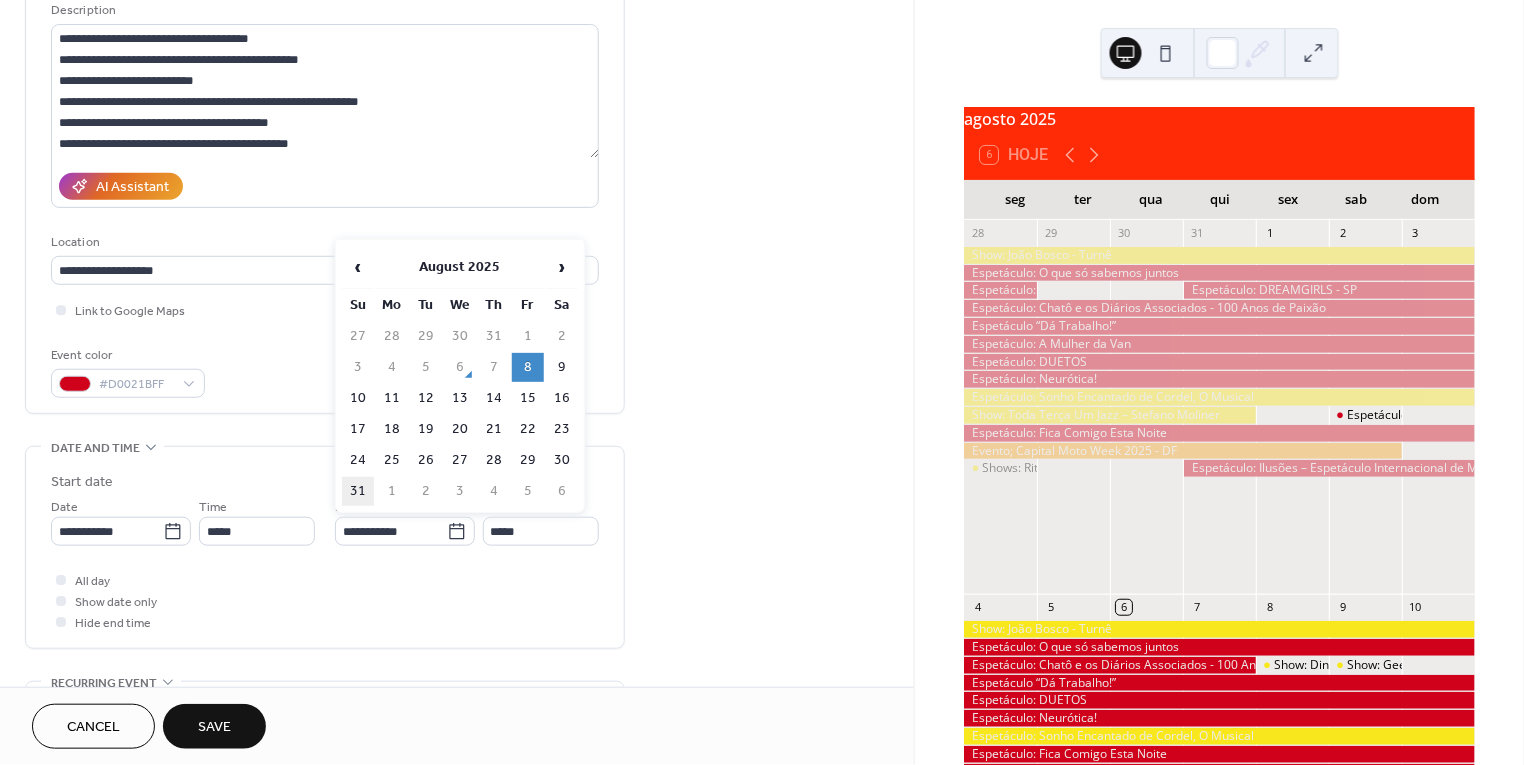 click on "31" at bounding box center (358, 491) 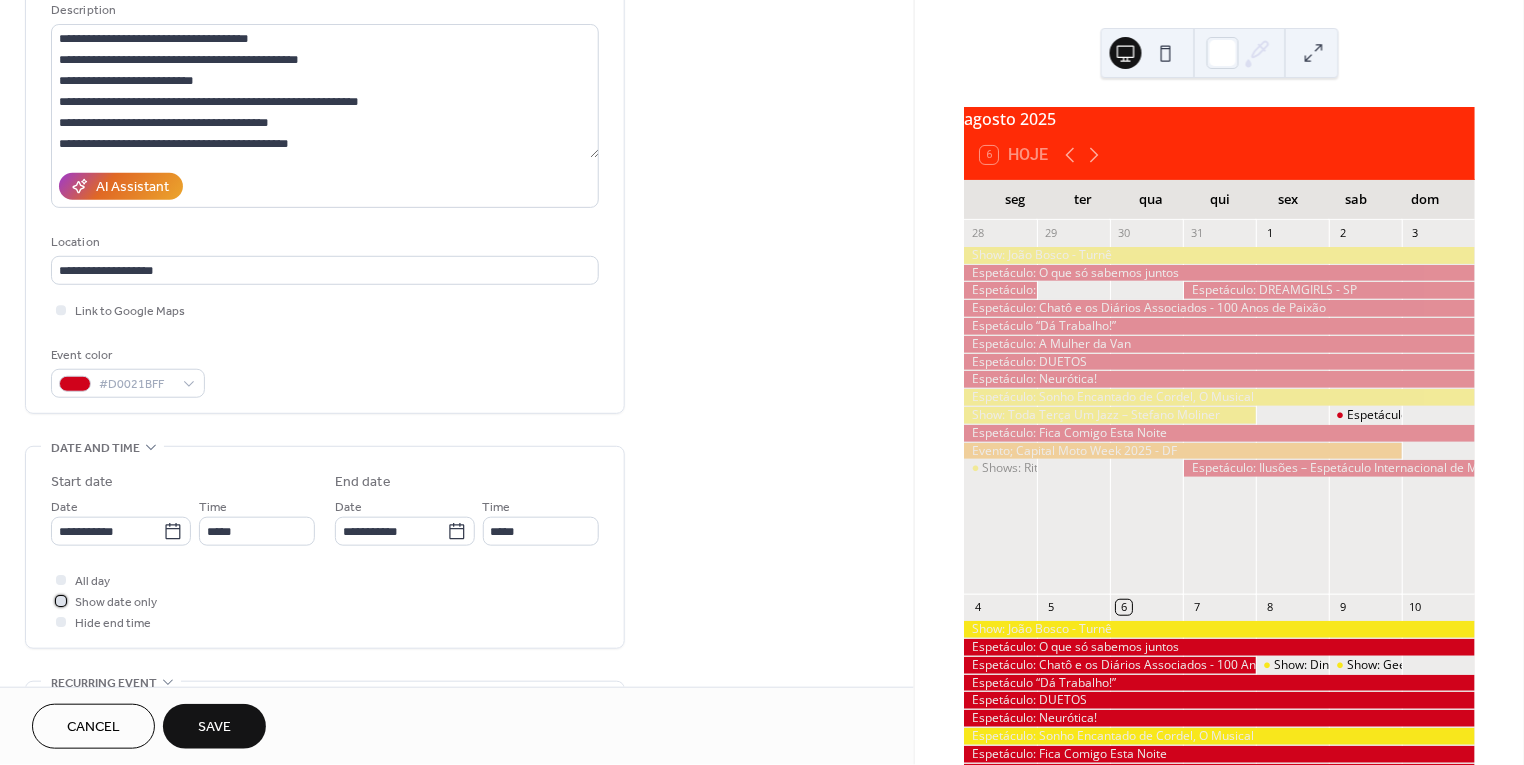 click on "Show date only" at bounding box center [116, 603] 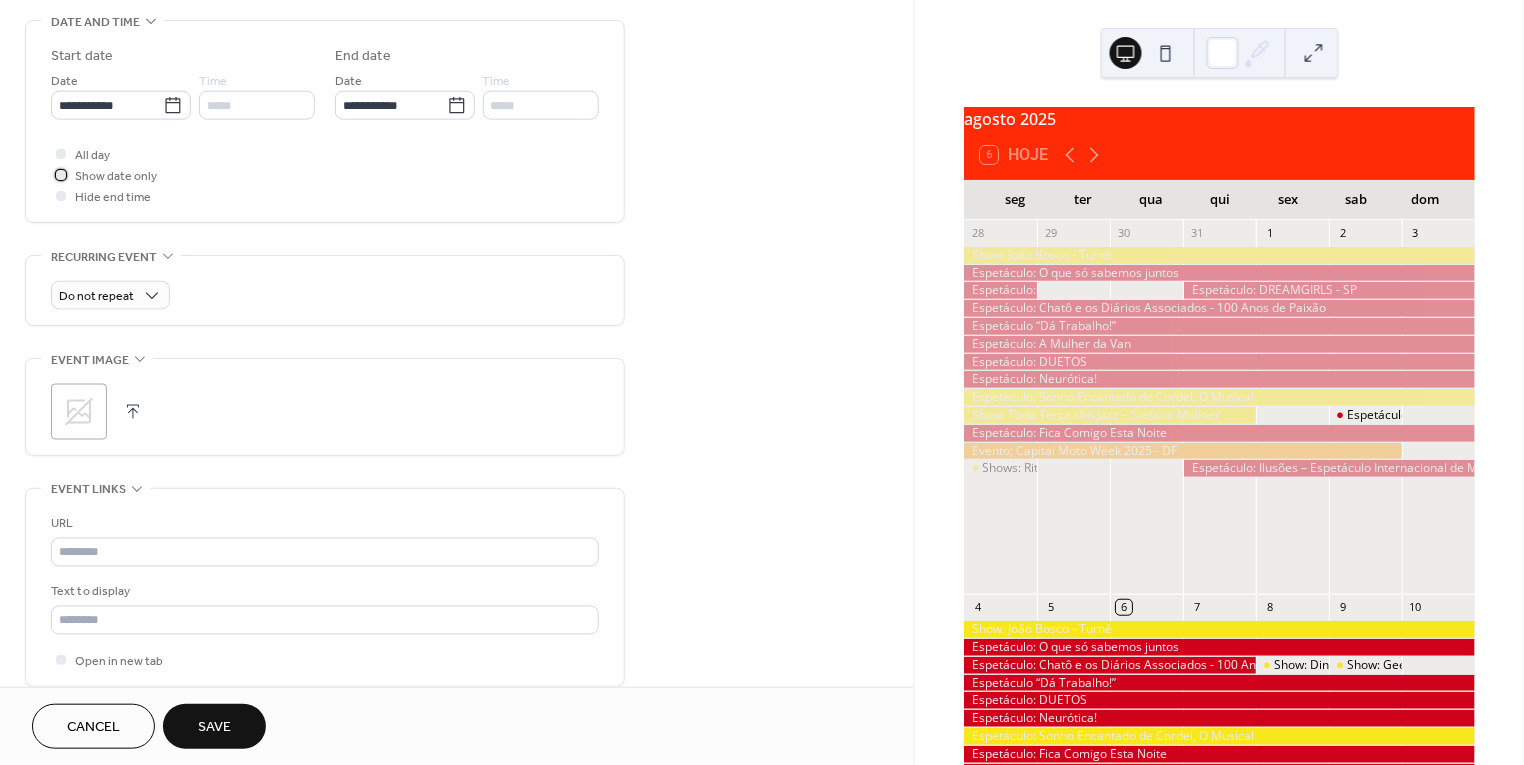 scroll, scrollTop: 708, scrollLeft: 0, axis: vertical 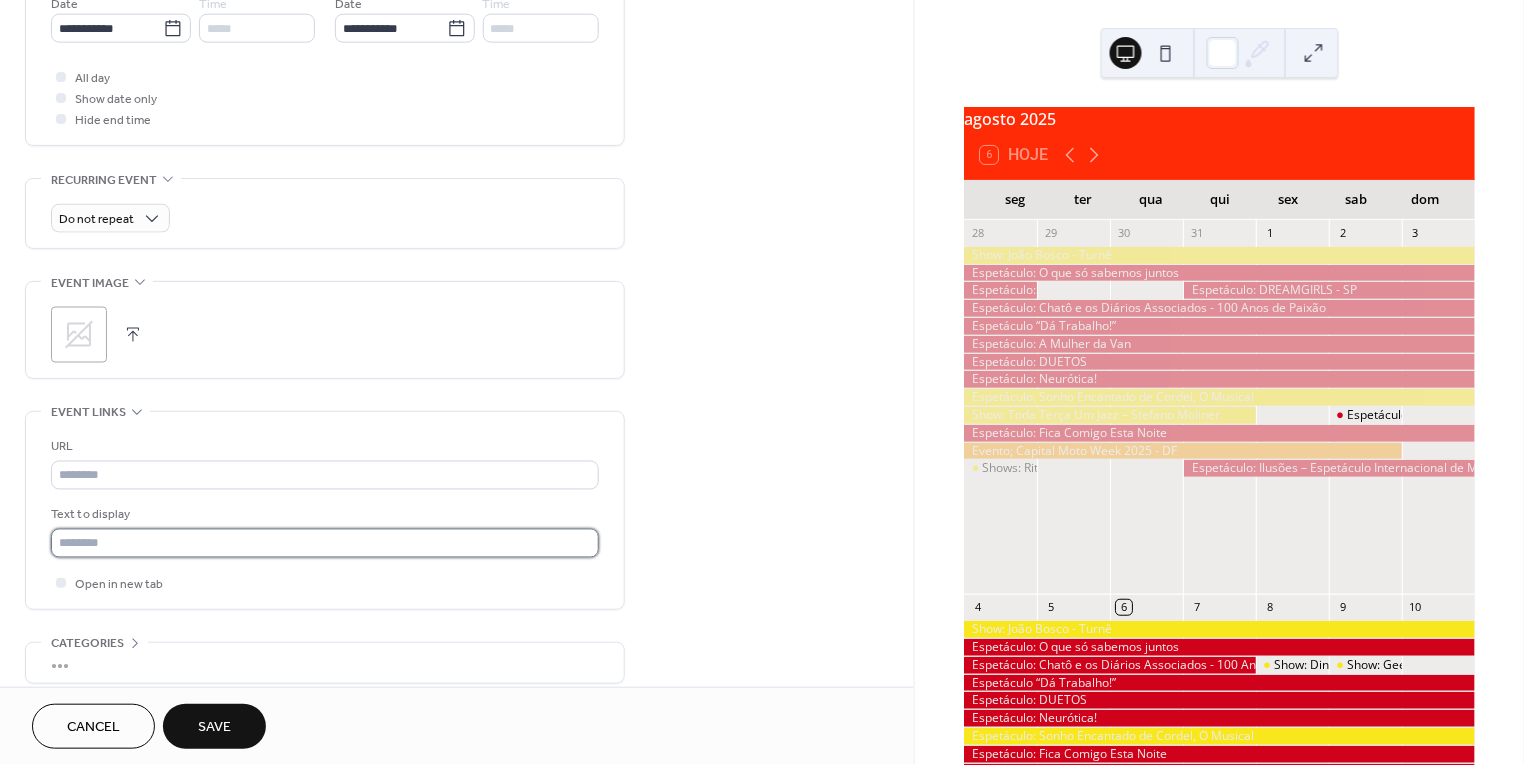 click at bounding box center (325, 543) 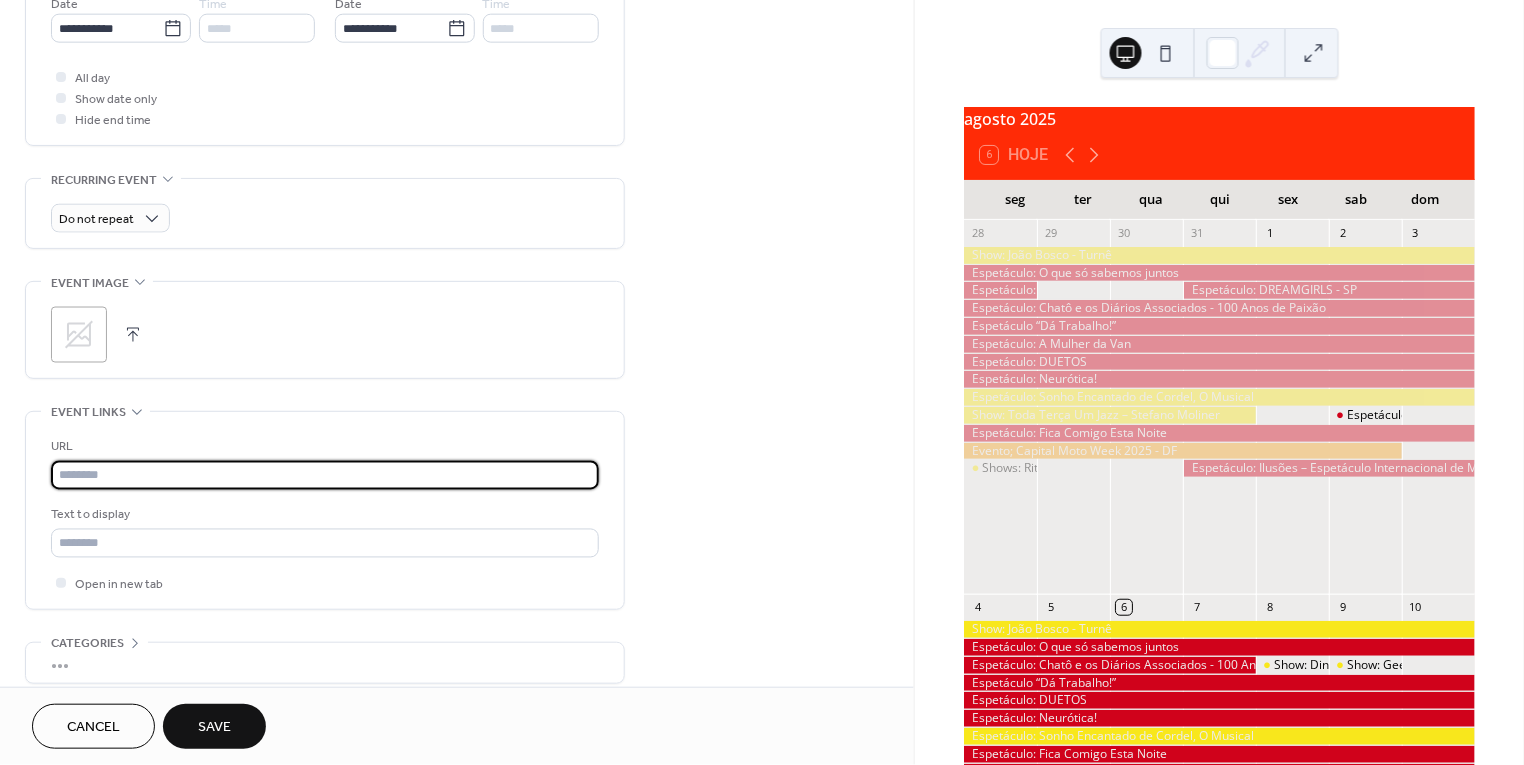 click at bounding box center [325, 475] 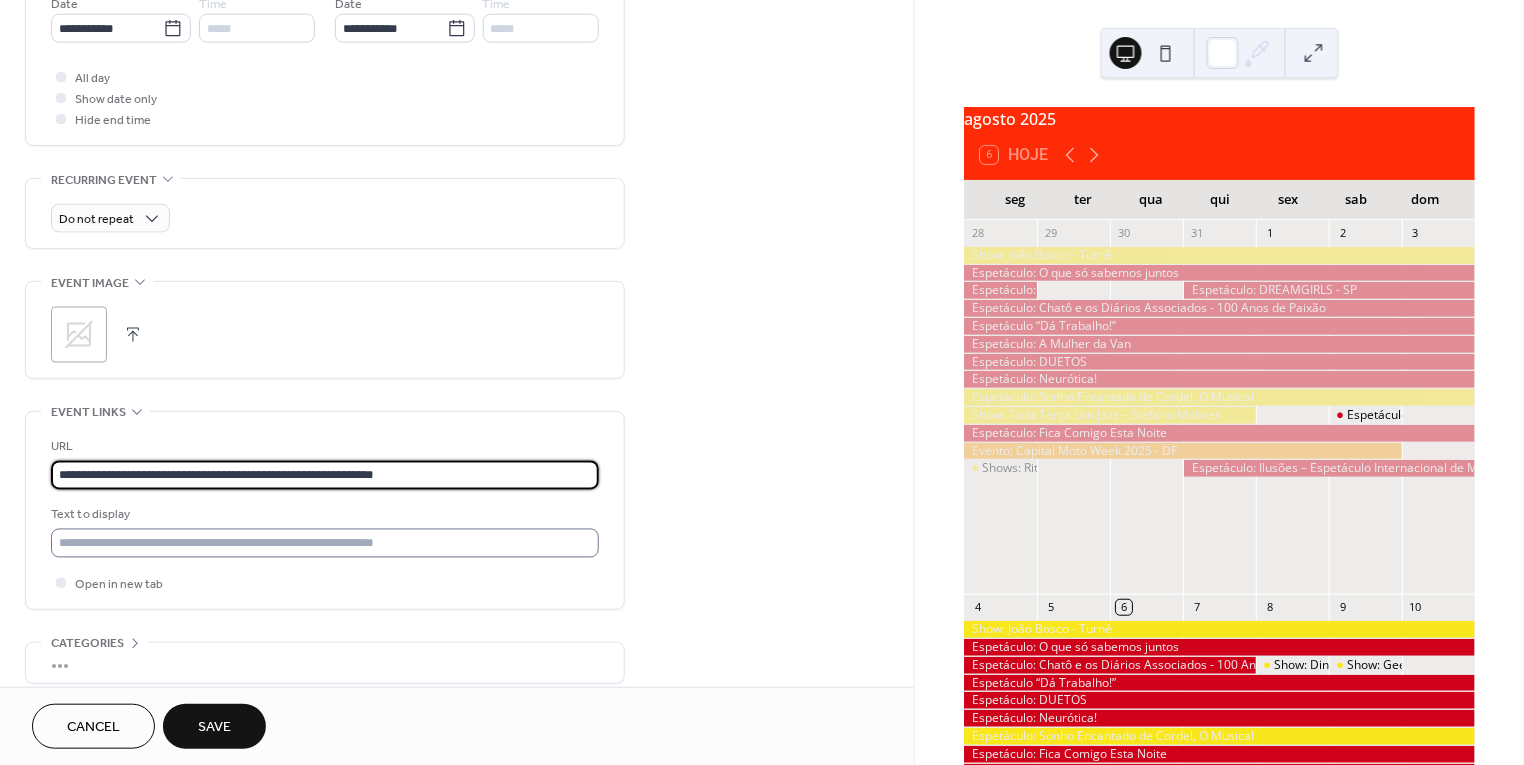 type on "**********" 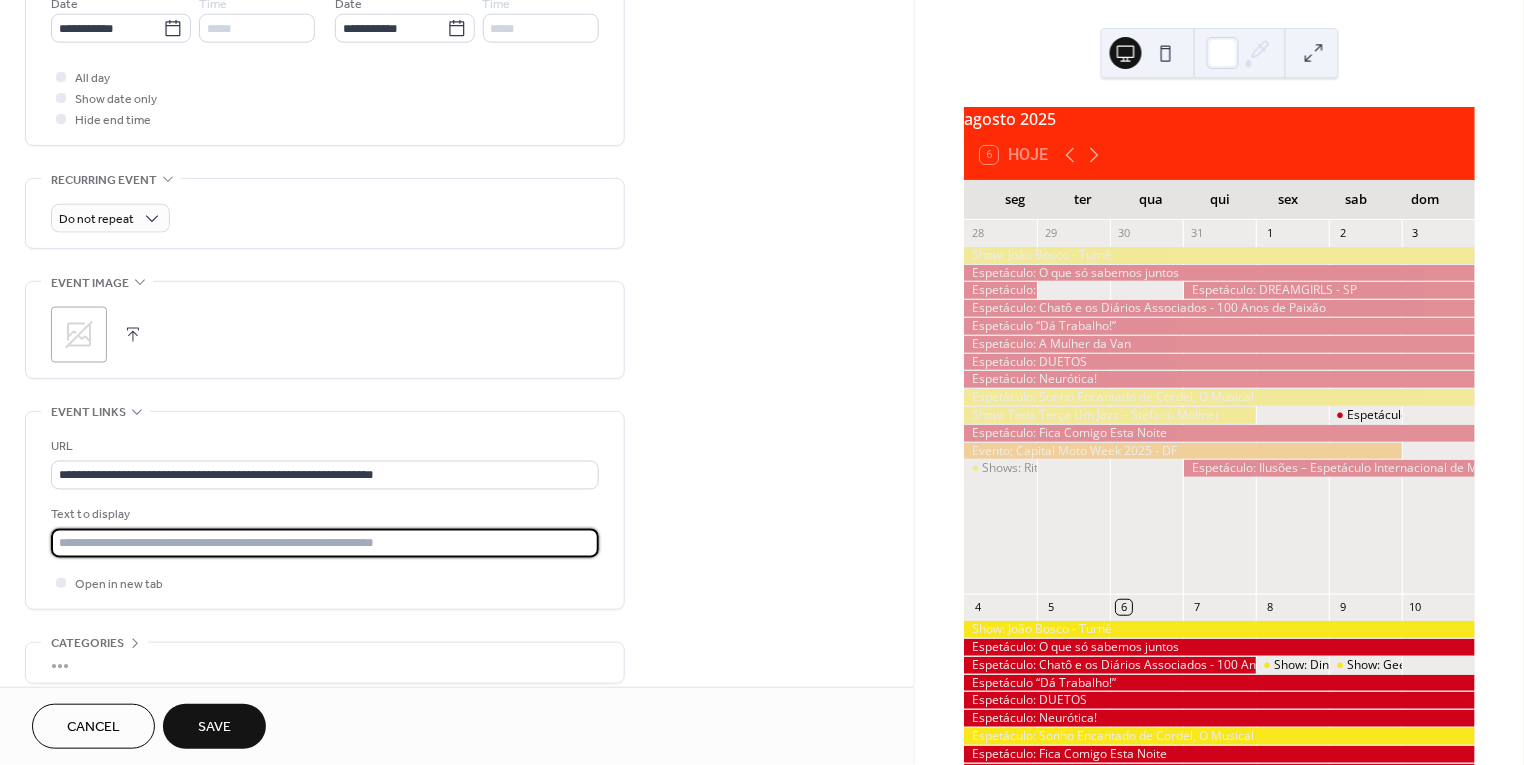 click at bounding box center (325, 543) 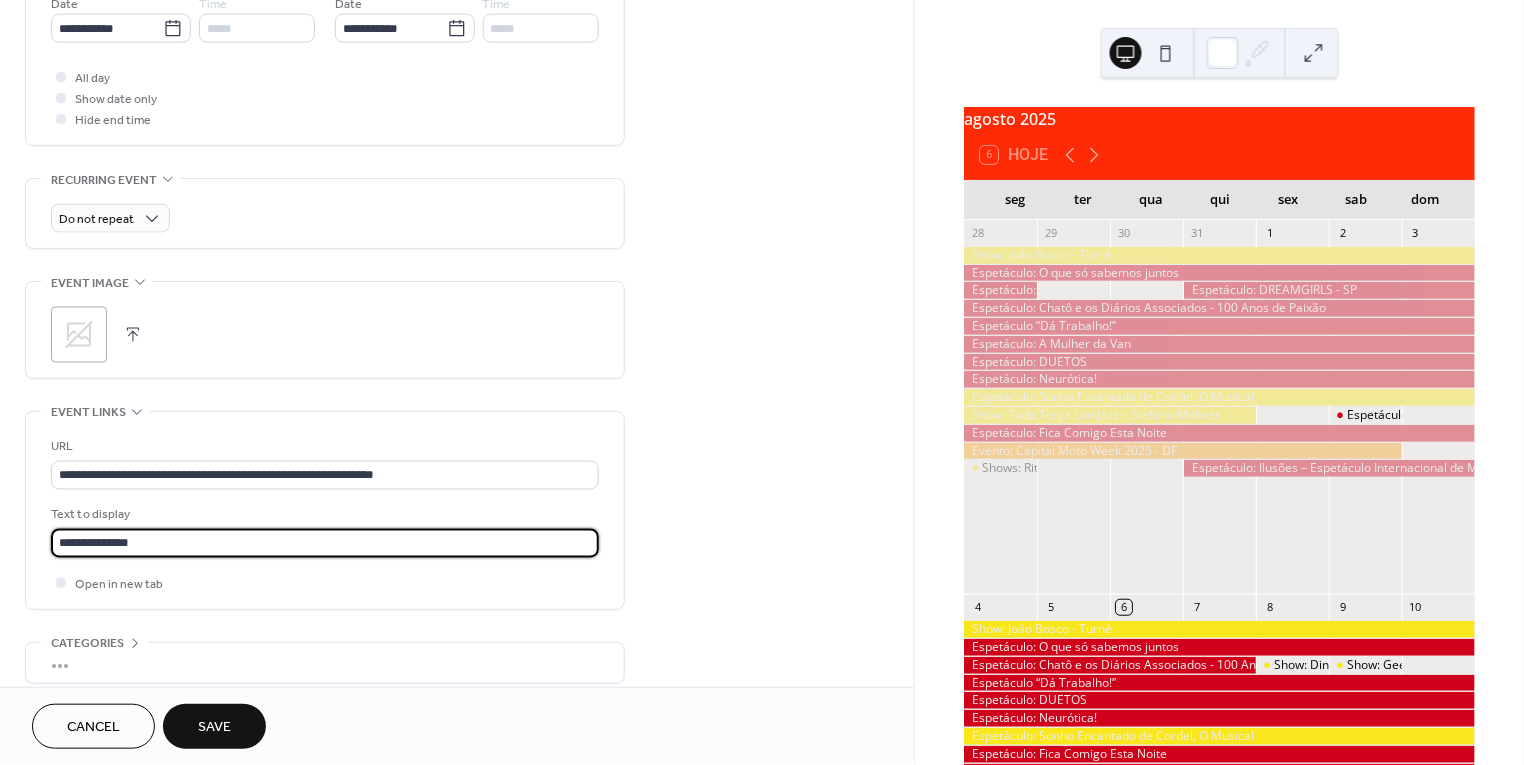 type on "**********" 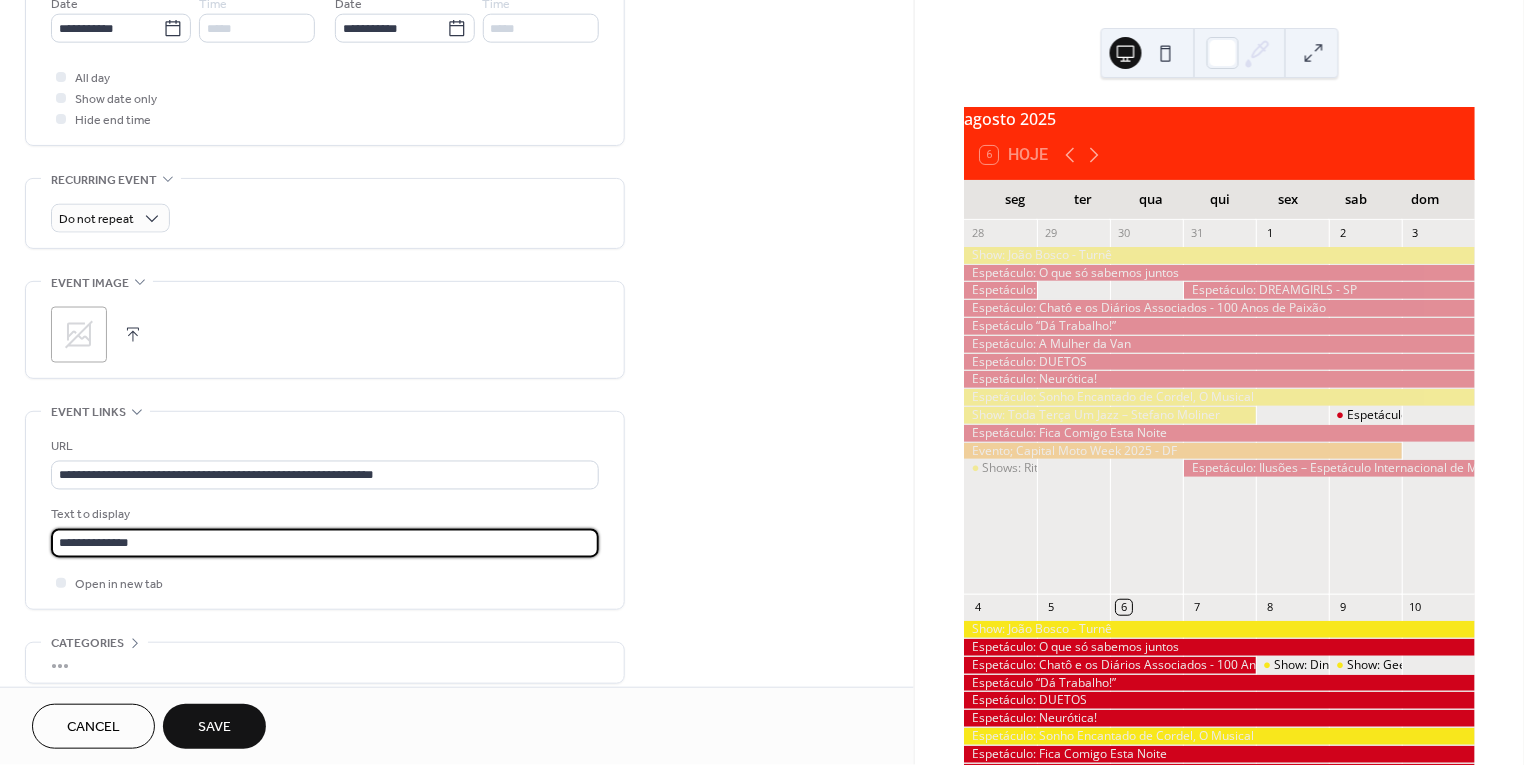 click on "Save" at bounding box center (214, 728) 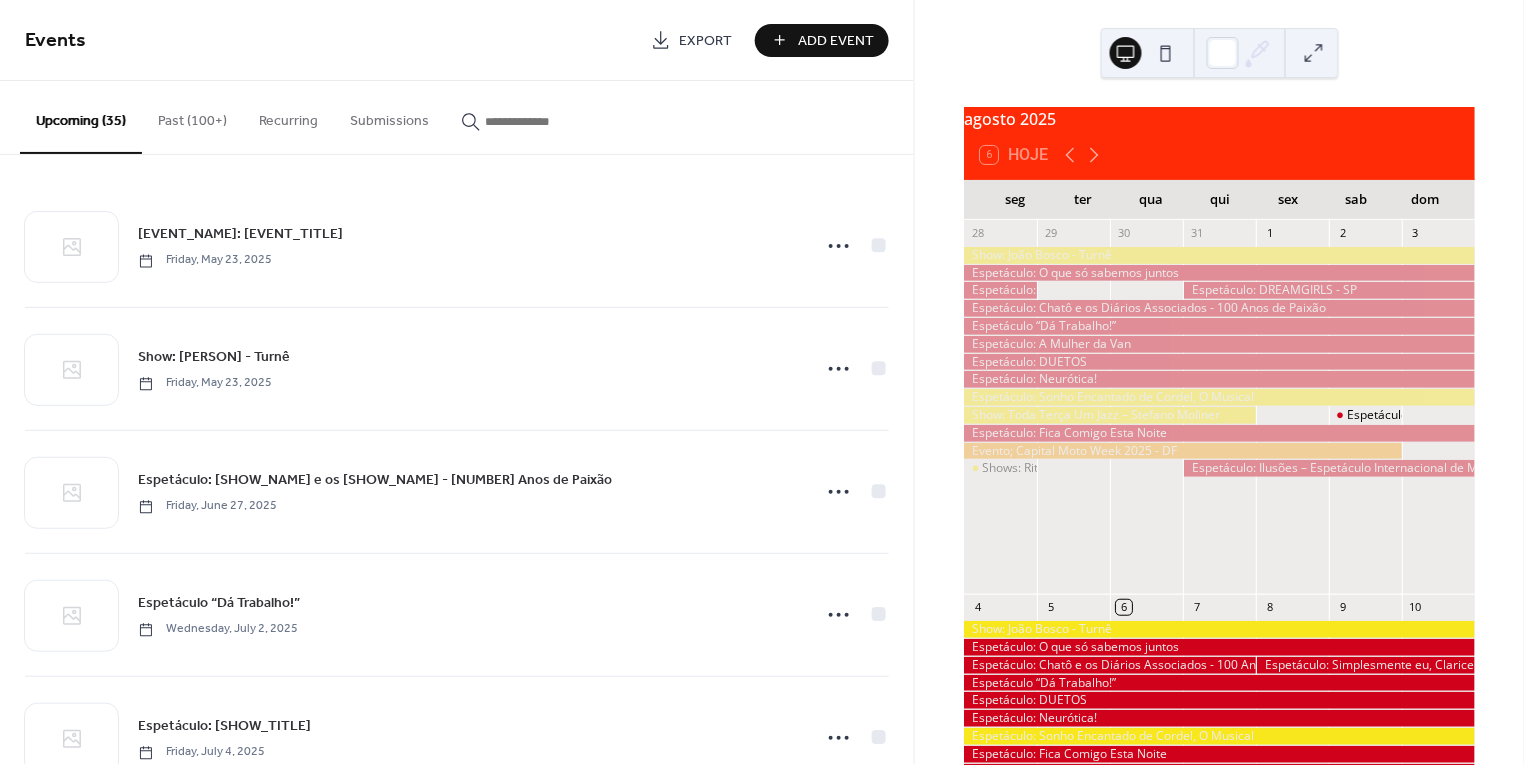 click on "Add Event" at bounding box center [836, 41] 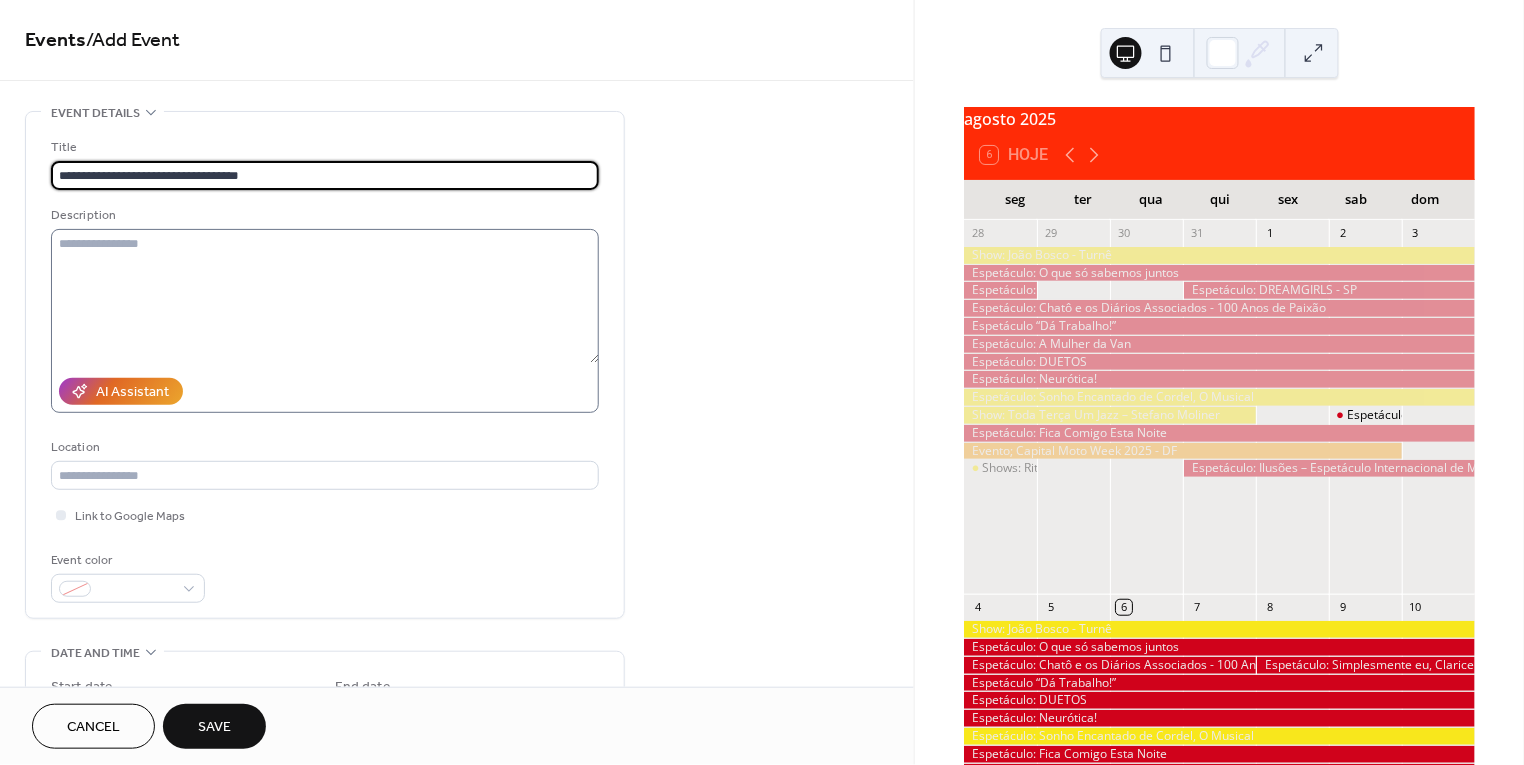 type on "**********" 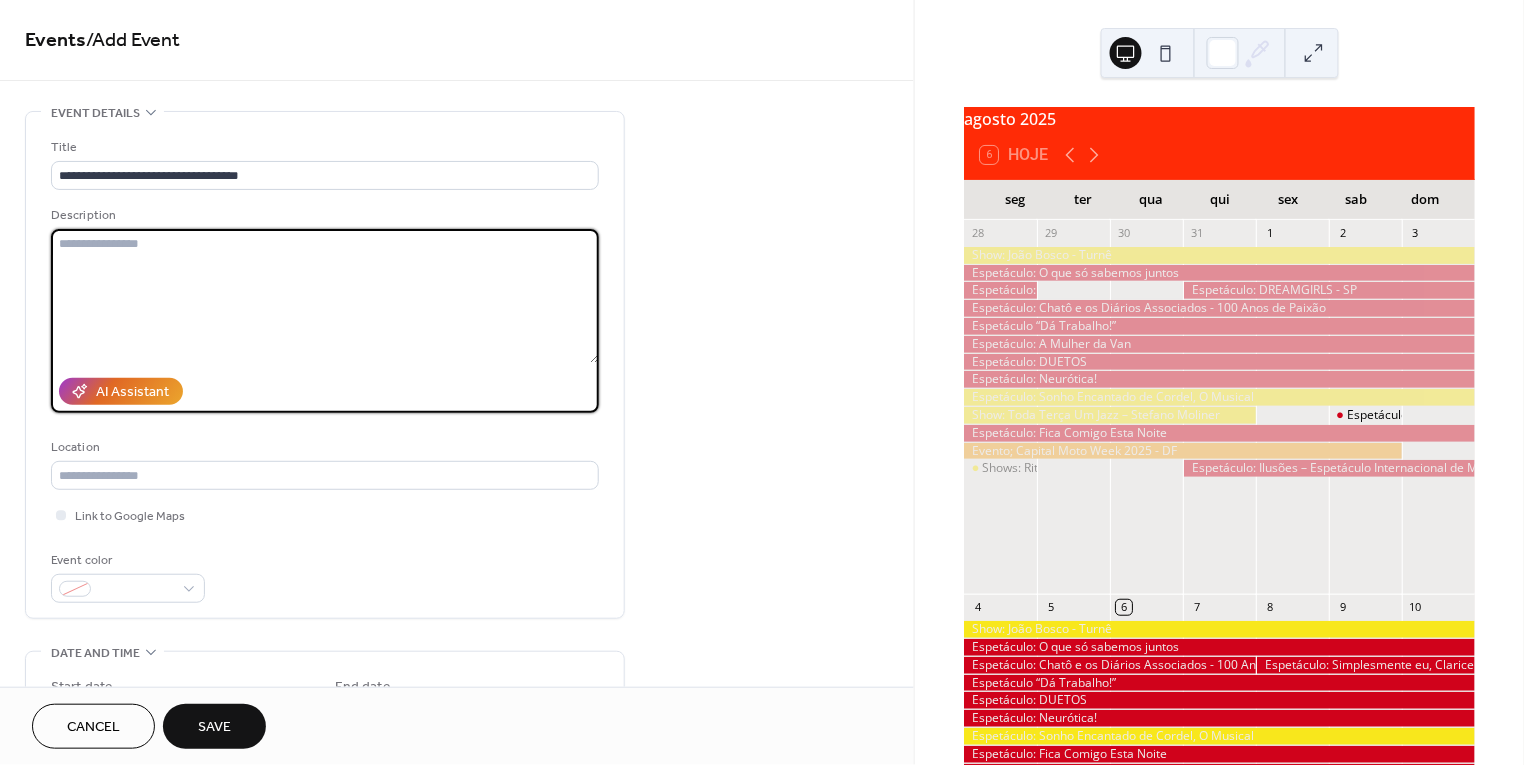 click at bounding box center [325, 296] 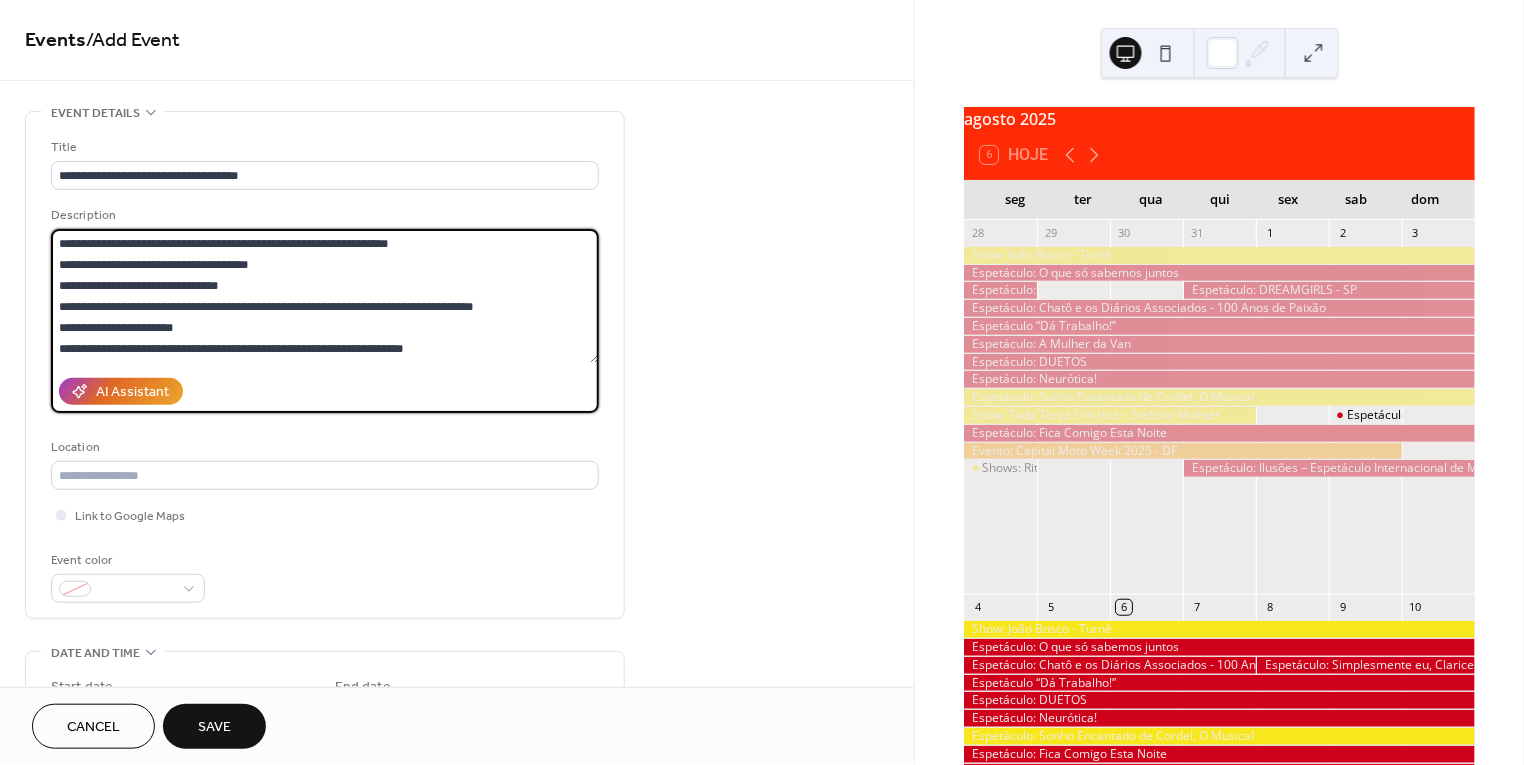 scroll, scrollTop: 0, scrollLeft: 0, axis: both 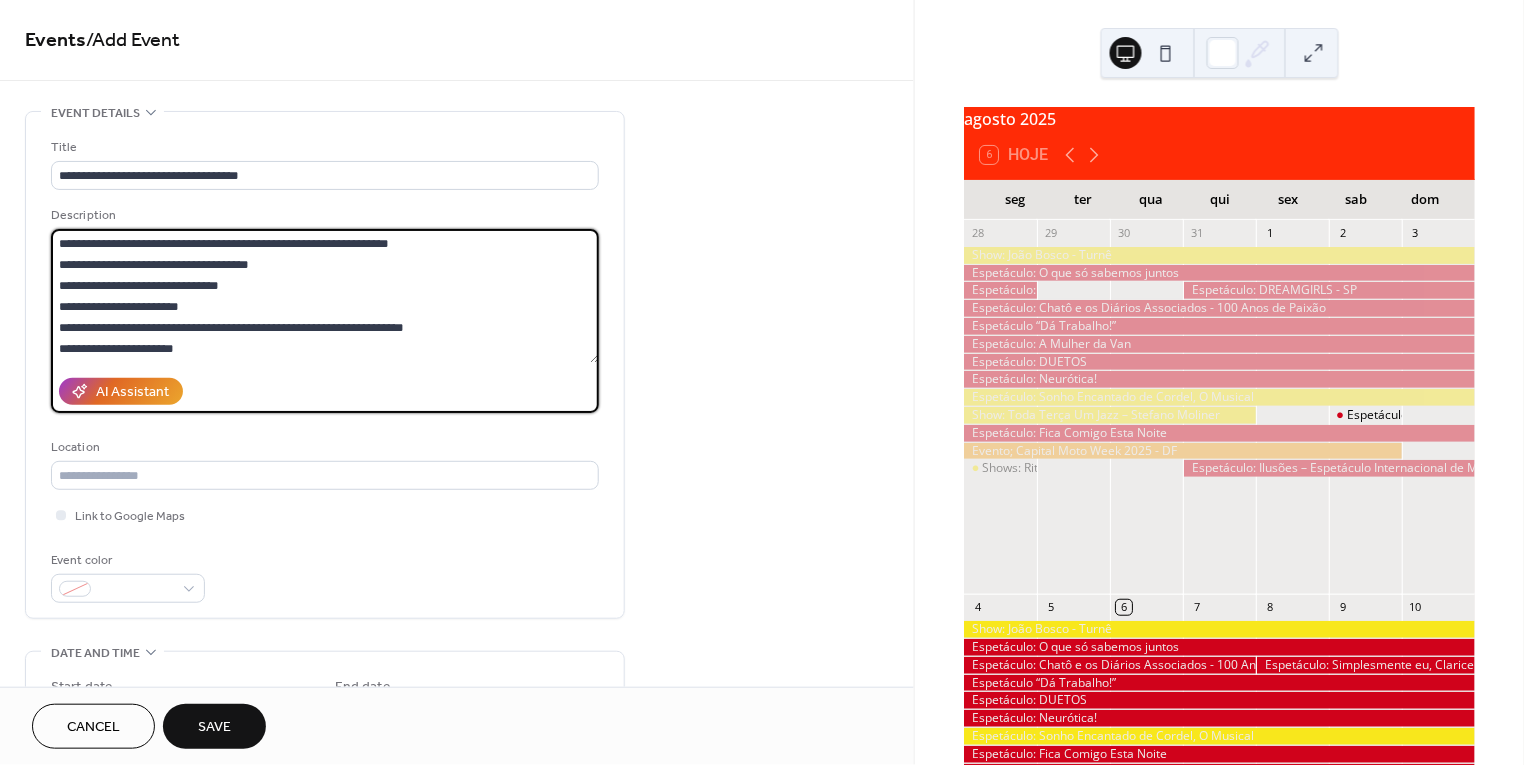drag, startPoint x: 203, startPoint y: 299, endPoint x: 91, endPoint y: 296, distance: 112.04017 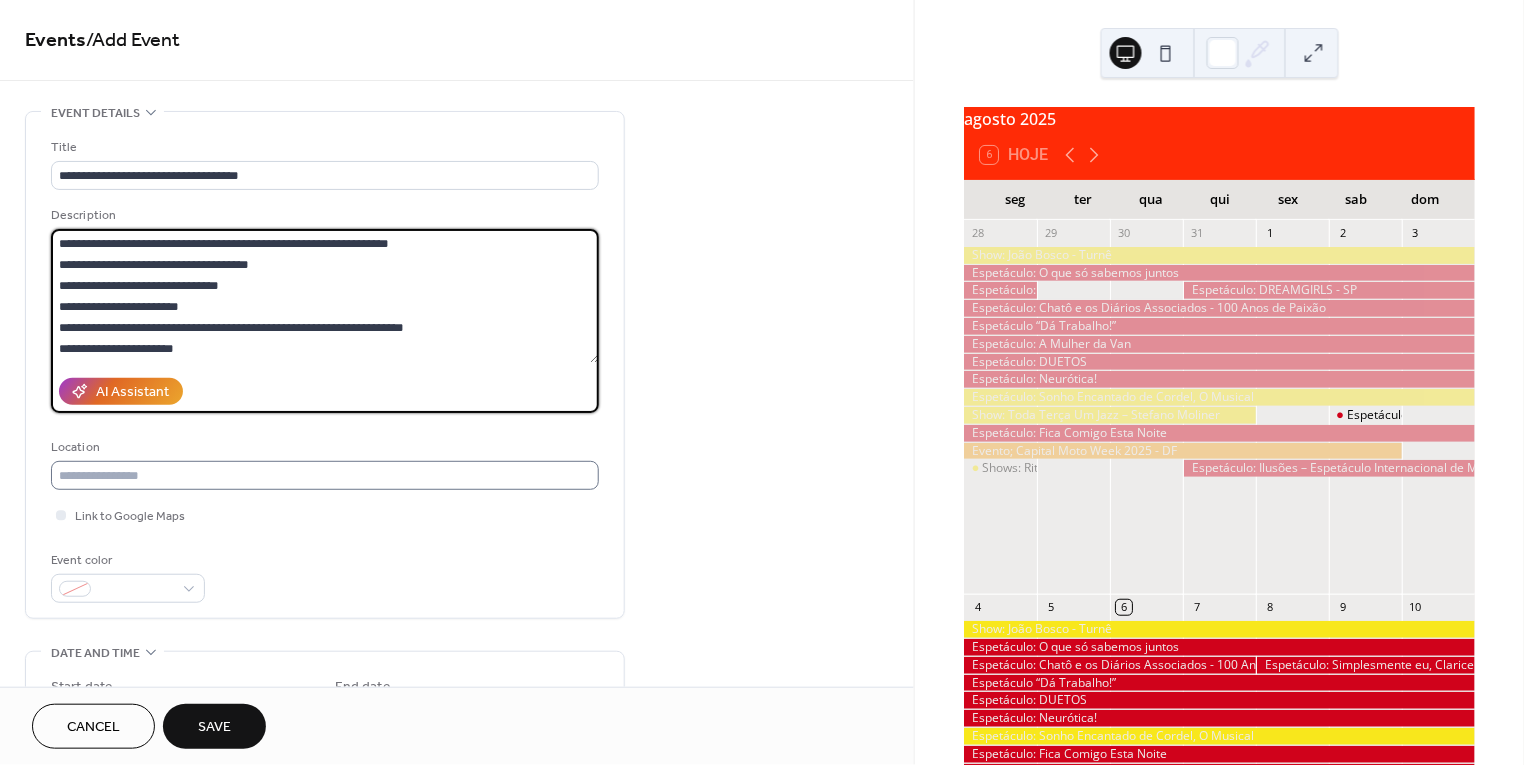 type on "**********" 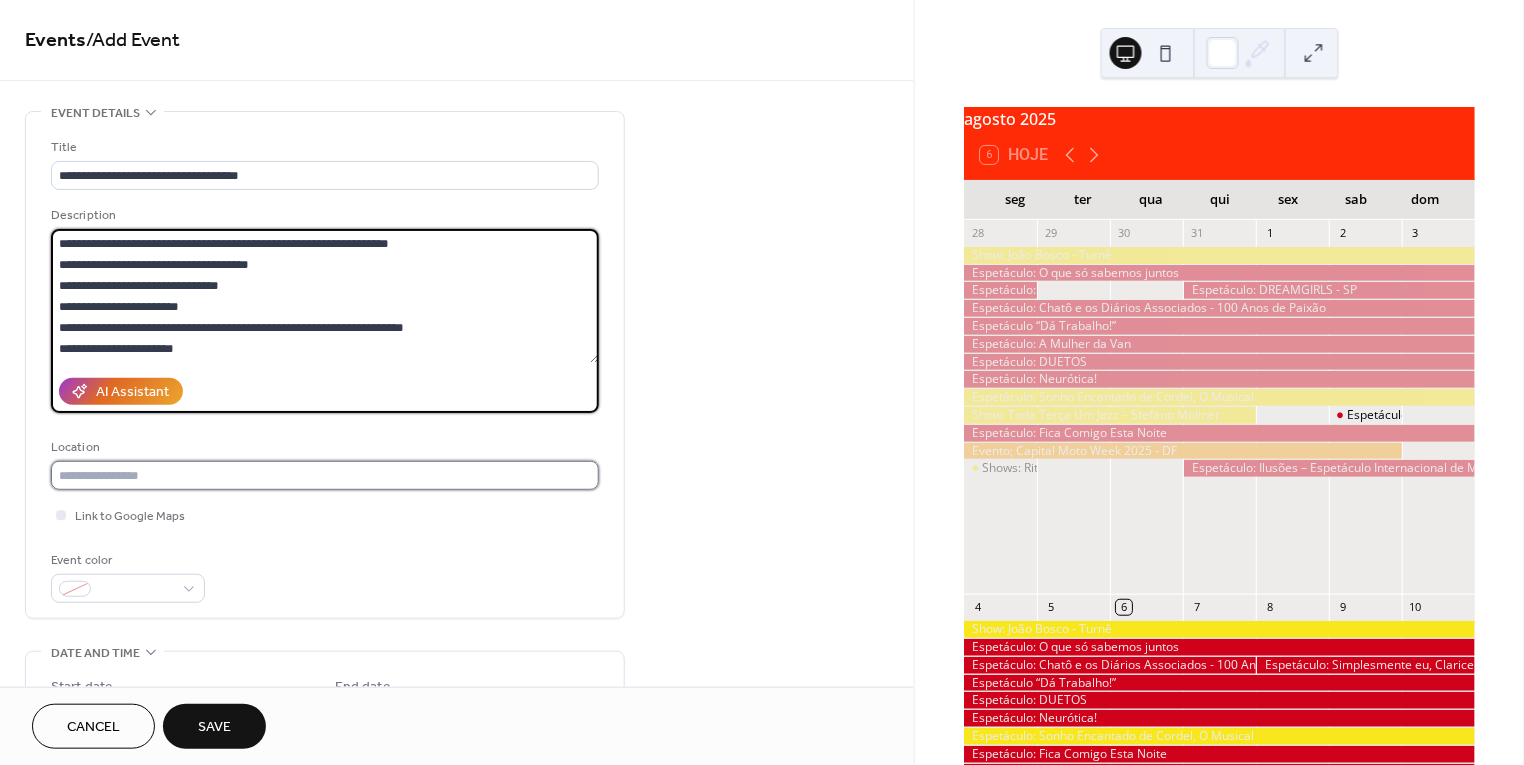 click at bounding box center (325, 475) 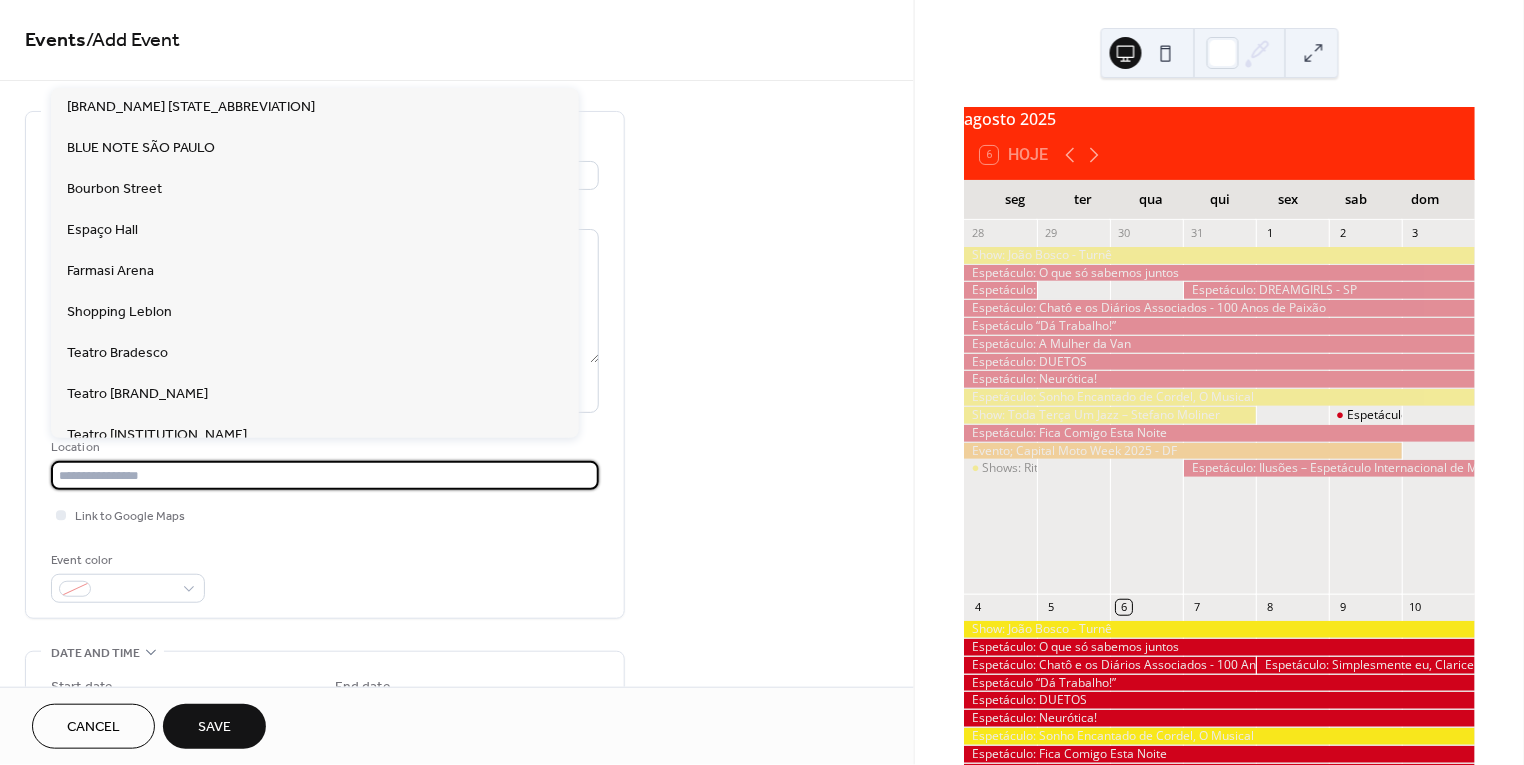 paste on "**********" 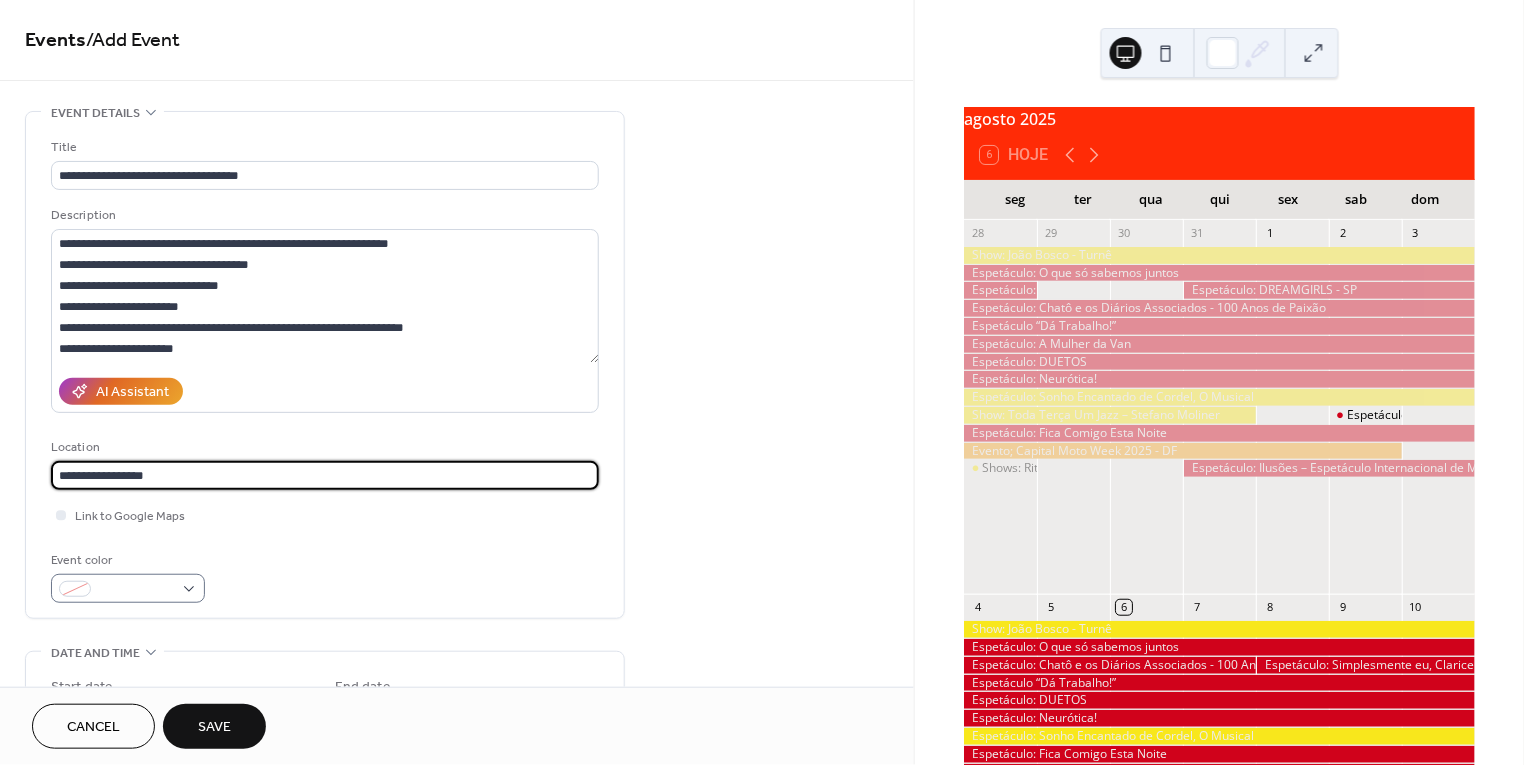 type on "**********" 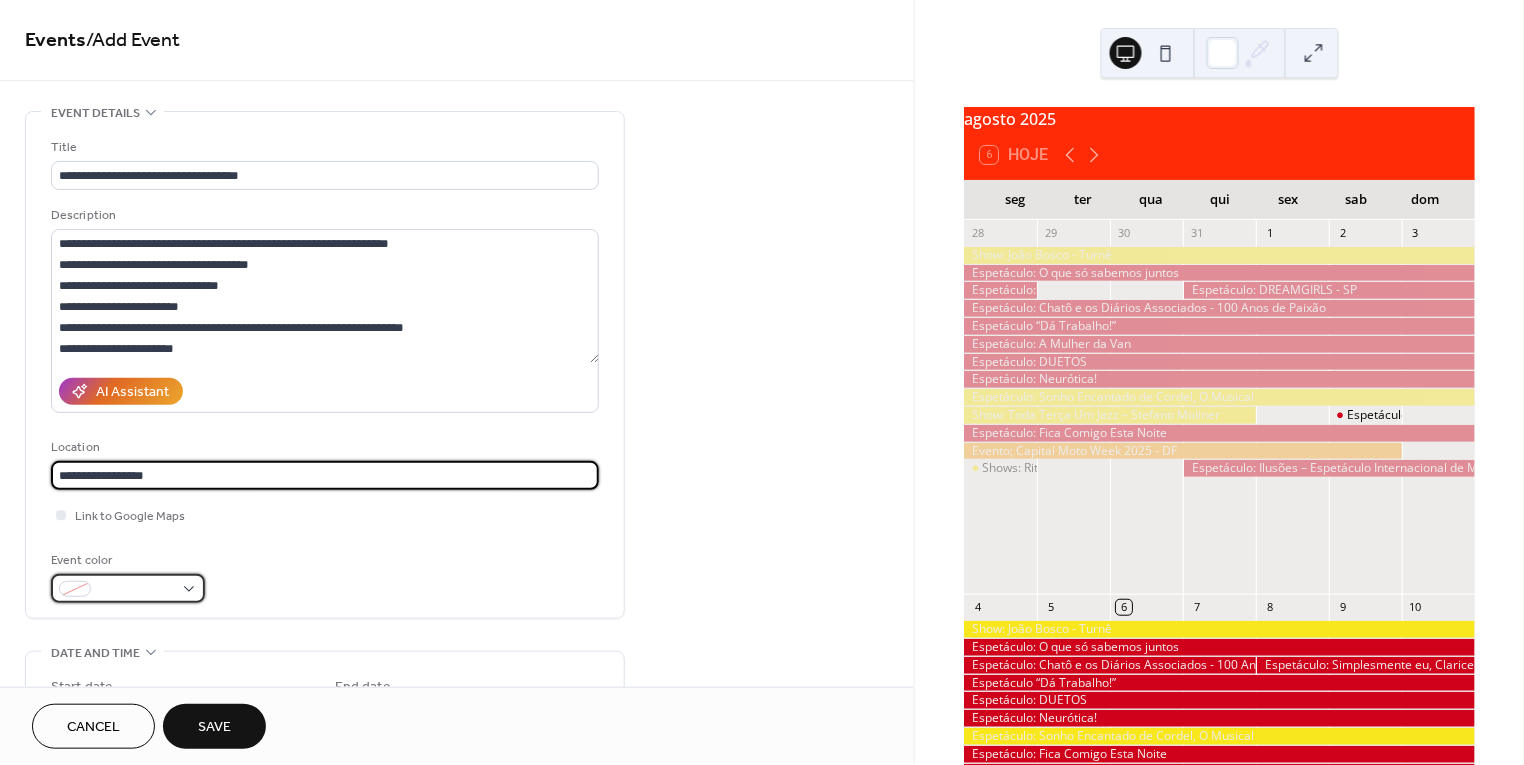 click at bounding box center [136, 590] 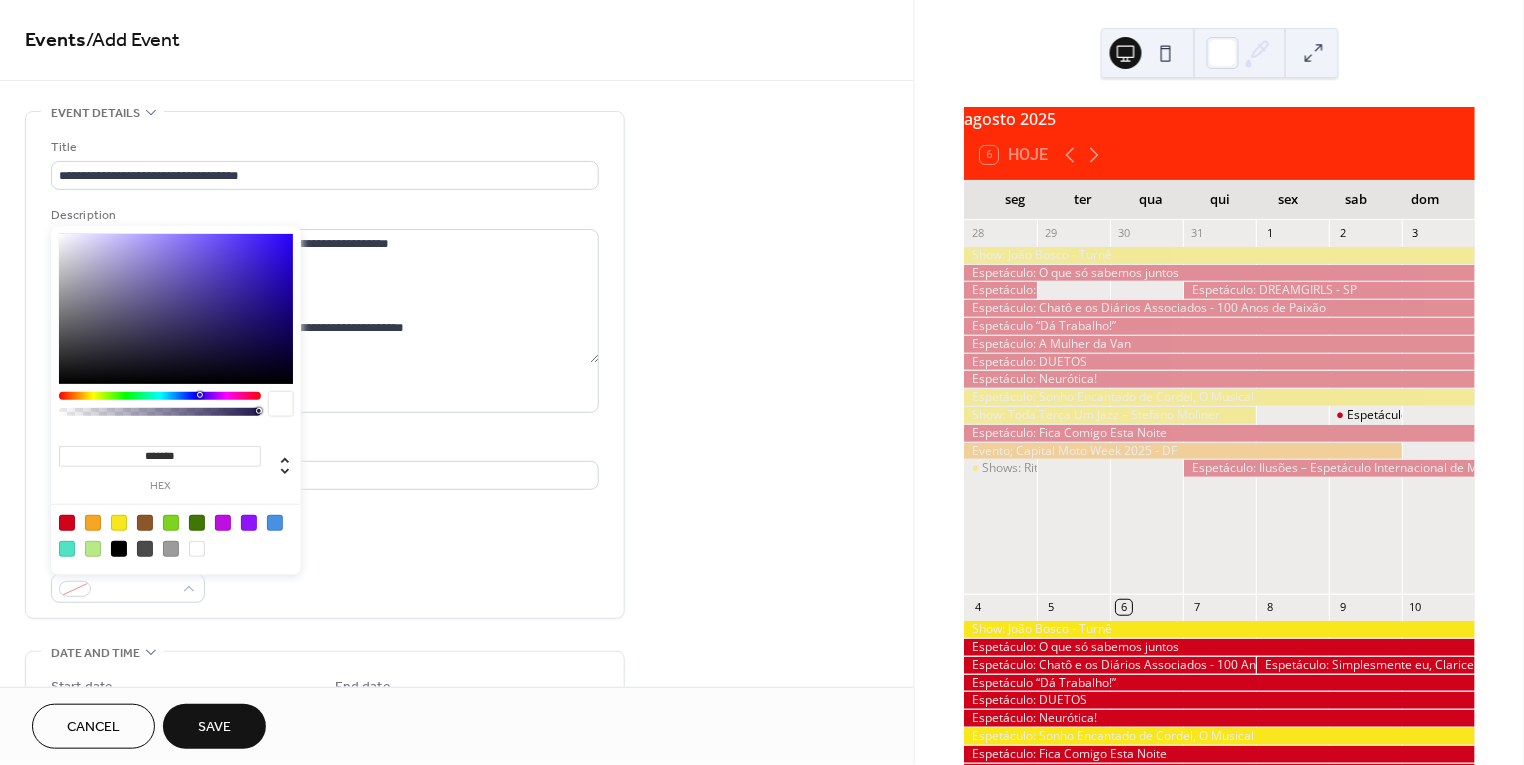 click at bounding box center [67, 523] 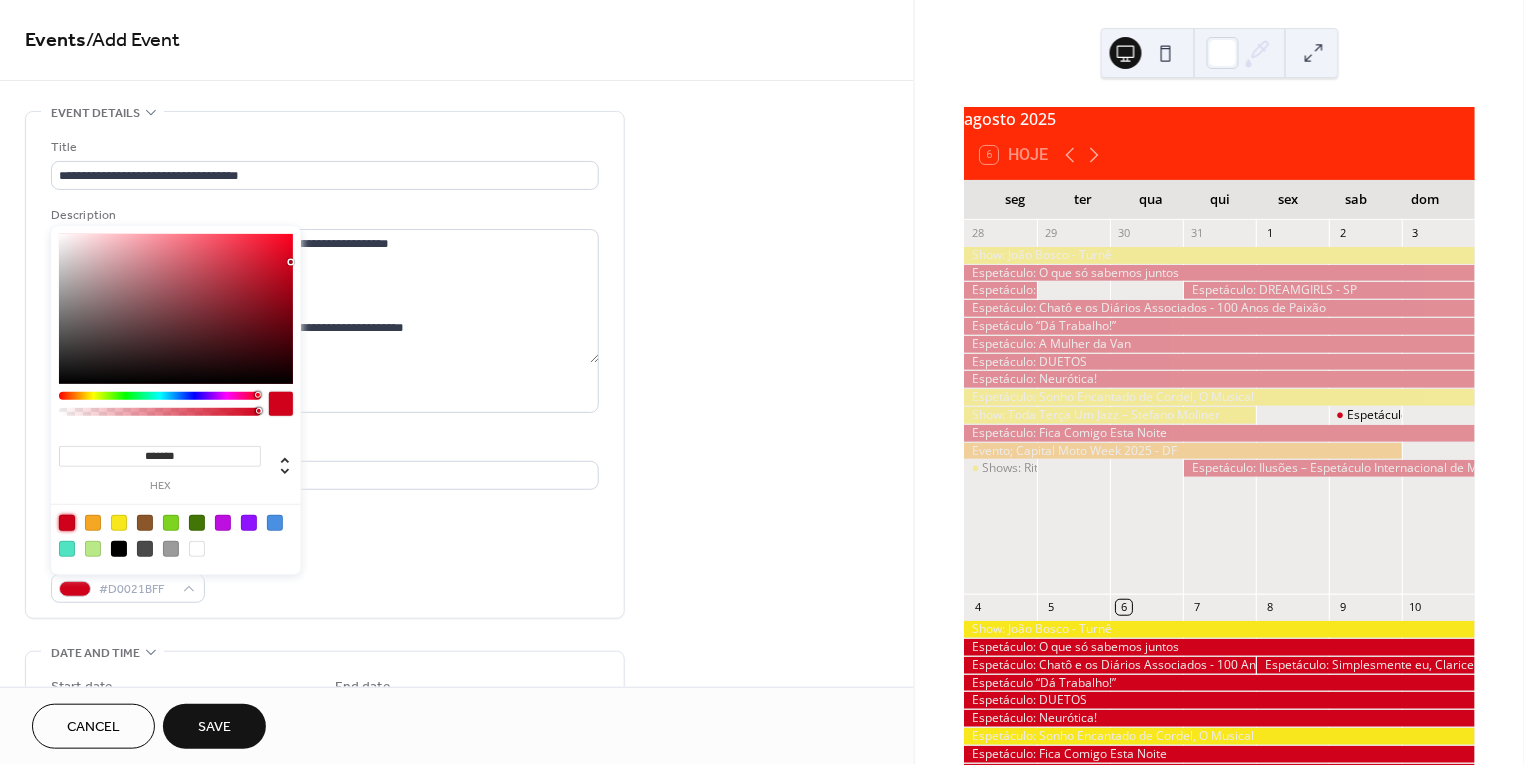 click on "**********" at bounding box center (325, 370) 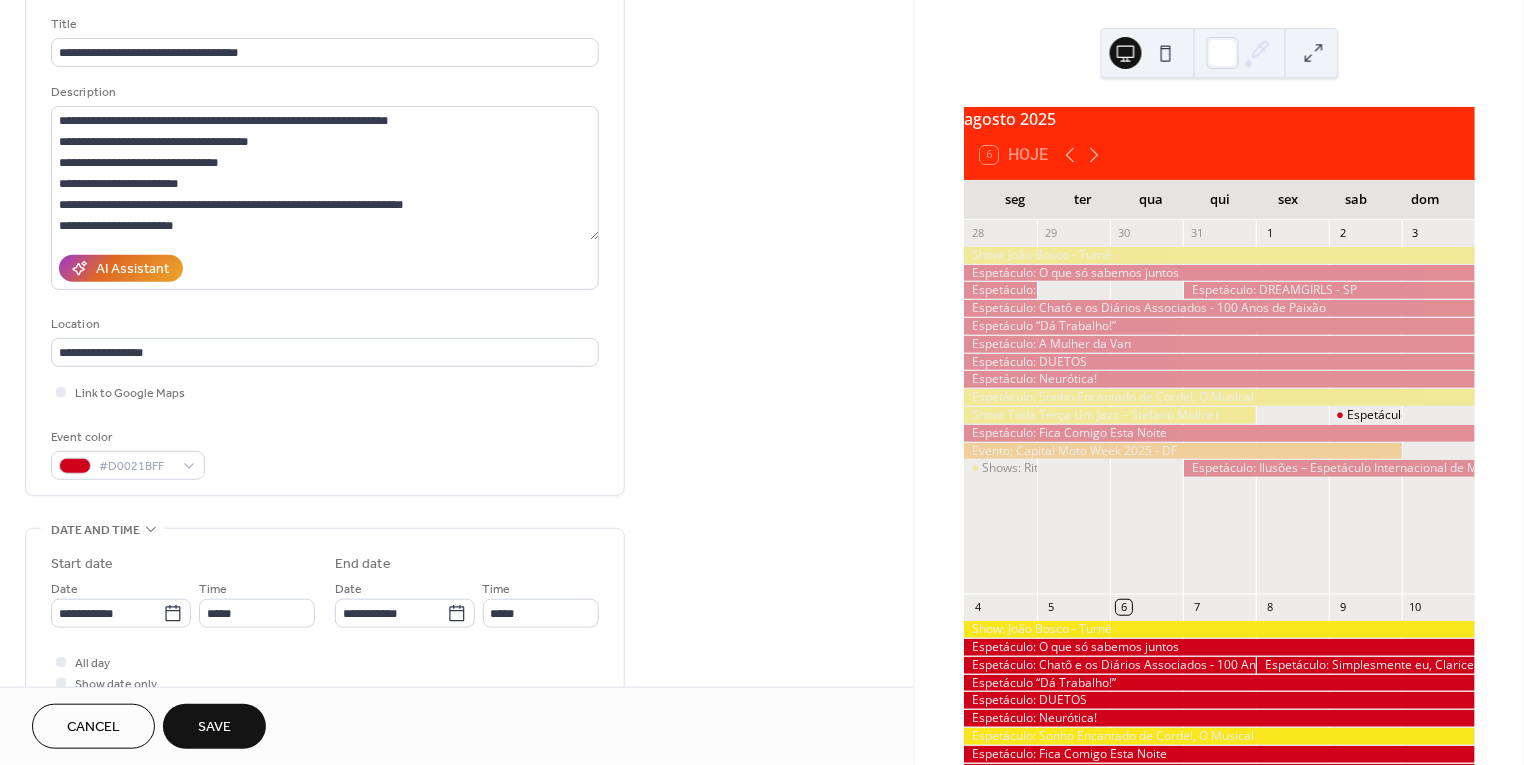 scroll, scrollTop: 140, scrollLeft: 0, axis: vertical 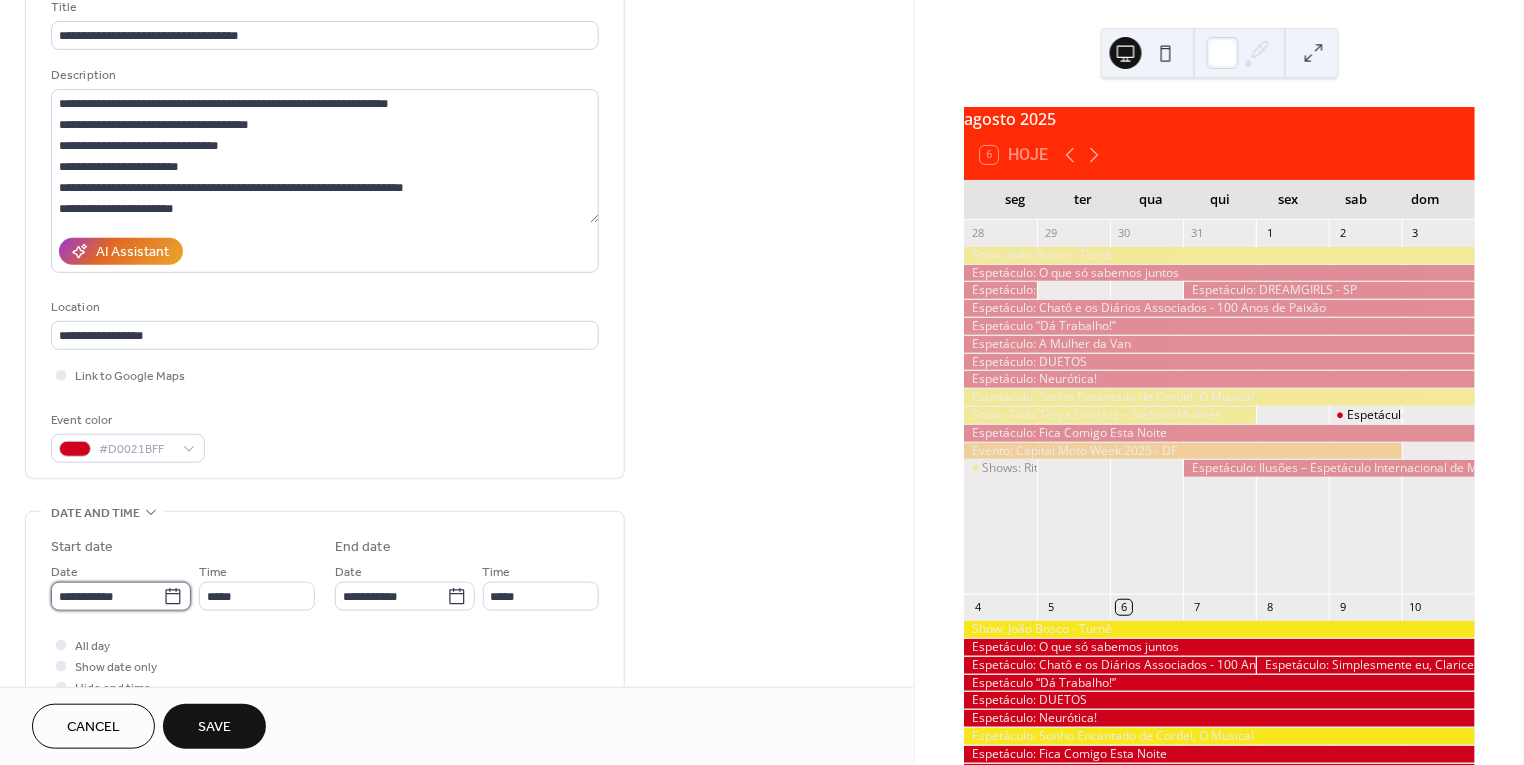 click on "**********" at bounding box center [107, 596] 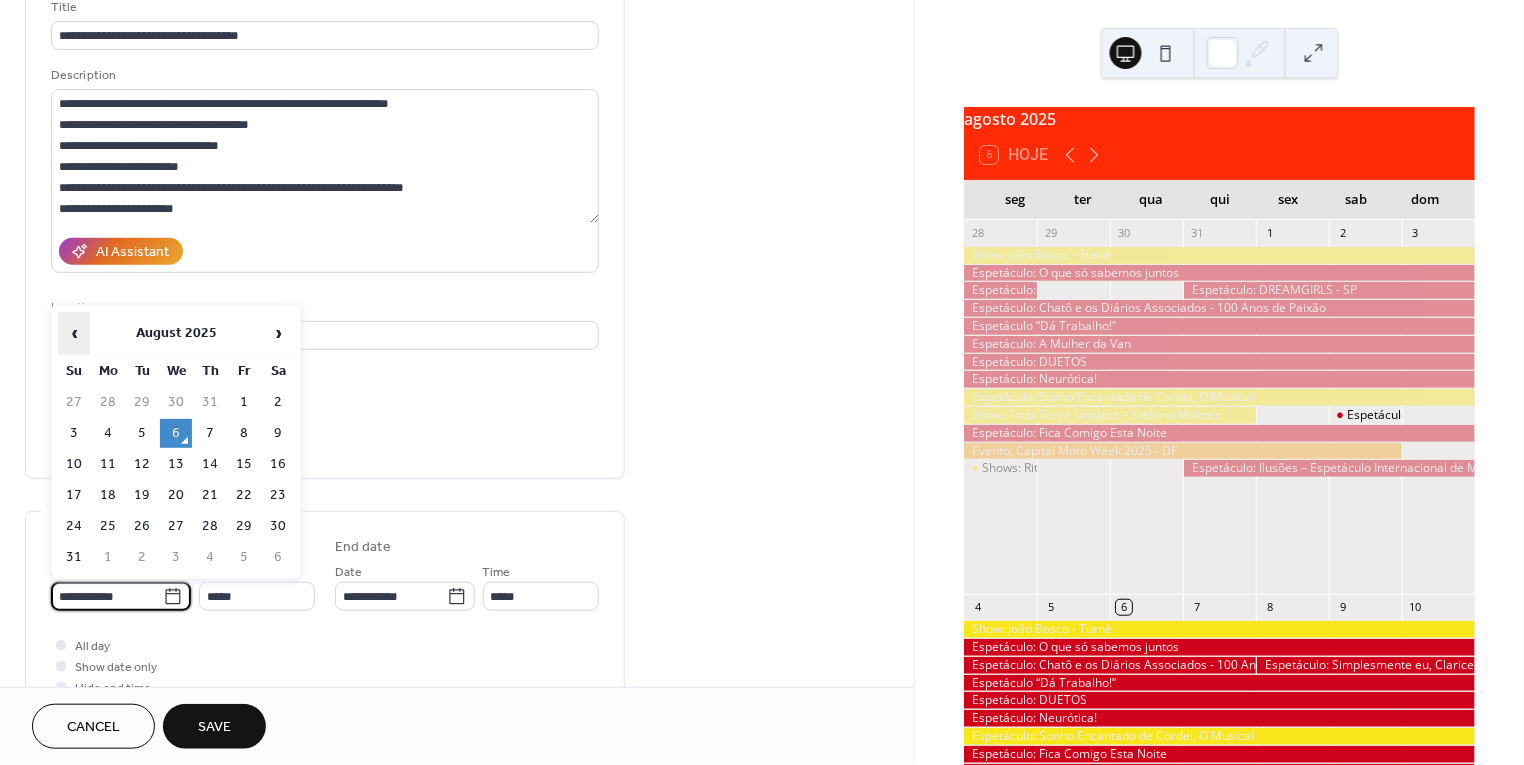click on "‹" at bounding box center (74, 333) 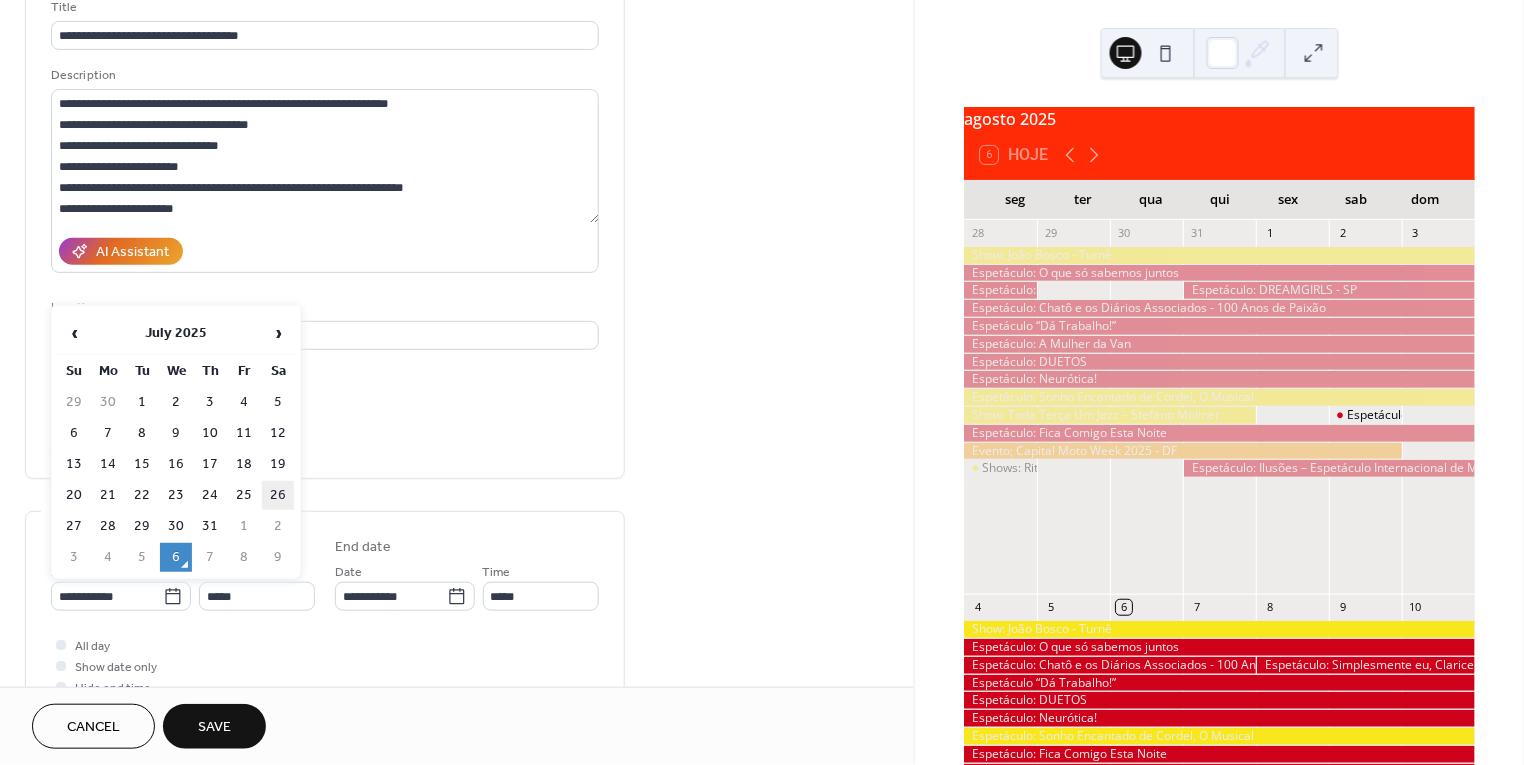 click on "26" at bounding box center (278, 495) 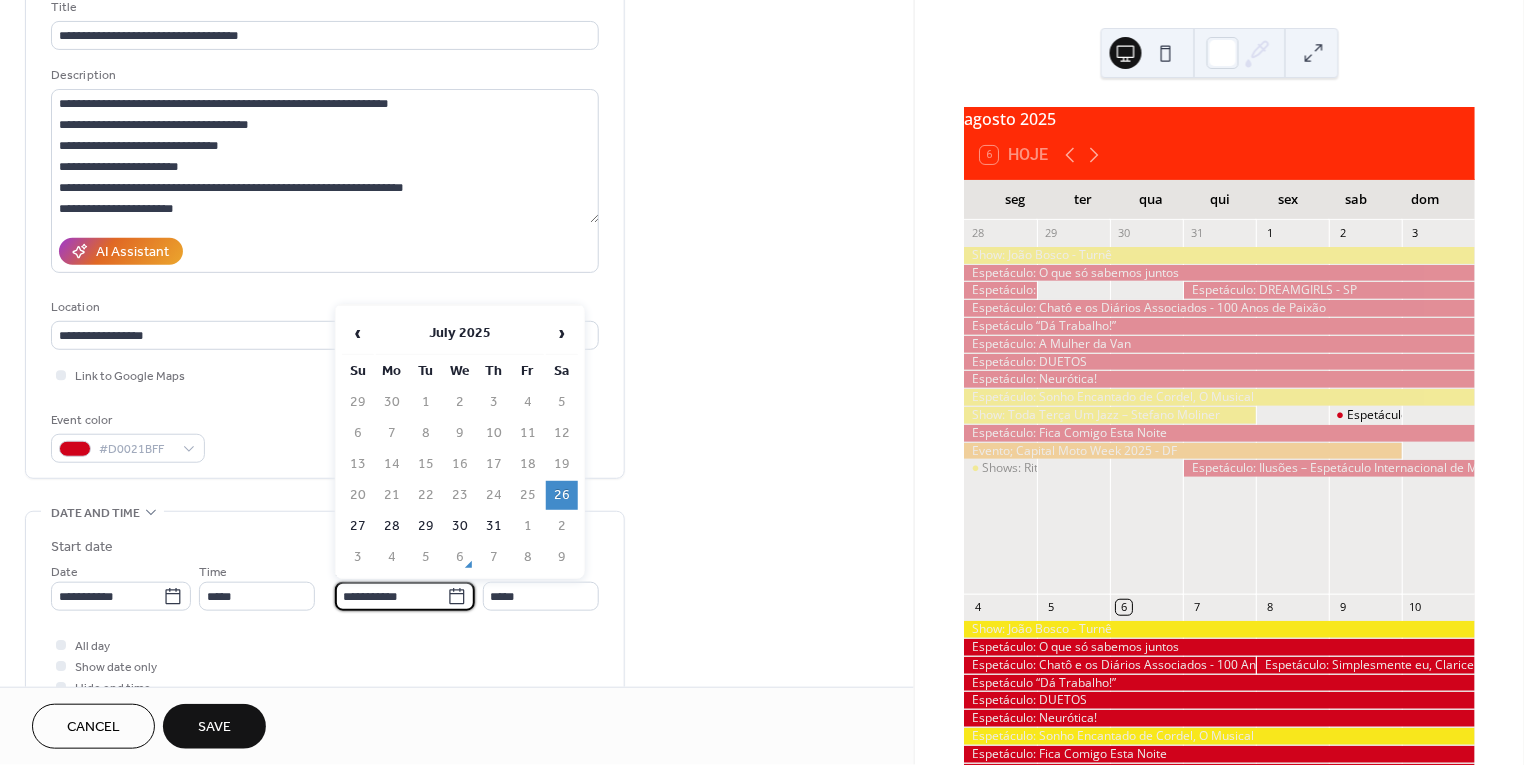 click on "**********" at bounding box center (391, 596) 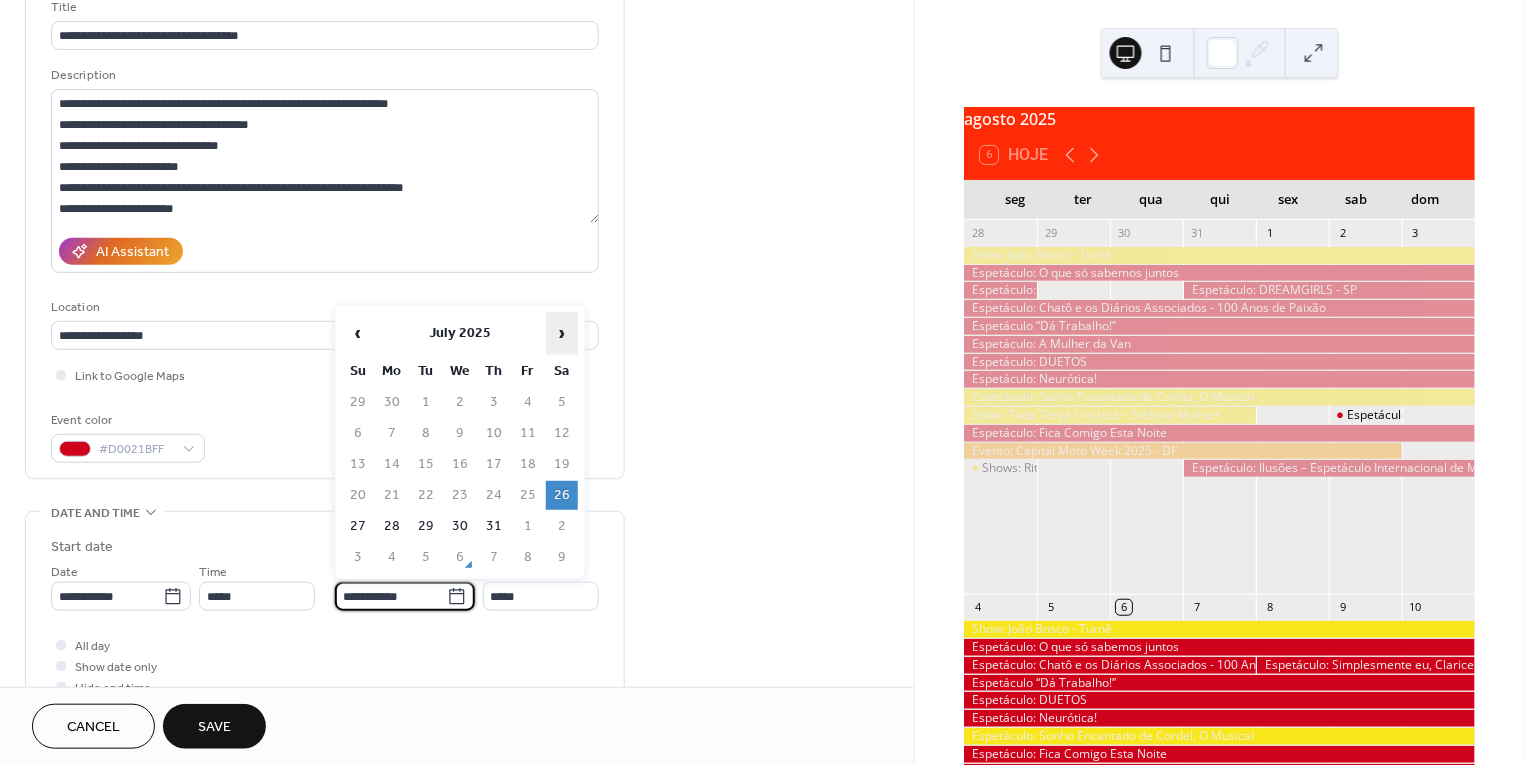 click on "›" at bounding box center [562, 333] 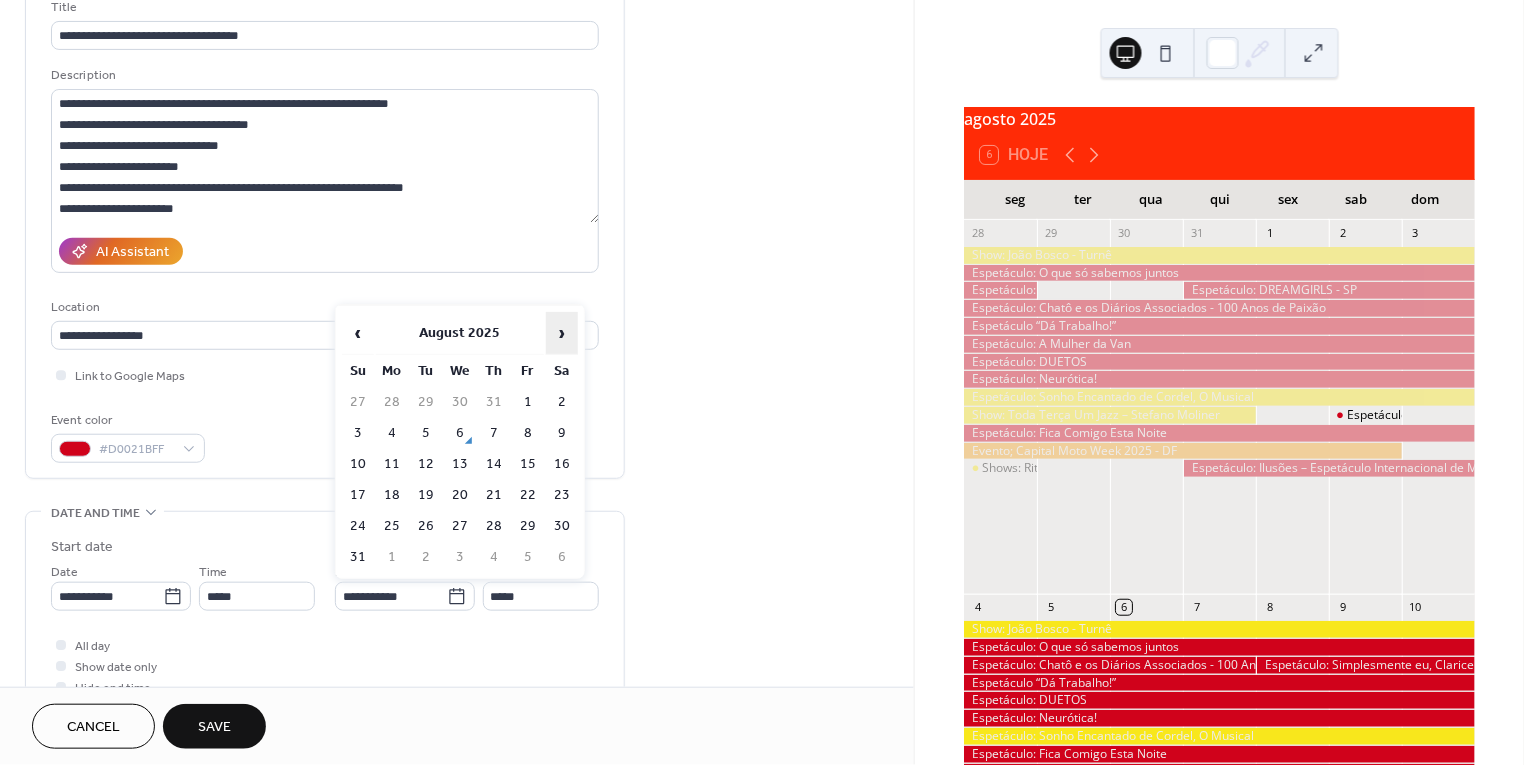 click on "›" at bounding box center [562, 333] 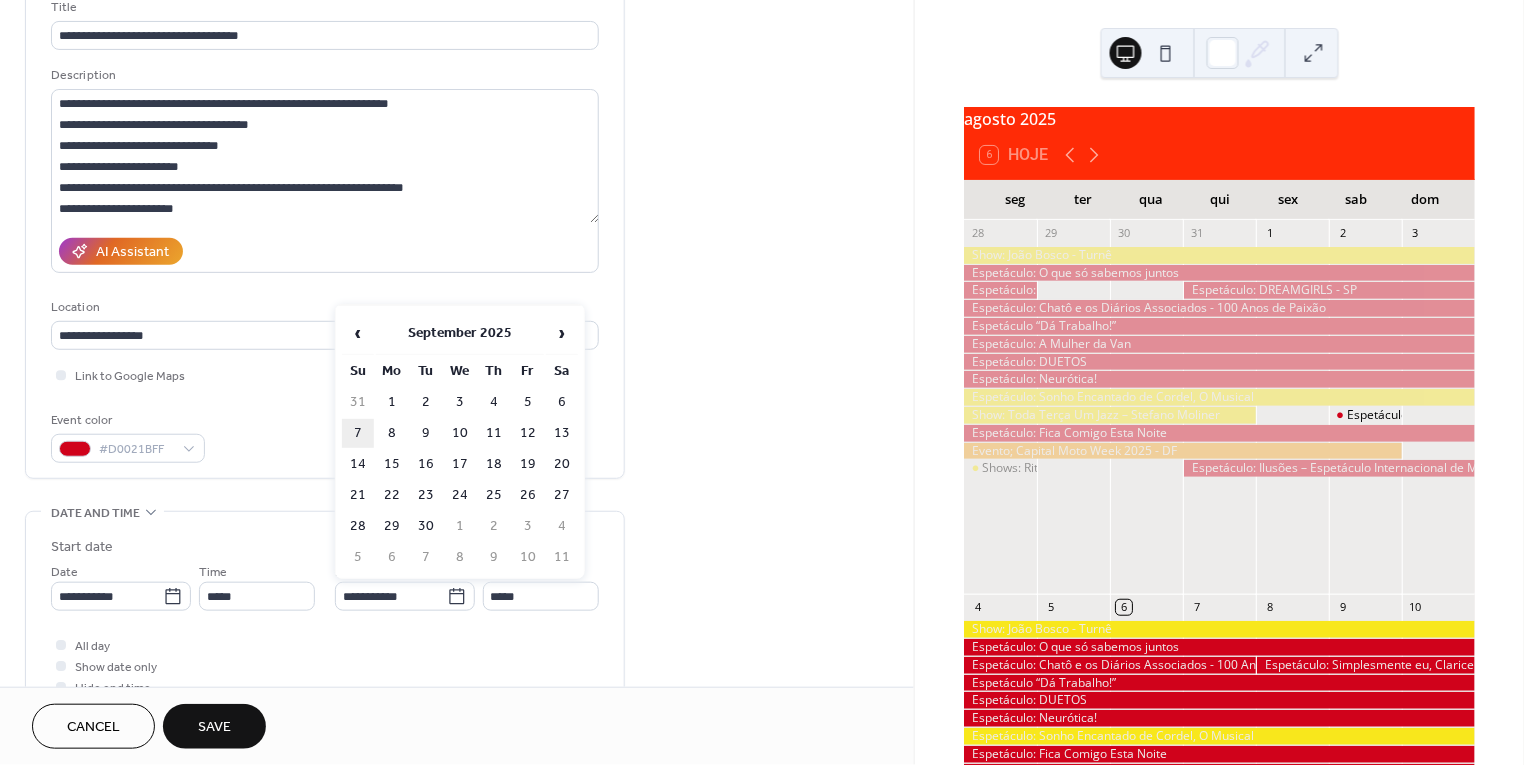 click on "7" at bounding box center (358, 433) 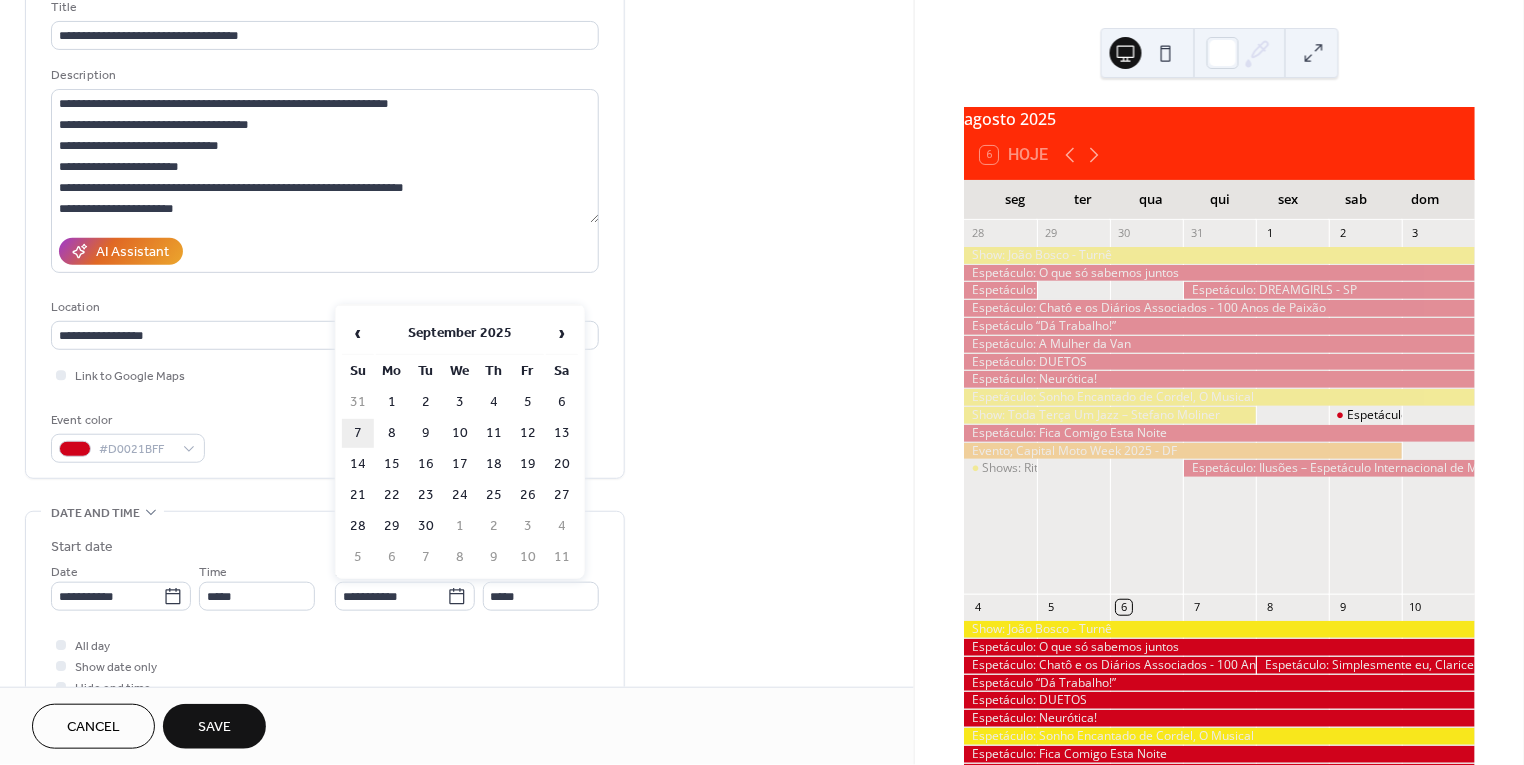 type on "**********" 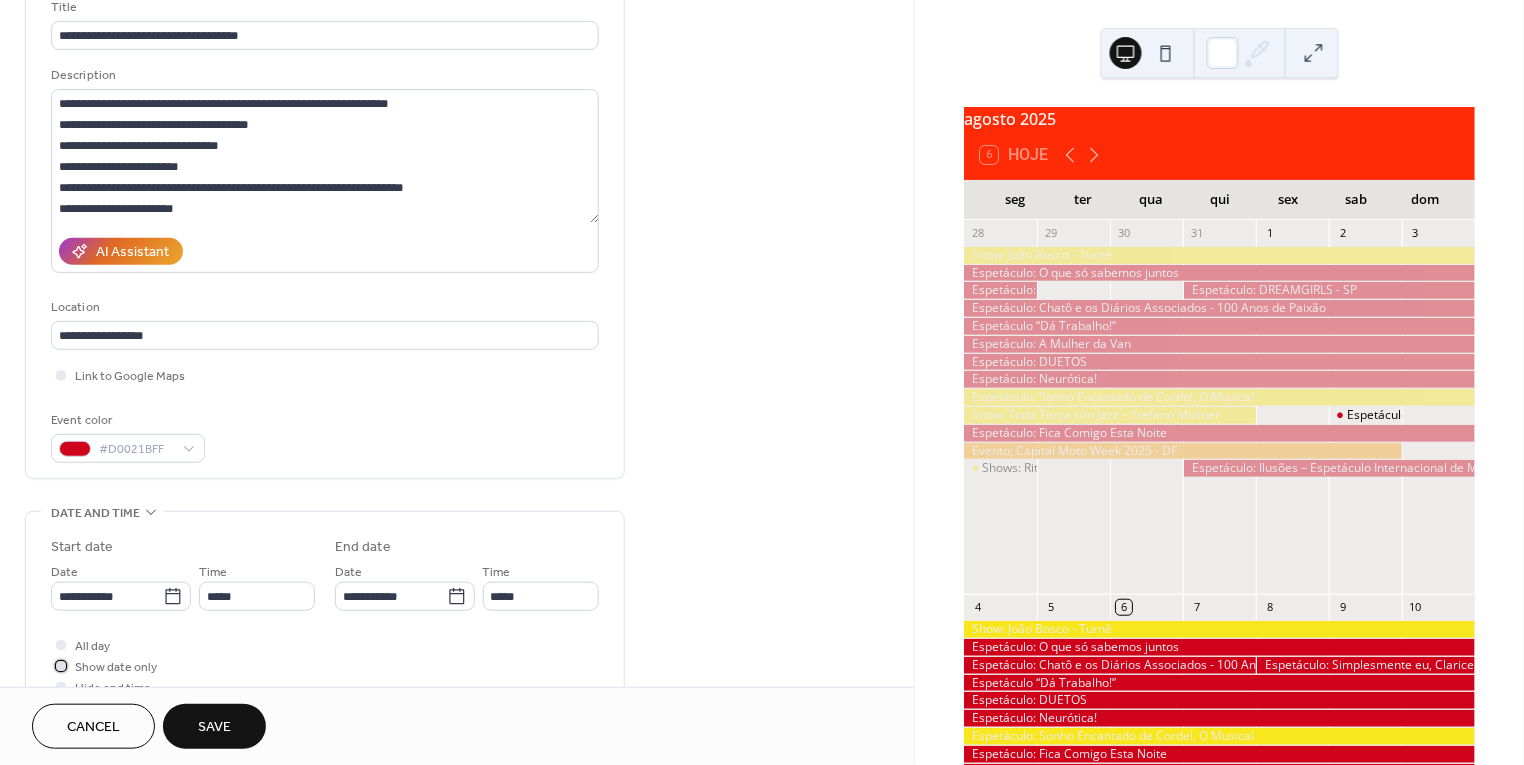 click on "Show date only" at bounding box center [116, 668] 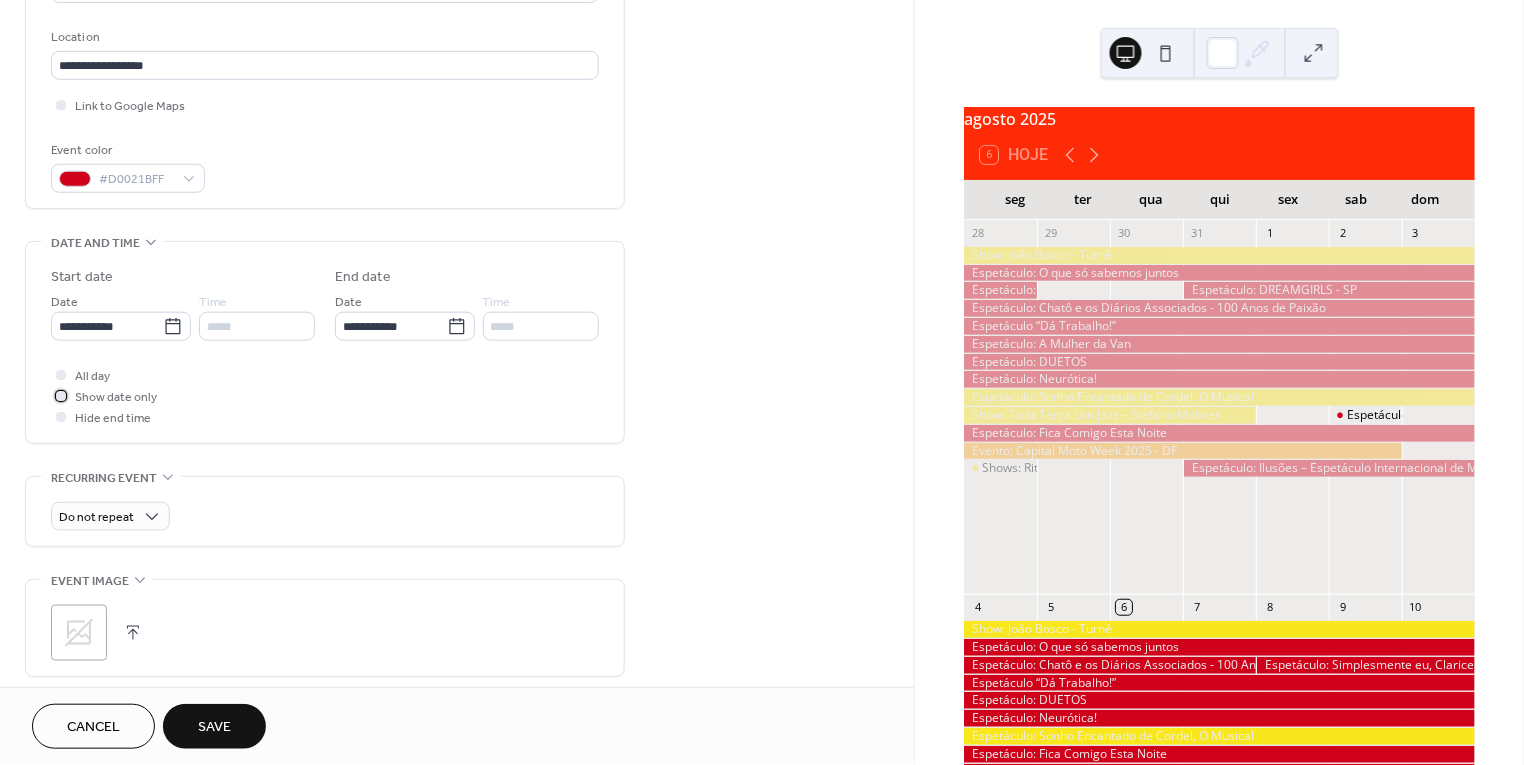 scroll, scrollTop: 477, scrollLeft: 0, axis: vertical 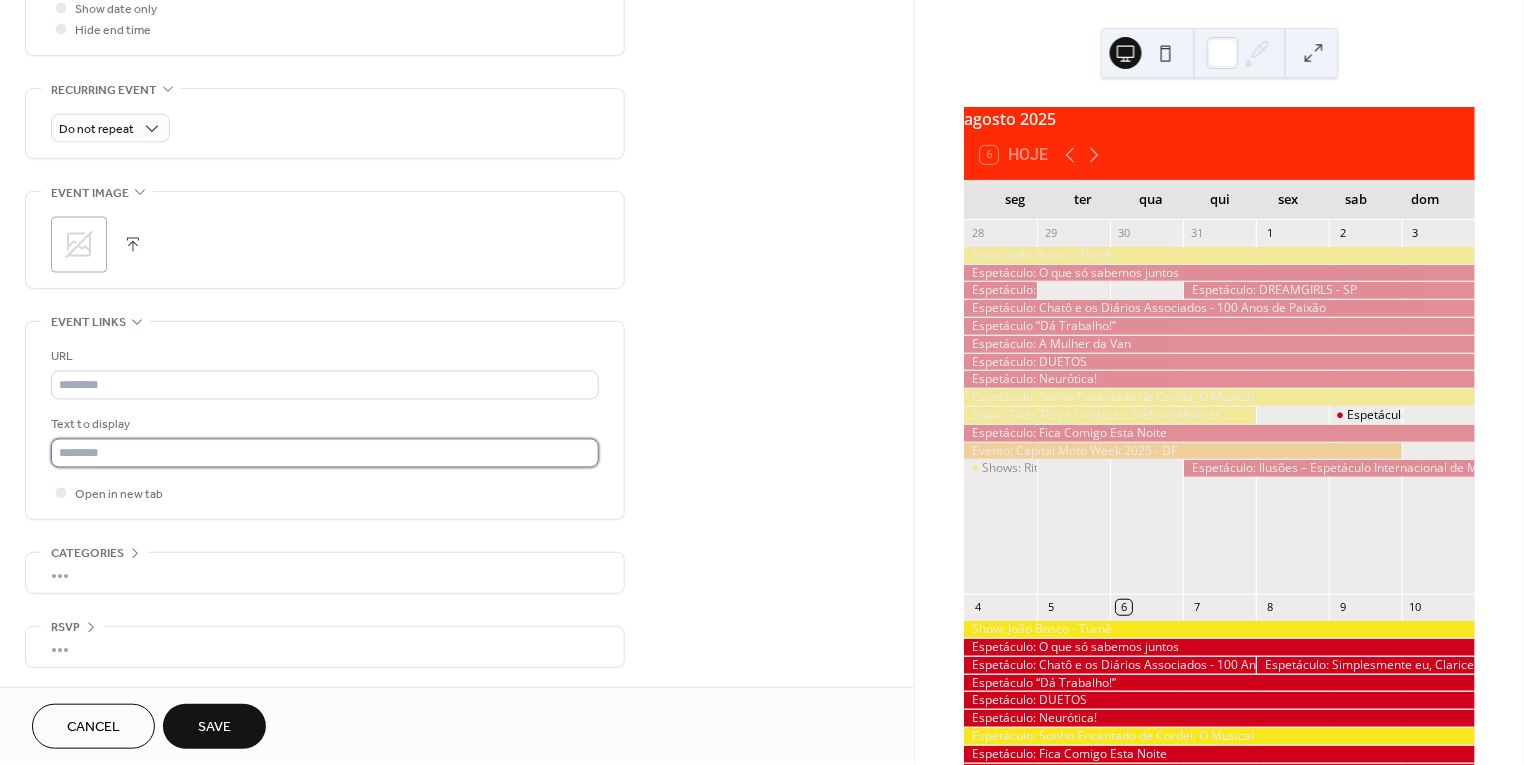 click at bounding box center [325, 453] 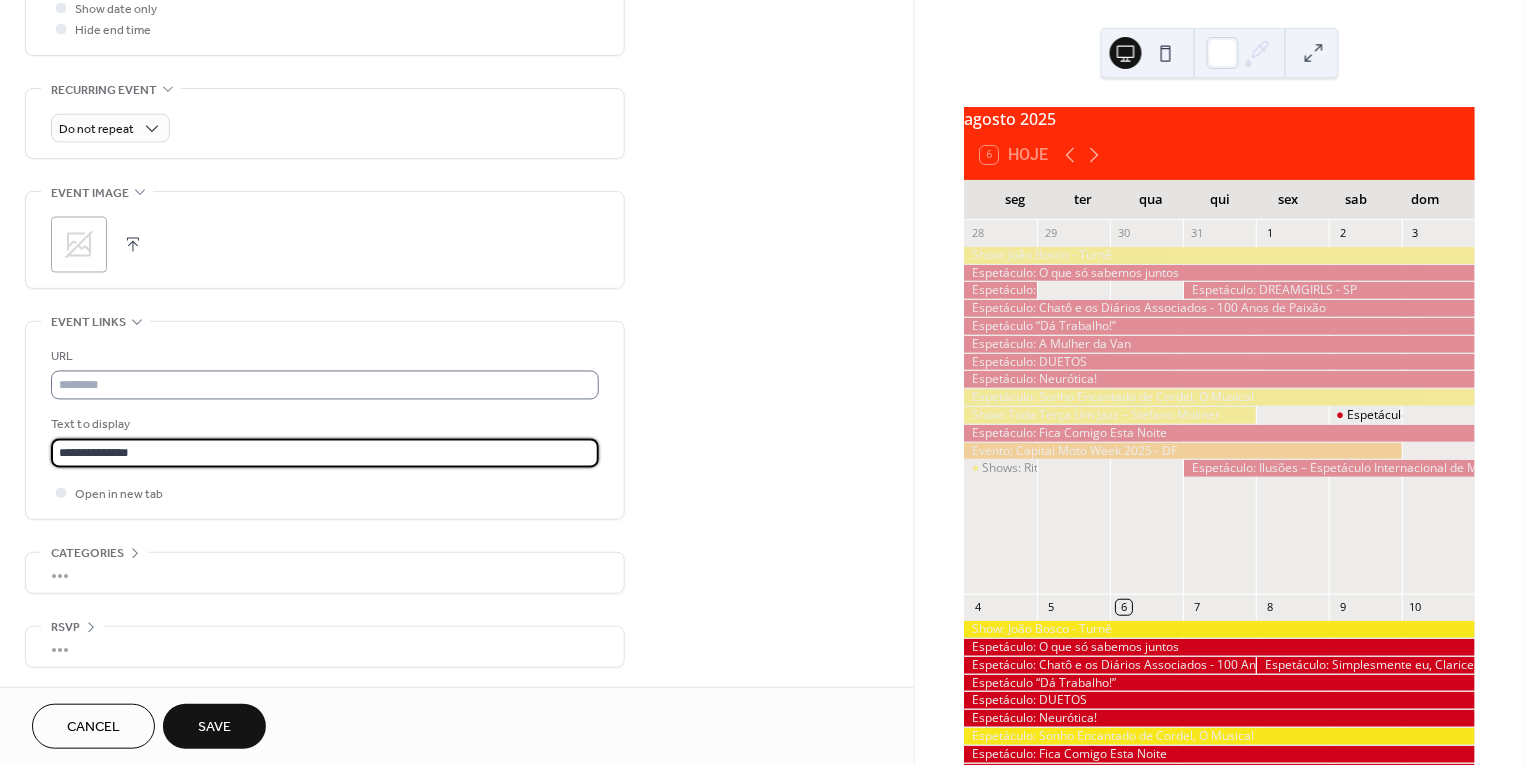 type on "**********" 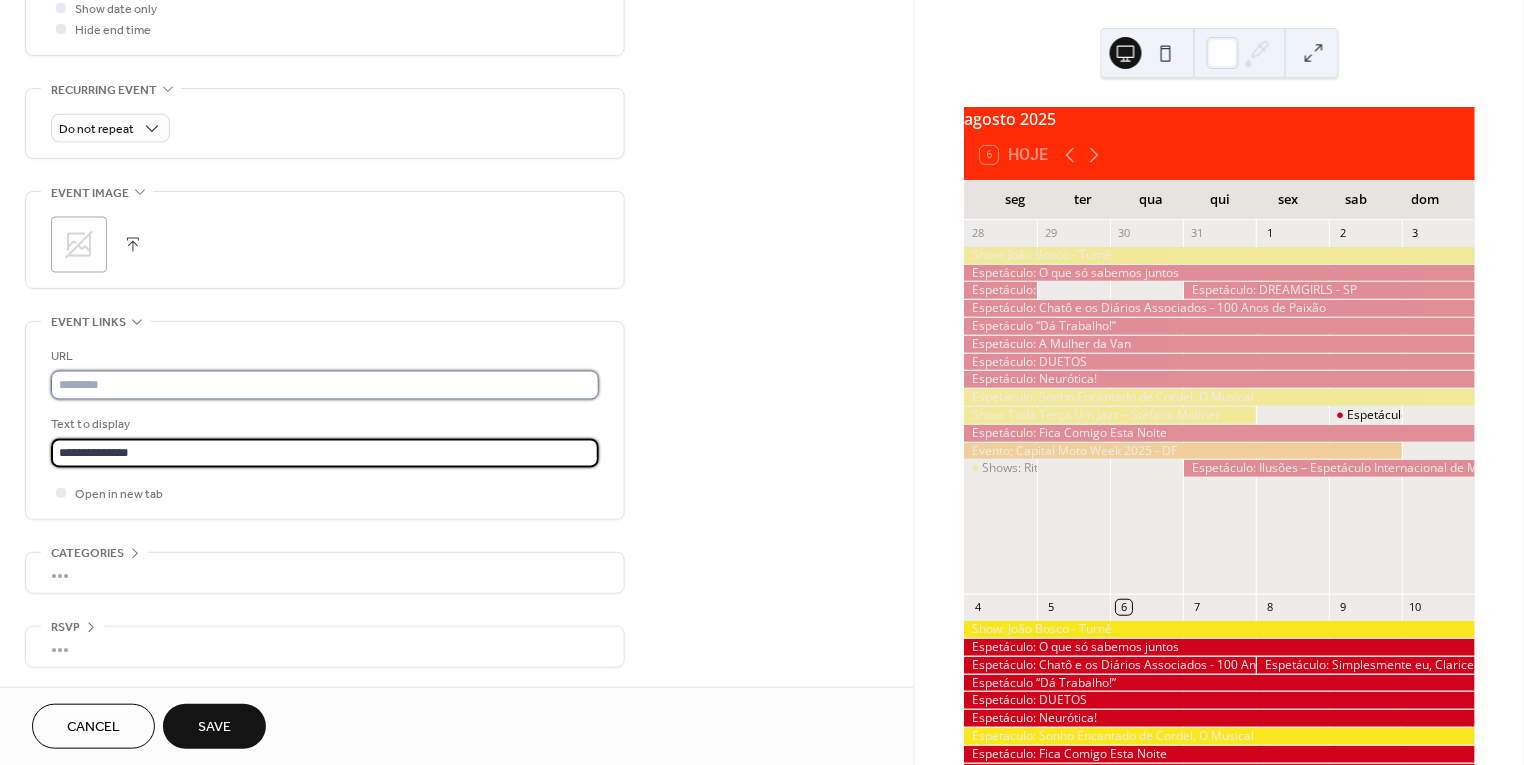 click at bounding box center [325, 385] 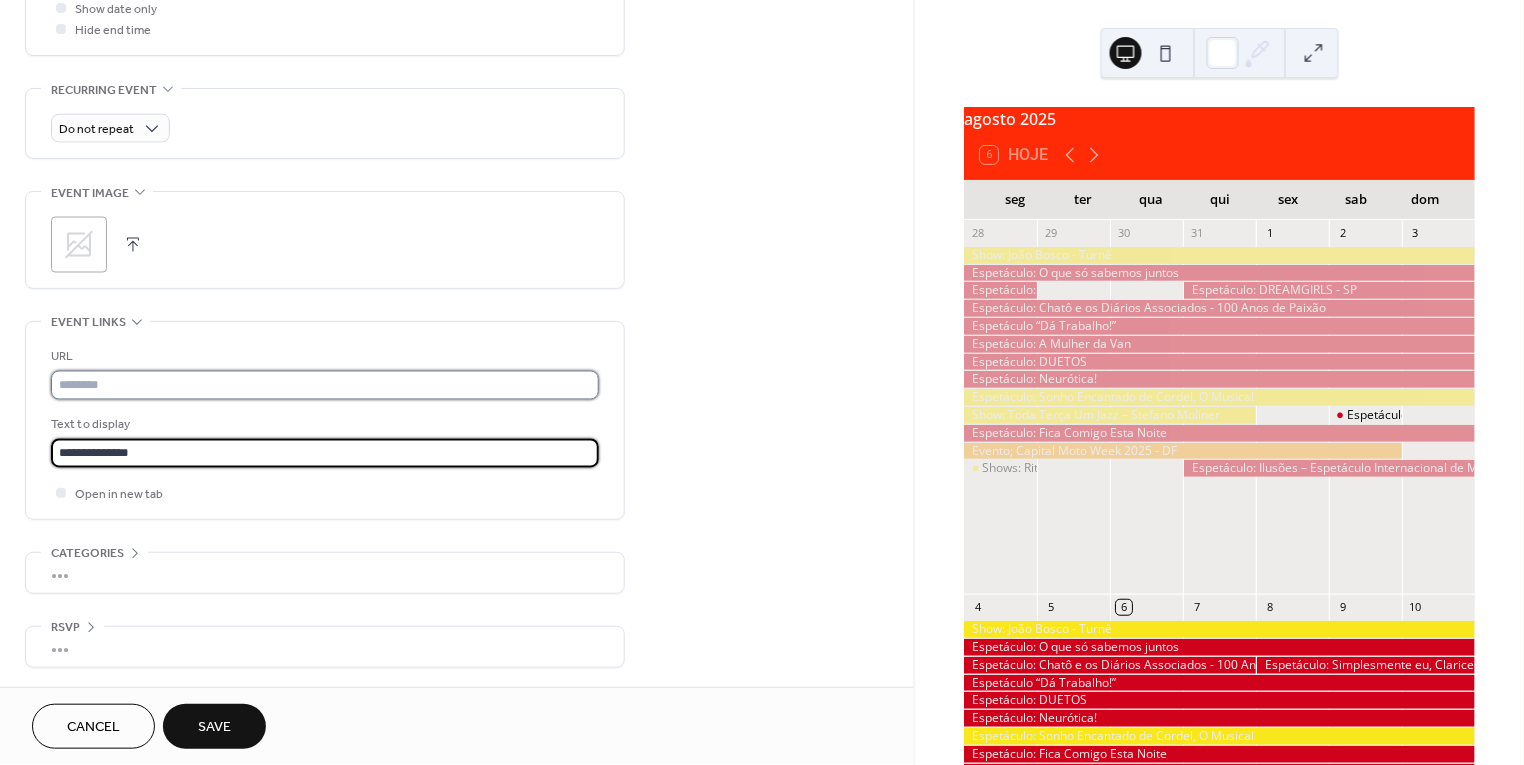 click at bounding box center [325, 385] 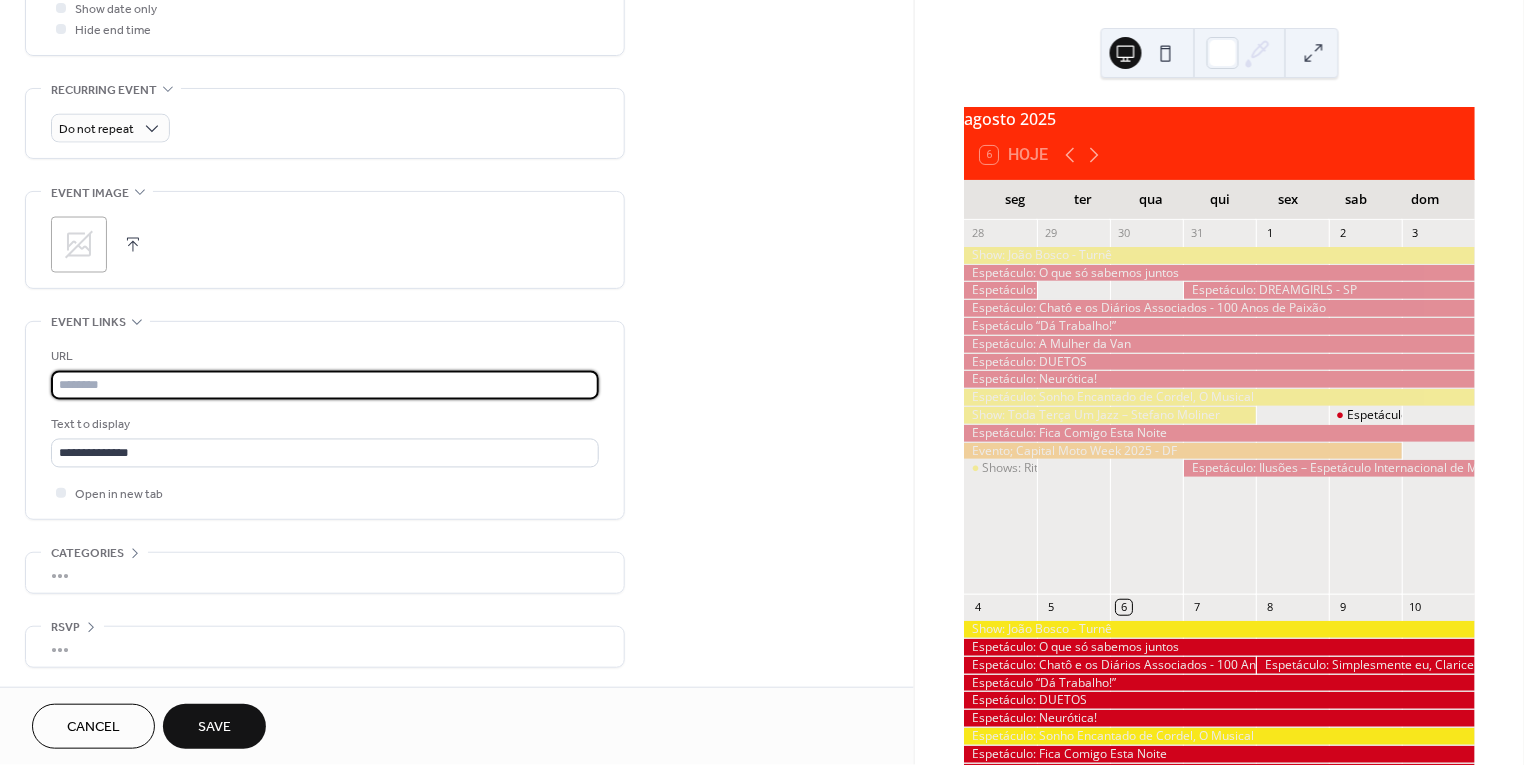 paste on "**********" 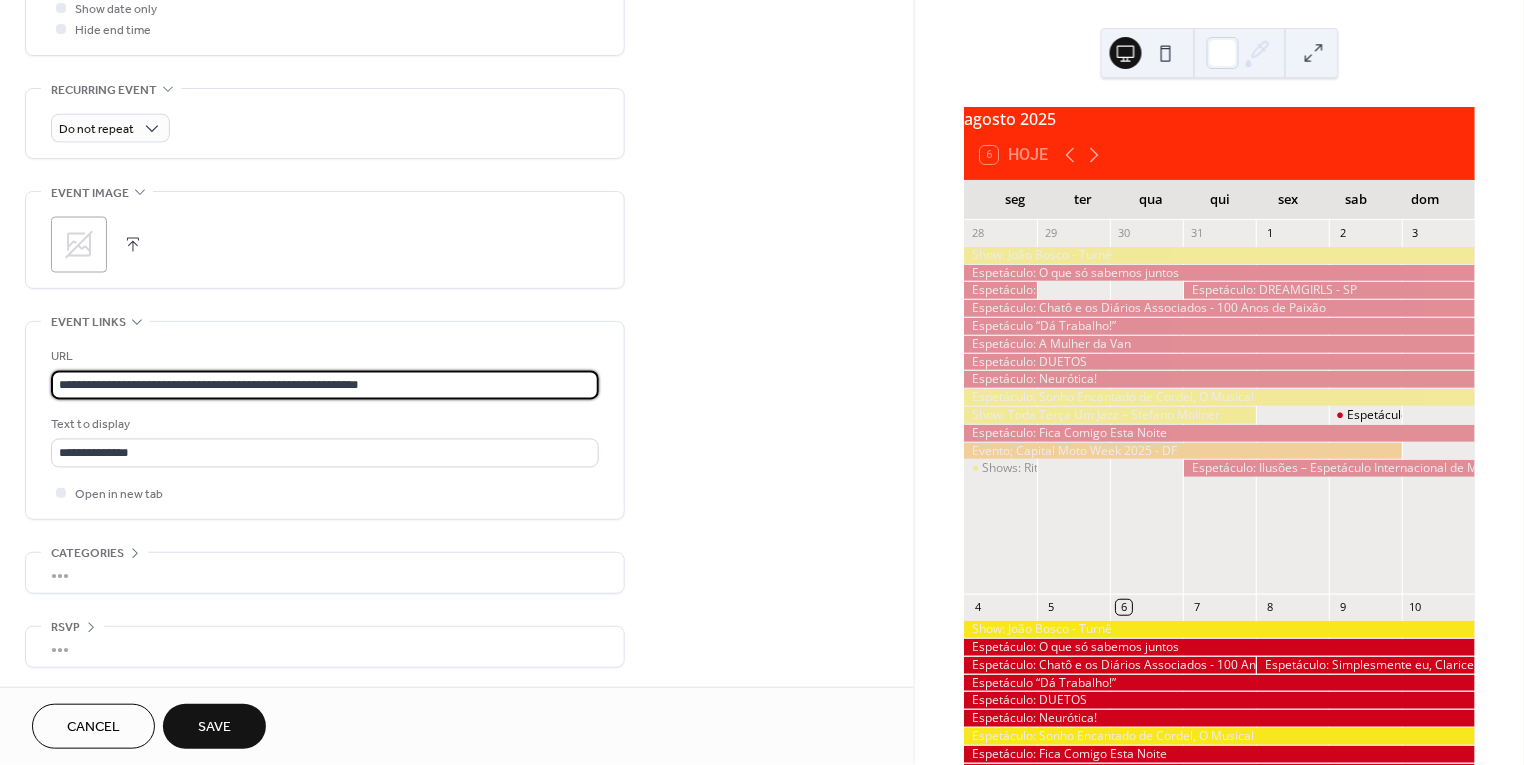type on "**********" 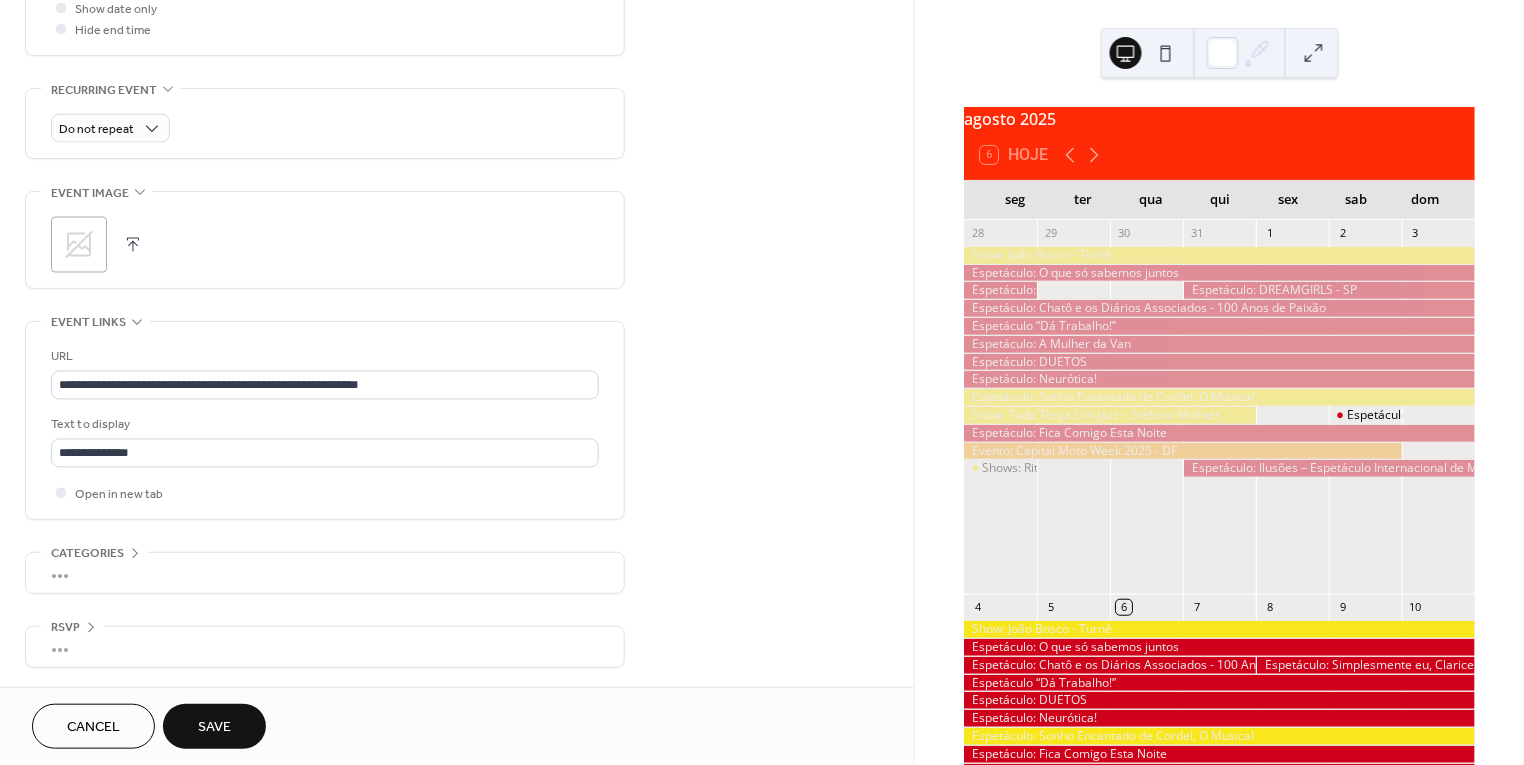 click on "Save" at bounding box center (214, 726) 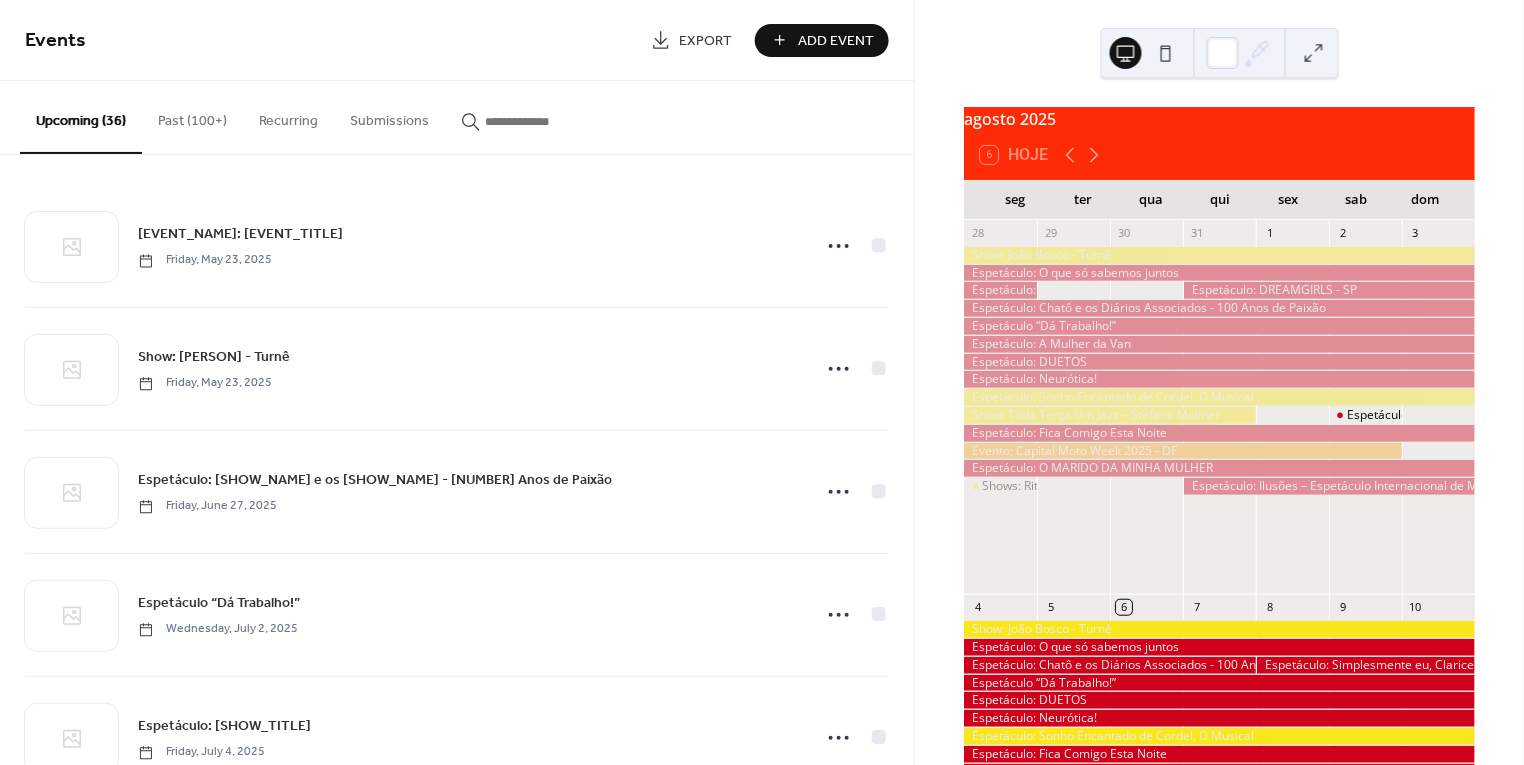 click on "Add Event" at bounding box center (836, 41) 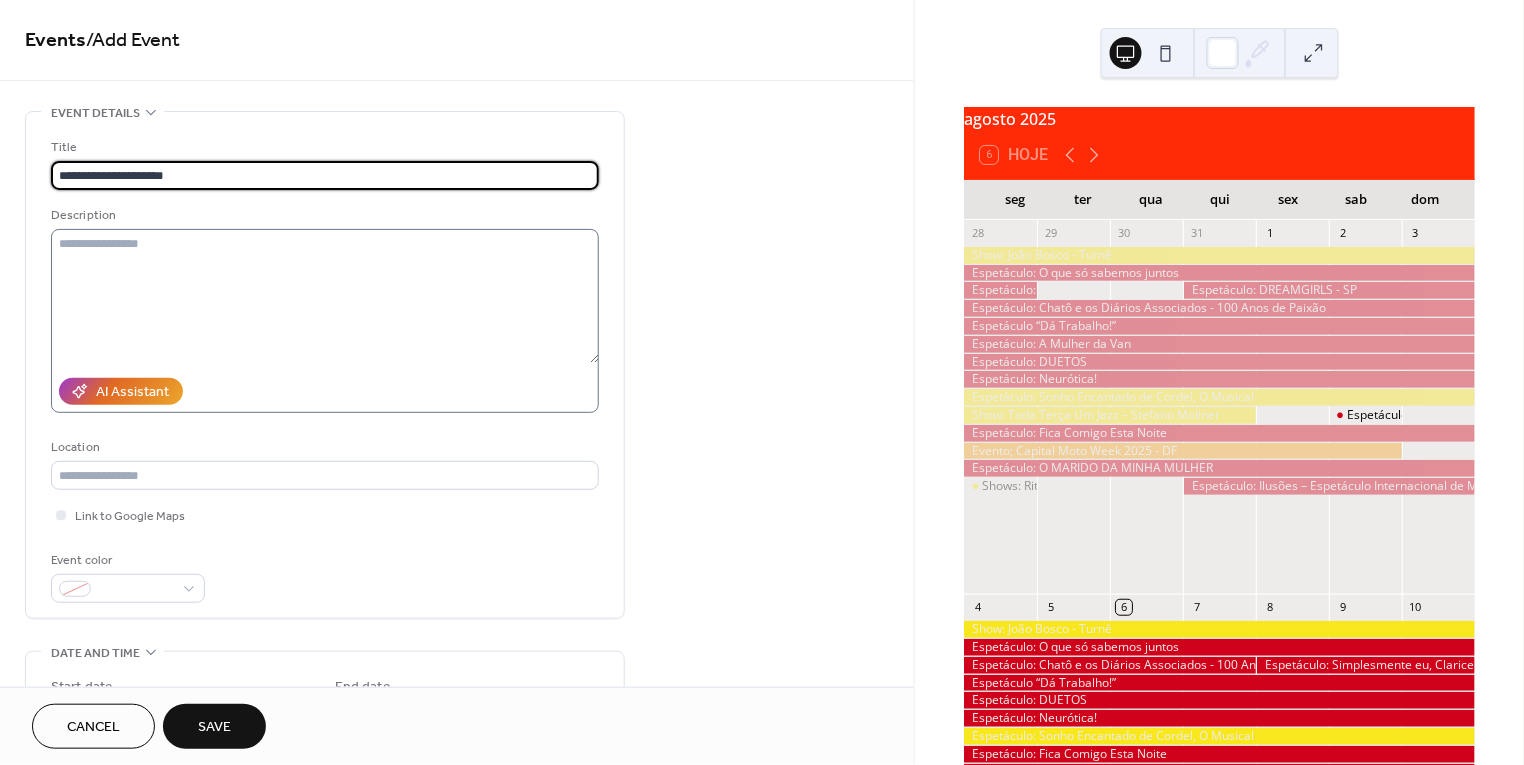 type on "**********" 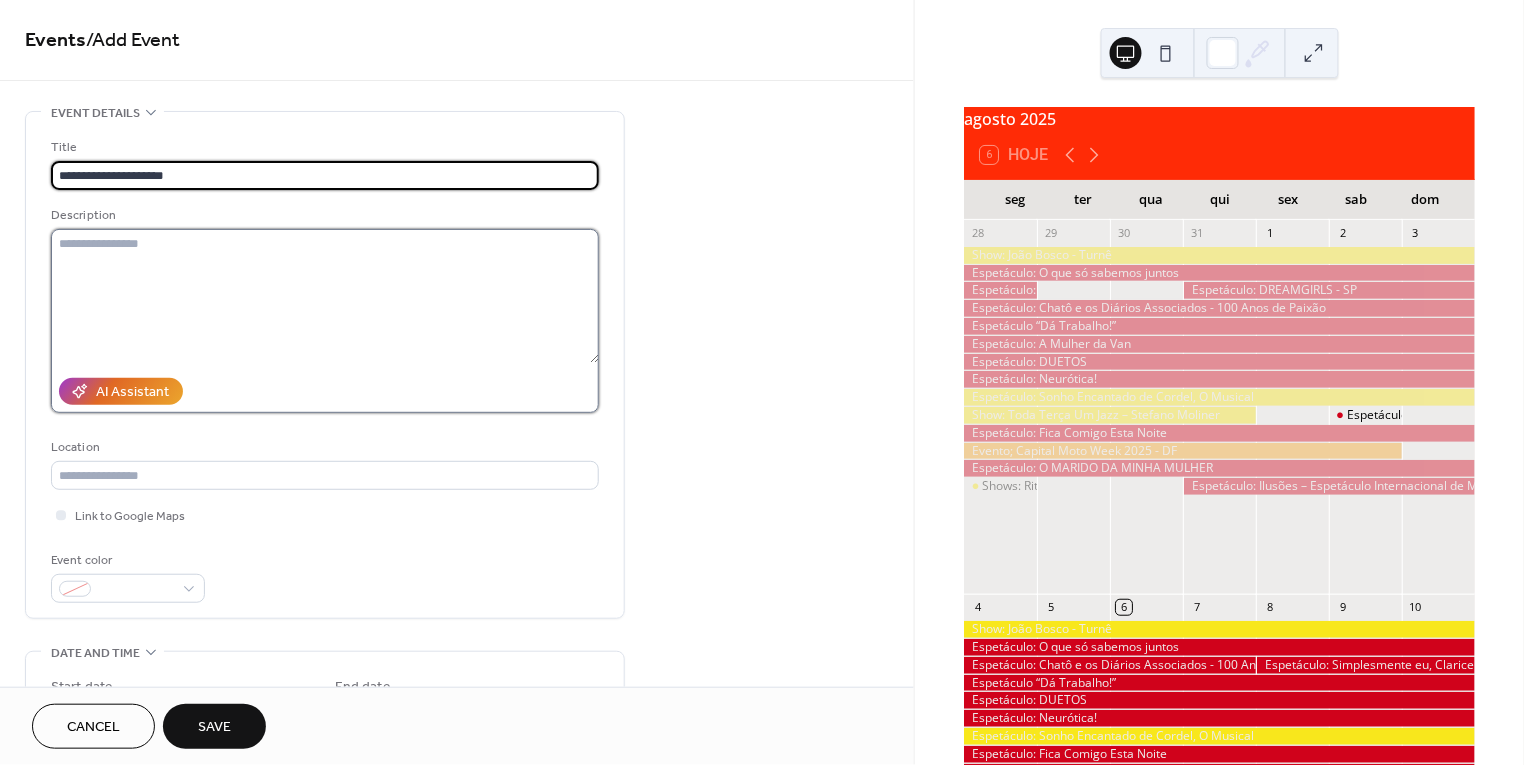 click at bounding box center [325, 296] 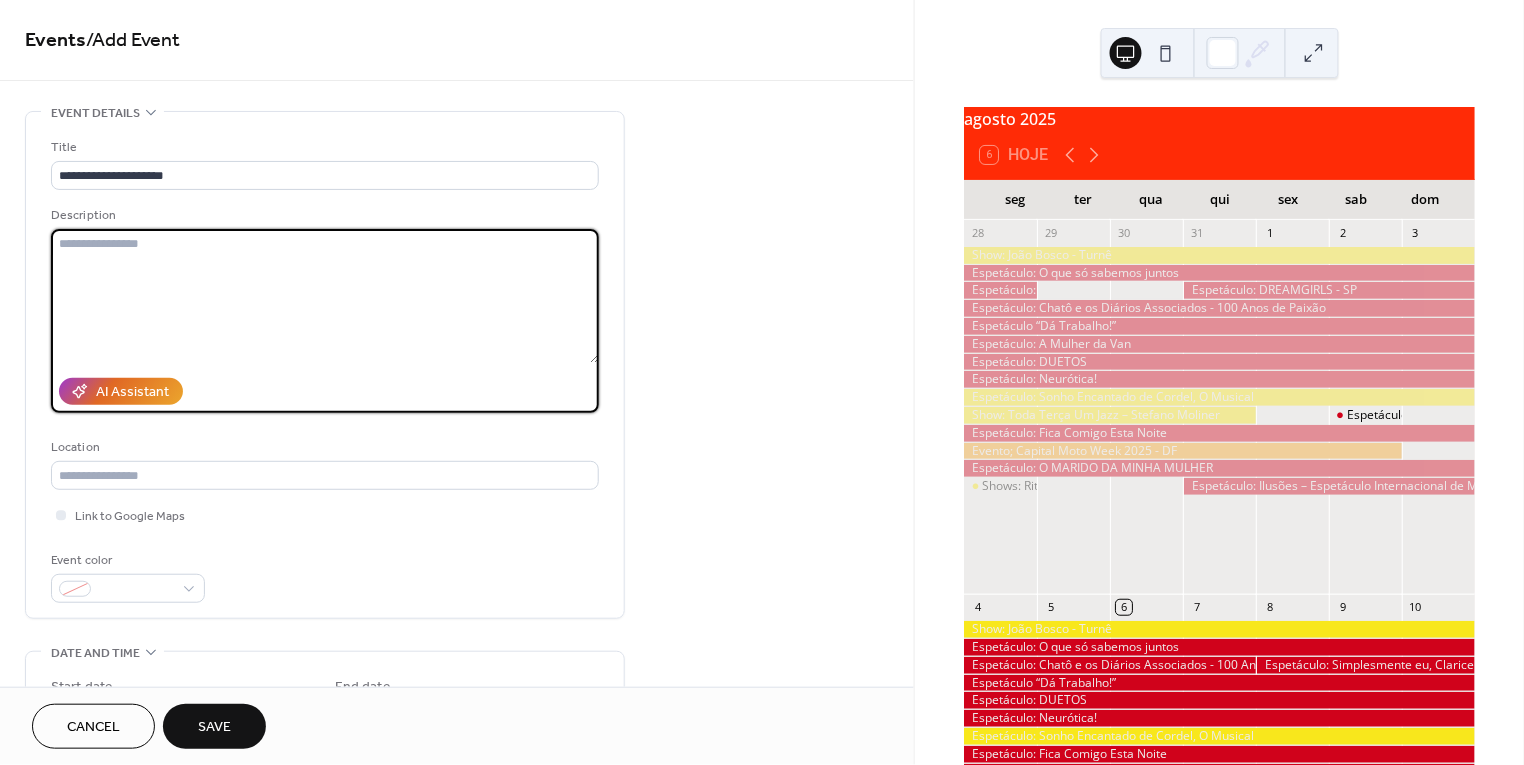paste on "**********" 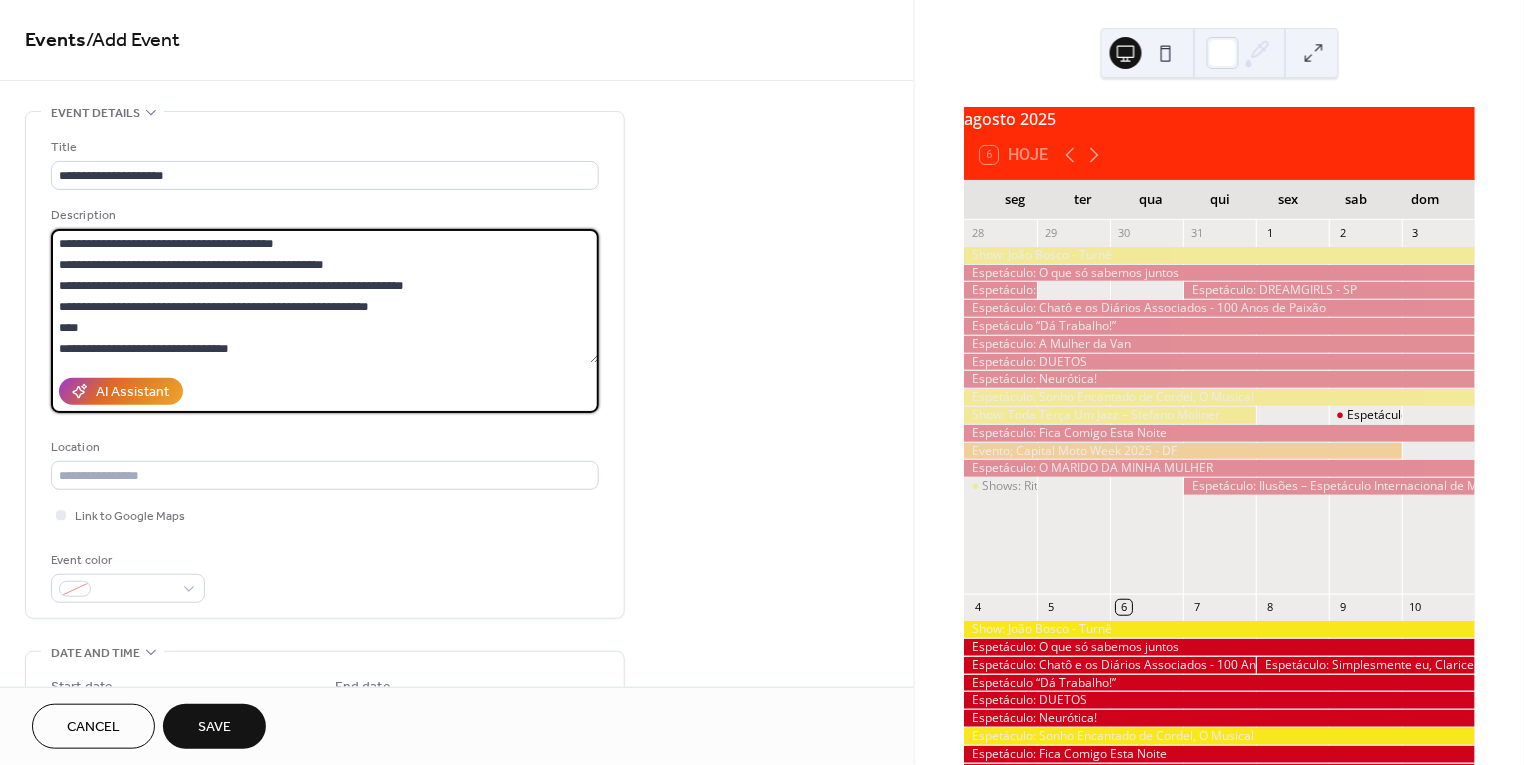scroll, scrollTop: 0, scrollLeft: 0, axis: both 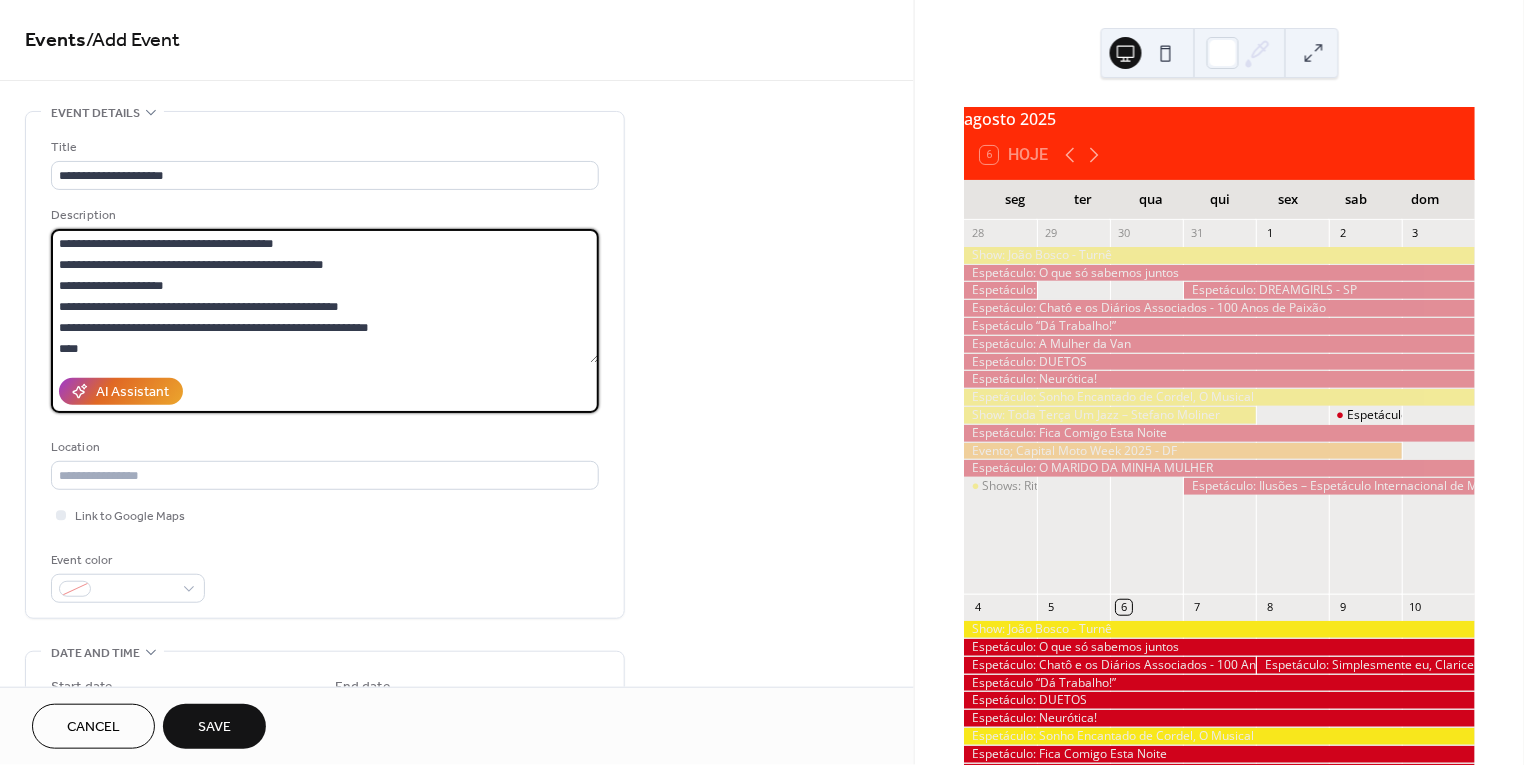 drag, startPoint x: 183, startPoint y: 283, endPoint x: 94, endPoint y: 281, distance: 89.02247 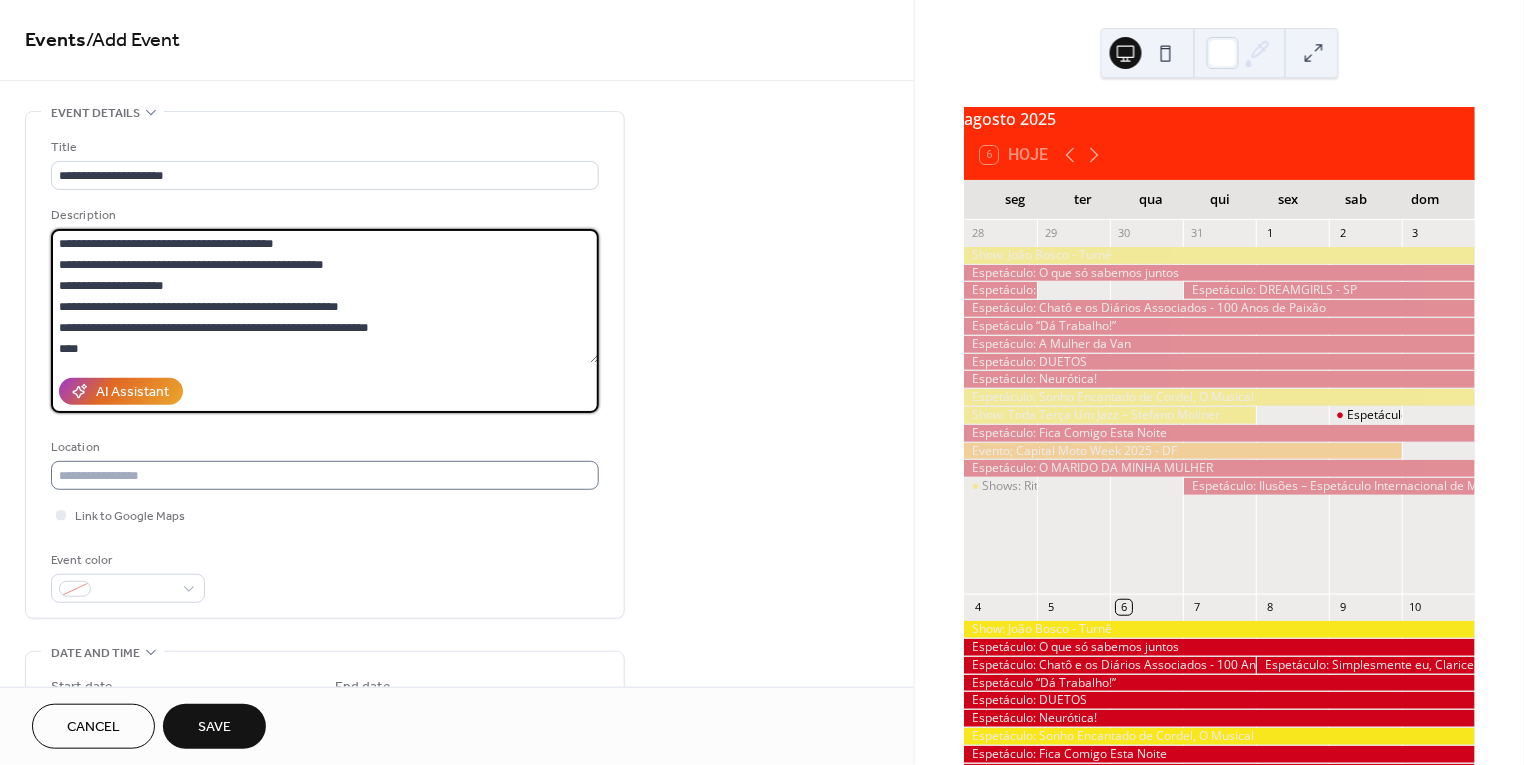 type on "**********" 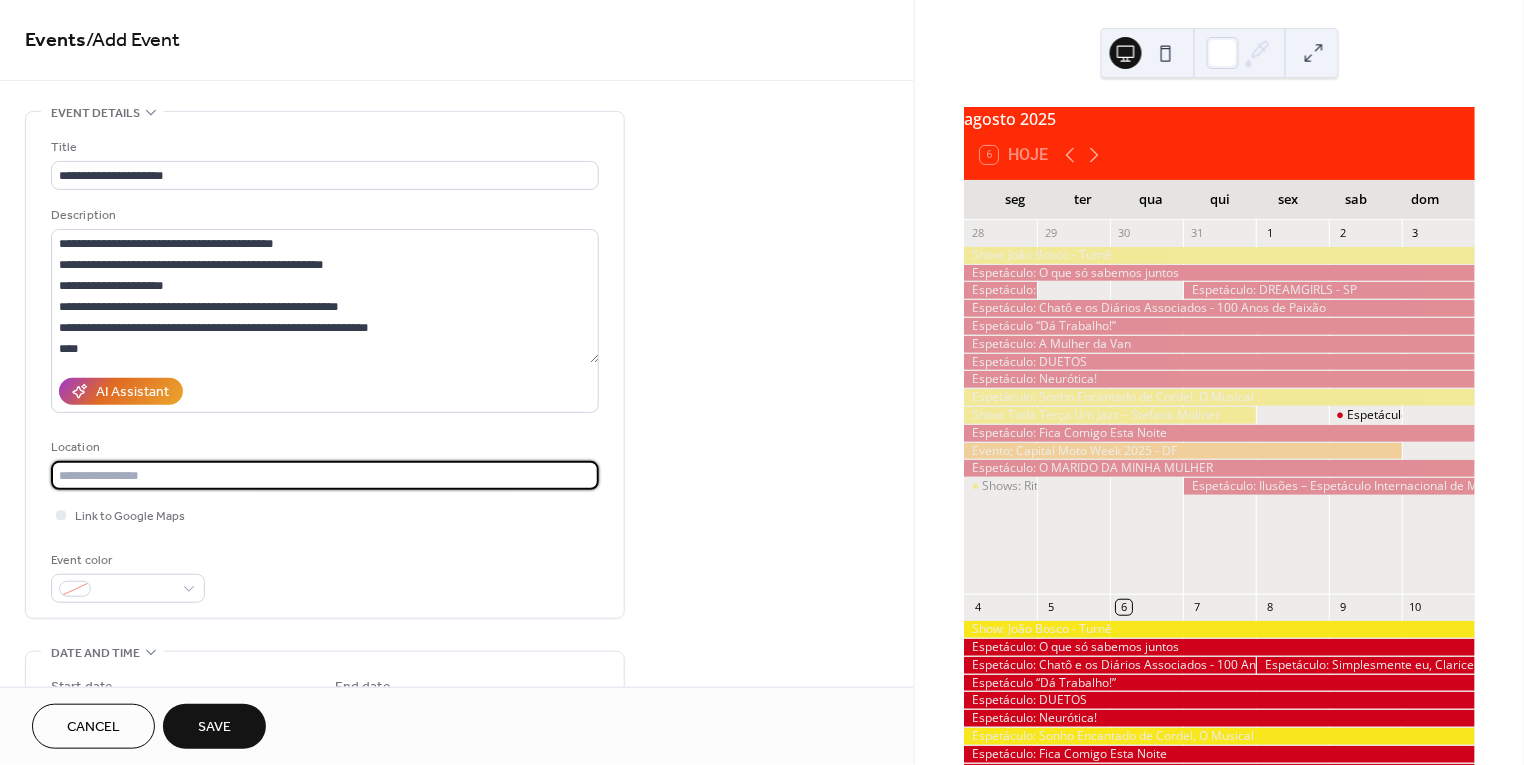 click at bounding box center (325, 475) 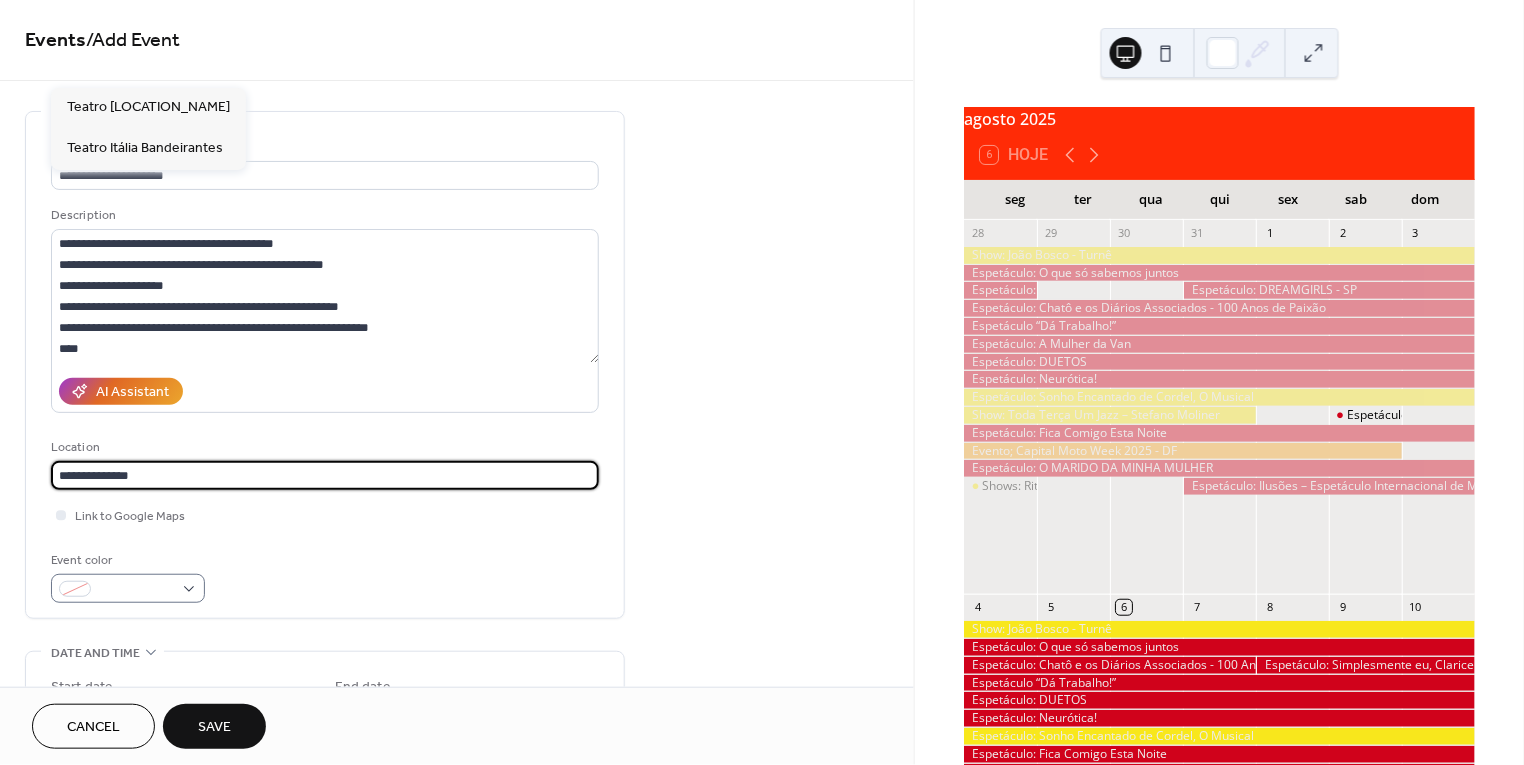 type on "**********" 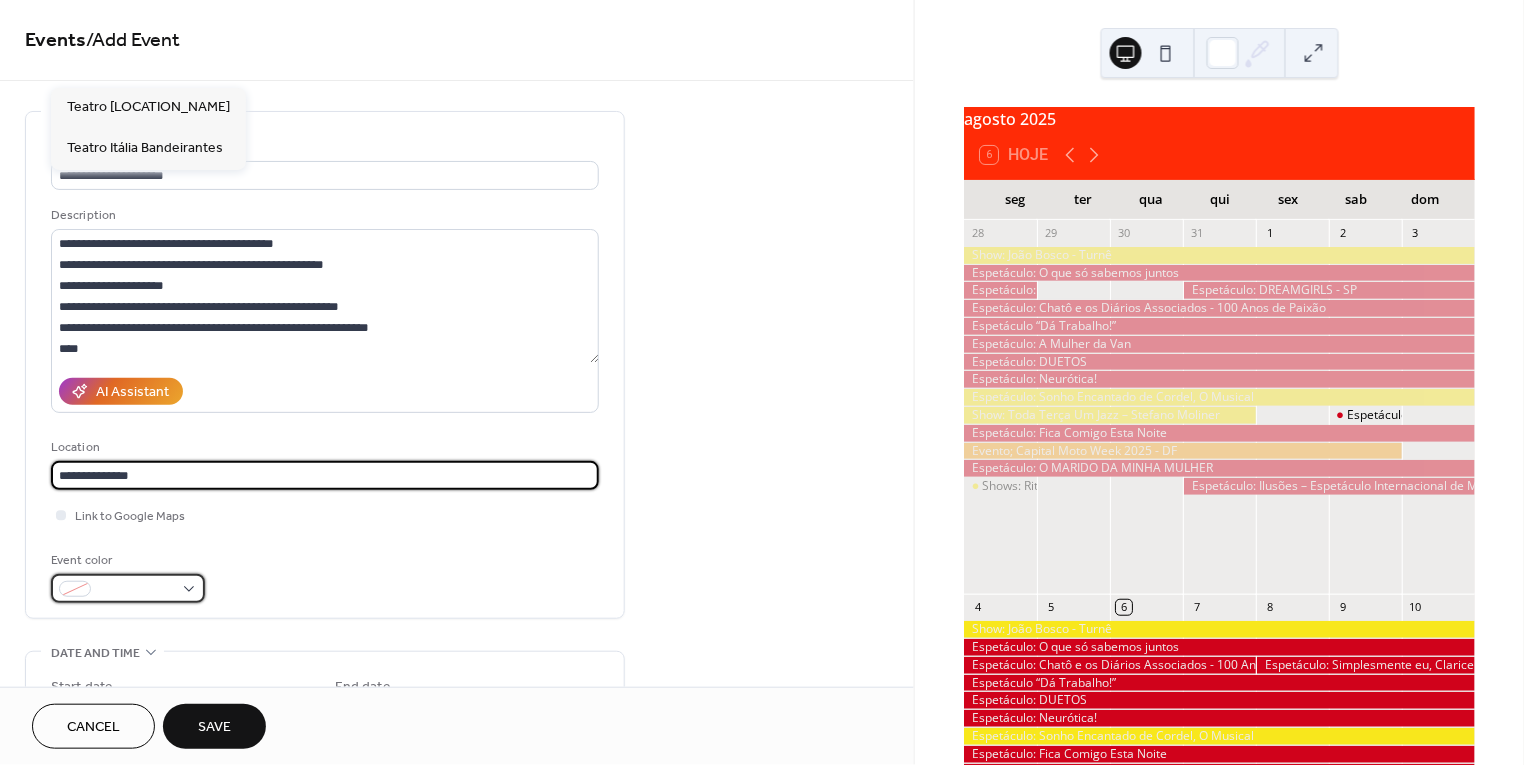 click at bounding box center (128, 588) 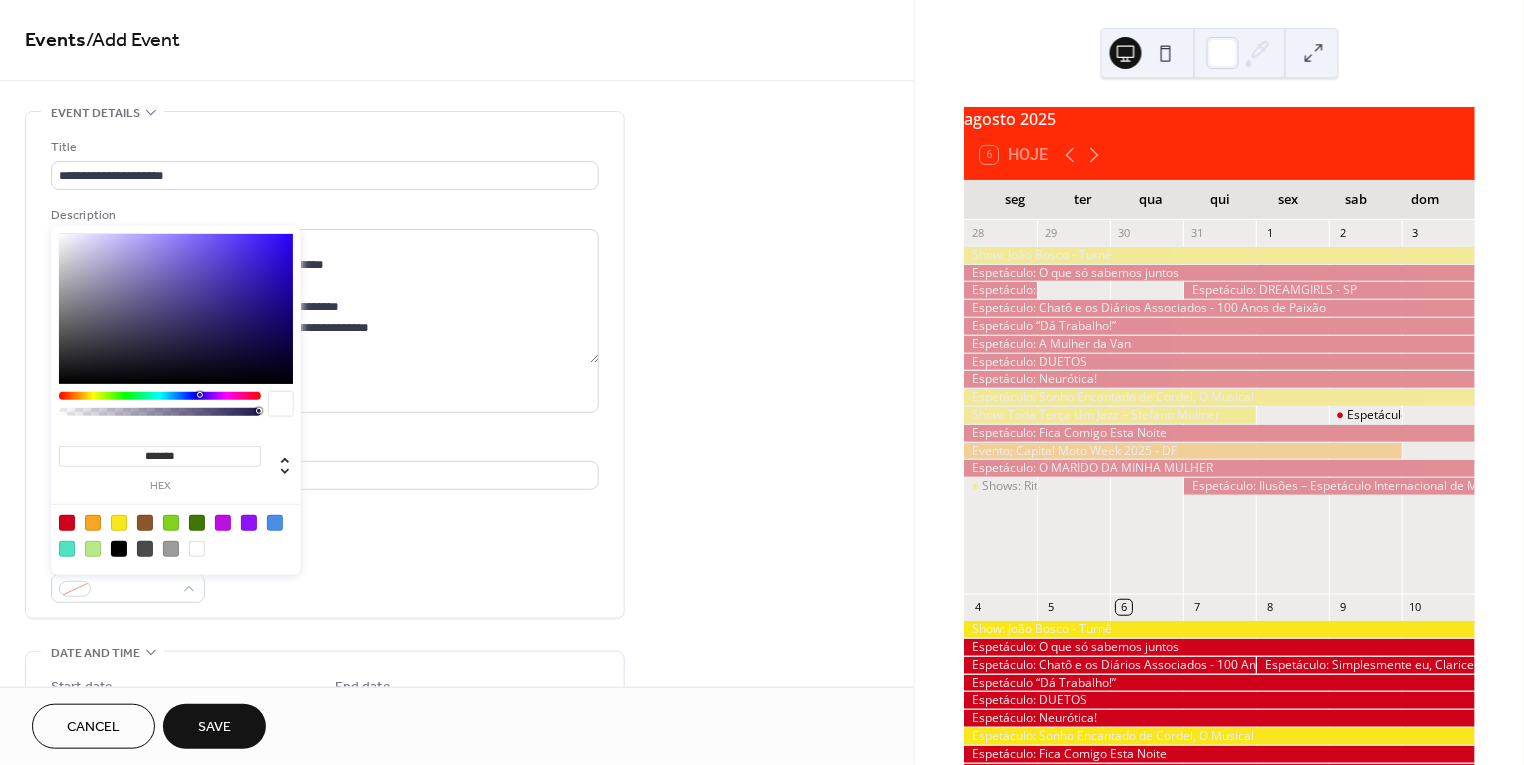 click at bounding box center (67, 523) 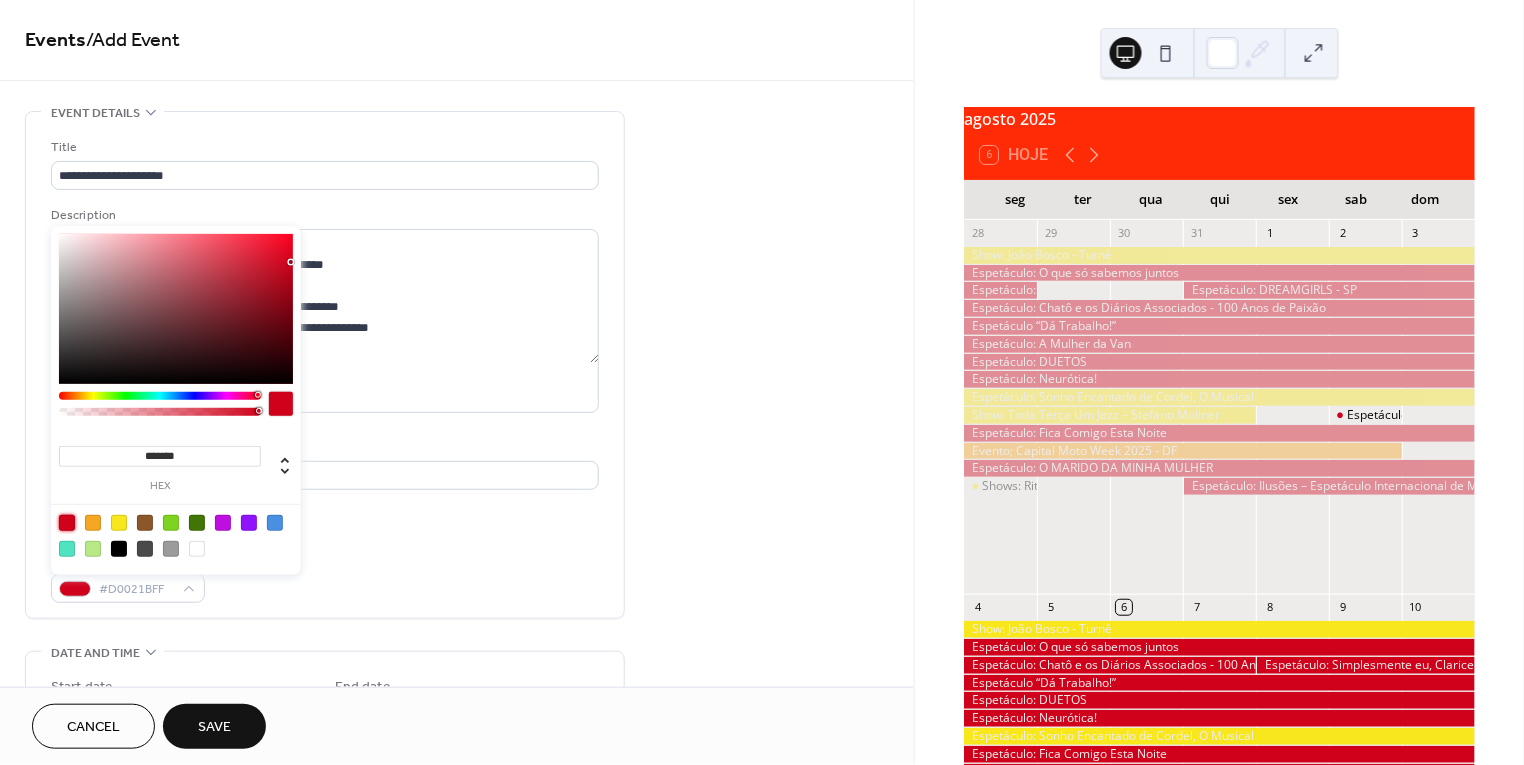 click on "Link to Google Maps" at bounding box center (325, 515) 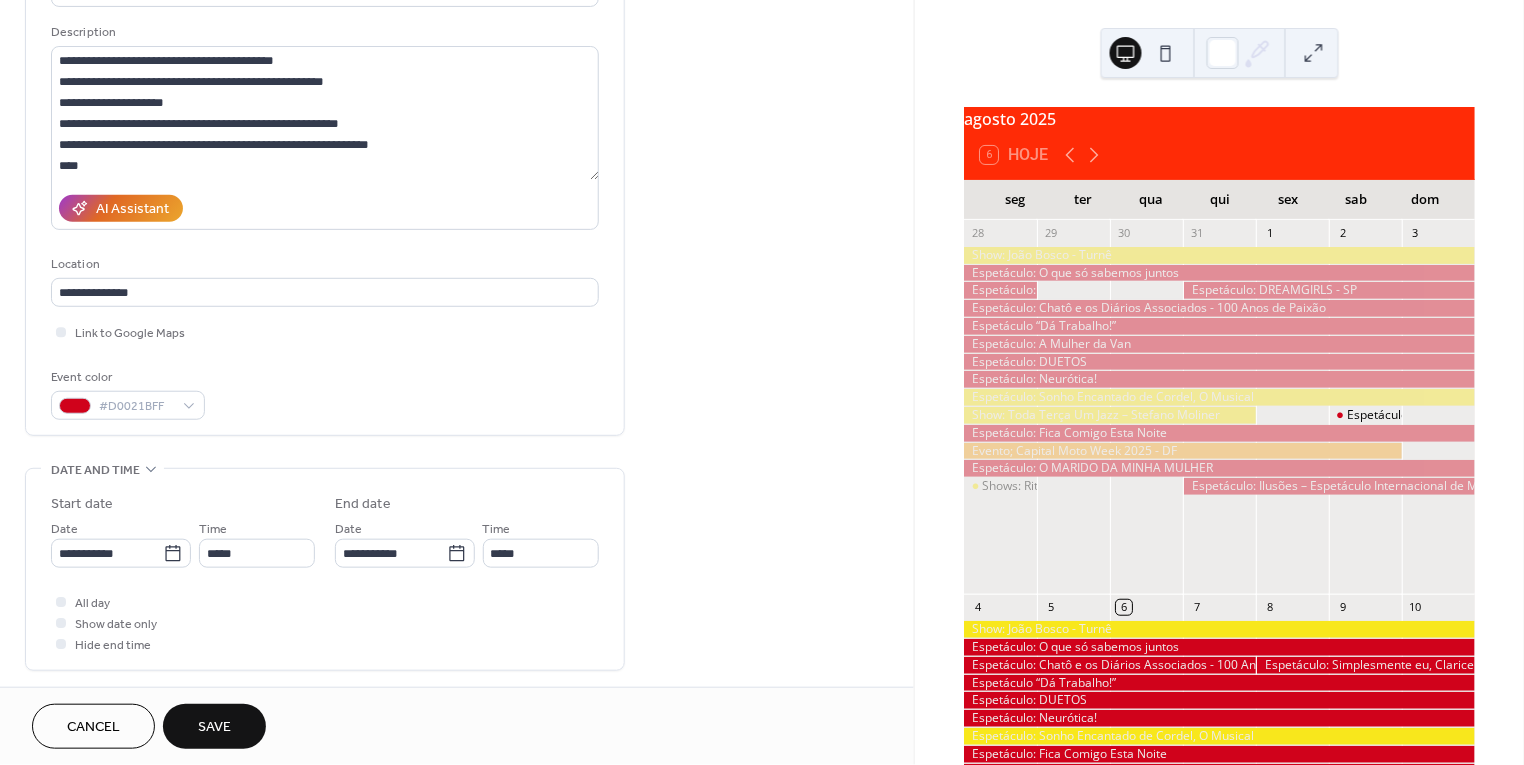 scroll, scrollTop: 185, scrollLeft: 0, axis: vertical 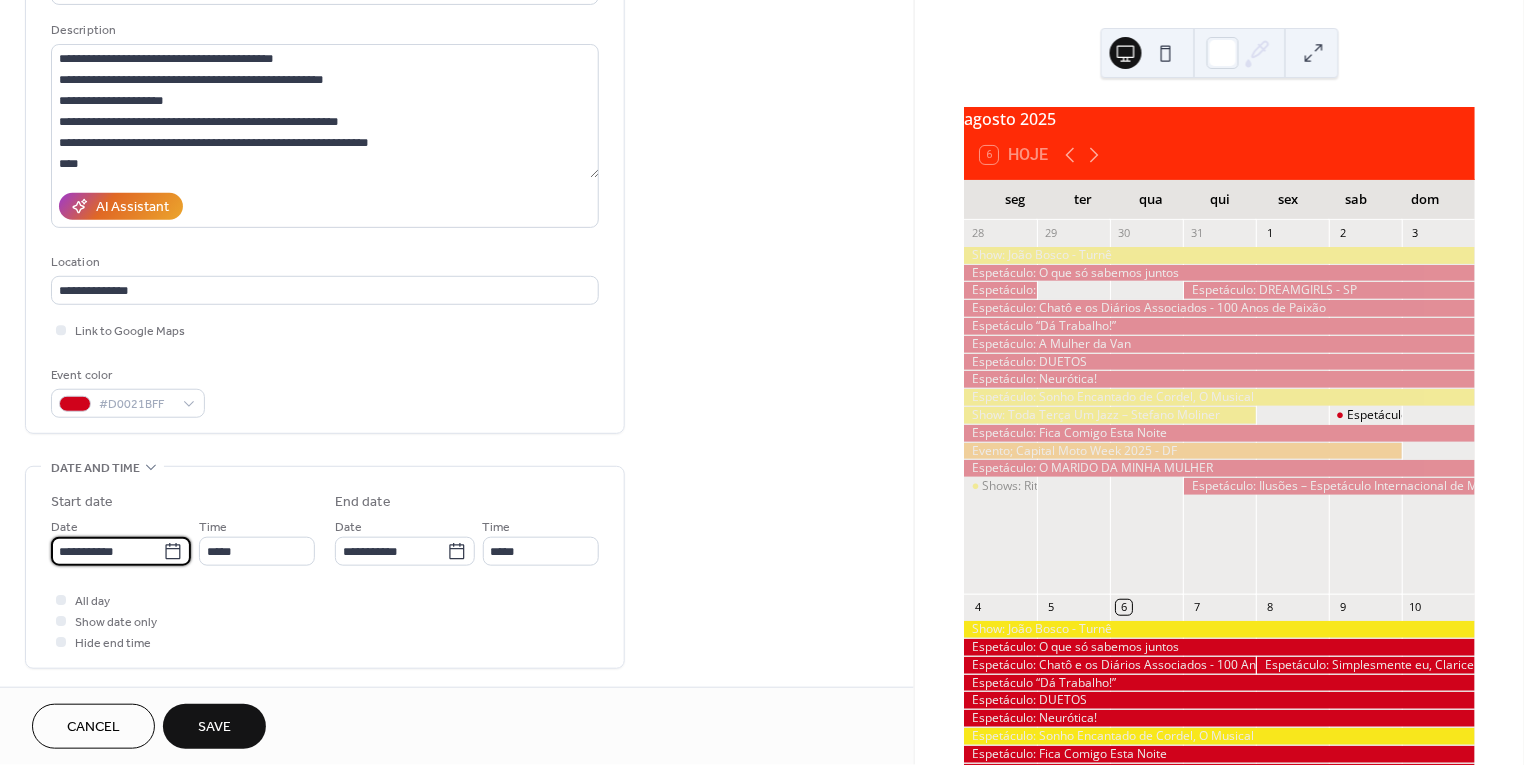 click on "**********" at bounding box center (107, 551) 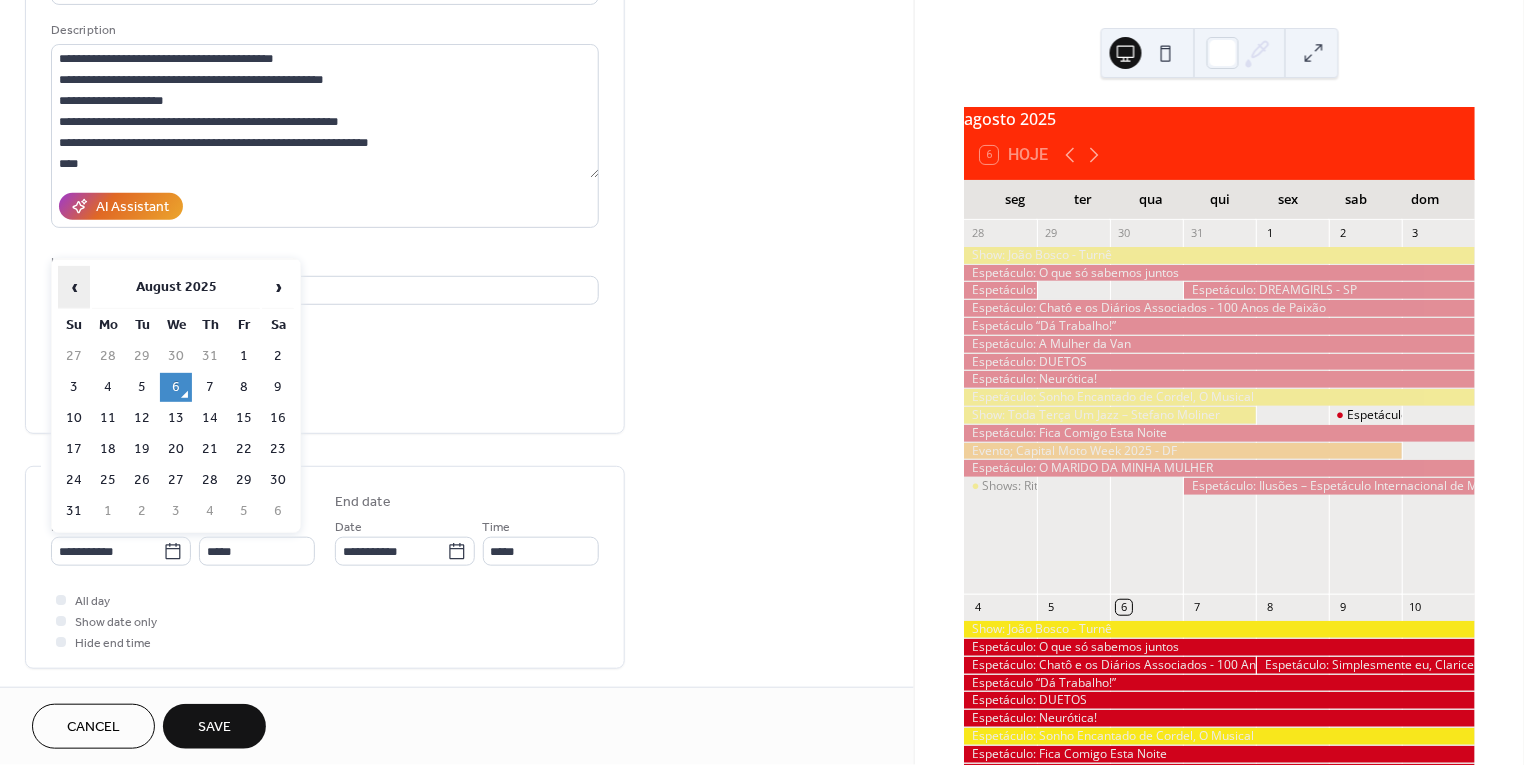 click on "‹" at bounding box center [74, 287] 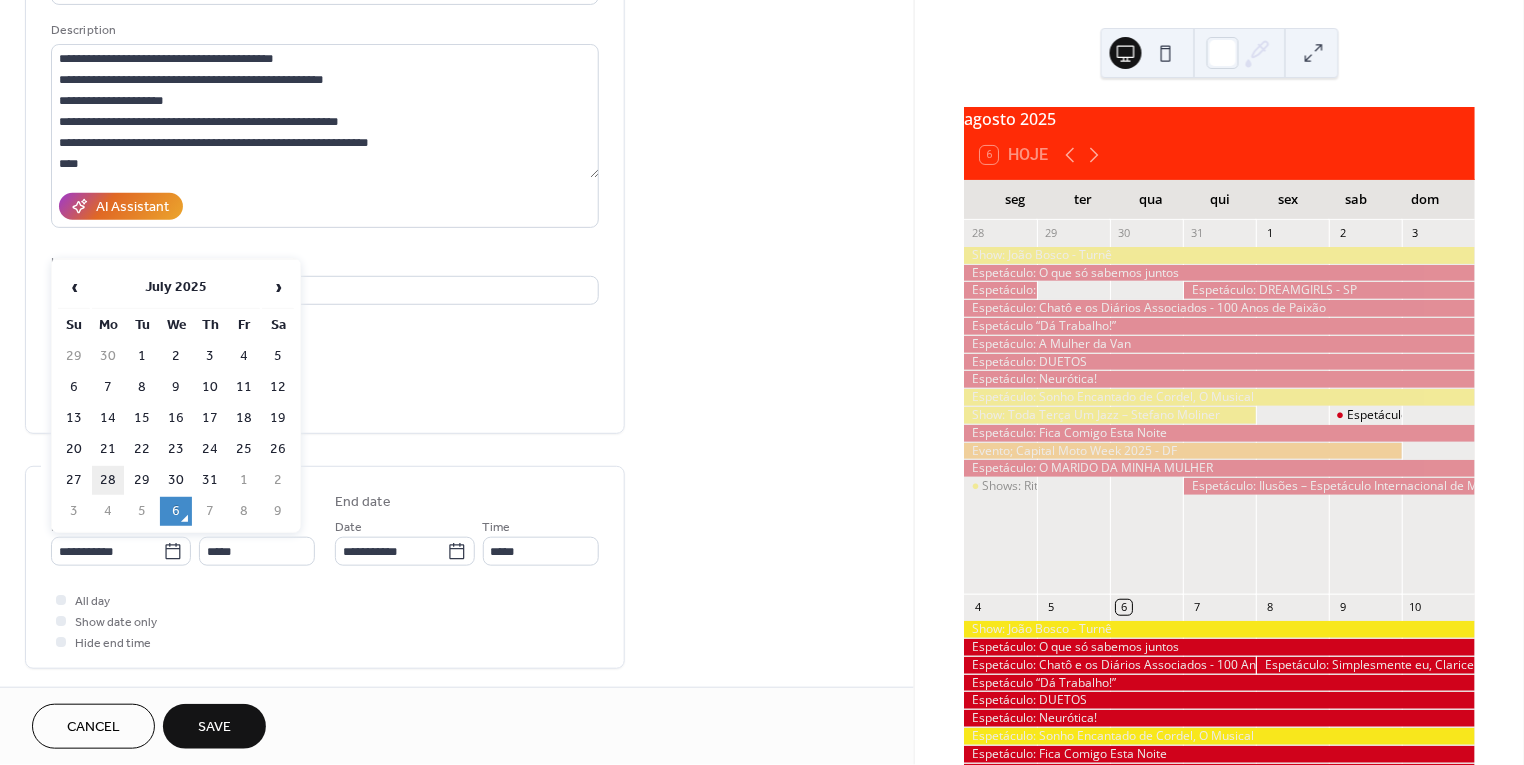 click on "28" at bounding box center (108, 480) 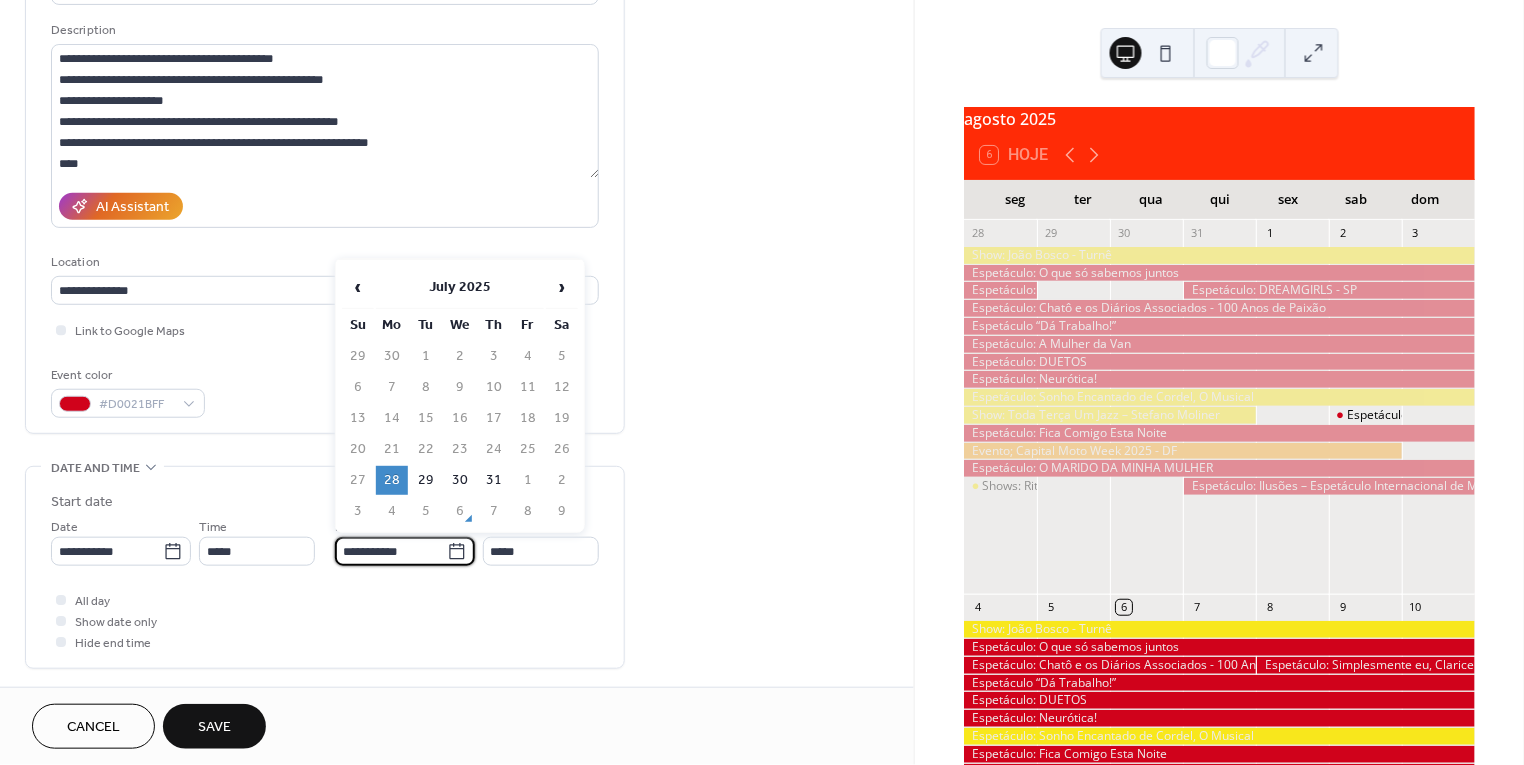 click on "**********" at bounding box center (391, 551) 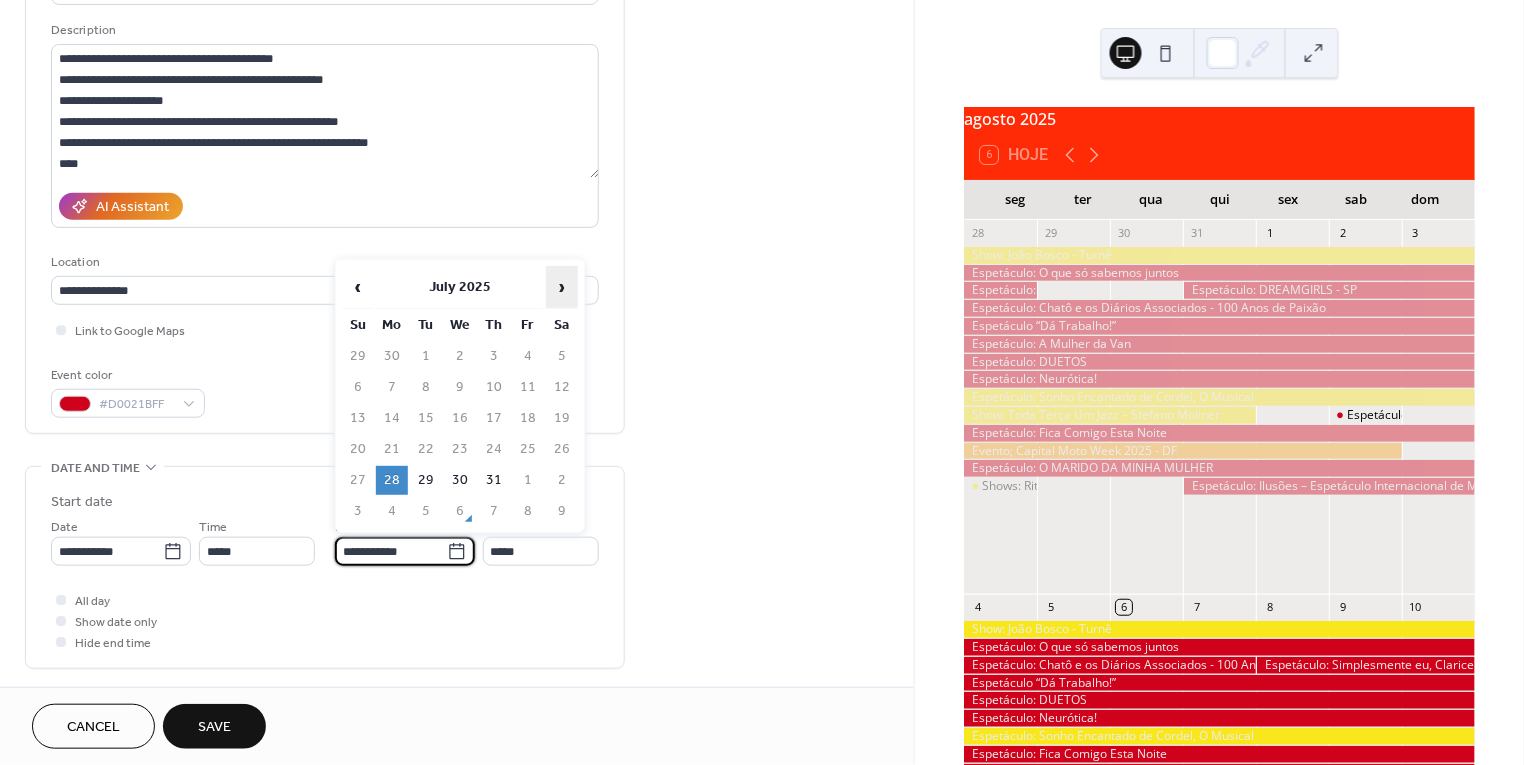click on "›" at bounding box center [562, 287] 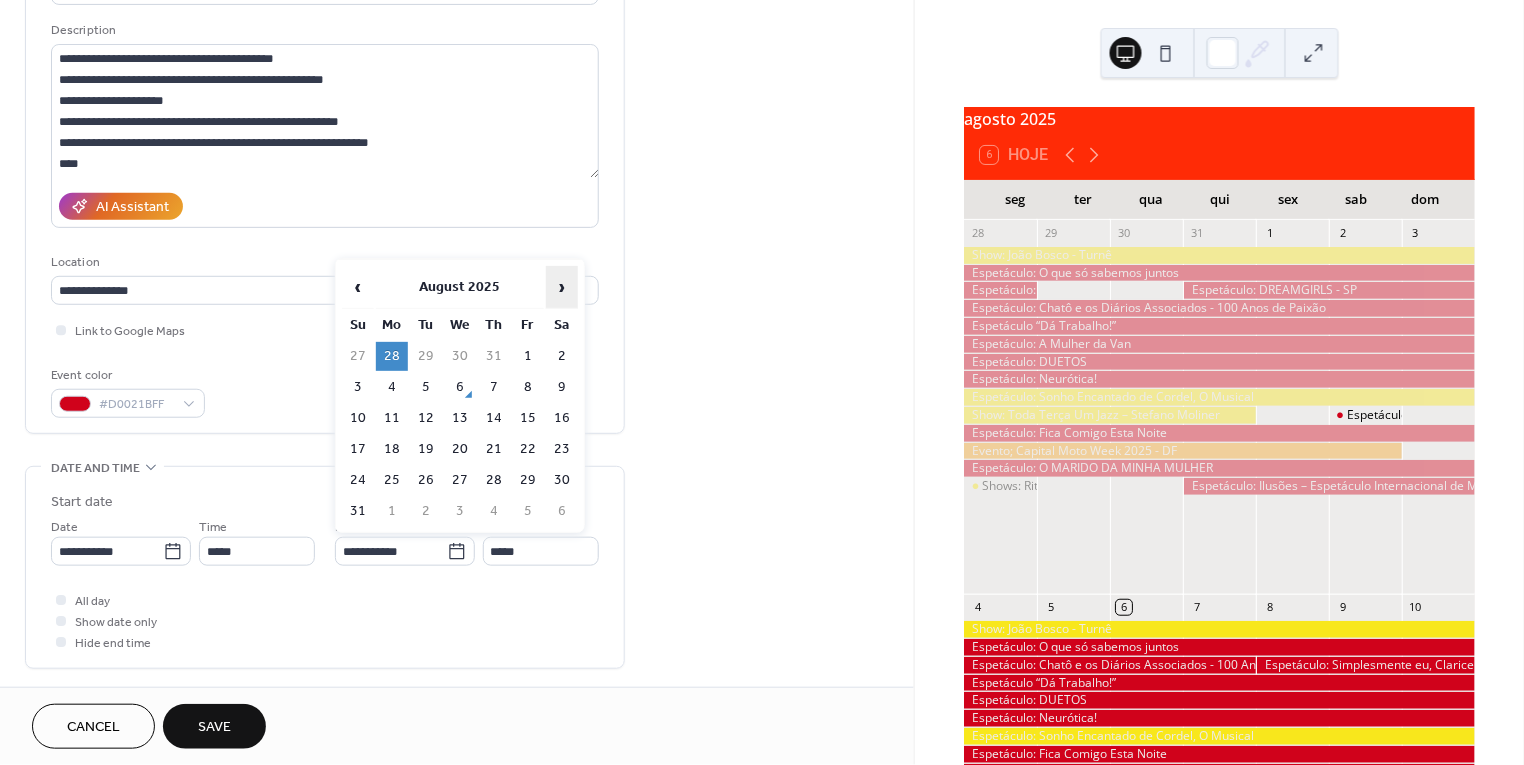 click on "›" at bounding box center [562, 287] 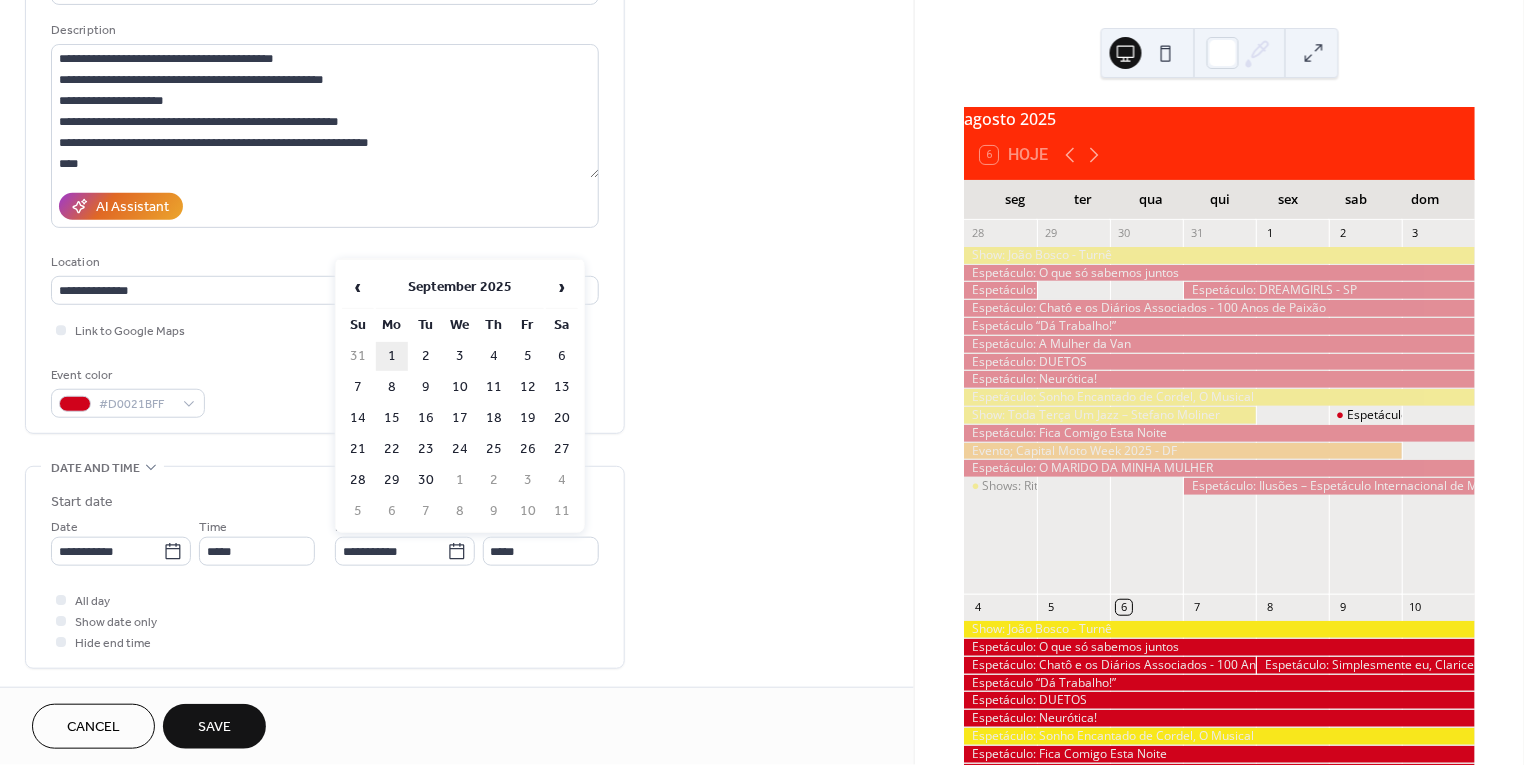 click on "1" at bounding box center [392, 356] 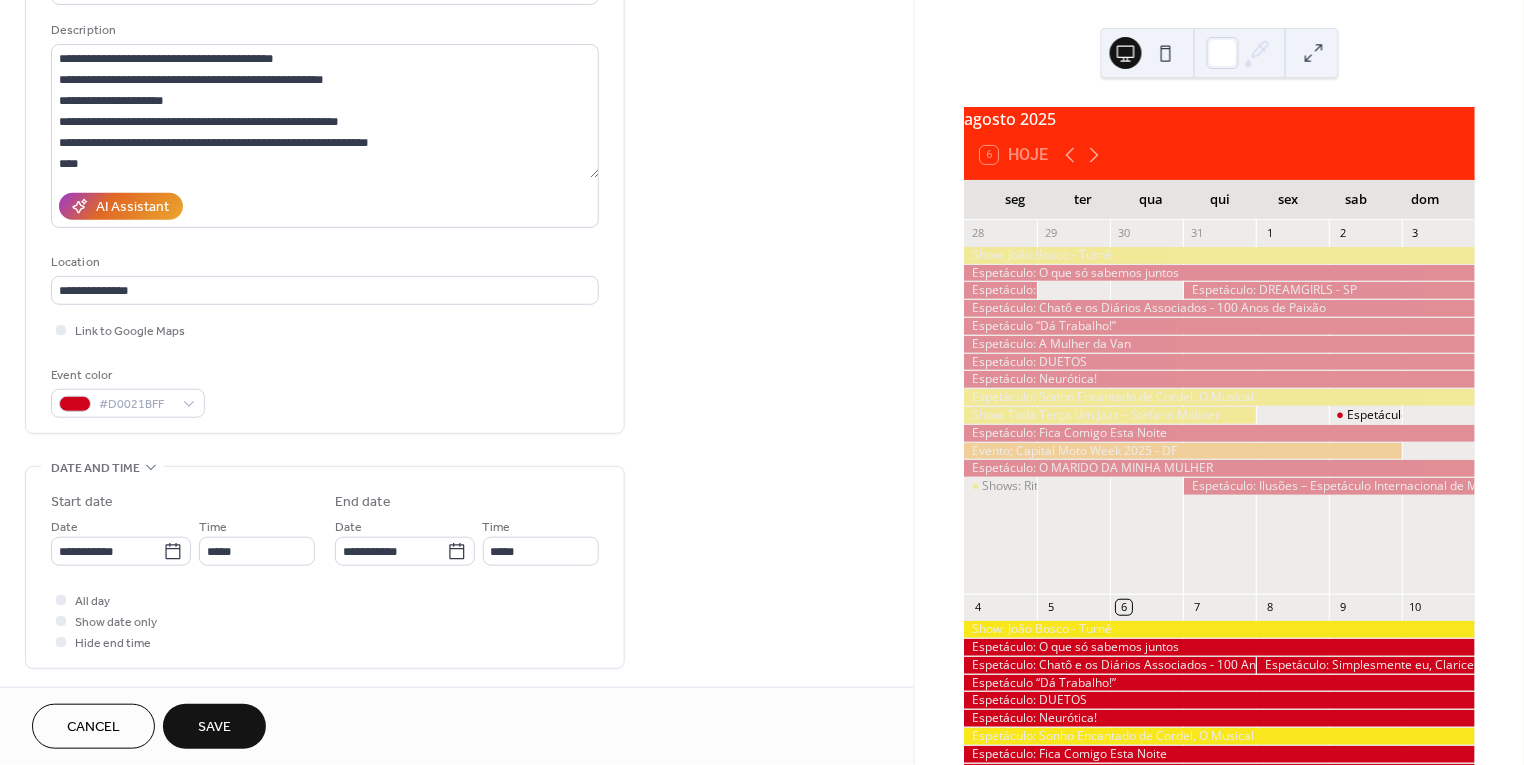type on "**********" 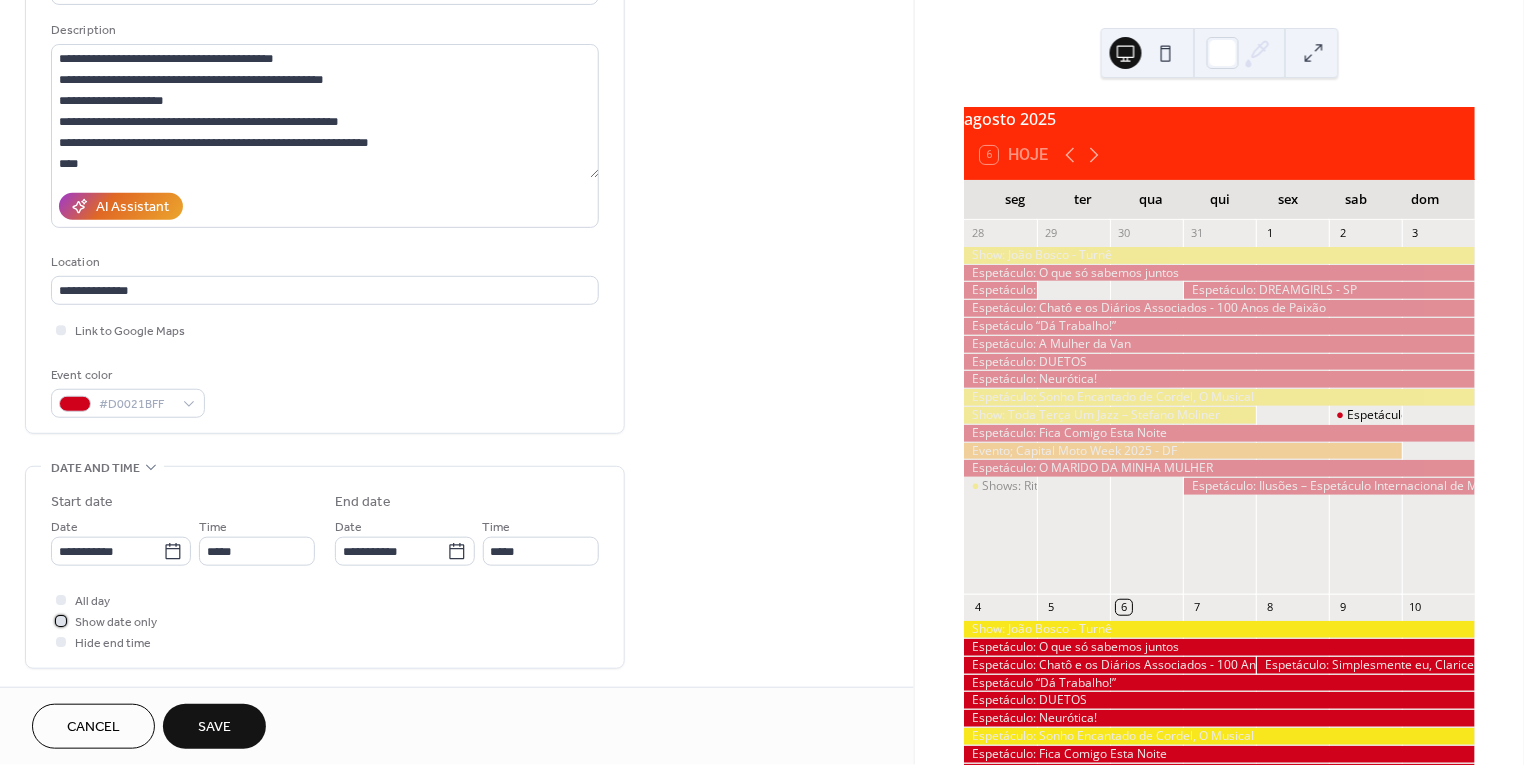 click on "Show date only" at bounding box center [116, 623] 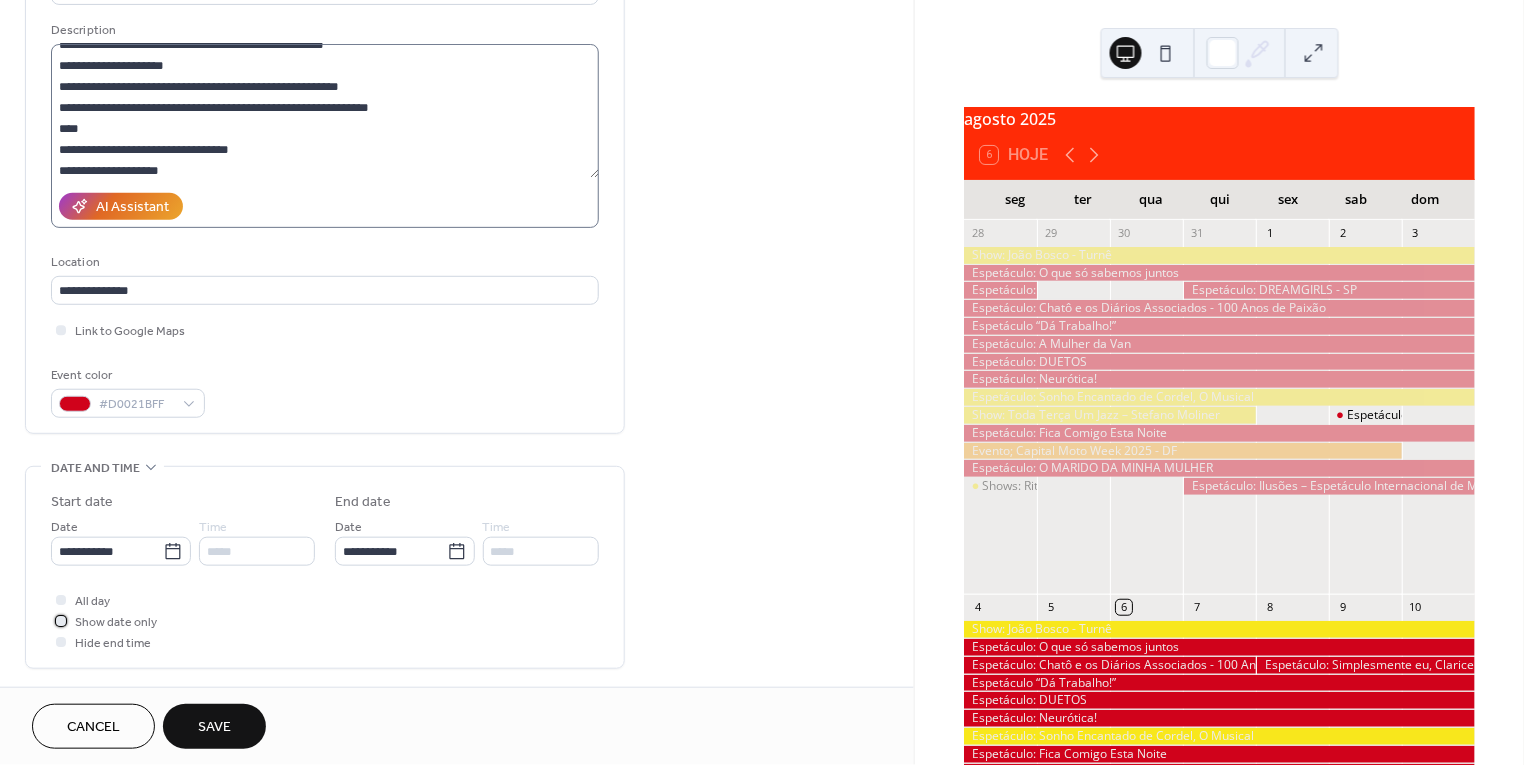 scroll, scrollTop: 34, scrollLeft: 0, axis: vertical 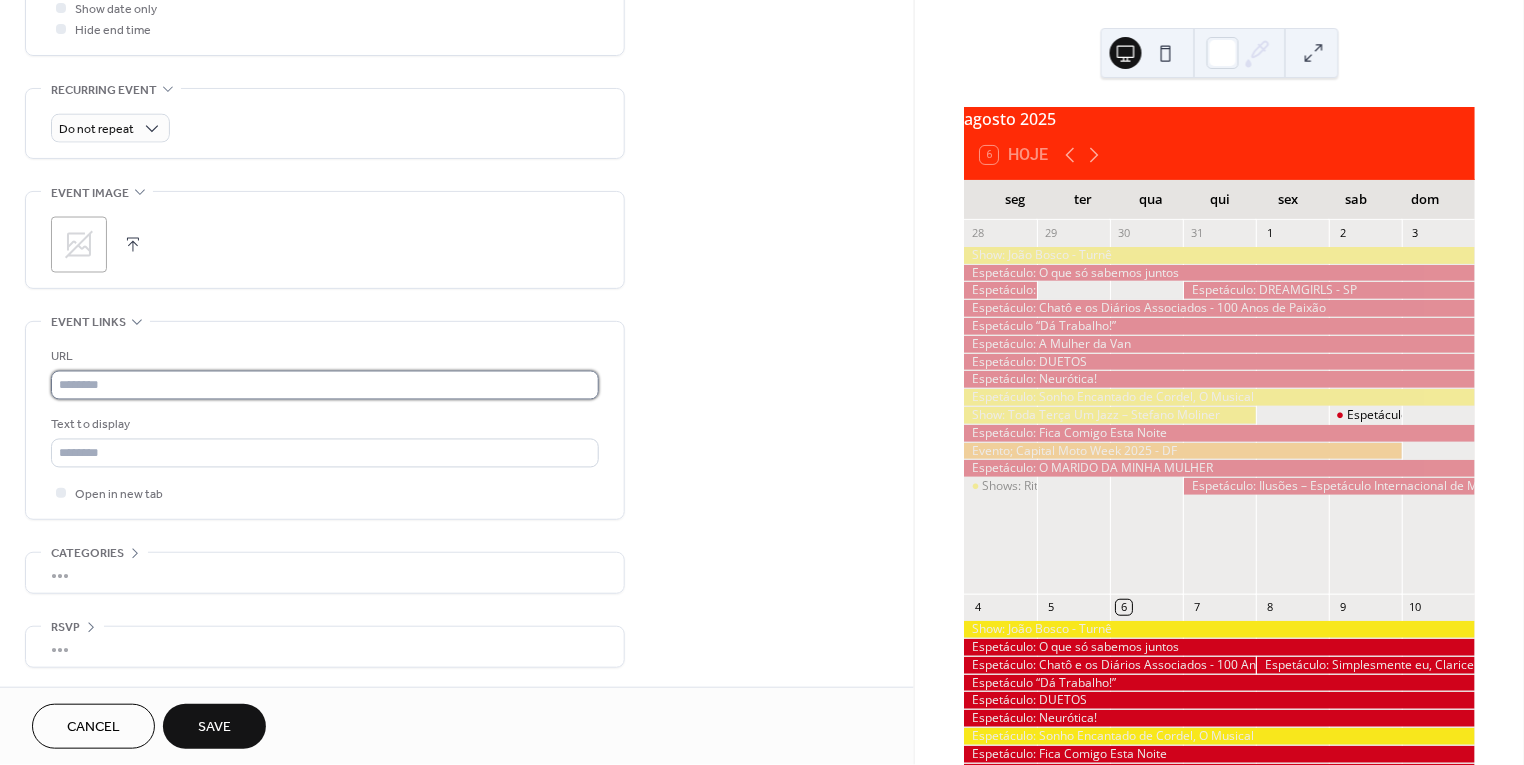 click at bounding box center (325, 385) 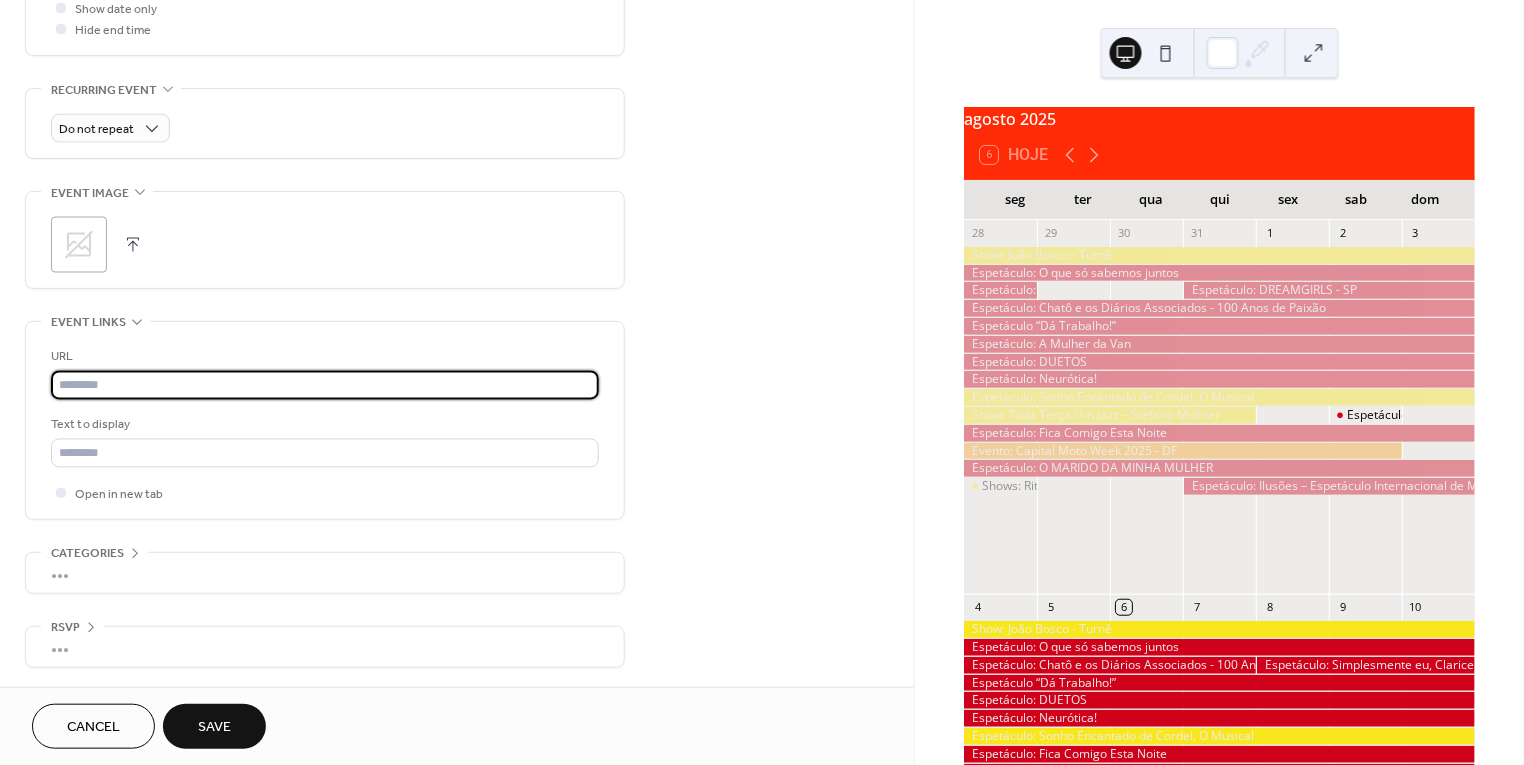 paste on "**********" 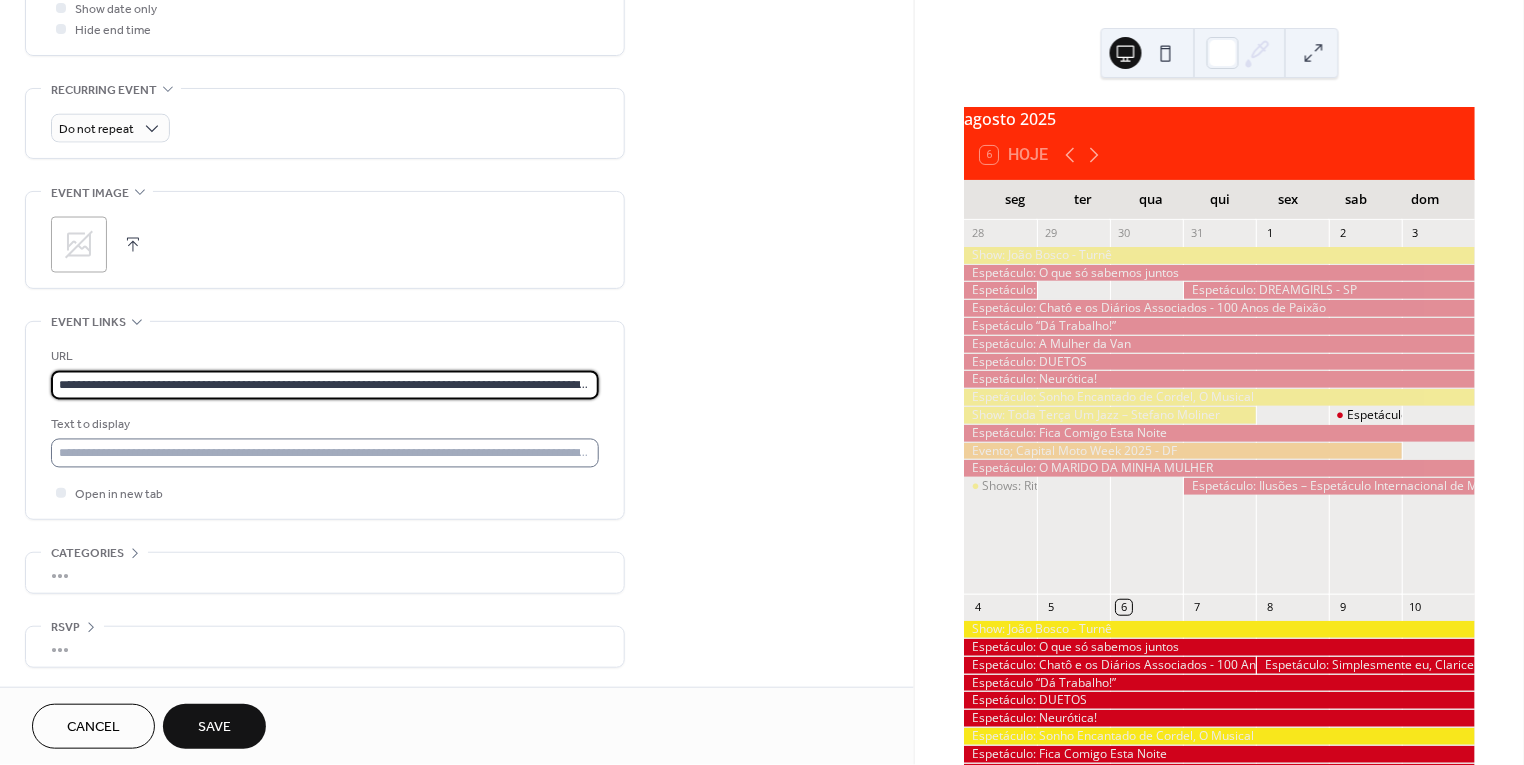 type on "**********" 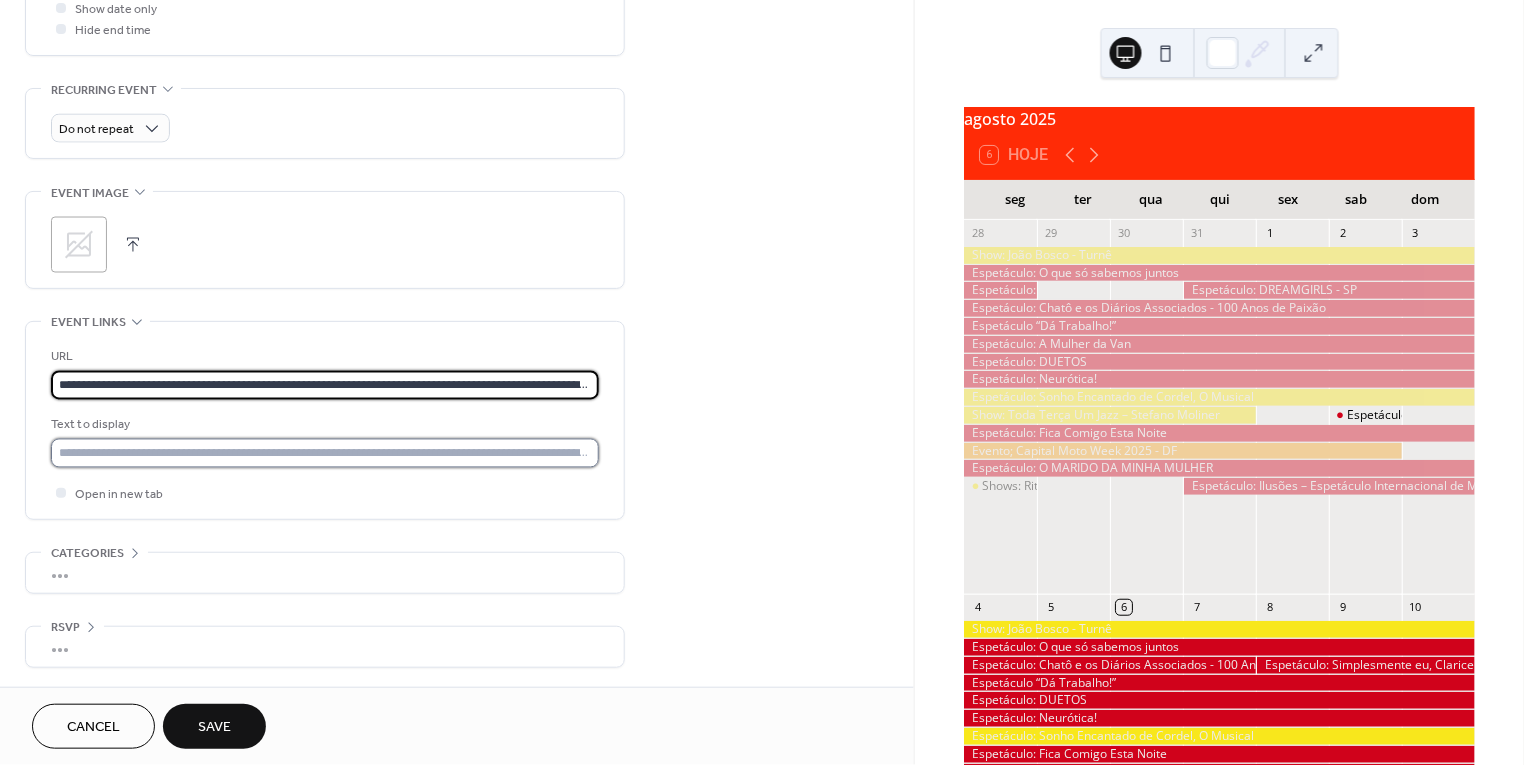 click at bounding box center [325, 453] 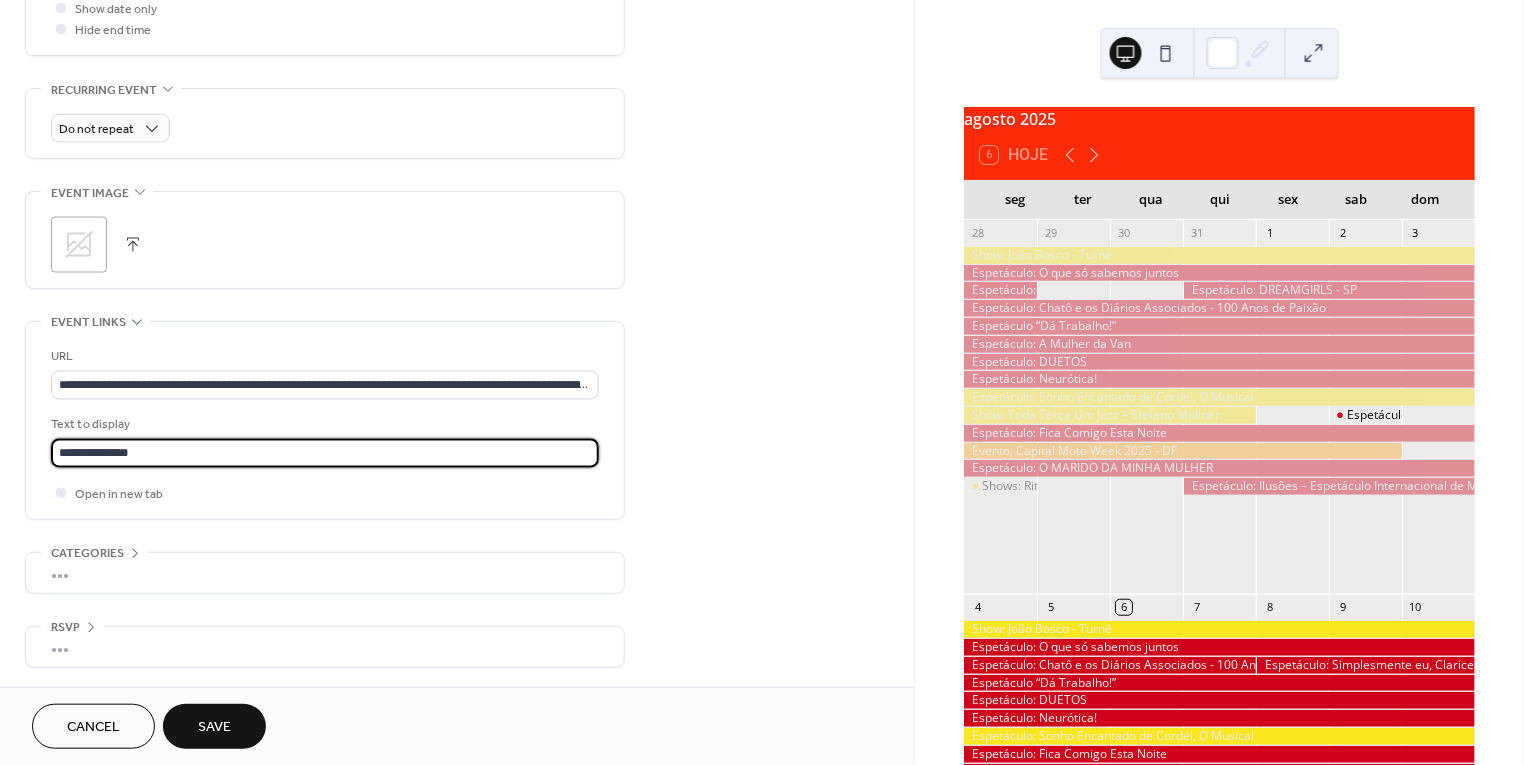 type on "**********" 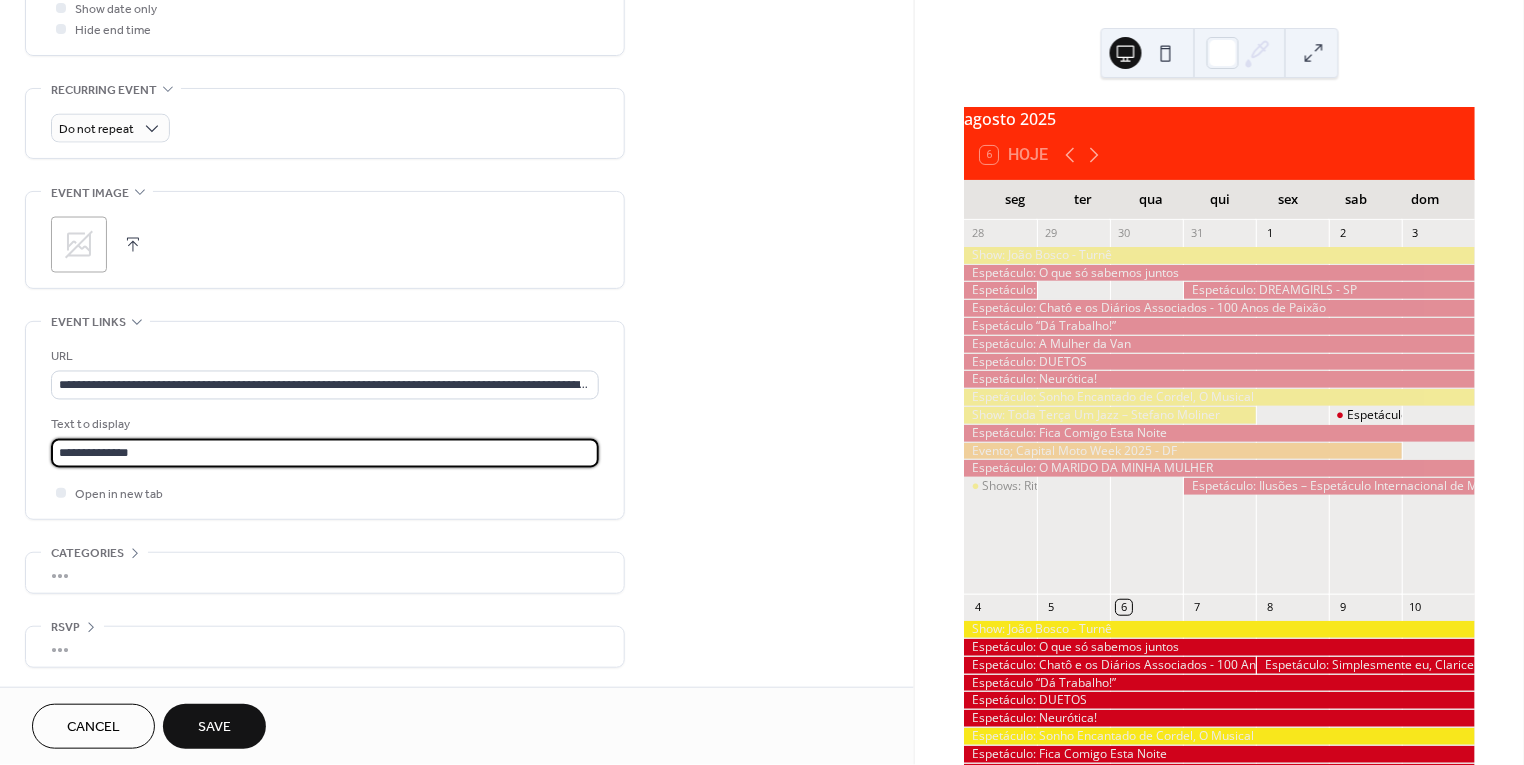 click on "Save" at bounding box center (214, 728) 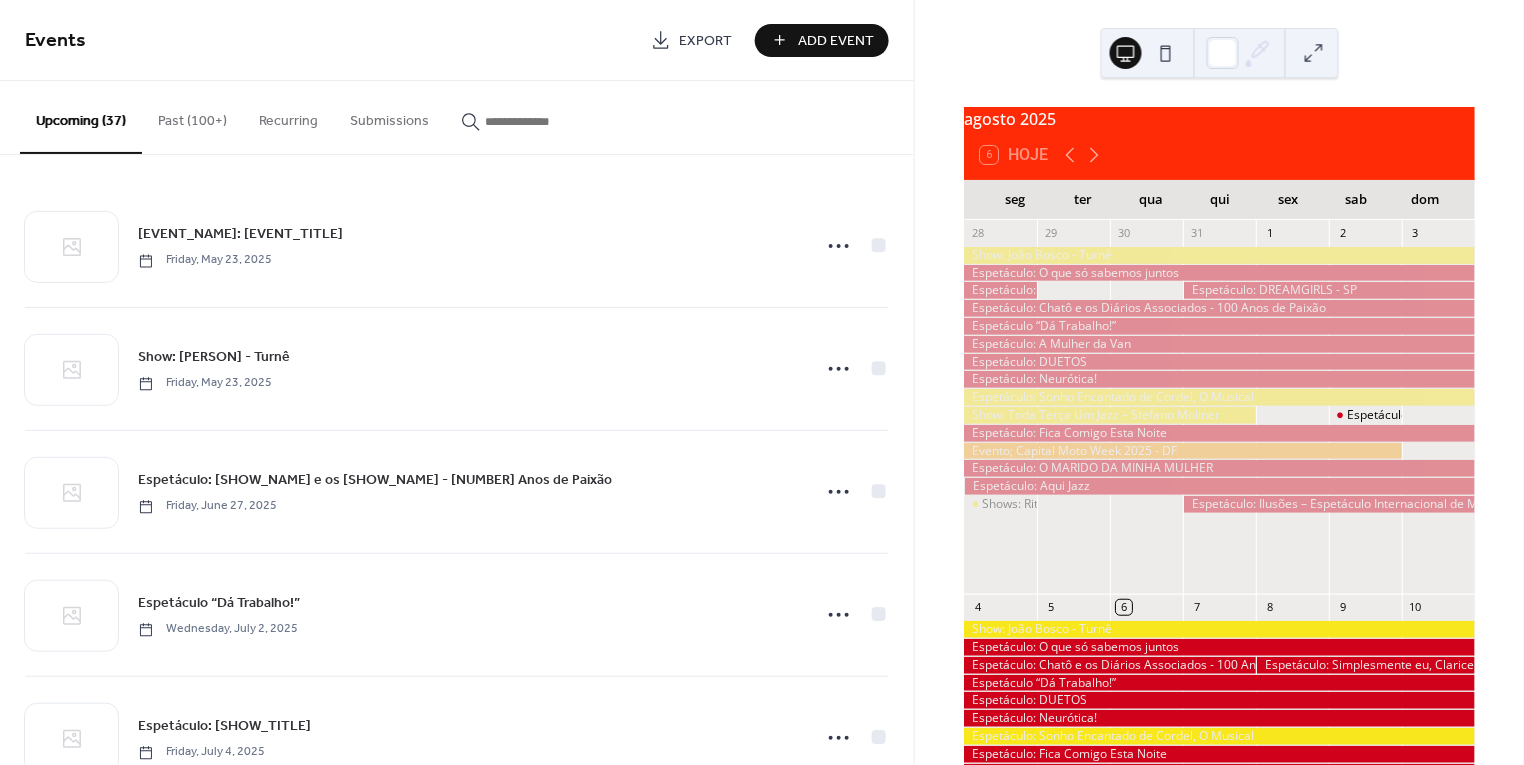 click on "Add Event" at bounding box center [836, 41] 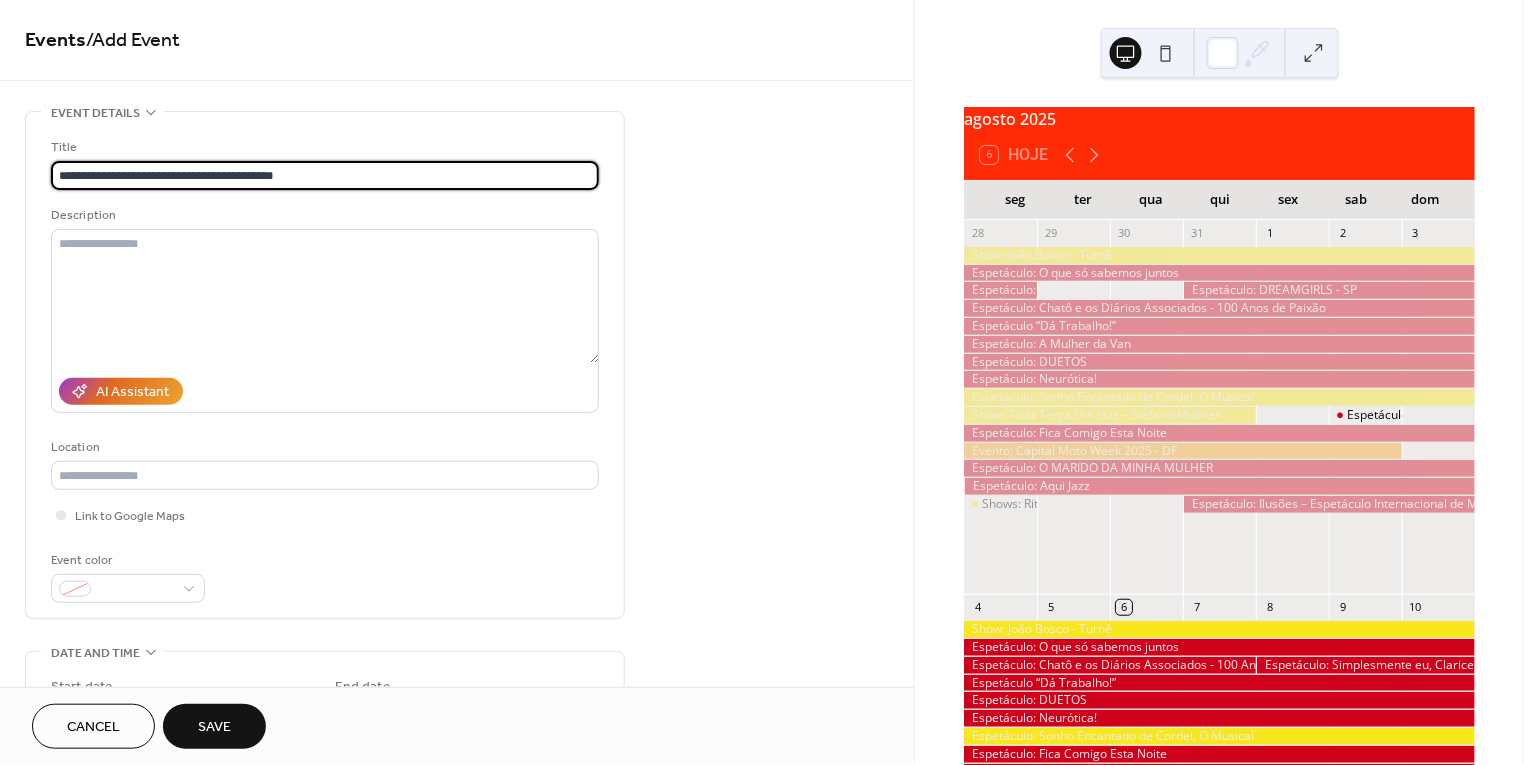 click on "**********" at bounding box center (325, 175) 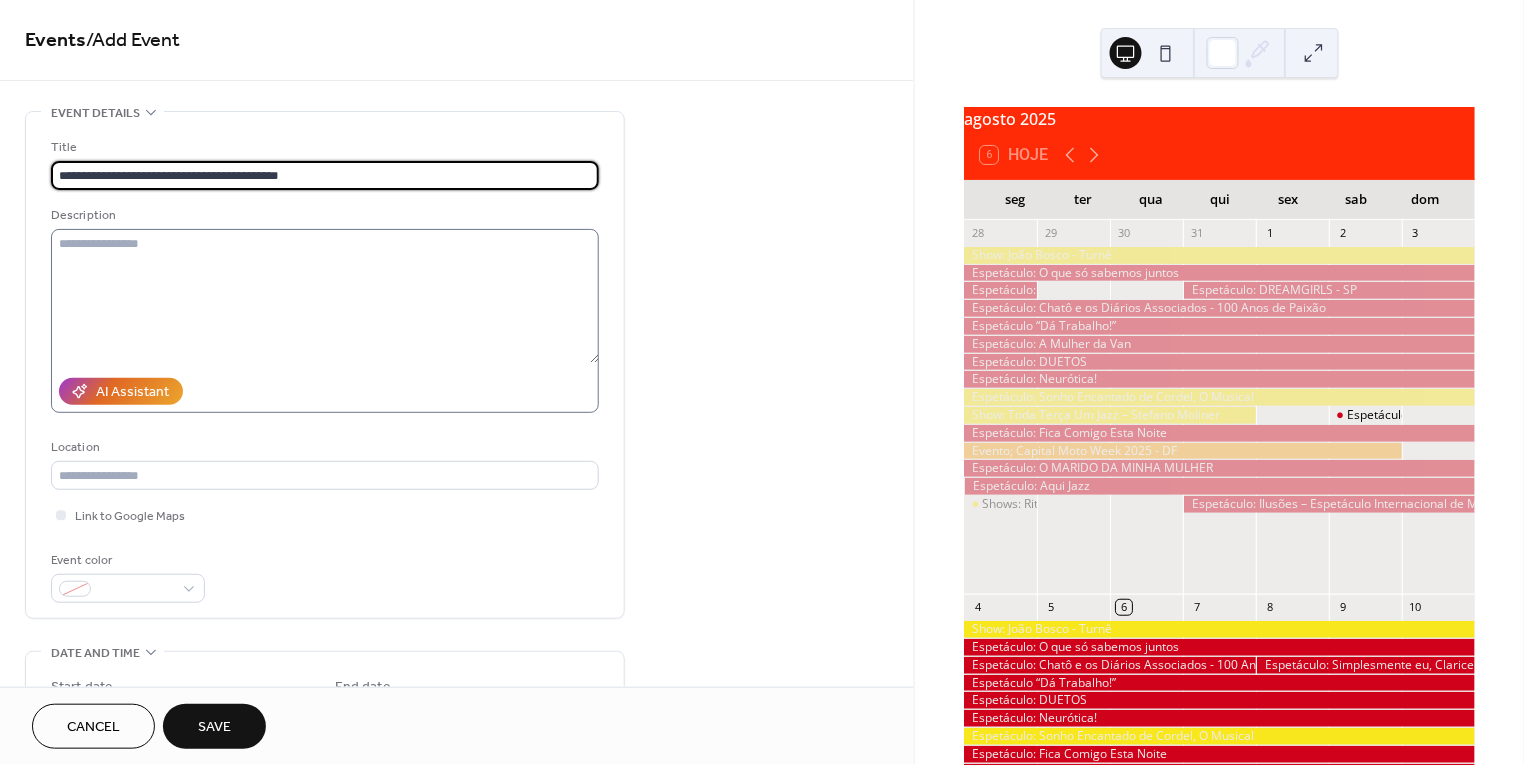 type on "**********" 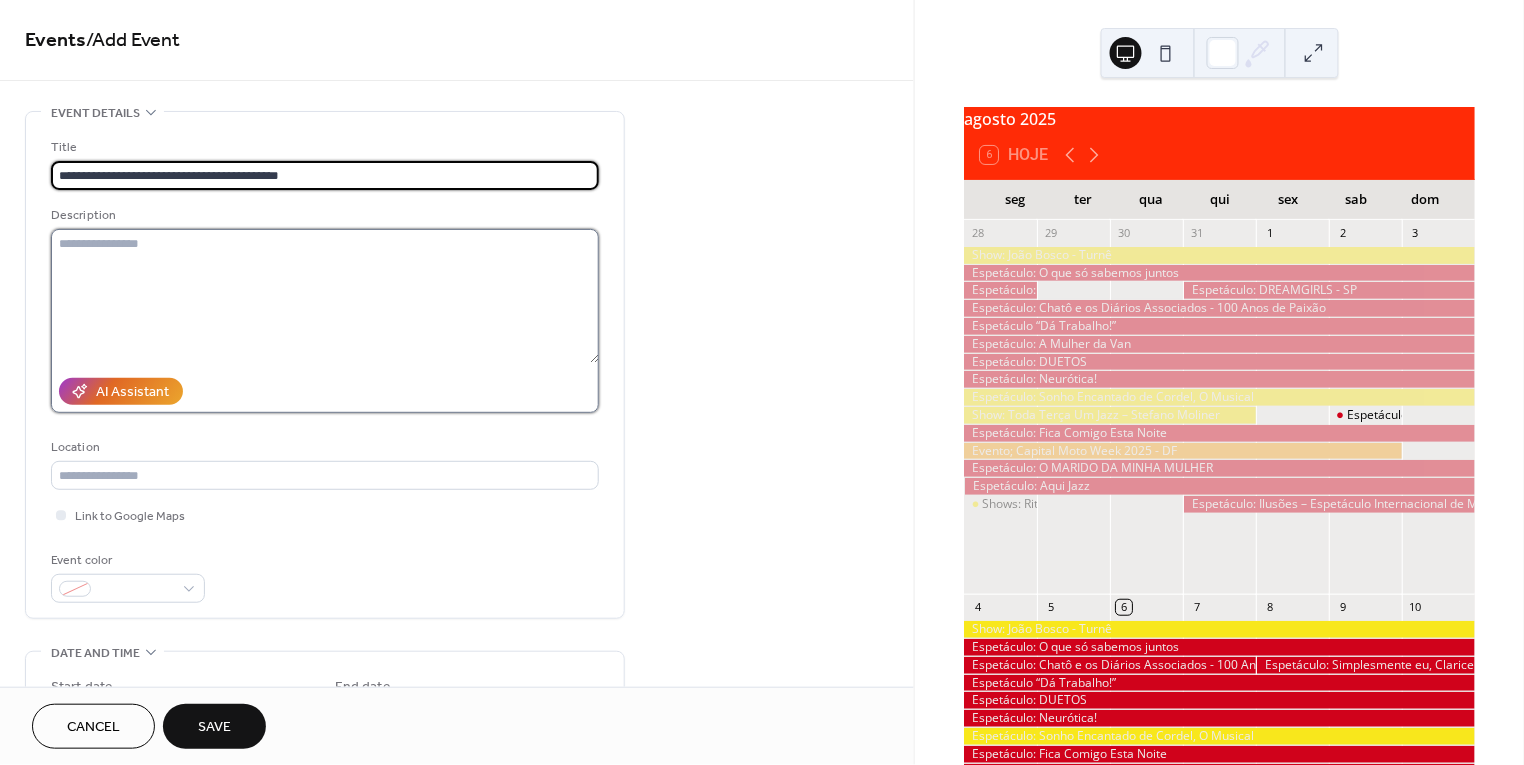 click at bounding box center (325, 296) 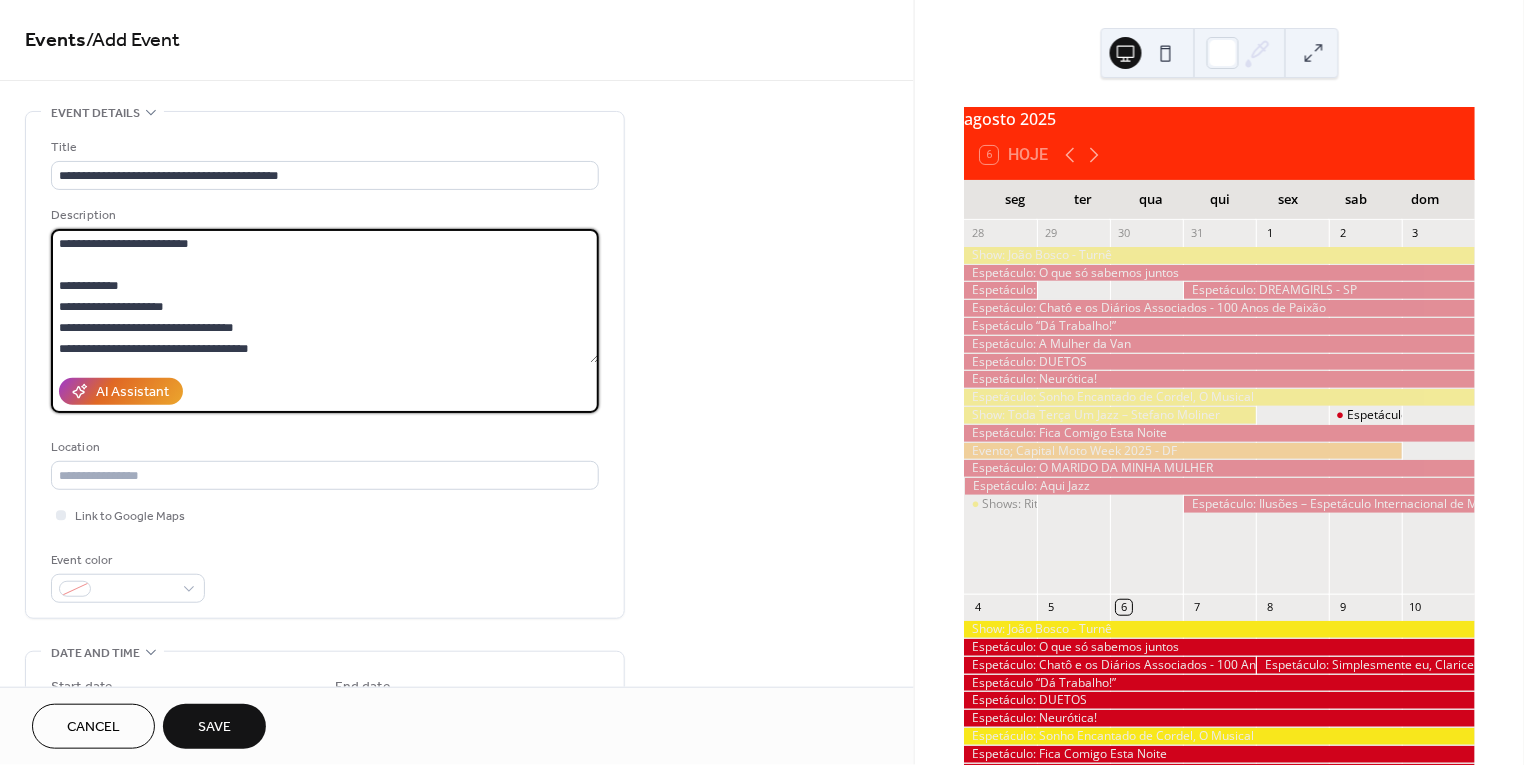scroll, scrollTop: 194, scrollLeft: 0, axis: vertical 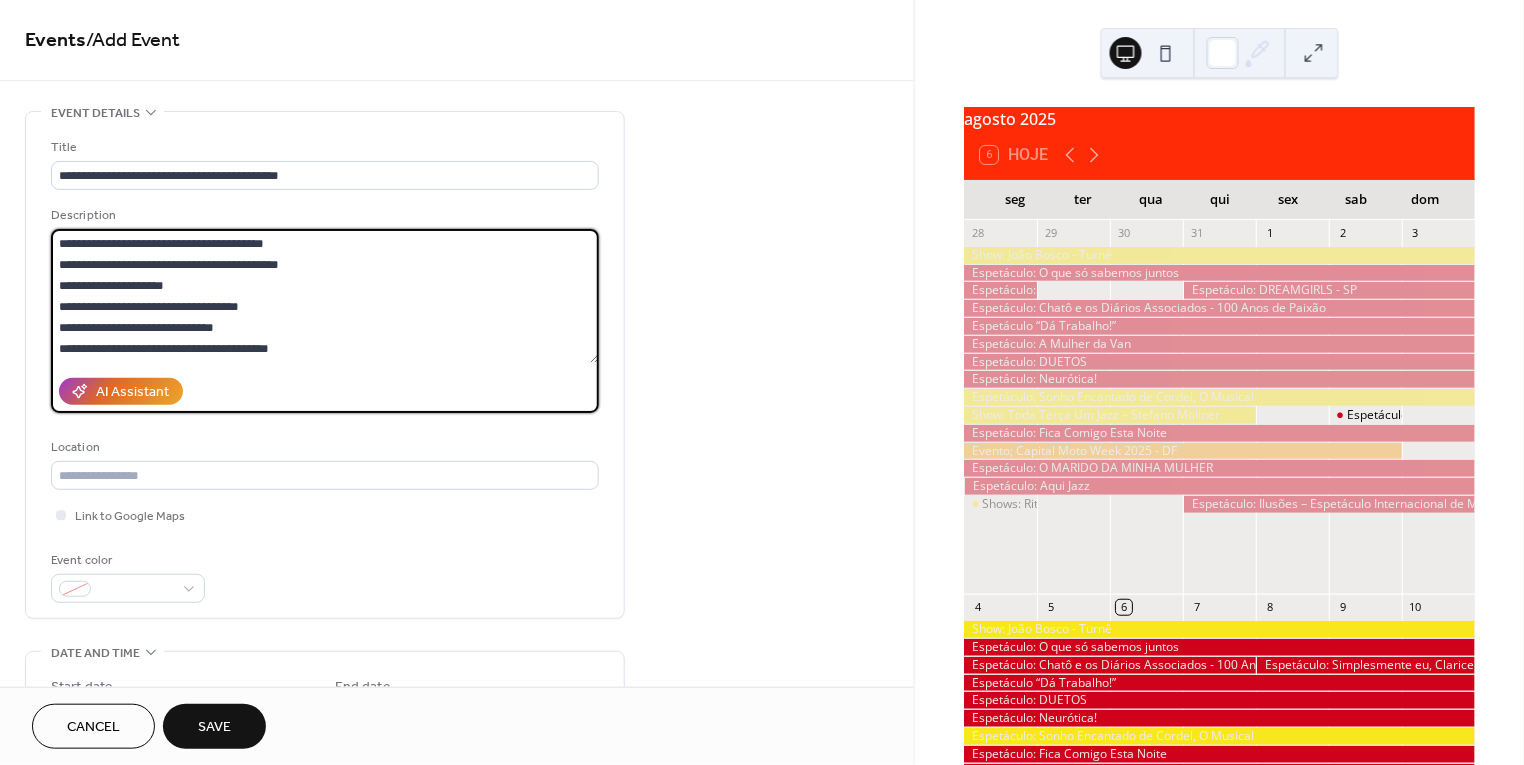 drag, startPoint x: 239, startPoint y: 309, endPoint x: 51, endPoint y: 251, distance: 196.74348 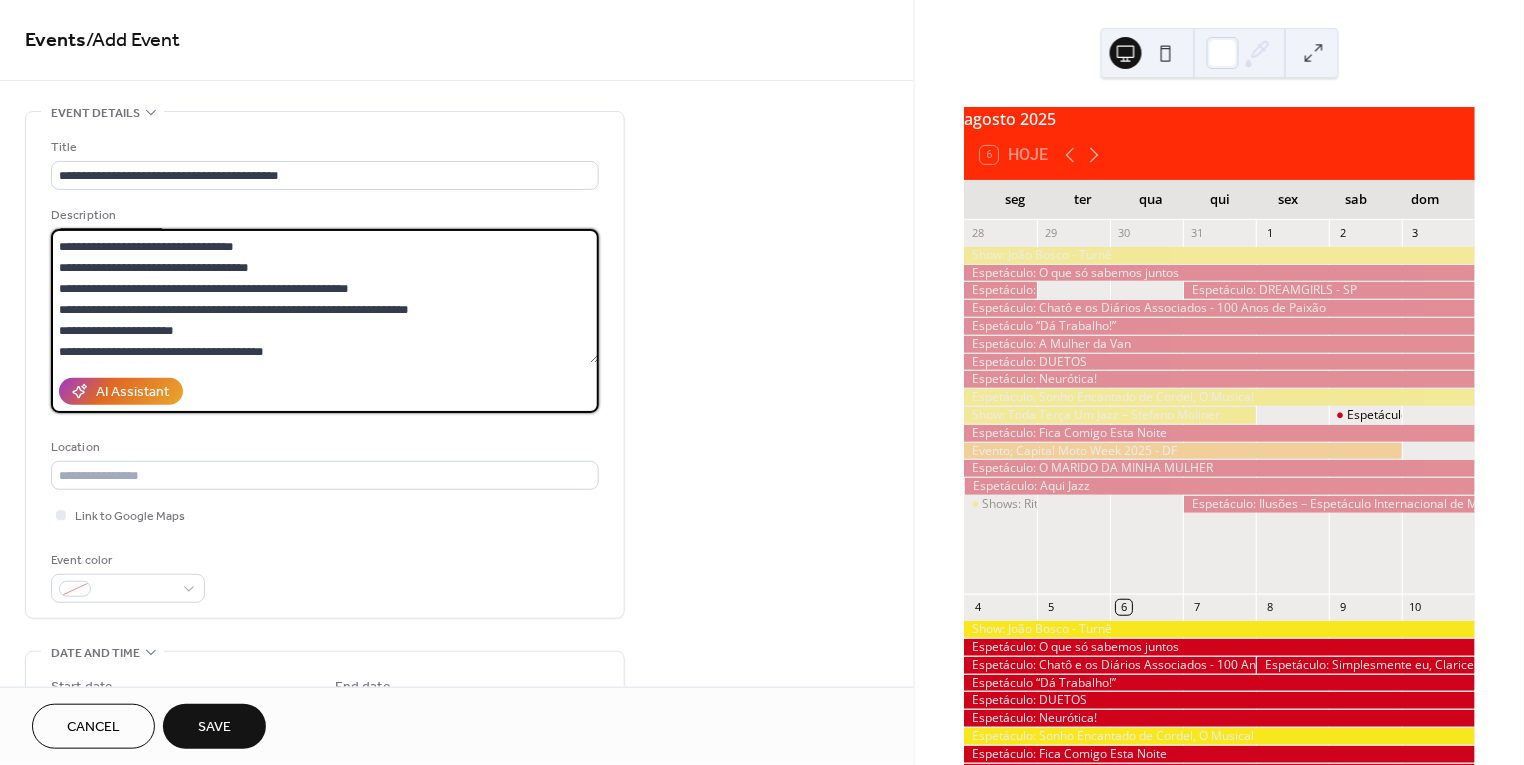 scroll, scrollTop: 74, scrollLeft: 0, axis: vertical 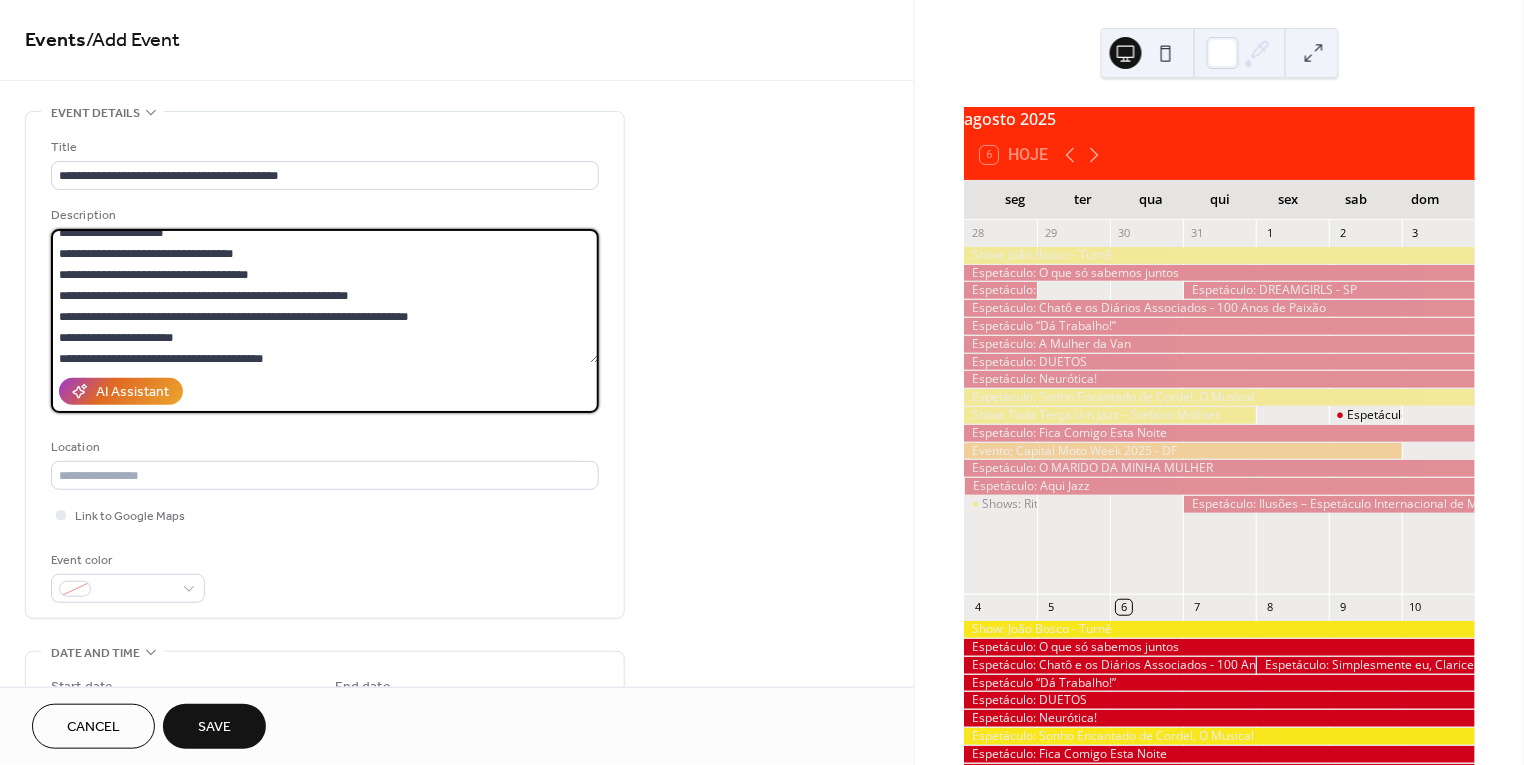 drag, startPoint x: 411, startPoint y: 290, endPoint x: 151, endPoint y: 288, distance: 260.0077 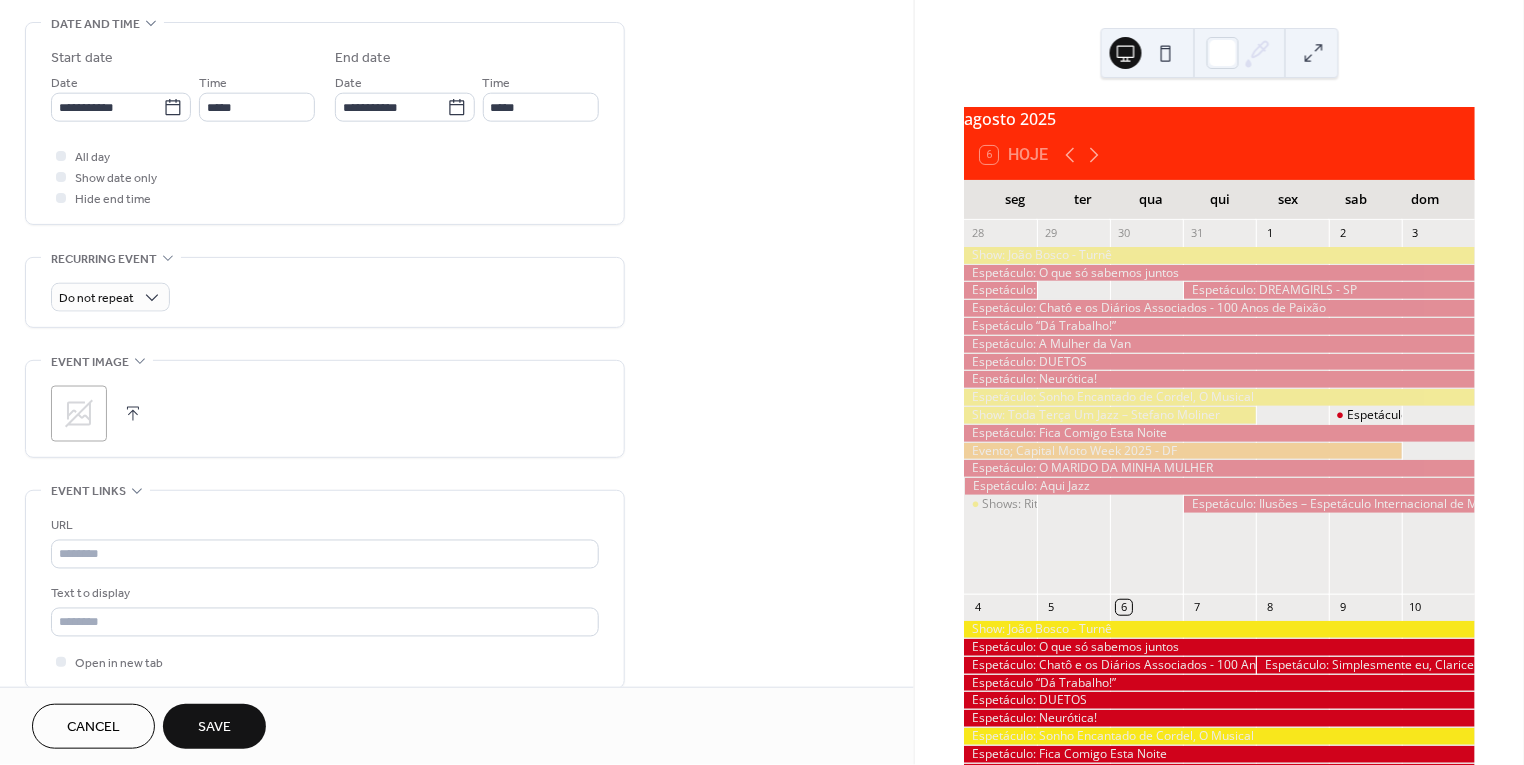 scroll, scrollTop: 681, scrollLeft: 0, axis: vertical 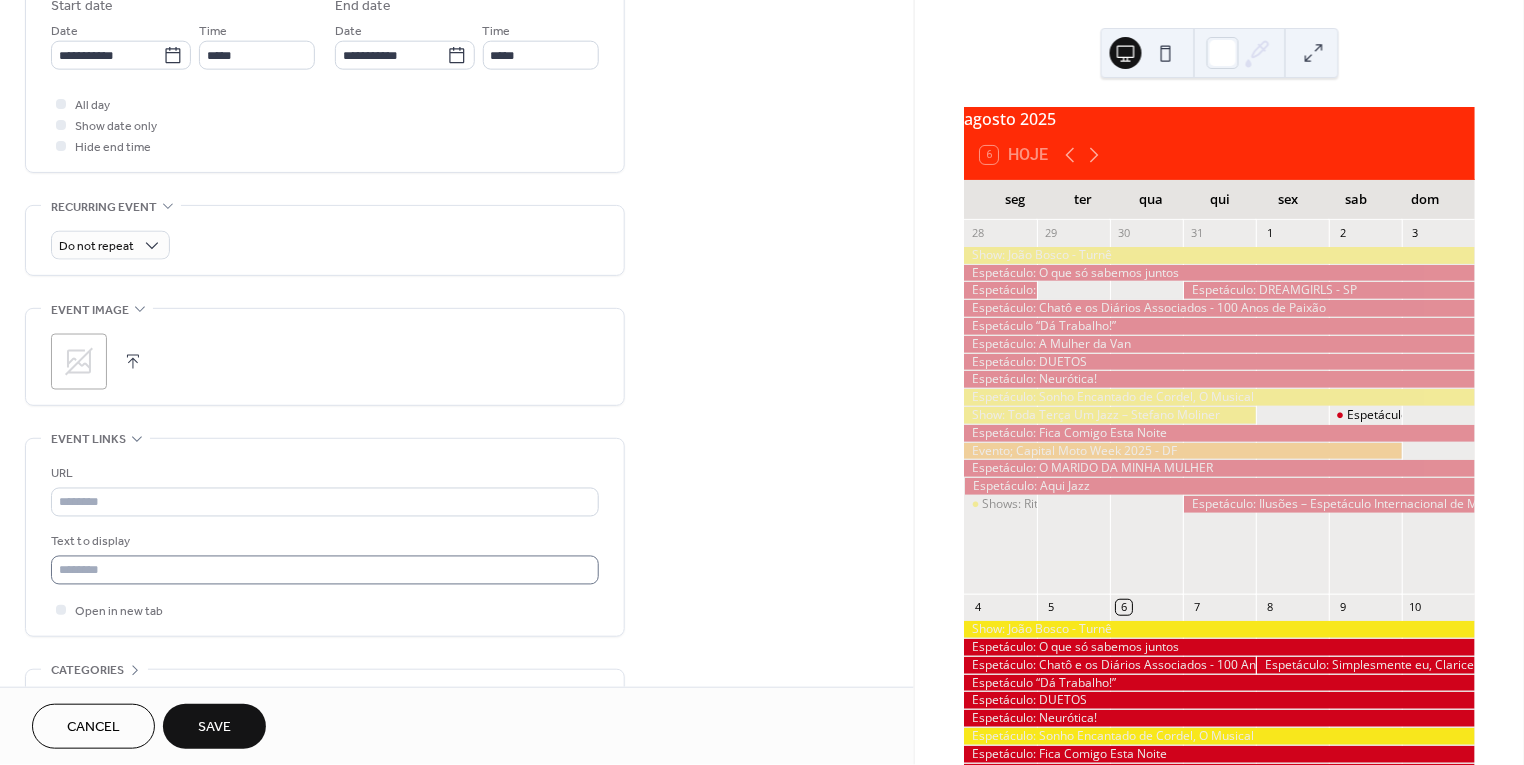 type on "**********" 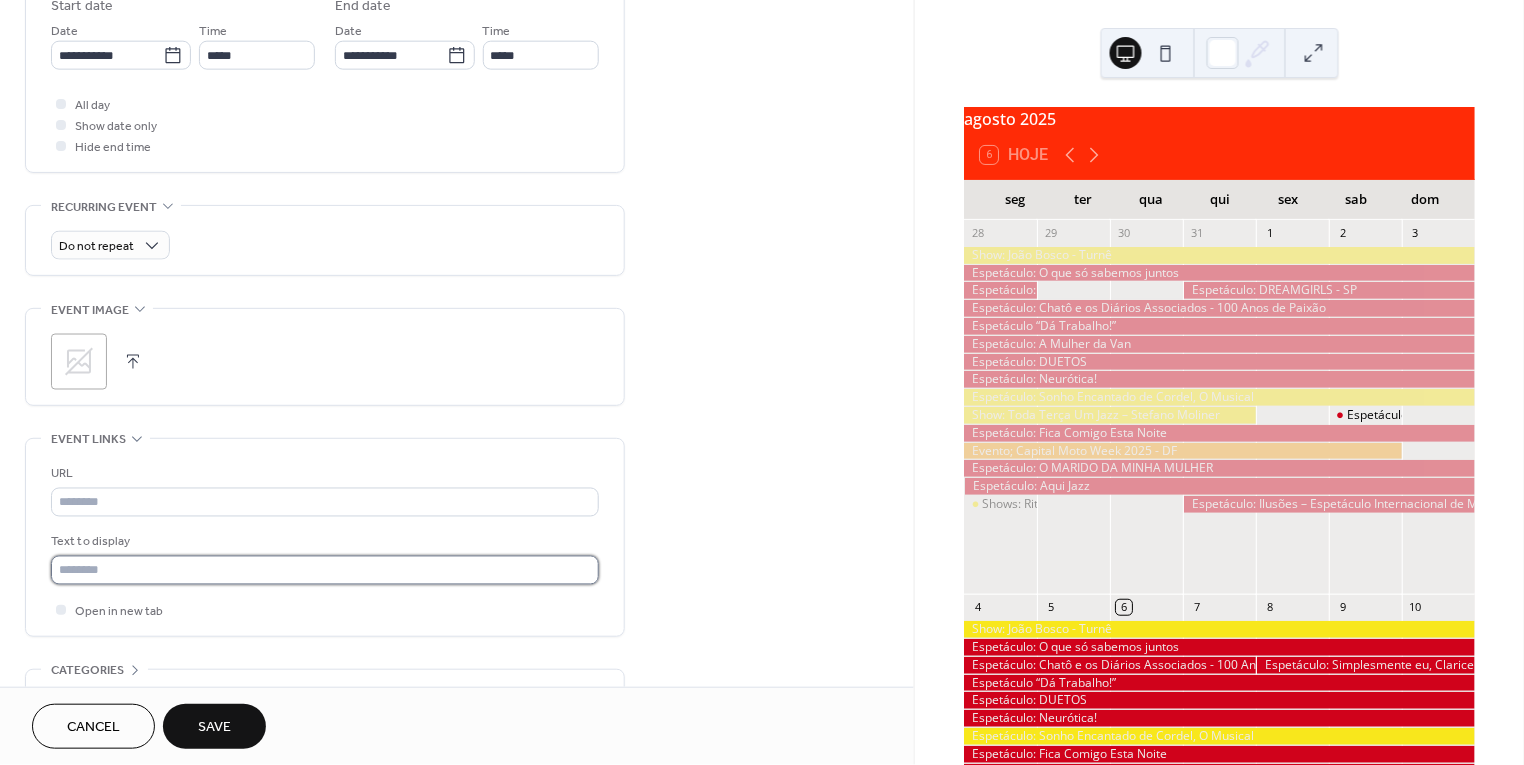 click at bounding box center [325, 570] 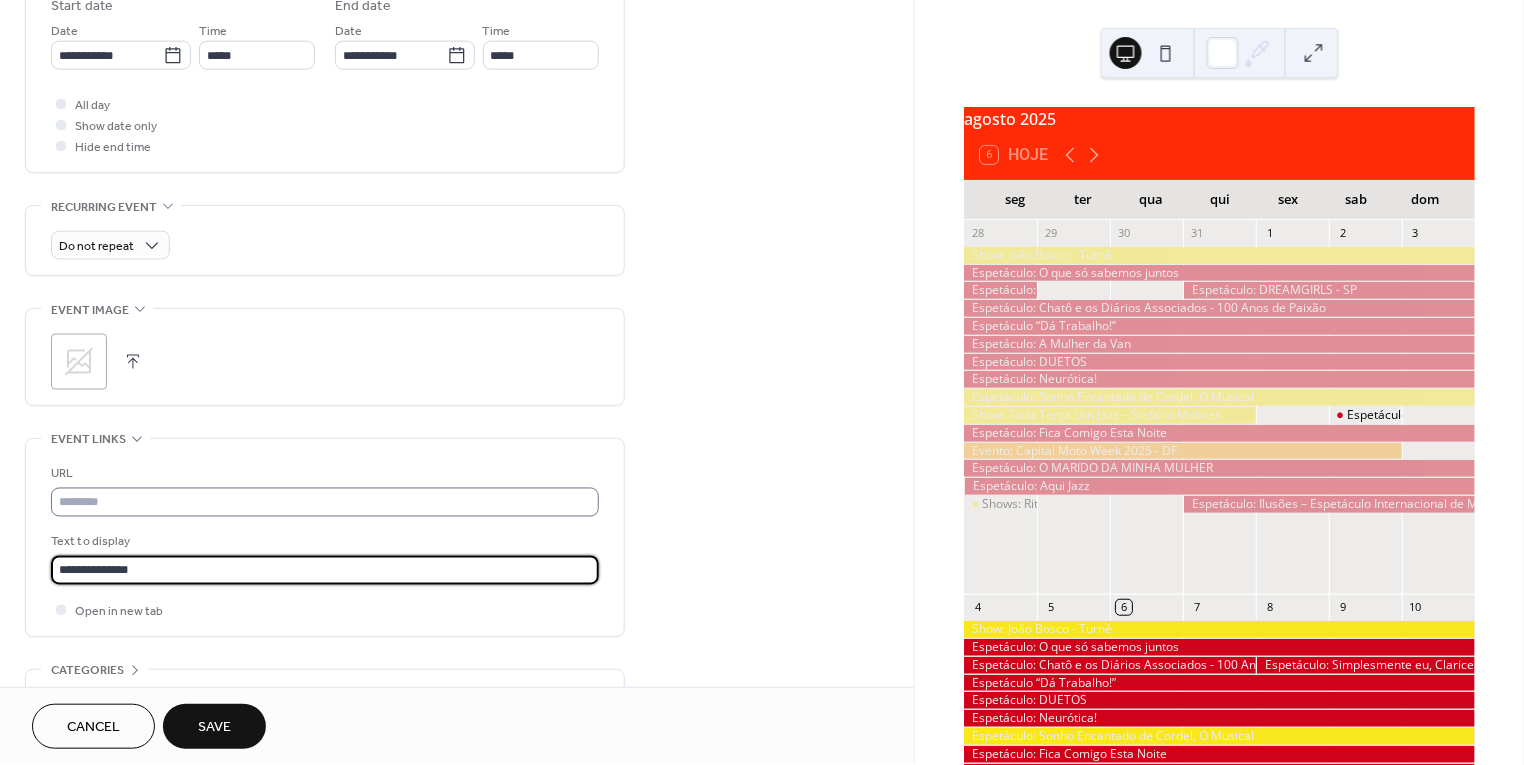 type on "**********" 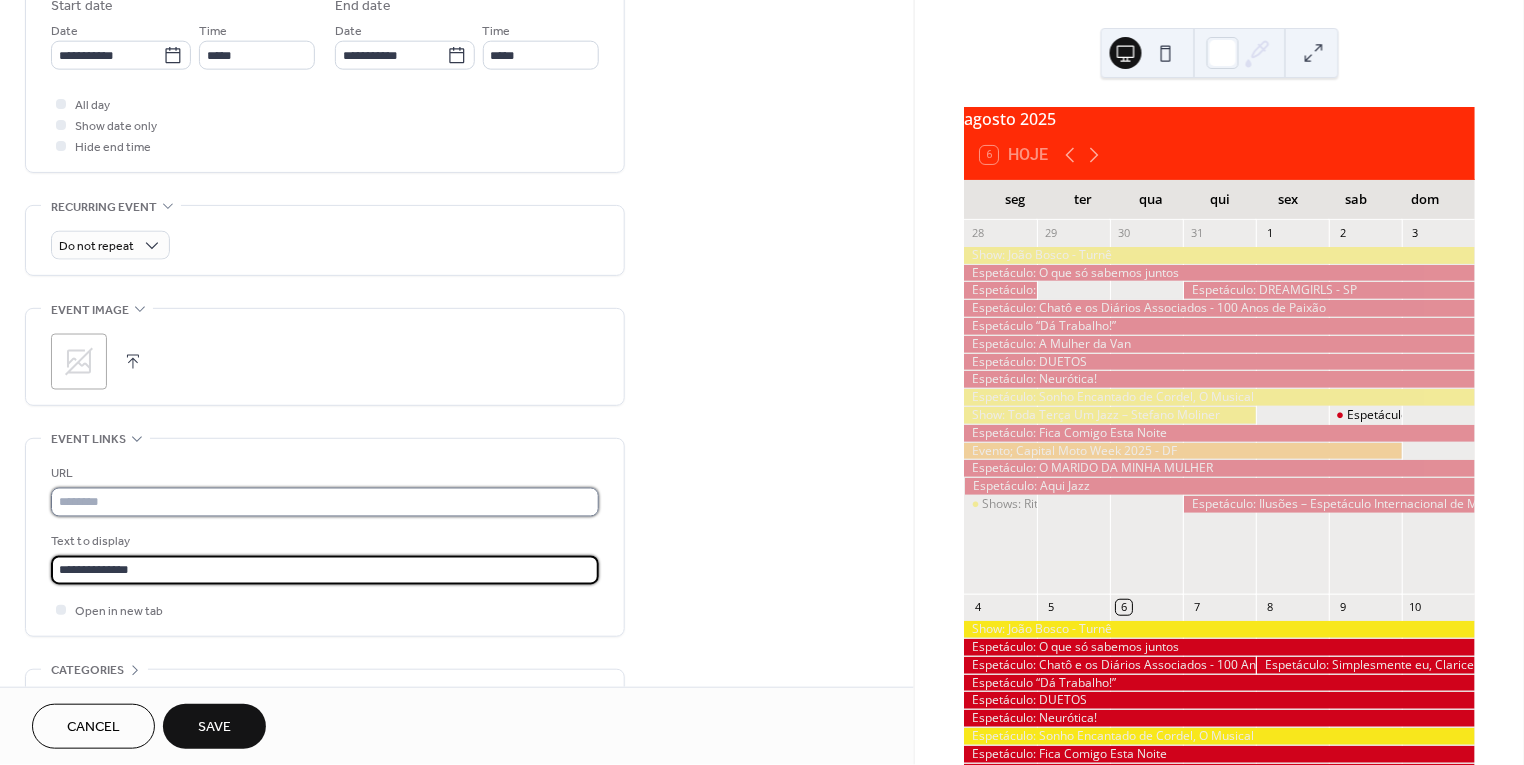 click at bounding box center (325, 502) 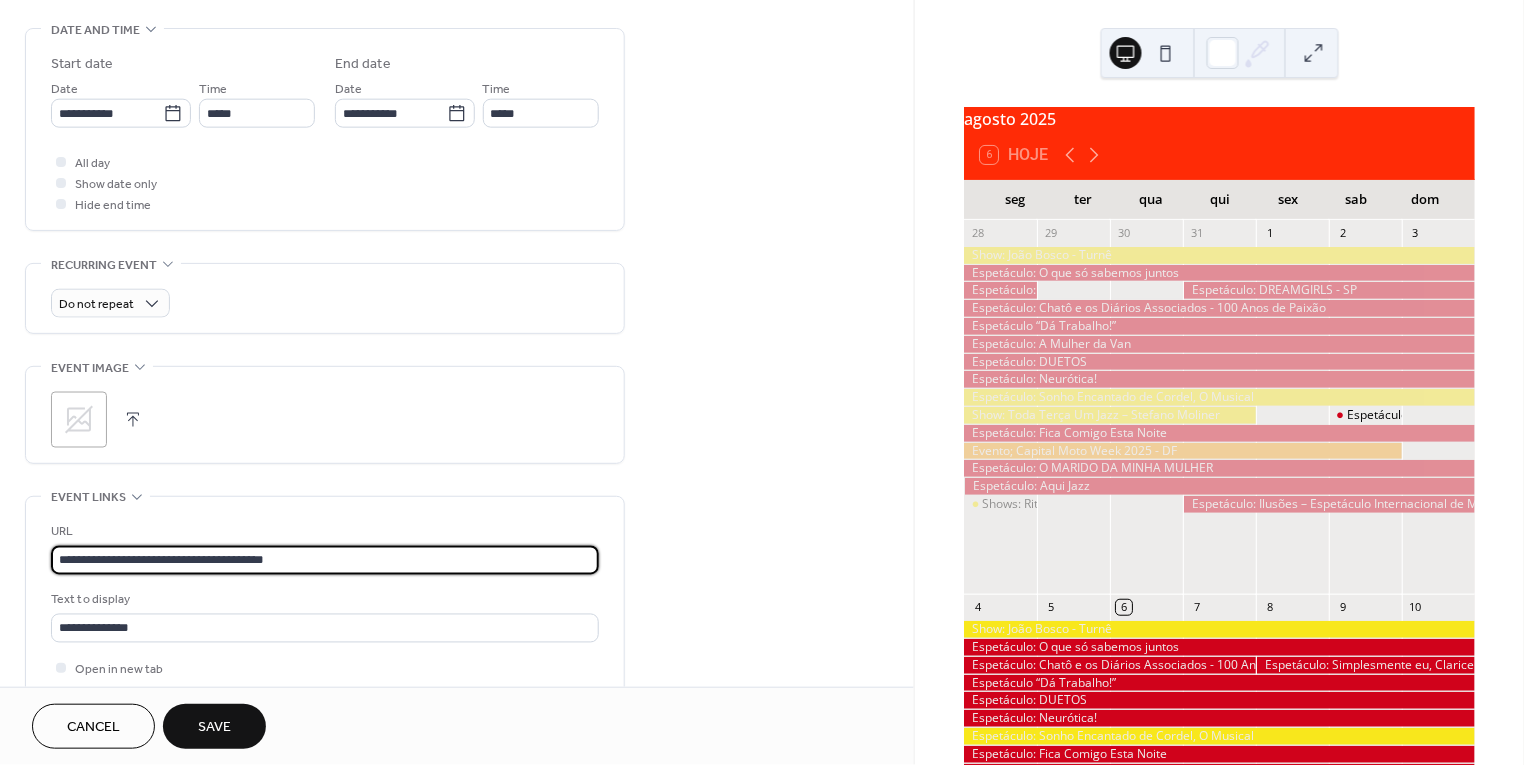 scroll, scrollTop: 604, scrollLeft: 0, axis: vertical 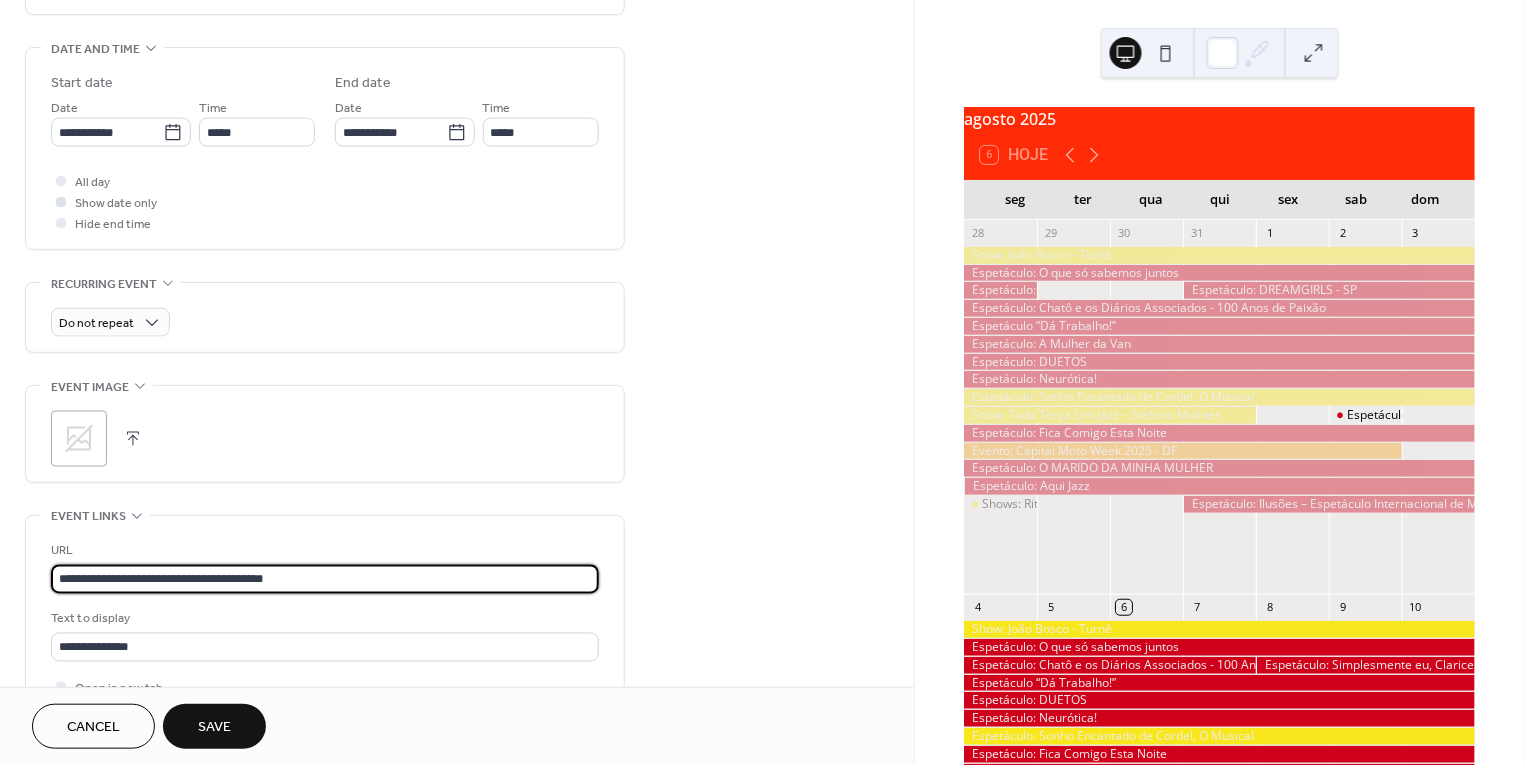 type on "**********" 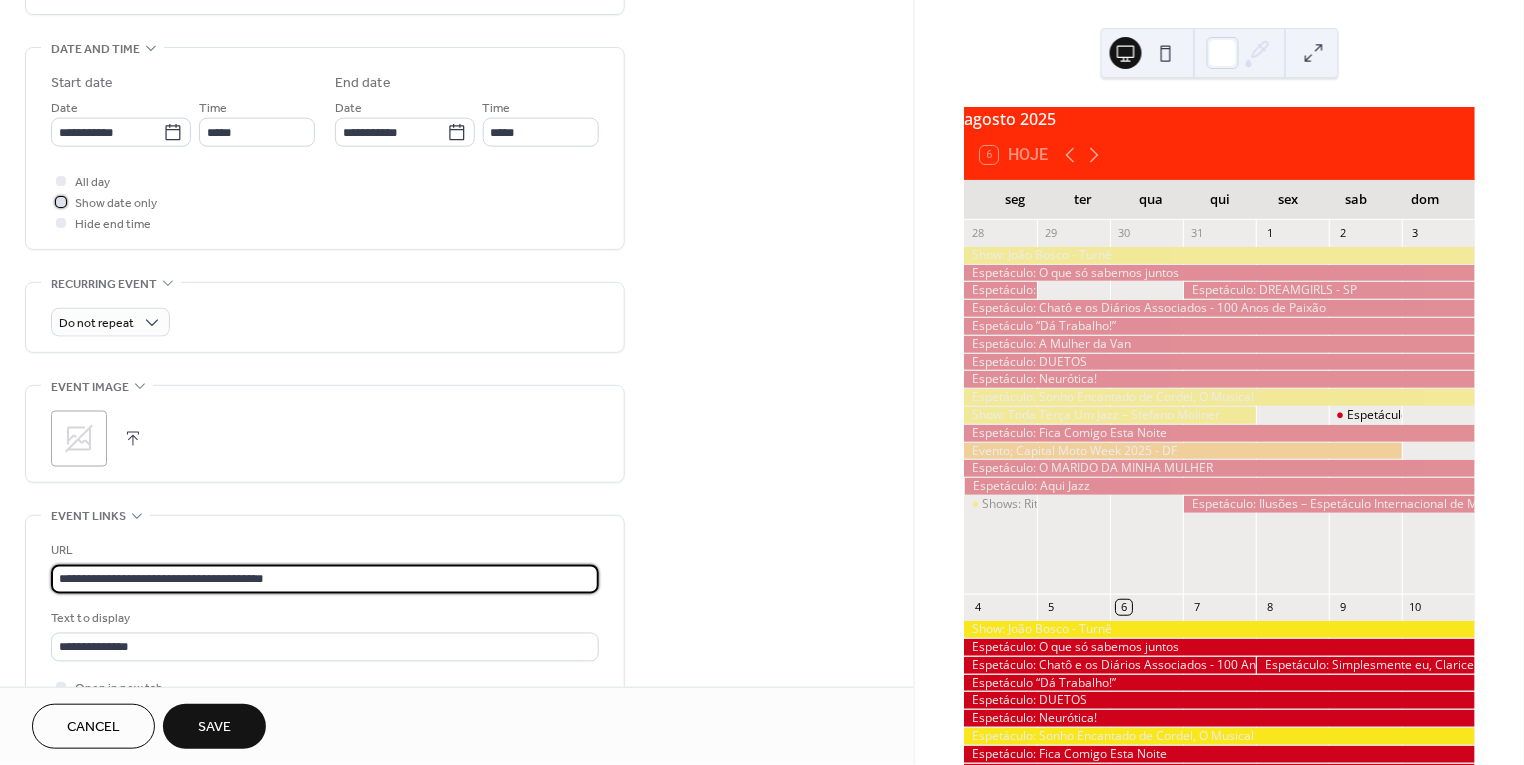 click on "Show date only" at bounding box center (116, 204) 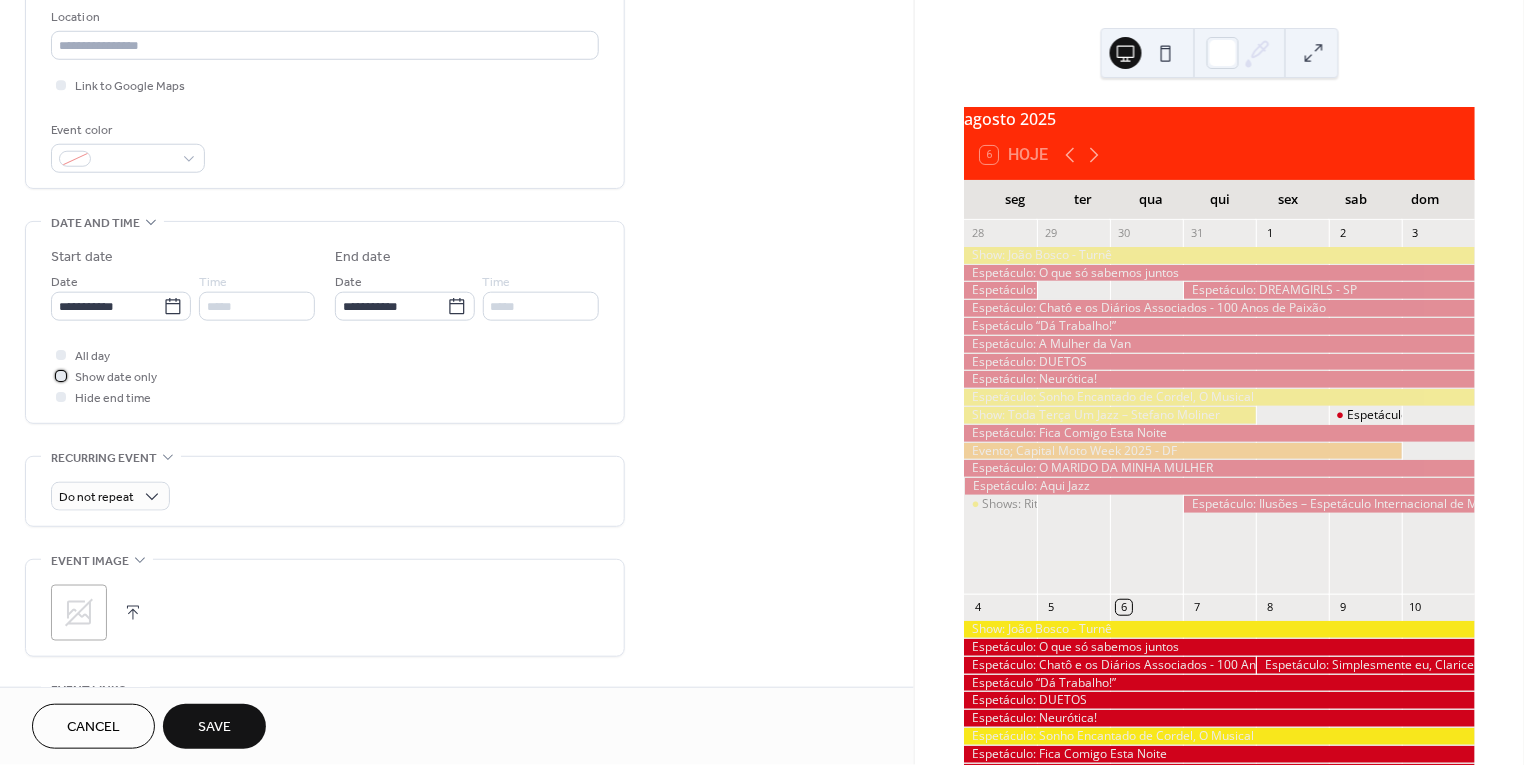 scroll, scrollTop: 376, scrollLeft: 0, axis: vertical 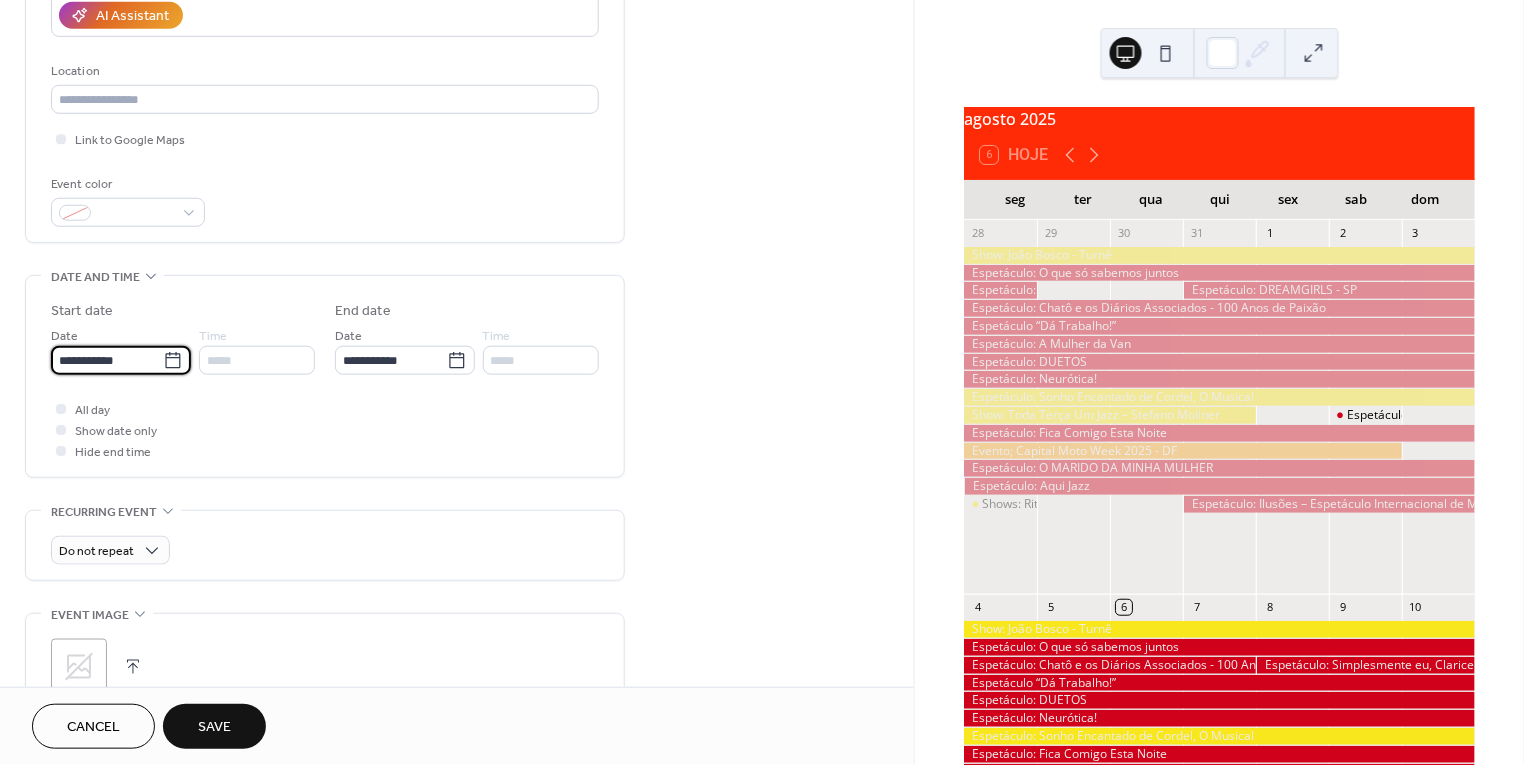 click on "**********" at bounding box center (107, 360) 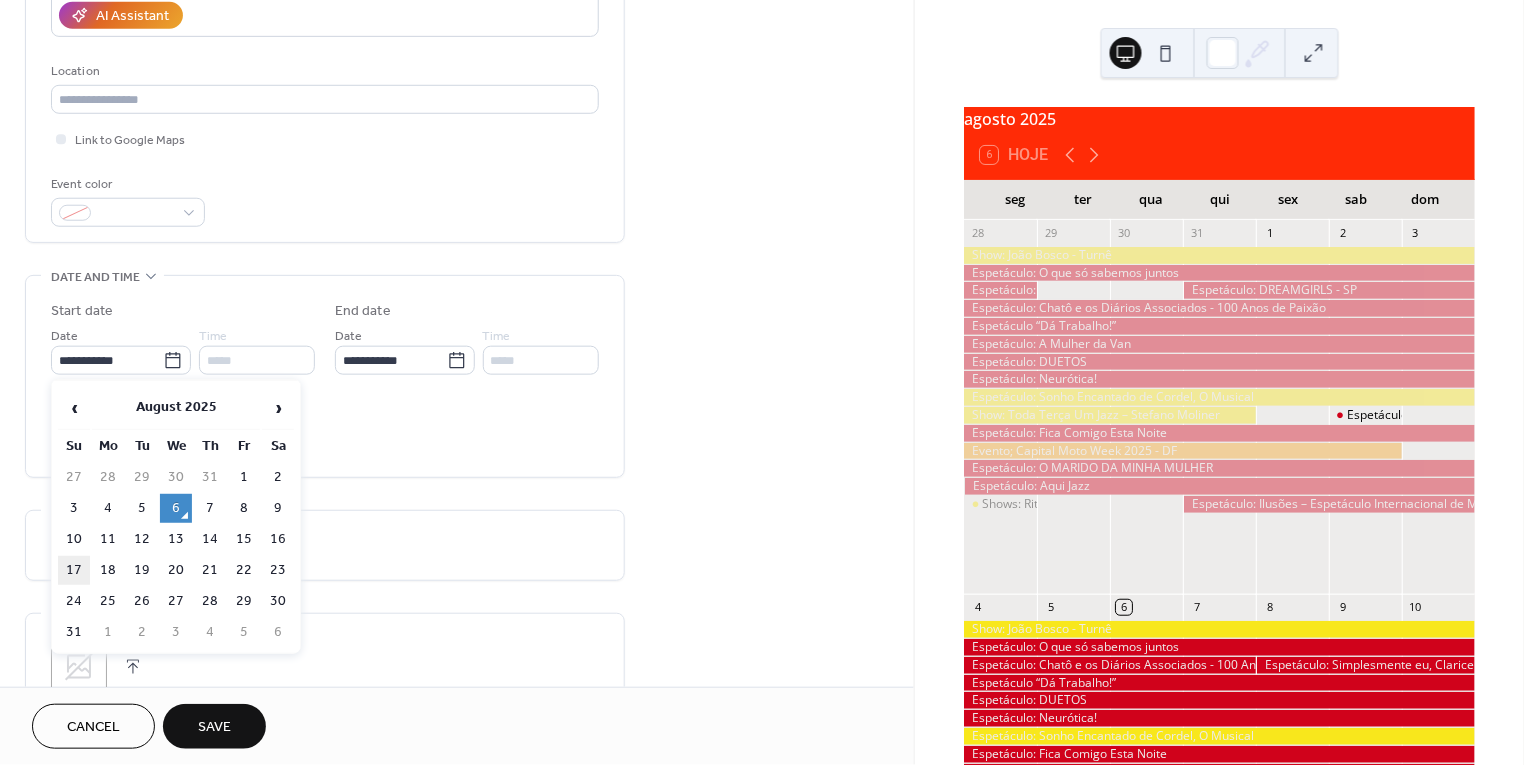 click on "17" at bounding box center (74, 570) 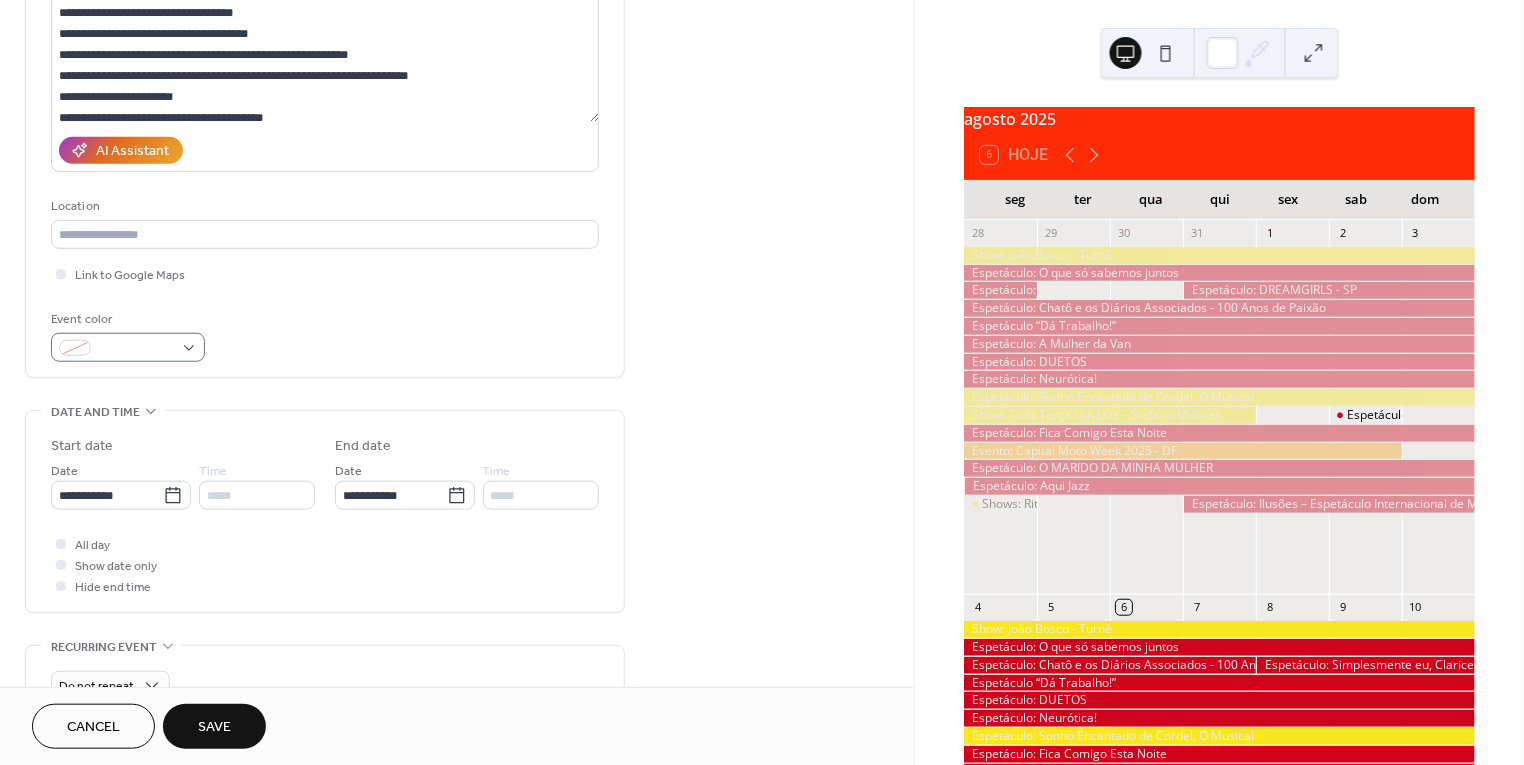 scroll, scrollTop: 240, scrollLeft: 0, axis: vertical 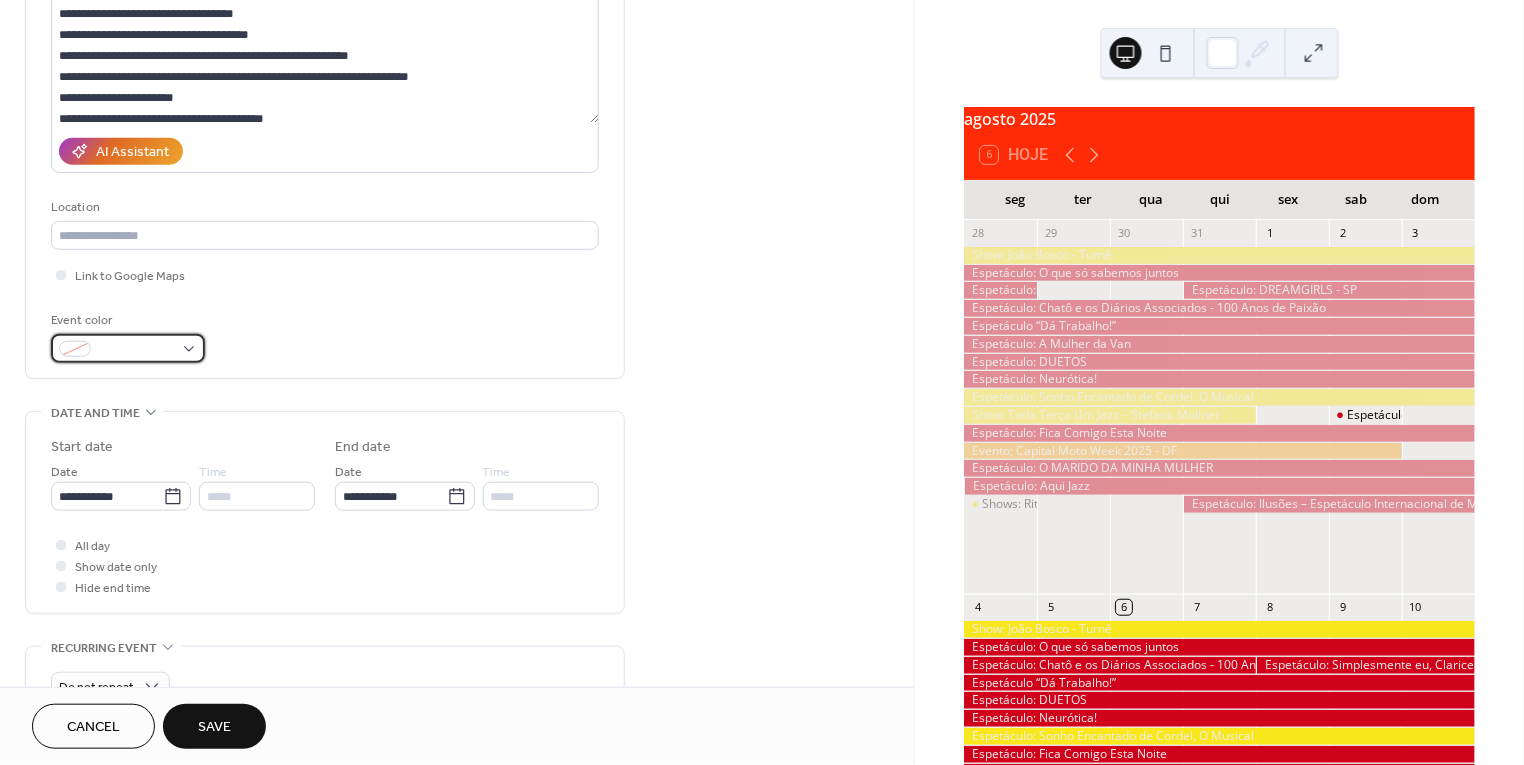 click at bounding box center (136, 350) 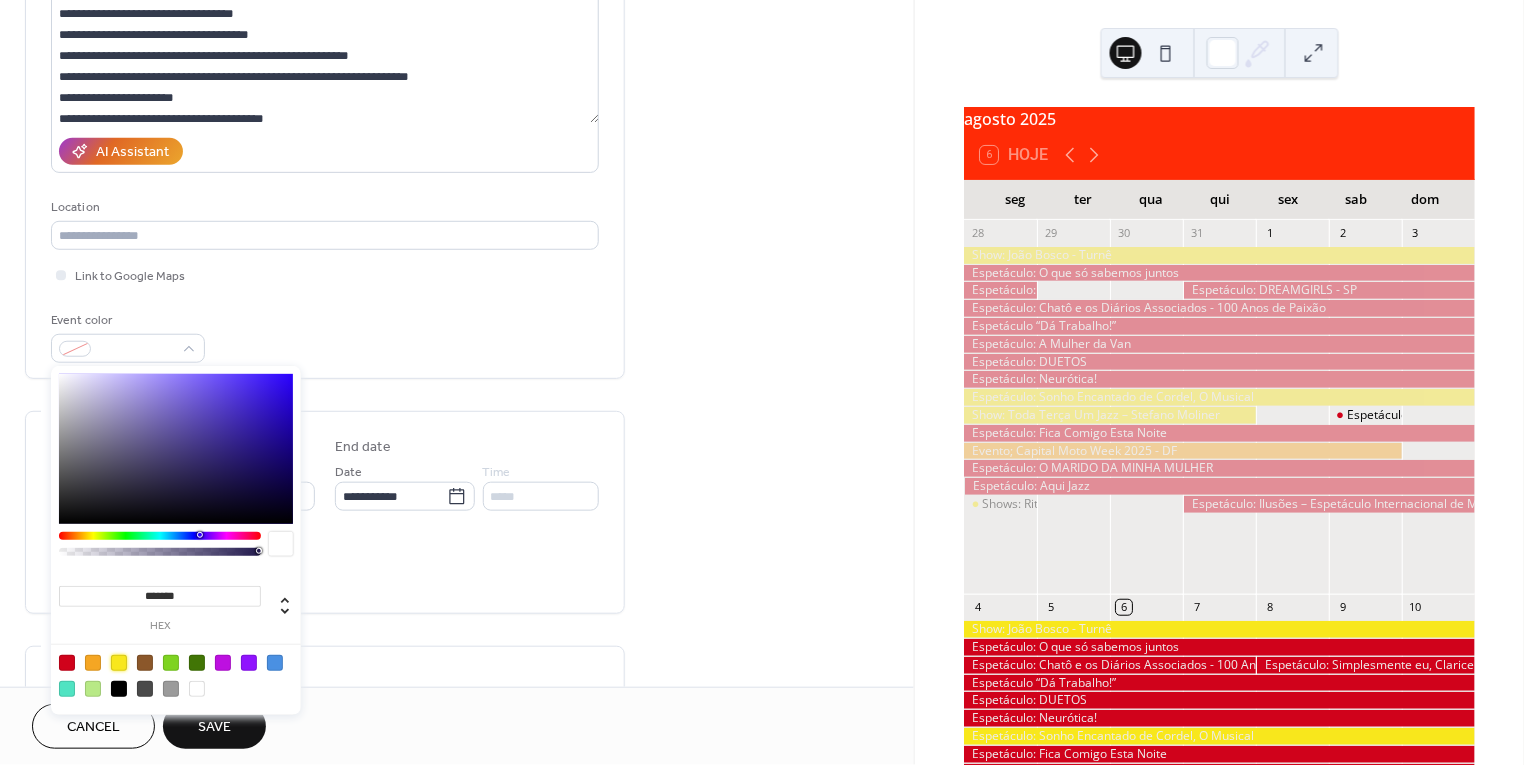 click at bounding box center (119, 663) 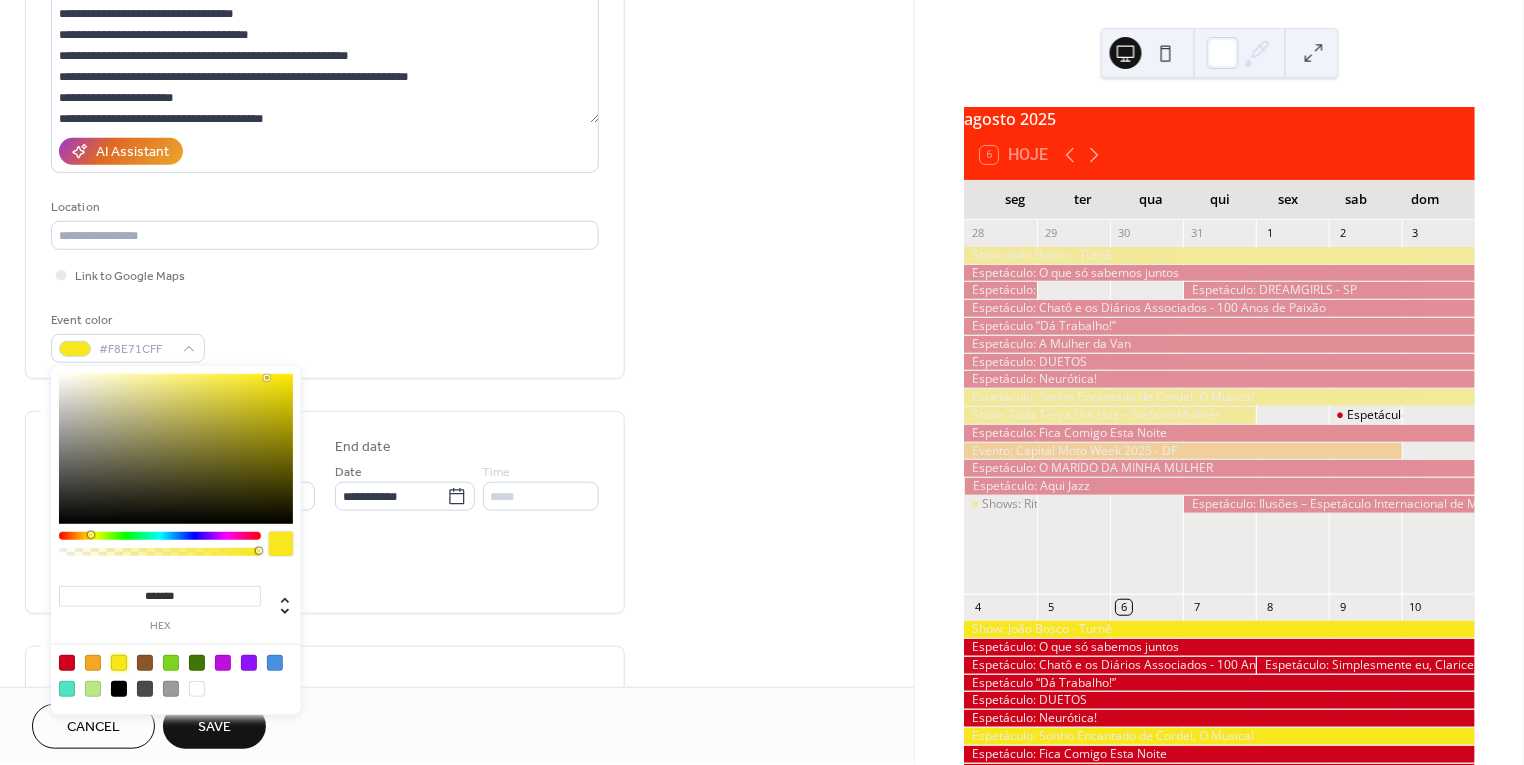 click on "AI Assistant" at bounding box center [325, 151] 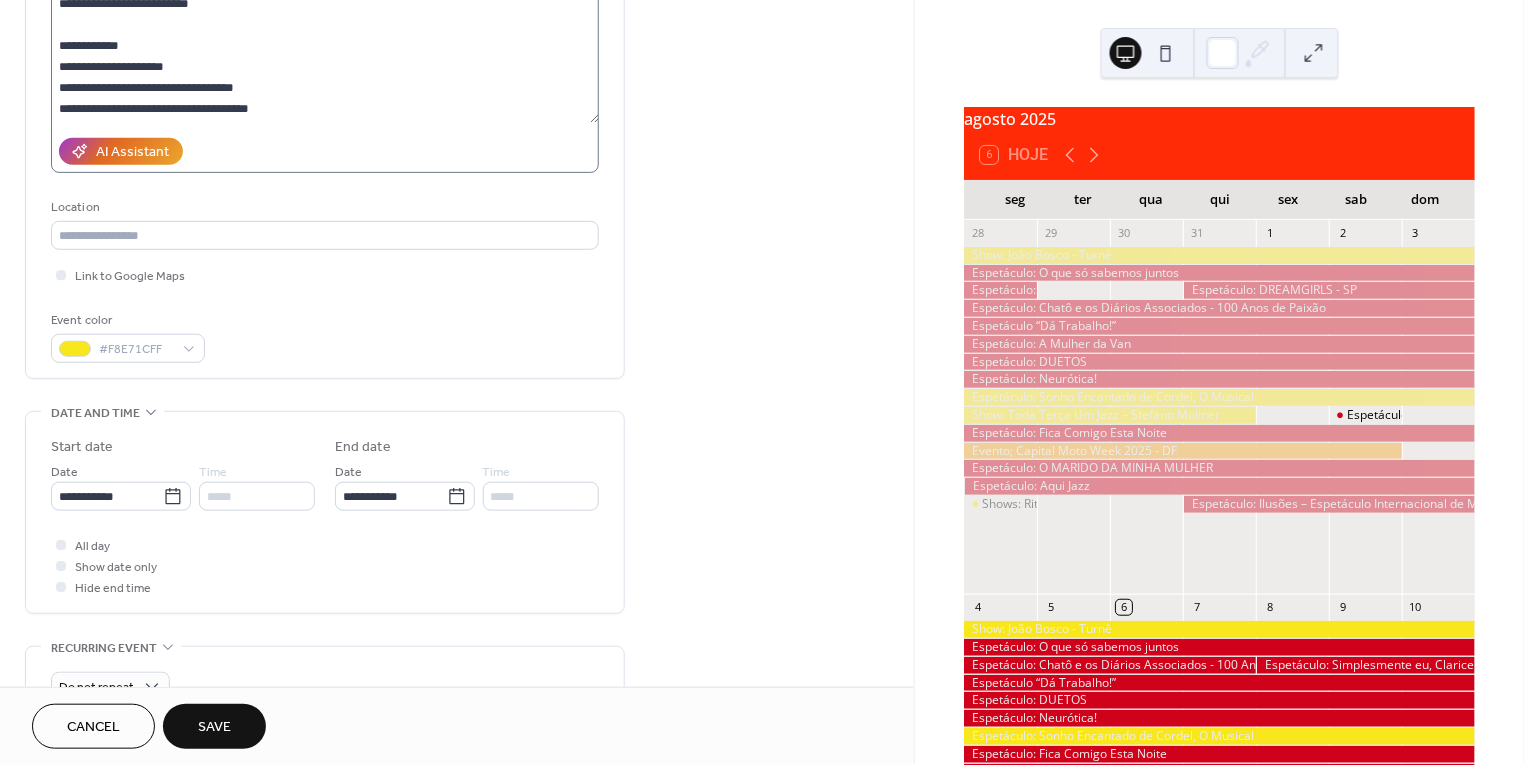 scroll, scrollTop: 0, scrollLeft: 0, axis: both 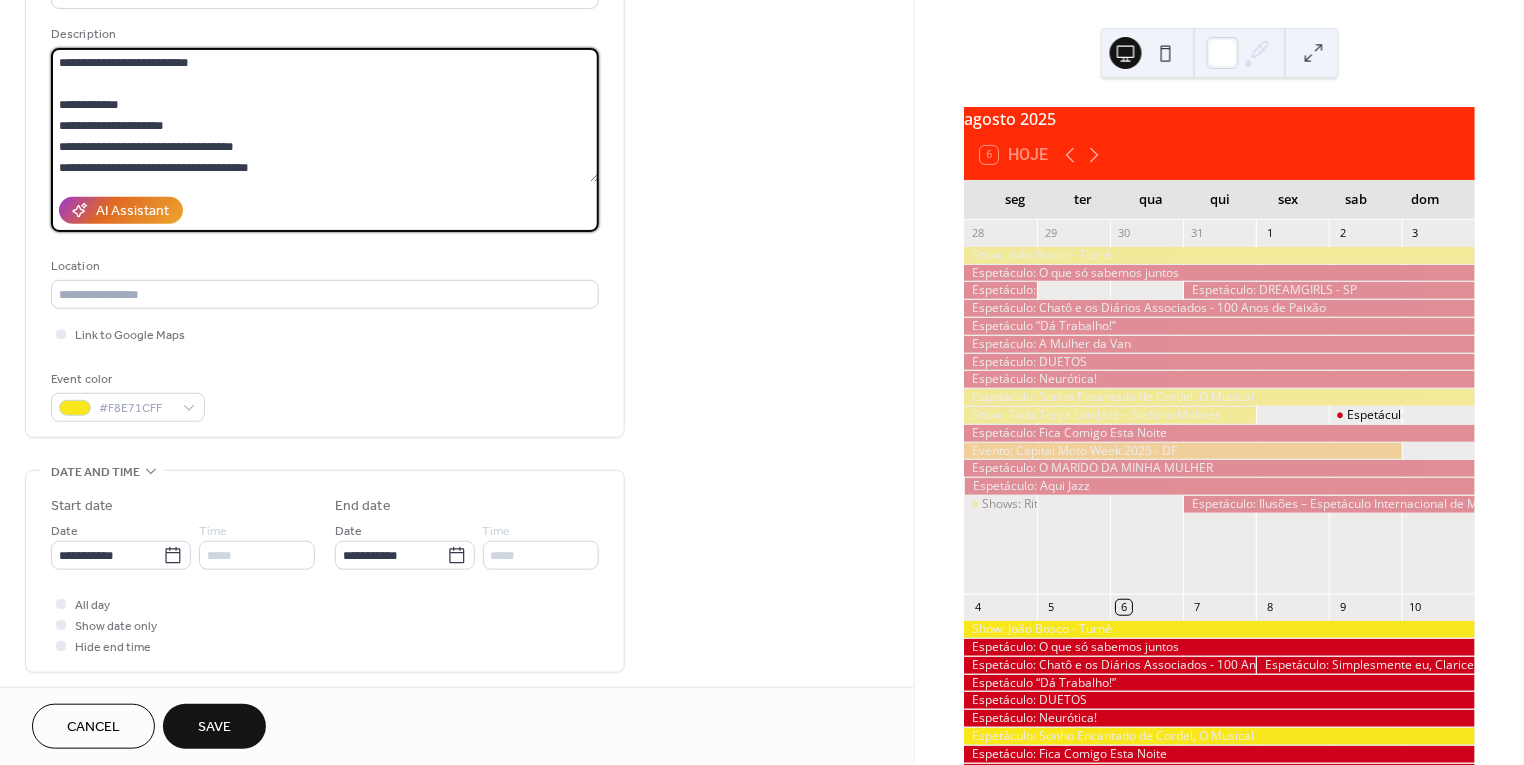 click on "**********" at bounding box center [325, 115] 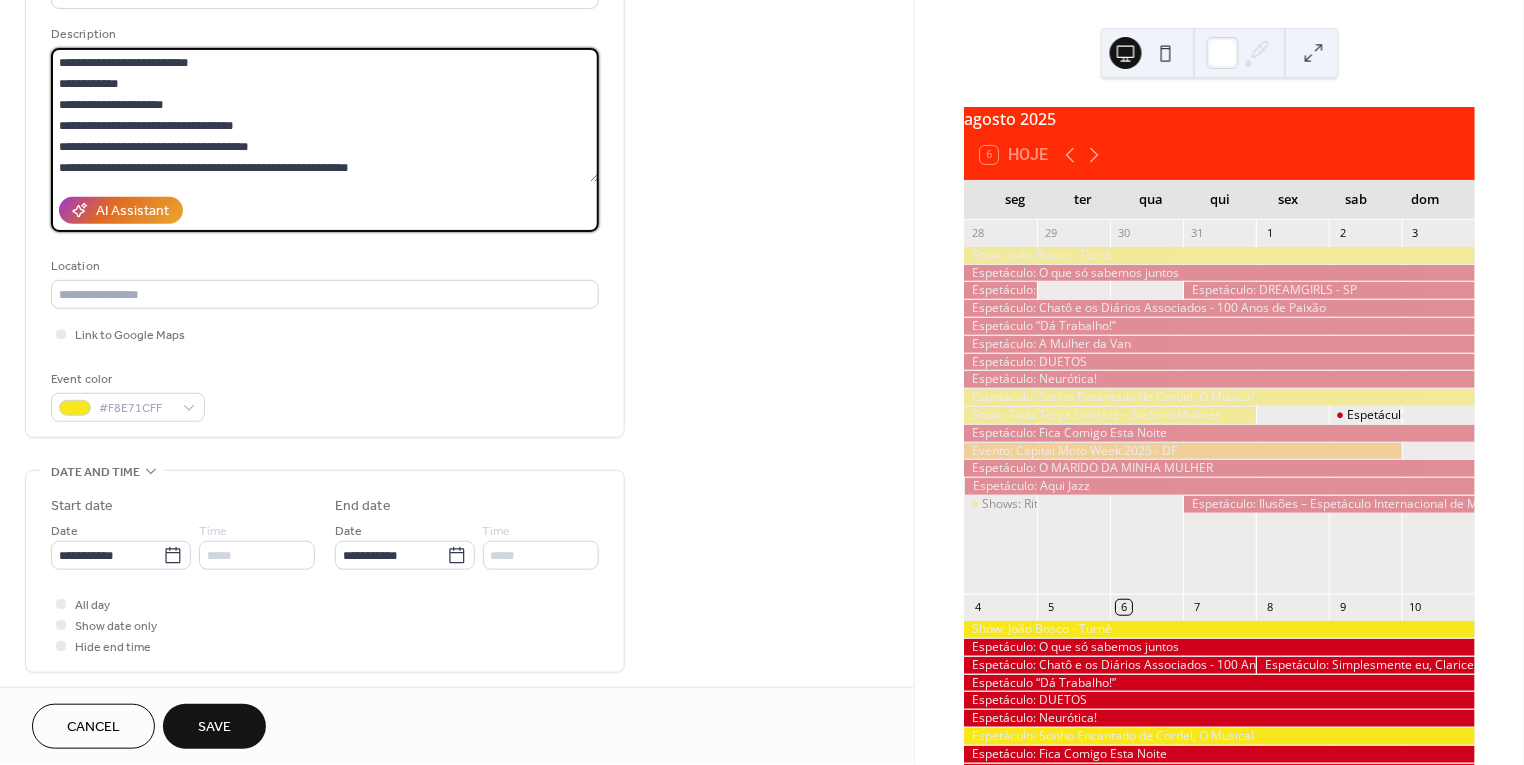 click on "**********" at bounding box center (325, 115) 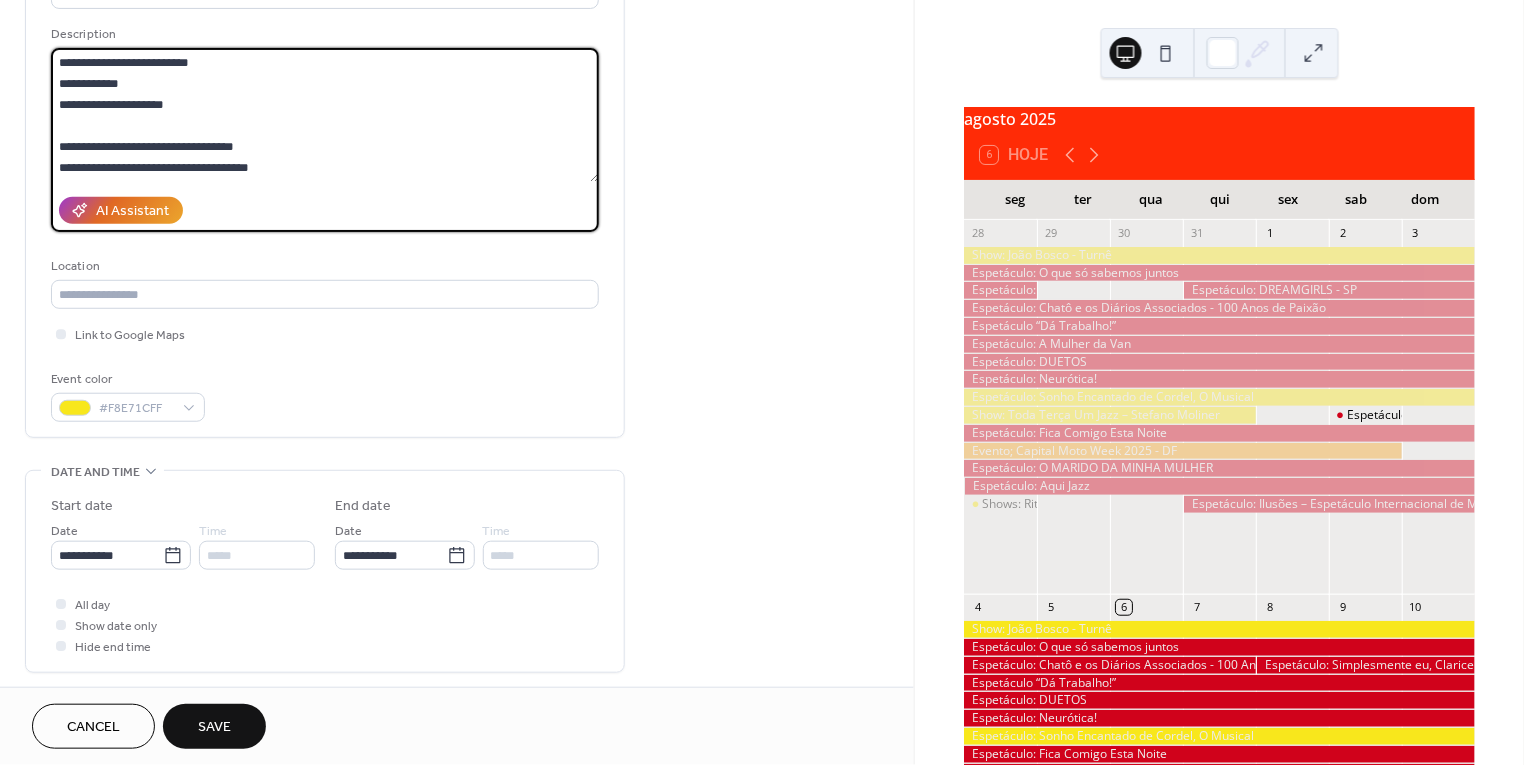 paste on "**********" 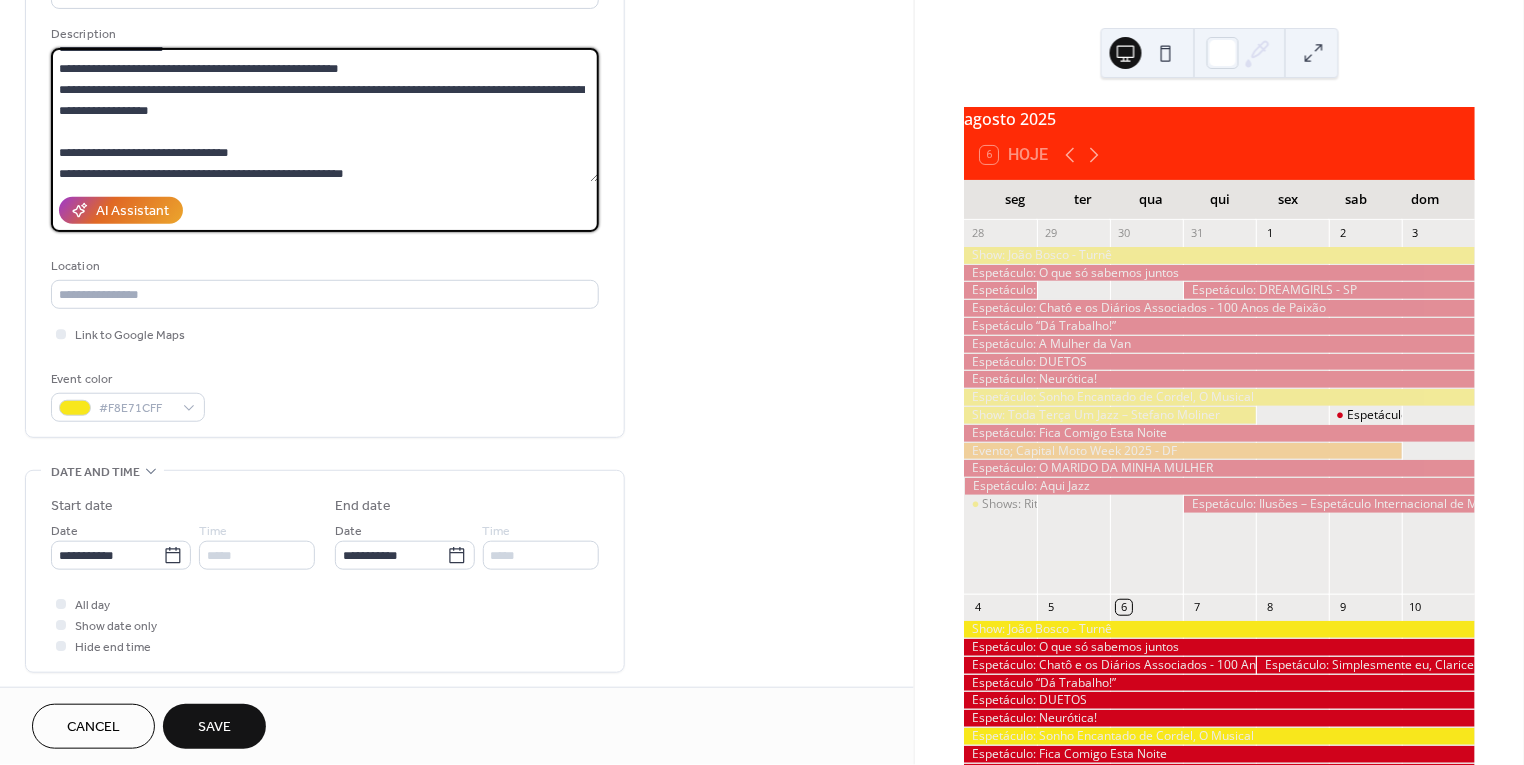 scroll, scrollTop: 58, scrollLeft: 0, axis: vertical 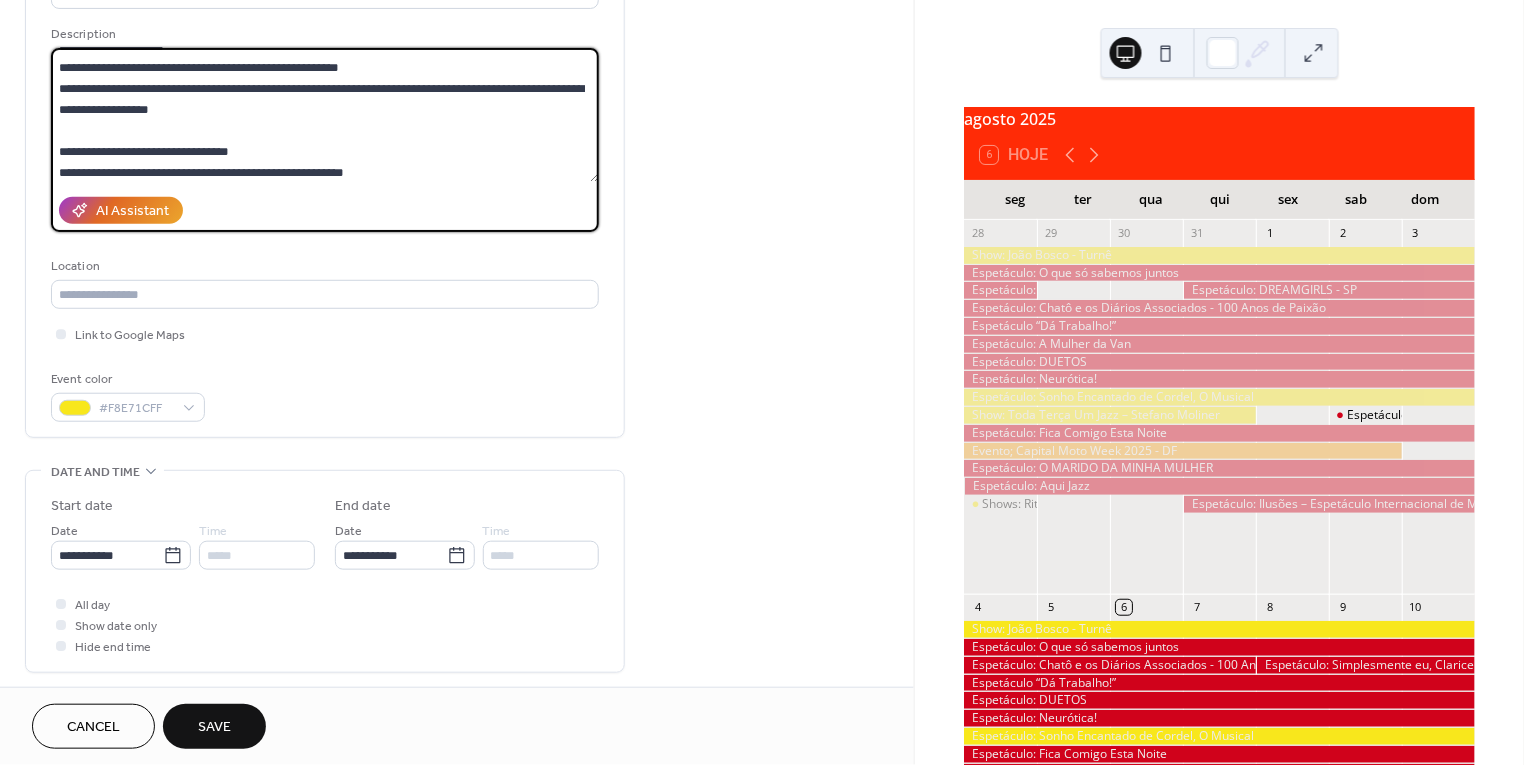 click on "**********" at bounding box center [325, 115] 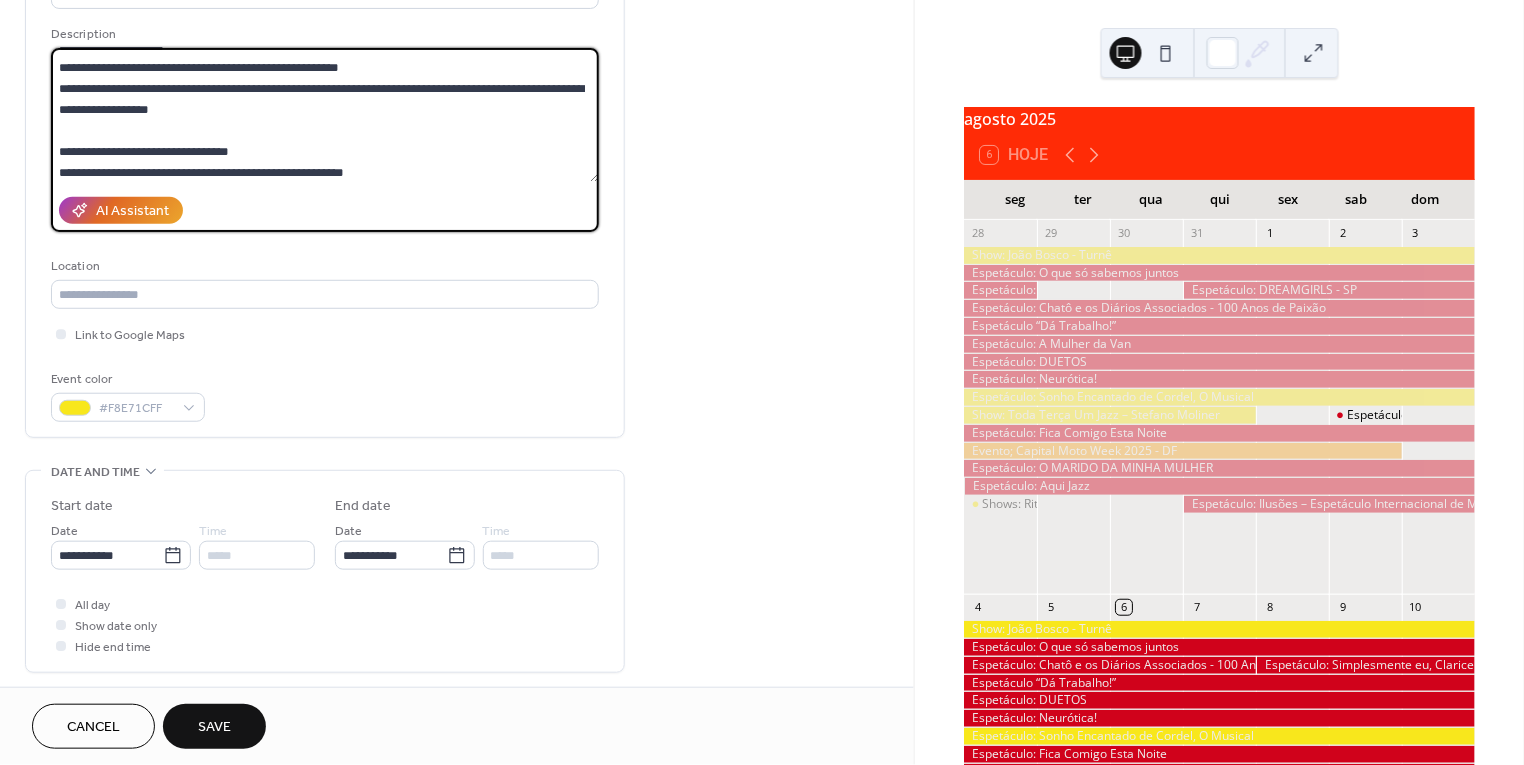 click on "**********" at bounding box center (325, 115) 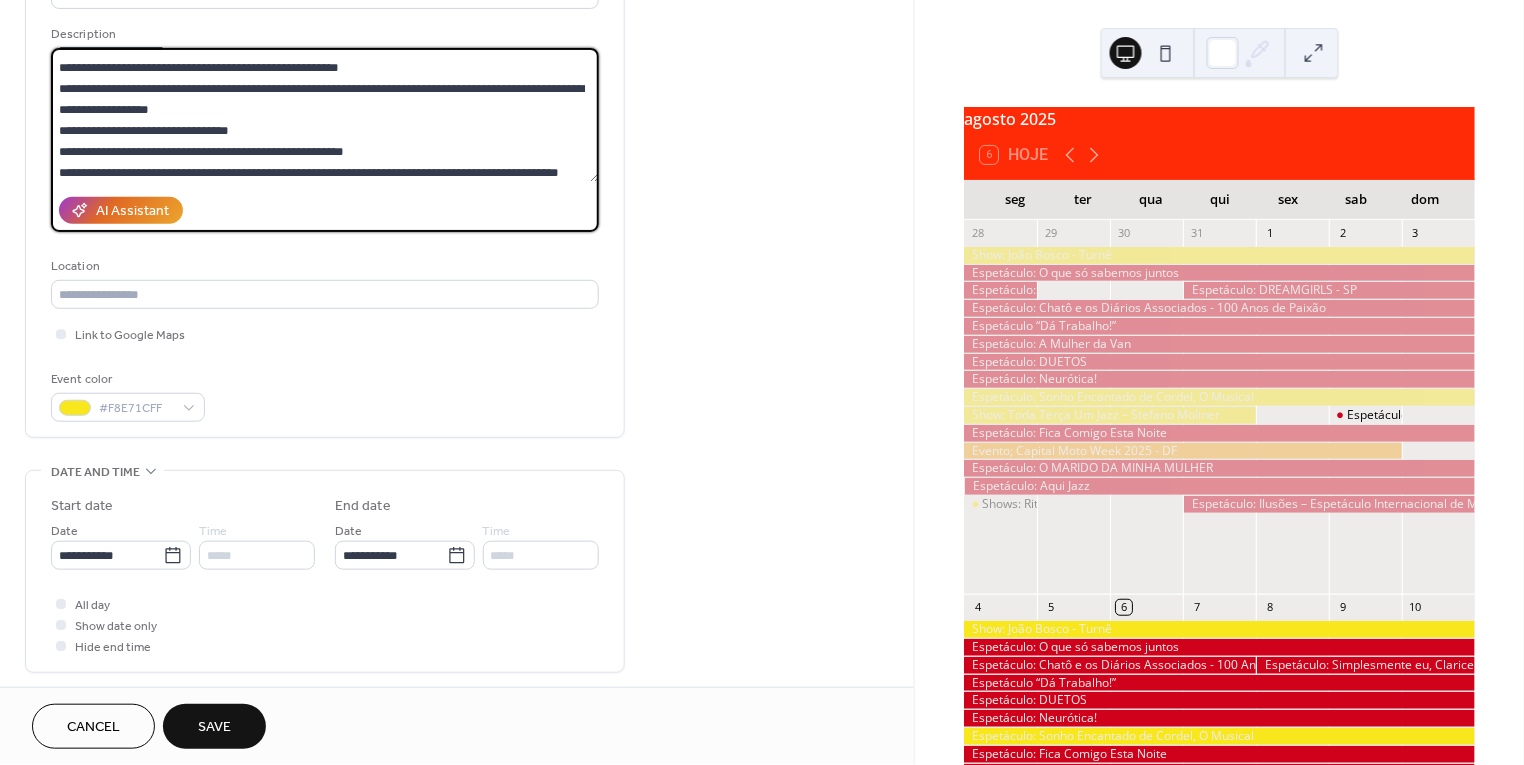 scroll, scrollTop: 0, scrollLeft: 0, axis: both 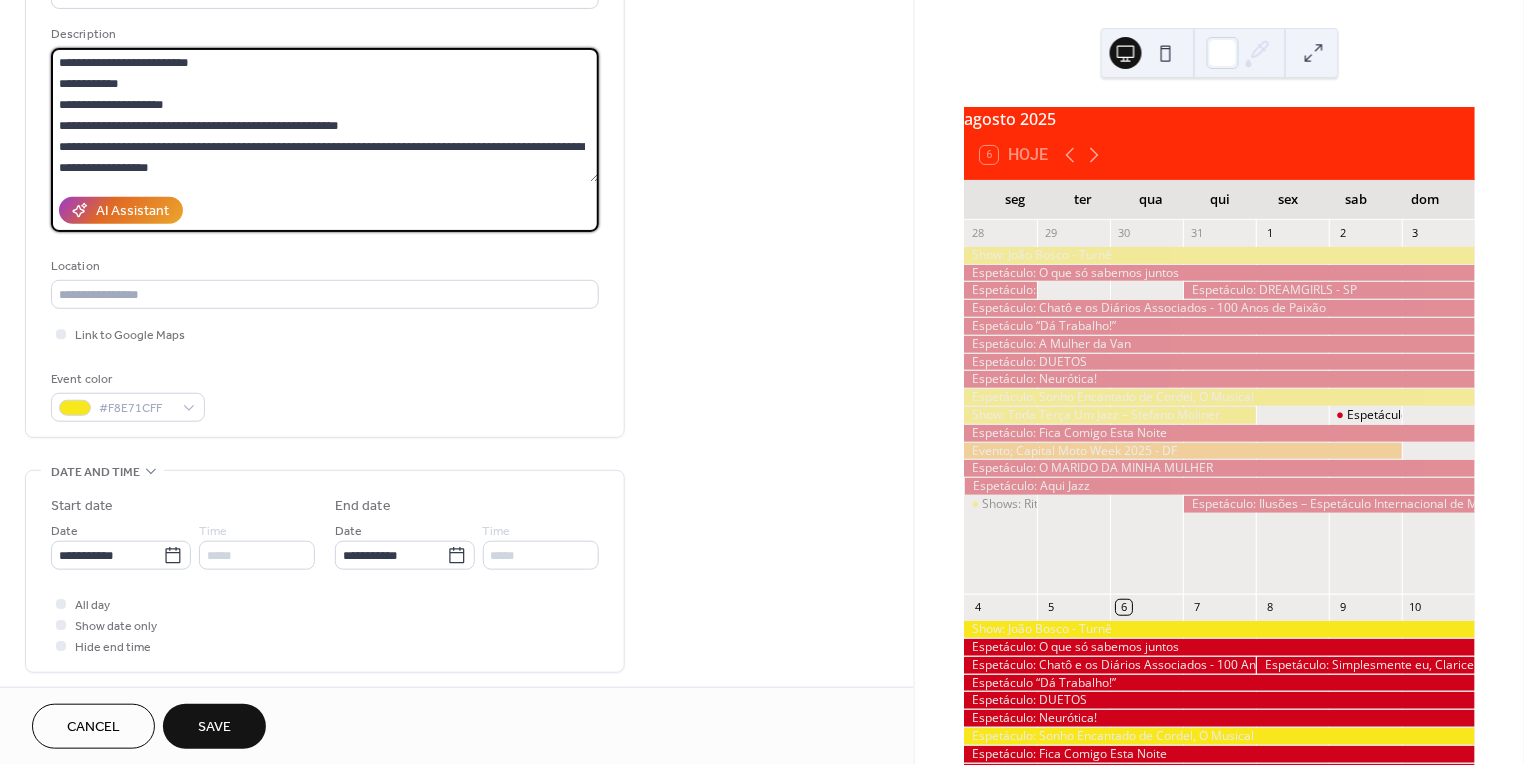 drag, startPoint x: 175, startPoint y: 121, endPoint x: 91, endPoint y: 125, distance: 84.095184 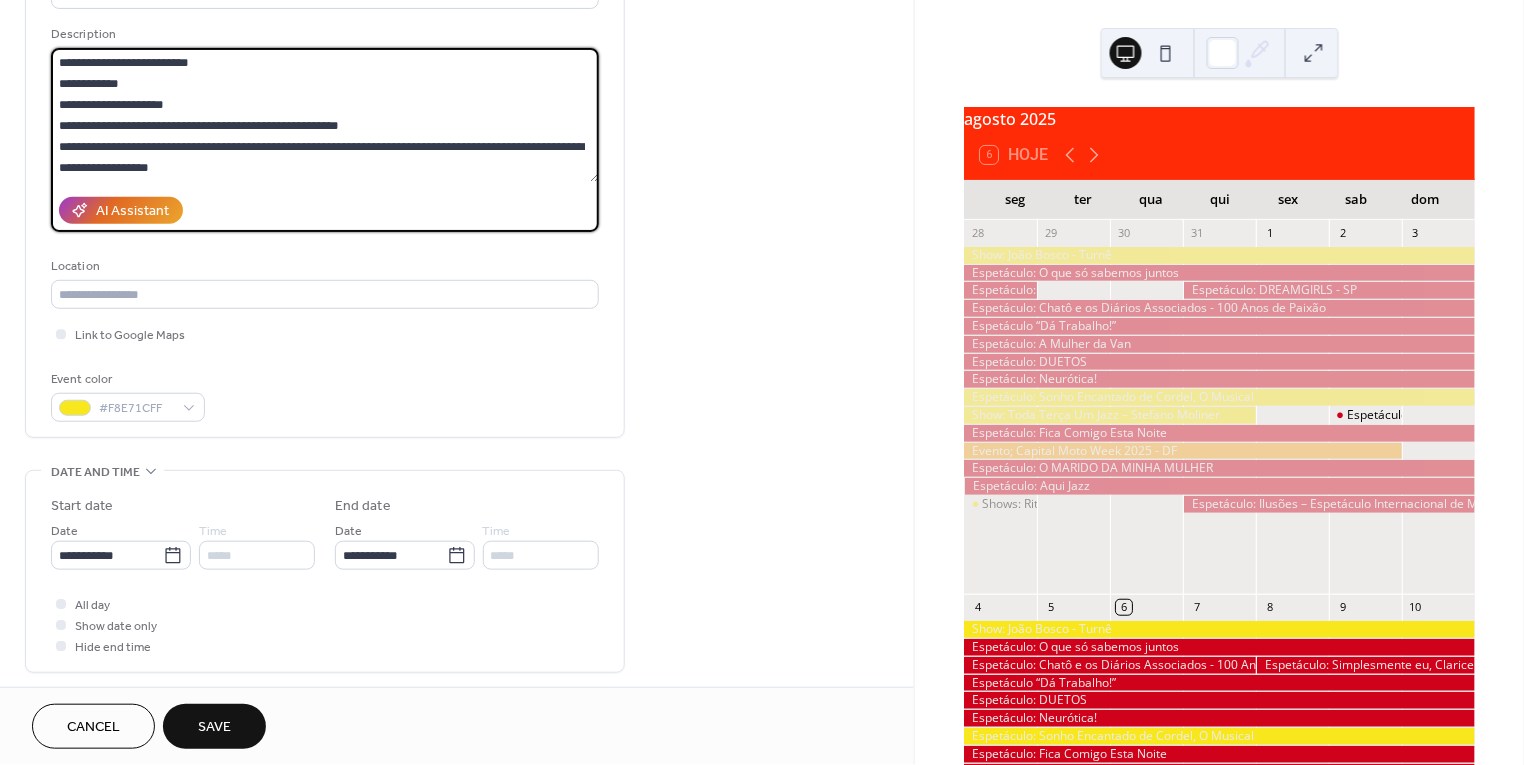 click on "**********" at bounding box center [325, 115] 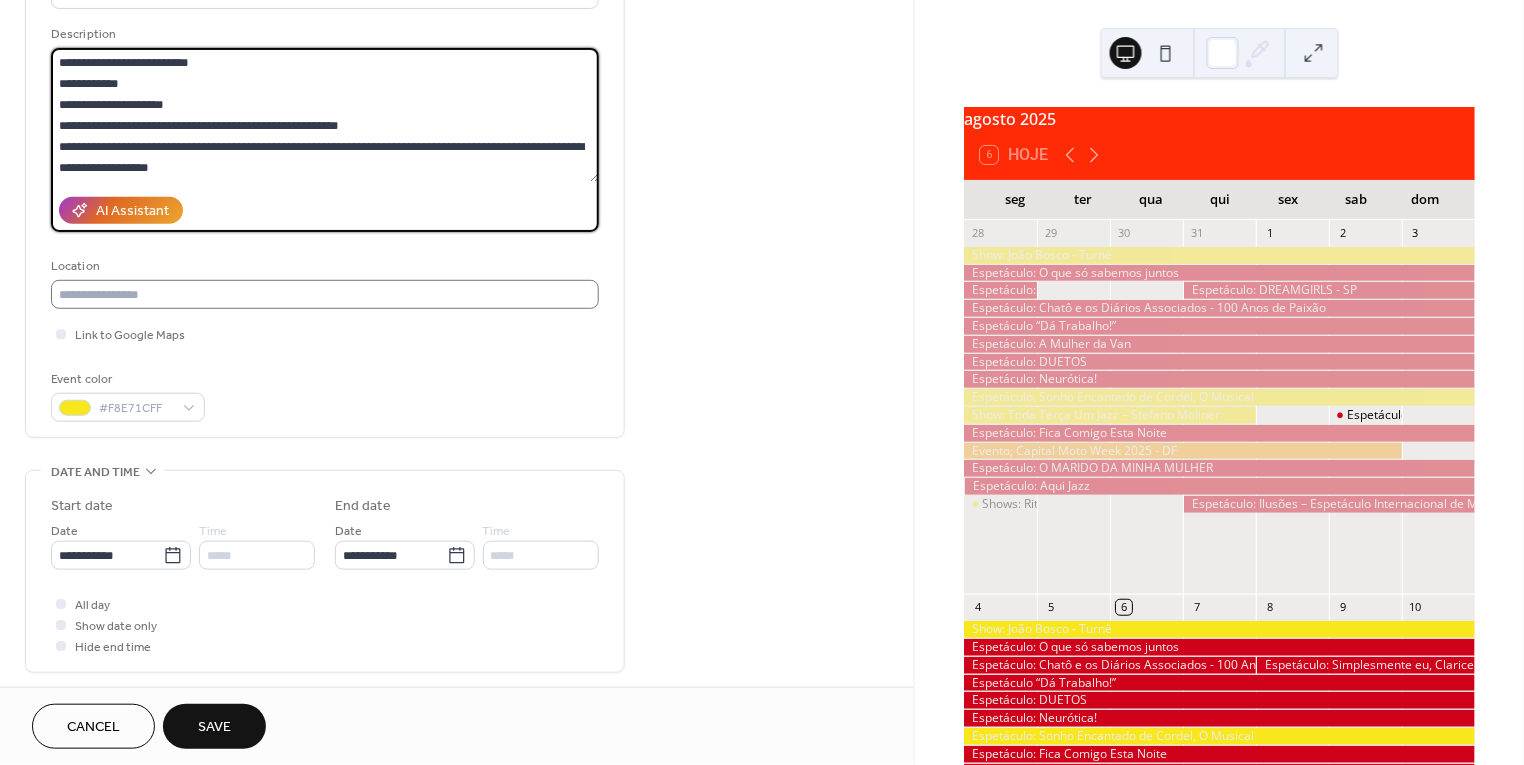 type on "**********" 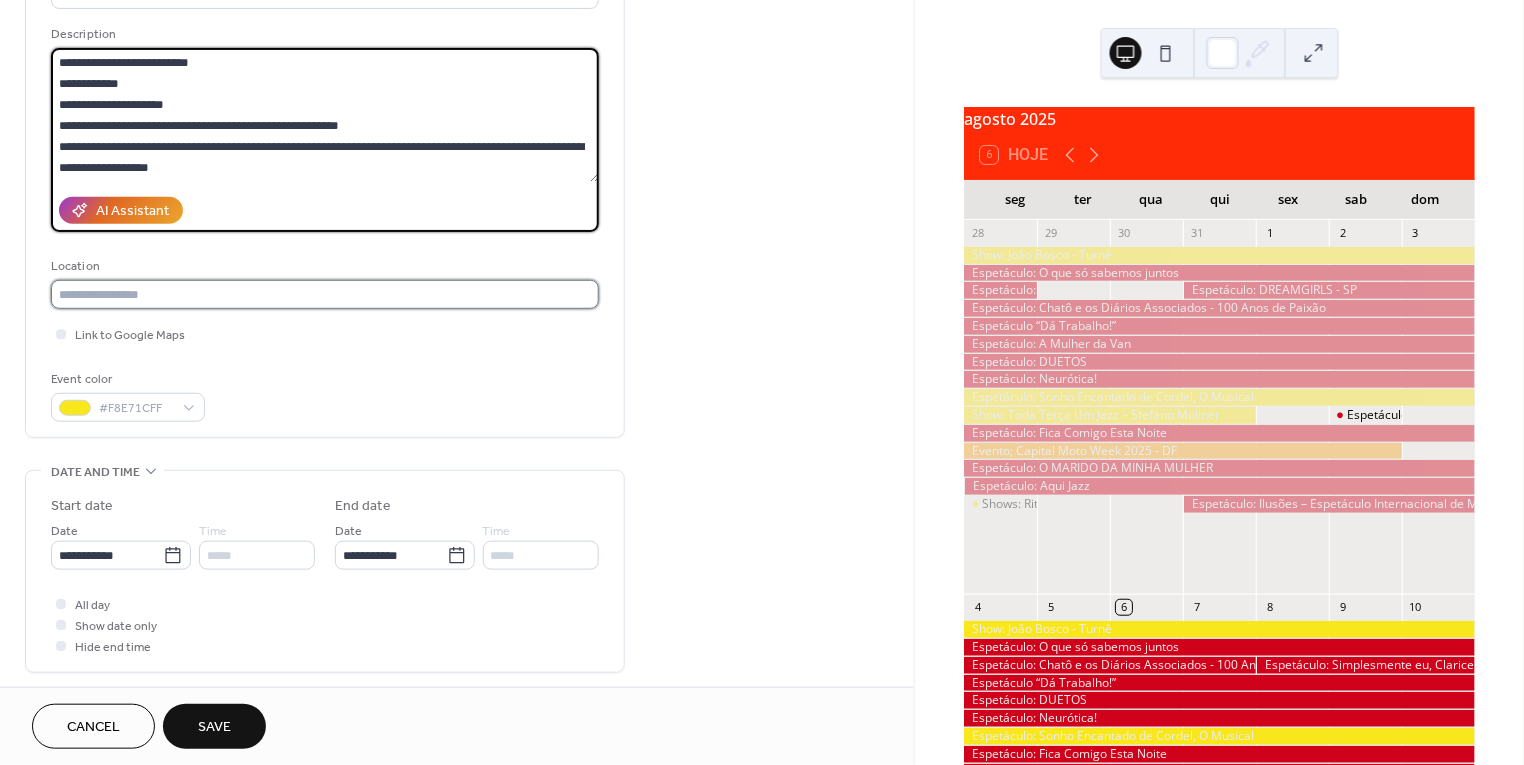click at bounding box center (325, 294) 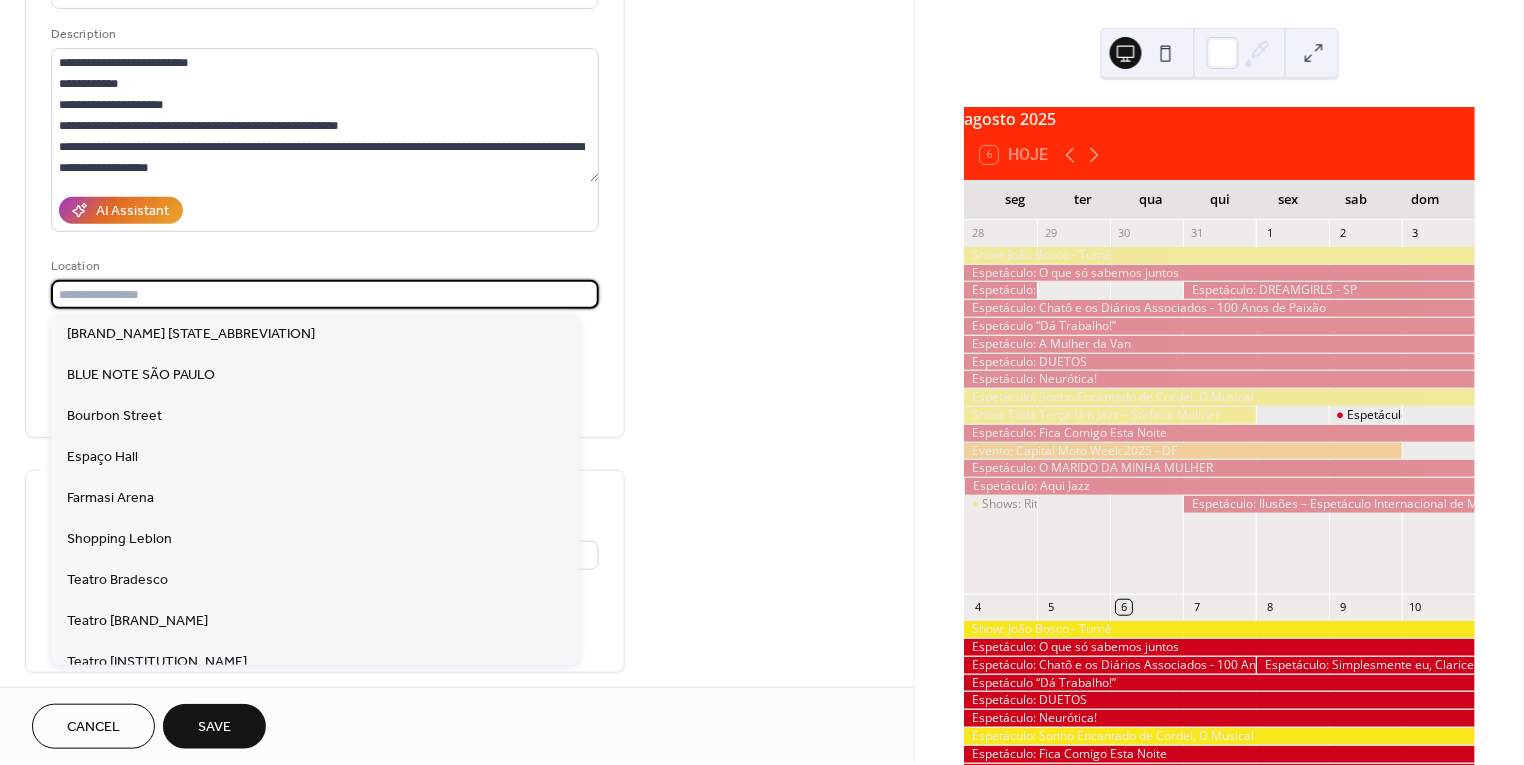 paste on "**********" 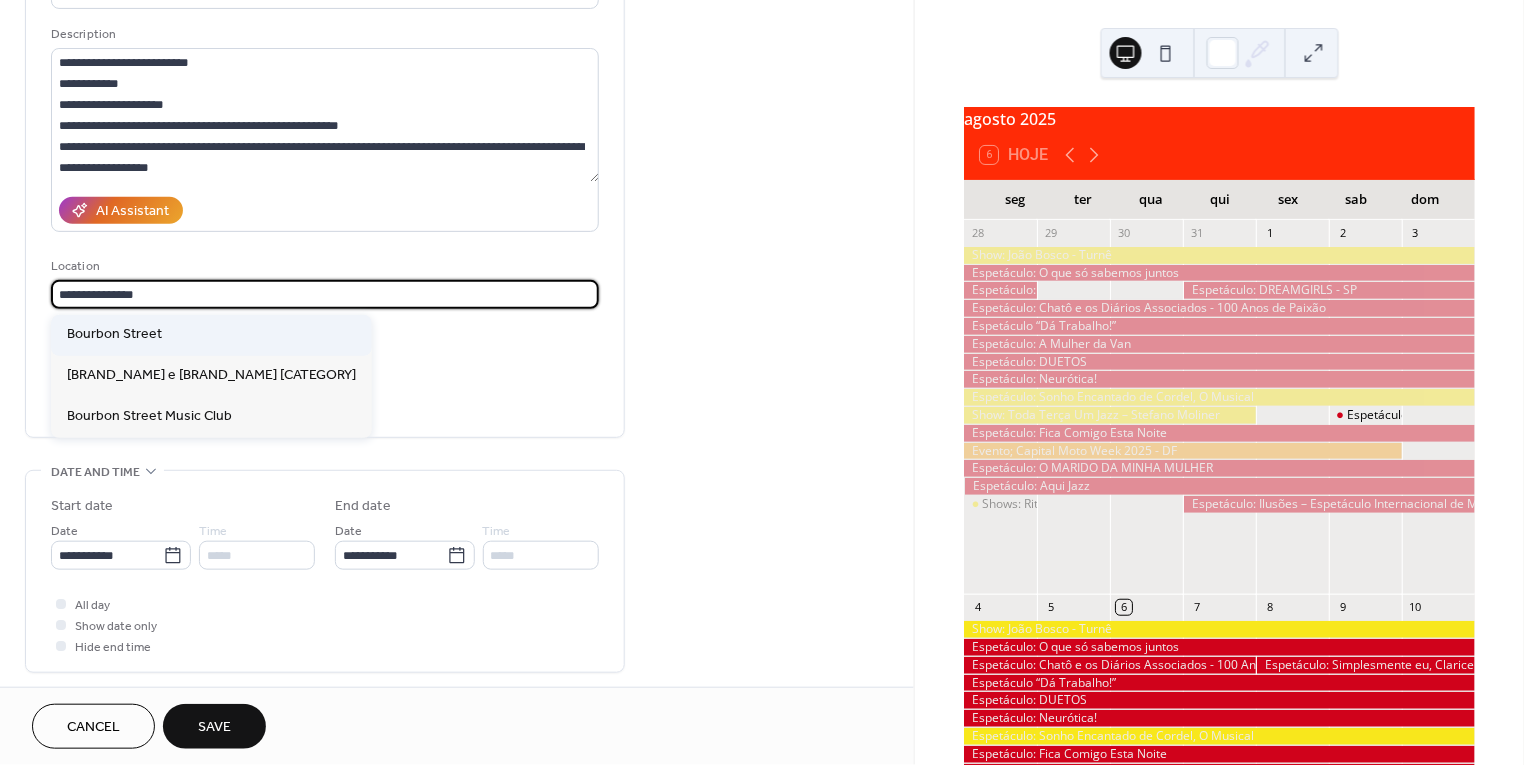 type on "**********" 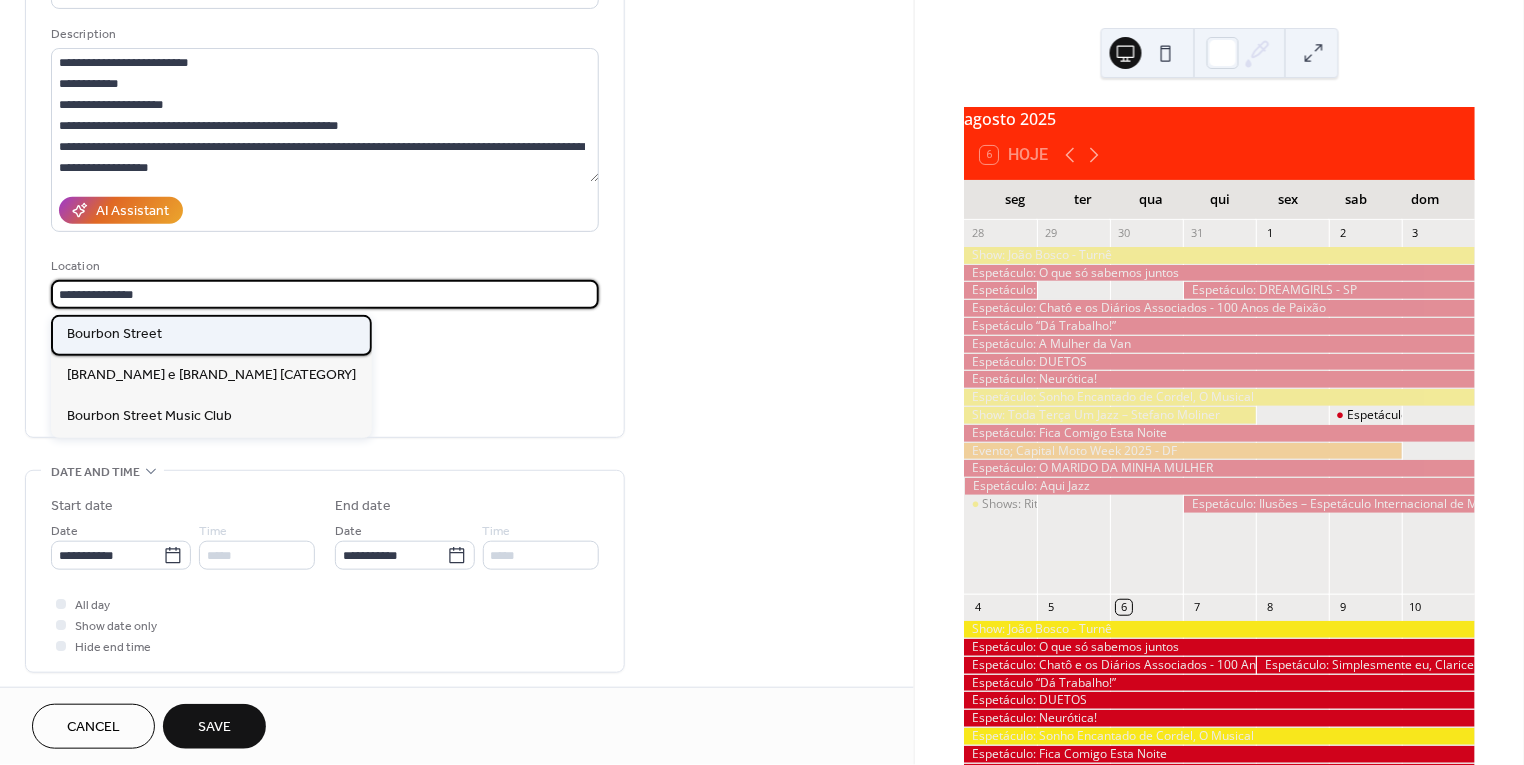 click on "Bourbon Street" at bounding box center [211, 335] 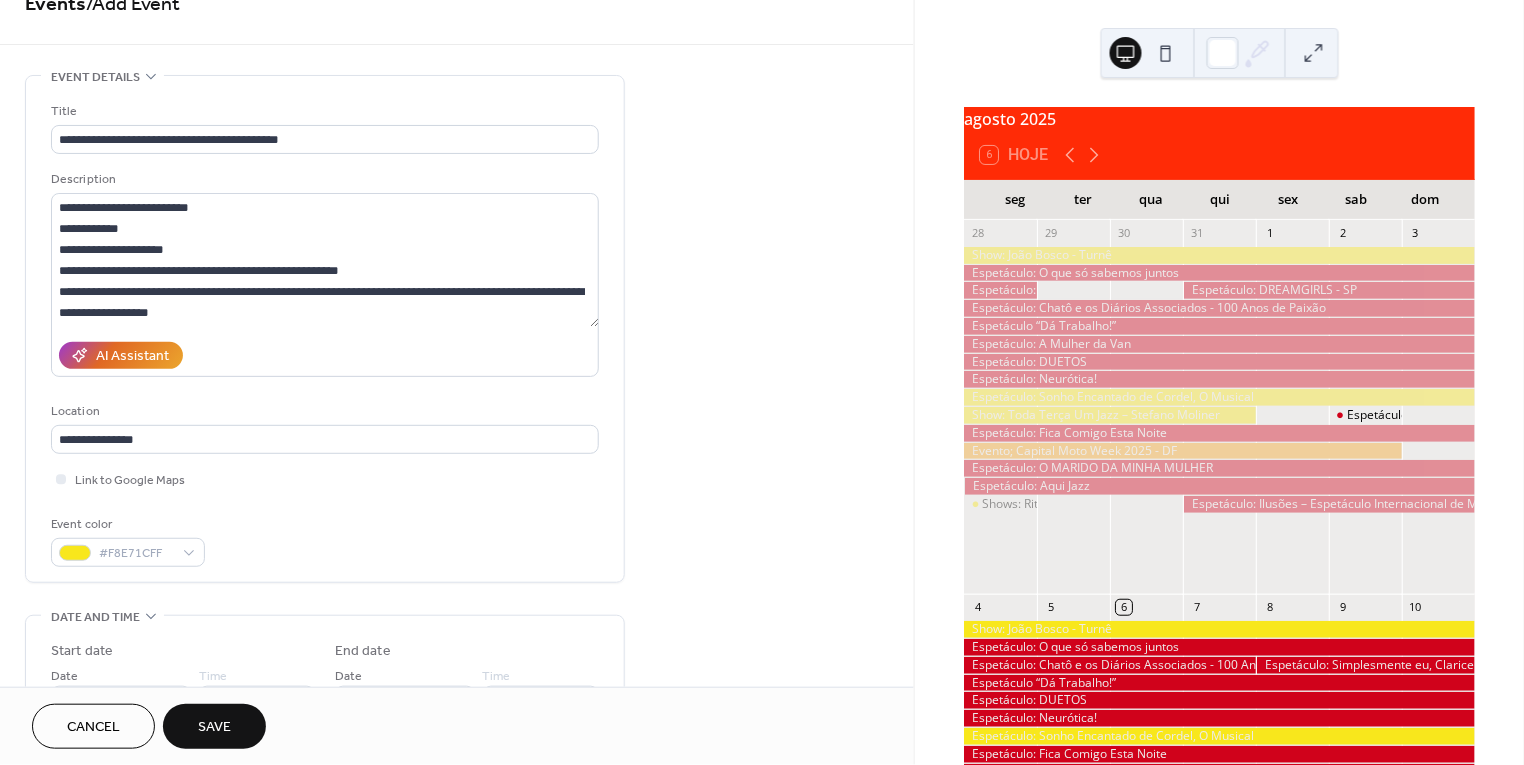 scroll, scrollTop: 16, scrollLeft: 0, axis: vertical 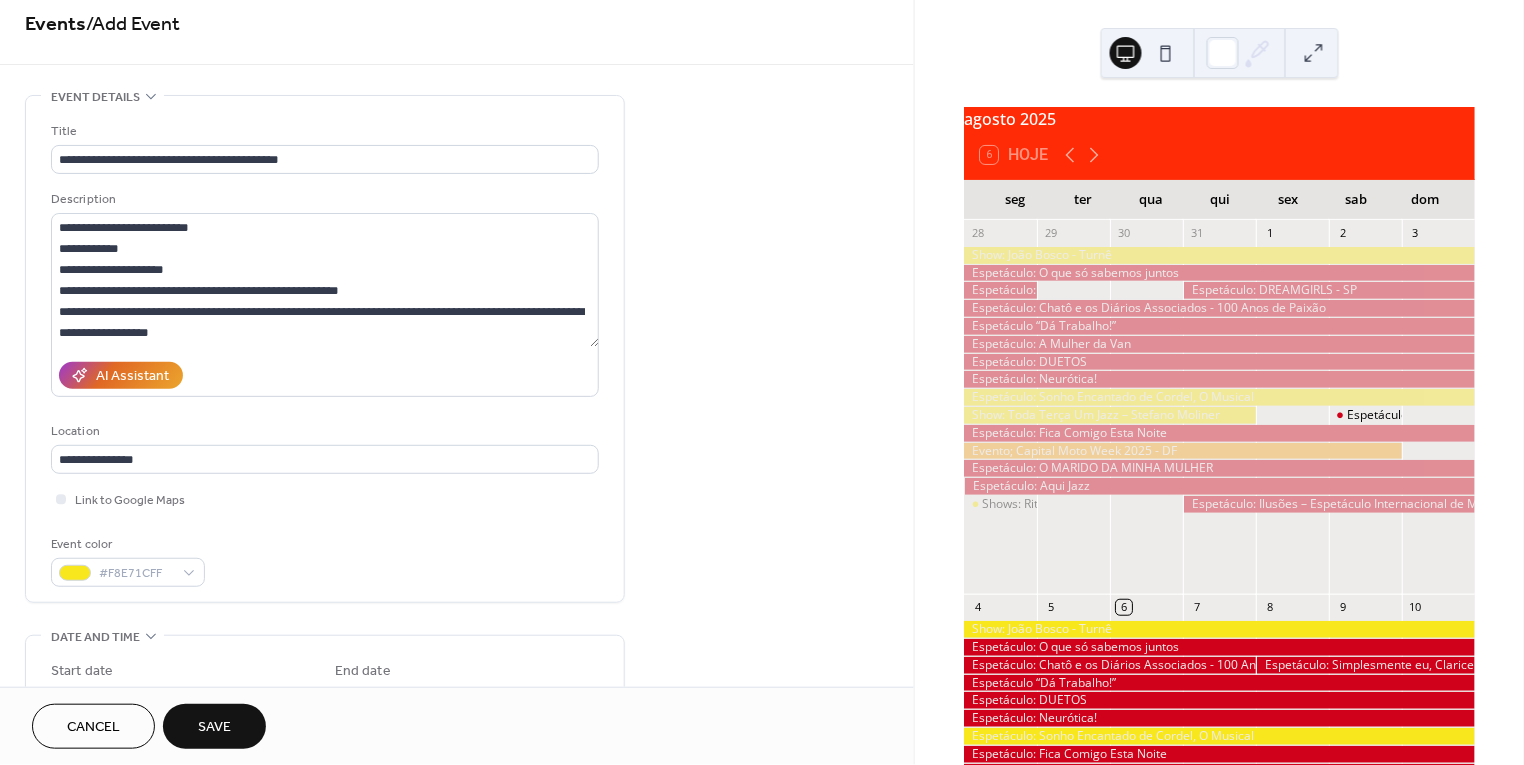 click on "Save" at bounding box center [214, 728] 